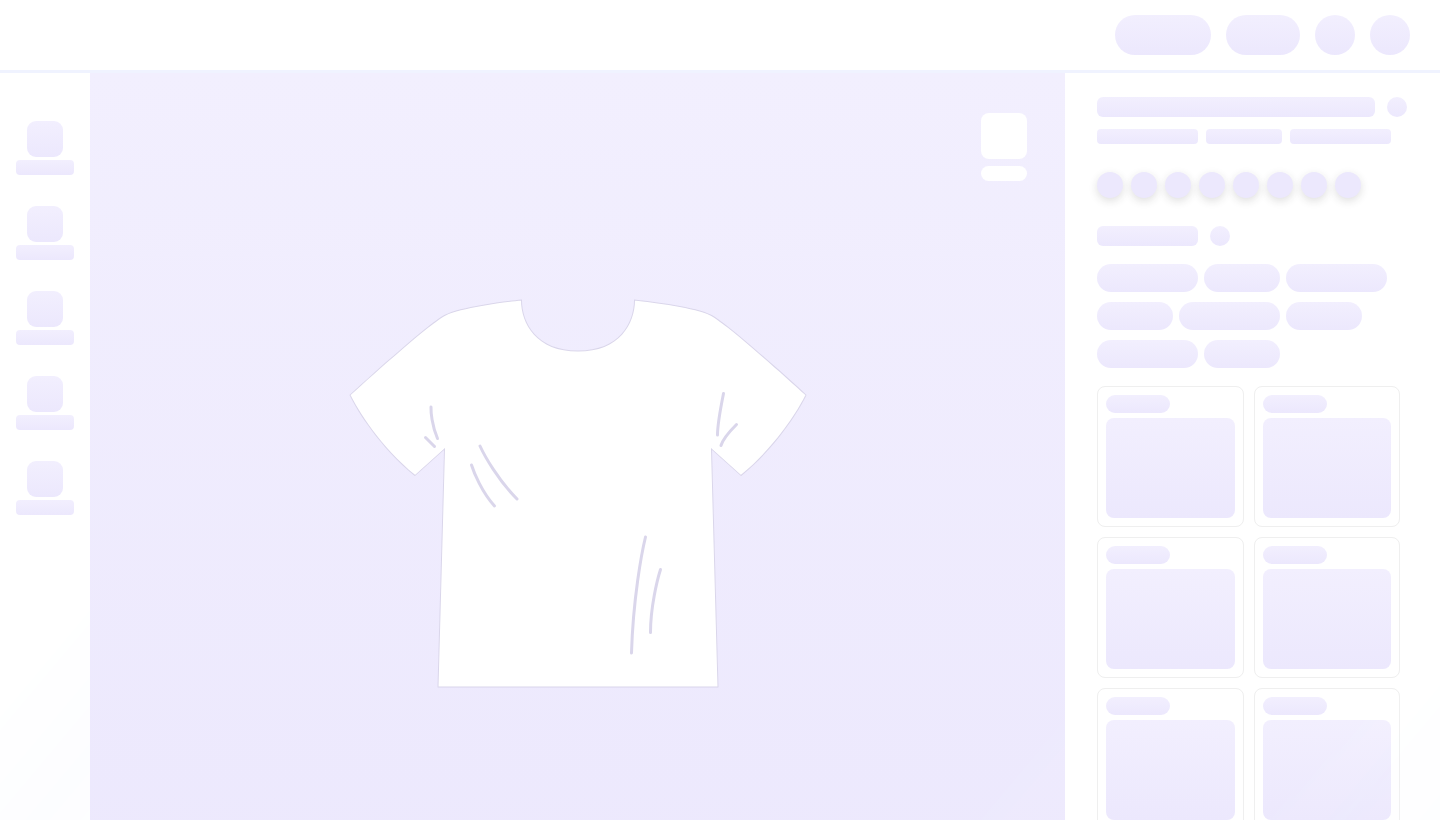 scroll, scrollTop: 0, scrollLeft: 0, axis: both 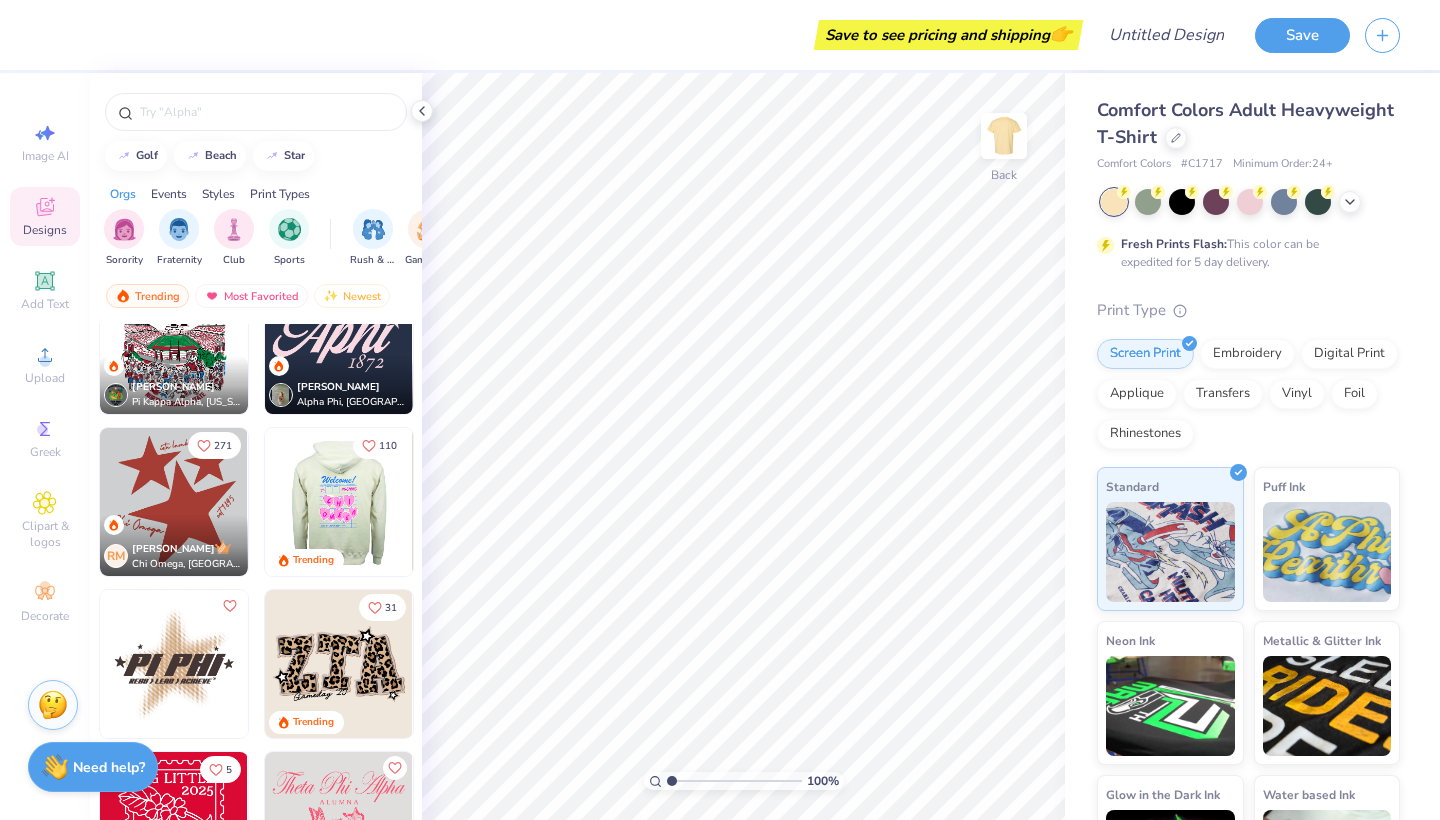 click at bounding box center [339, 502] 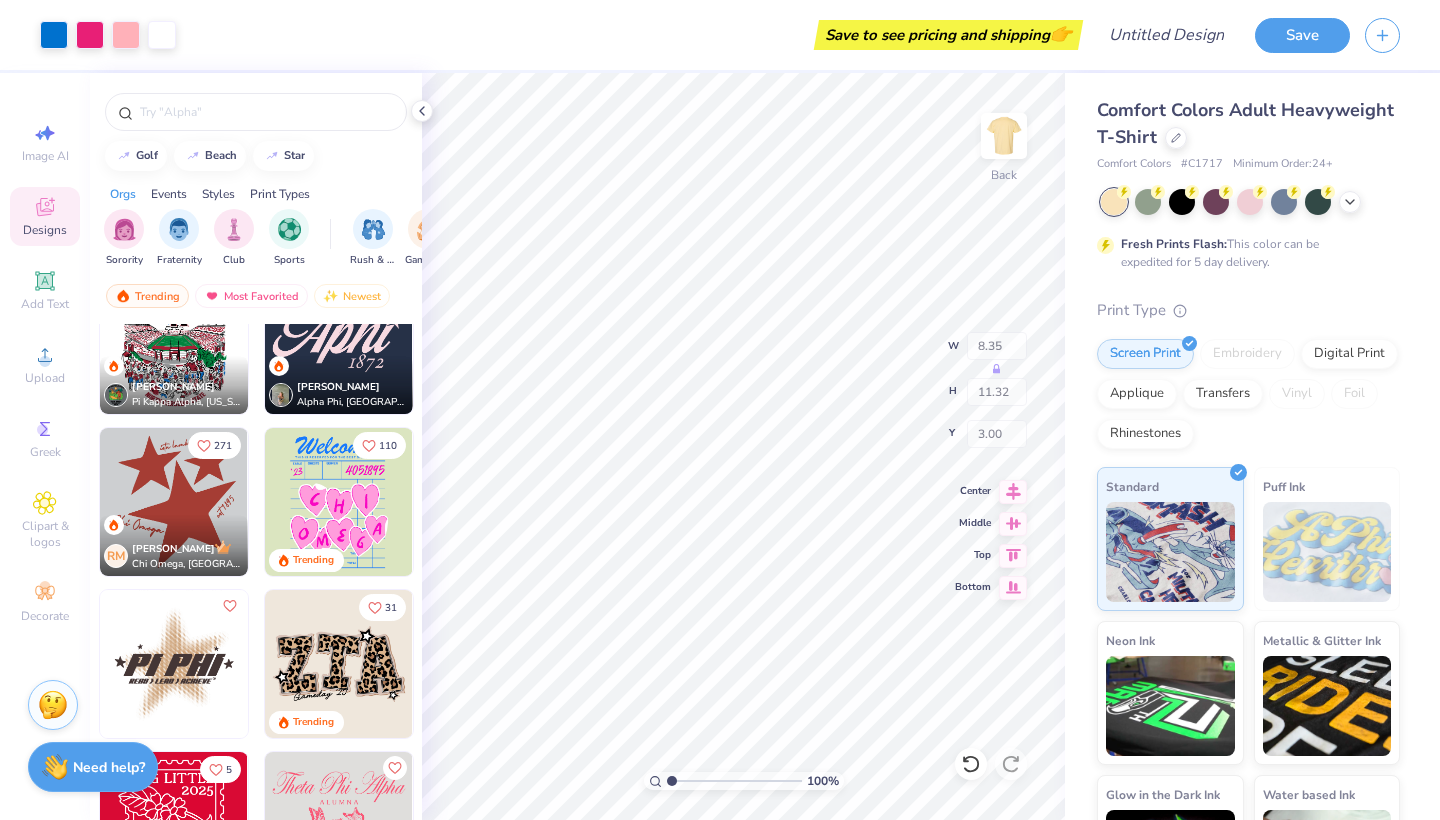 type on "2.20" 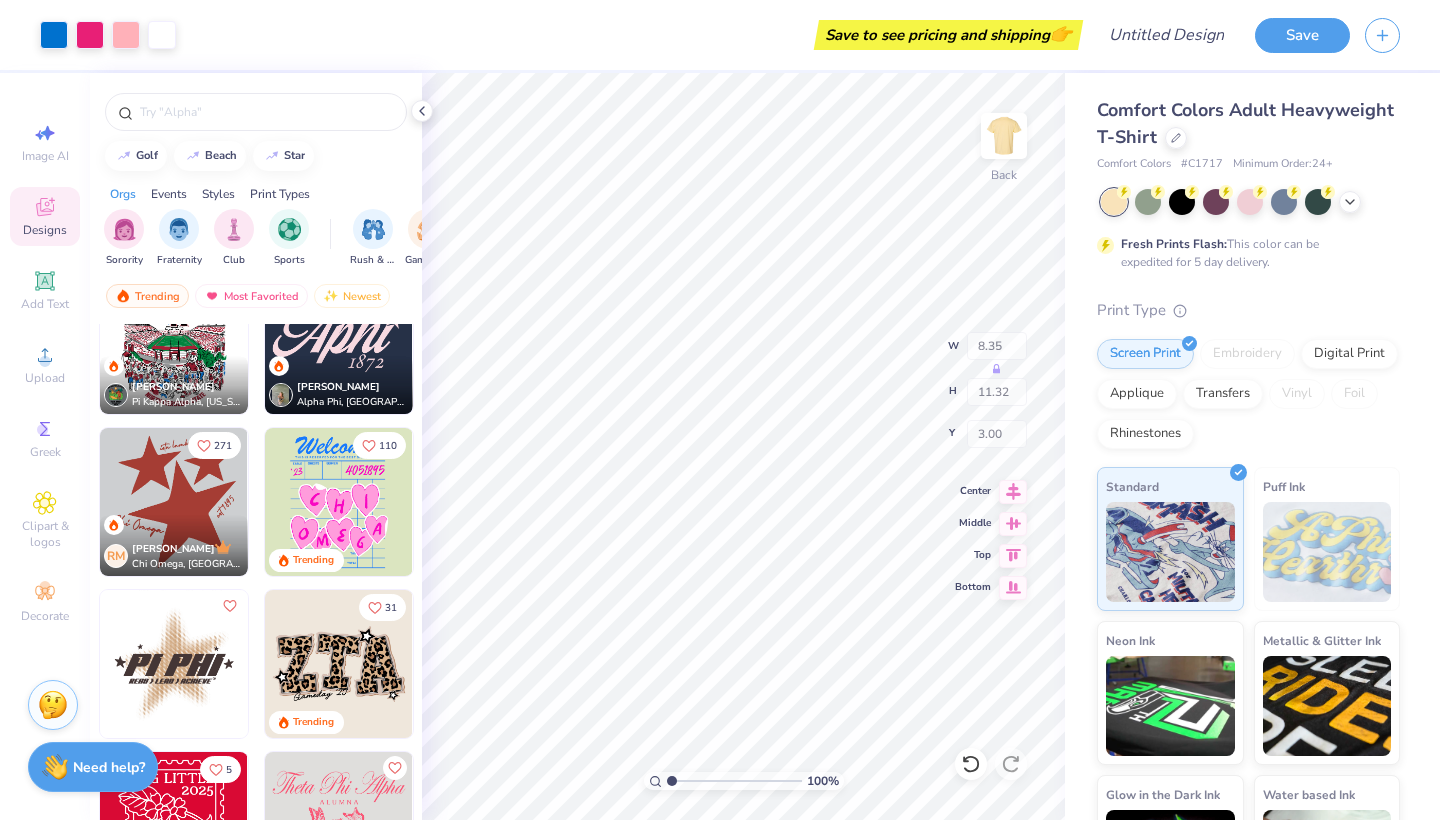 type on "2.60" 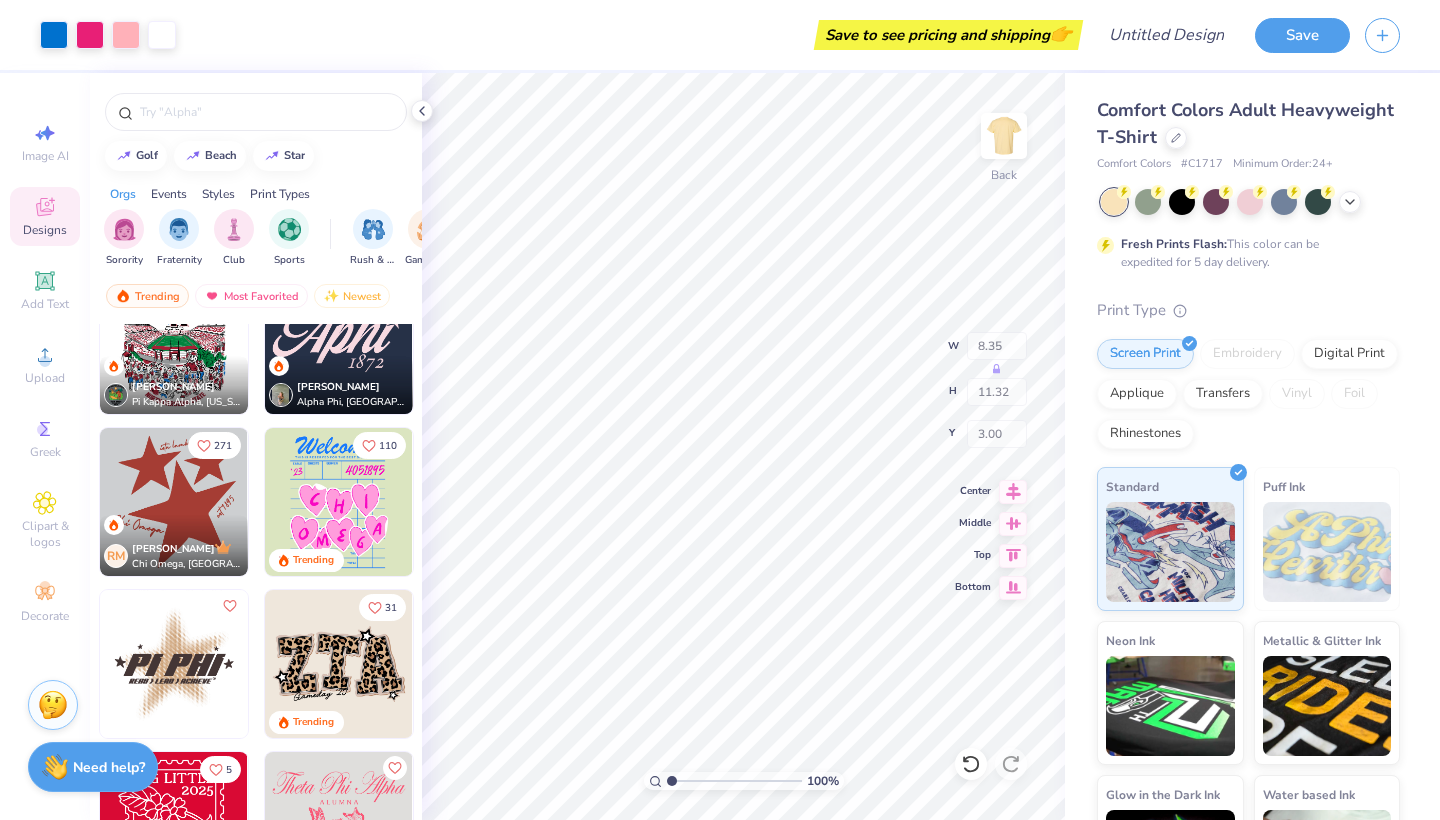 type on "7.22" 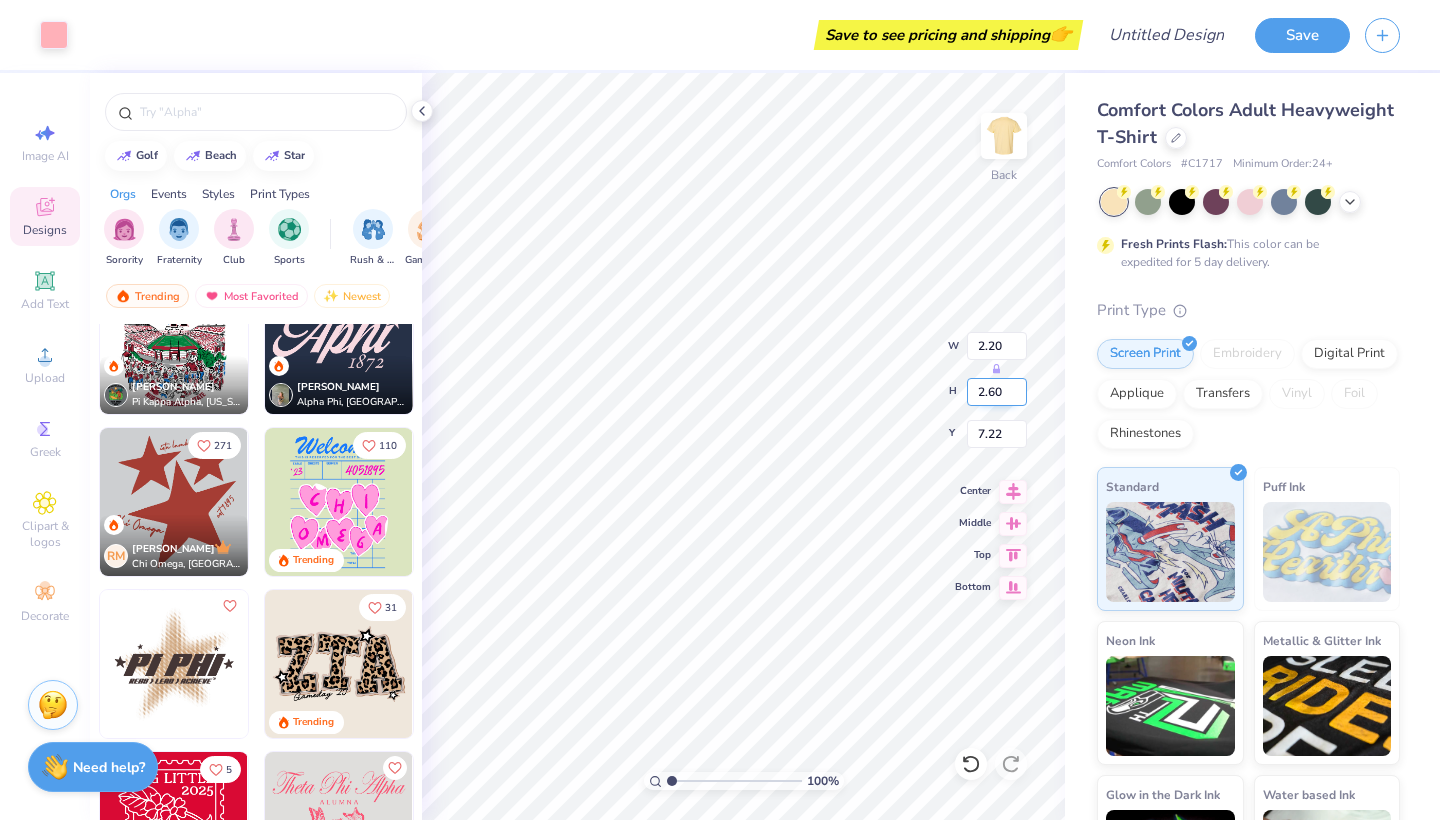 type on "0.30" 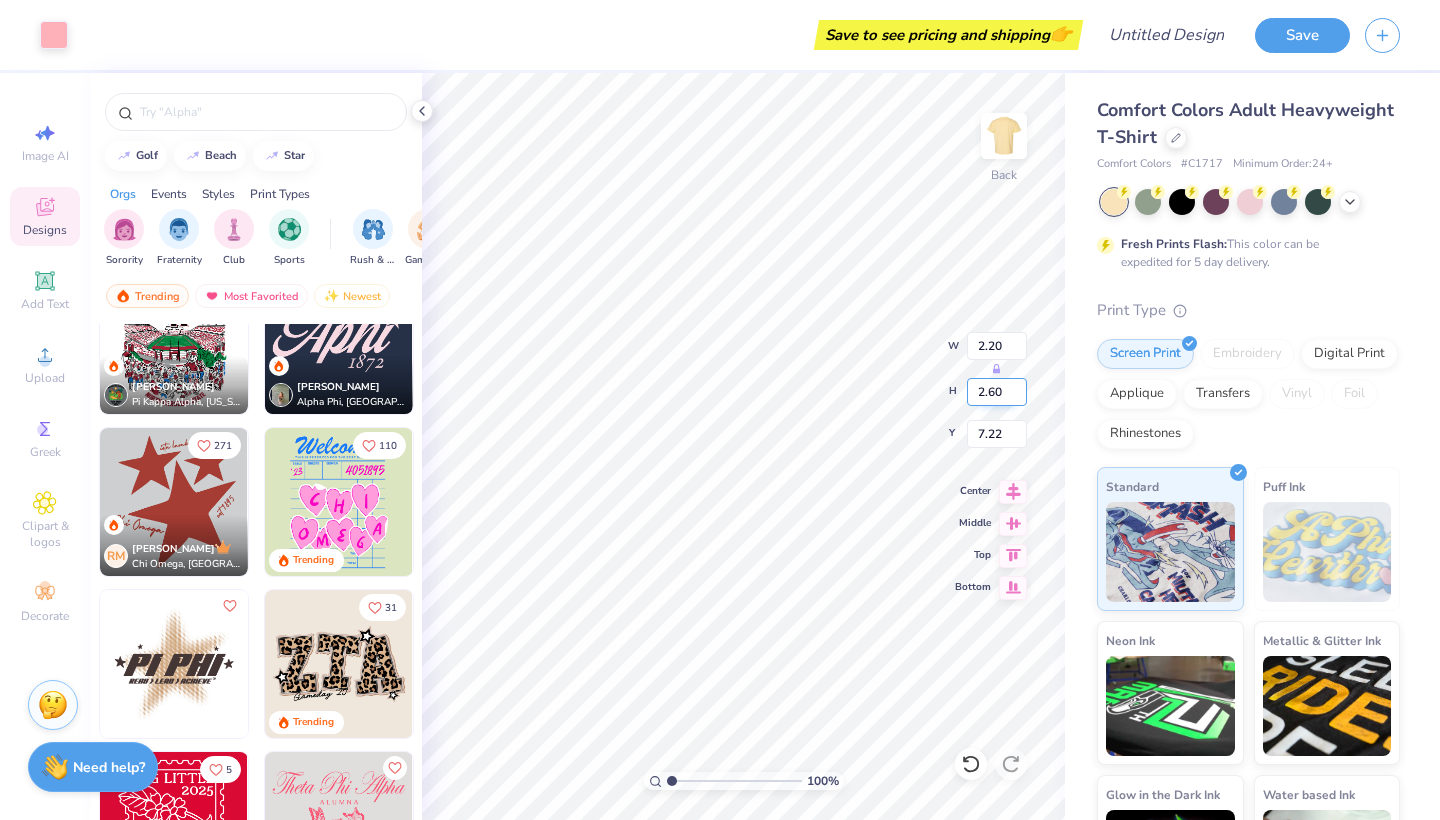 type on "1.31" 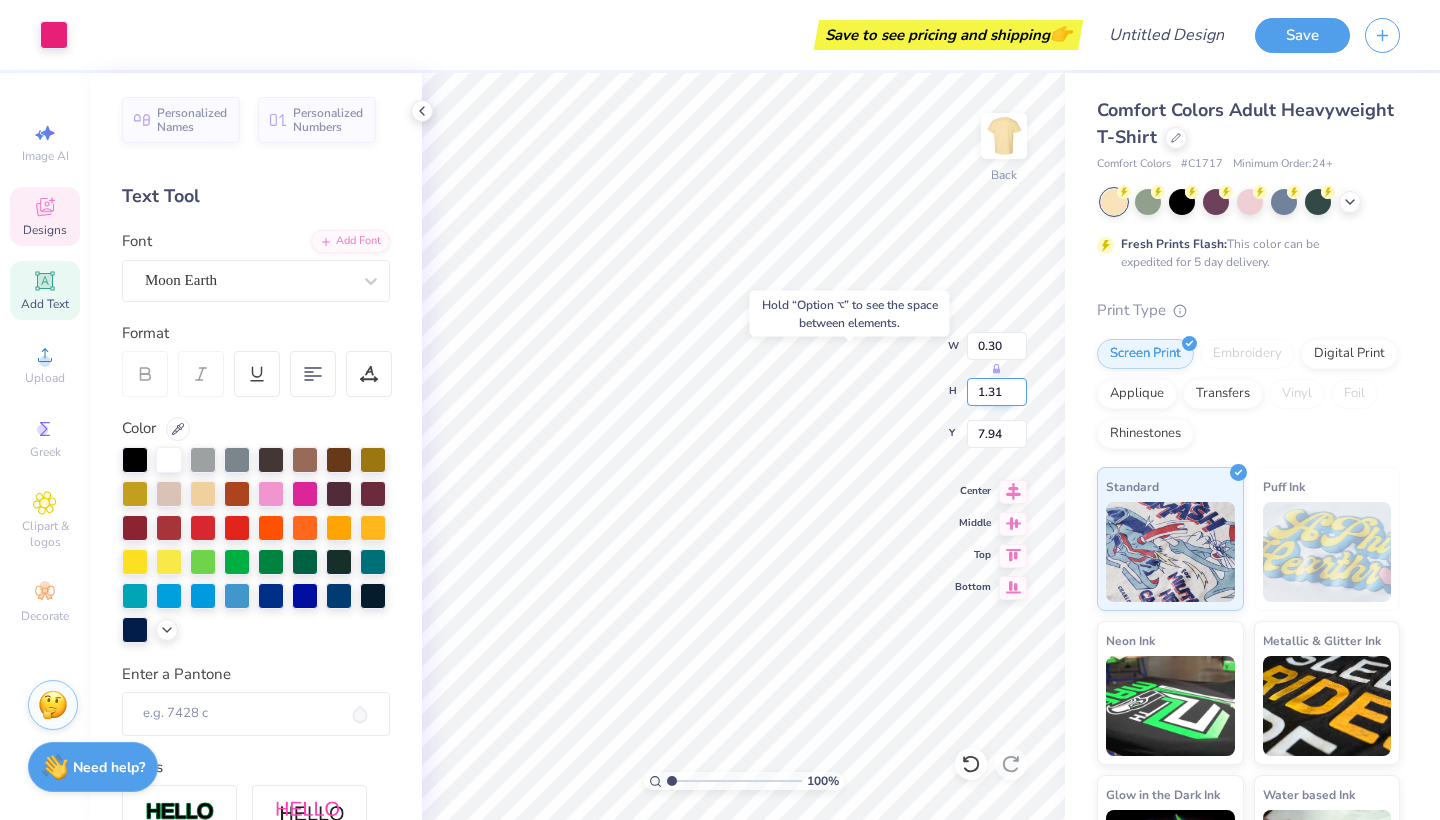 type on "7.89" 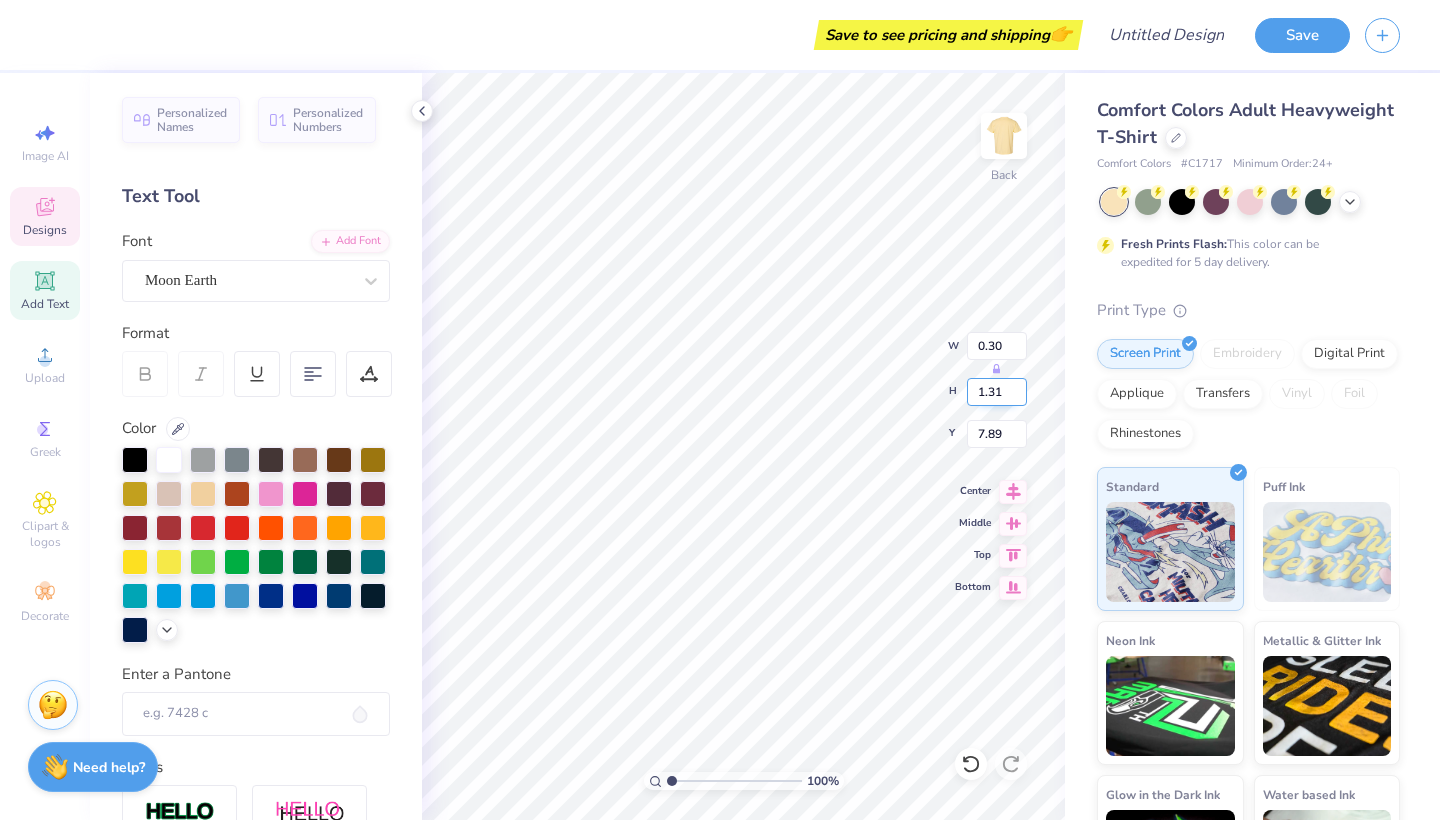 type 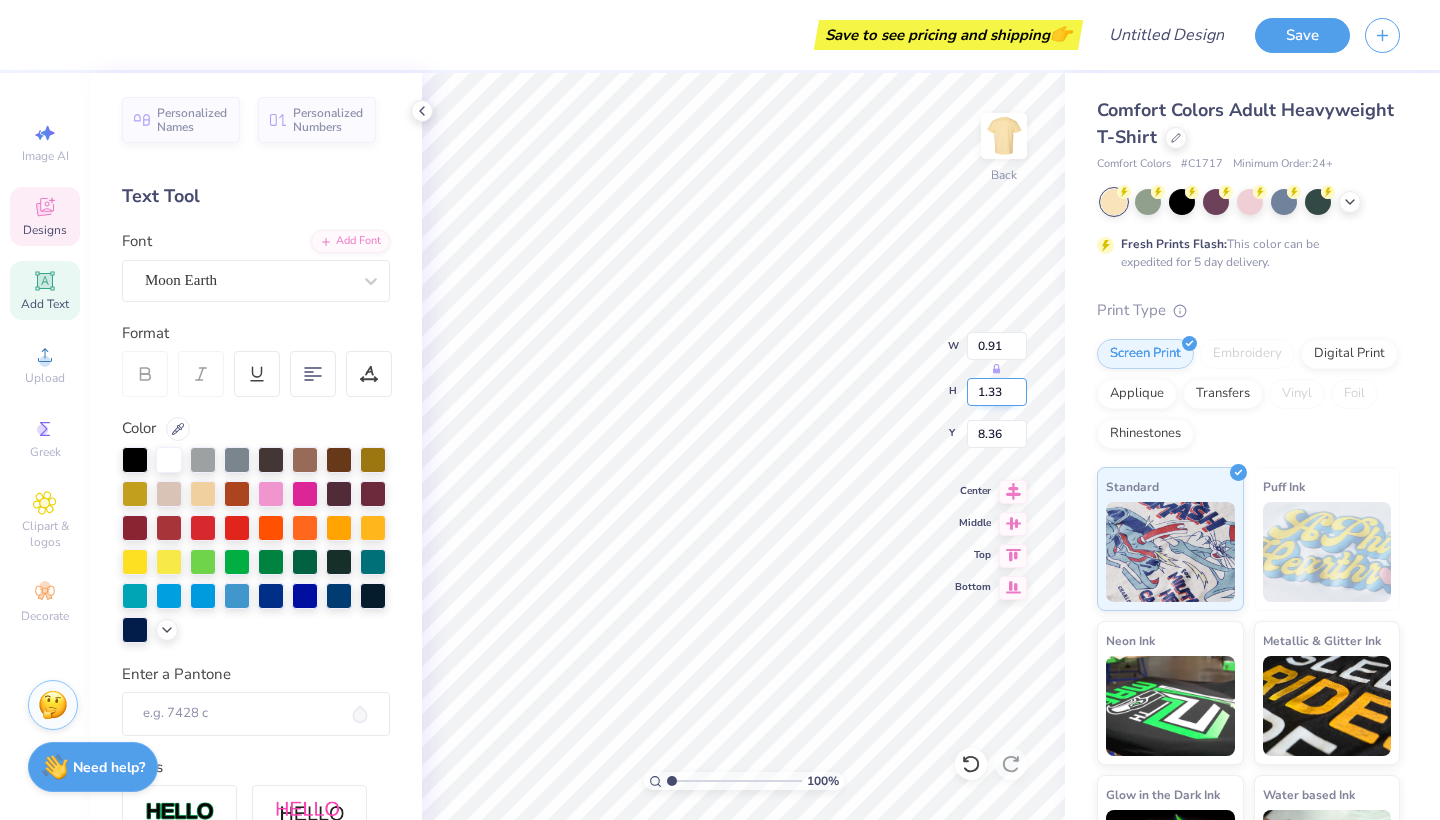 type 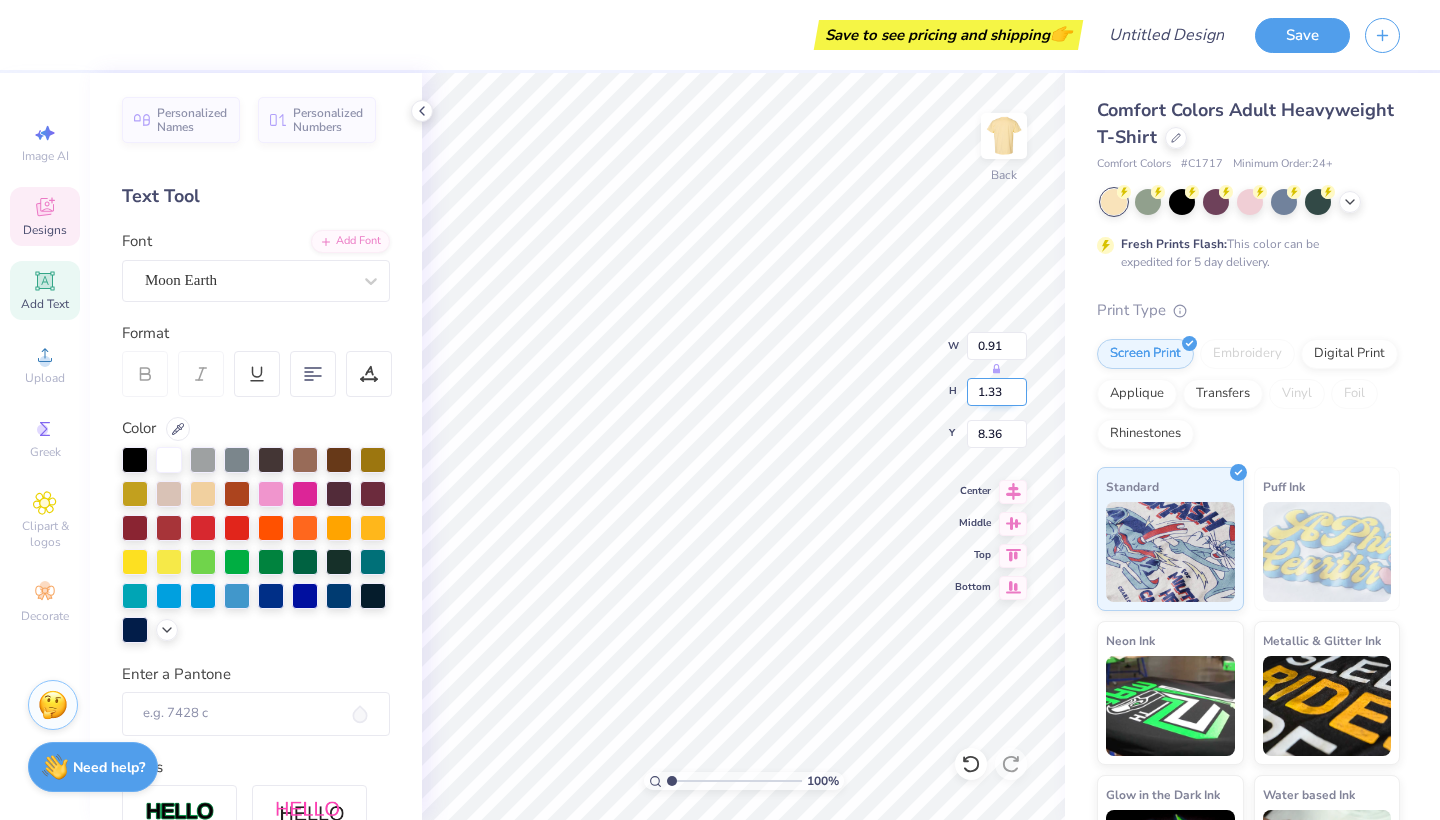 type on "0.86" 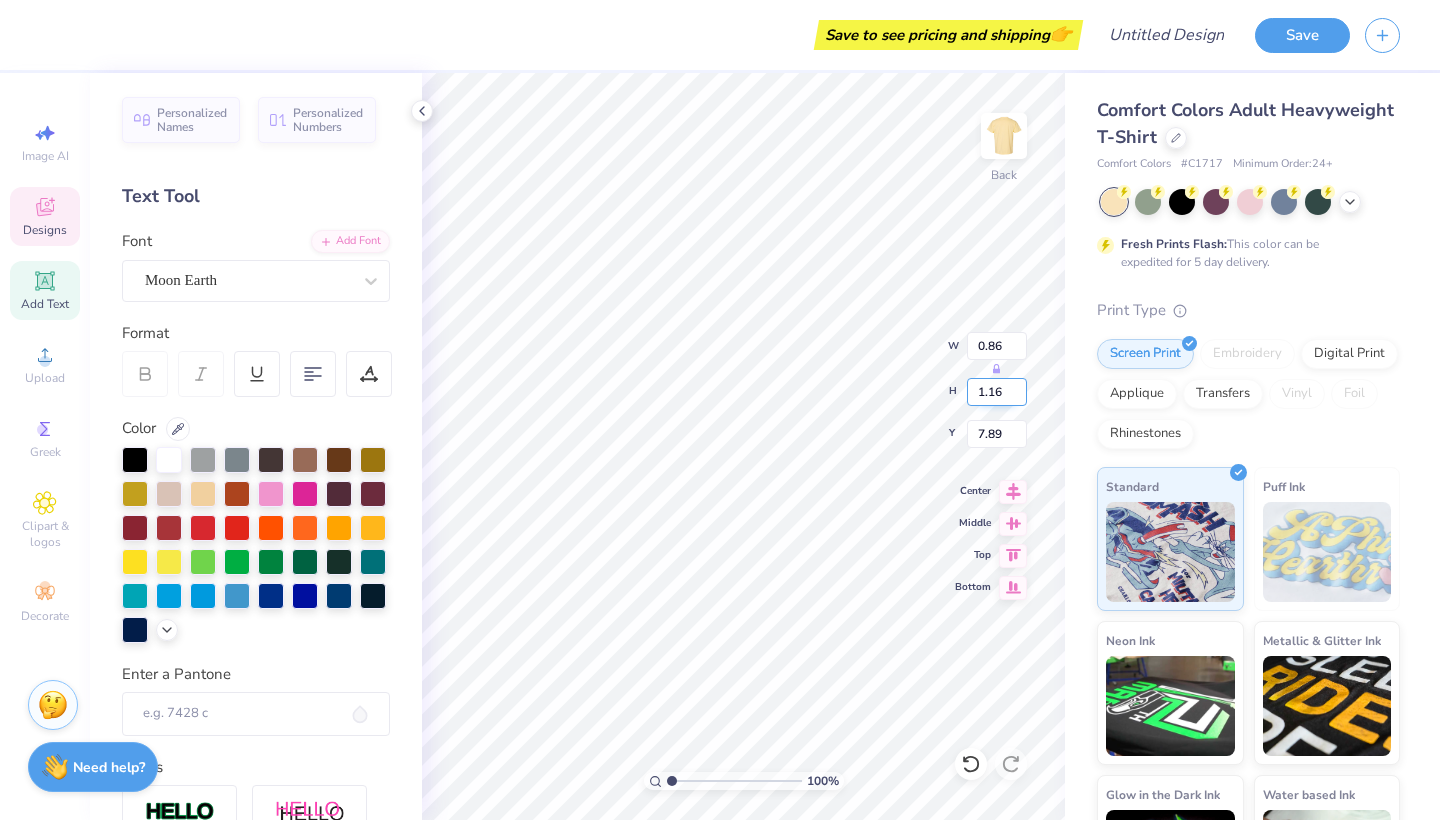 scroll, scrollTop: 0, scrollLeft: 0, axis: both 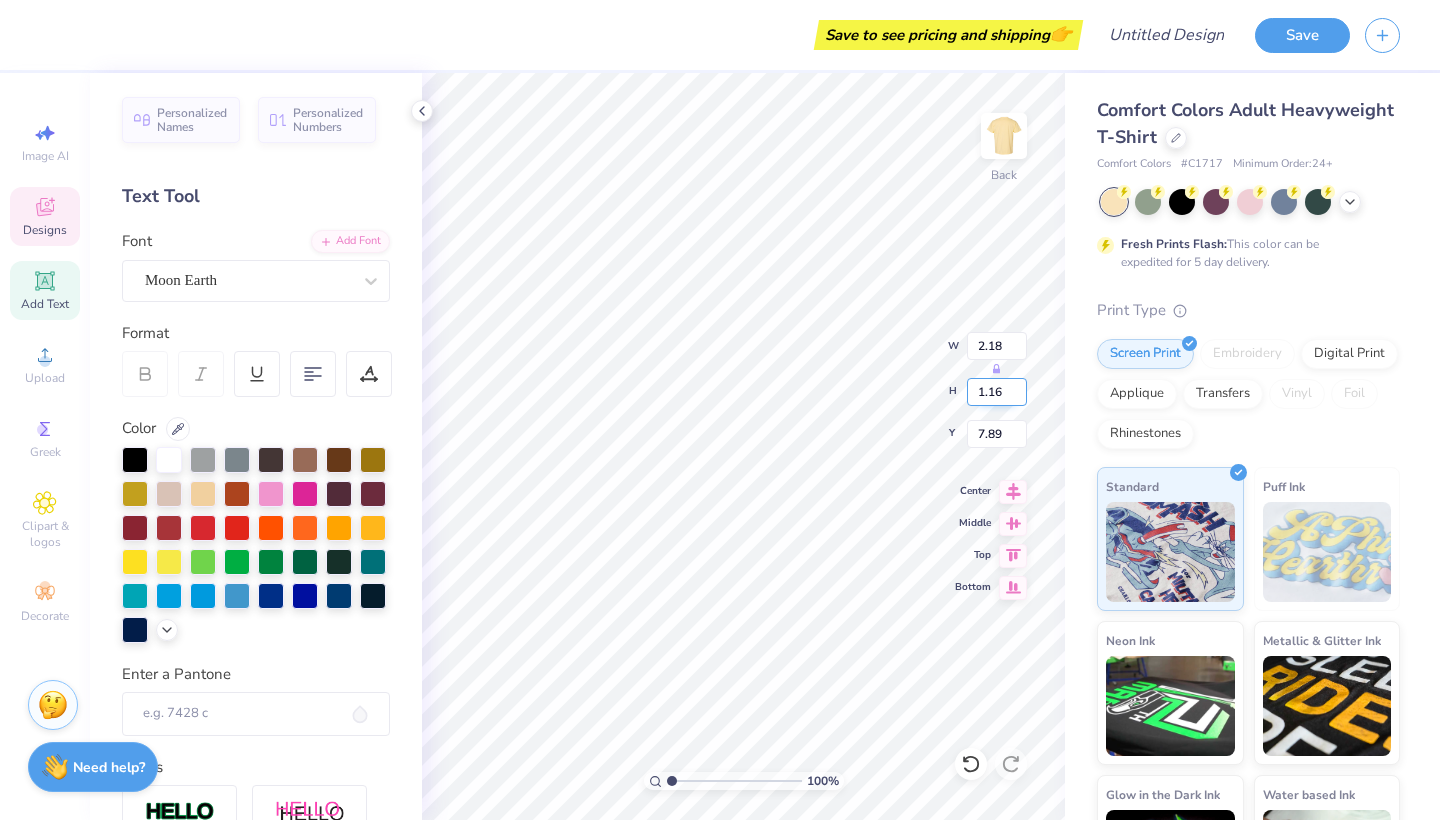 type on "2.69" 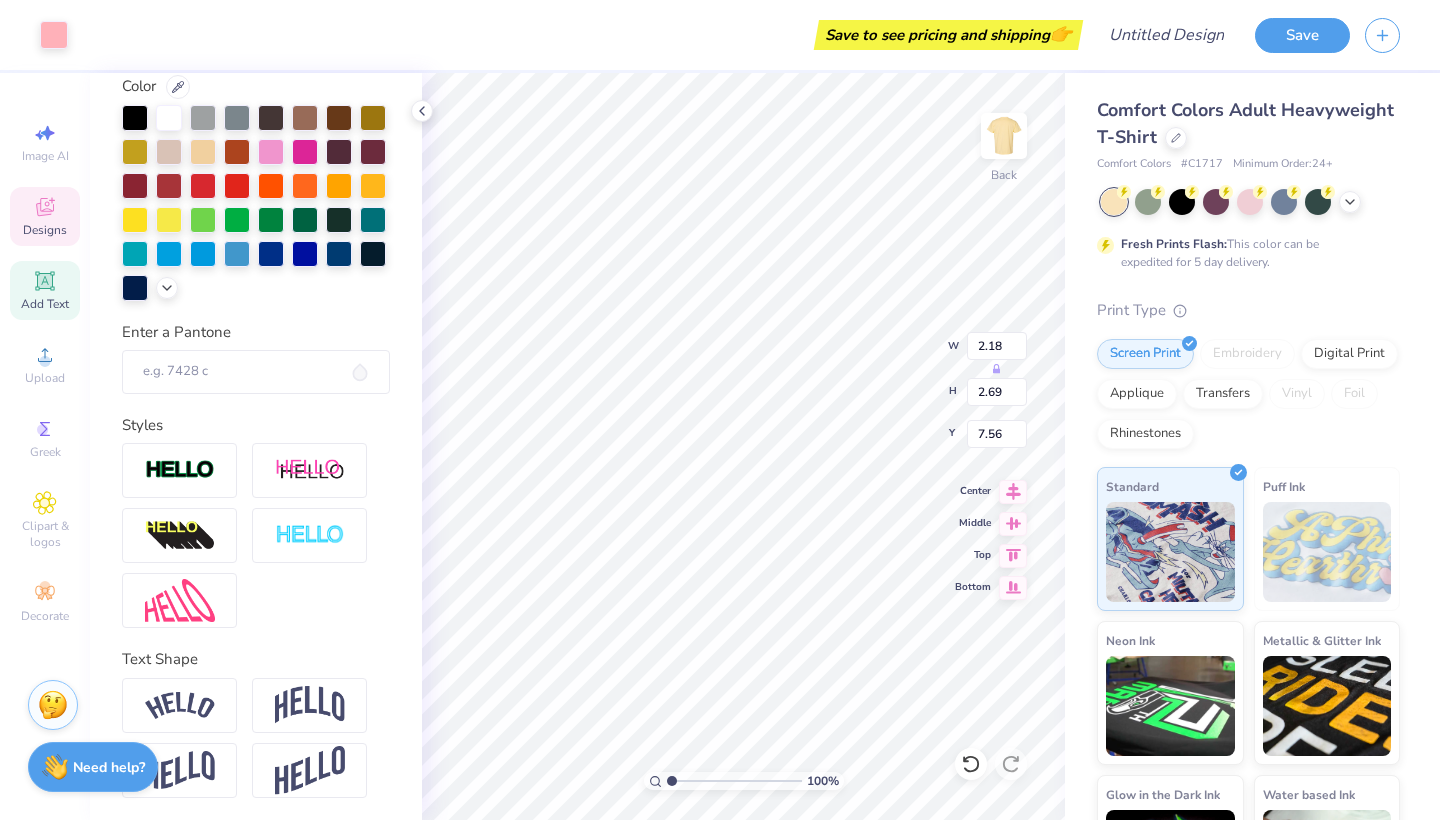 scroll, scrollTop: 341, scrollLeft: 0, axis: vertical 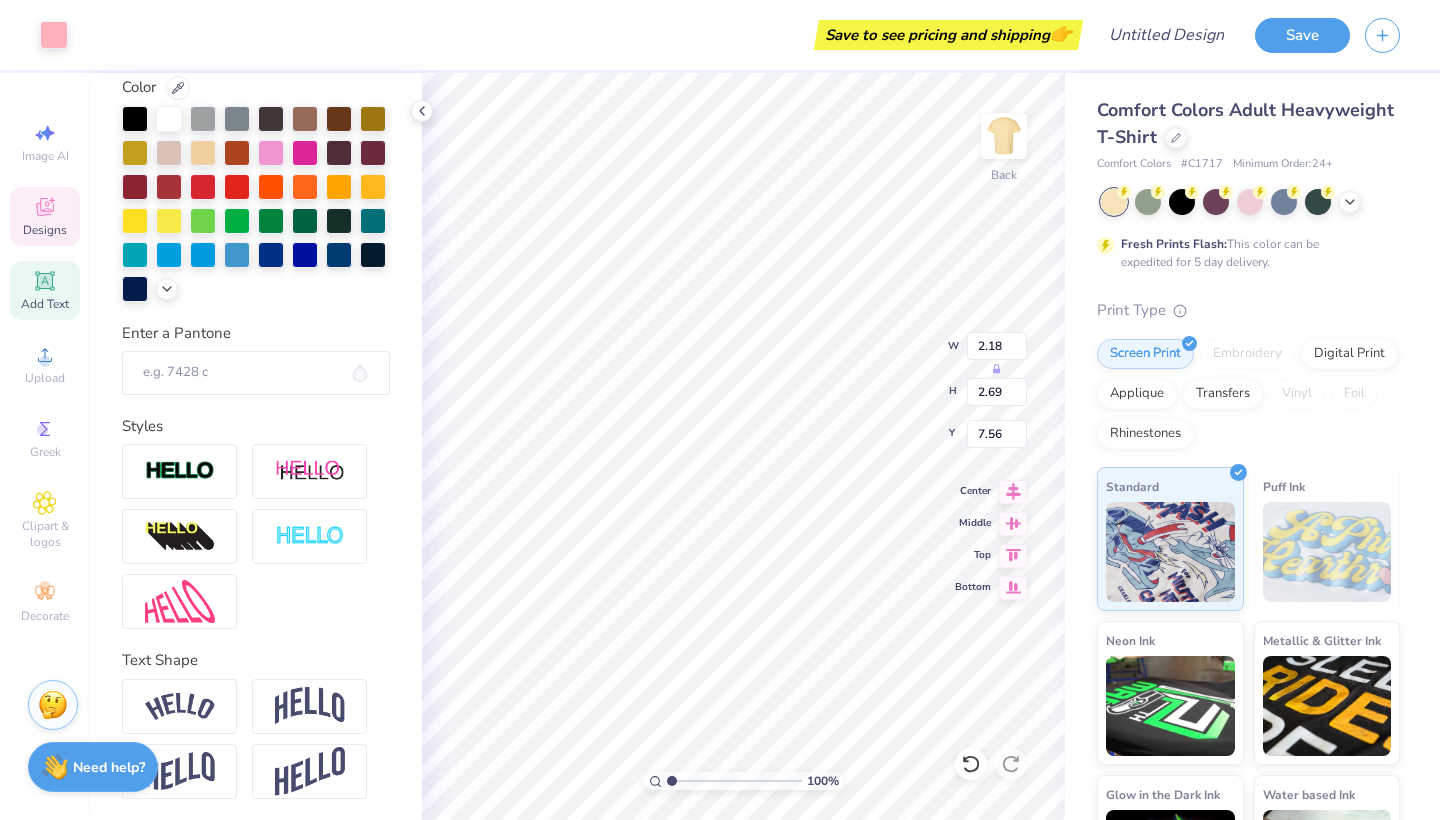 type on "2.24" 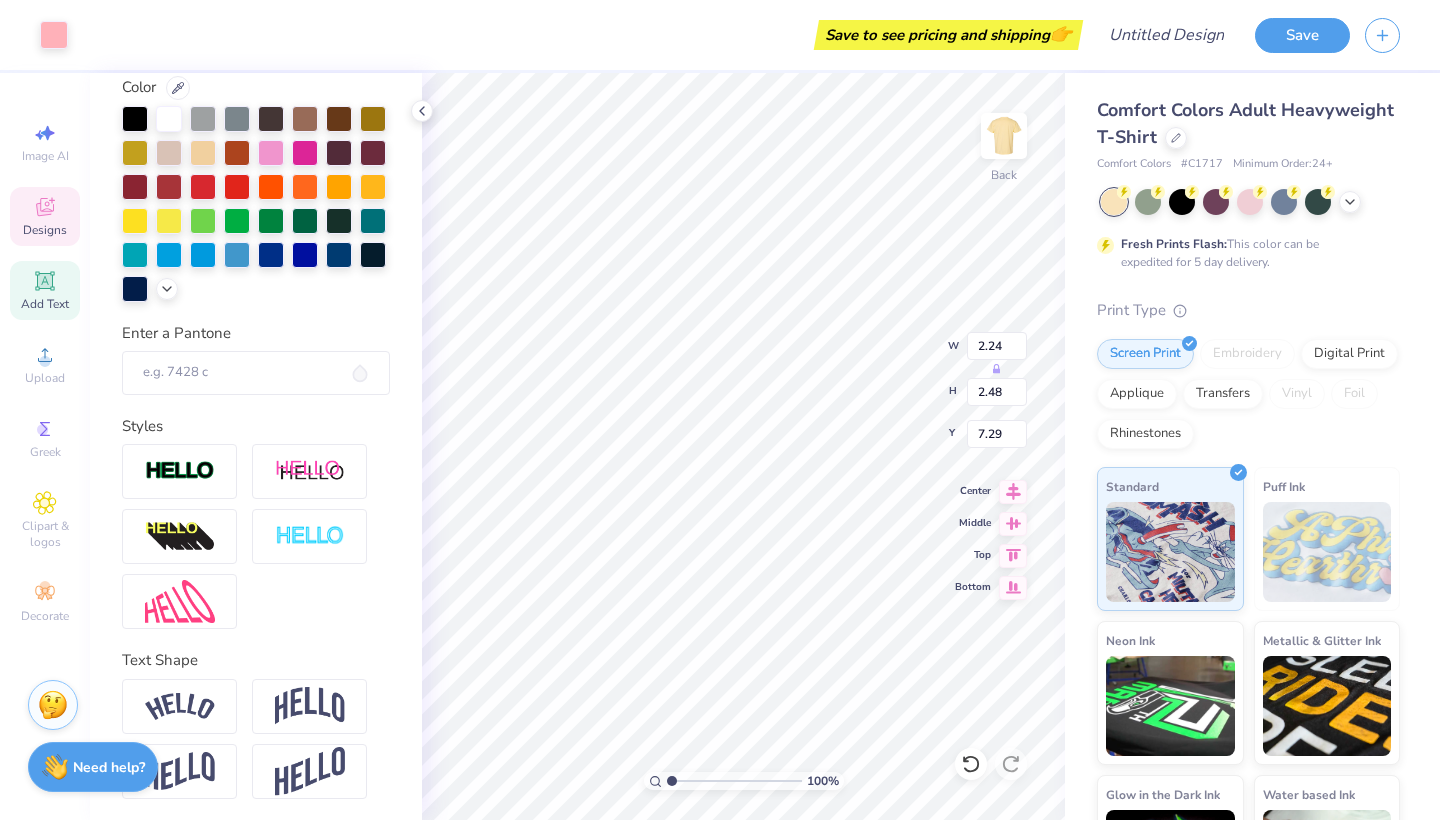type on "17.96" 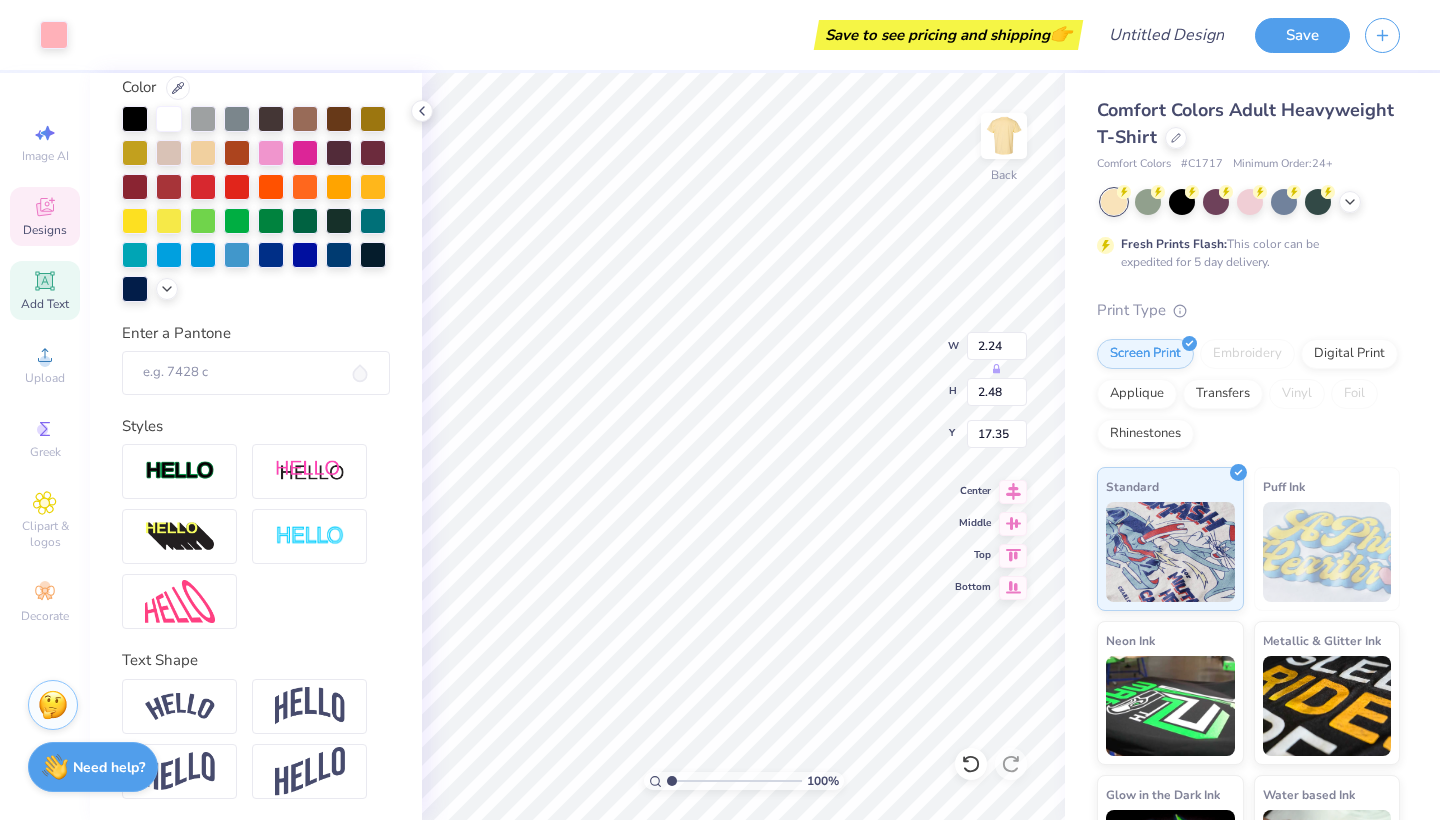 type on "17.96" 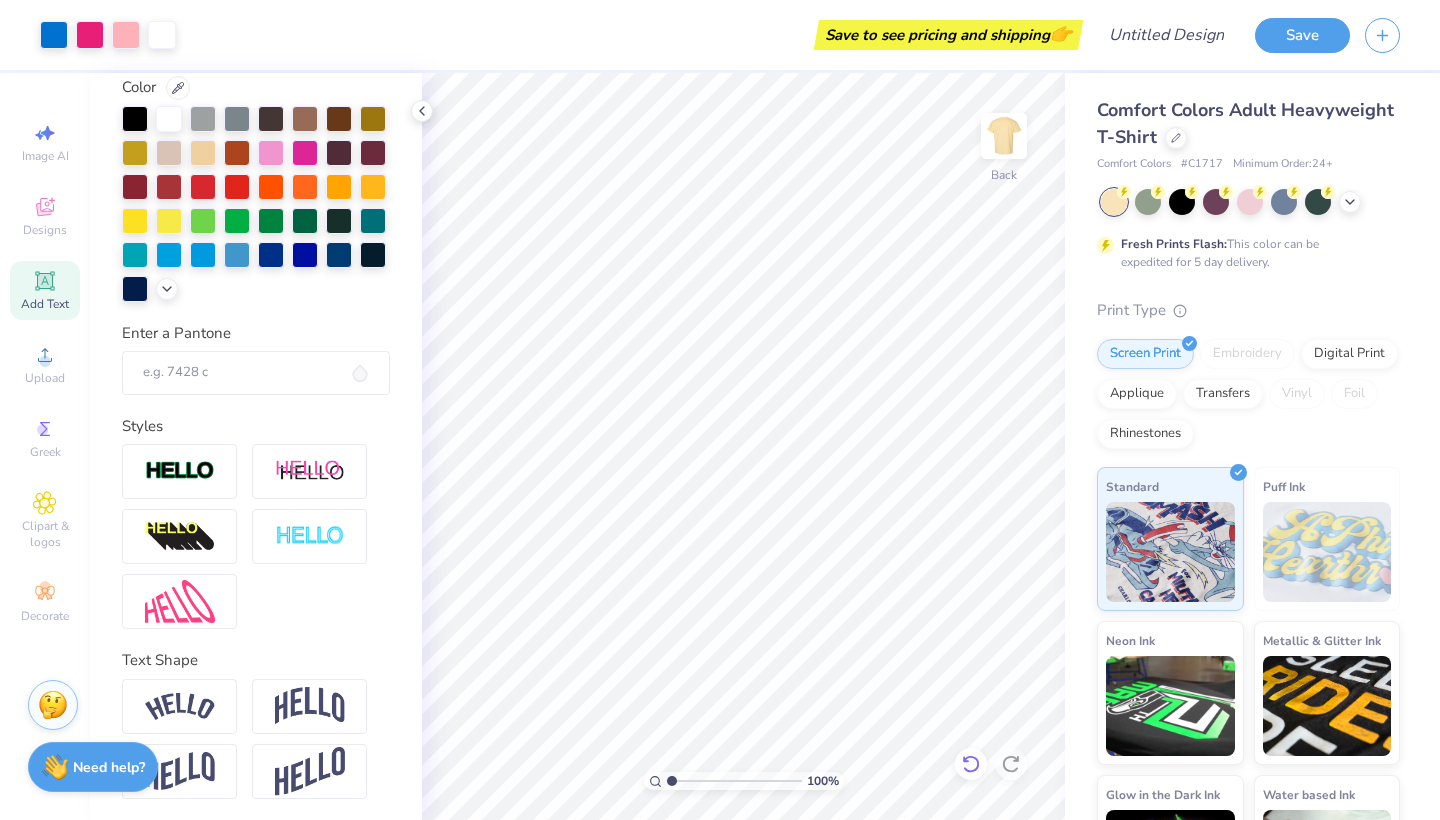 click at bounding box center (971, 764) 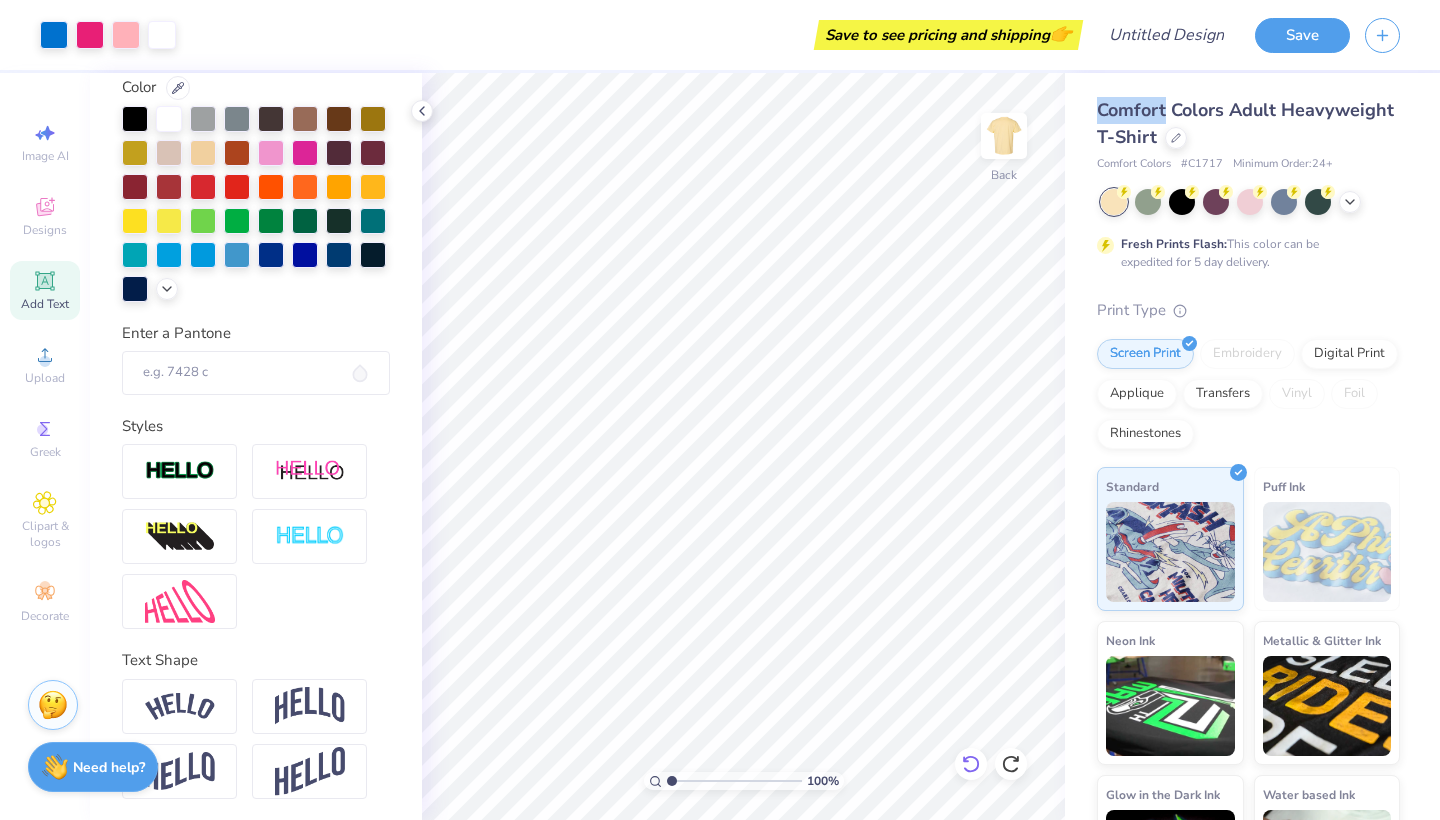 click at bounding box center [971, 764] 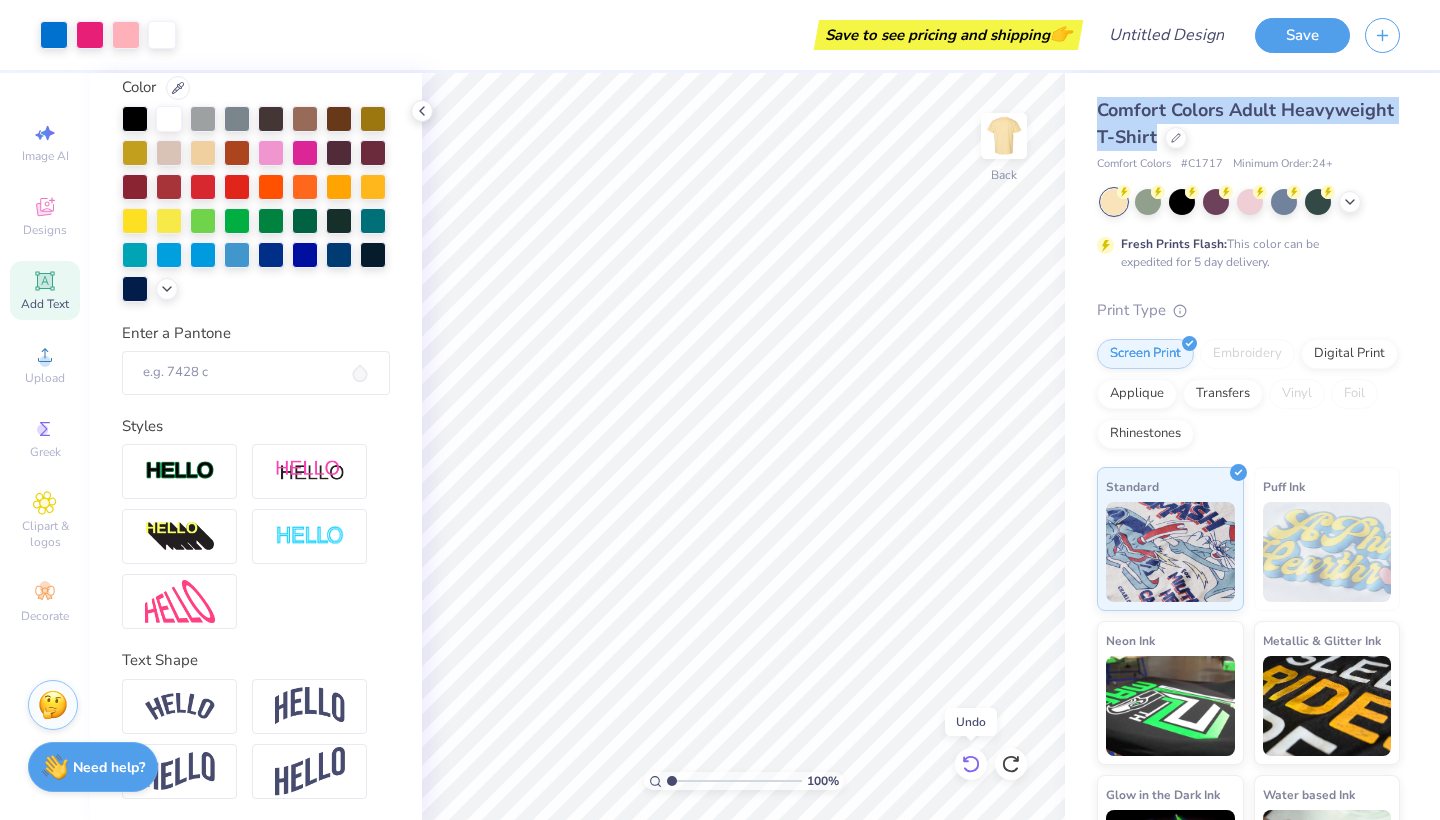 click at bounding box center [971, 764] 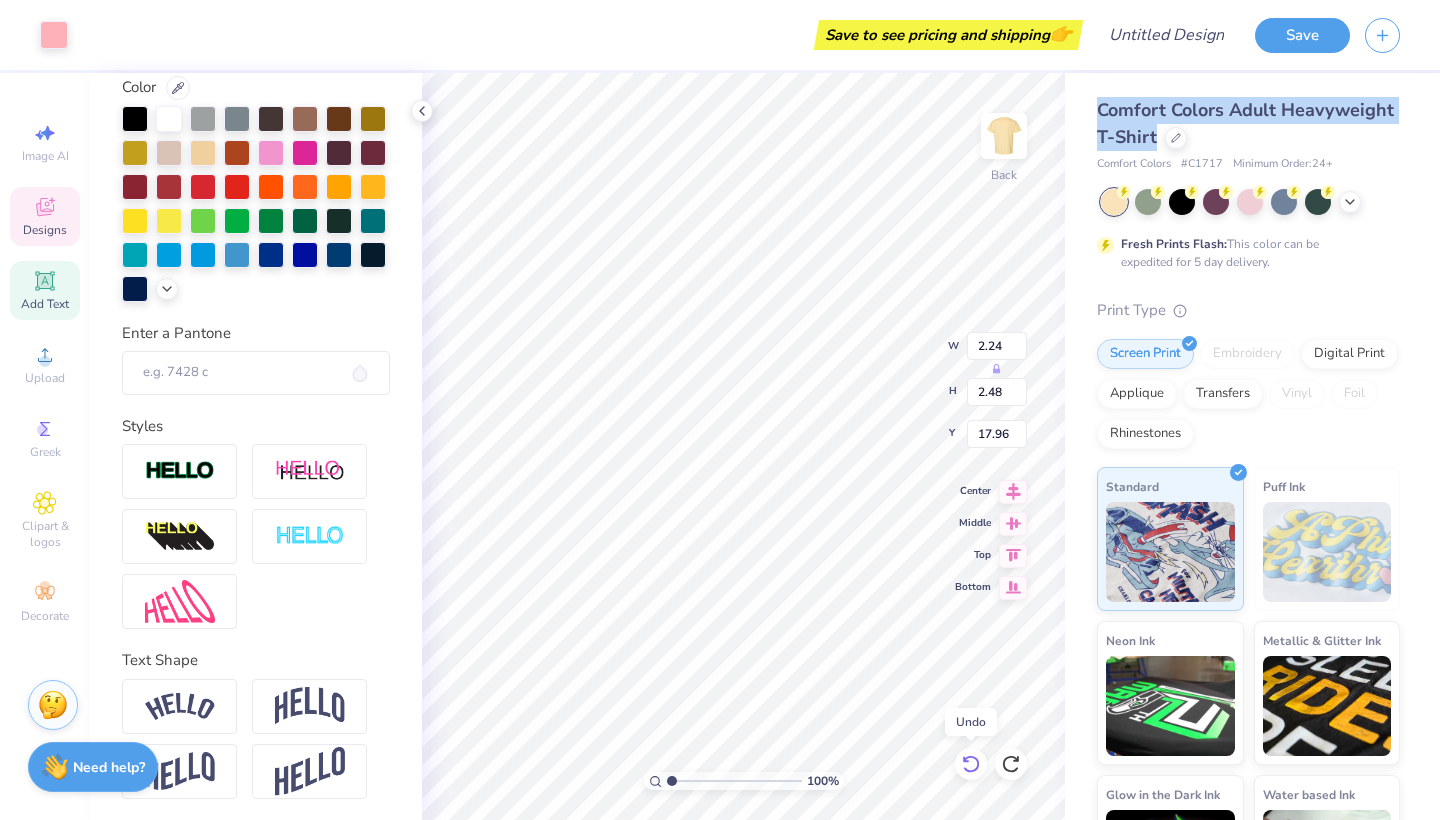 click at bounding box center [971, 764] 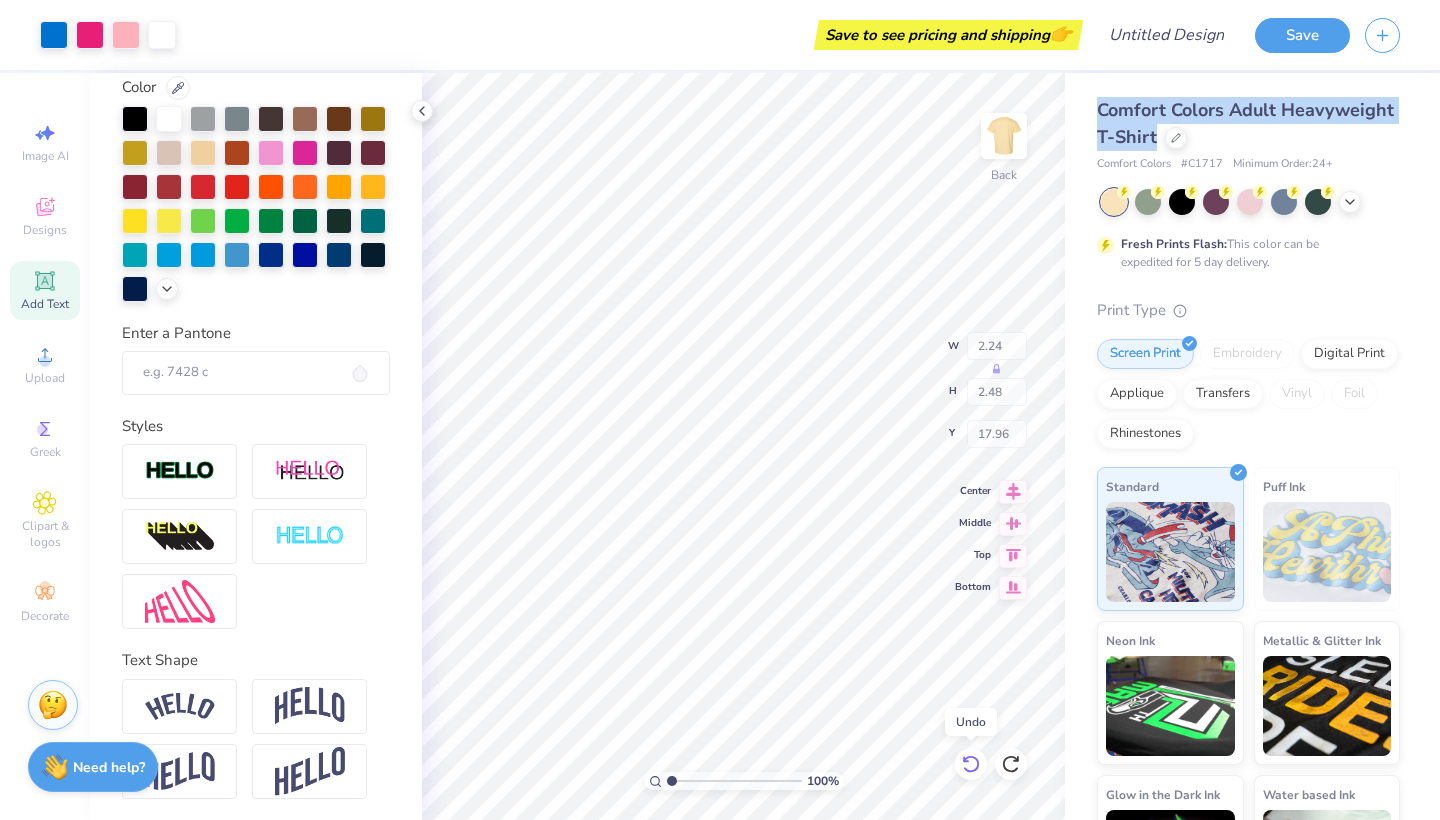 click at bounding box center [971, 764] 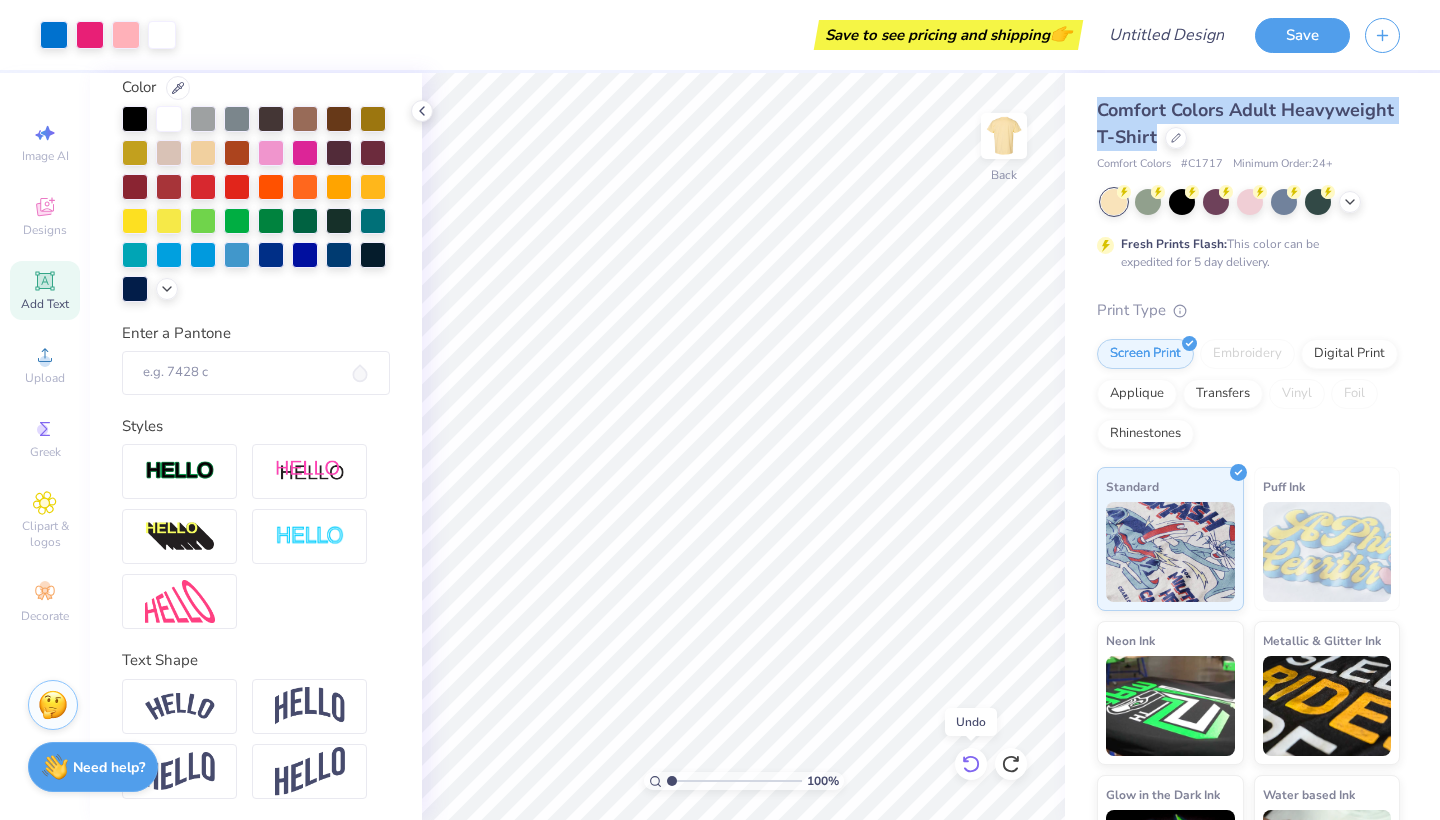 click at bounding box center (971, 764) 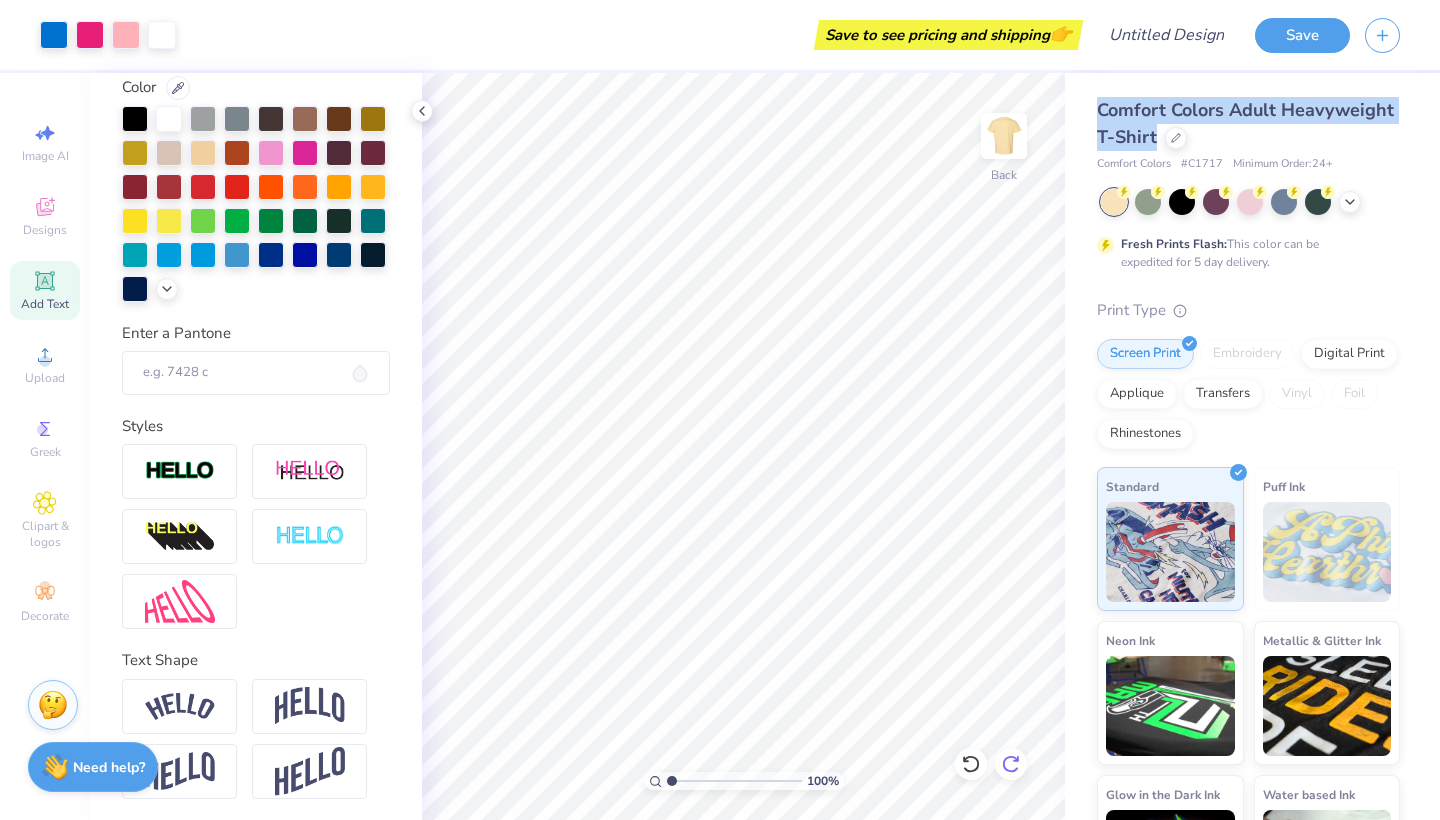 click 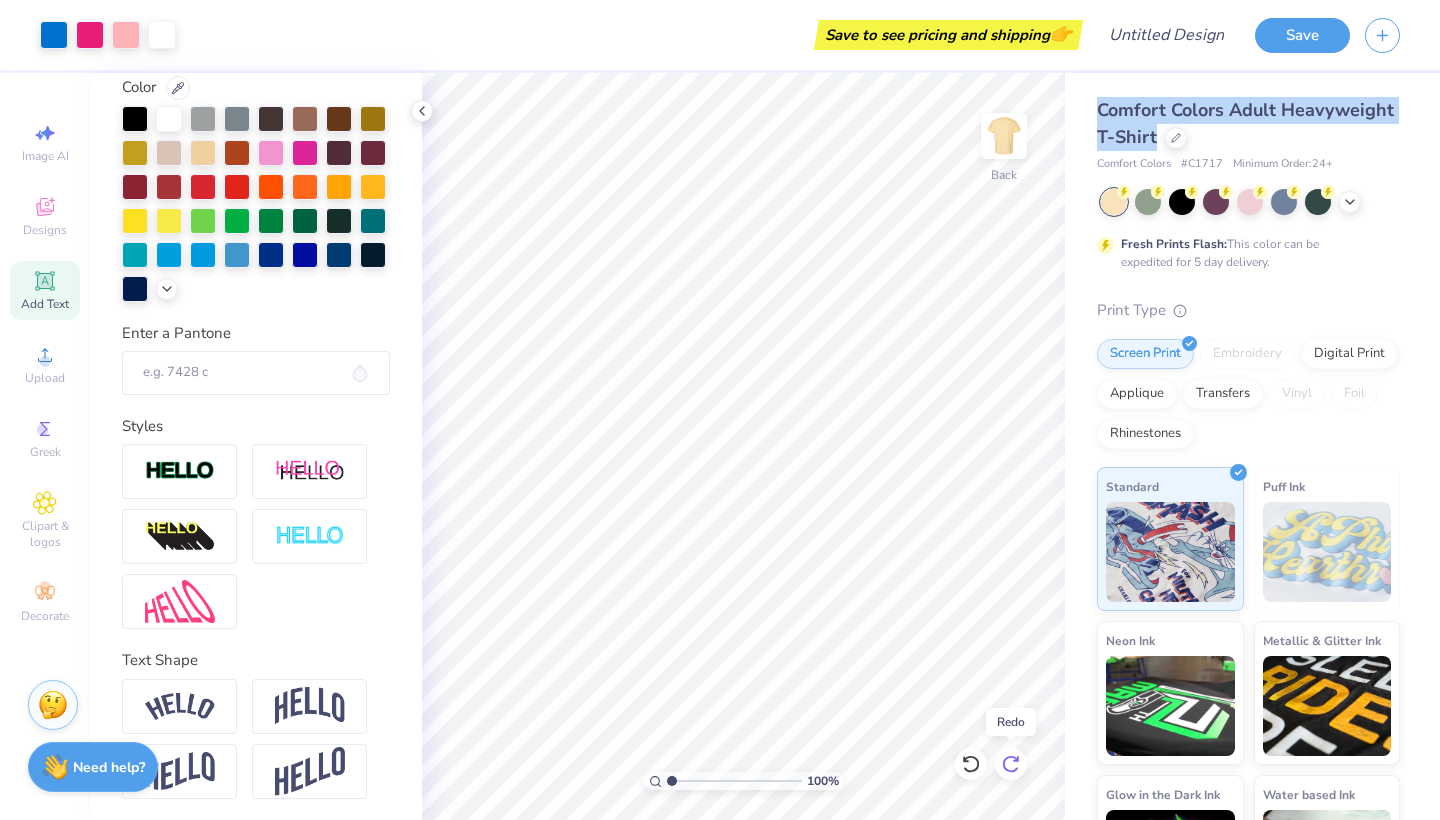 click 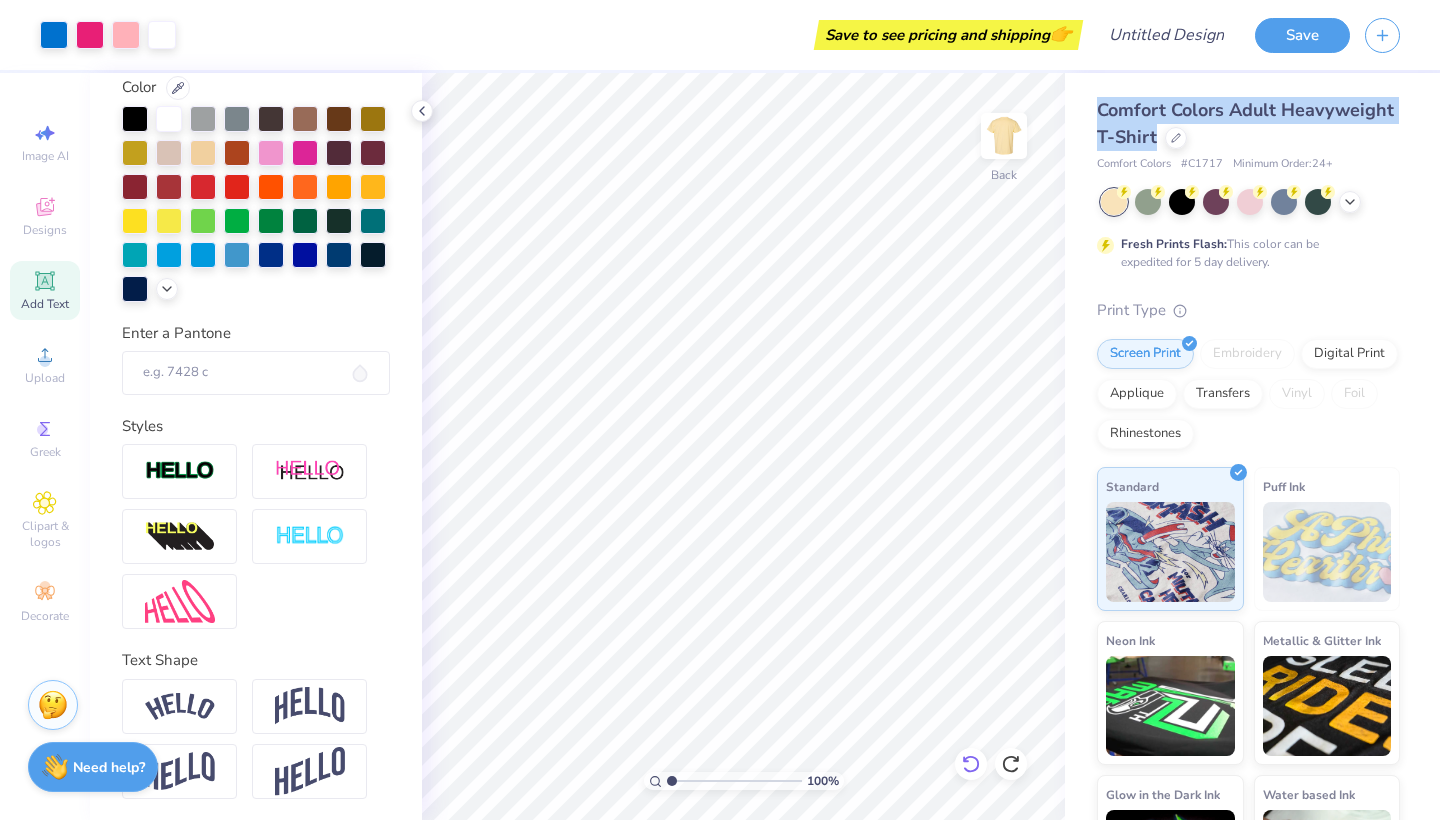 click at bounding box center [971, 764] 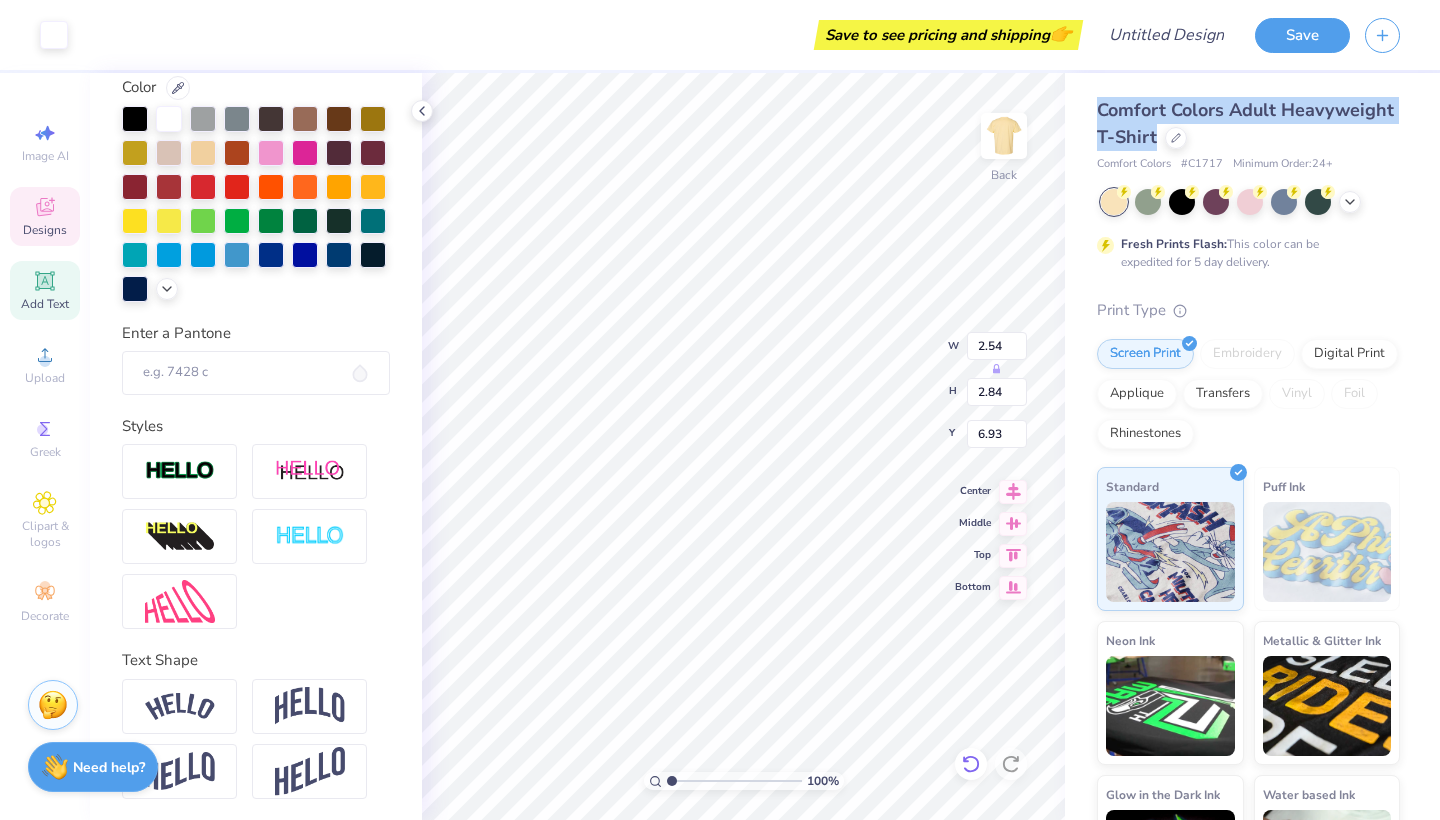 click 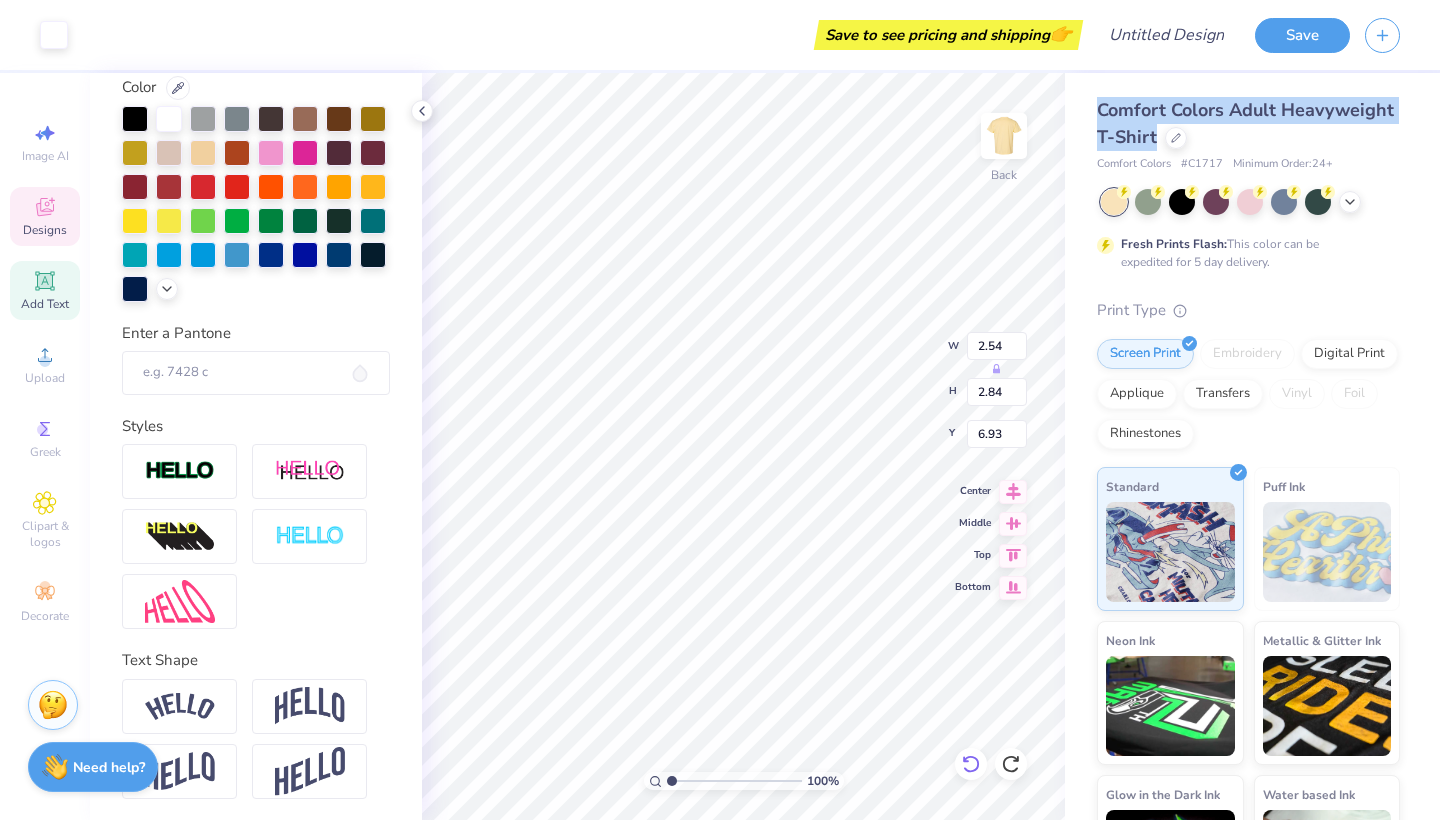 type on "7.09" 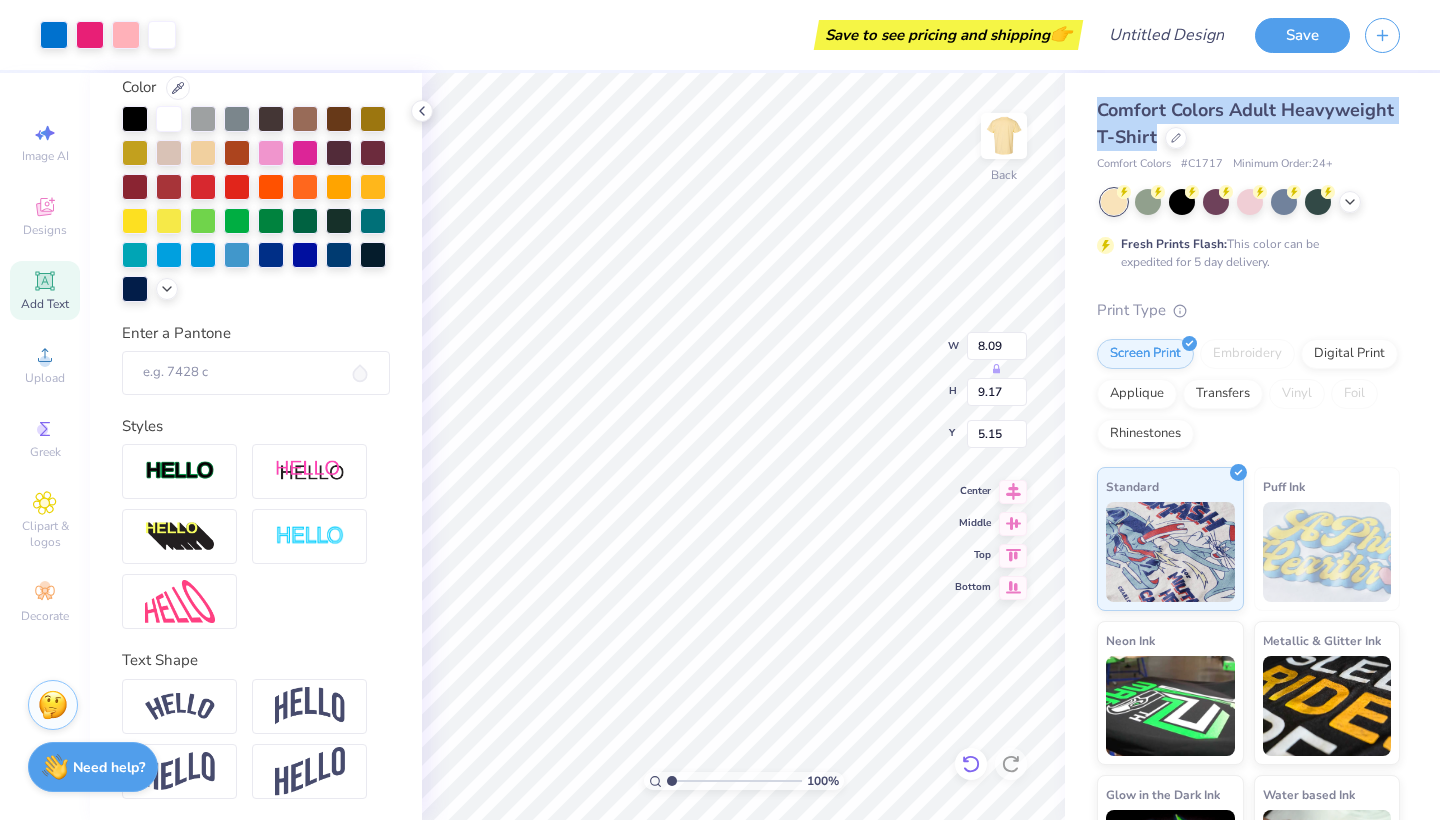 type on "5.19" 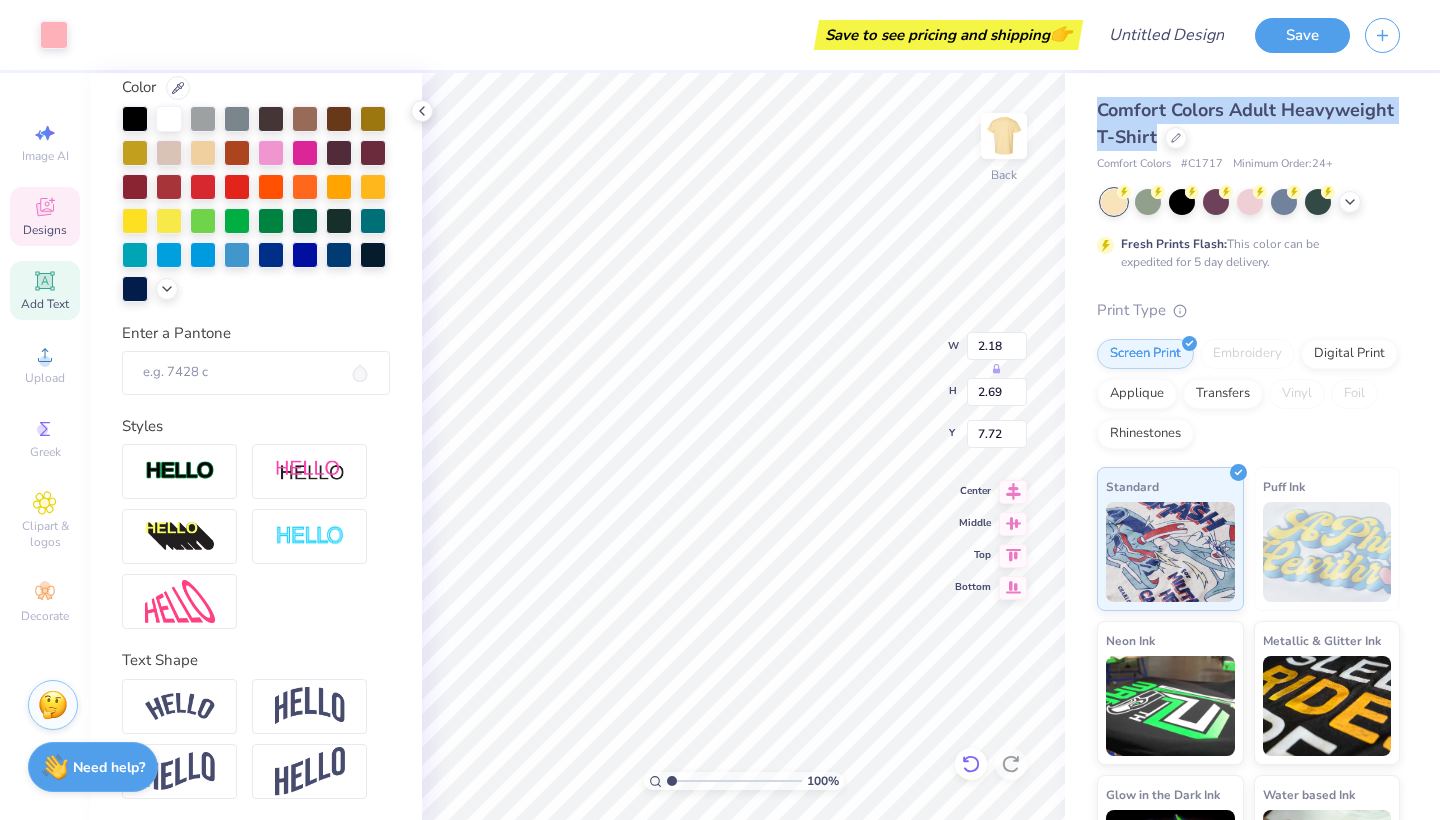 click at bounding box center [971, 764] 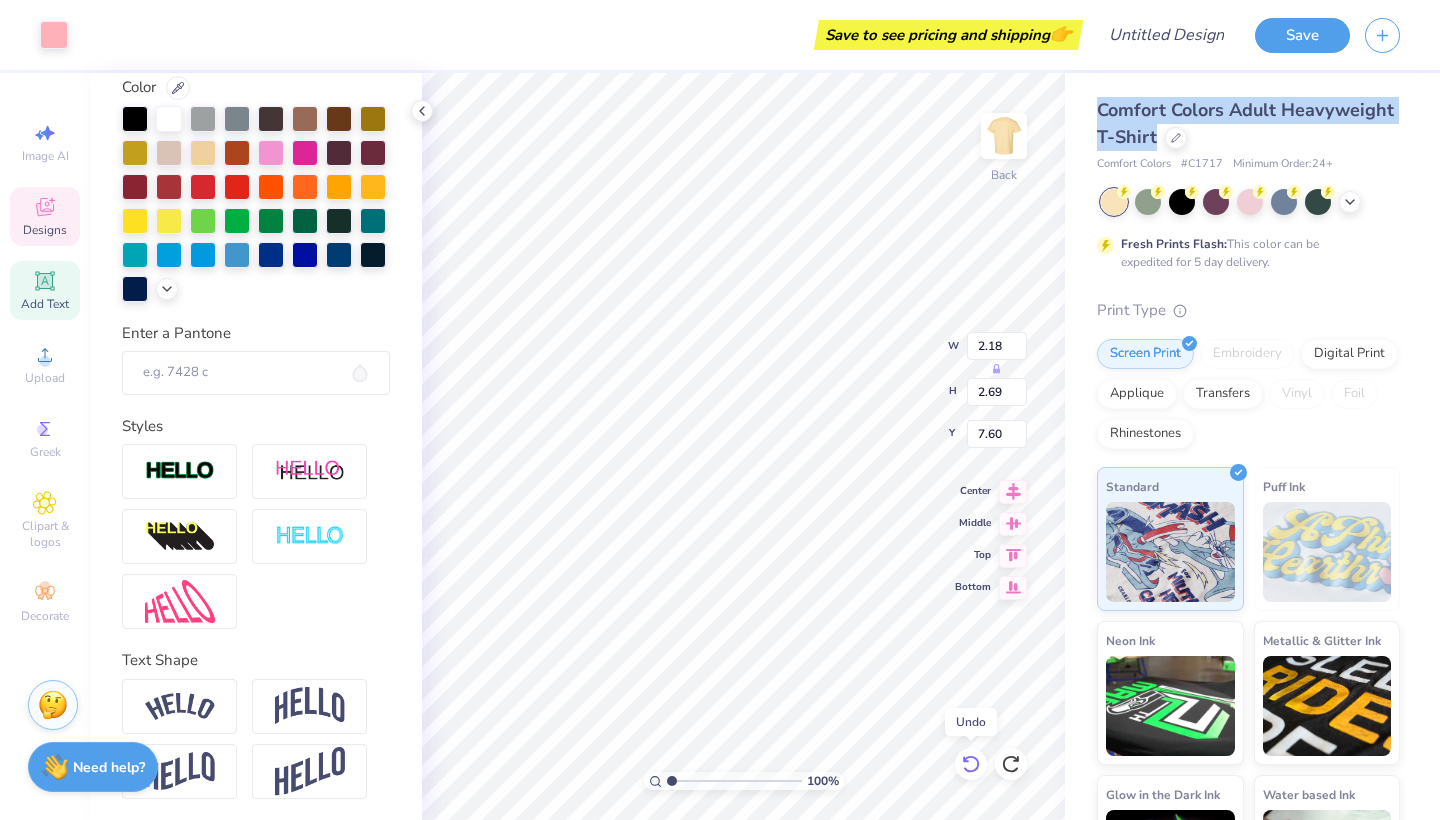 click 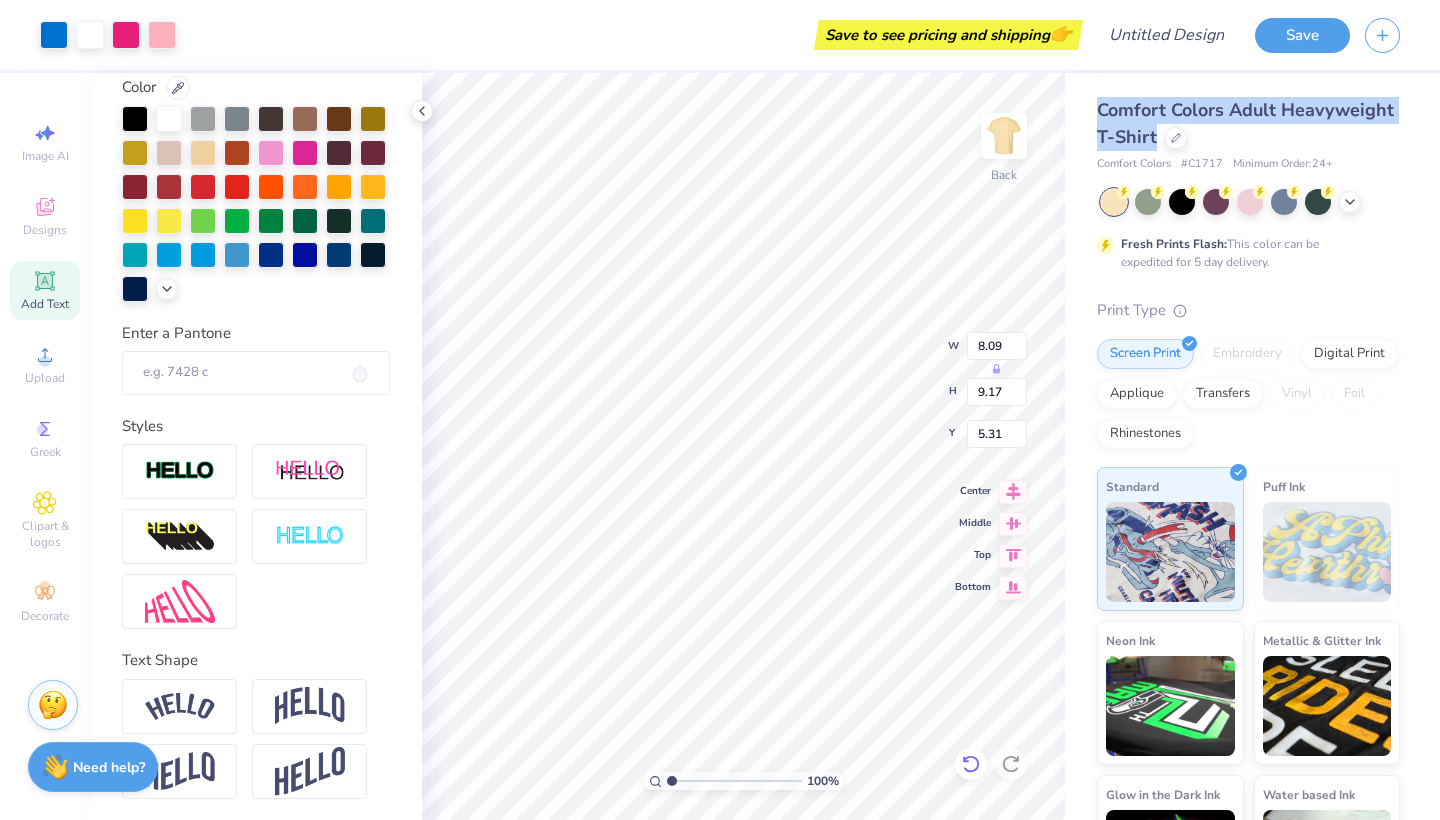 click 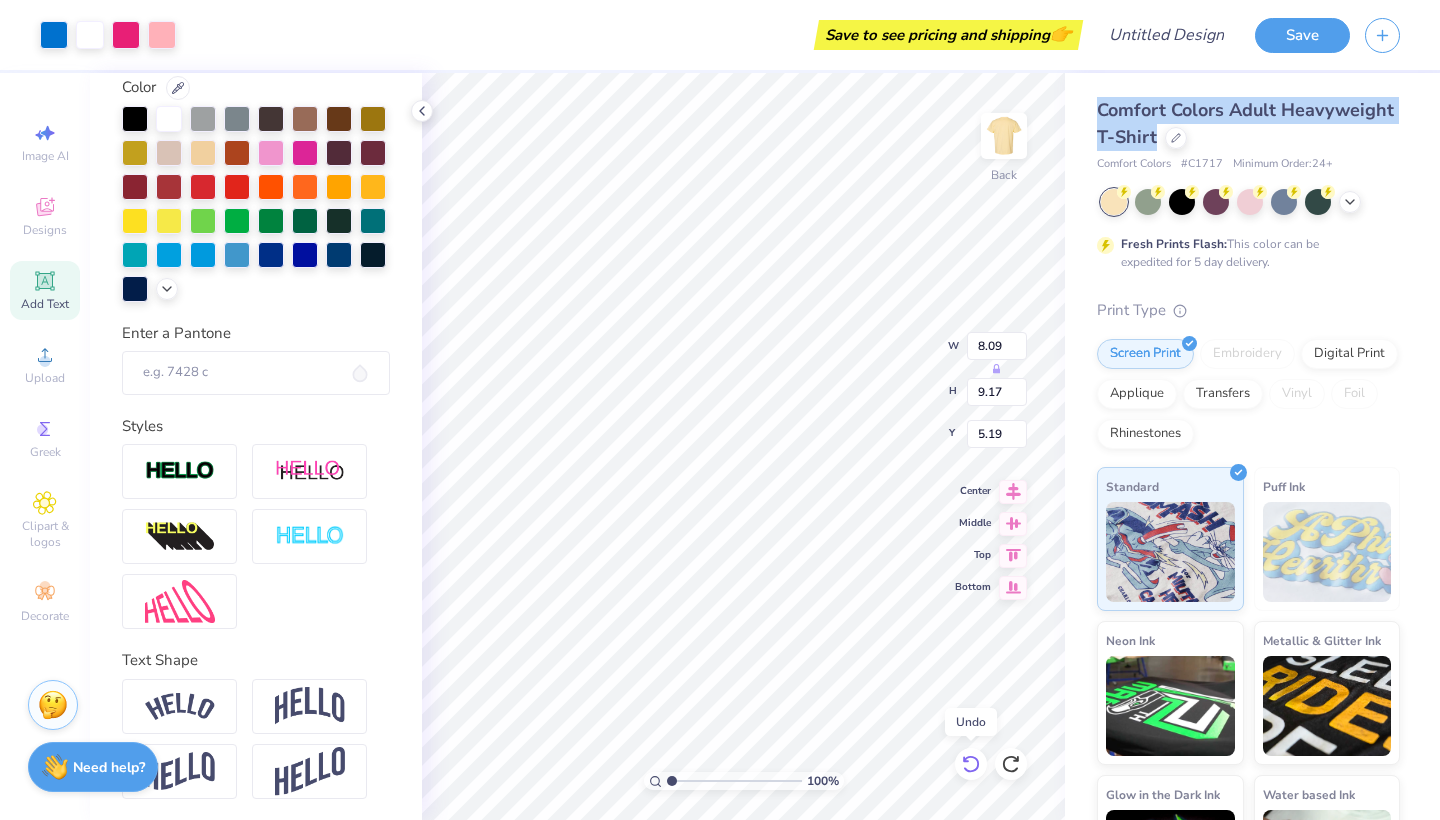 click 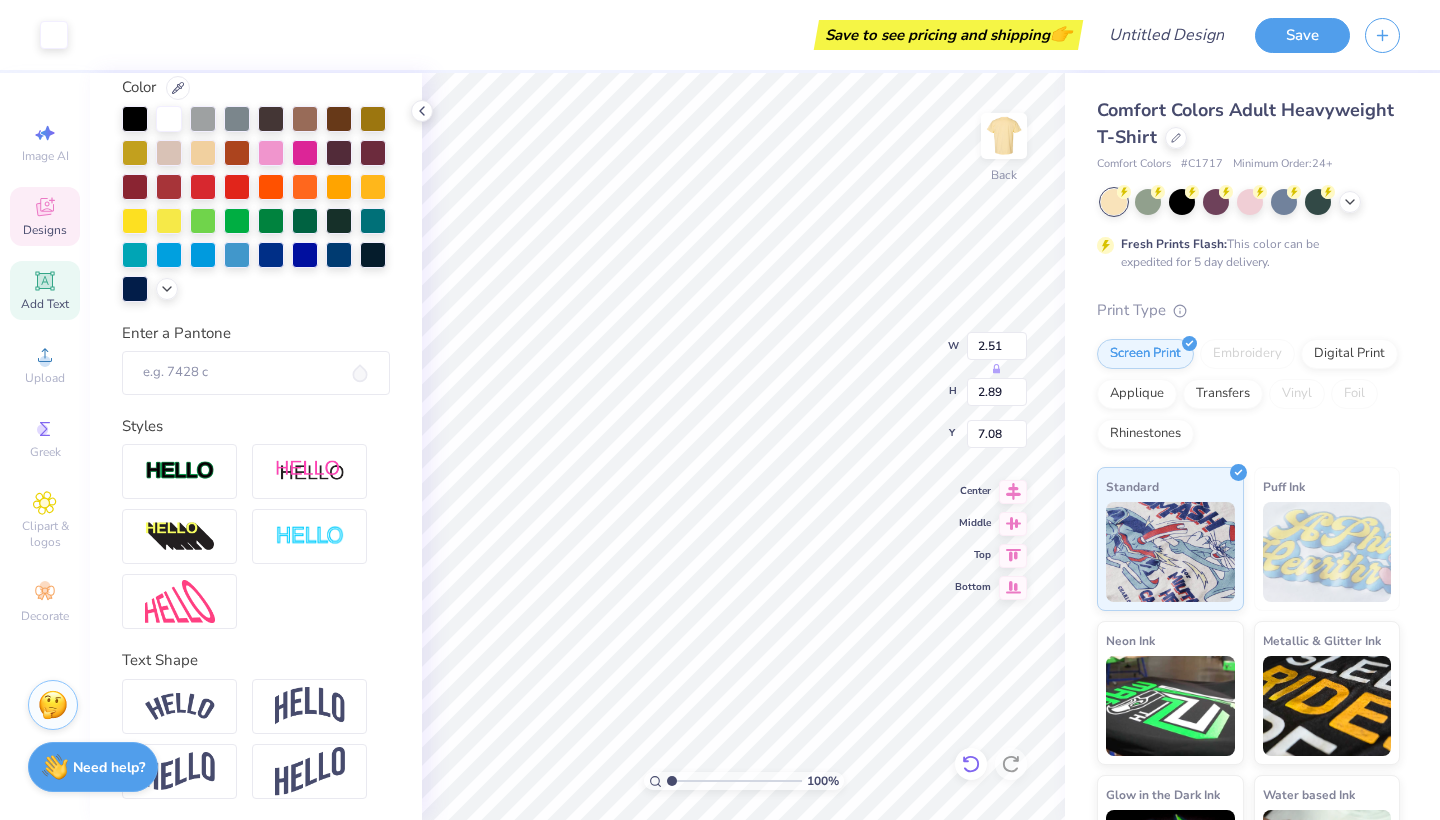 type on "15.47" 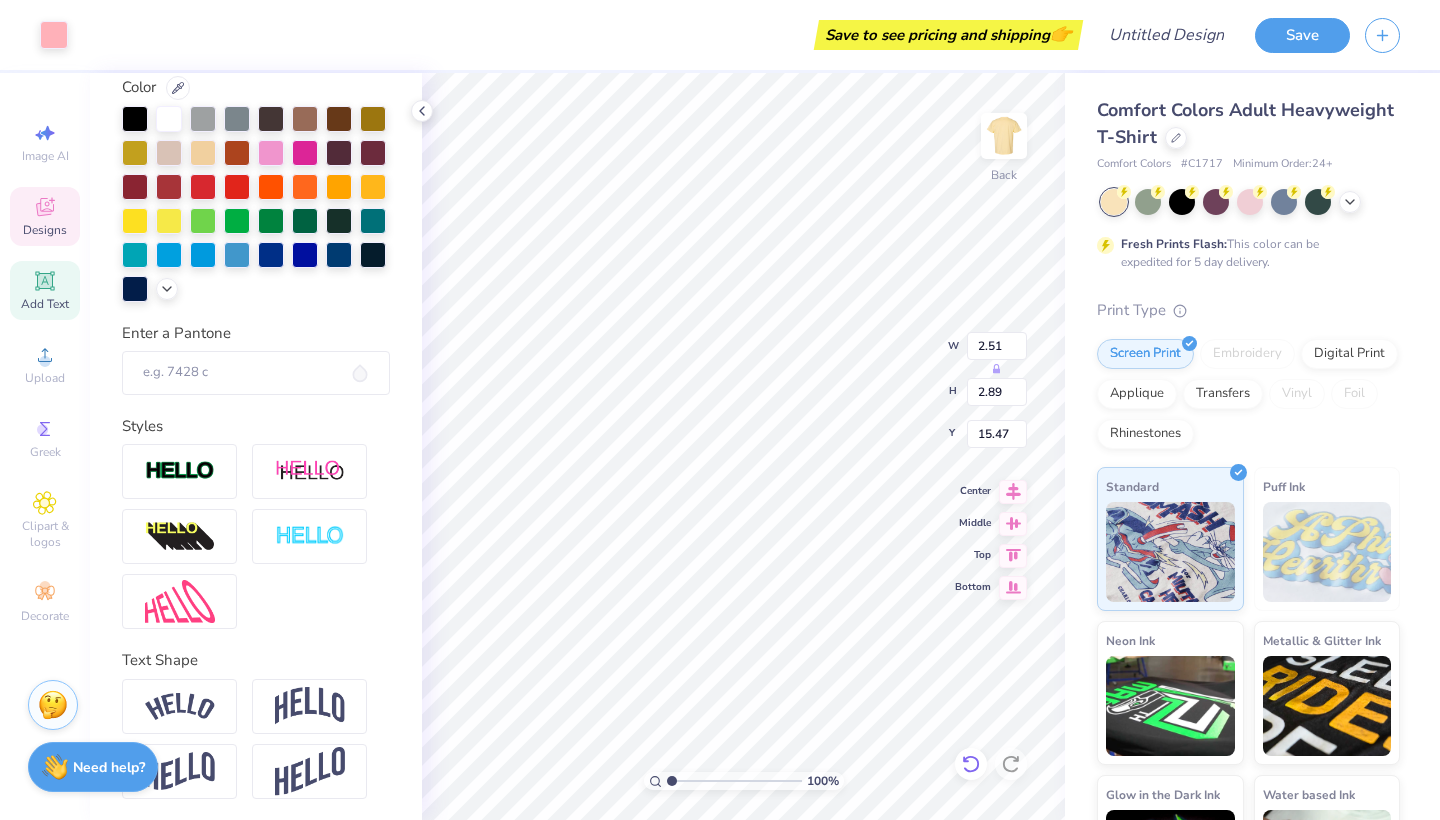type on "2.20" 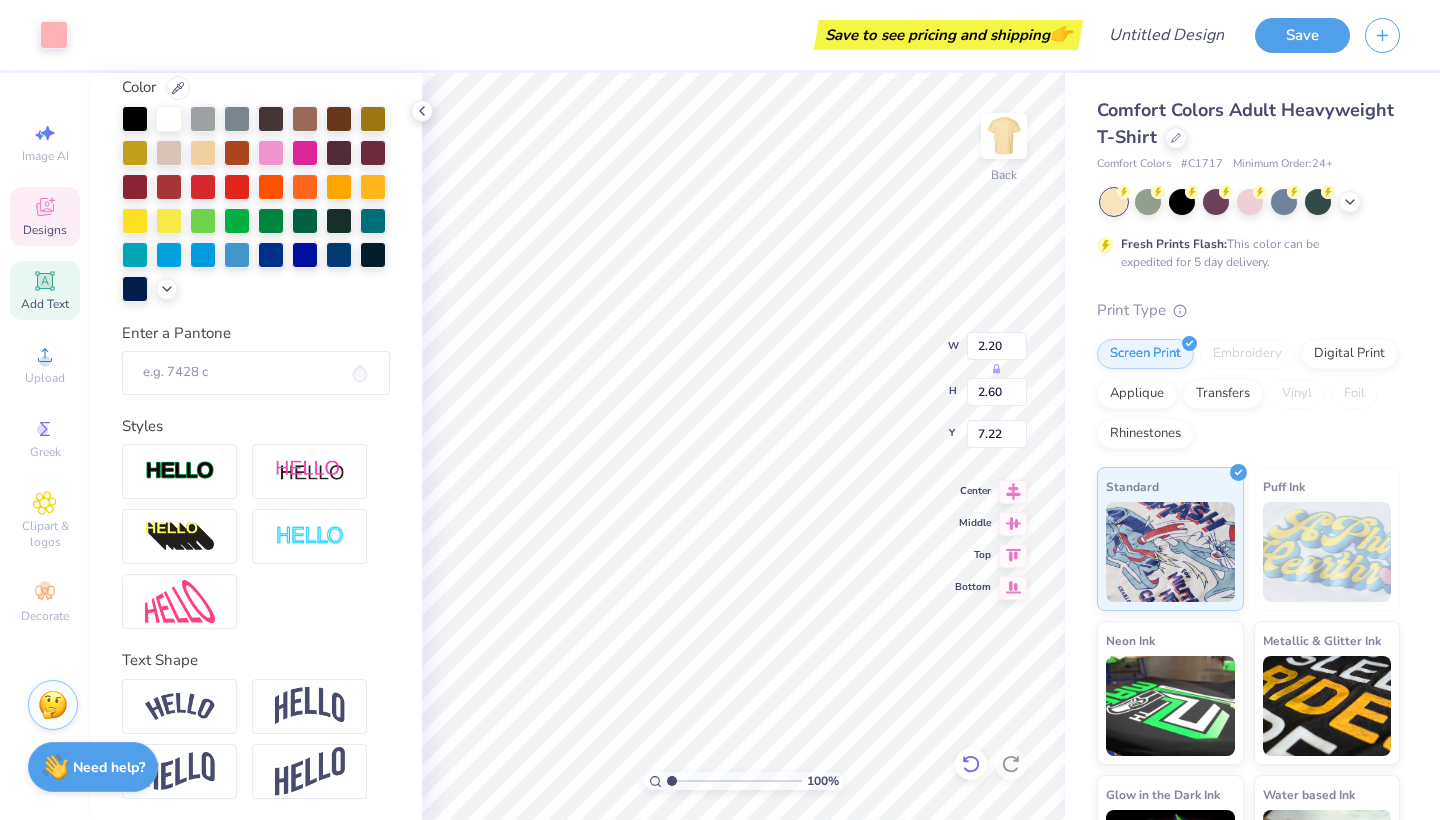 type on "15.61" 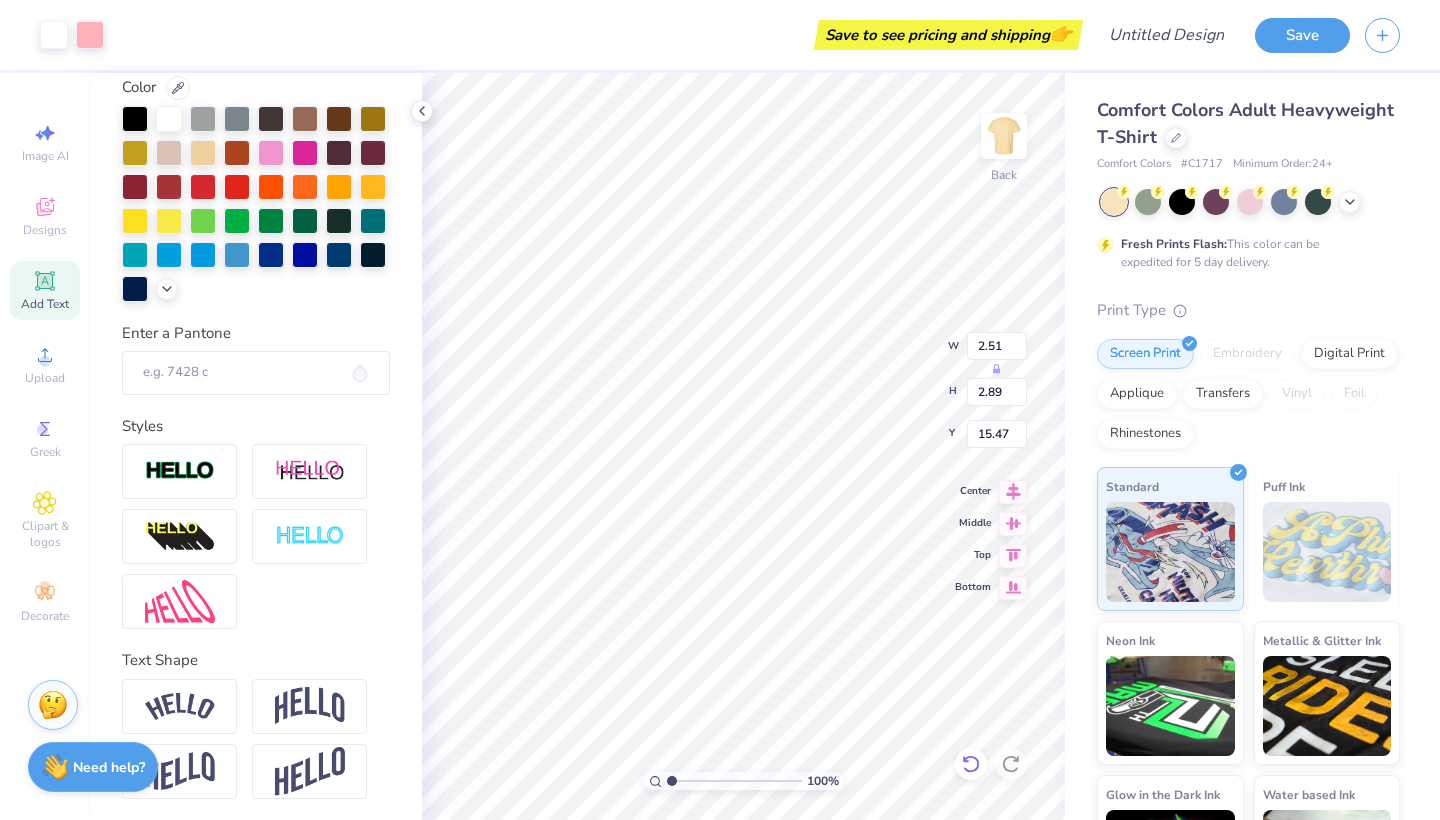 type on "17.70" 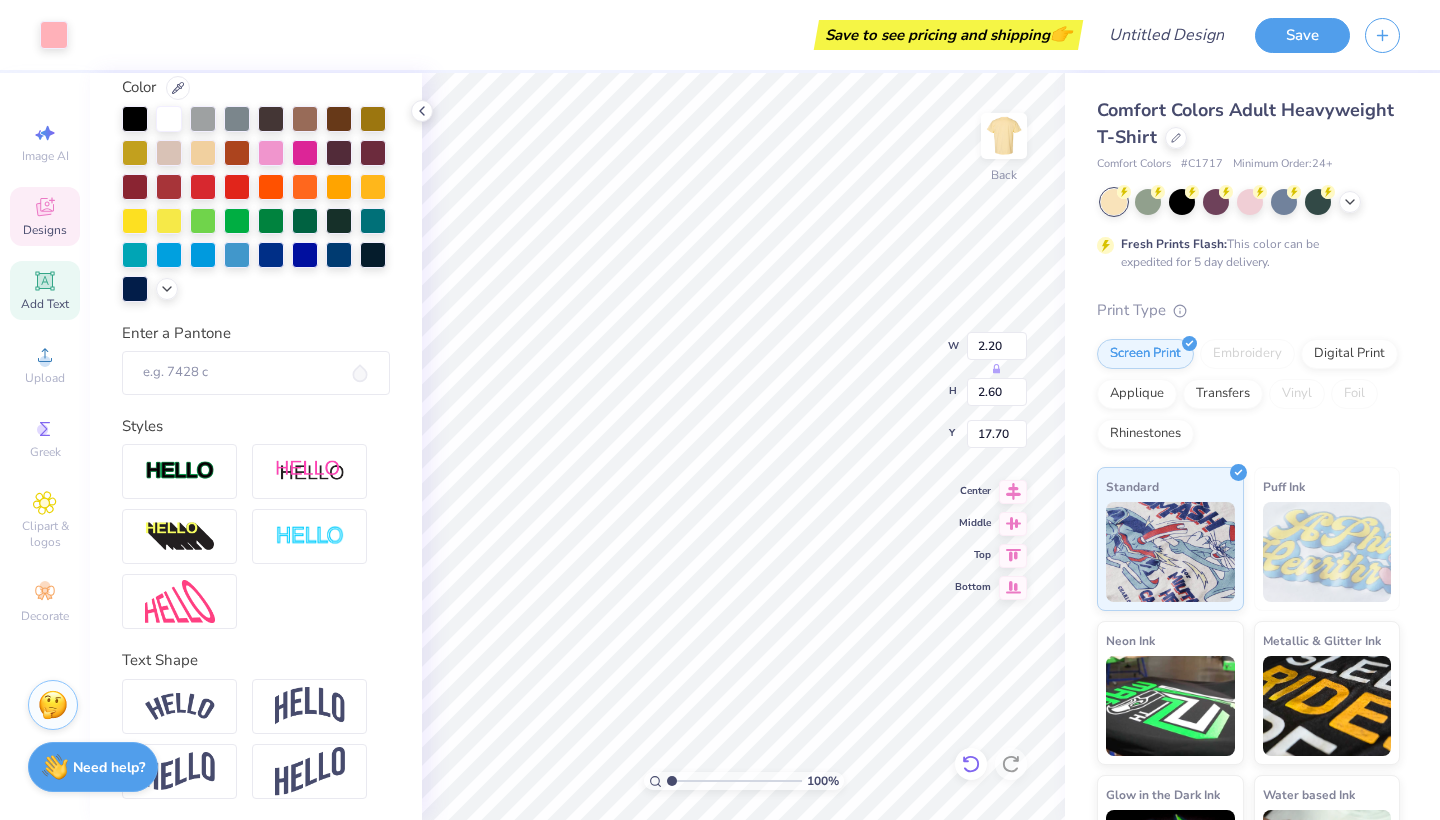type on "2.20" 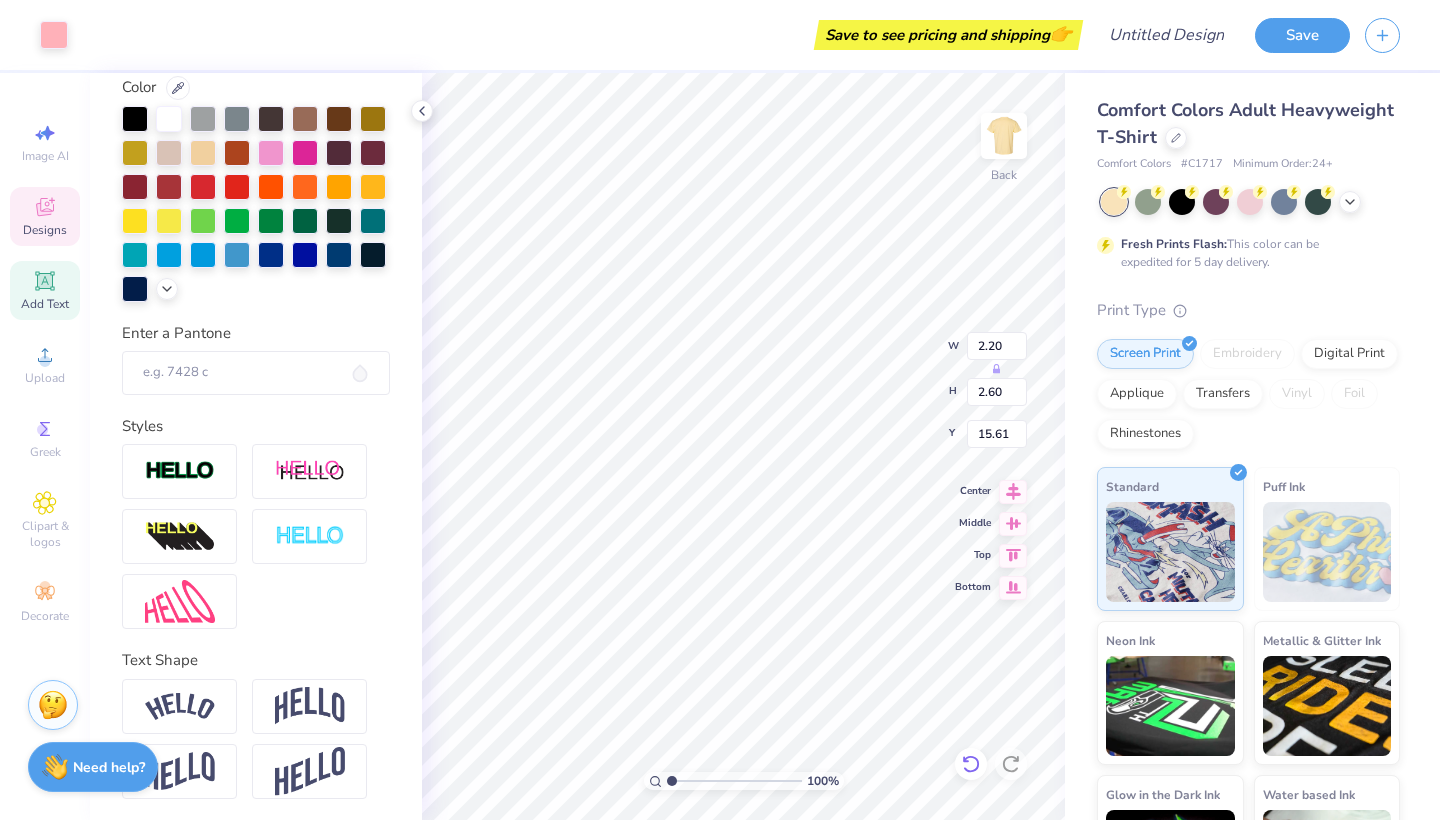 type on "17.85" 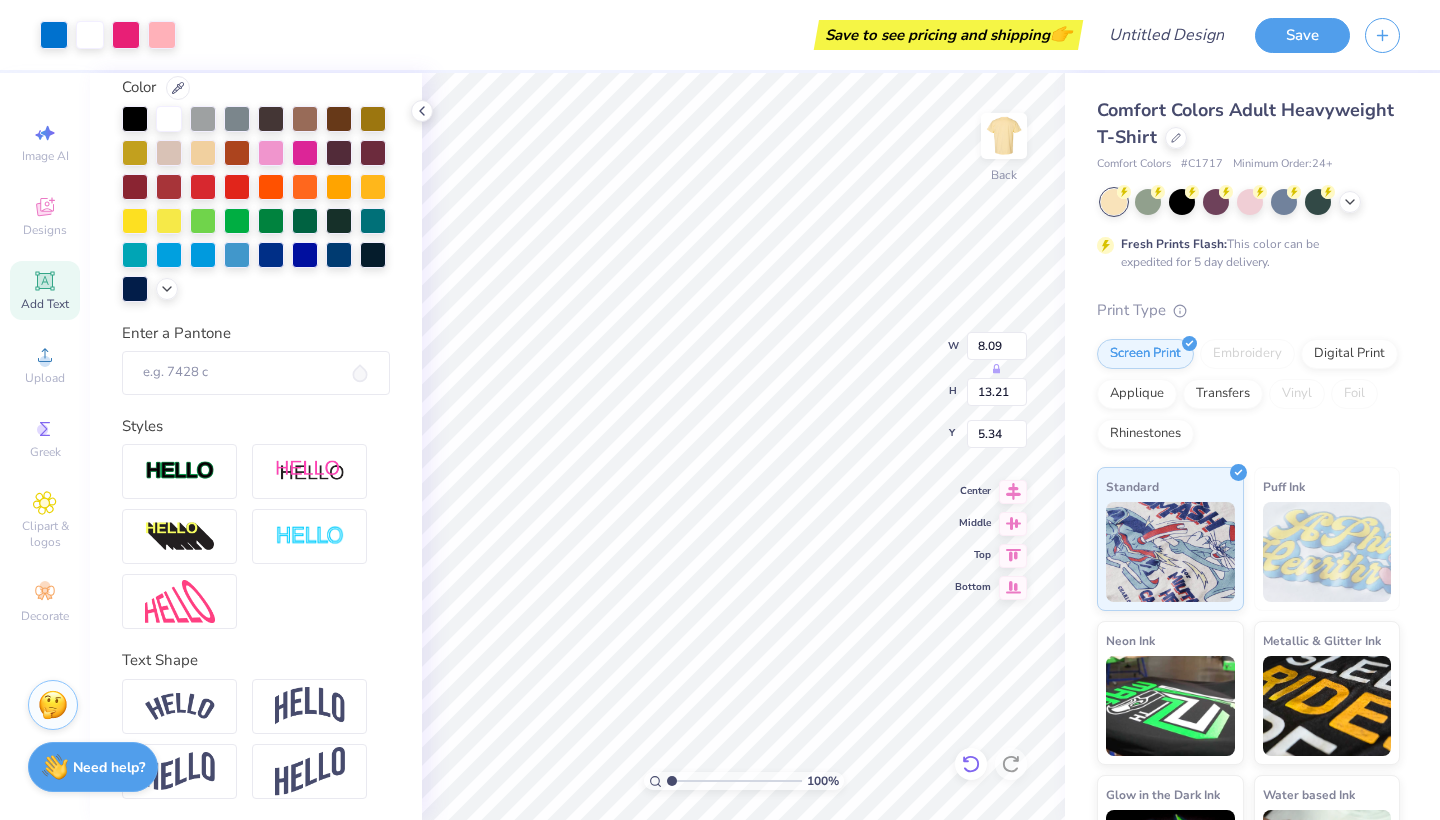 click at bounding box center (971, 764) 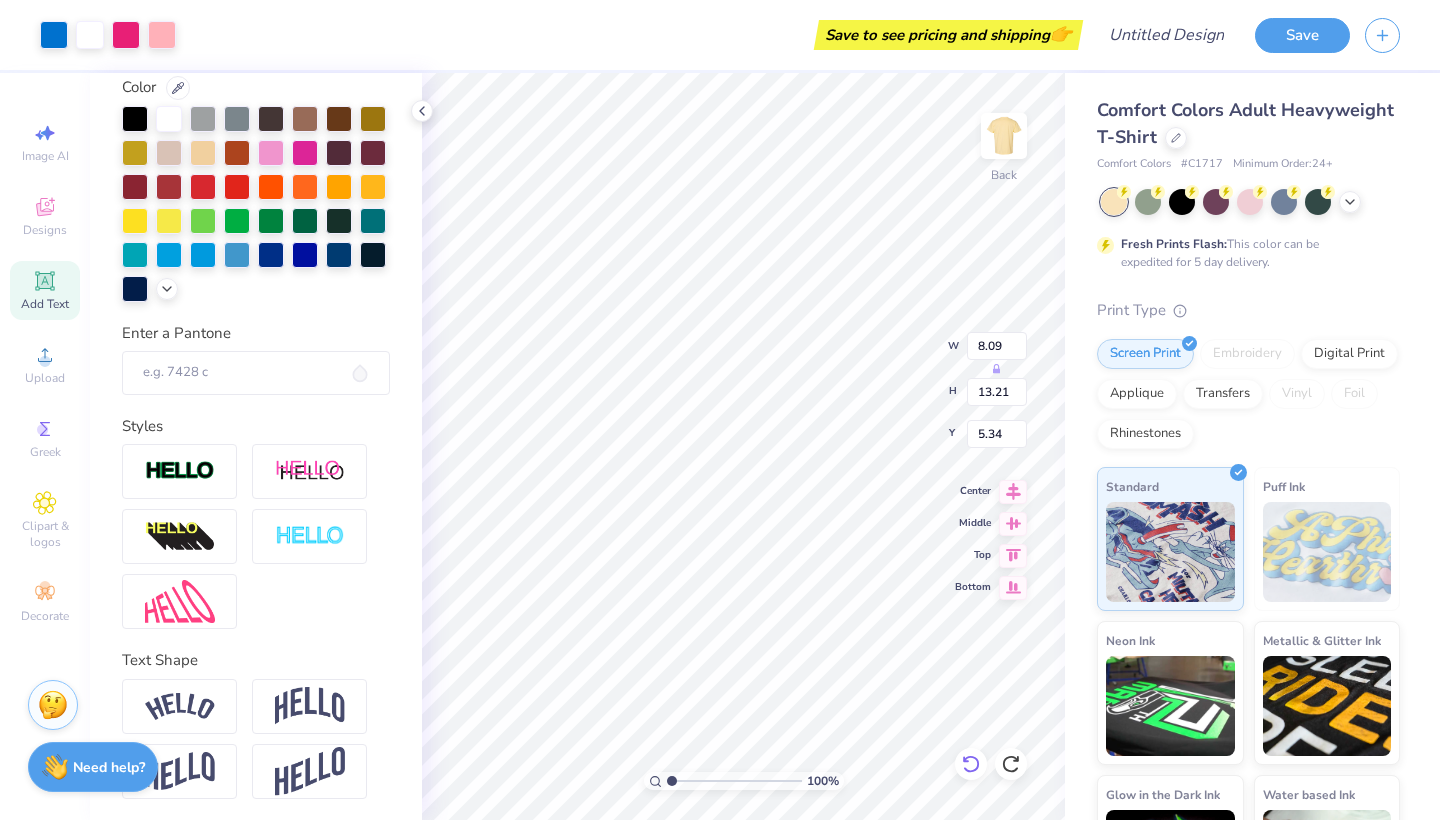 type on "5.15" 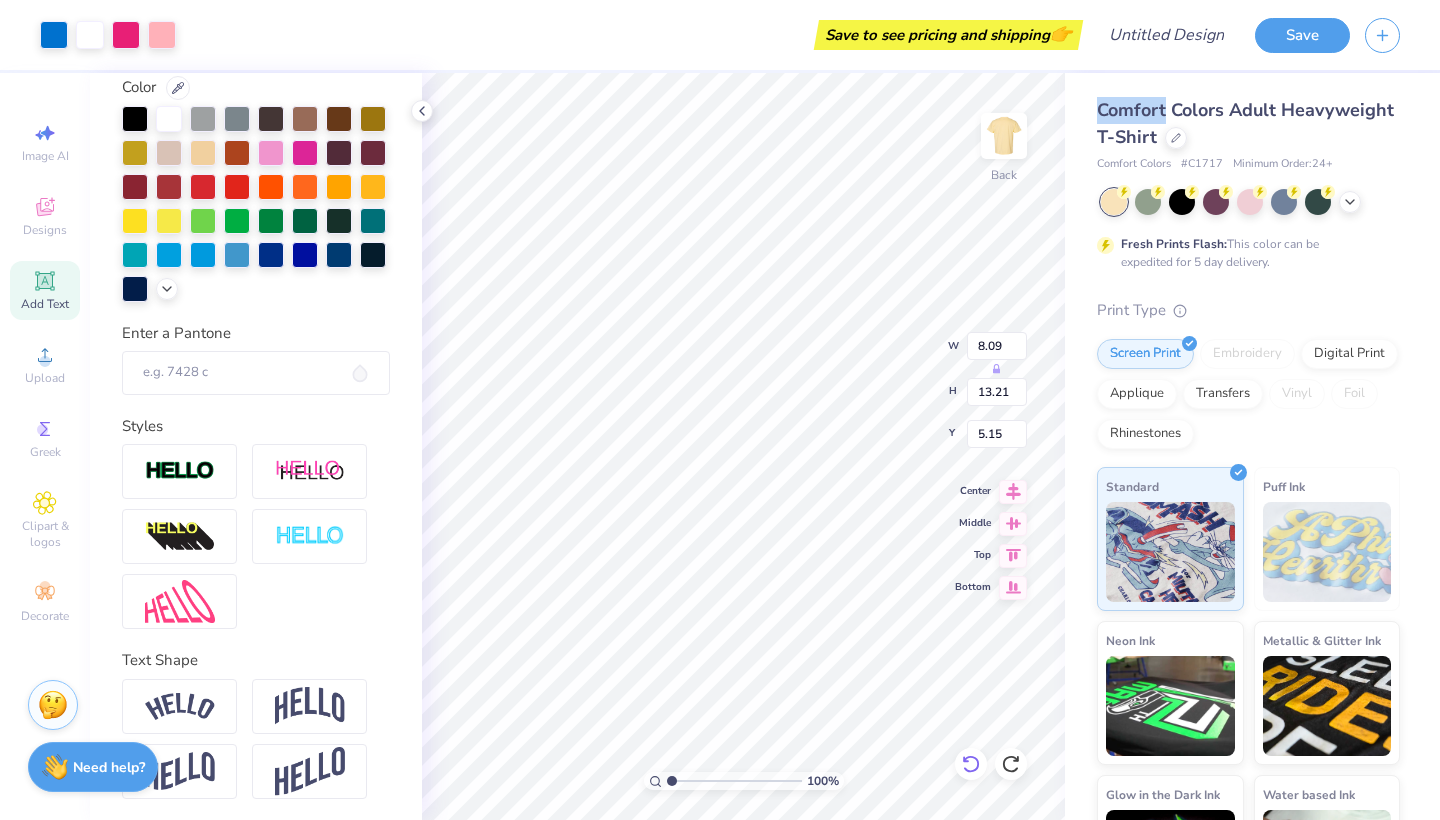 click at bounding box center [971, 764] 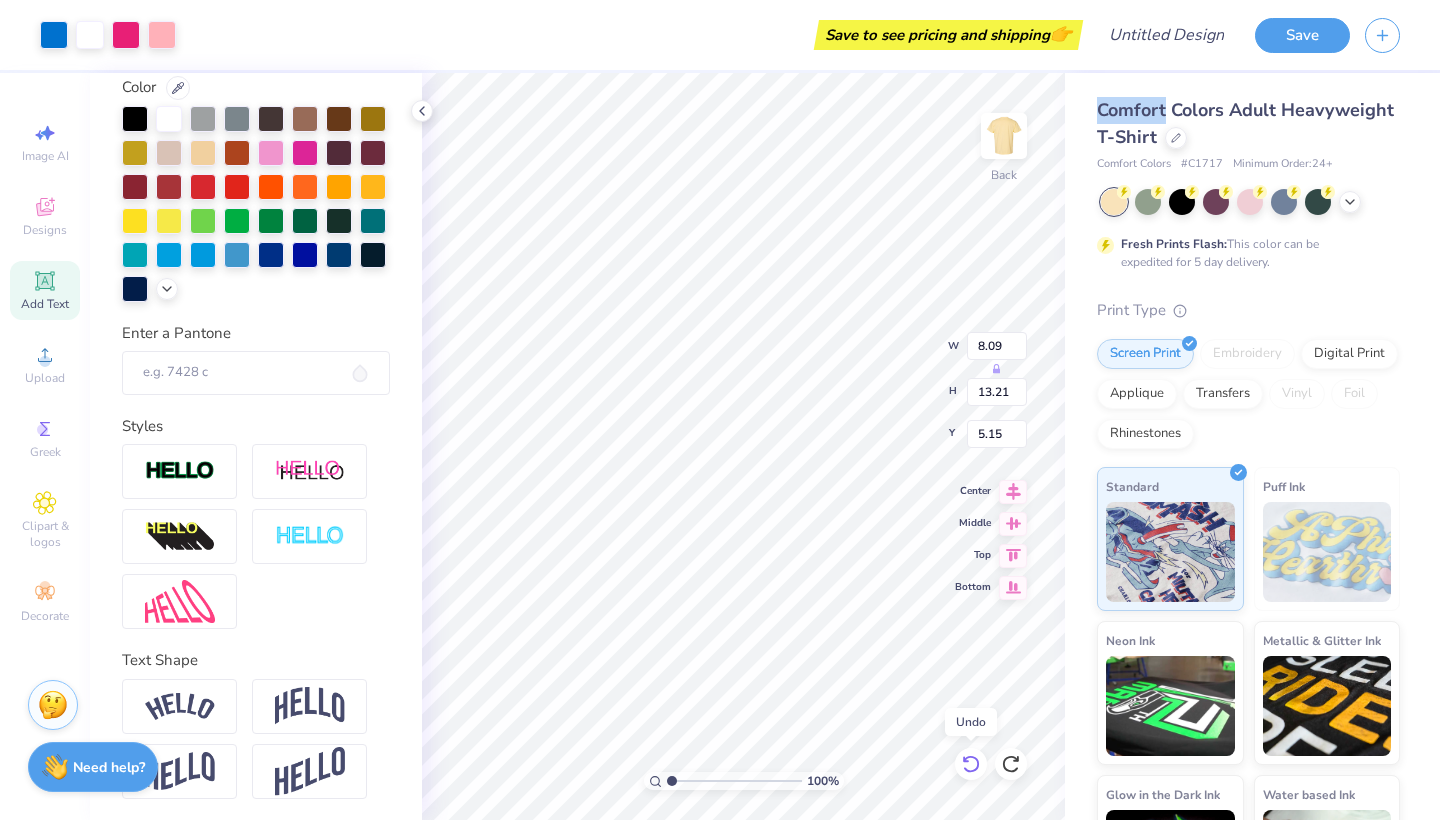 click 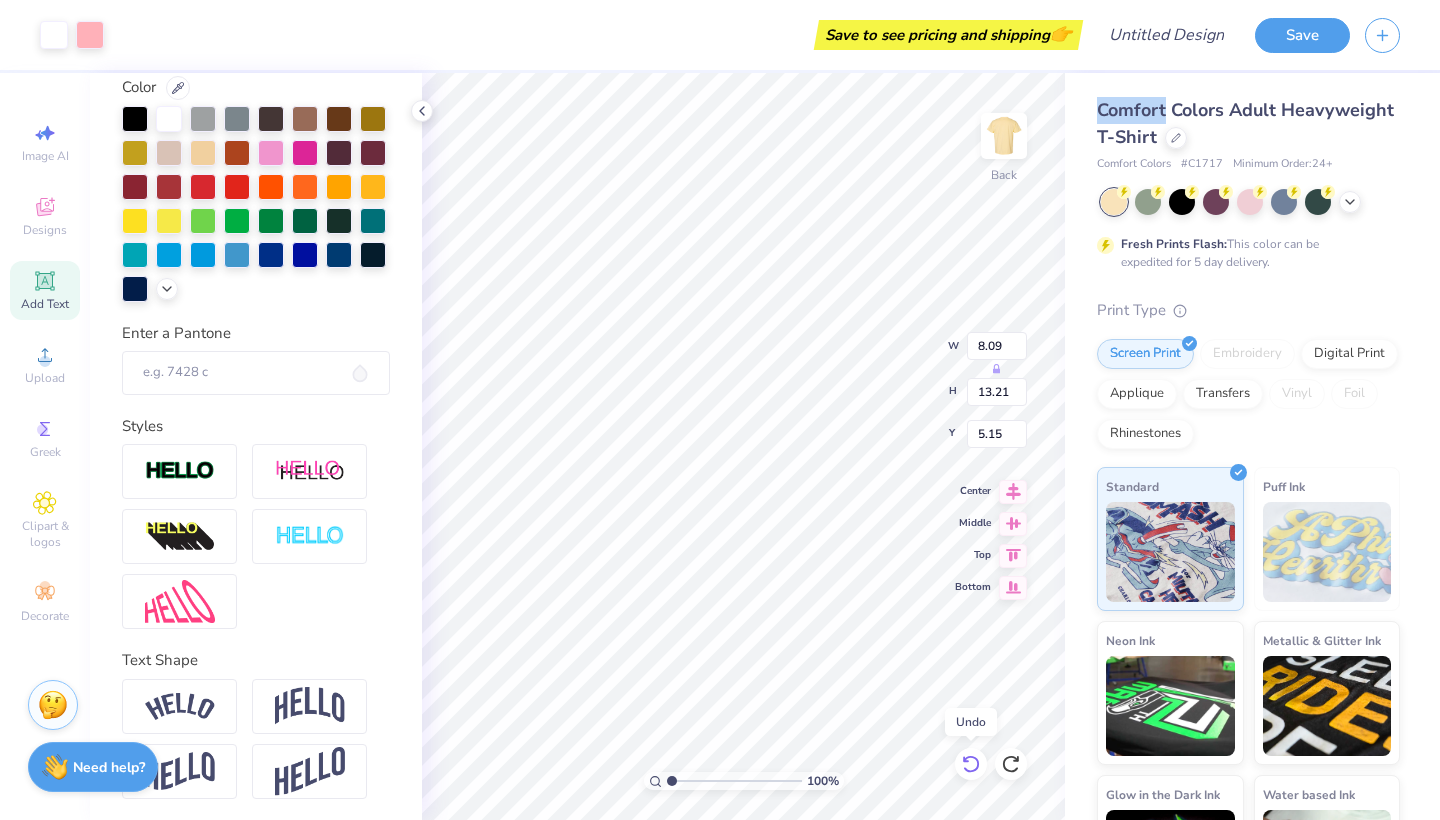 type on "2.51" 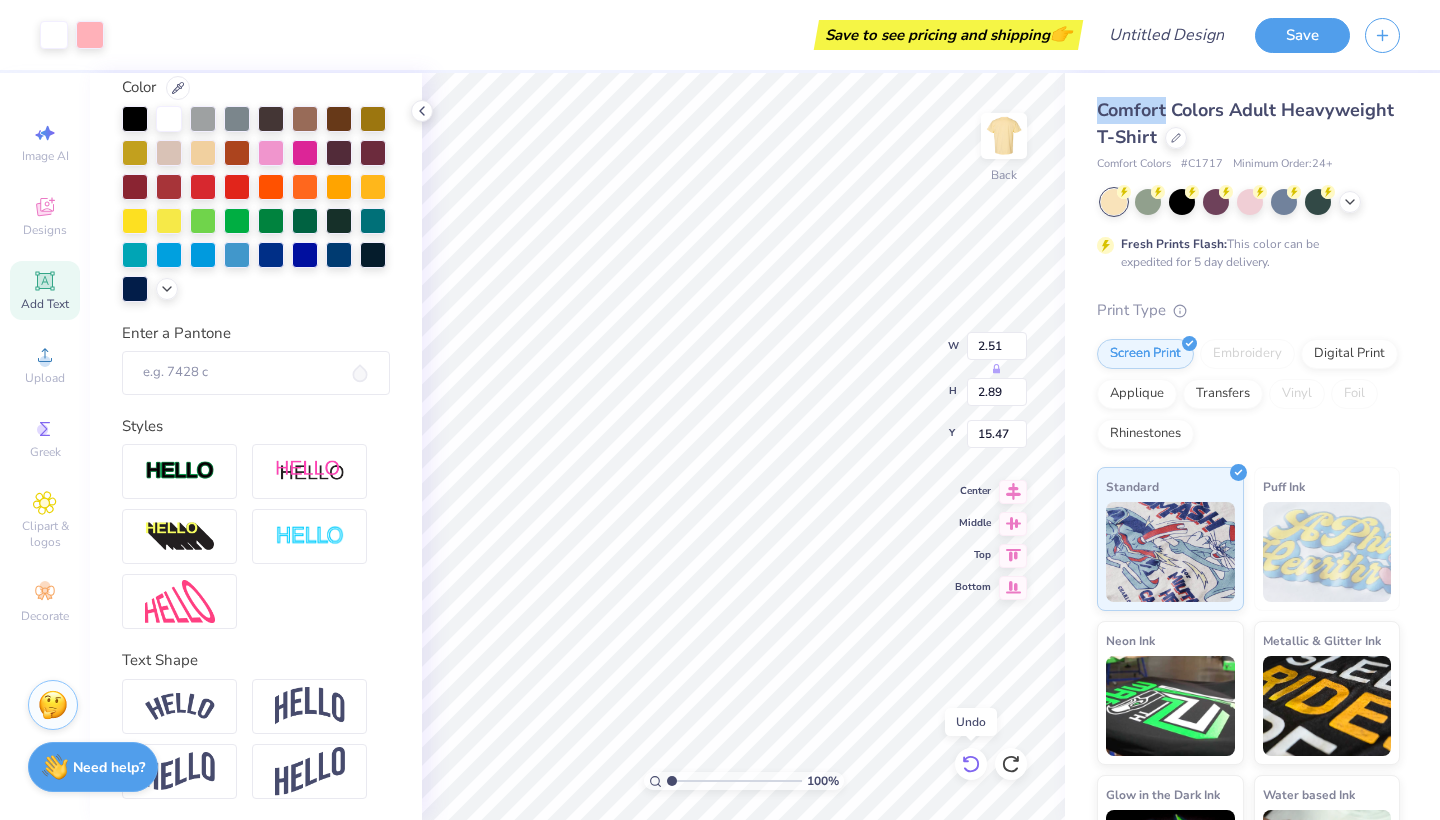 click 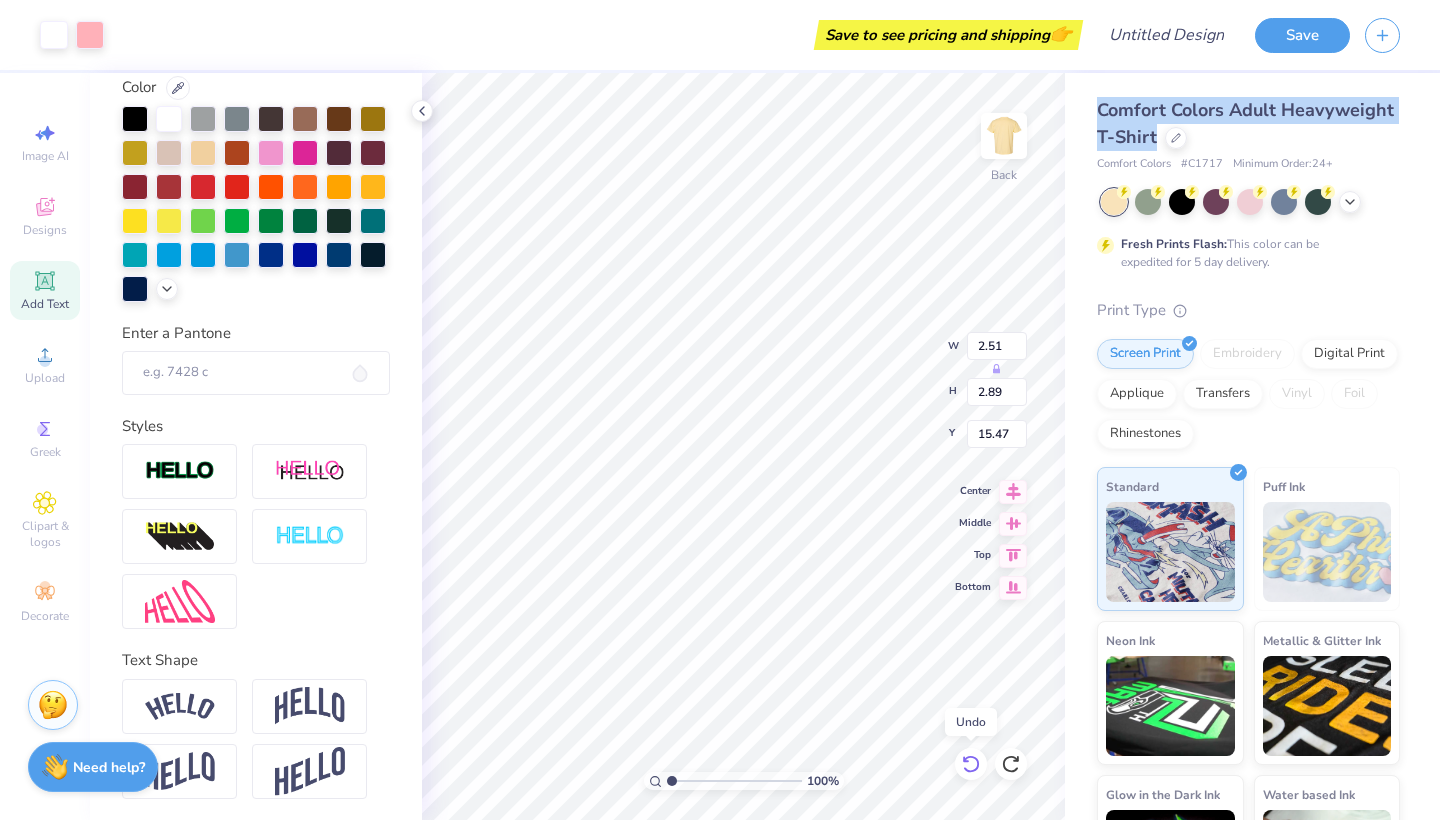 click 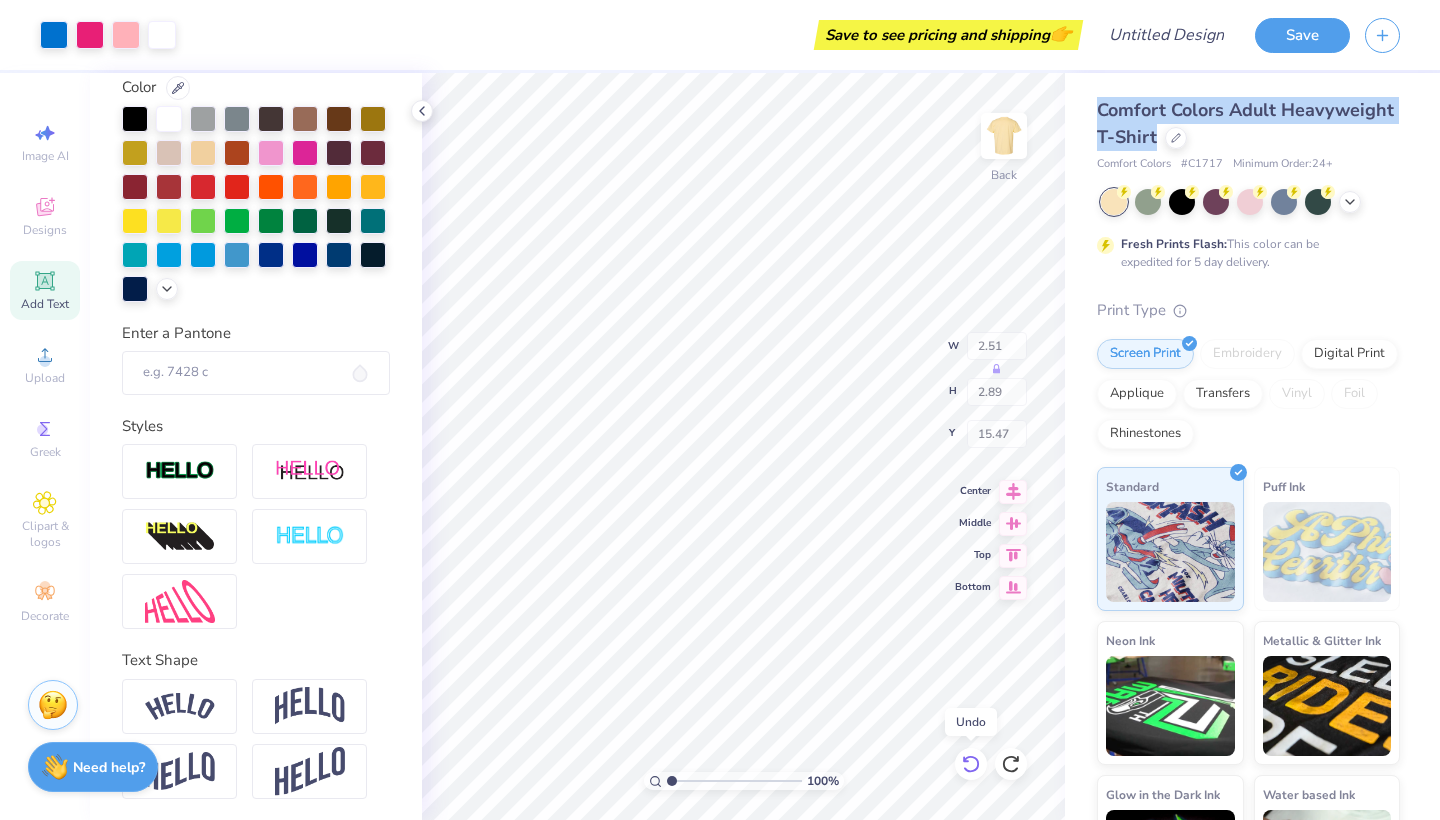 click 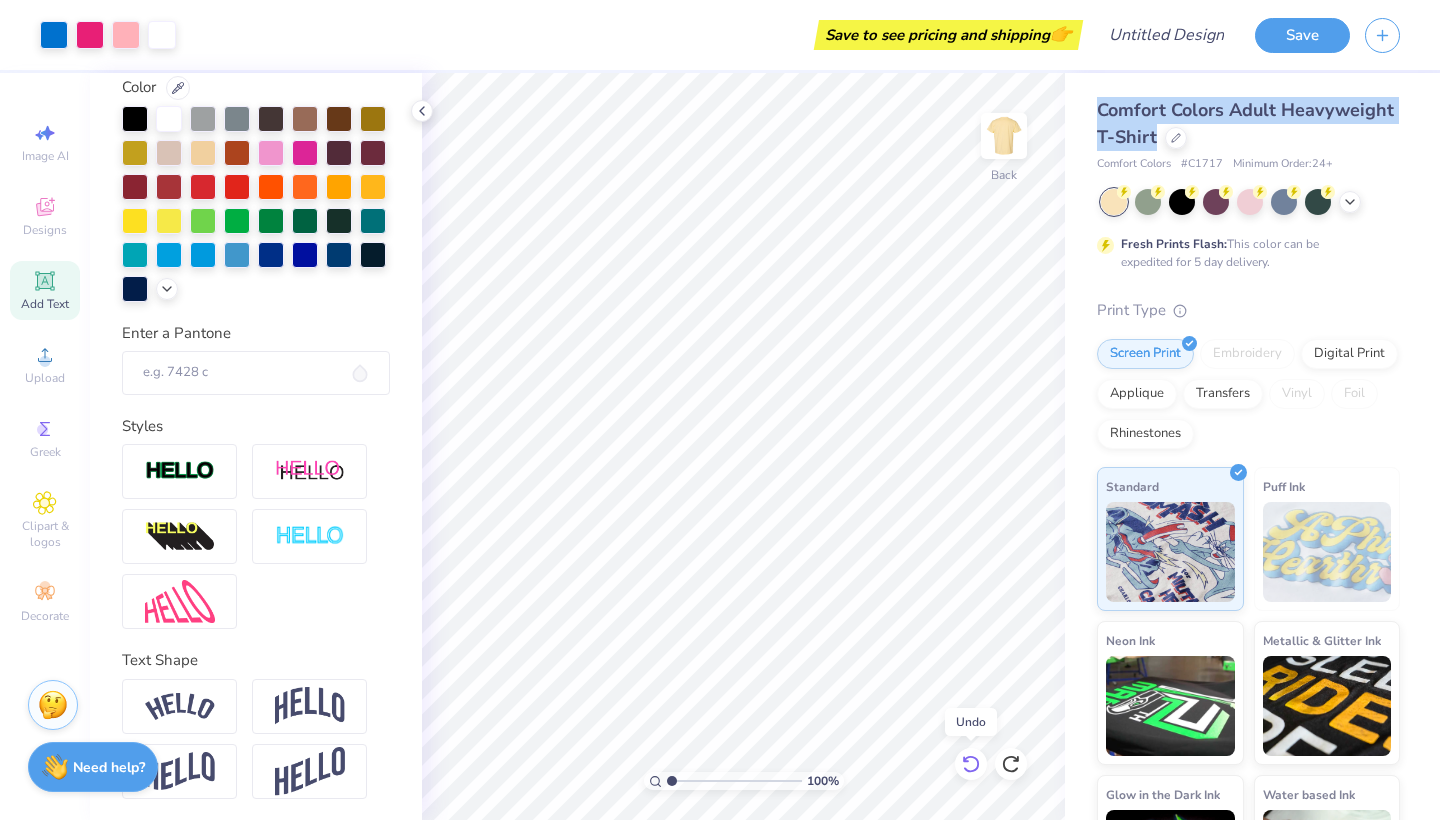 click 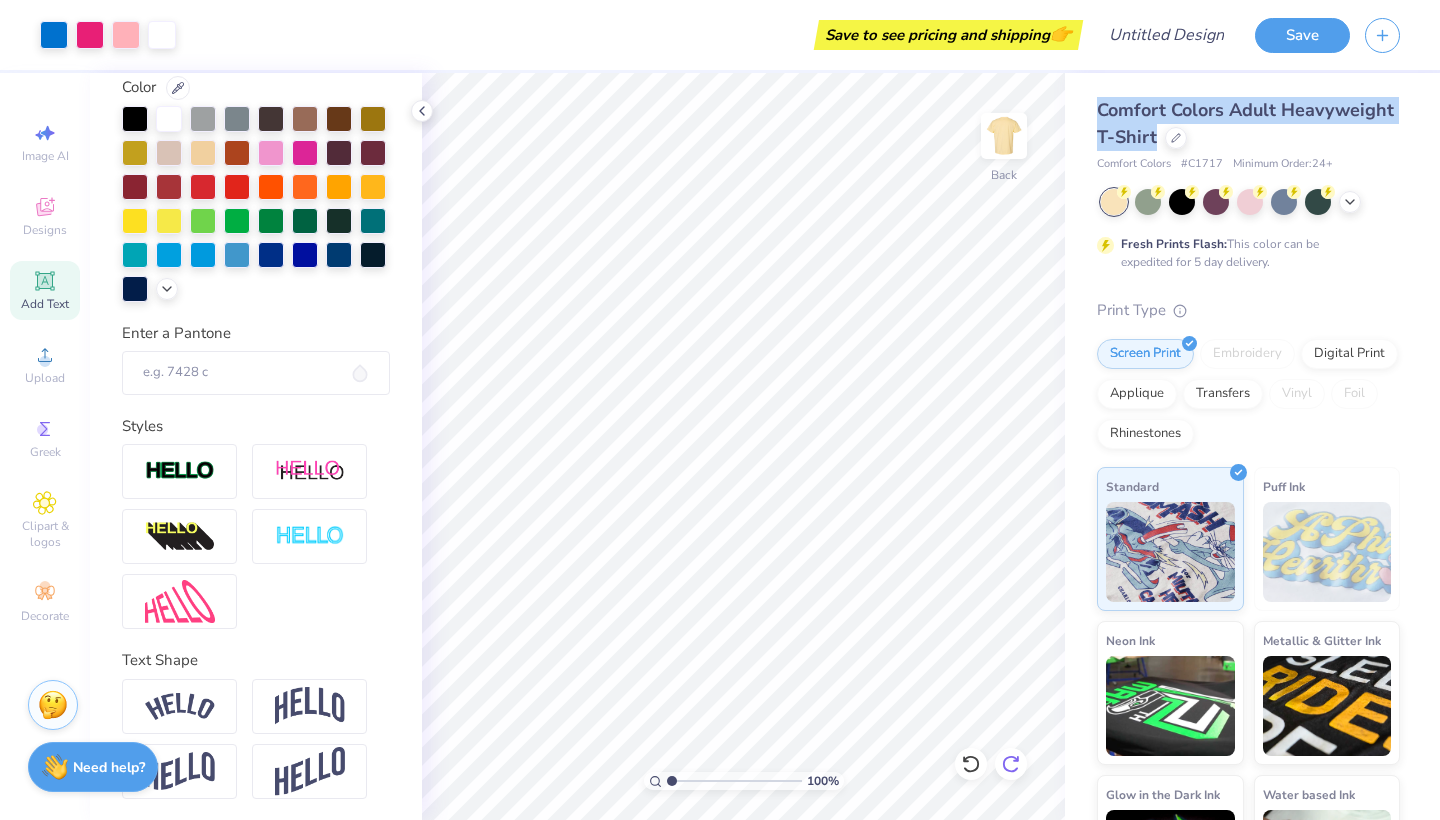click 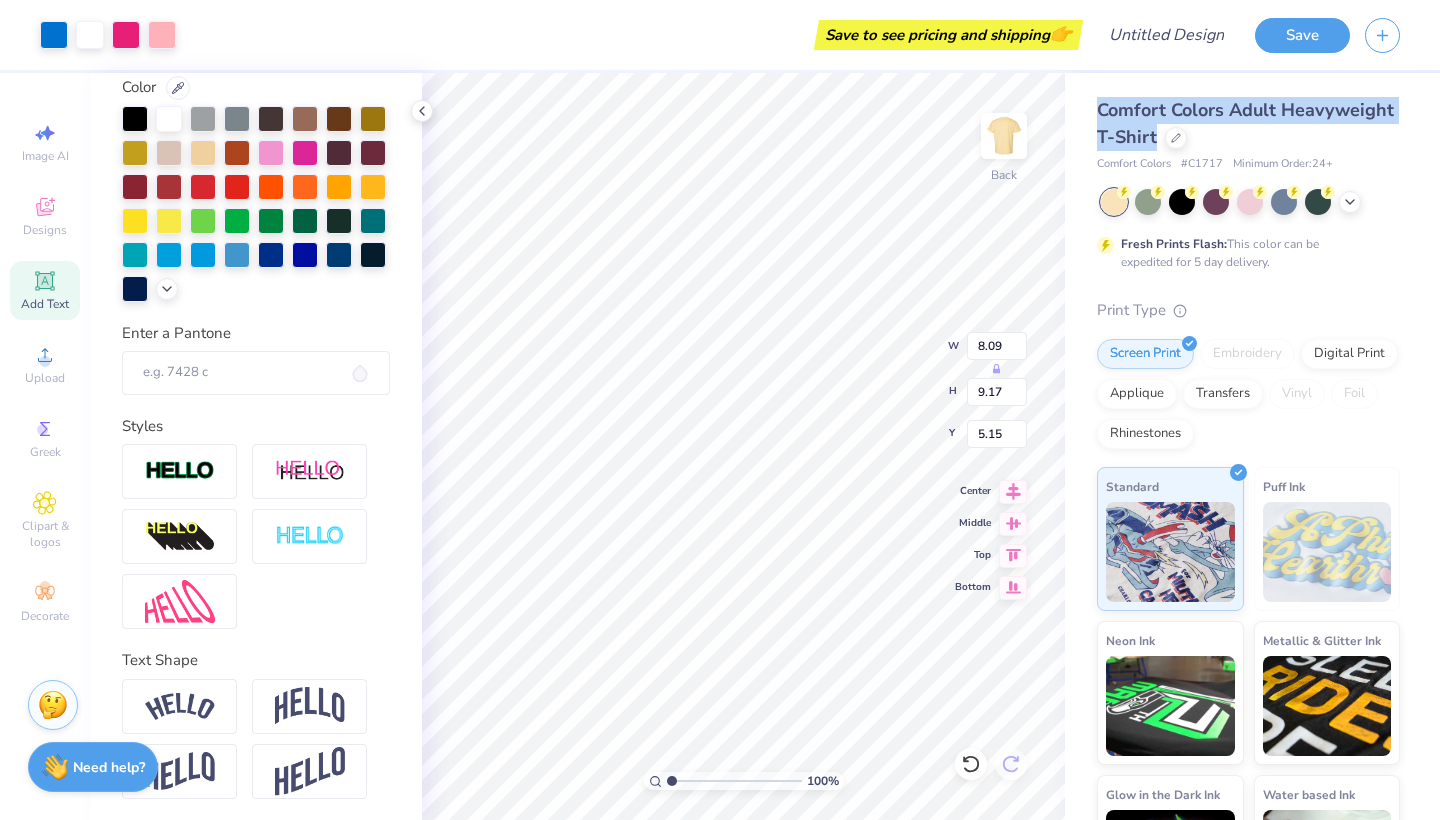 type on "14.30" 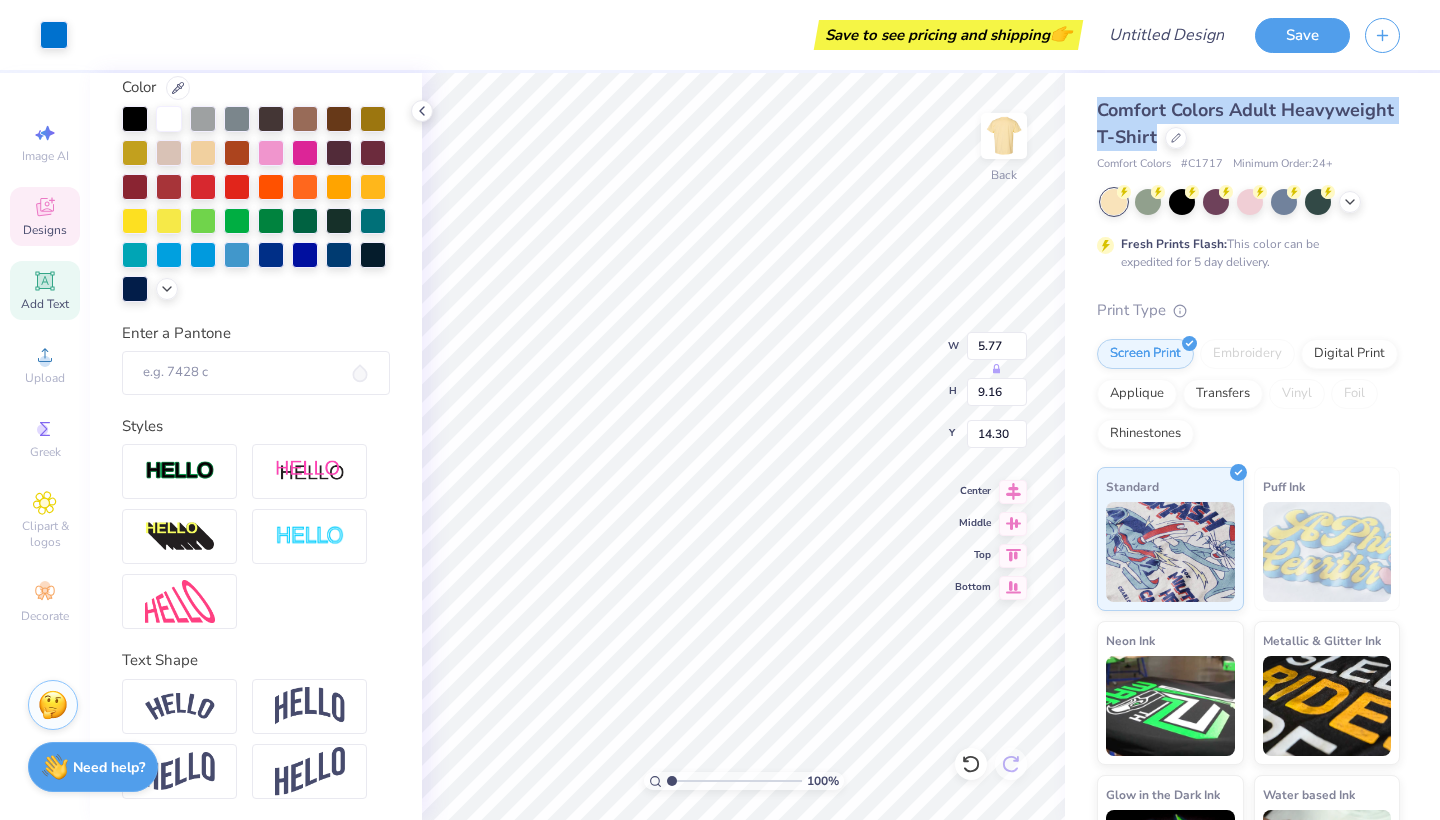 type on "14.39" 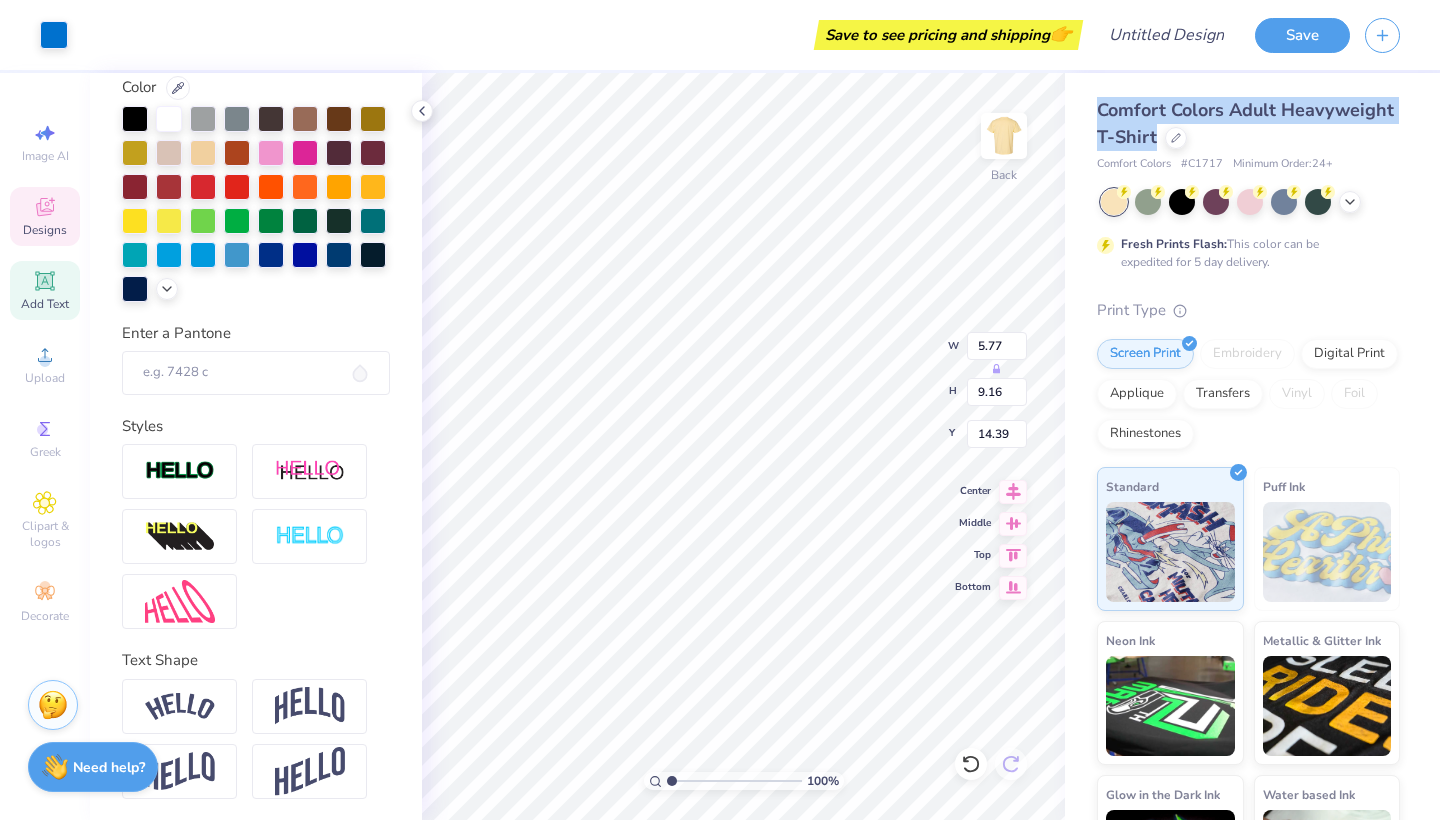 type on "8.09" 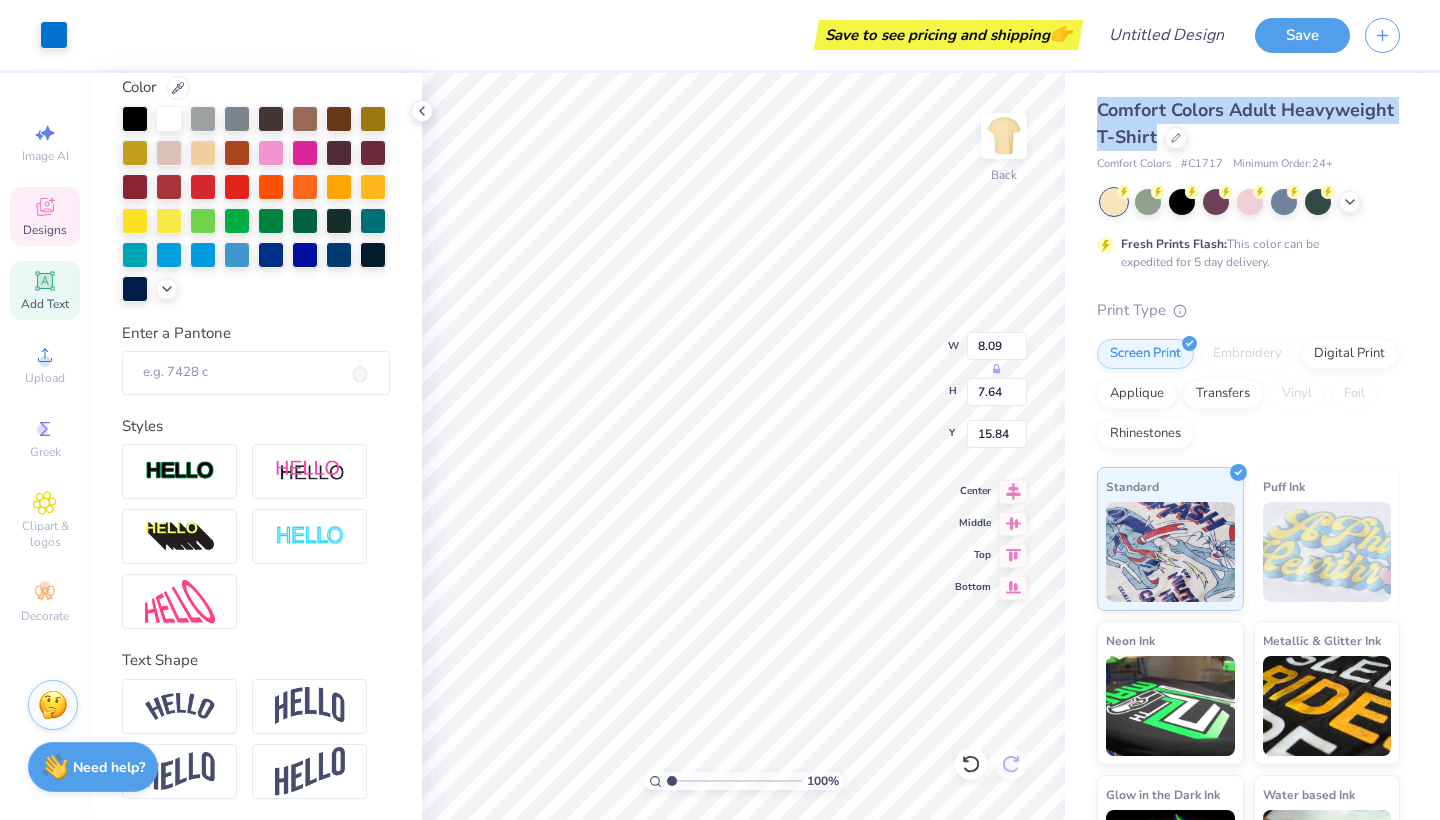 type on "15.64" 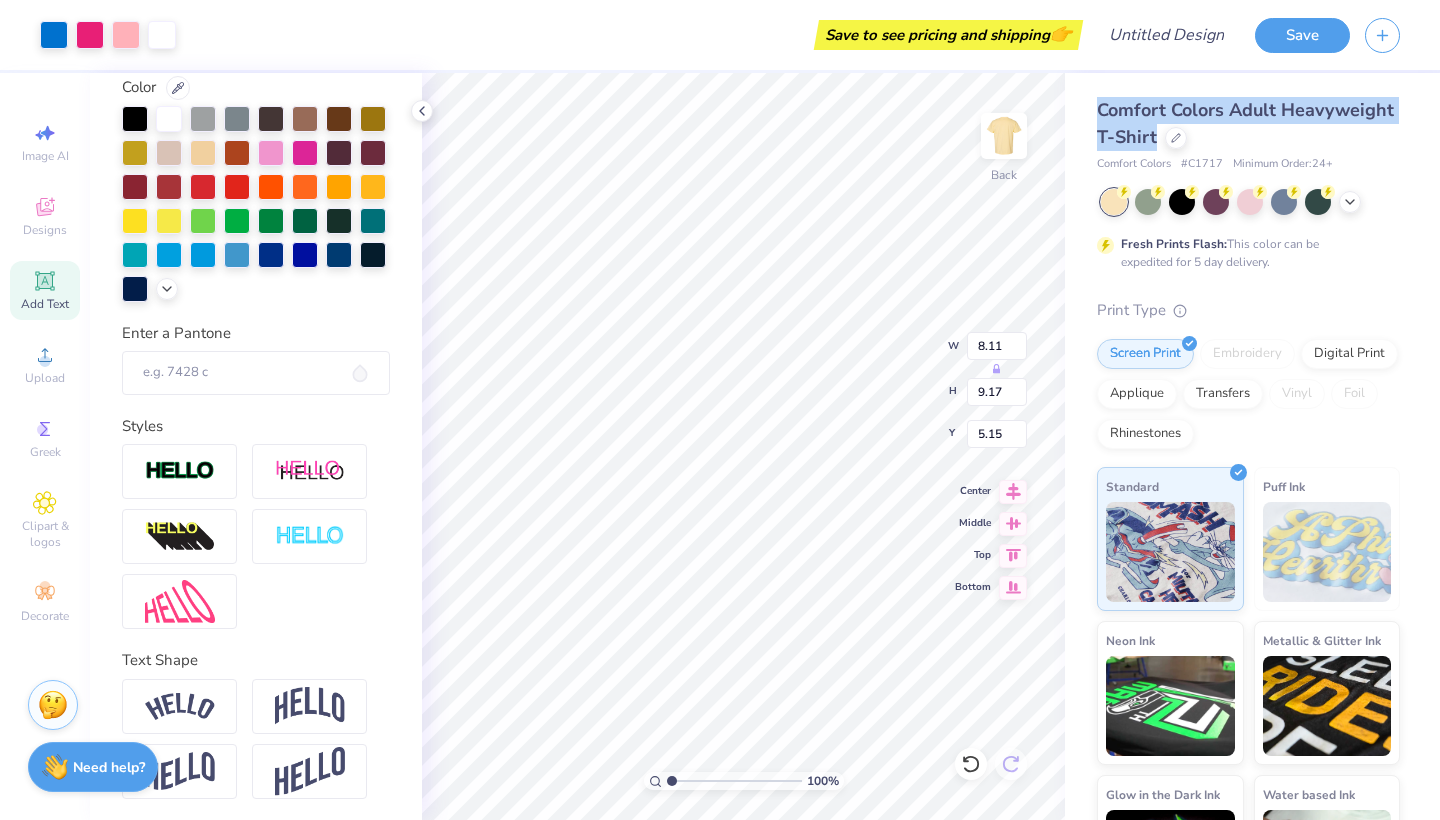 type on "14.38" 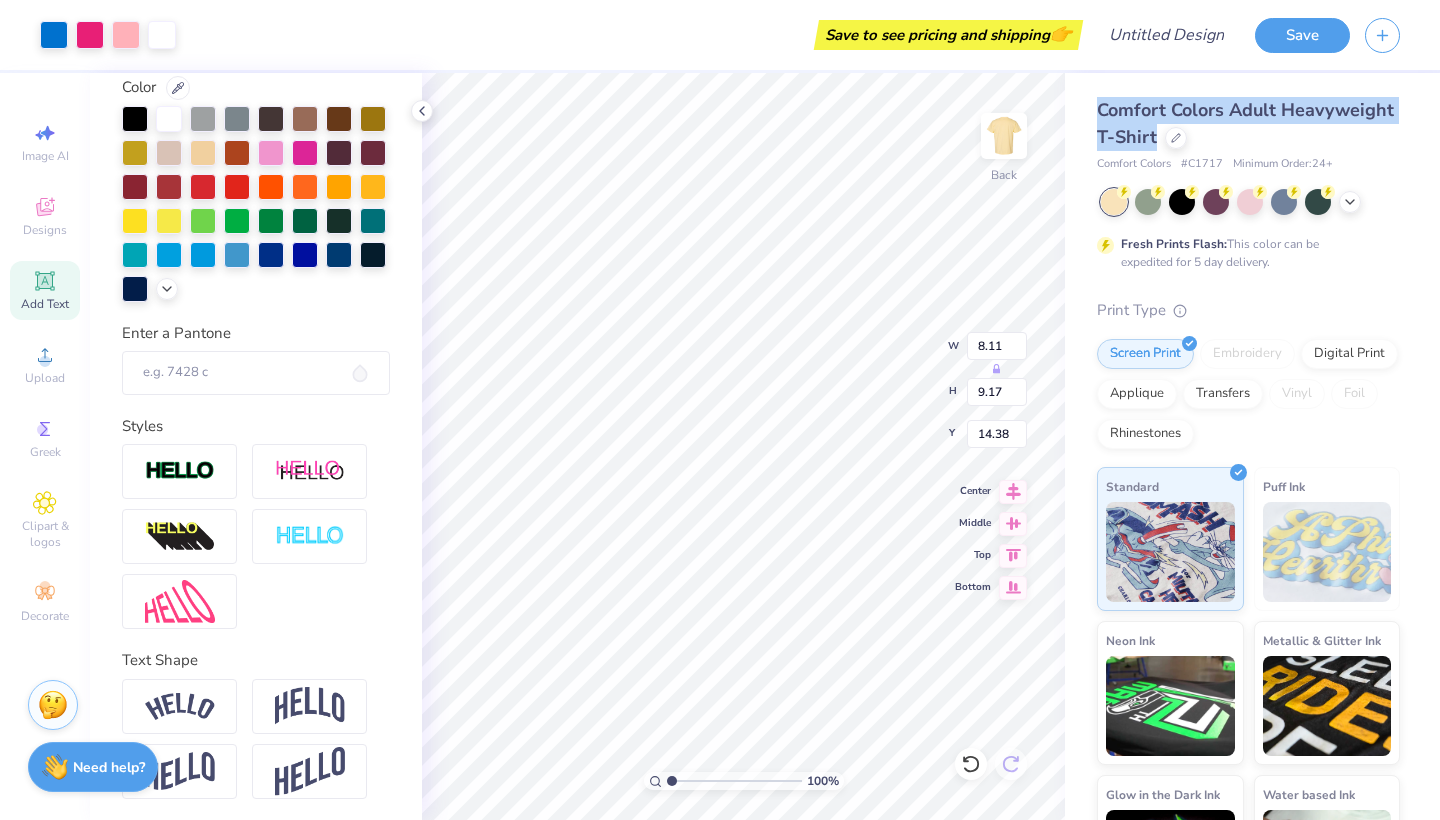 type on "2.24" 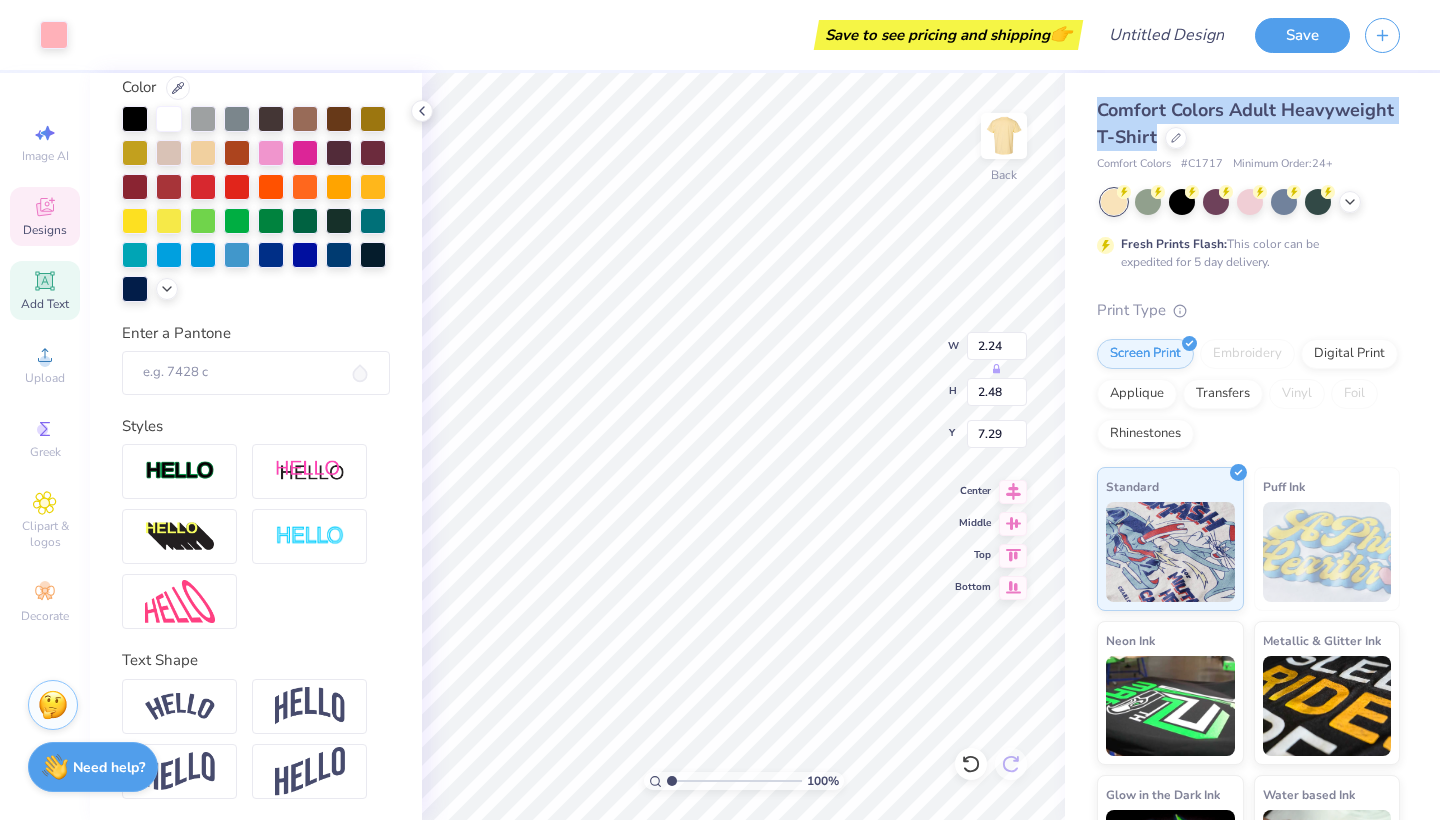 type on "2.54" 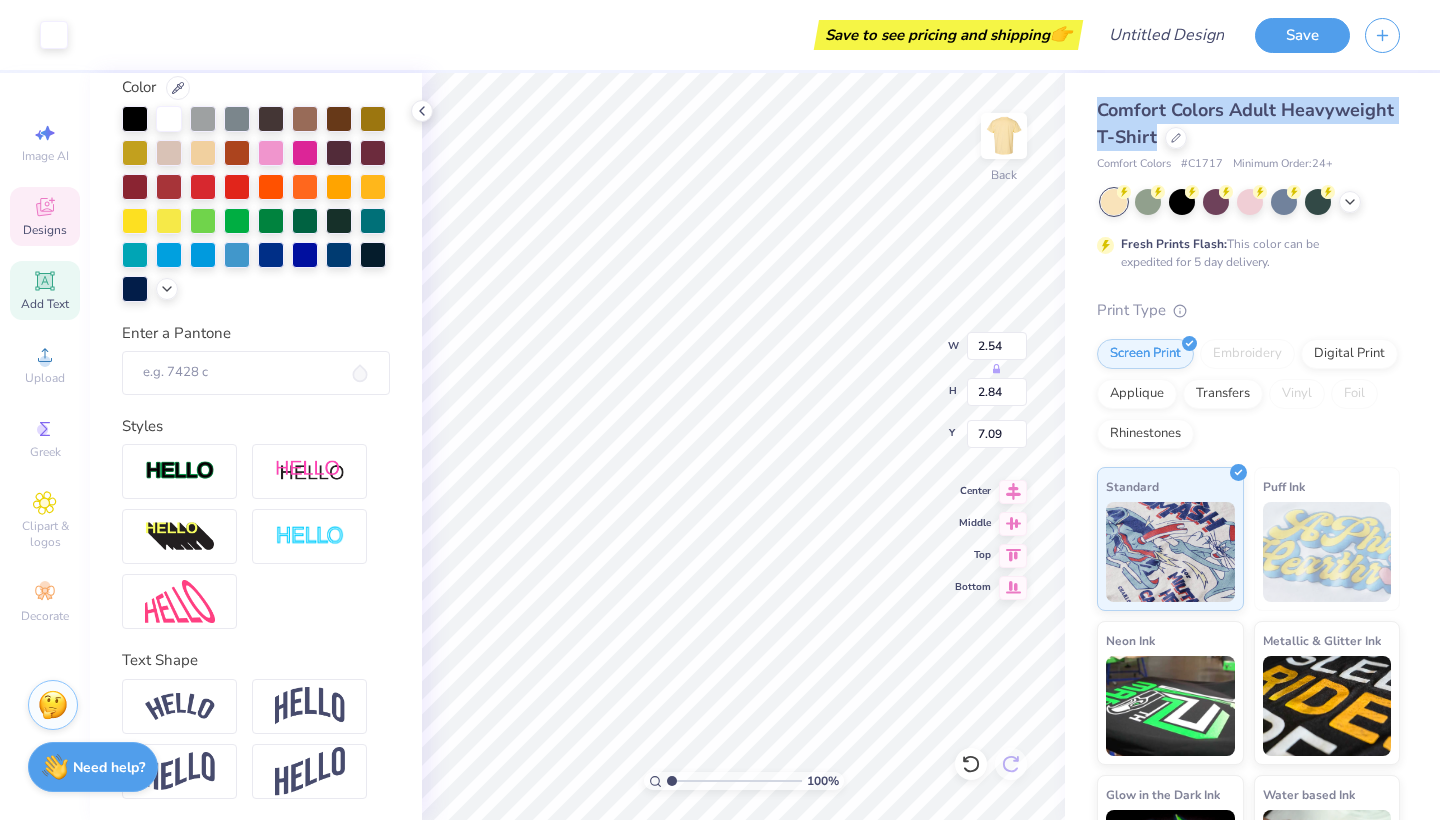 type on "7.05" 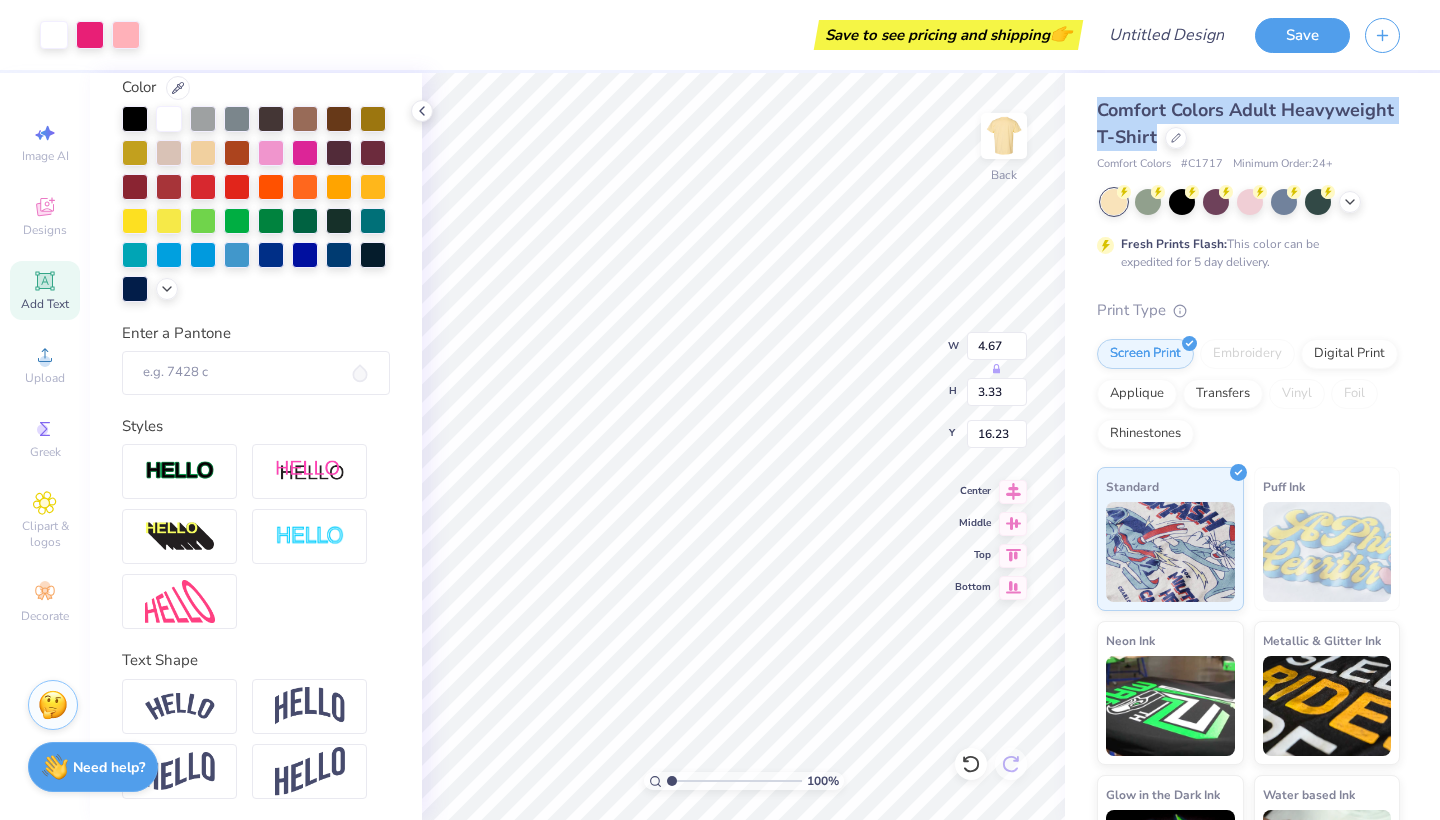 type on "16.08" 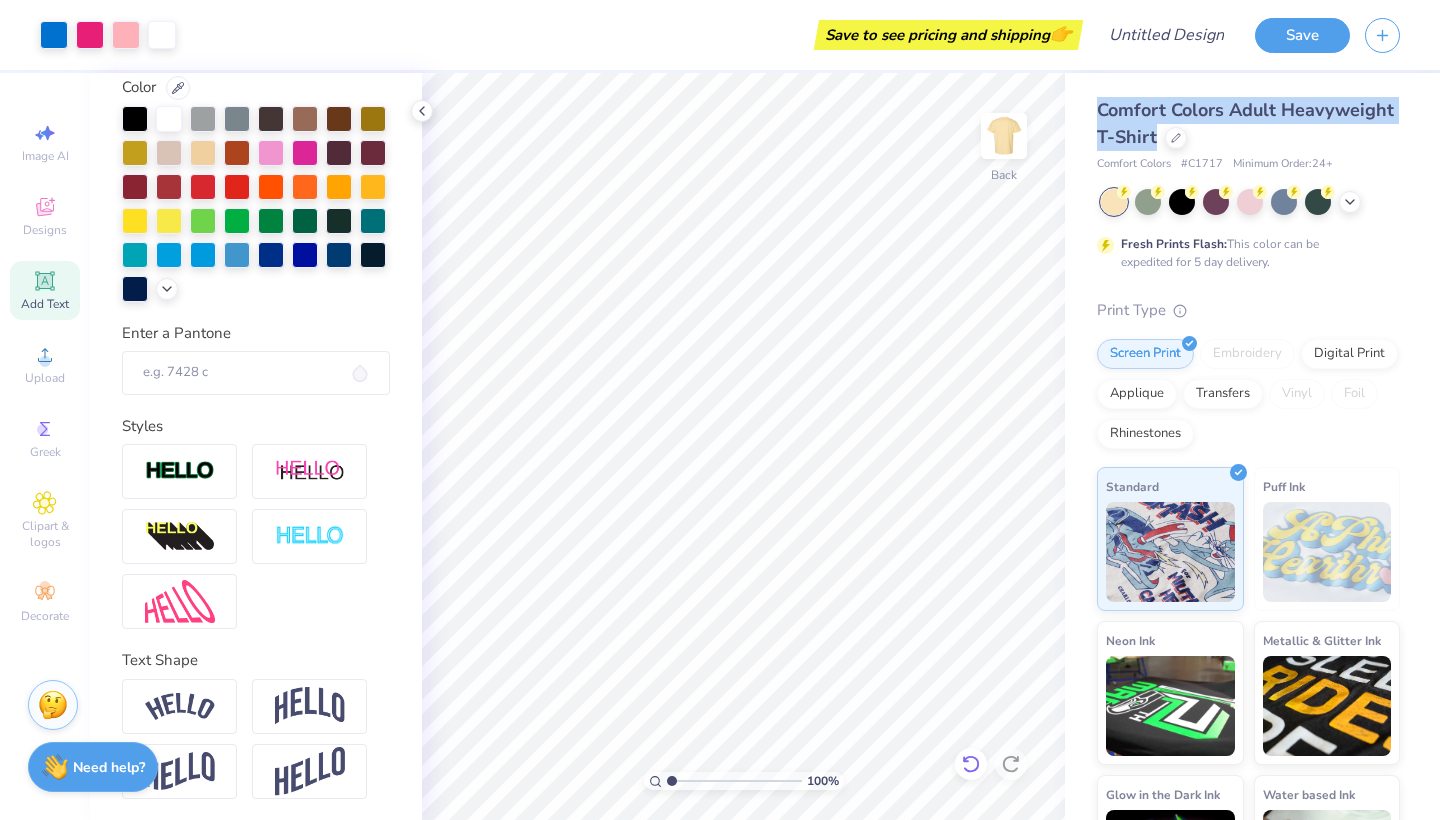click 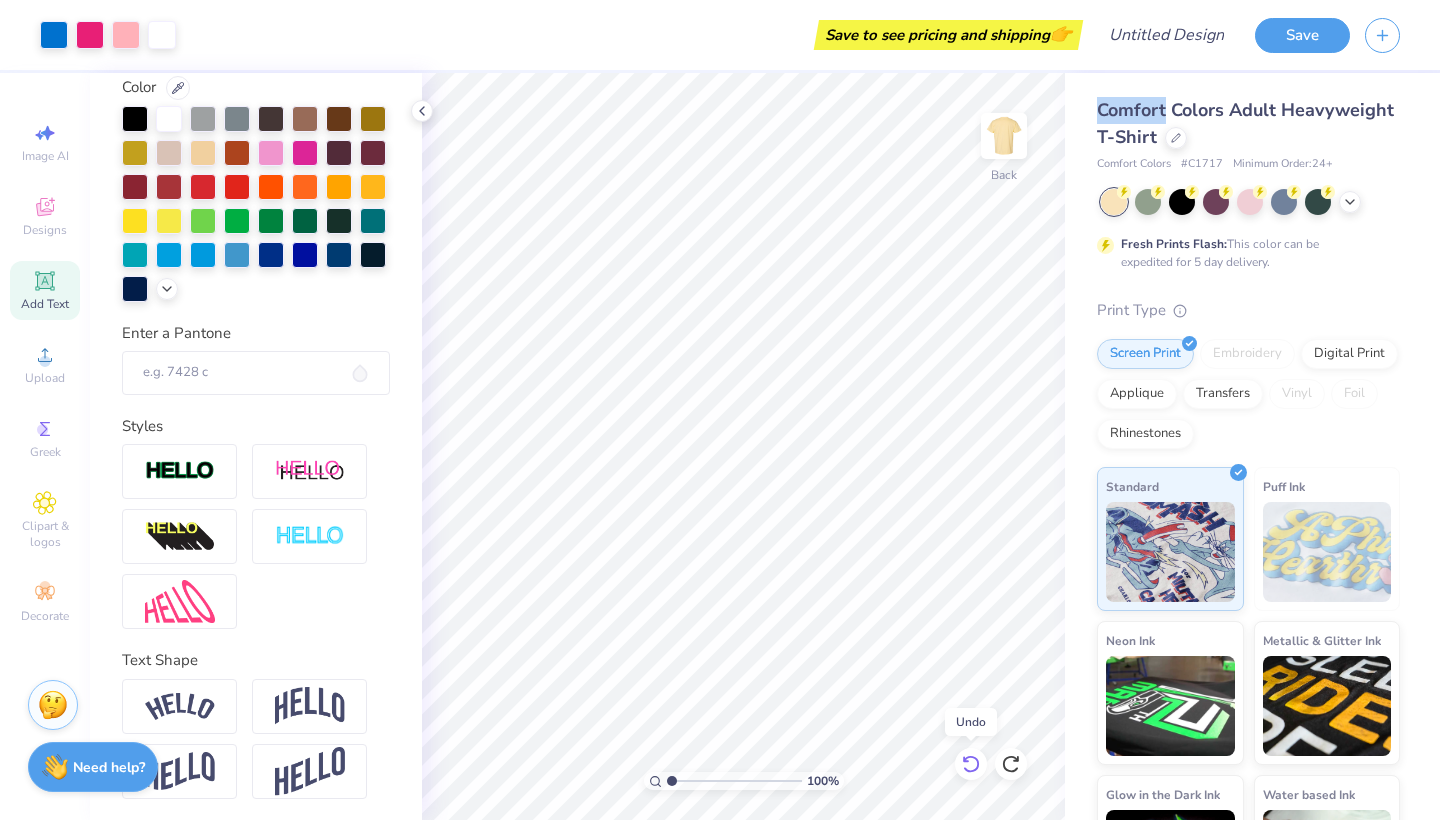 click 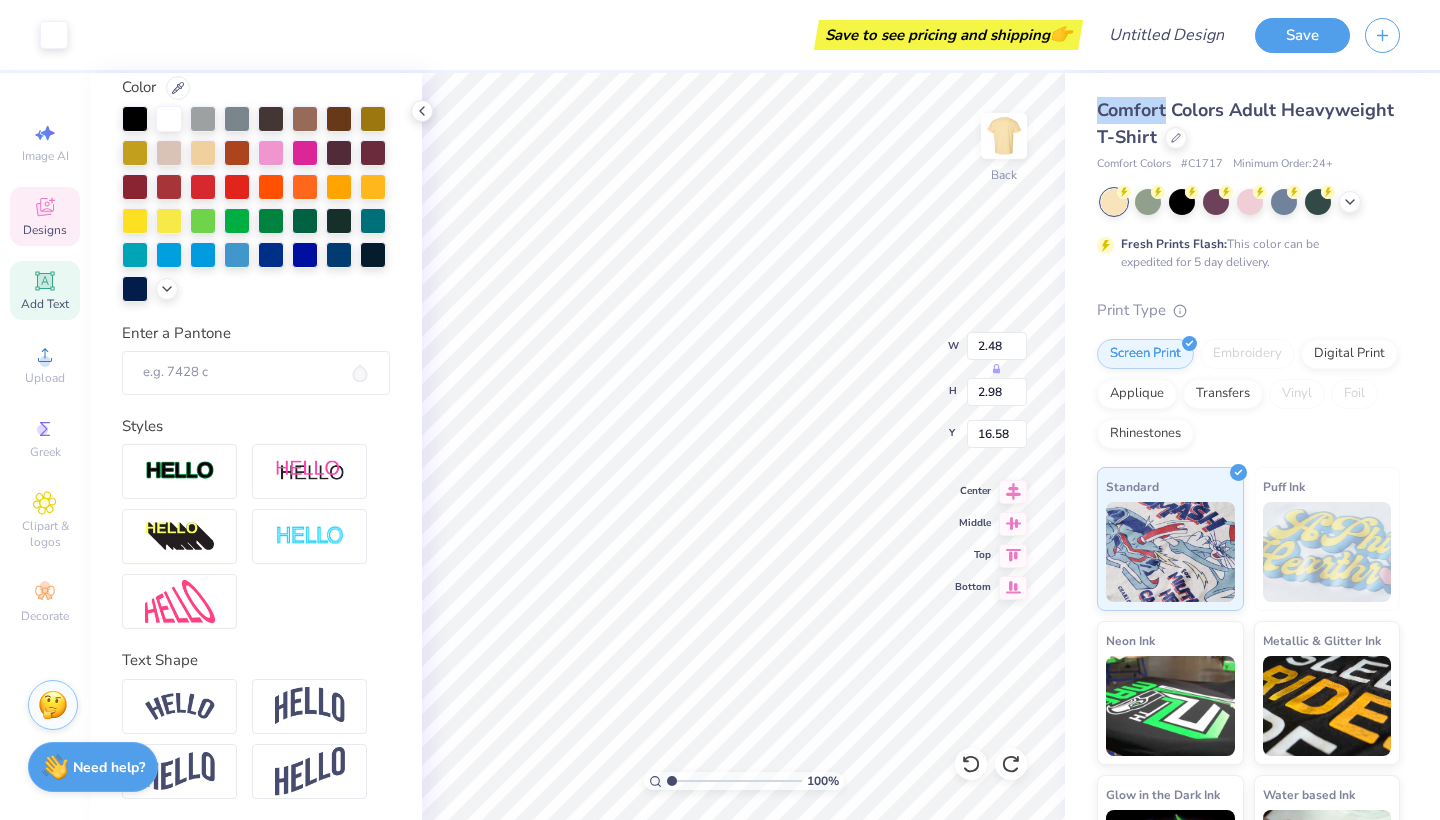 type on "16.57" 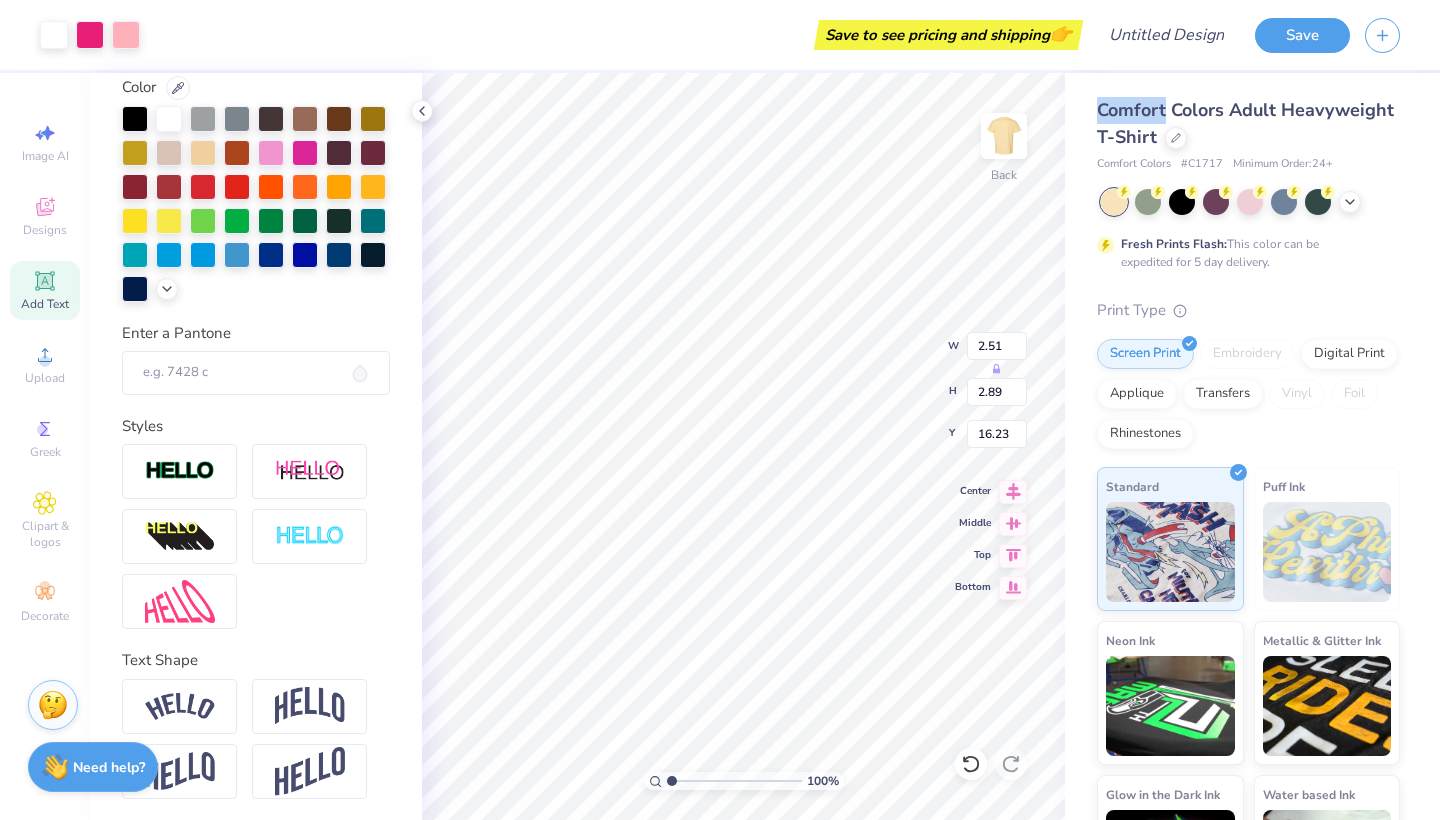 type on "14.47" 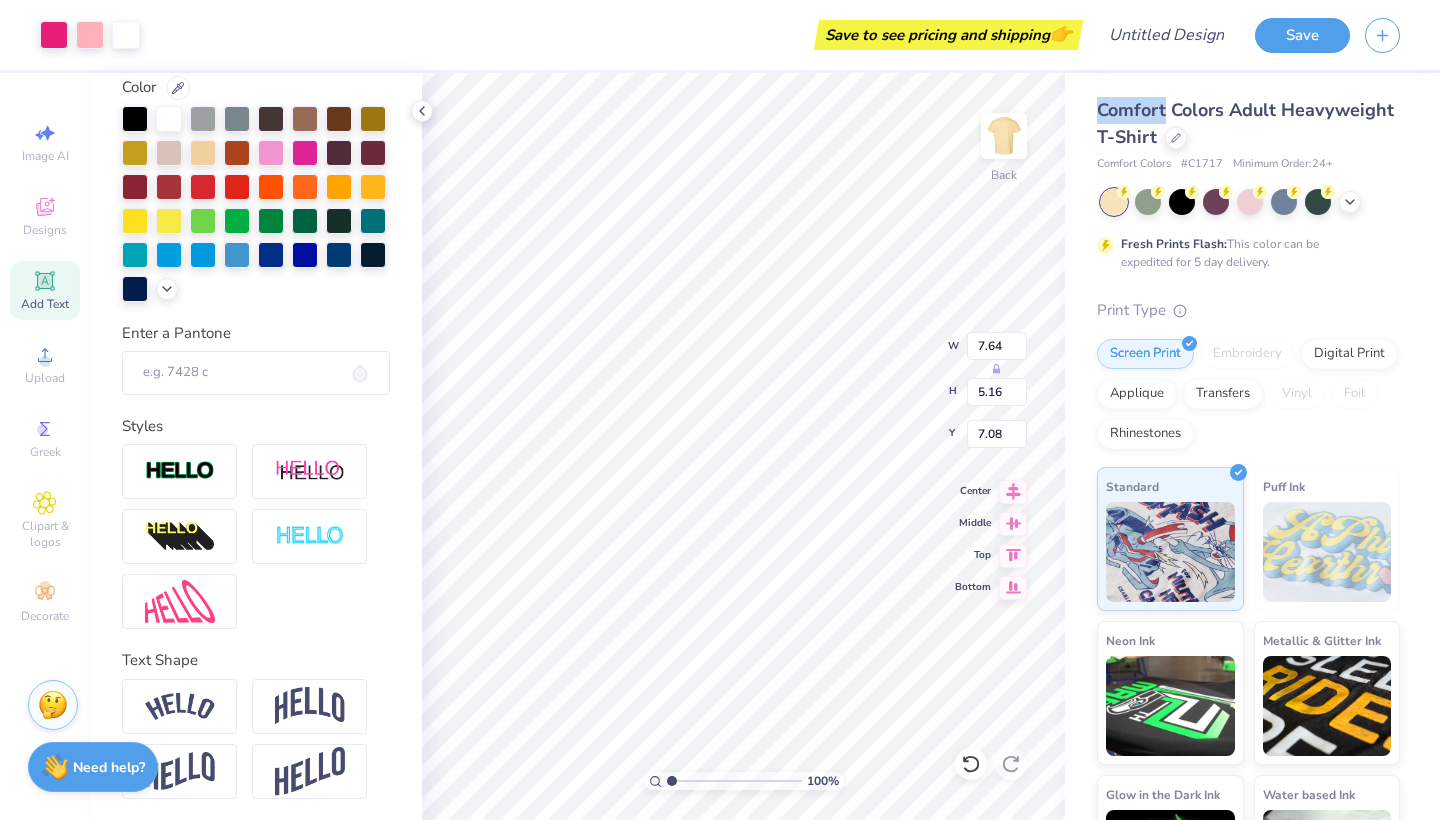 type on "6.94" 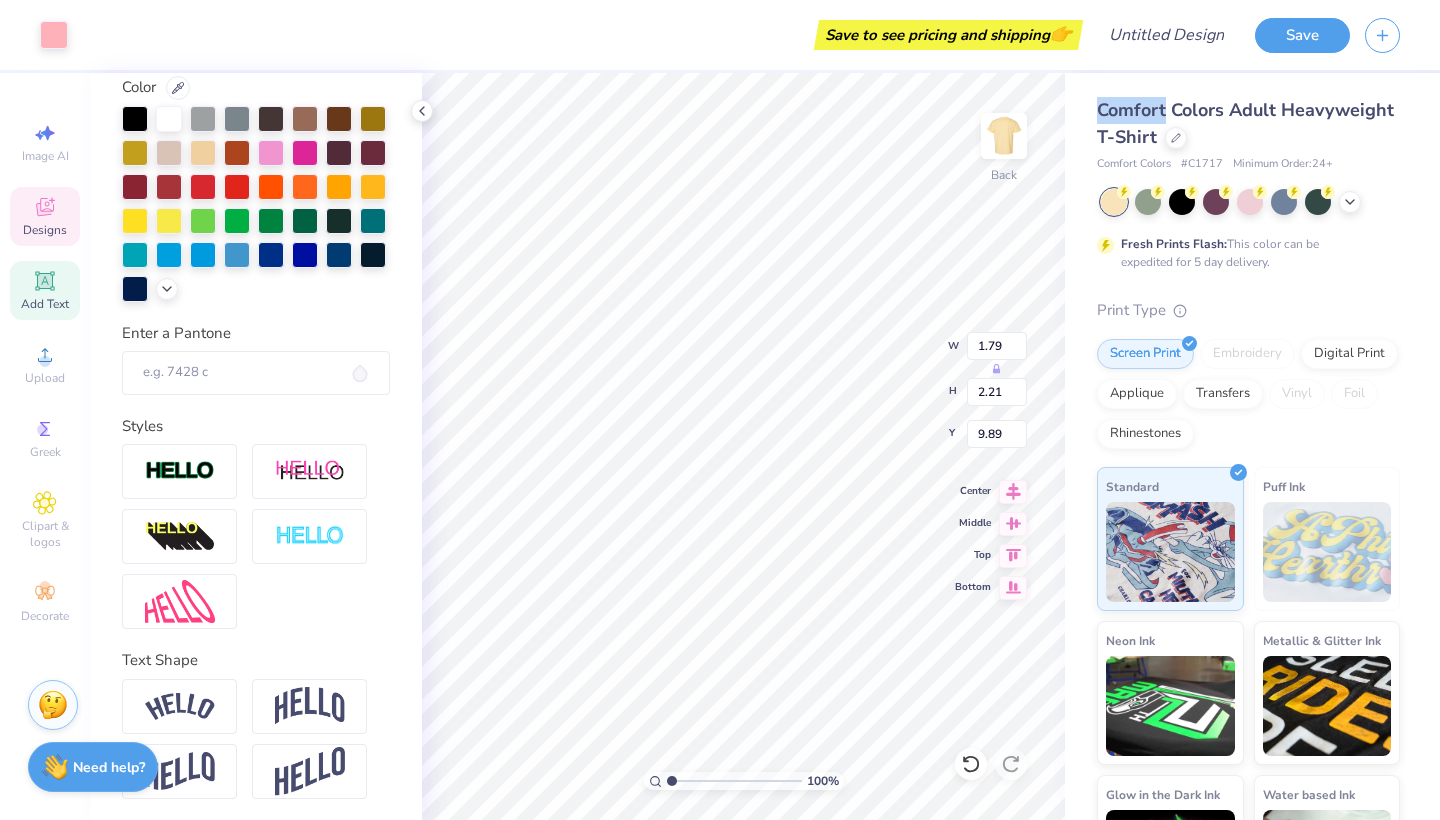 type on "11.39" 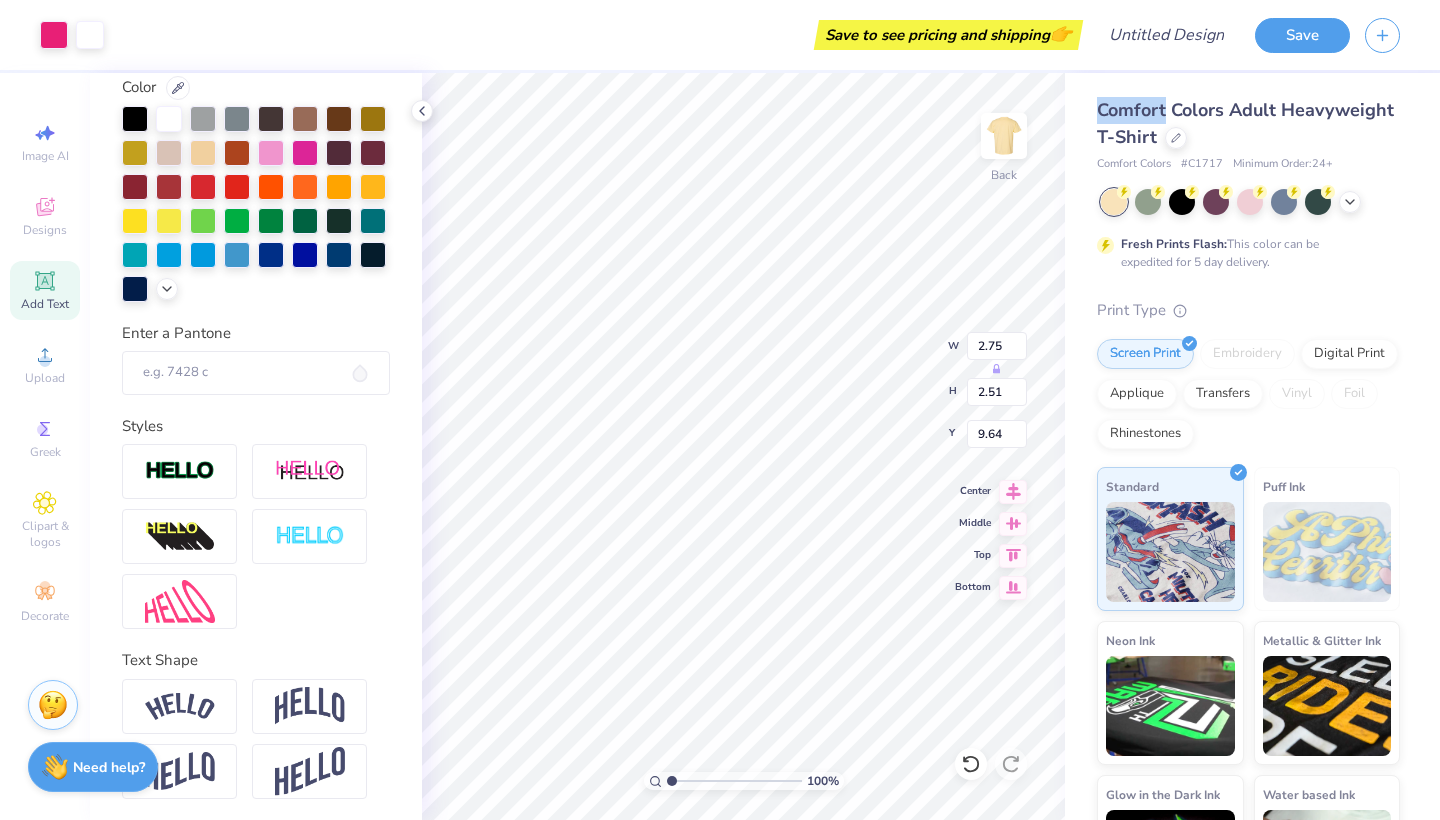 type on "10.41" 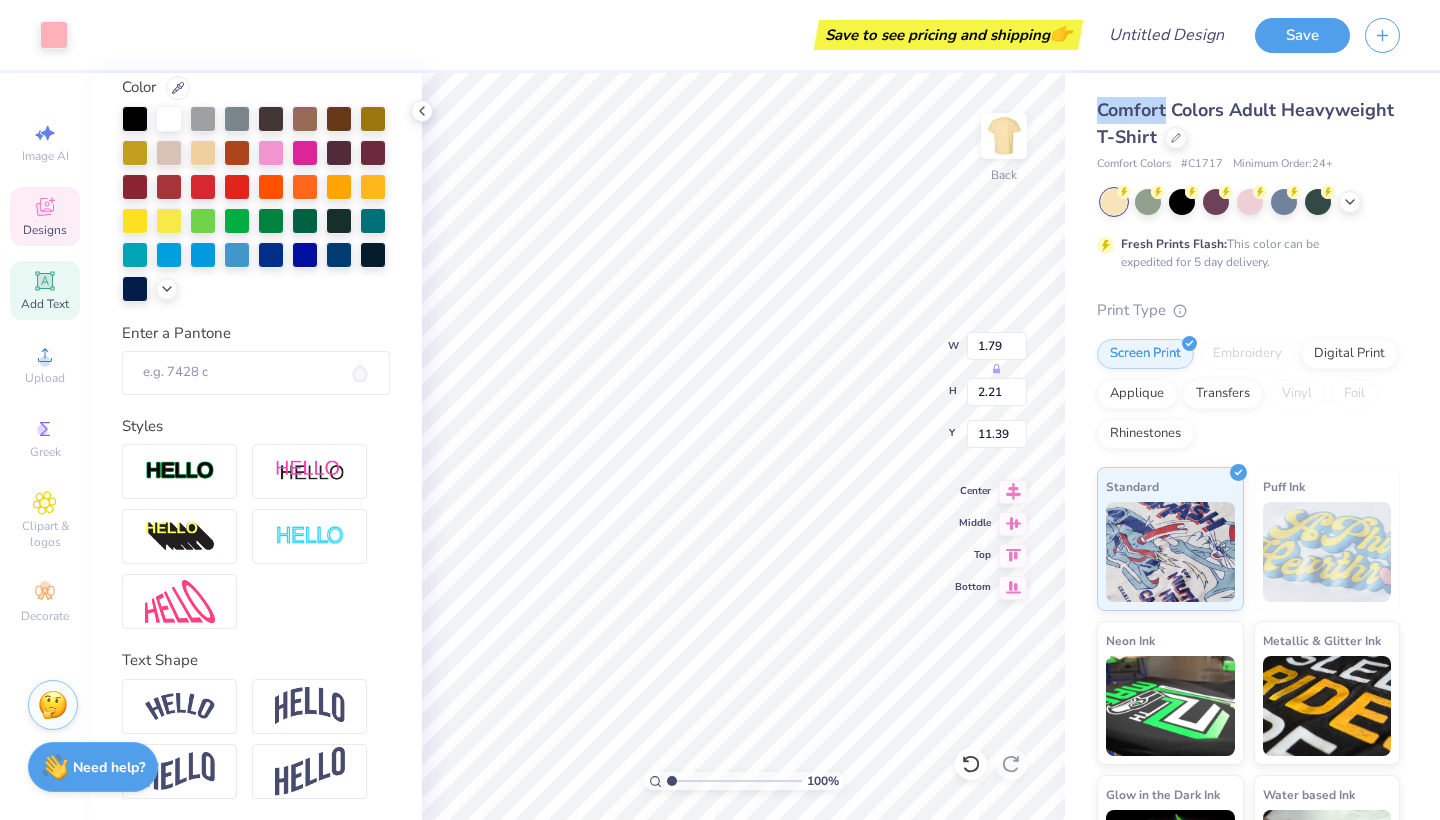 type on "11.88" 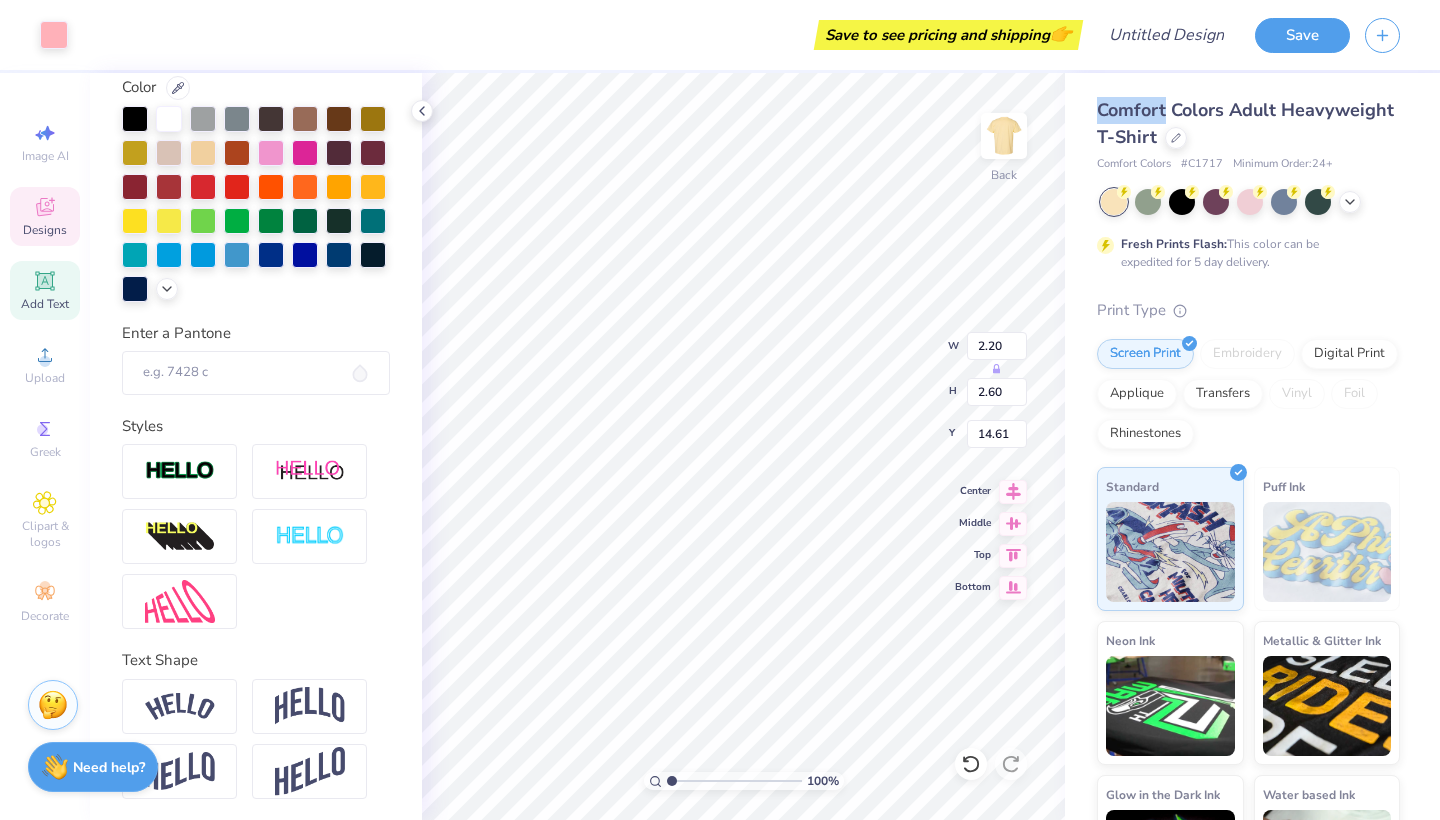 type on "14.67" 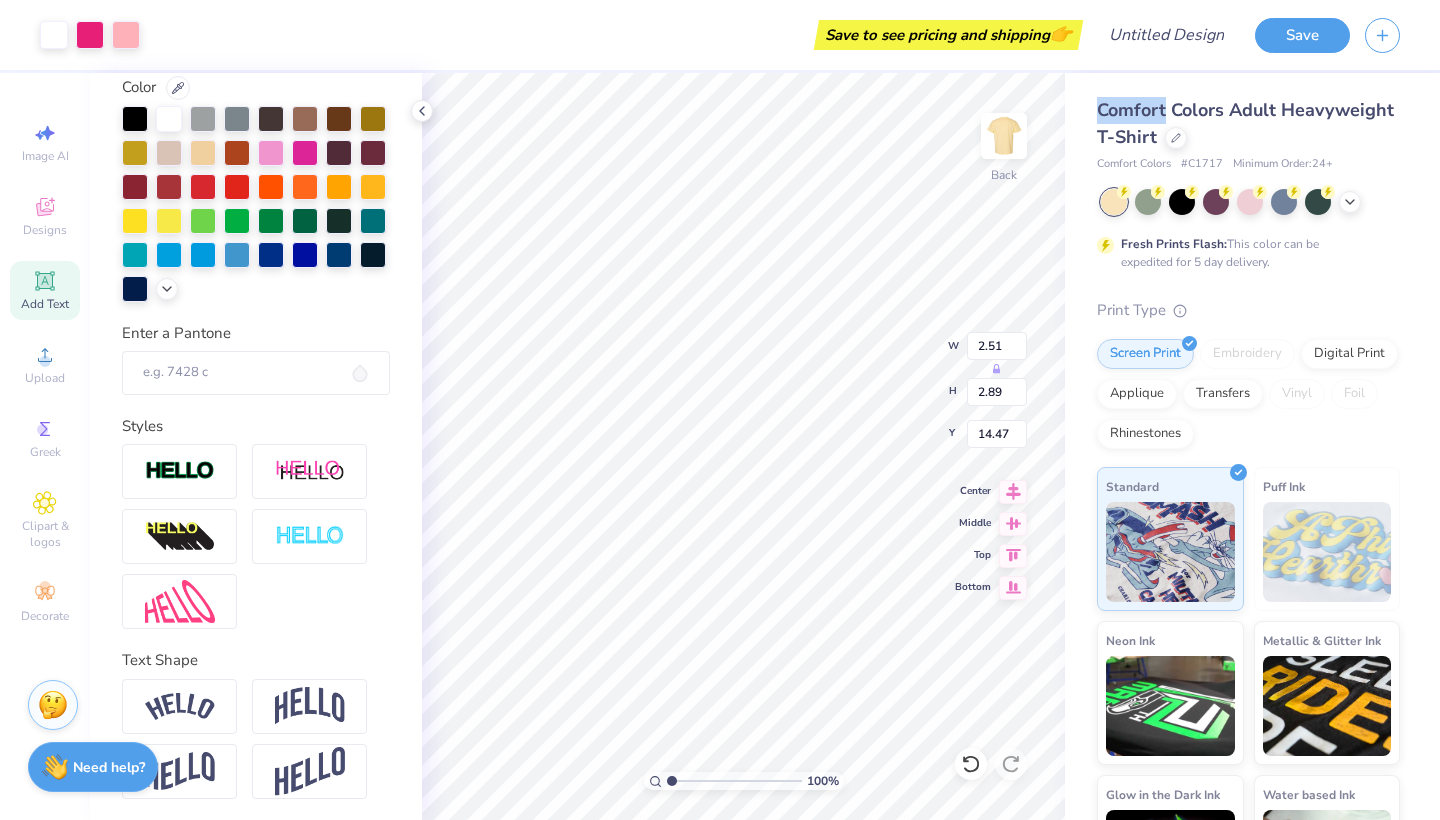 type on "7.33" 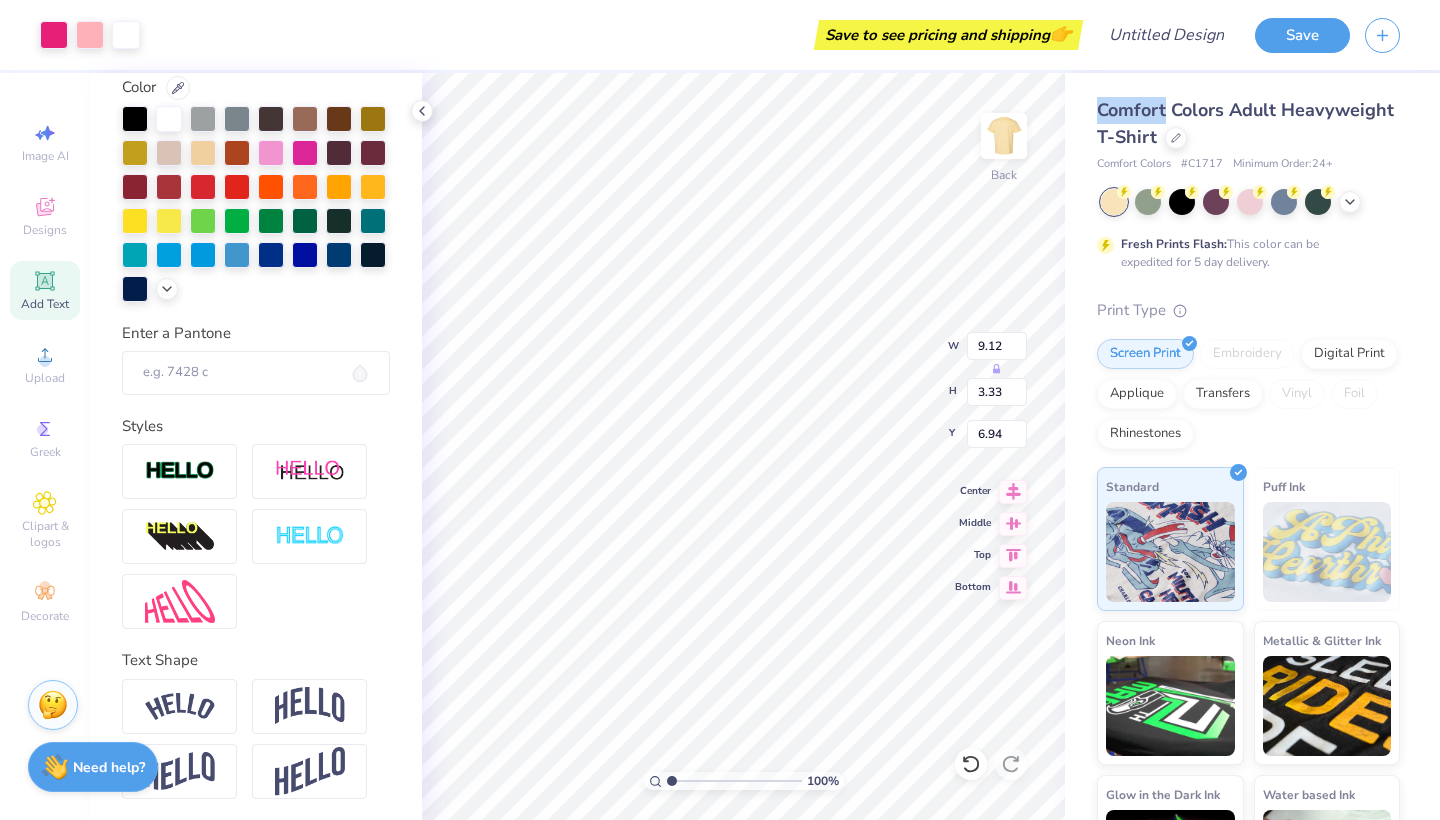 type on "6.98" 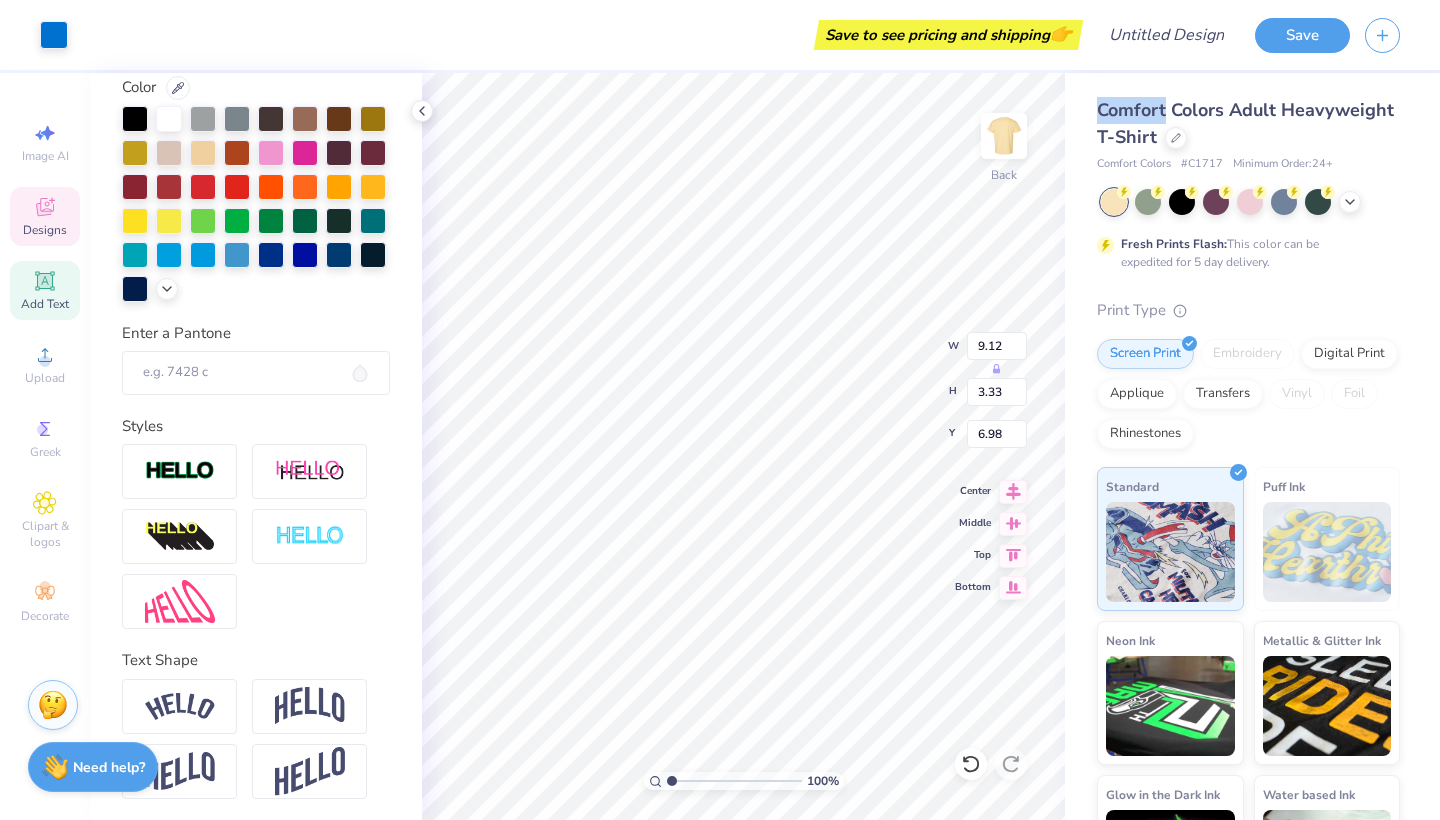 type on "7.16" 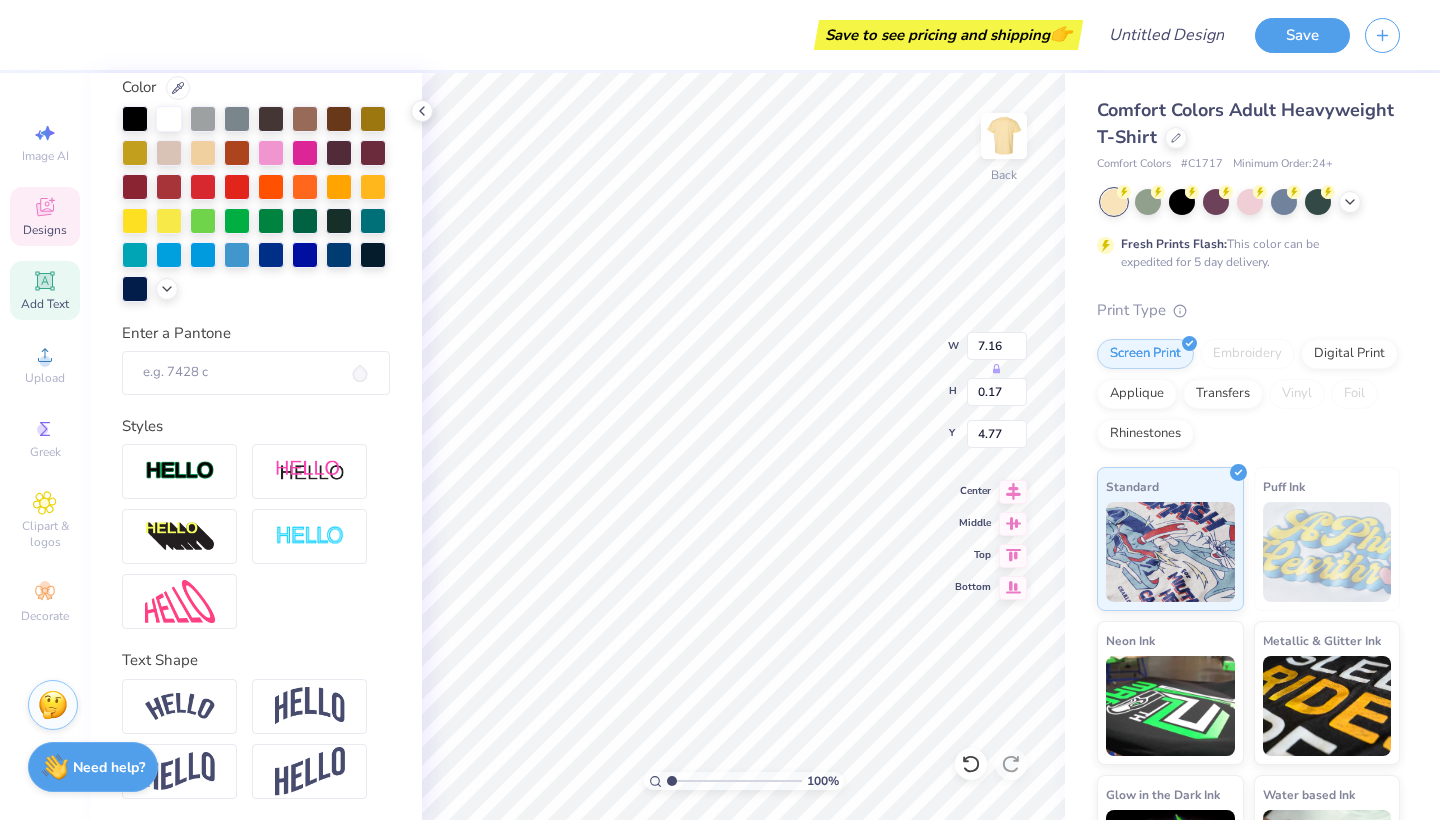 scroll, scrollTop: 0, scrollLeft: 26, axis: horizontal 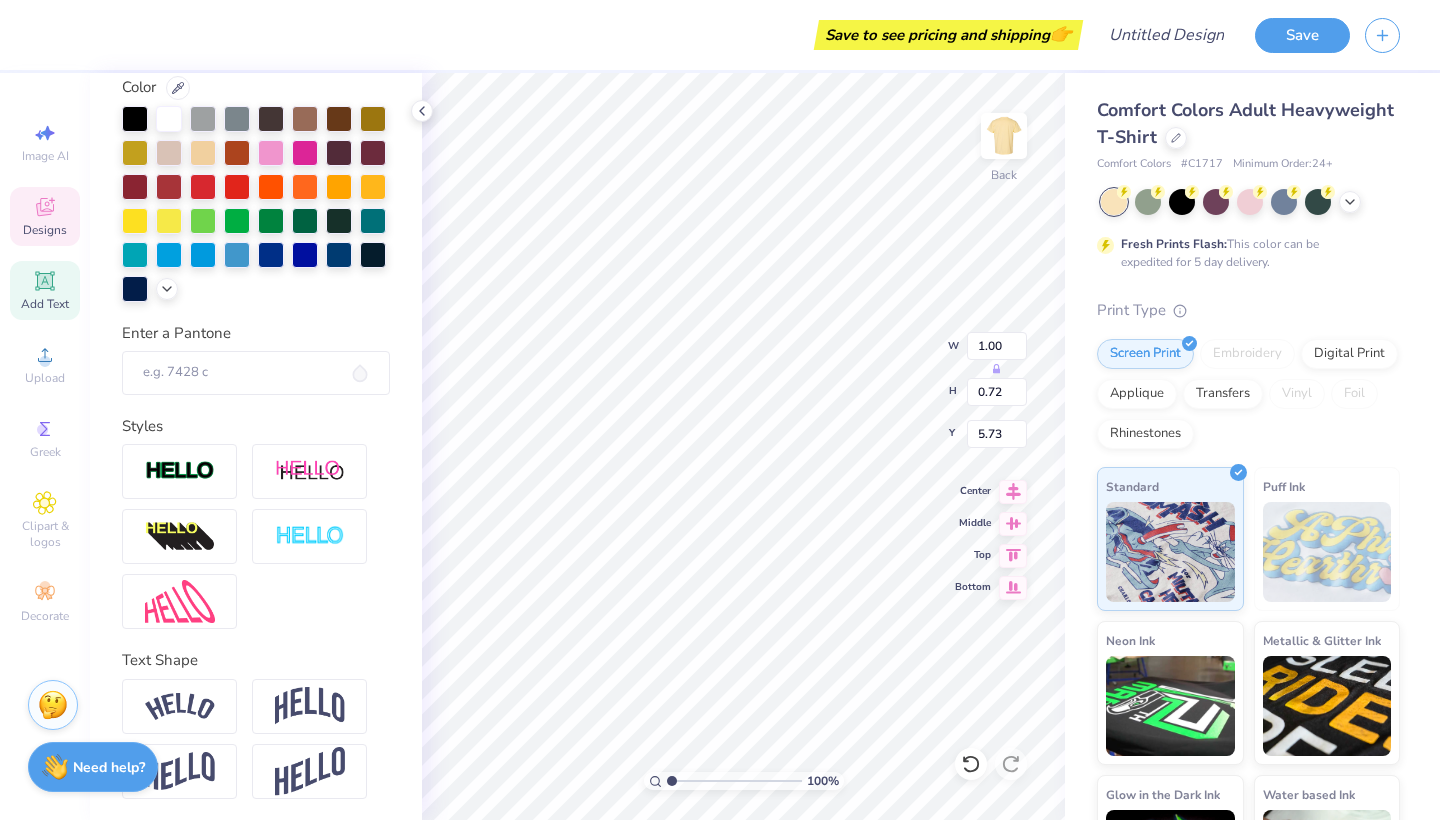 type on "." 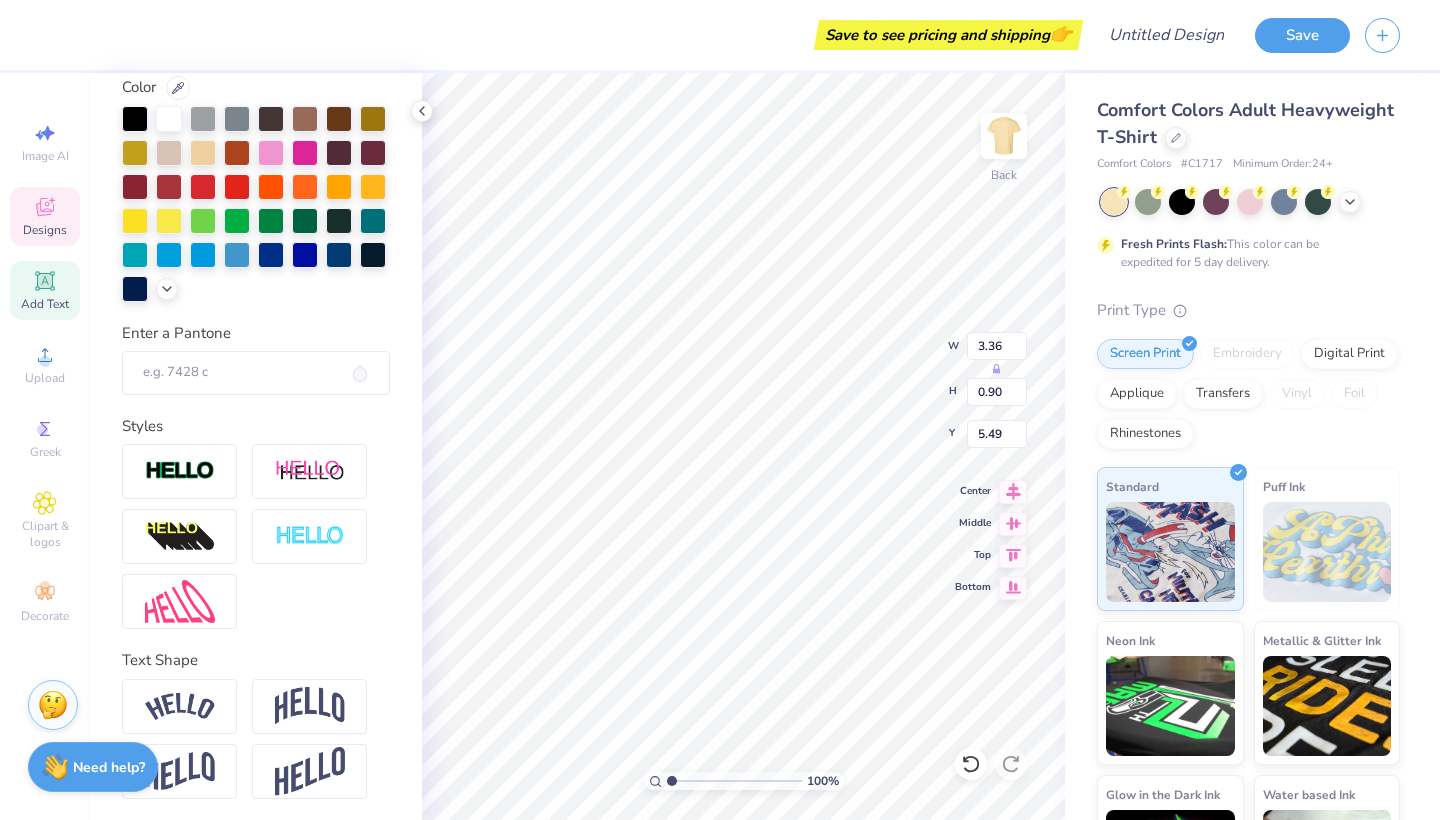 scroll, scrollTop: 0, scrollLeft: 1, axis: horizontal 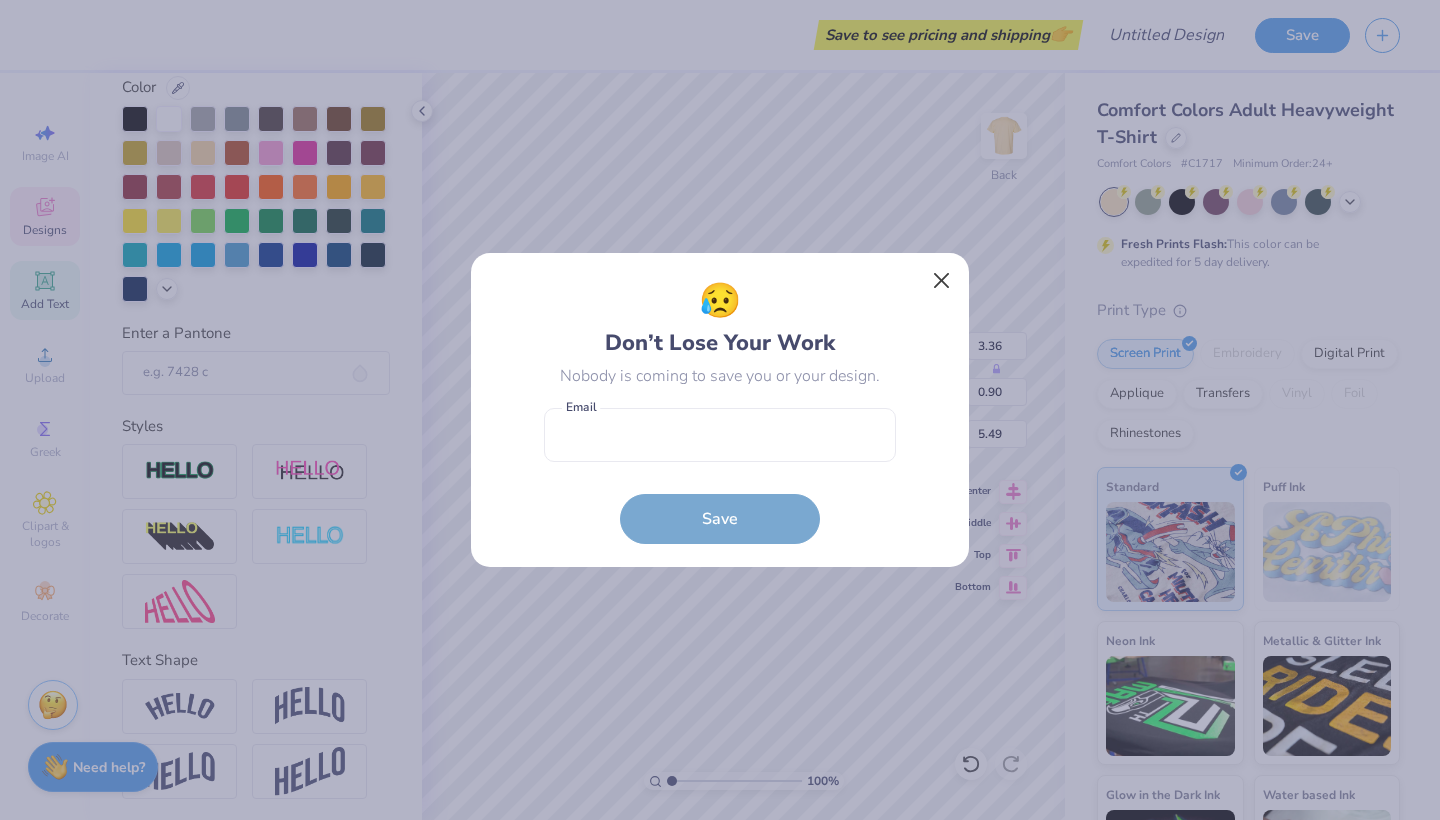 type on "1.62" 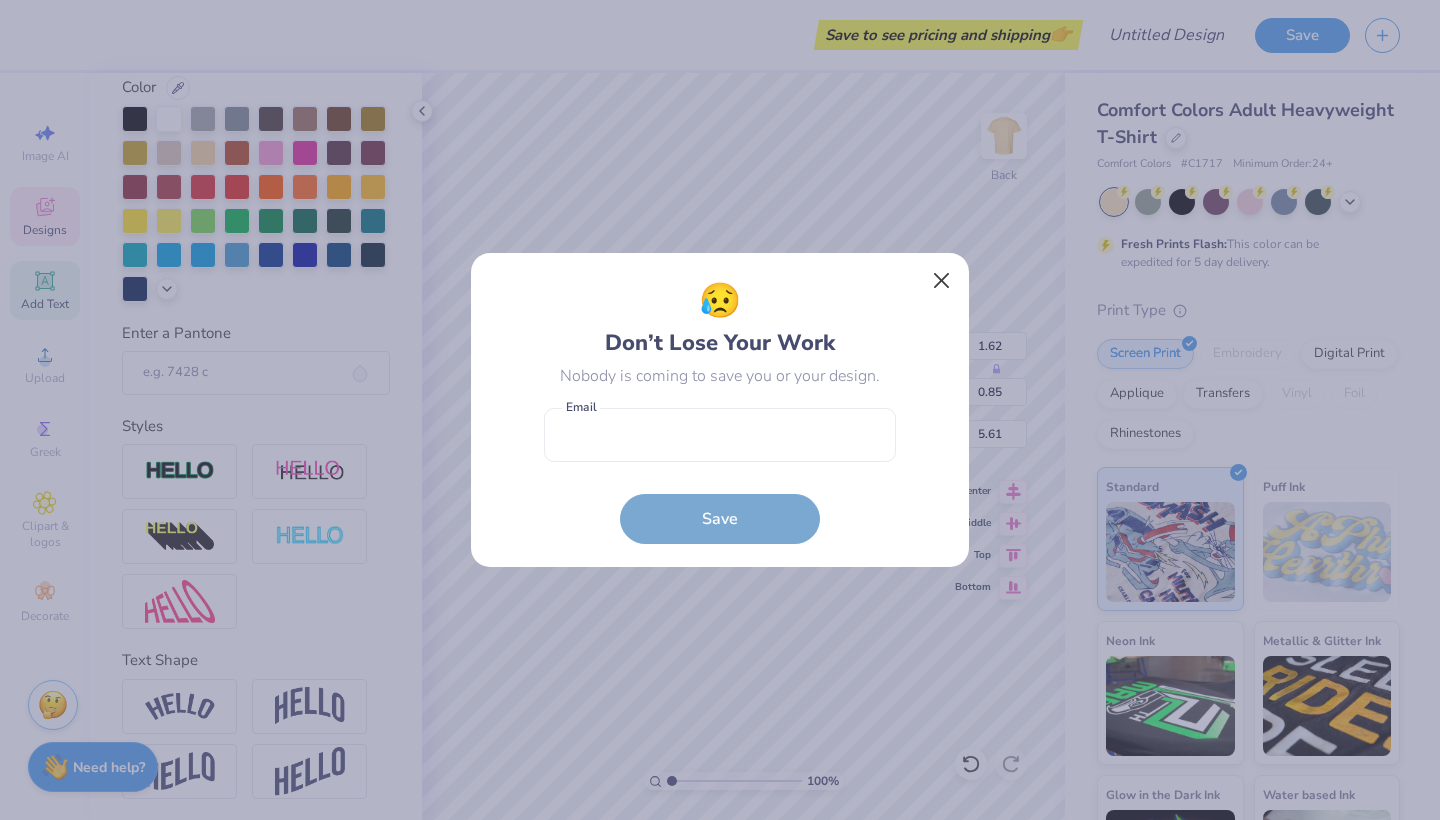 drag, startPoint x: 876, startPoint y: 313, endPoint x: 956, endPoint y: 291, distance: 82.96987 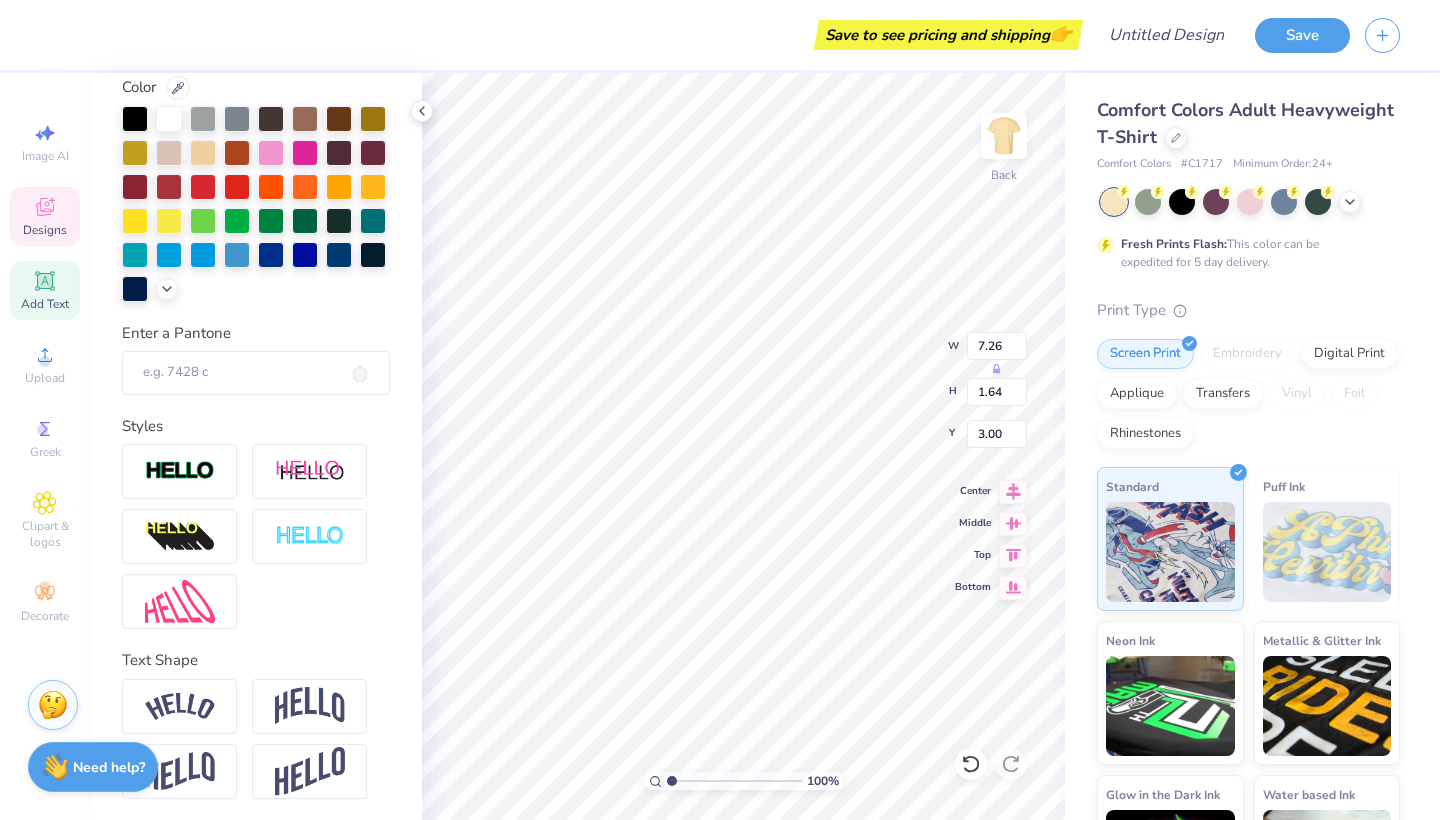 type on "2.18" 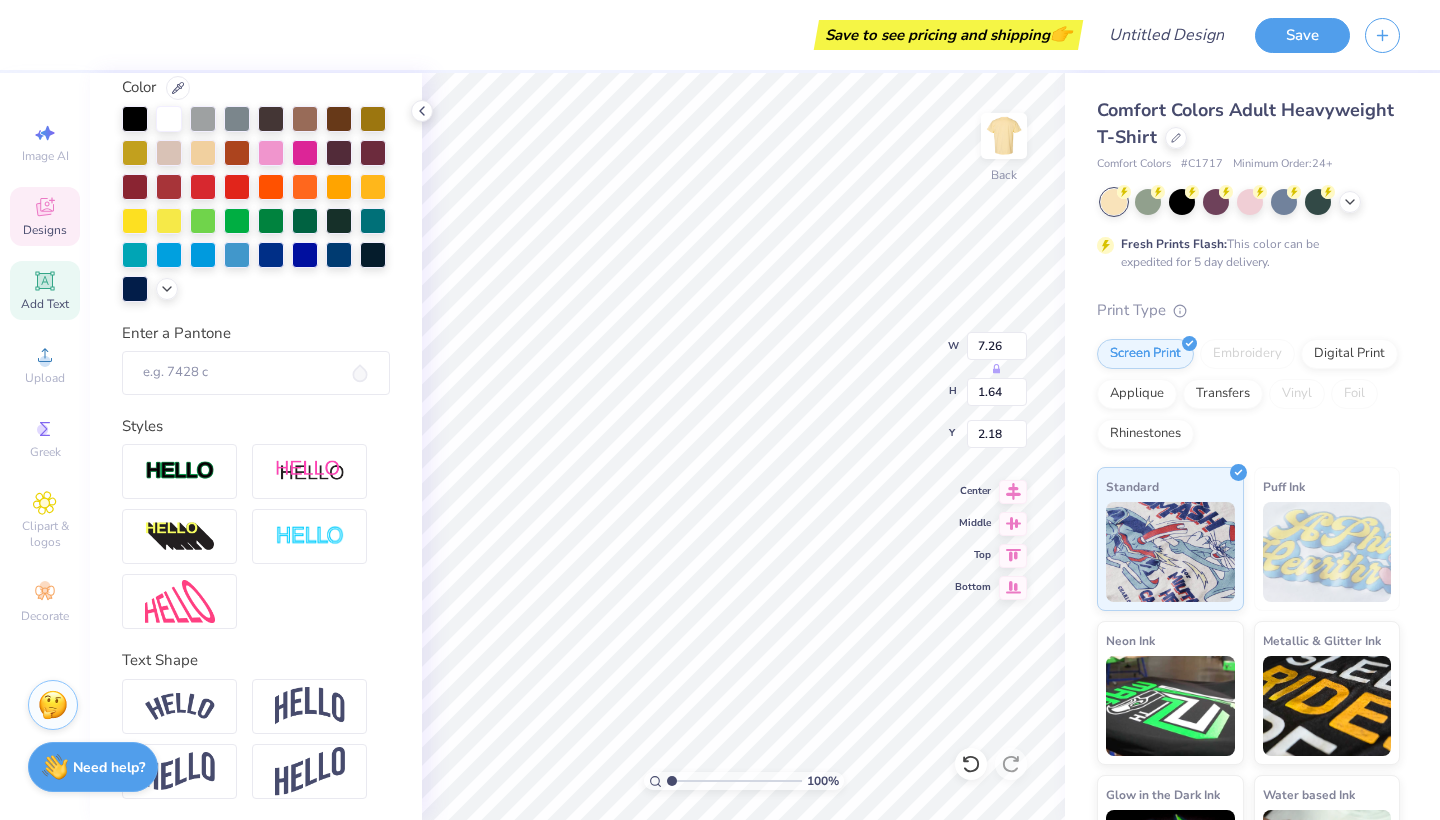 type on "3.00" 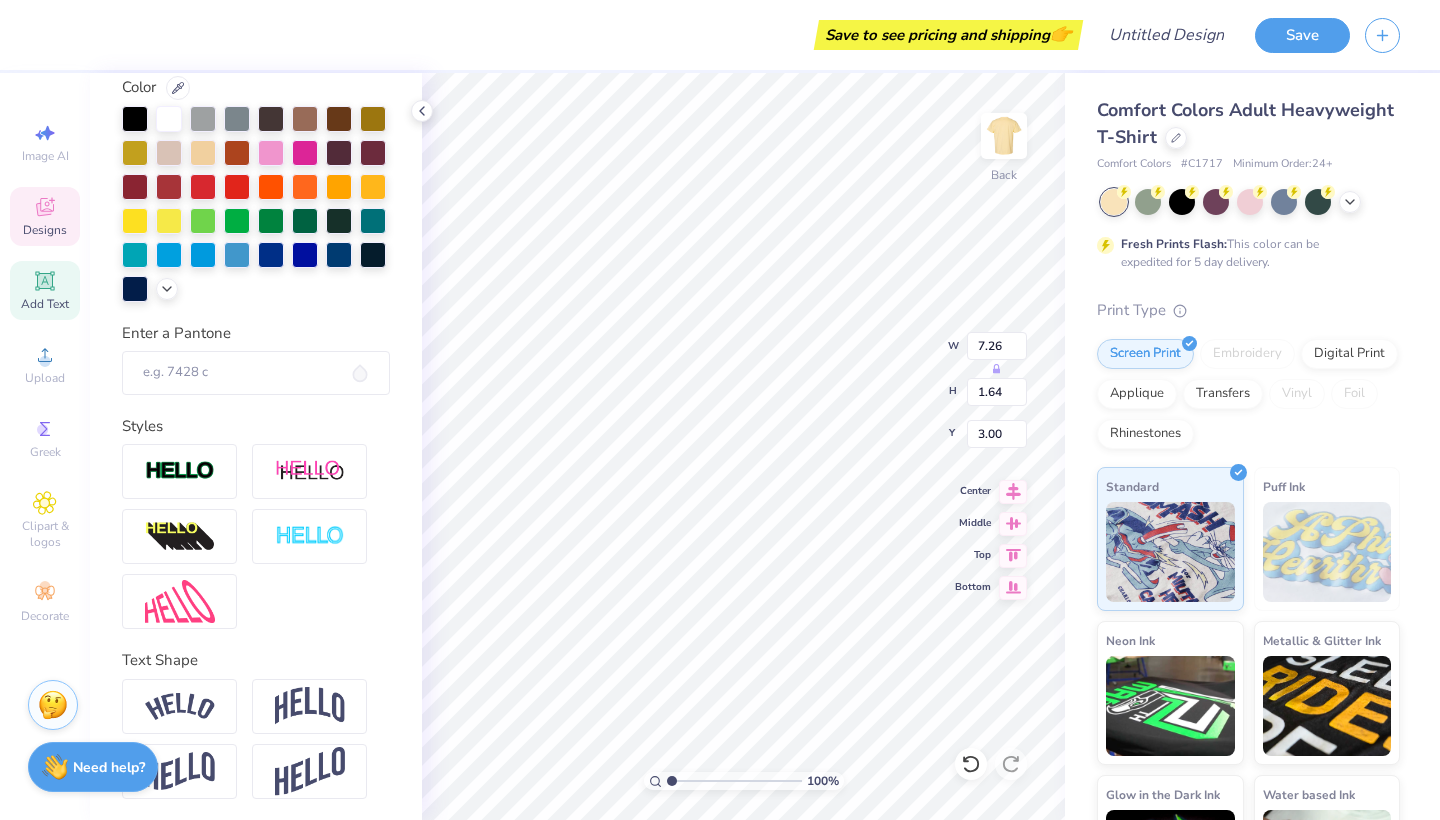 type on "3.29" 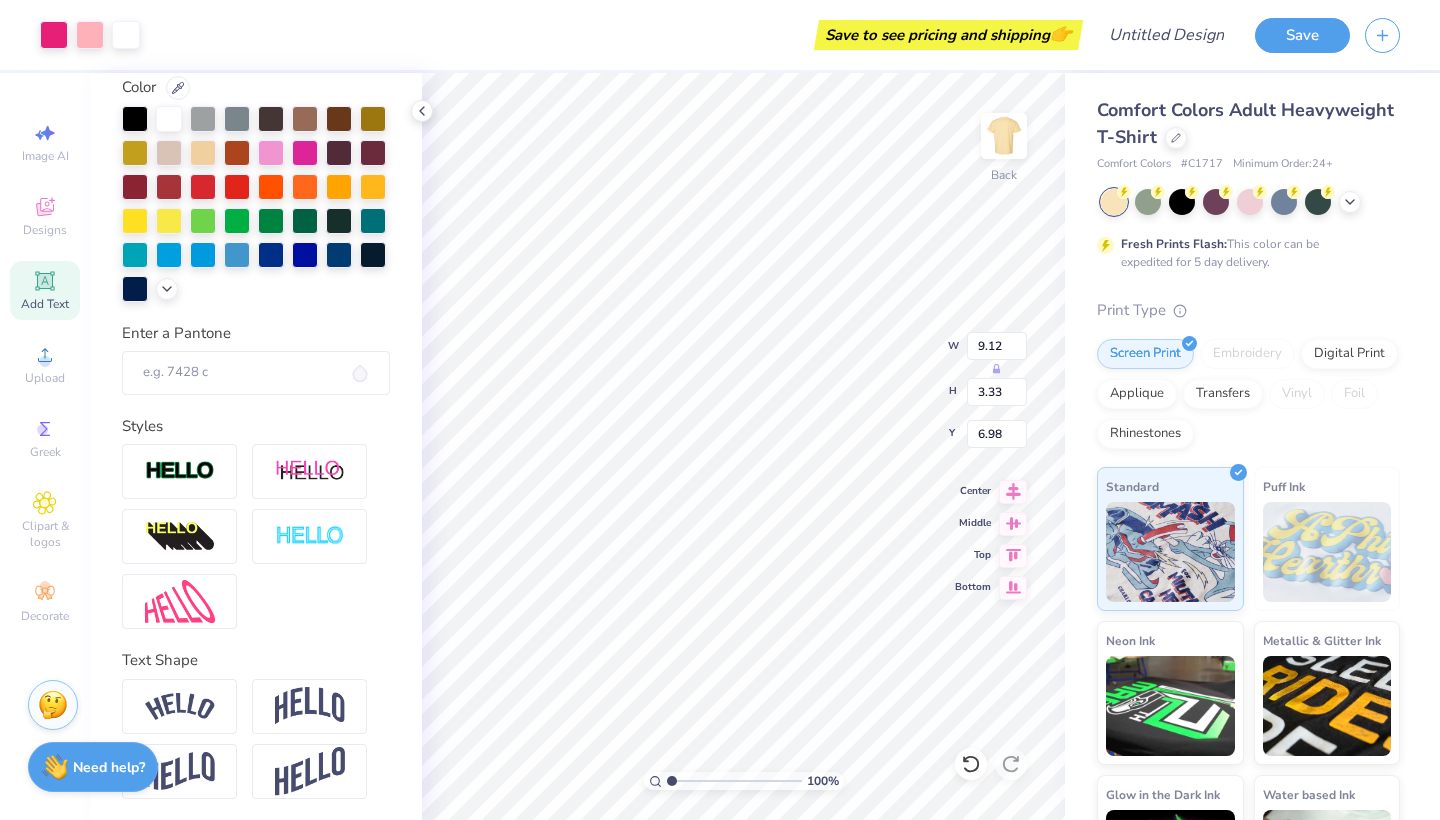 type on "6.52" 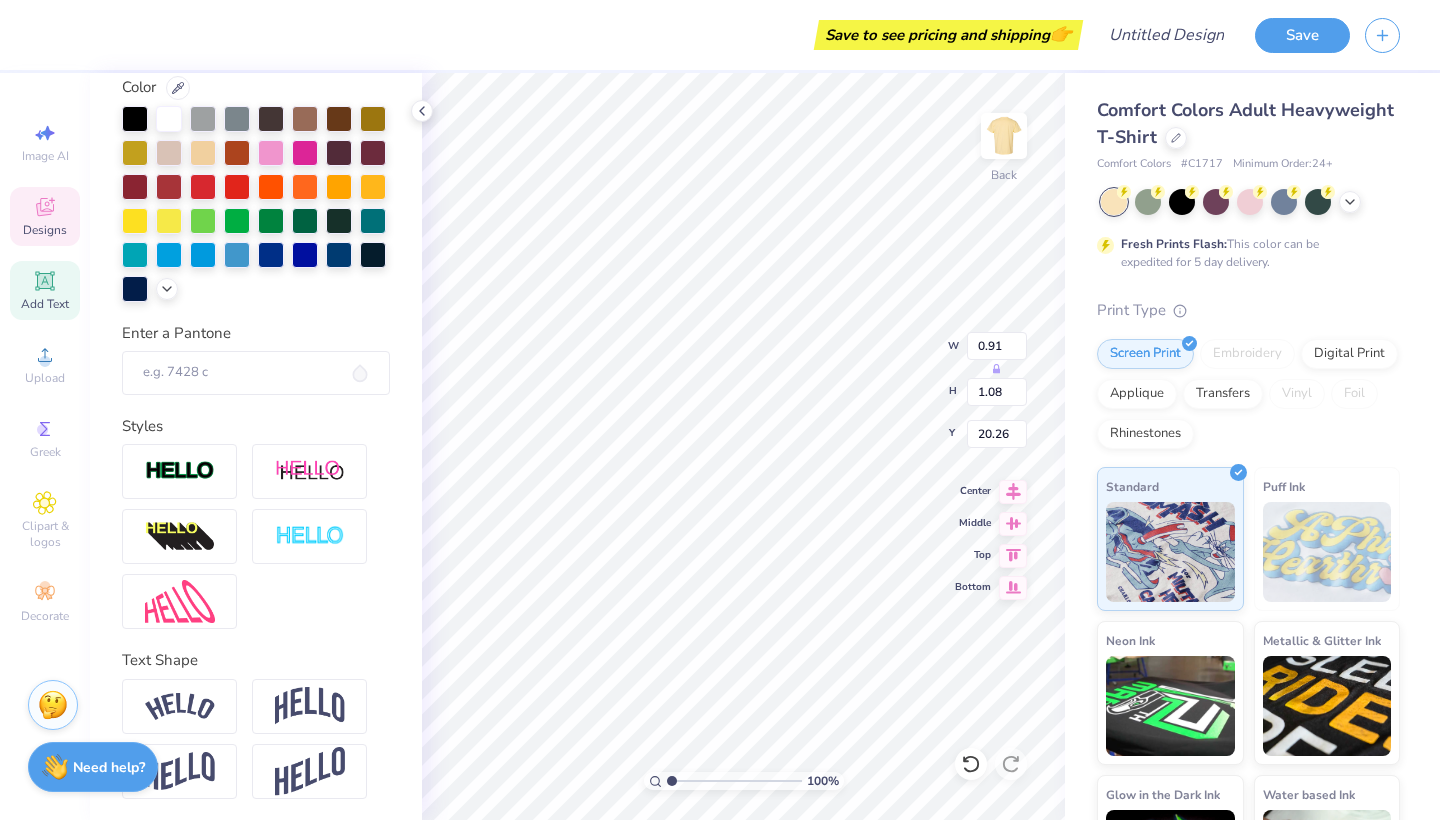 type on "11.96" 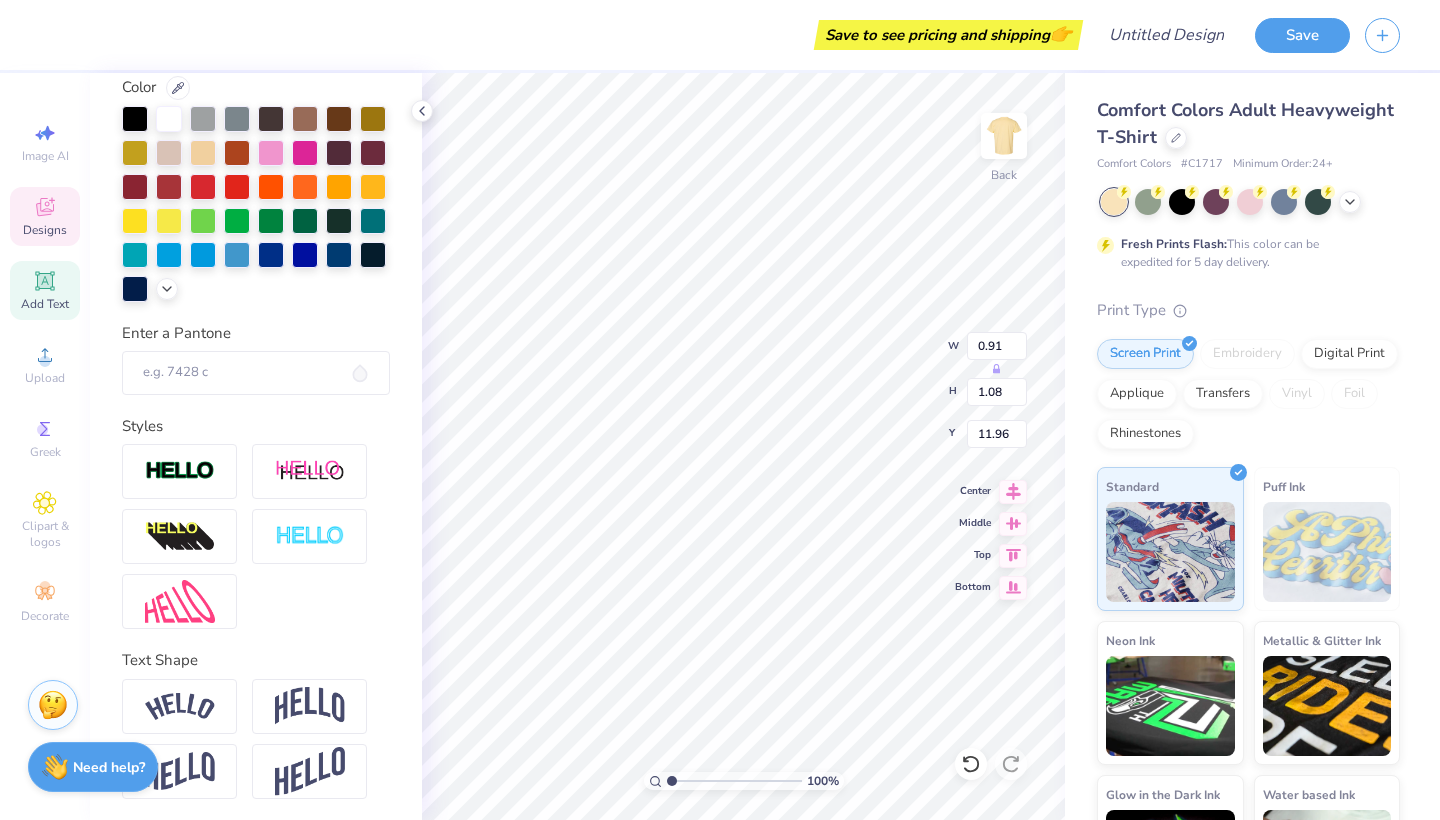 scroll, scrollTop: 0, scrollLeft: 7, axis: horizontal 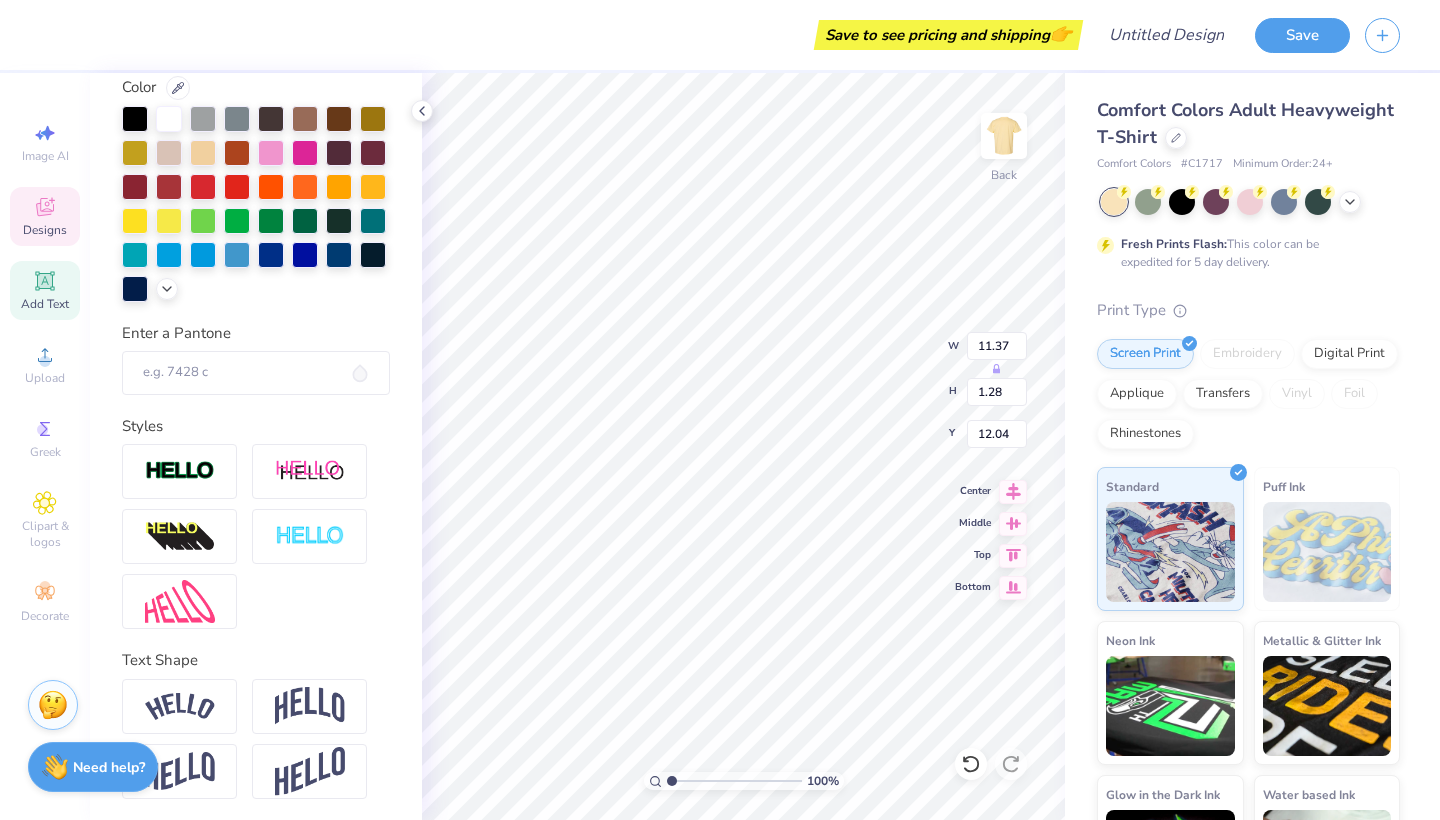 type on "2.24" 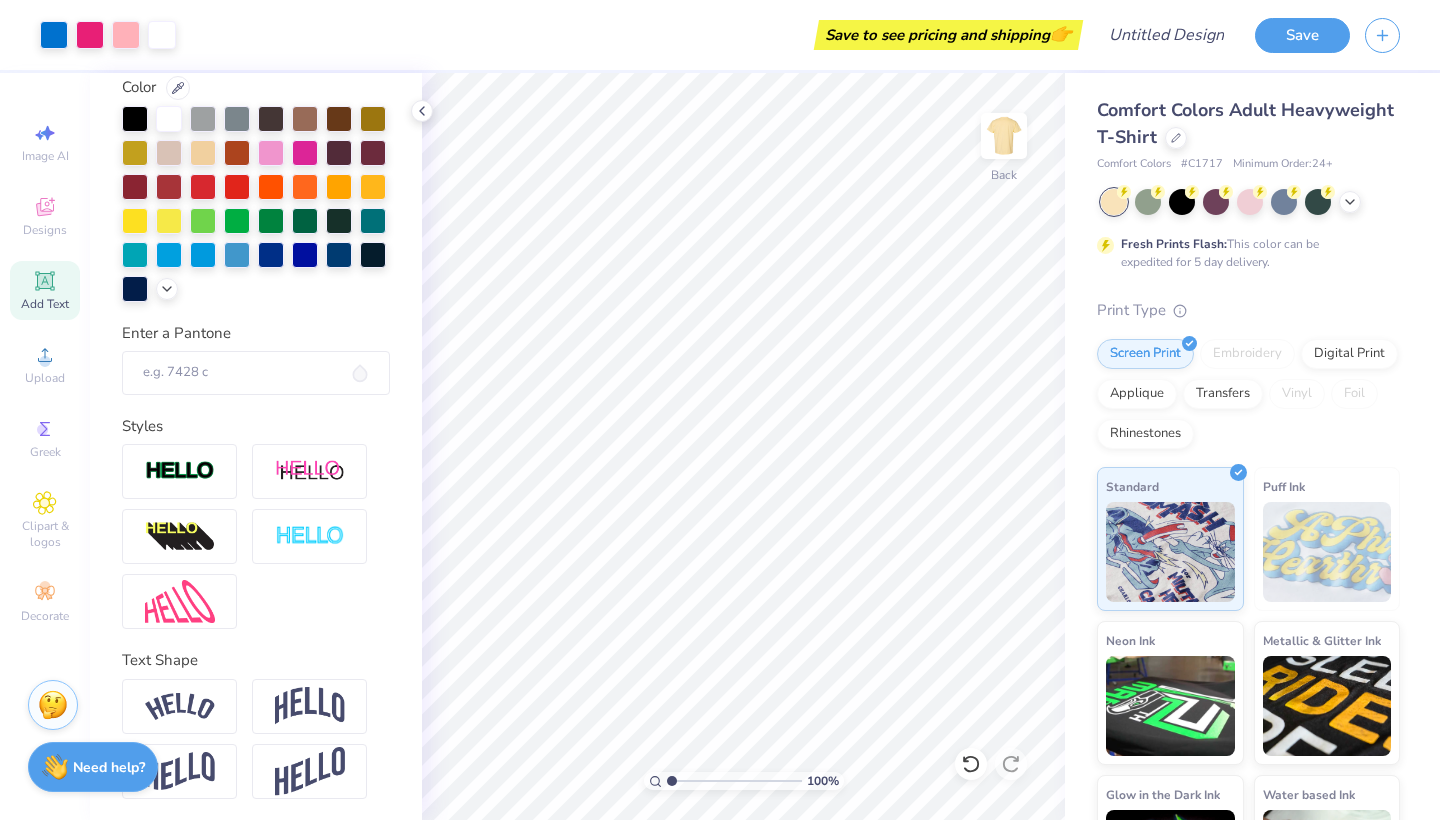 click on "Add Text" at bounding box center [45, 290] 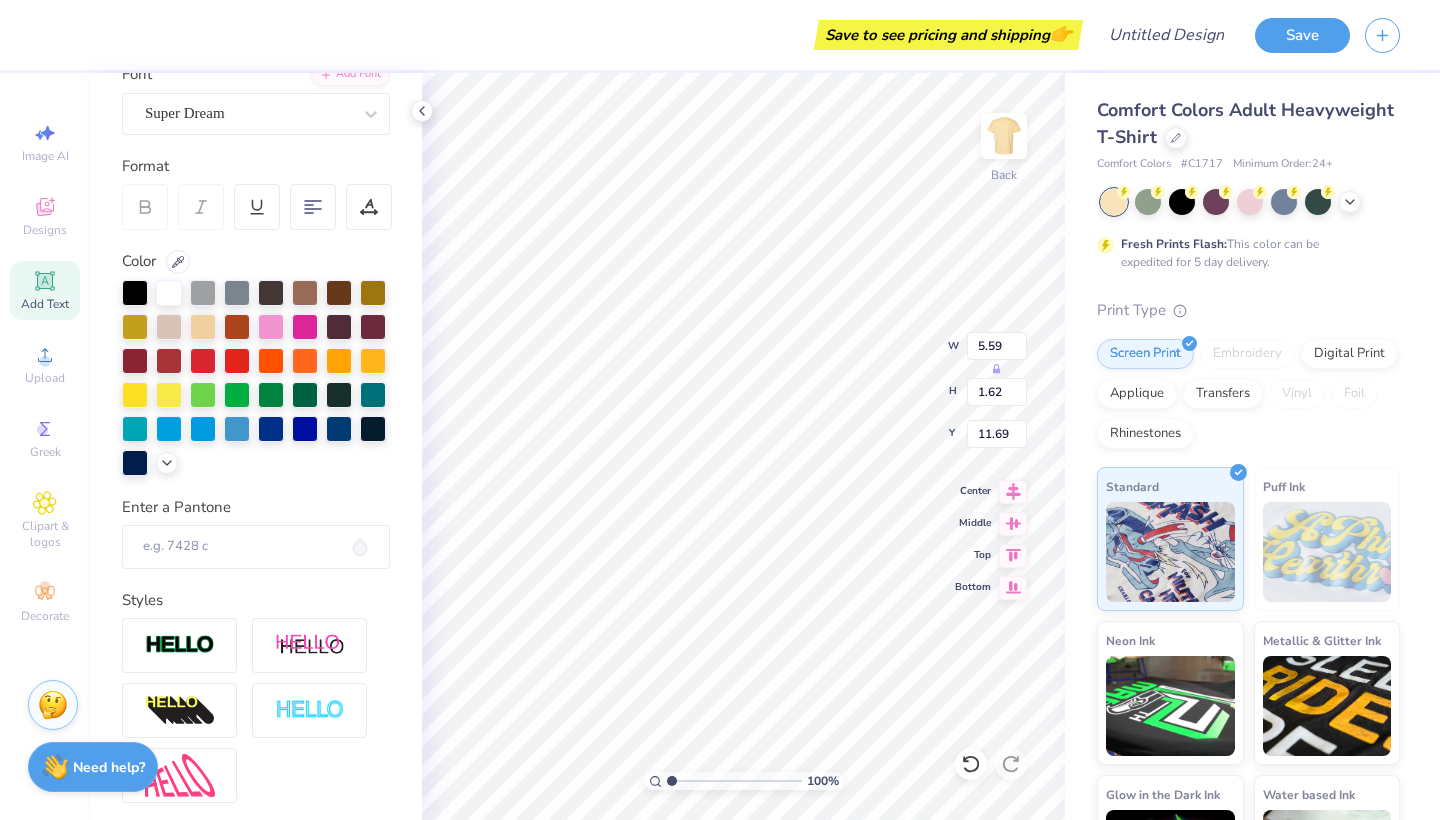 scroll, scrollTop: 121, scrollLeft: 0, axis: vertical 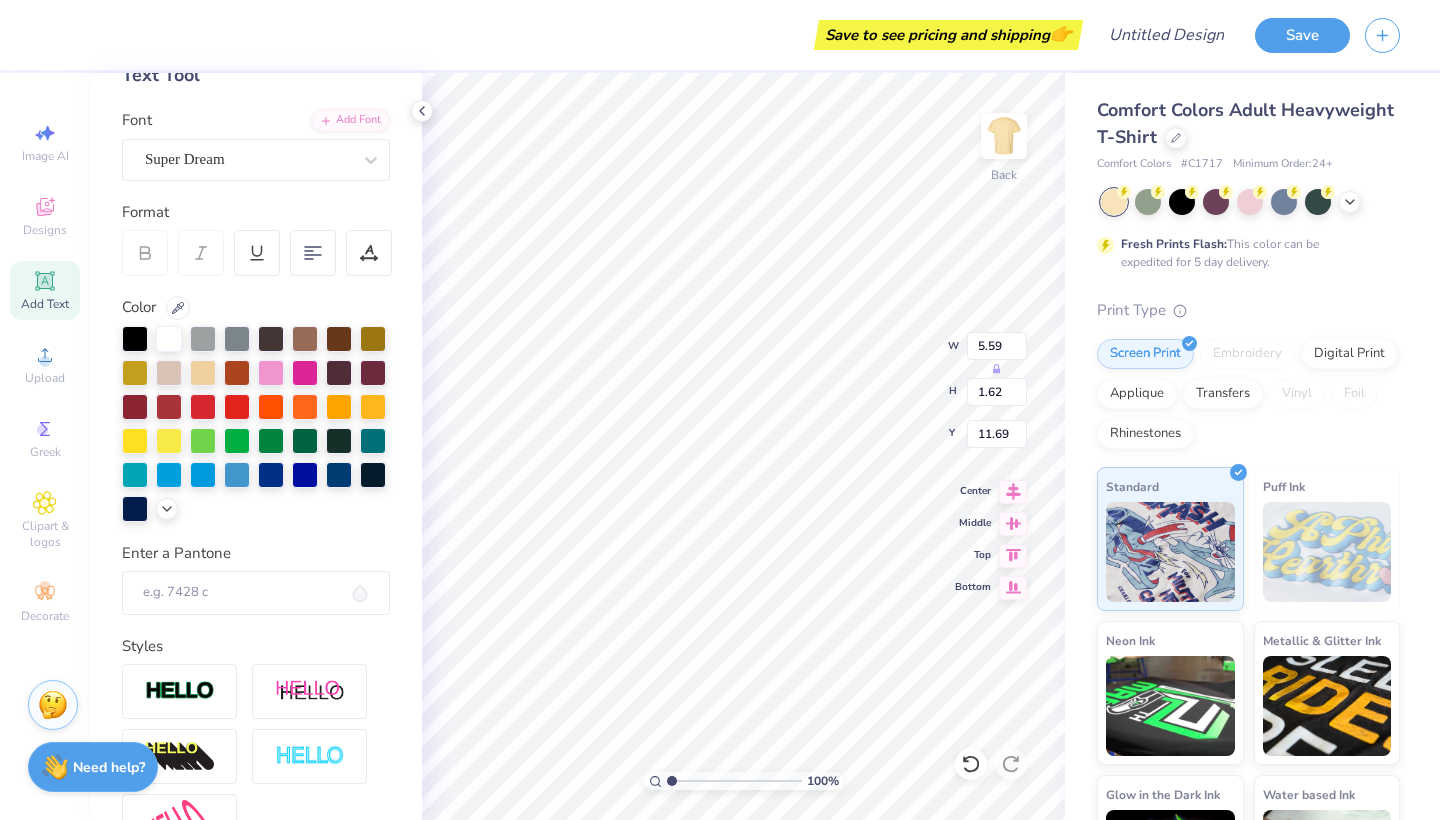 paste on "ALPHA" 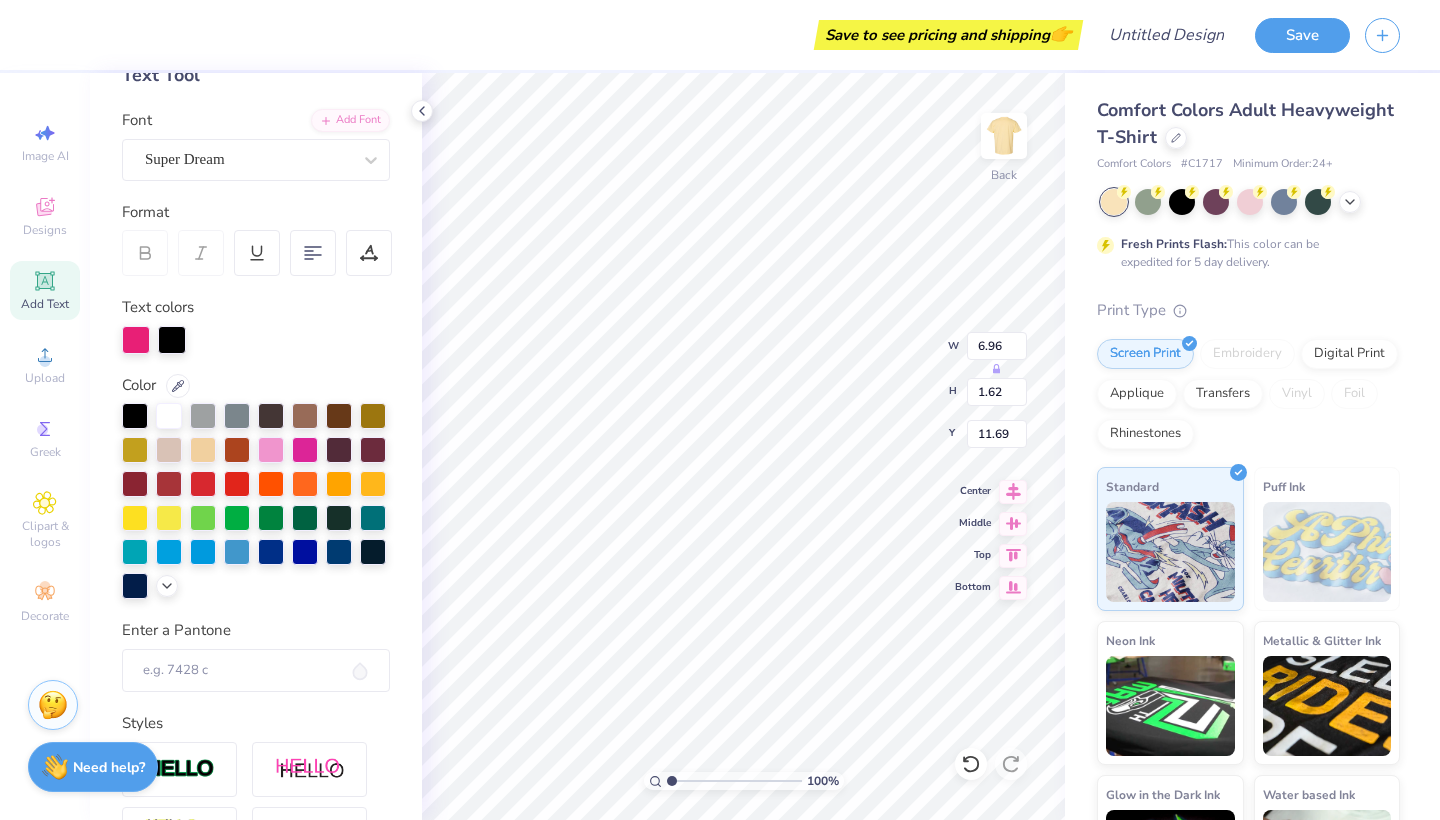type on "14.38" 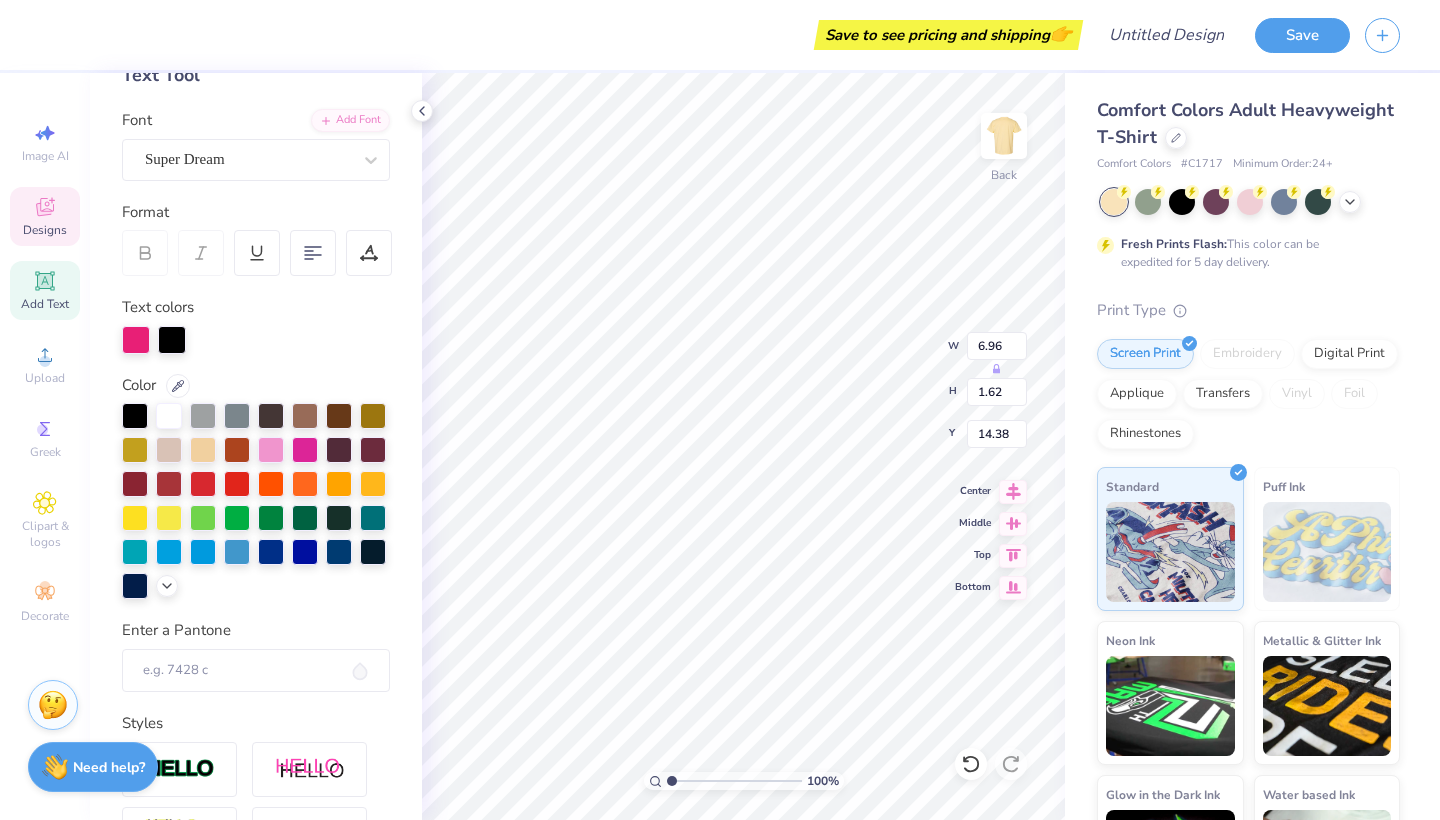 type on "11.37" 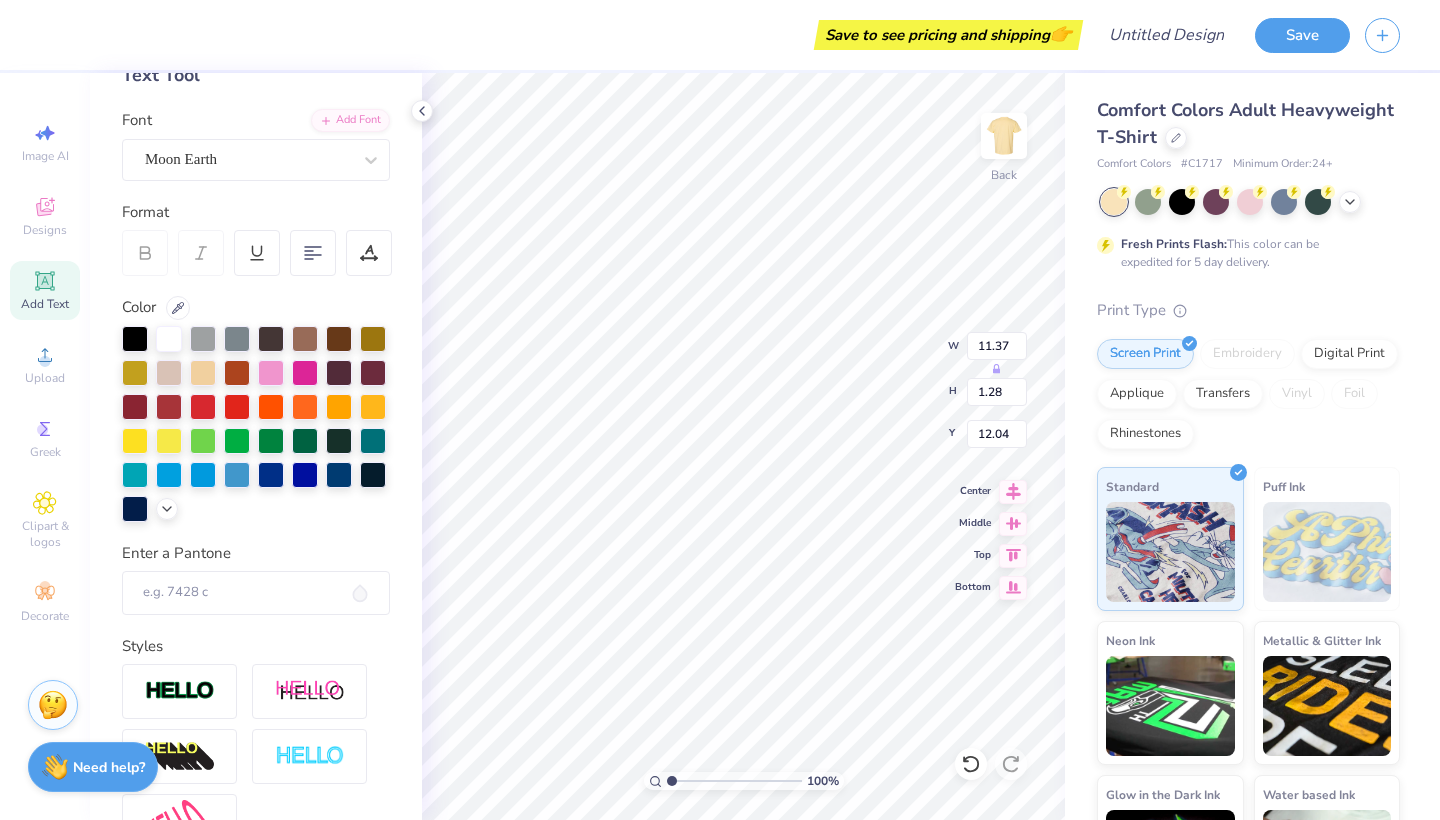 type on "6.96" 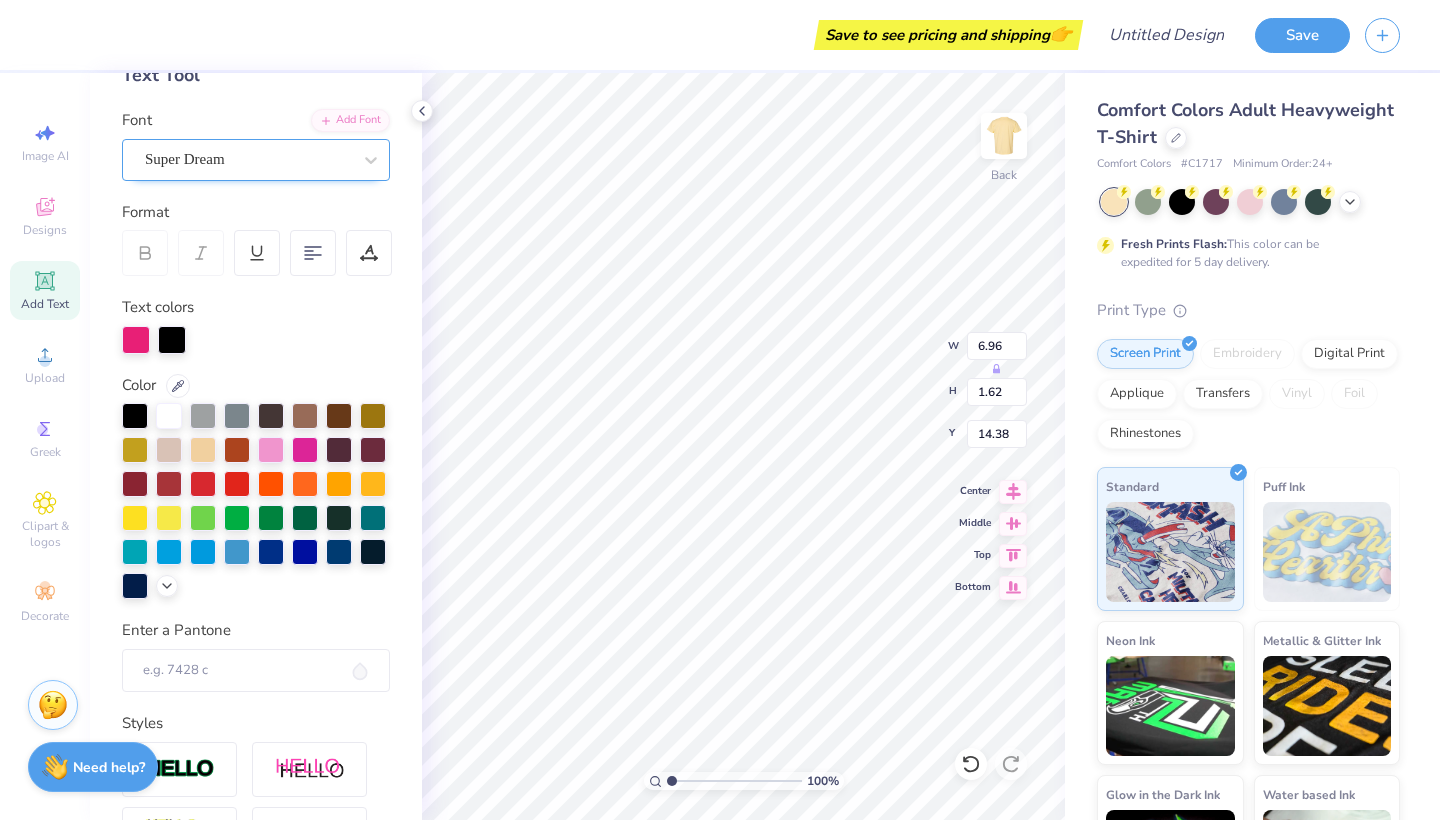 click on "Super Dream" at bounding box center [185, 159] 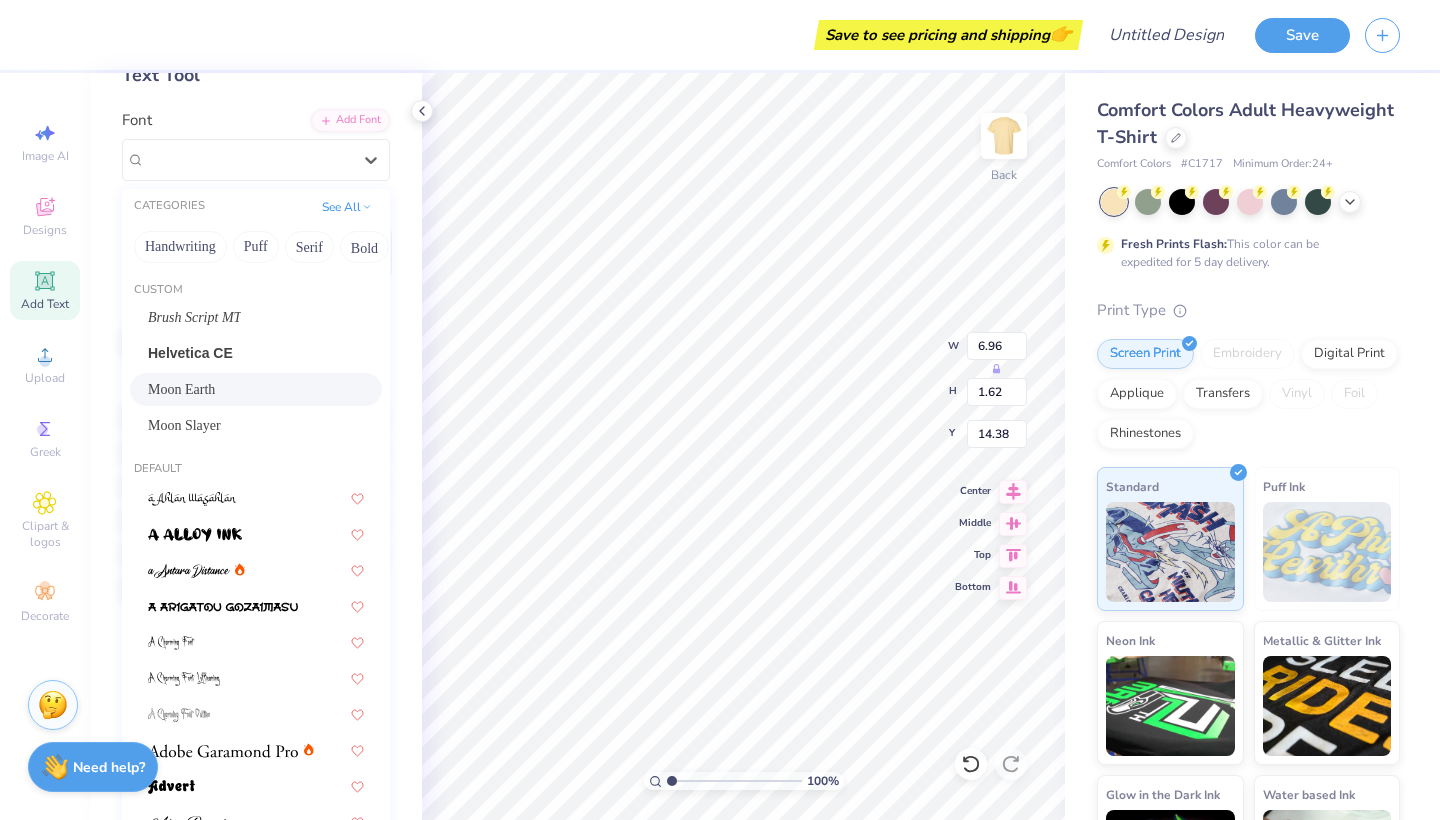 click on "Moon Earth" at bounding box center (256, 389) 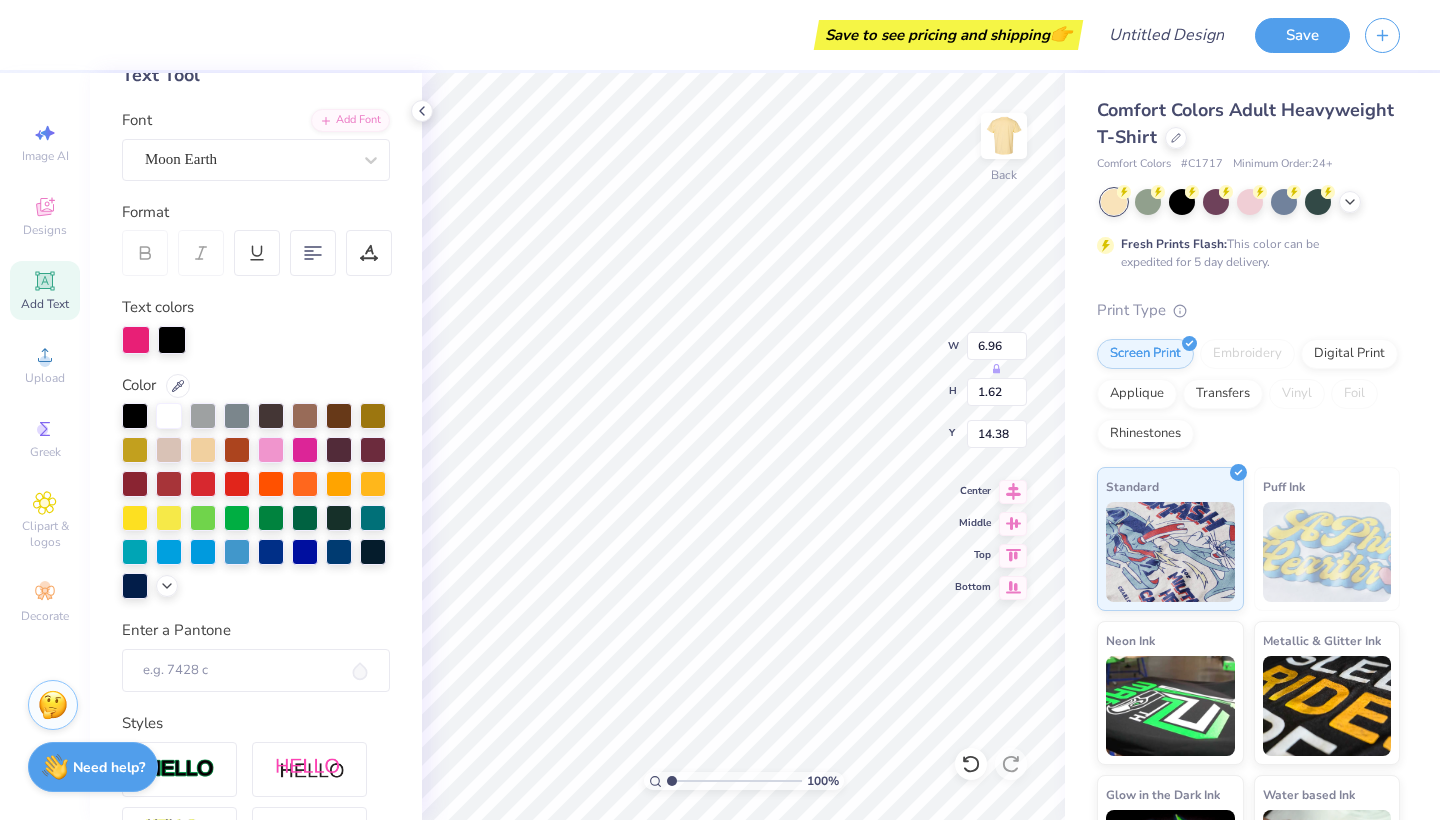 scroll, scrollTop: 0, scrollLeft: 0, axis: both 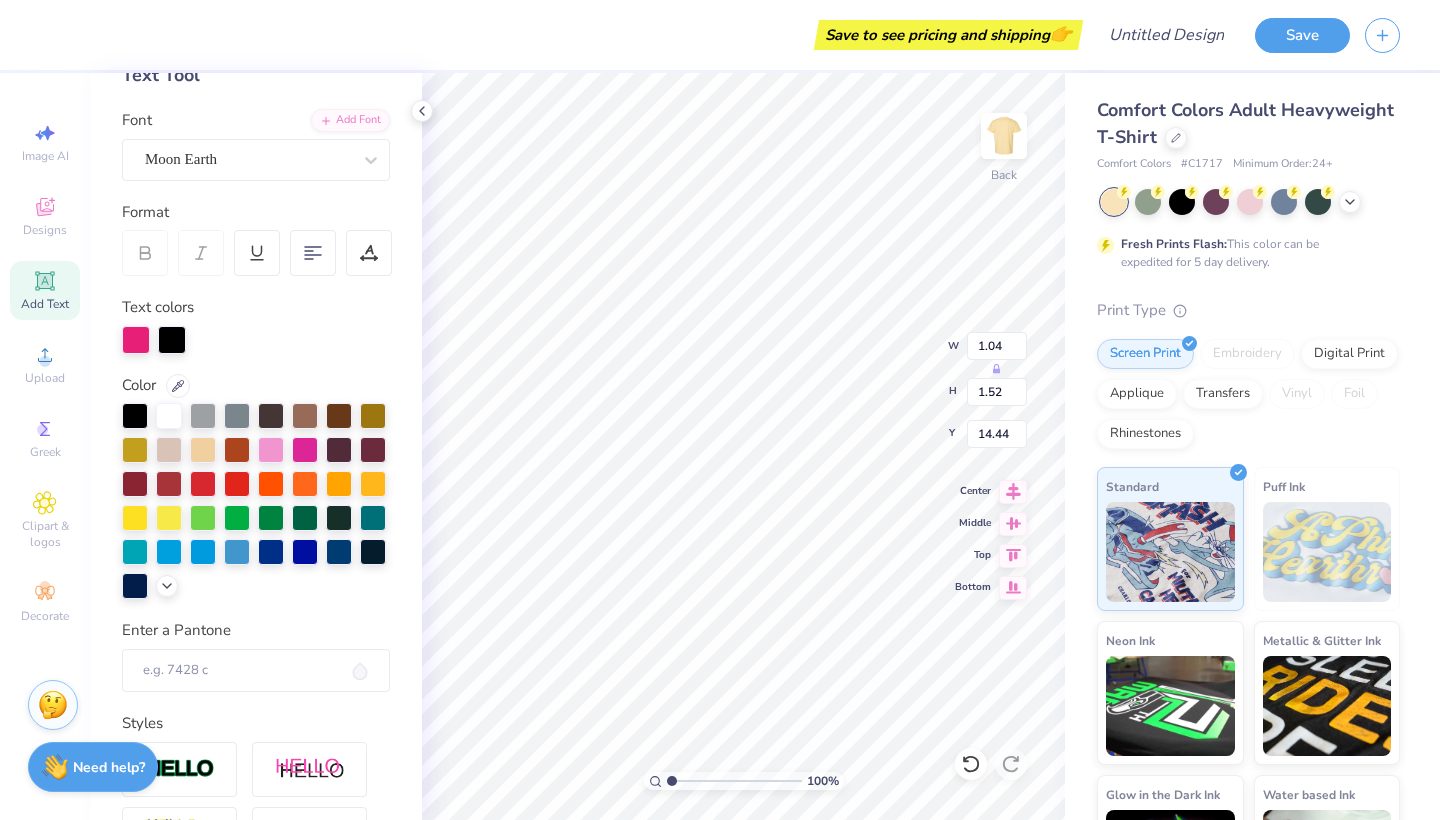 type on "7.10" 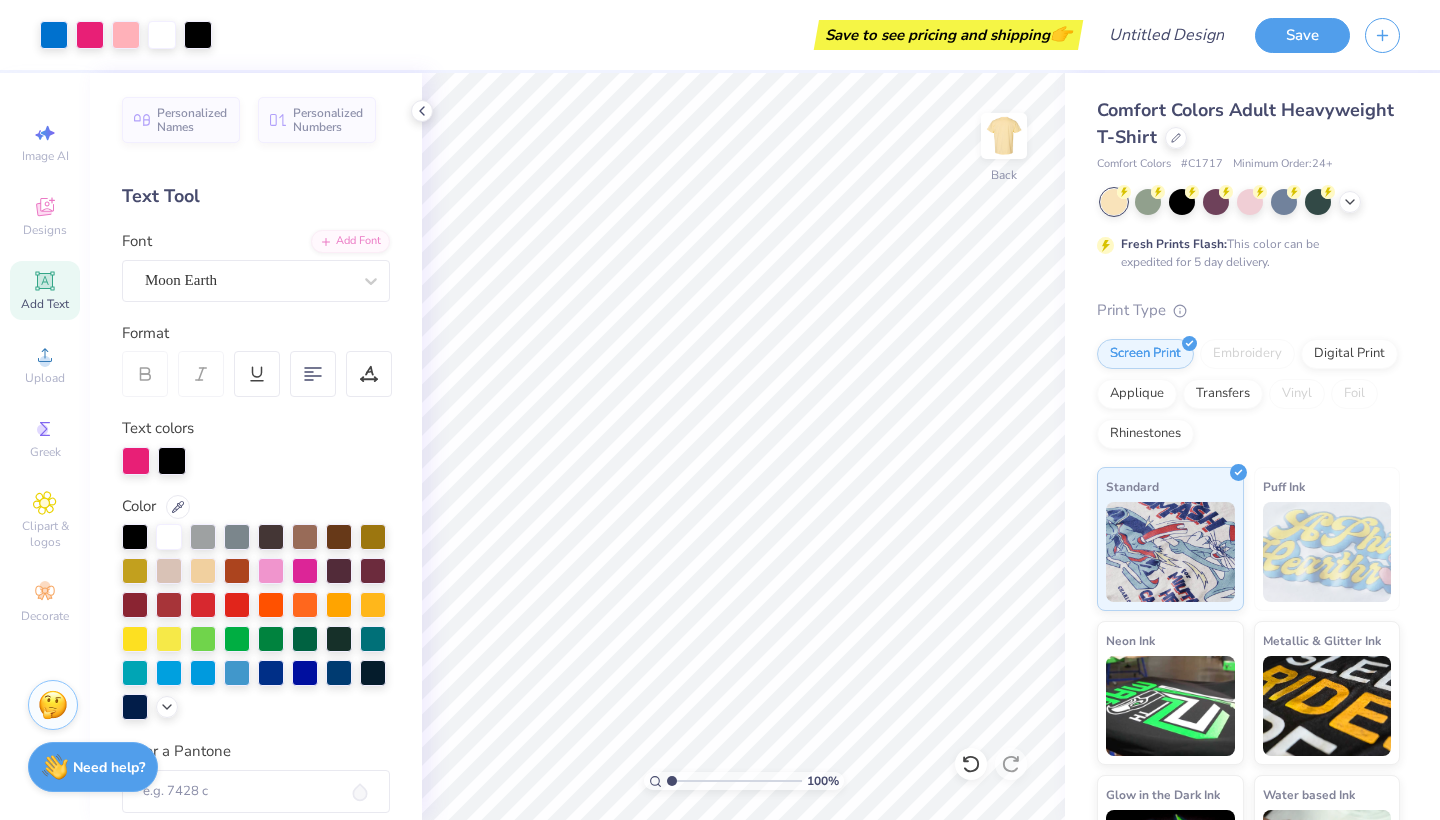 scroll, scrollTop: 0, scrollLeft: 0, axis: both 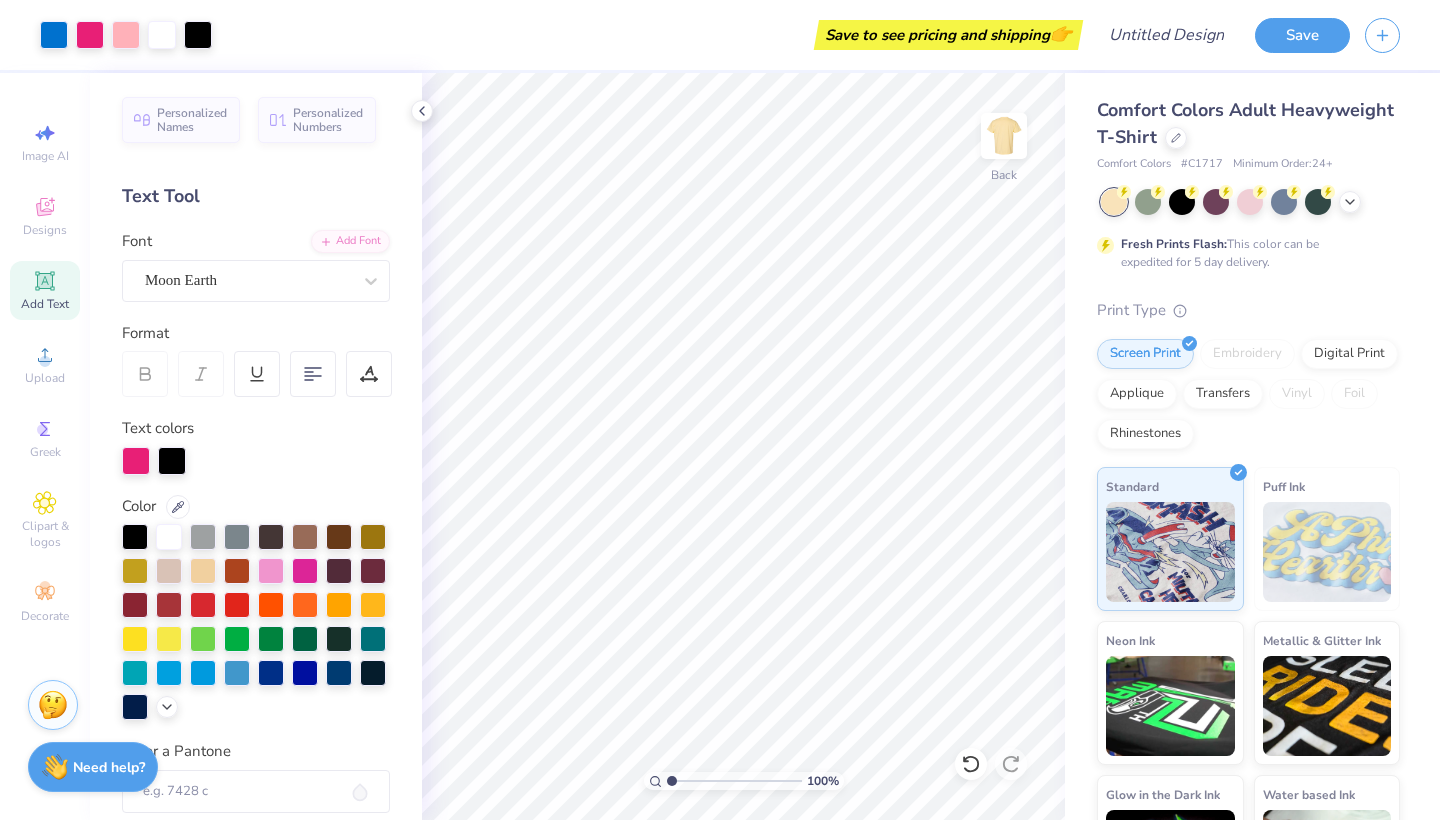 click 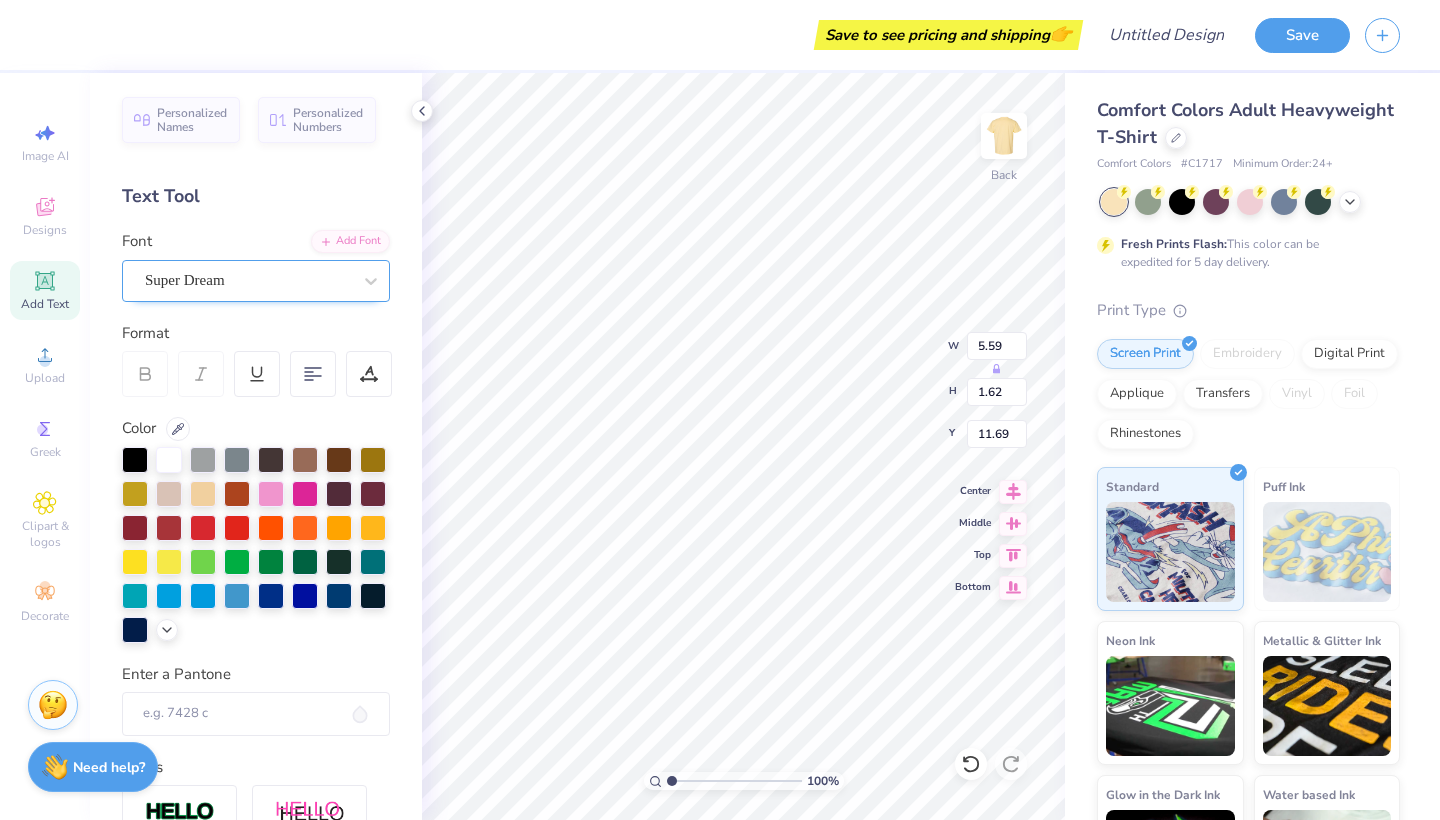 click on "Super Dream" at bounding box center [256, 281] 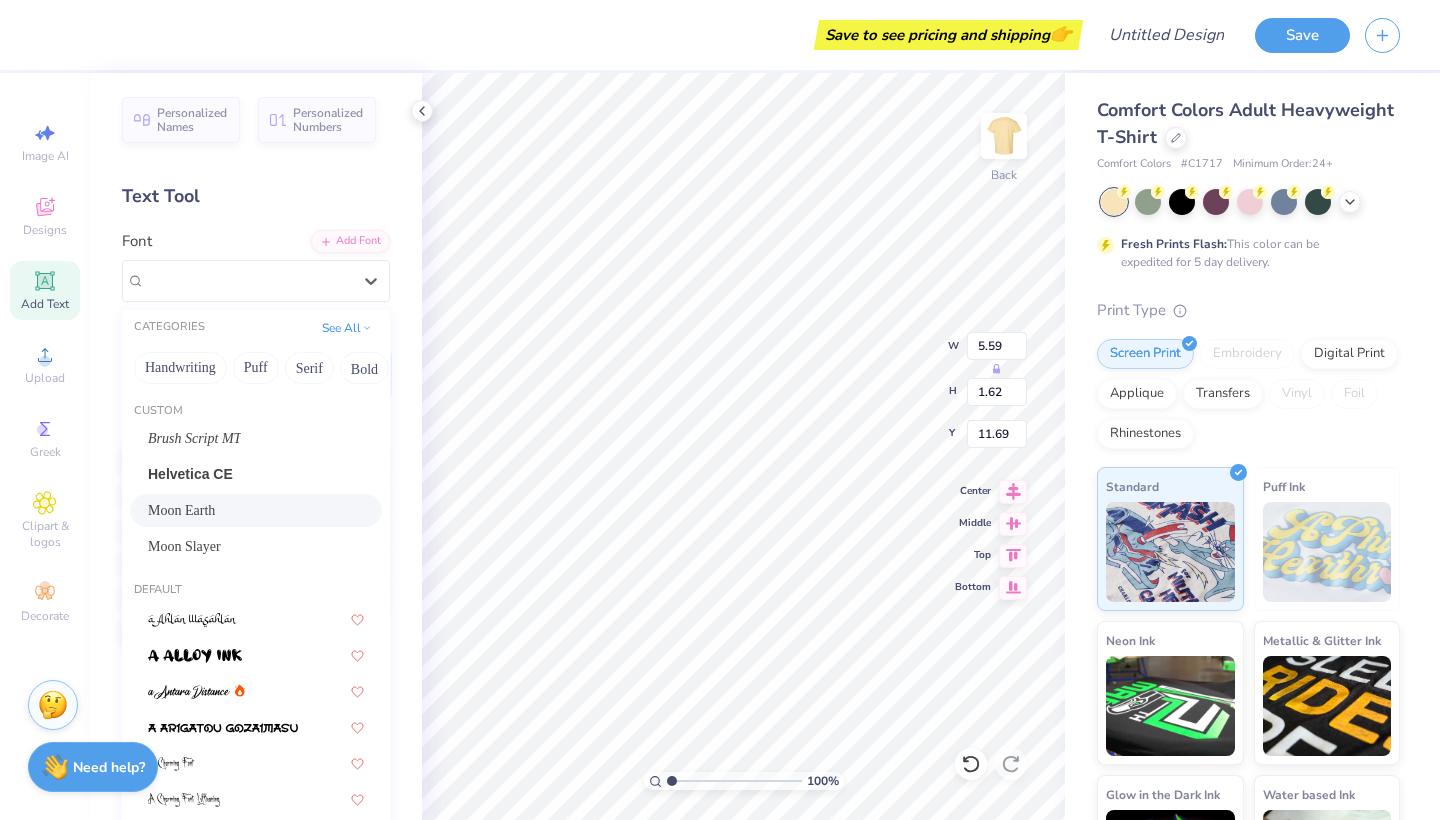 click on "Moon Earth" at bounding box center [256, 510] 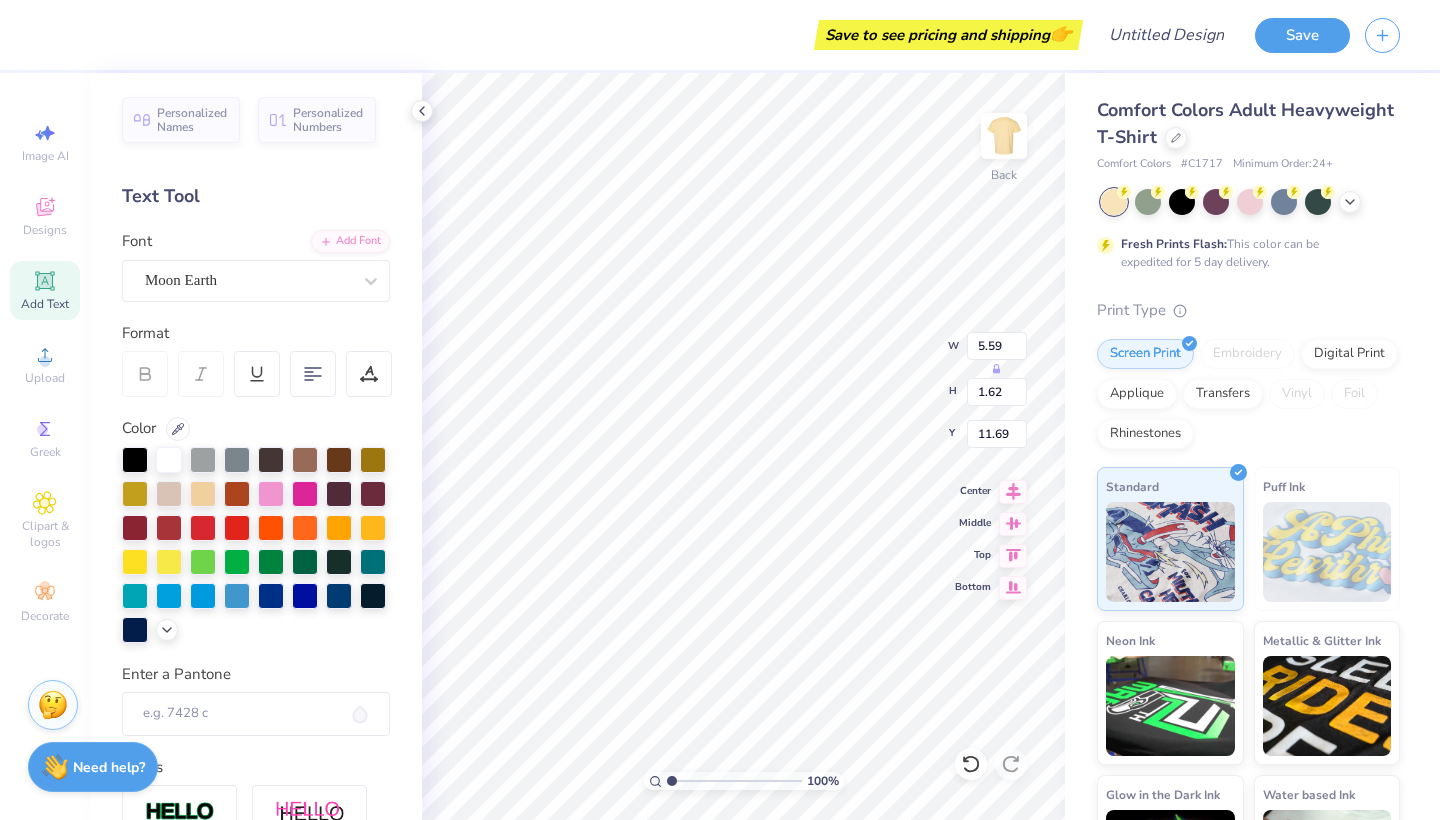 type on "4.08" 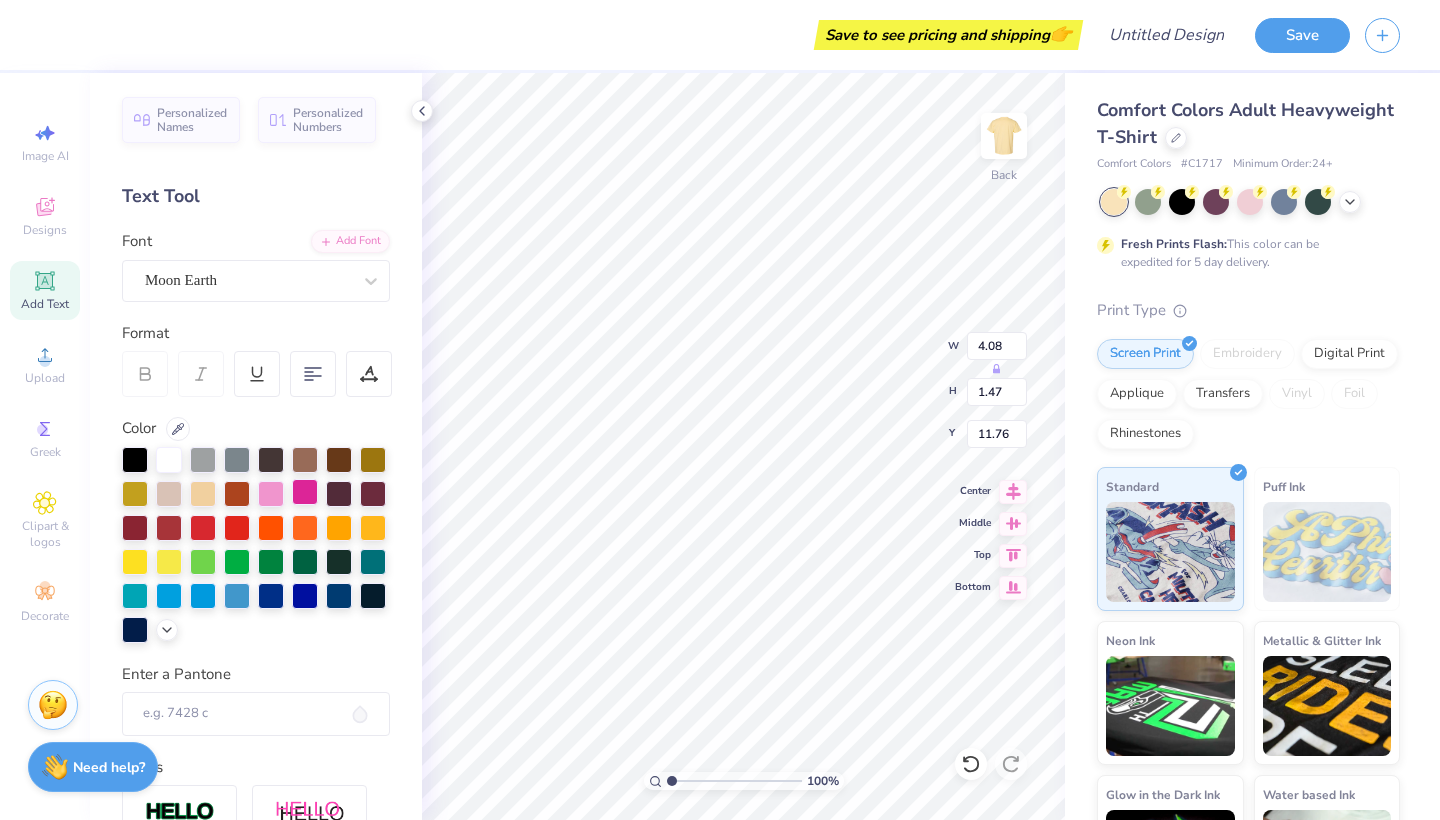 type on "L" 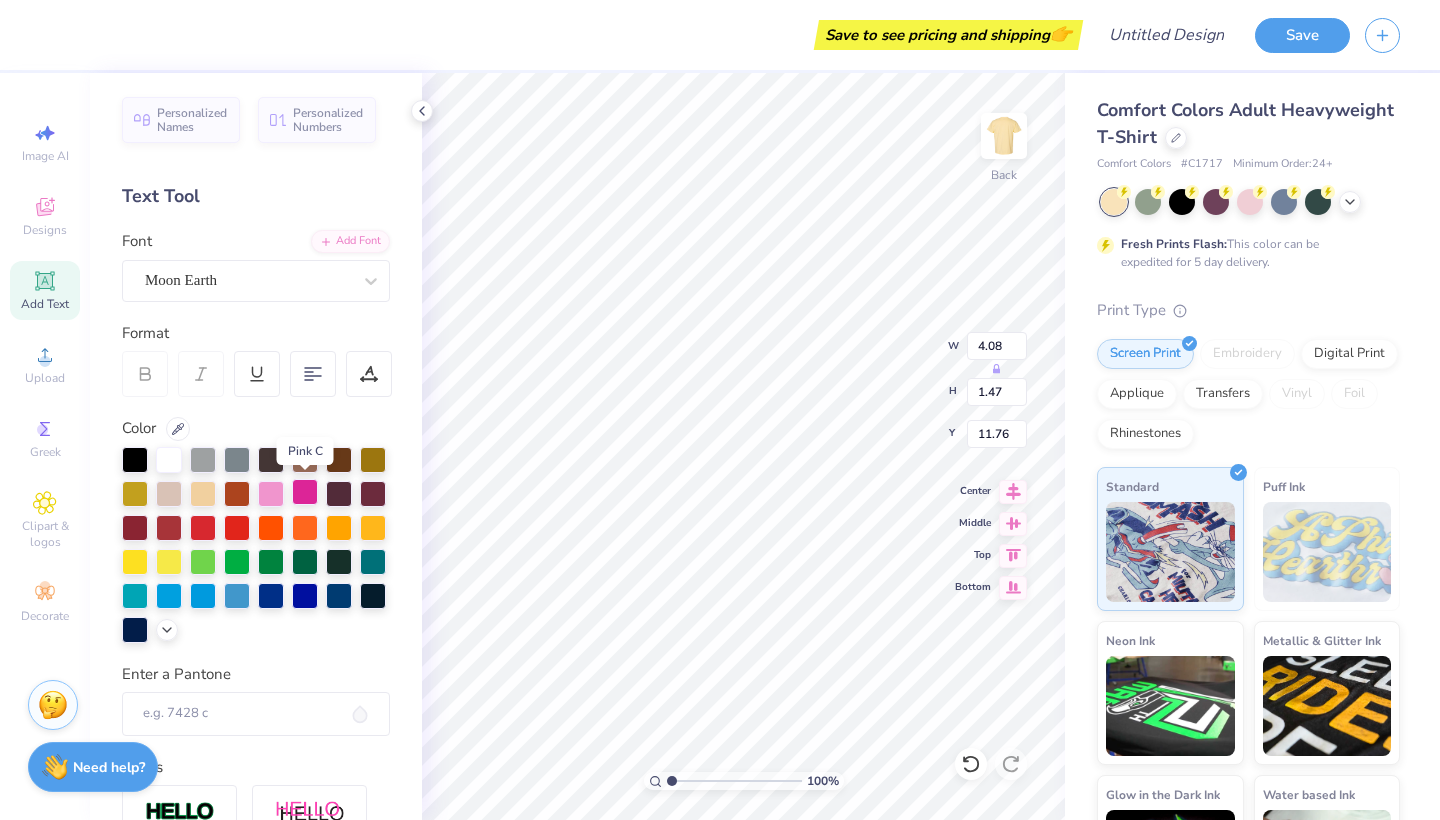 click at bounding box center [305, 492] 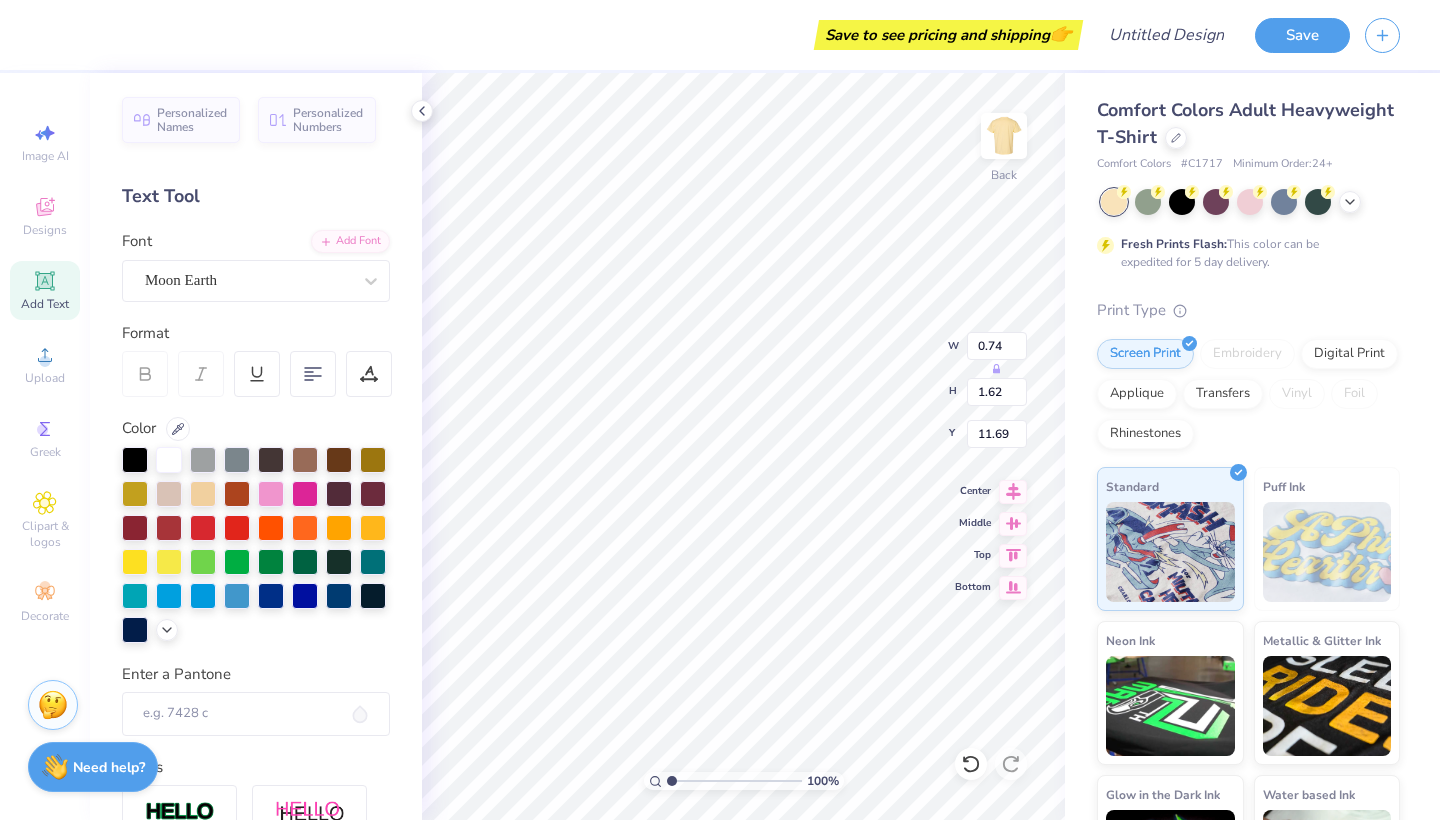 type on "10.10" 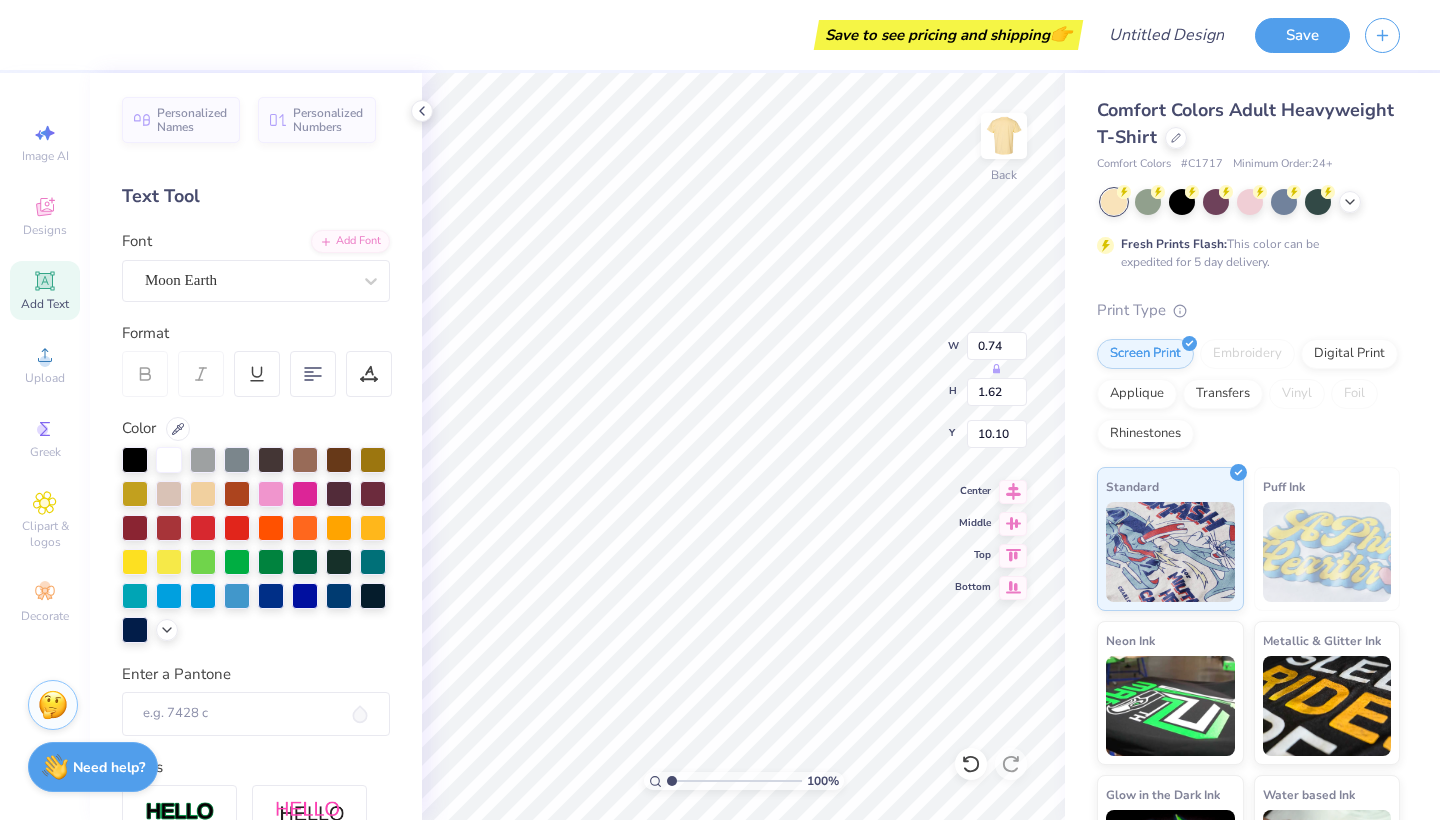 type on "1.04" 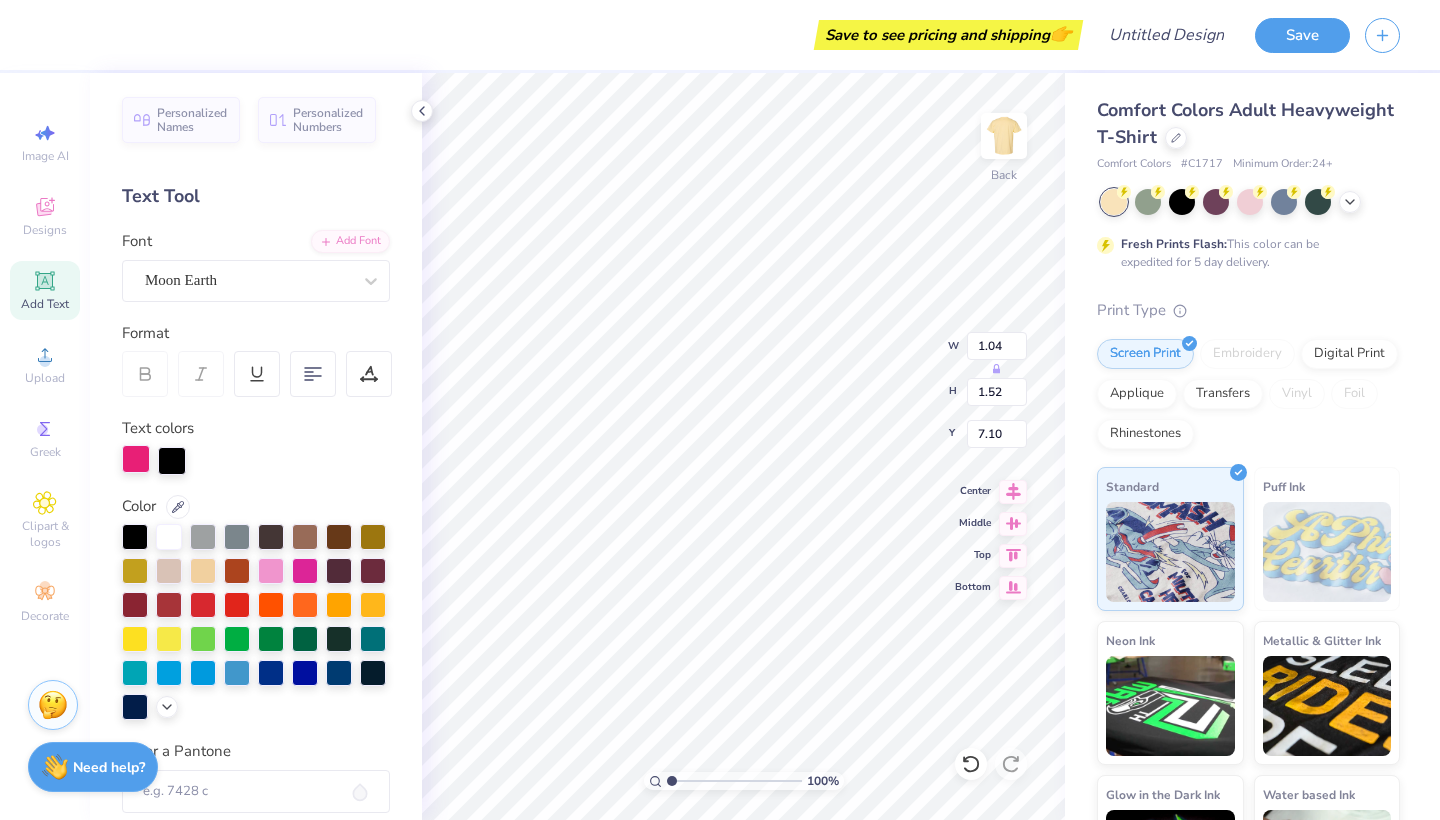 click at bounding box center [136, 459] 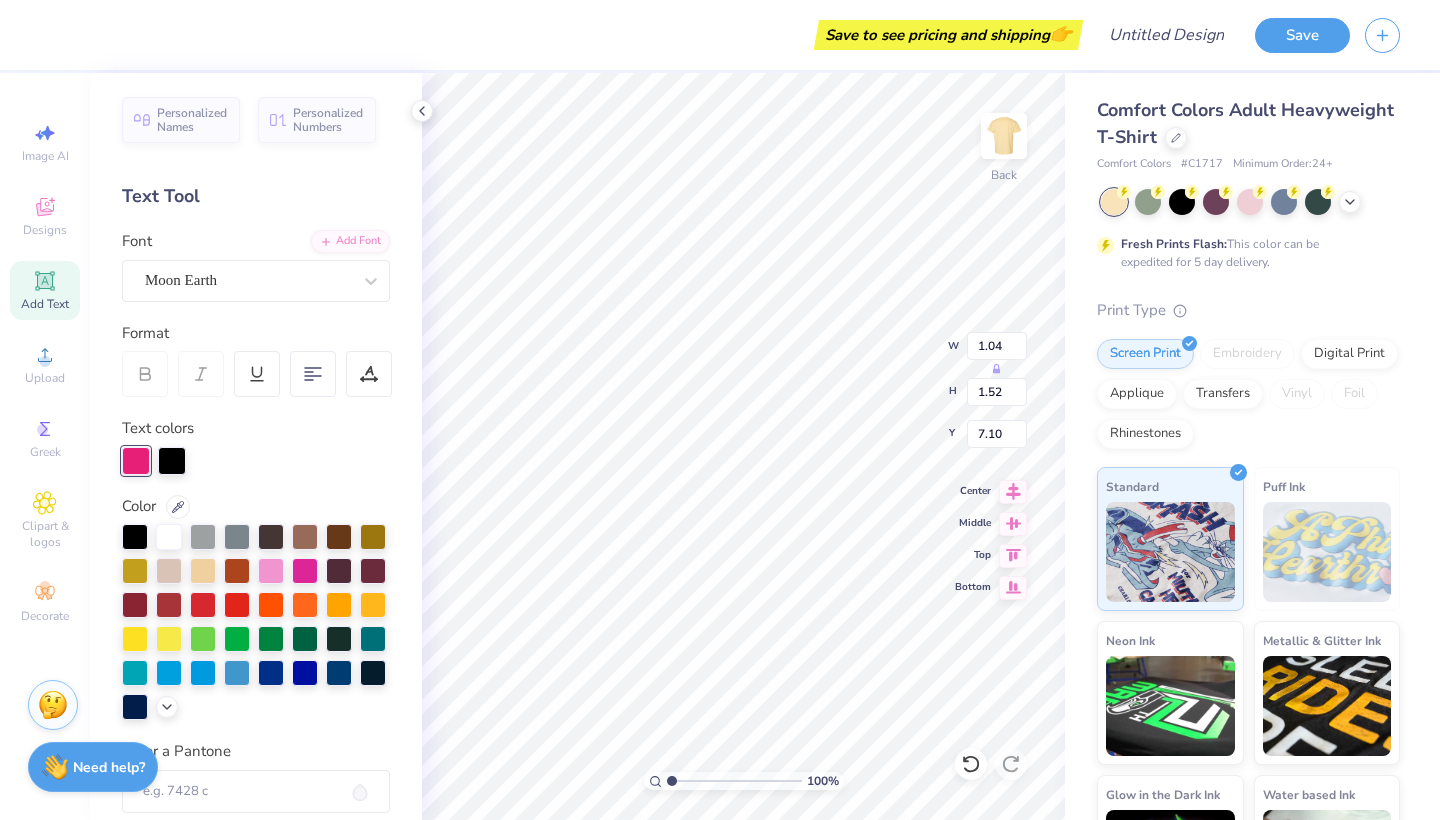 type on "0.74" 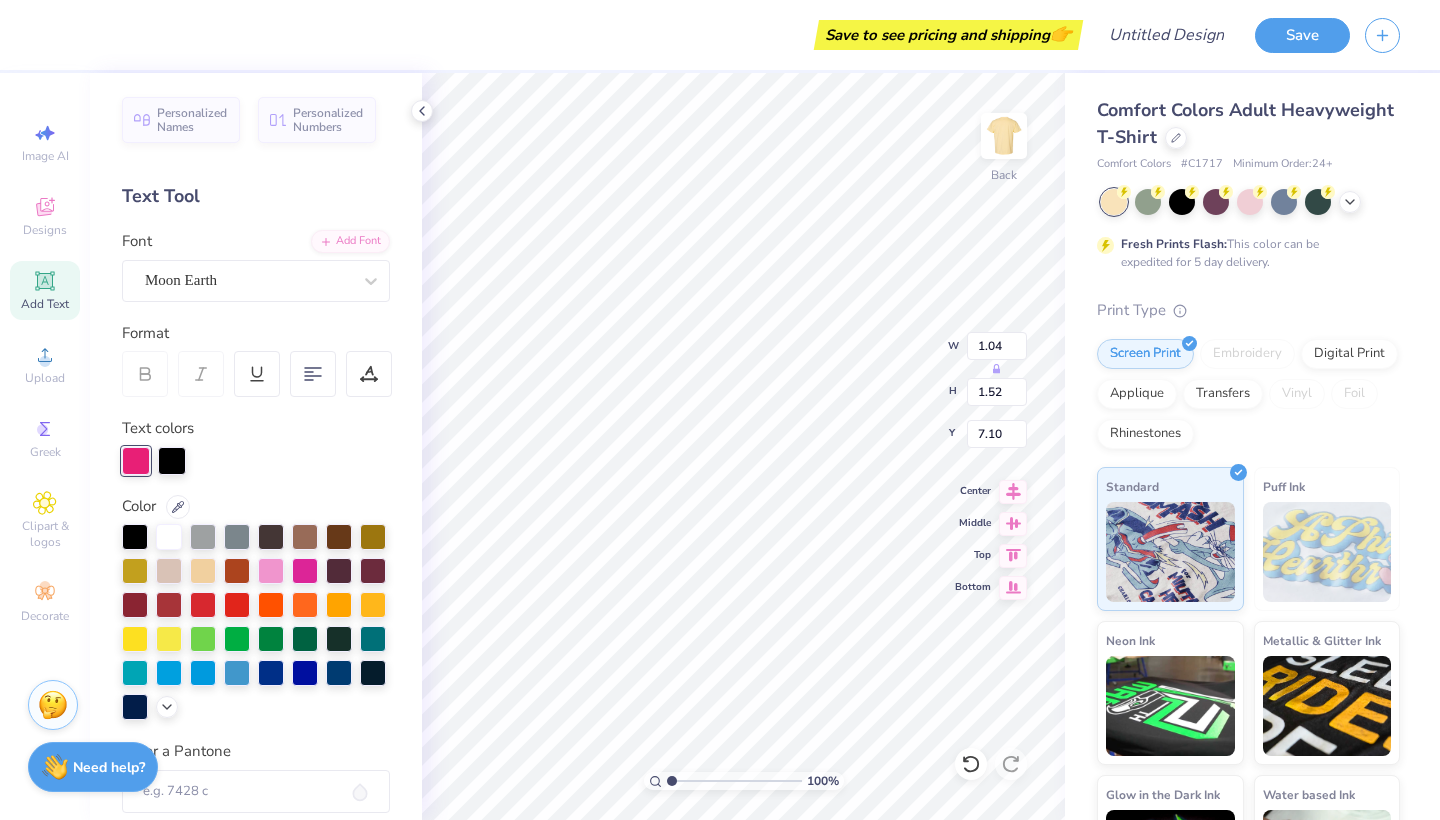 type on "1.62" 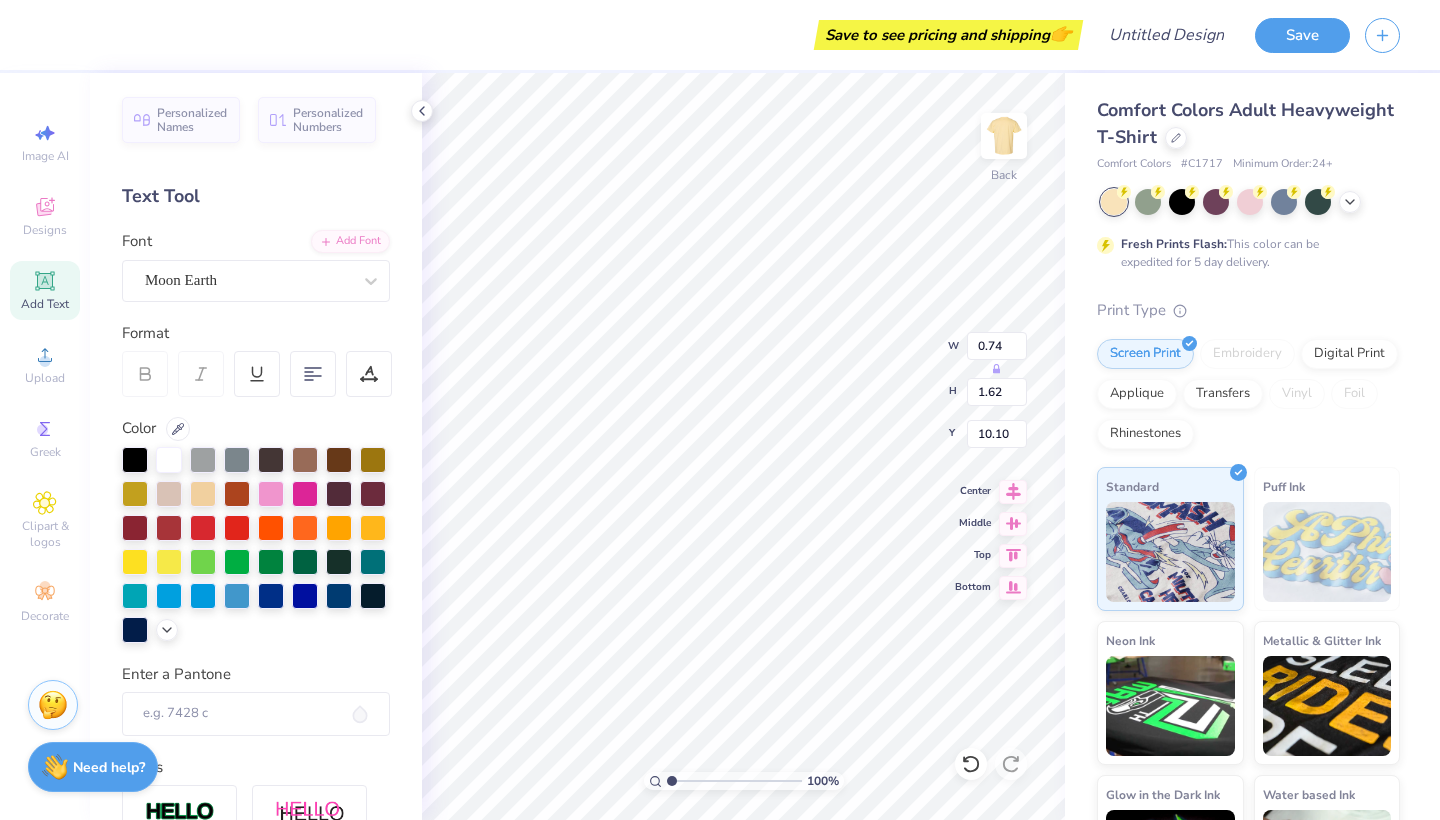 type on "10.14" 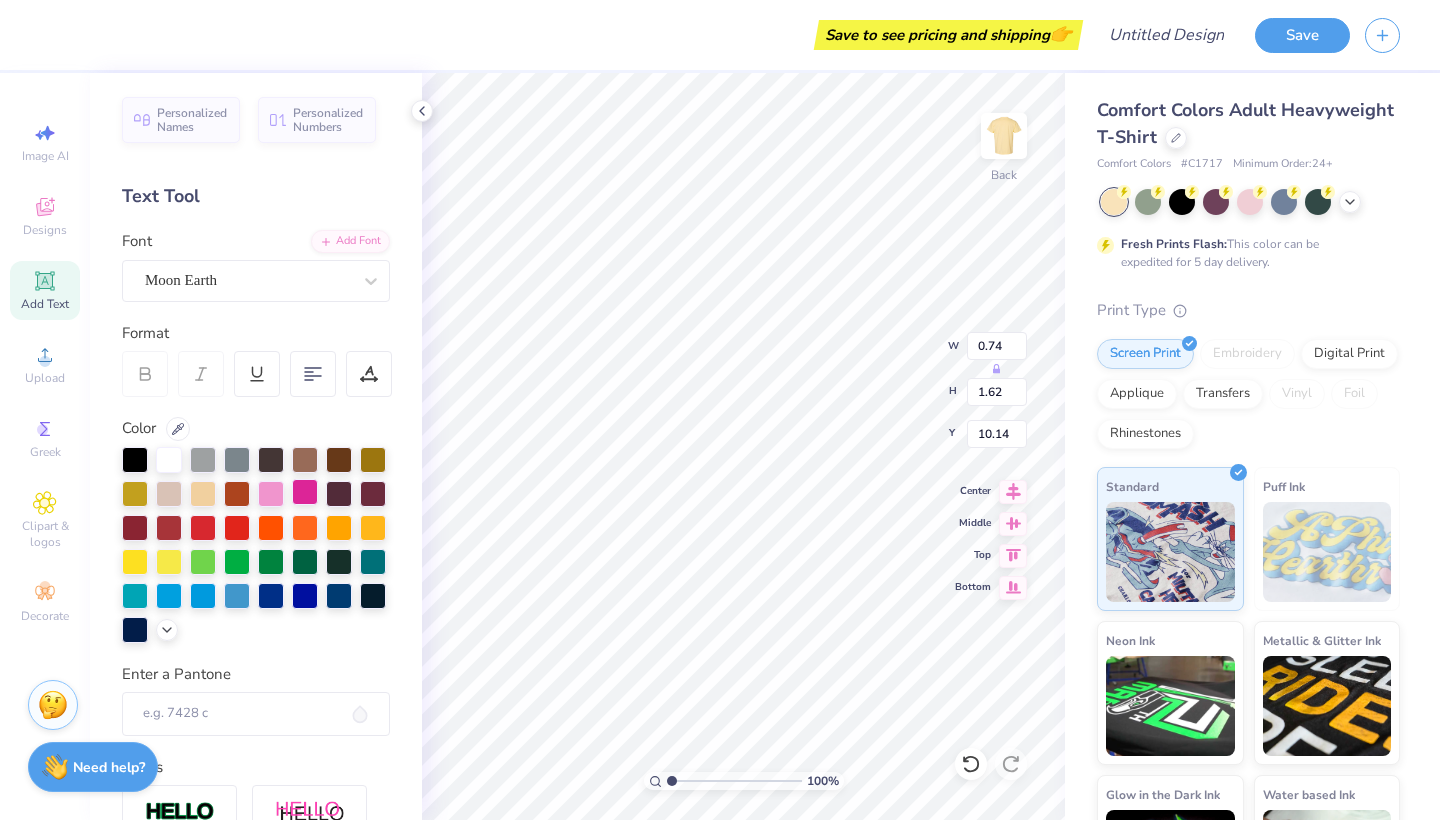 click at bounding box center (305, 492) 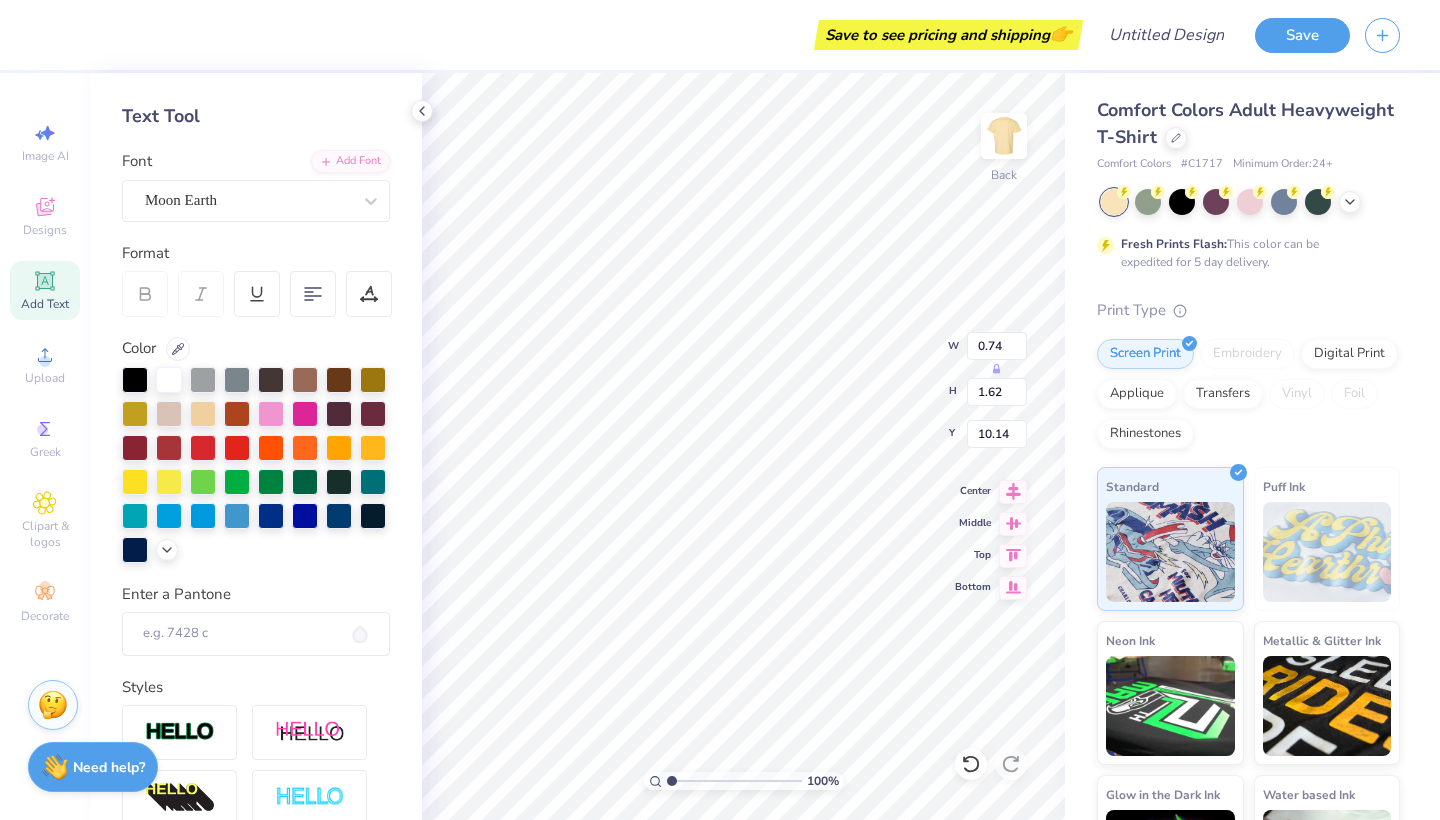 scroll, scrollTop: 84, scrollLeft: 0, axis: vertical 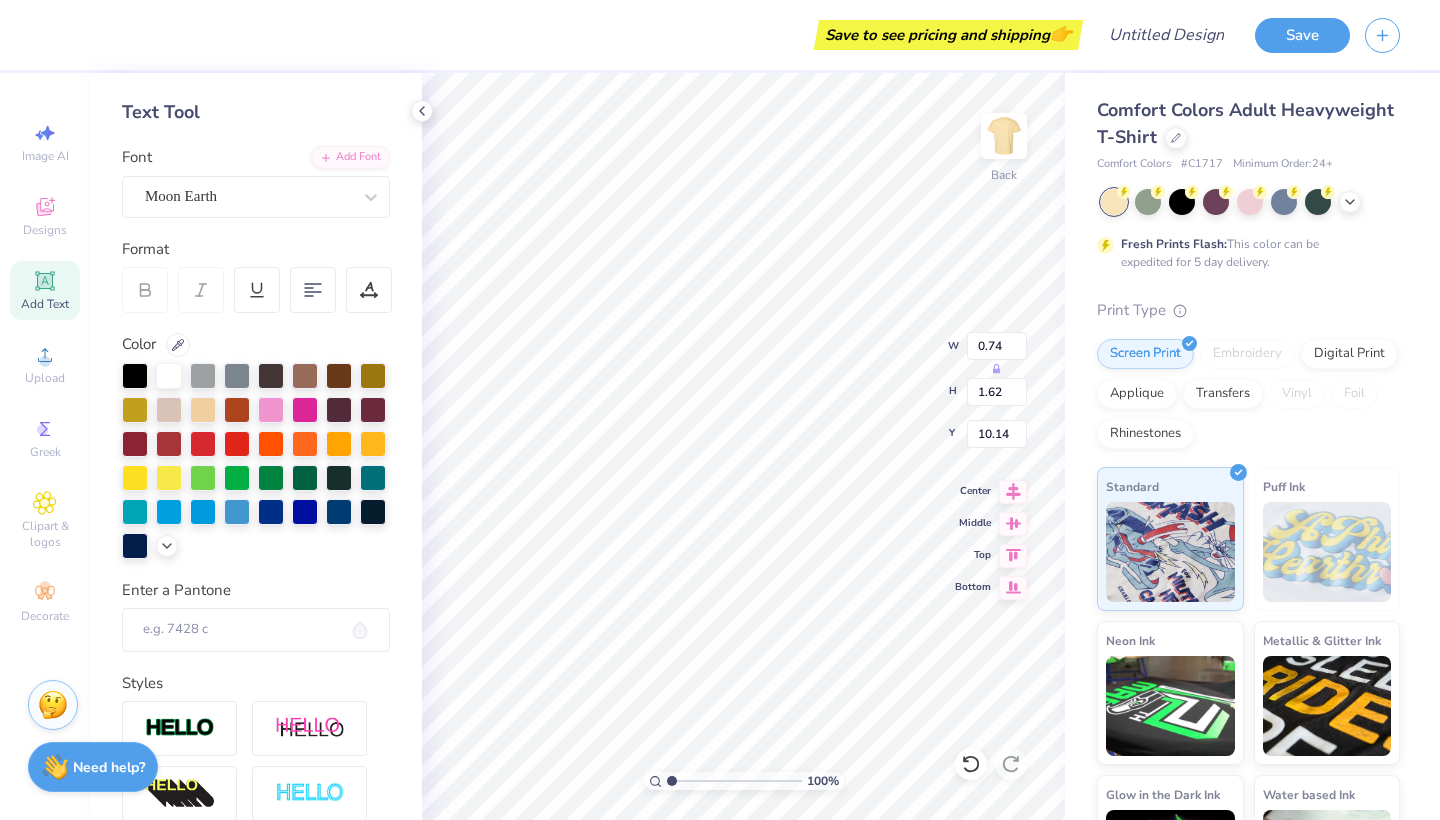 click on "Personalized Names Personalized Numbers Text Tool  Add Font Font Moon Earth Format Color Enter a Pantone Styles Text Shape" at bounding box center (256, 446) 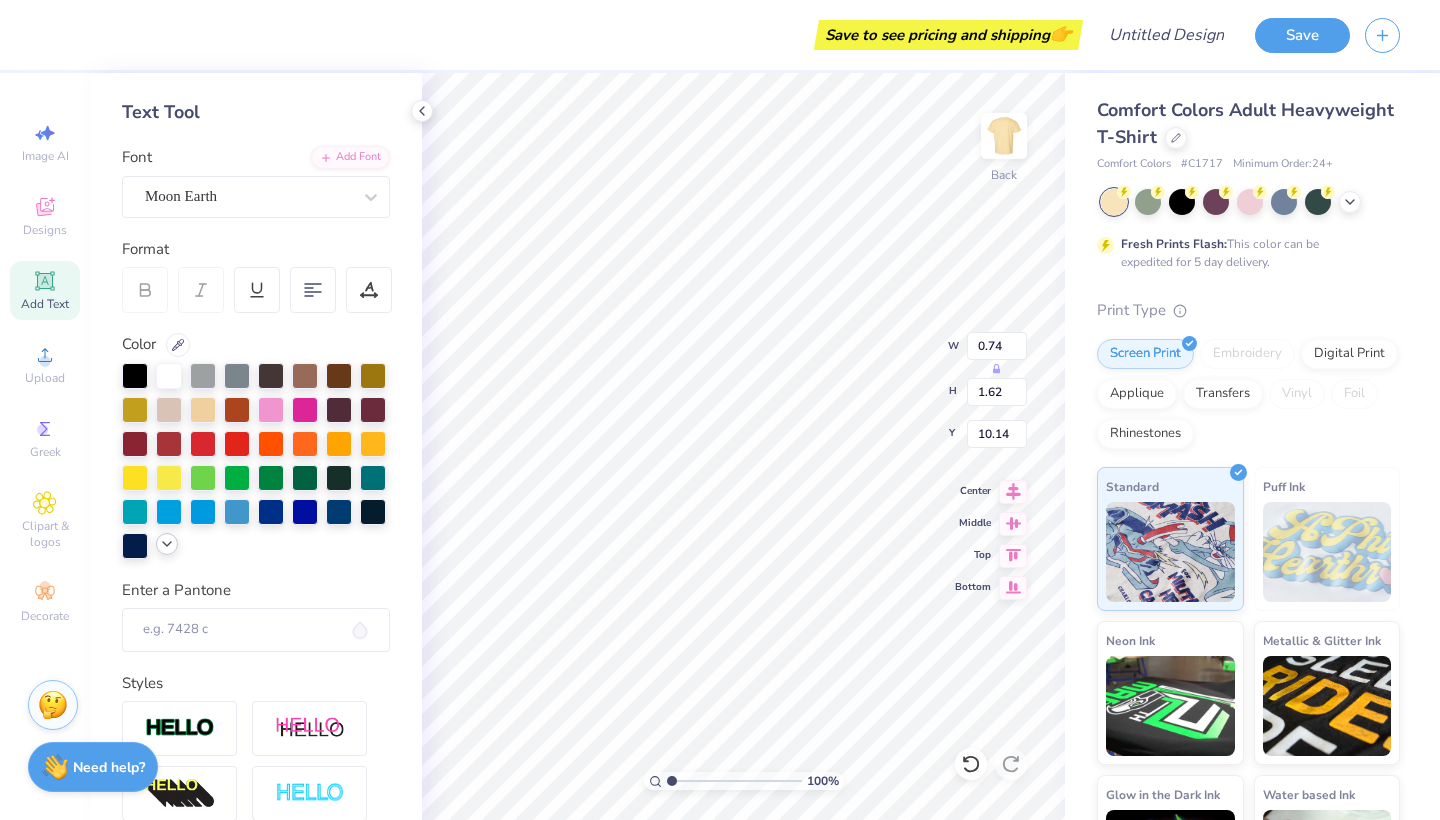 click at bounding box center (167, 544) 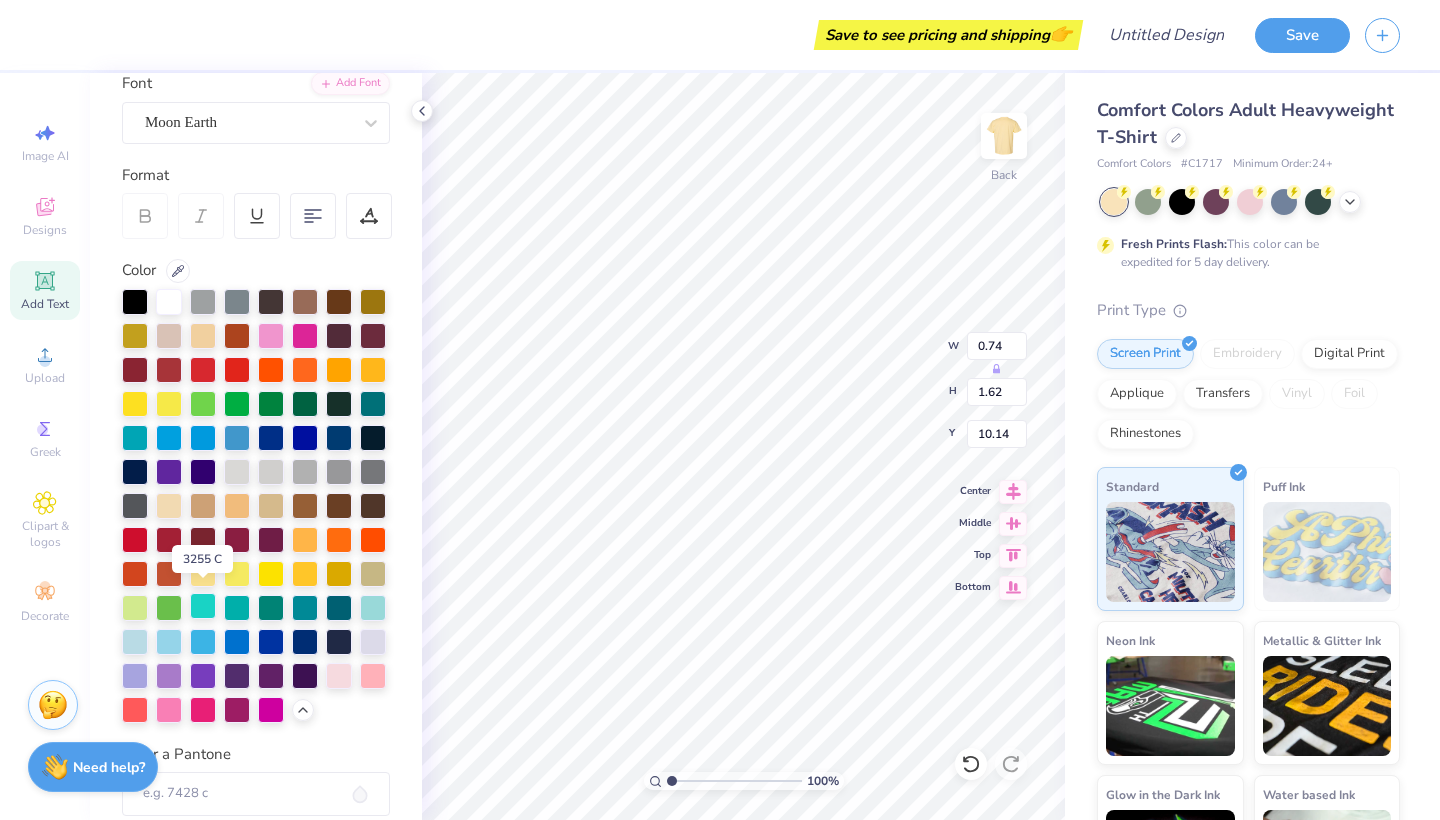 scroll, scrollTop: 164, scrollLeft: 0, axis: vertical 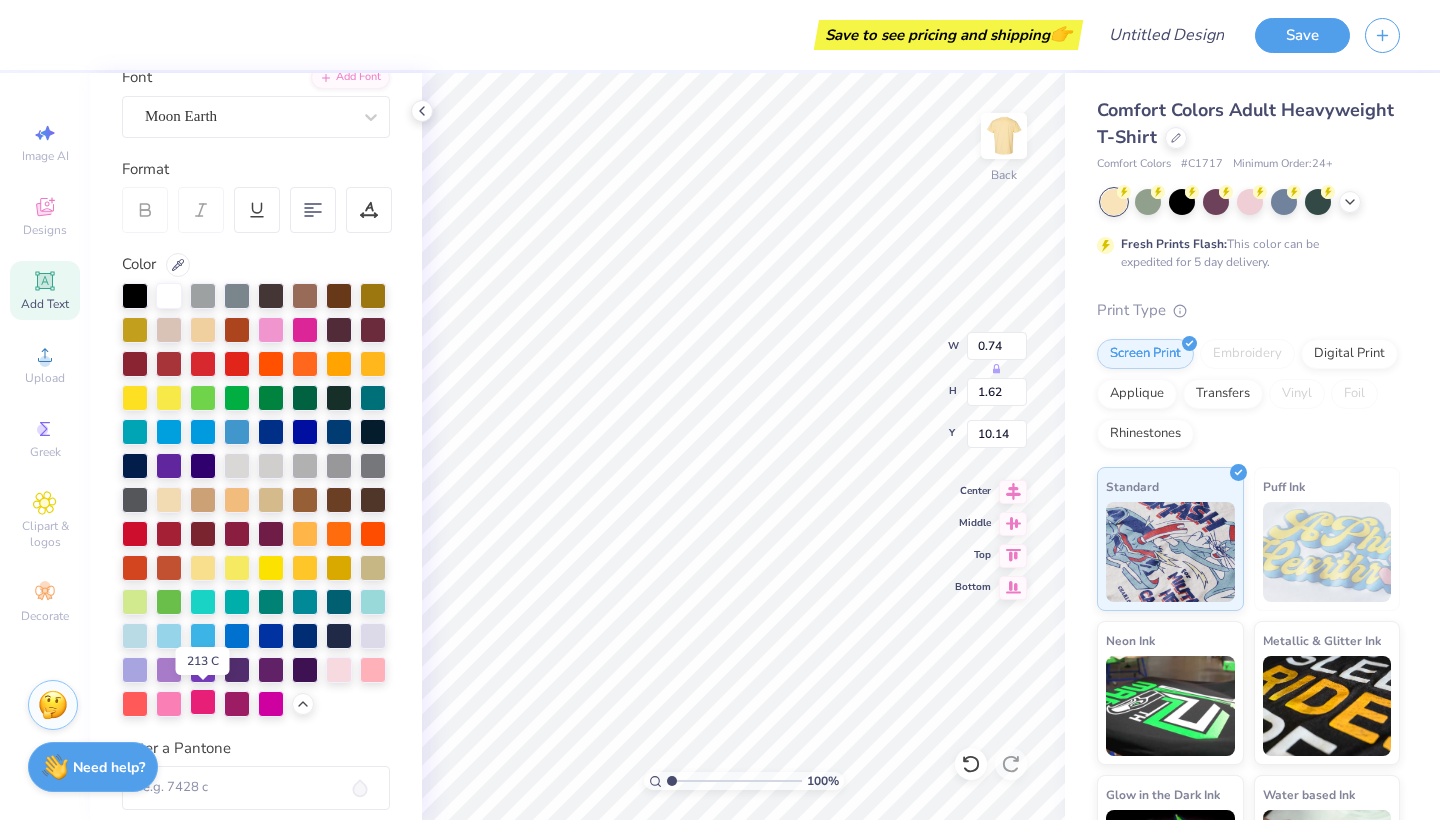 click at bounding box center [203, 702] 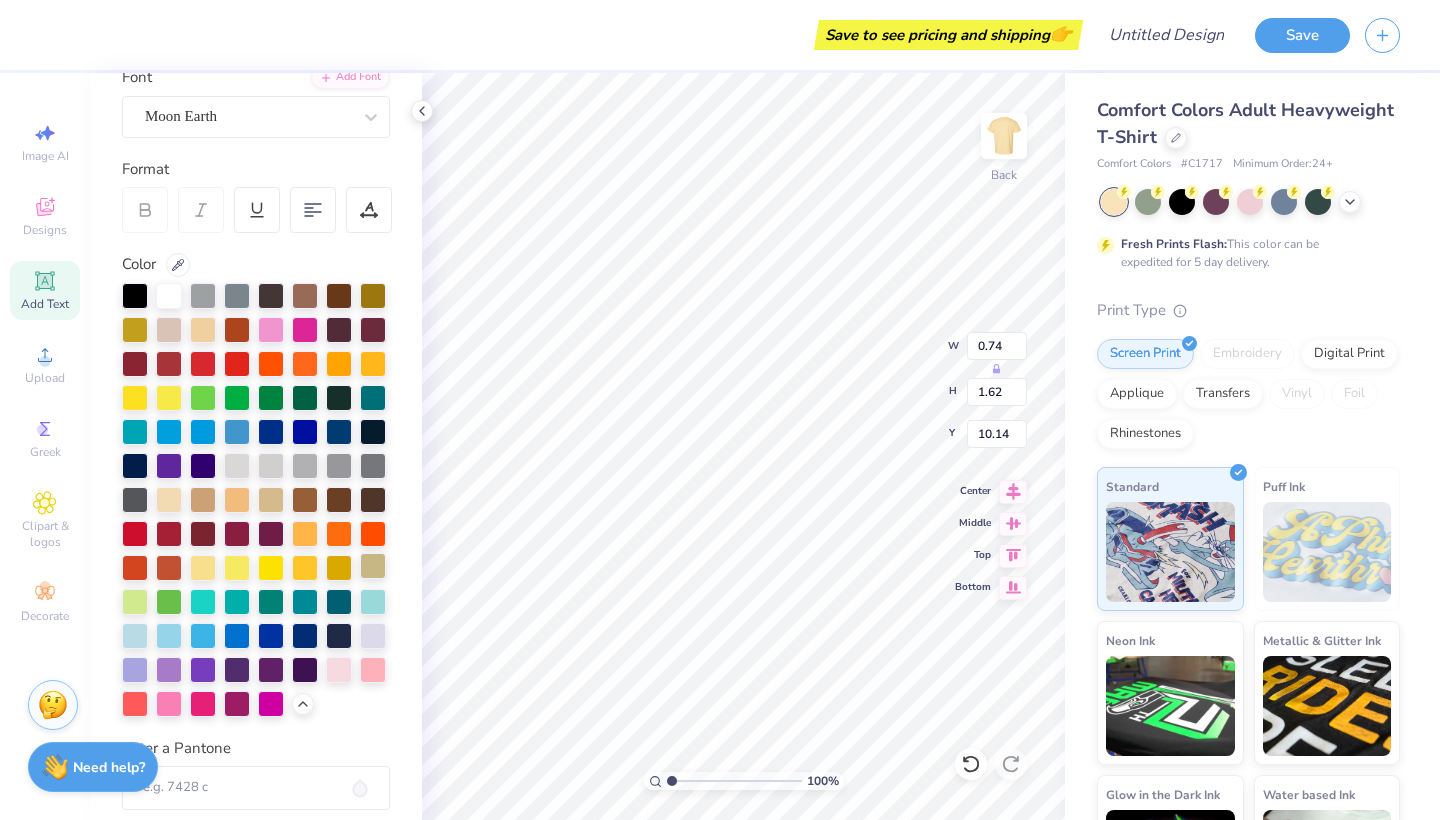type on "7.59" 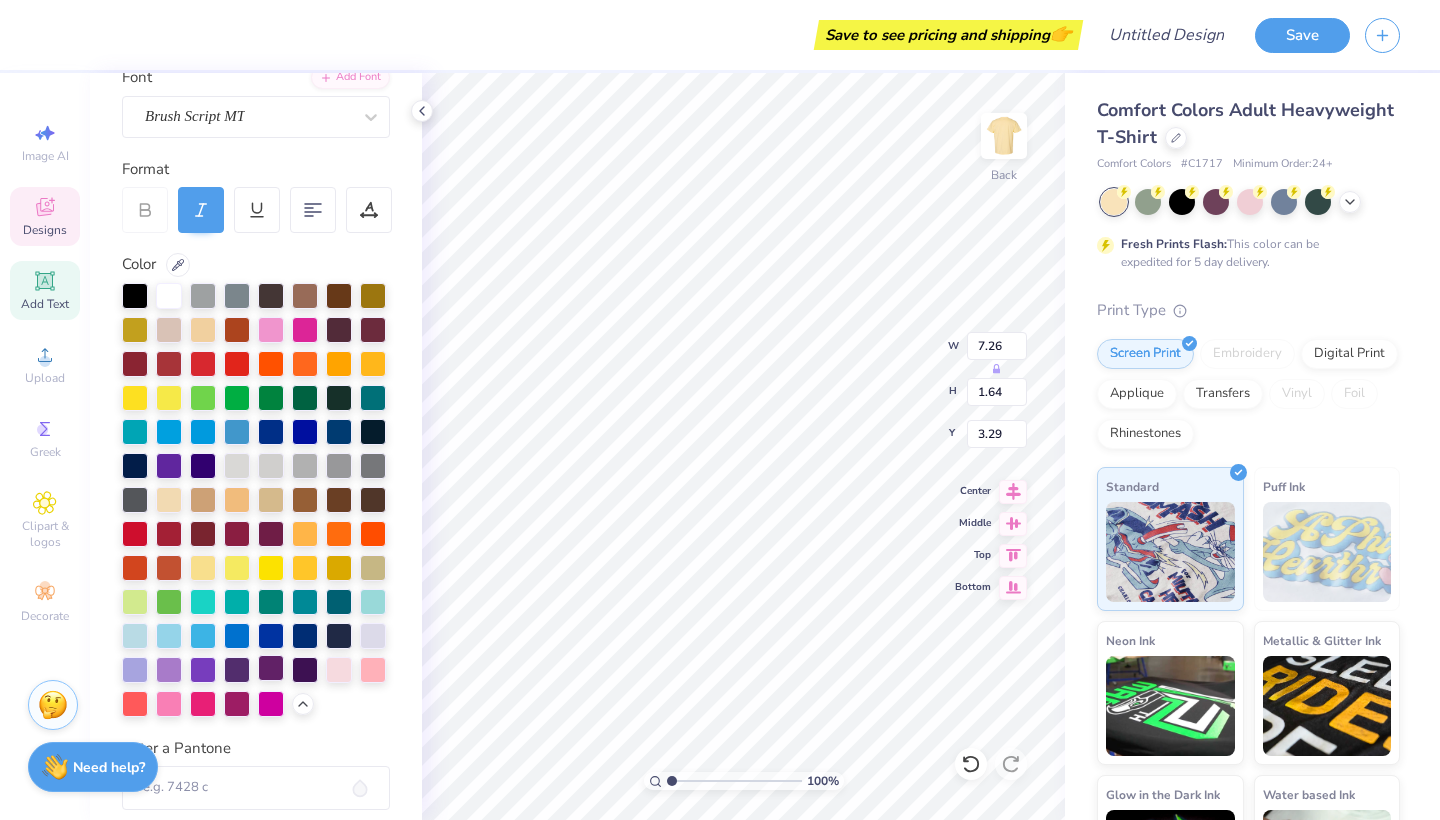 click at bounding box center (271, 668) 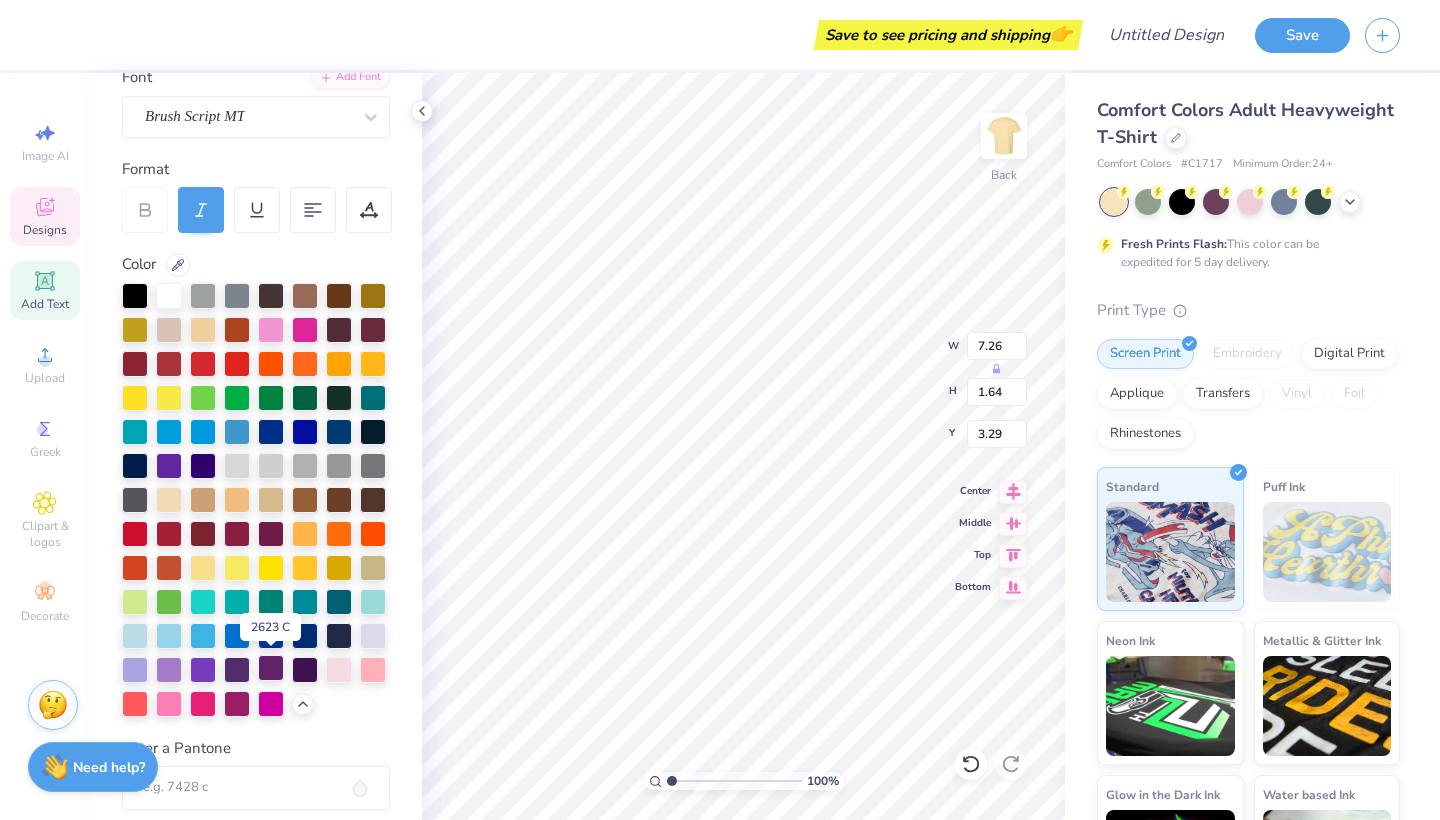 type on "7.56" 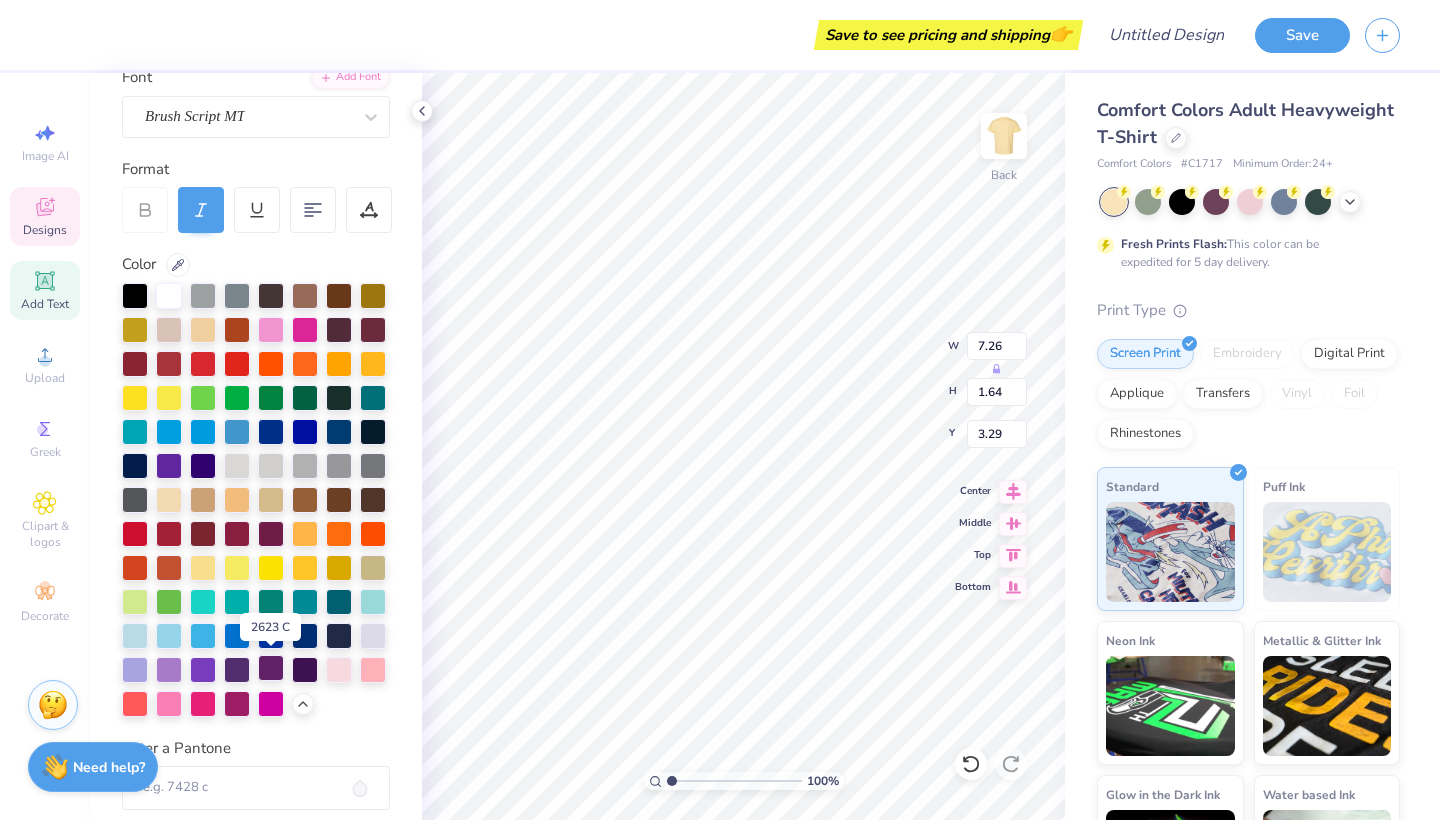 type on "1.58" 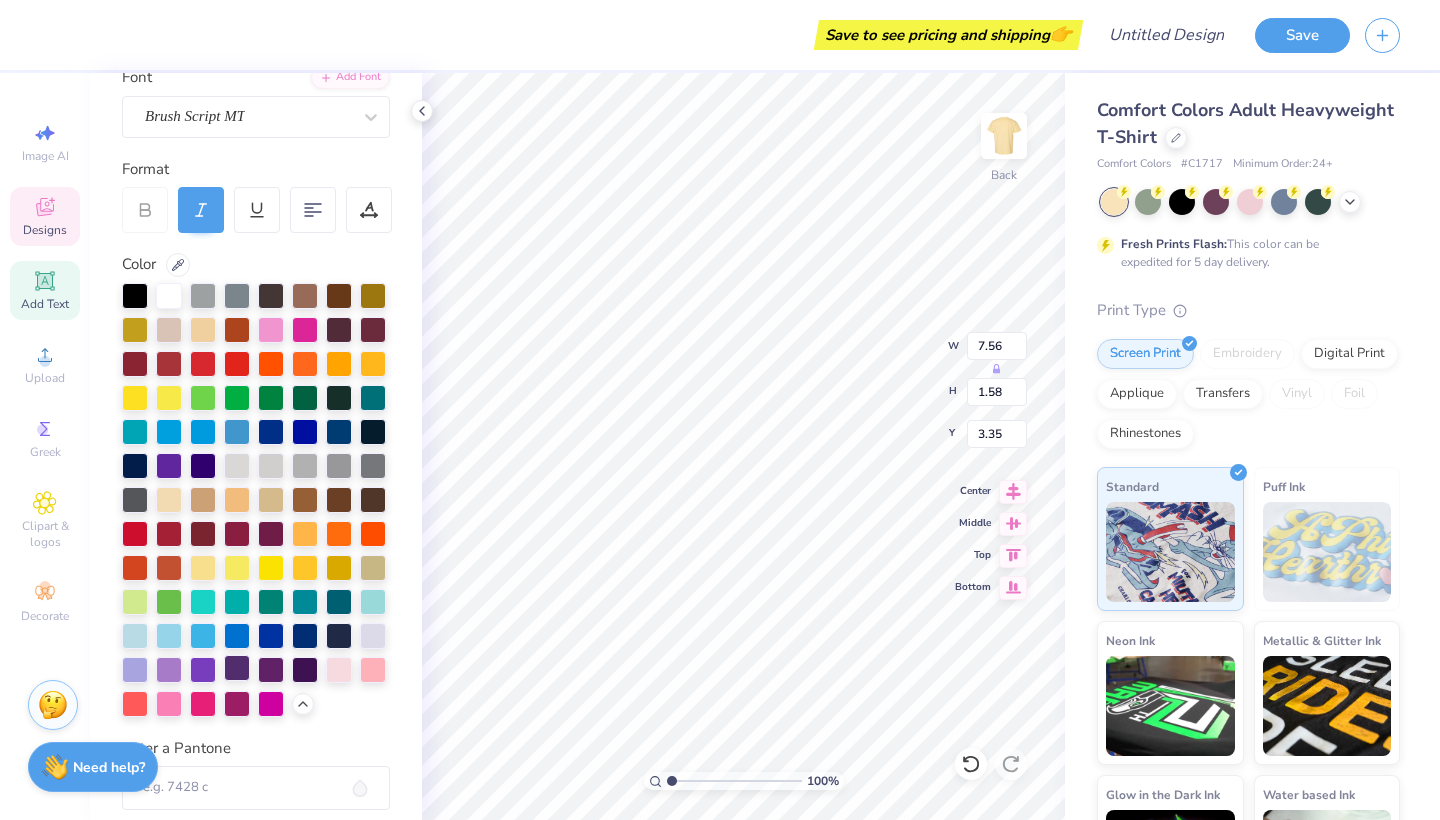 click at bounding box center (237, 668) 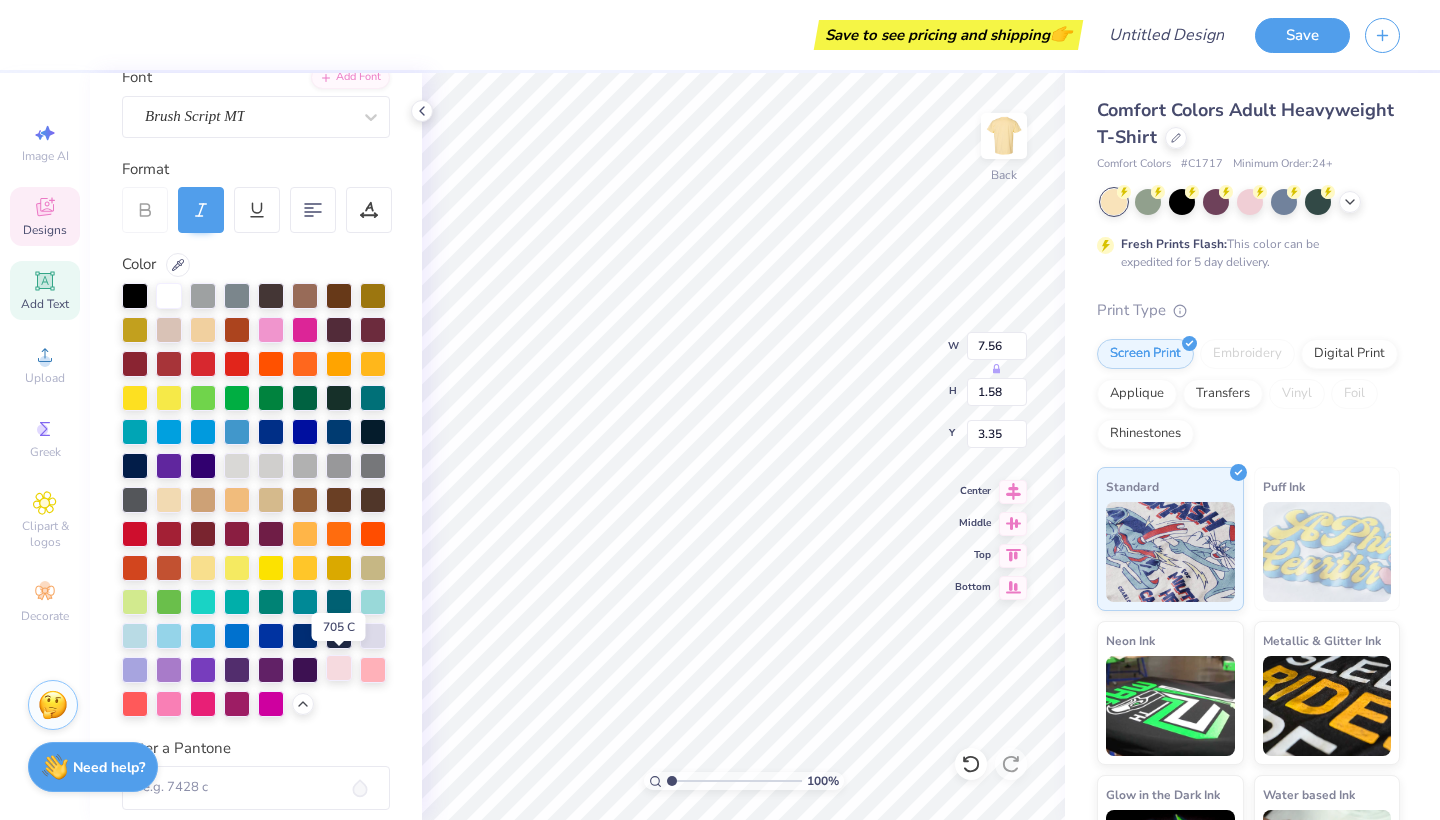 click at bounding box center [339, 668] 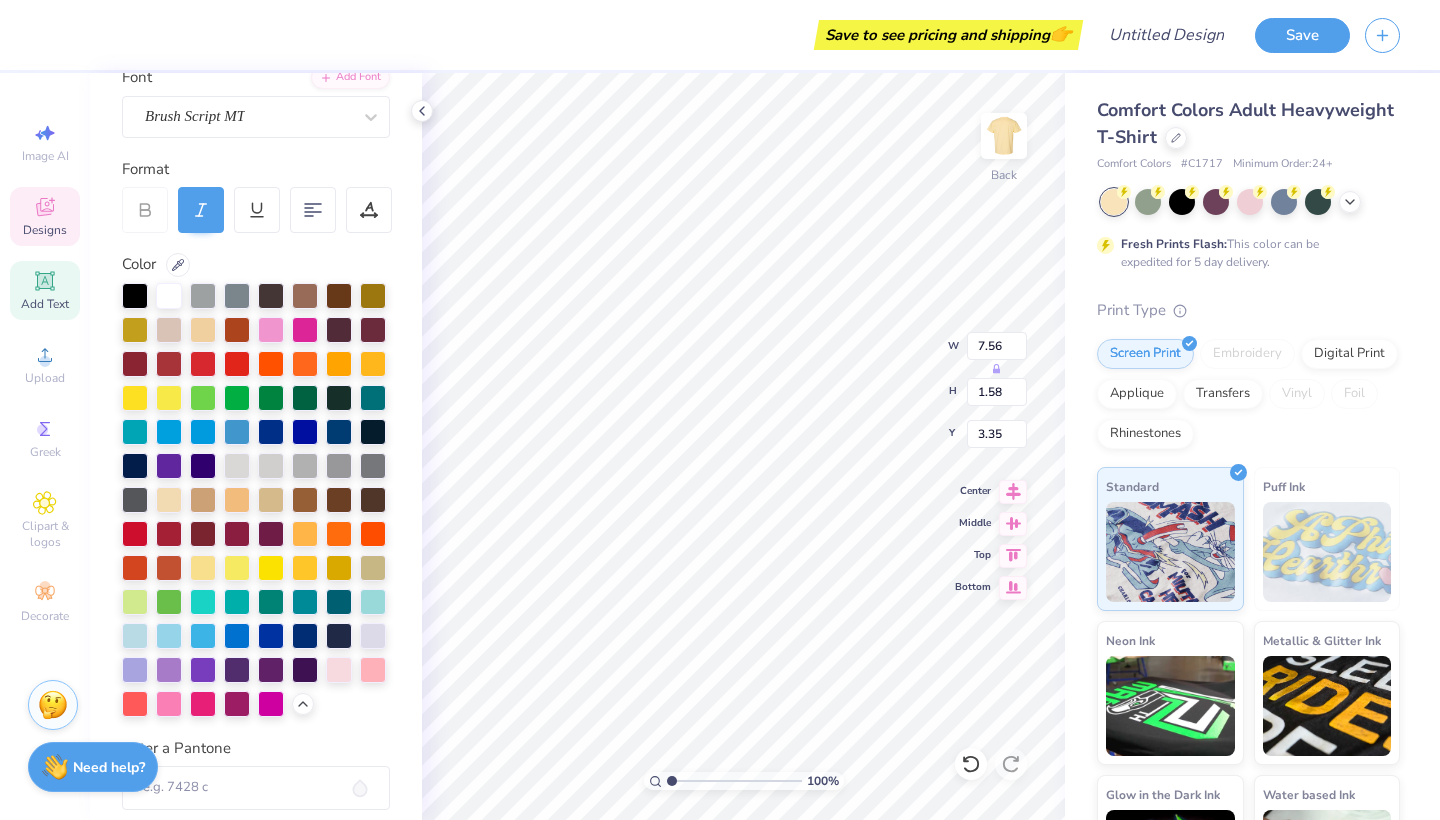 click at bounding box center [256, 500] 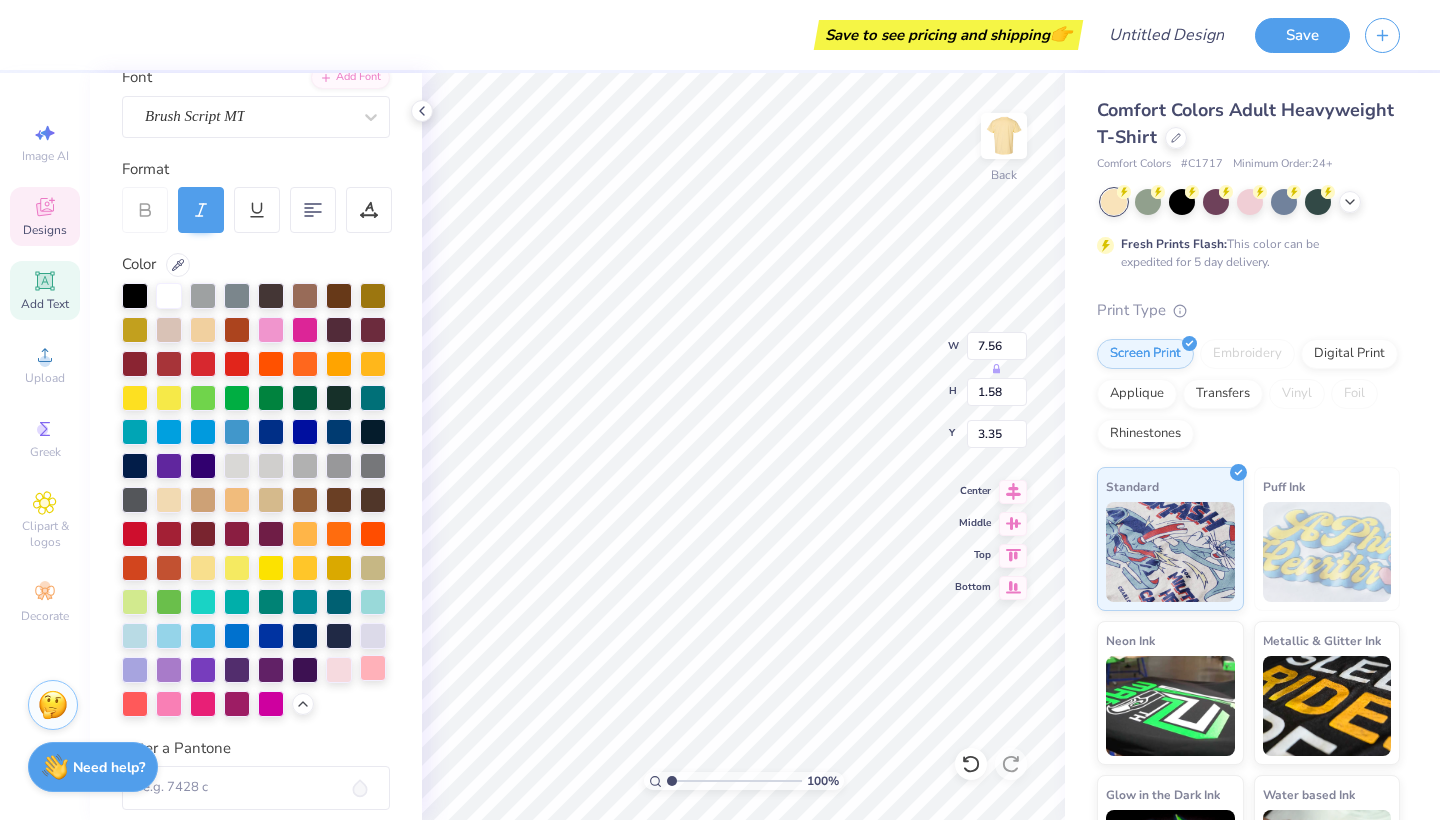 click at bounding box center [373, 668] 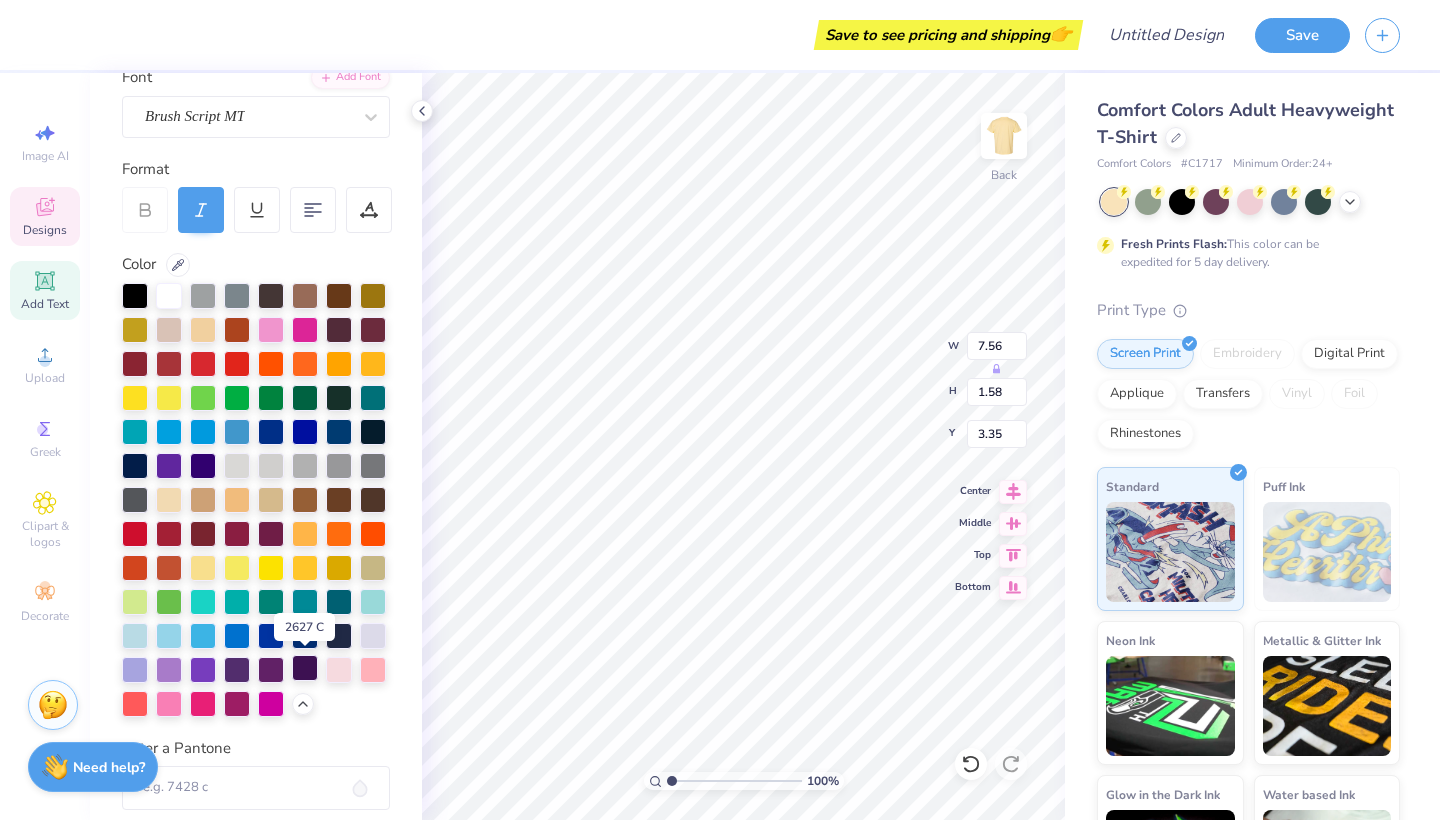 click at bounding box center [305, 668] 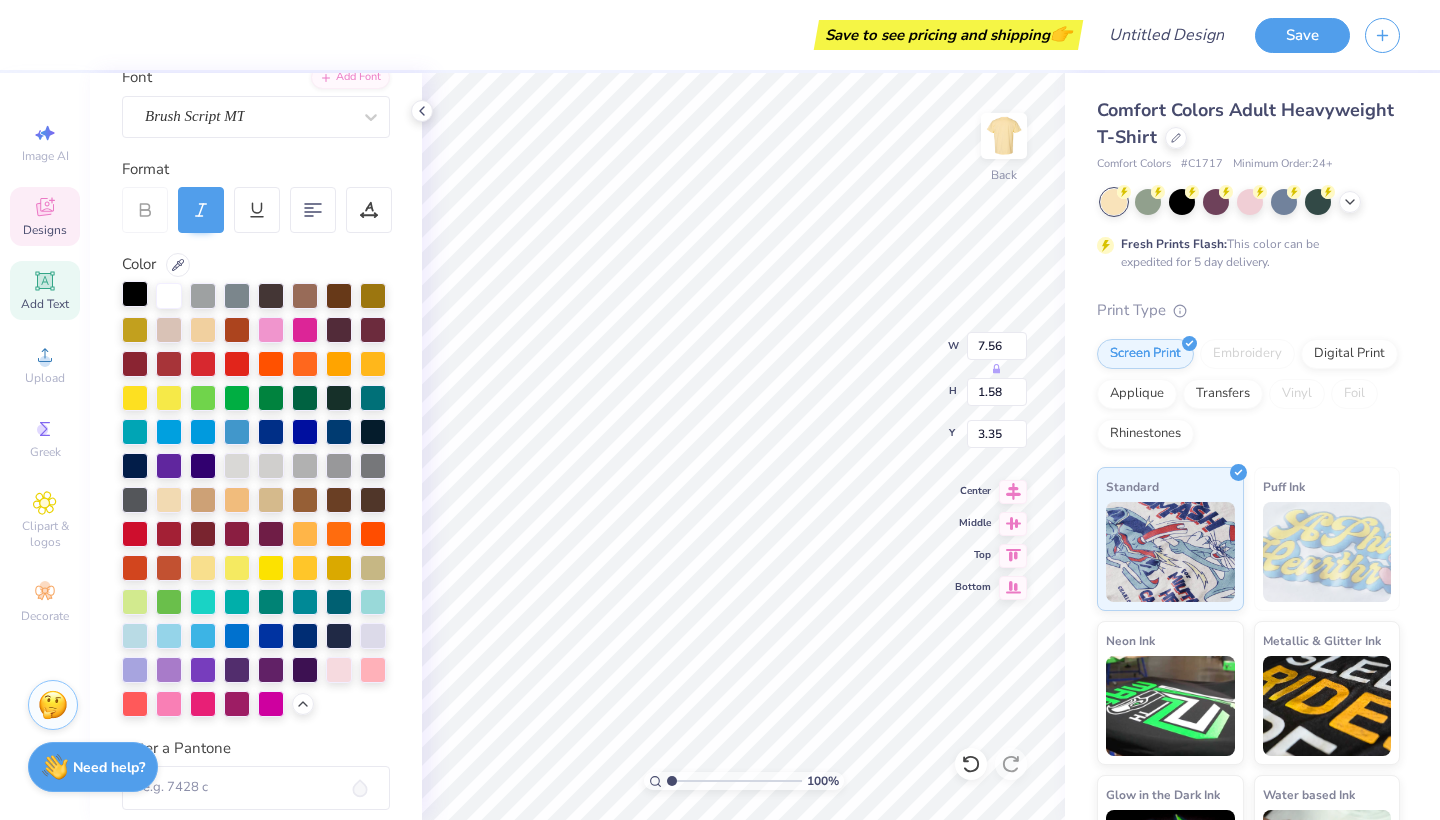 click at bounding box center [135, 294] 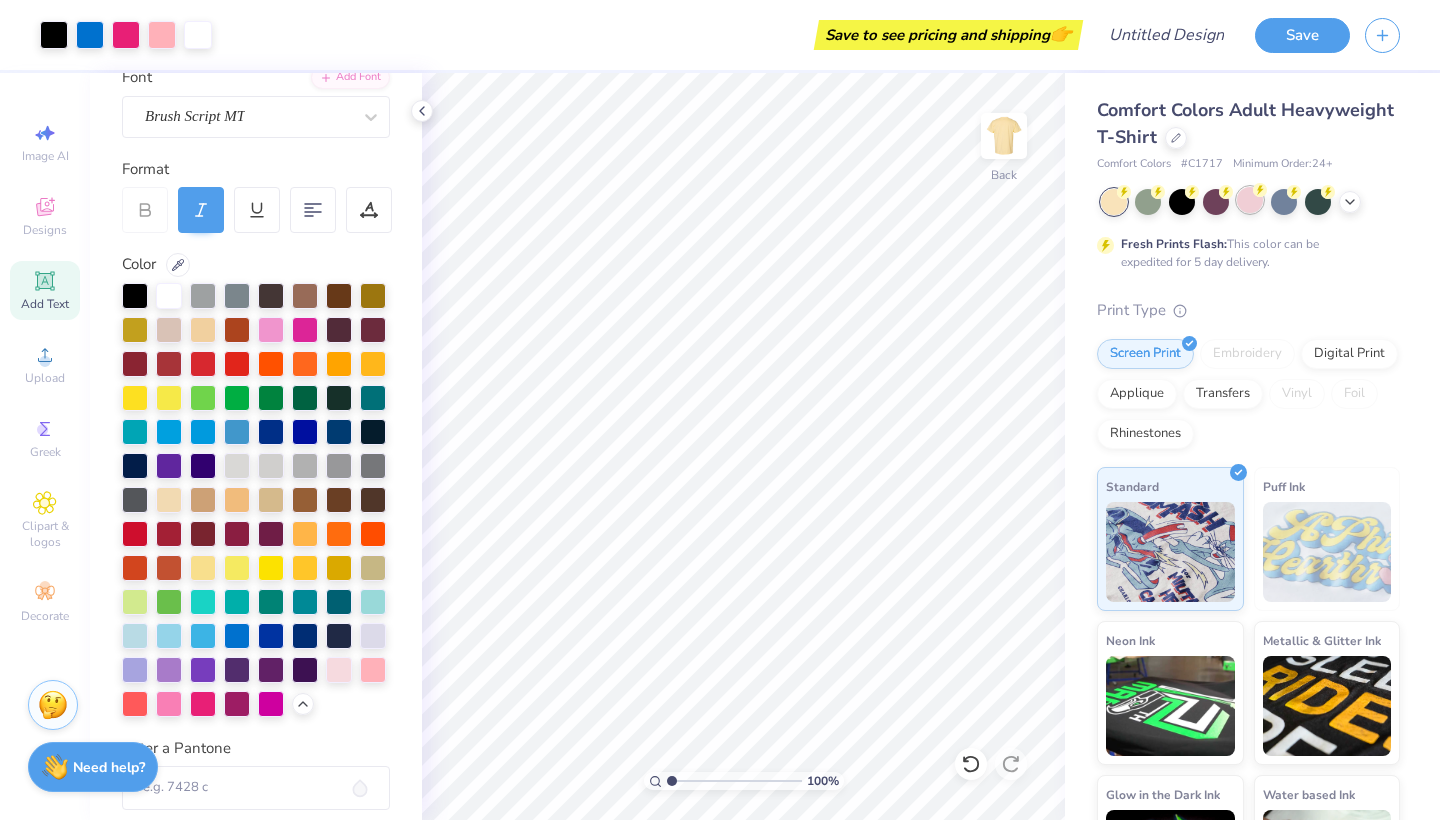click at bounding box center [1250, 200] 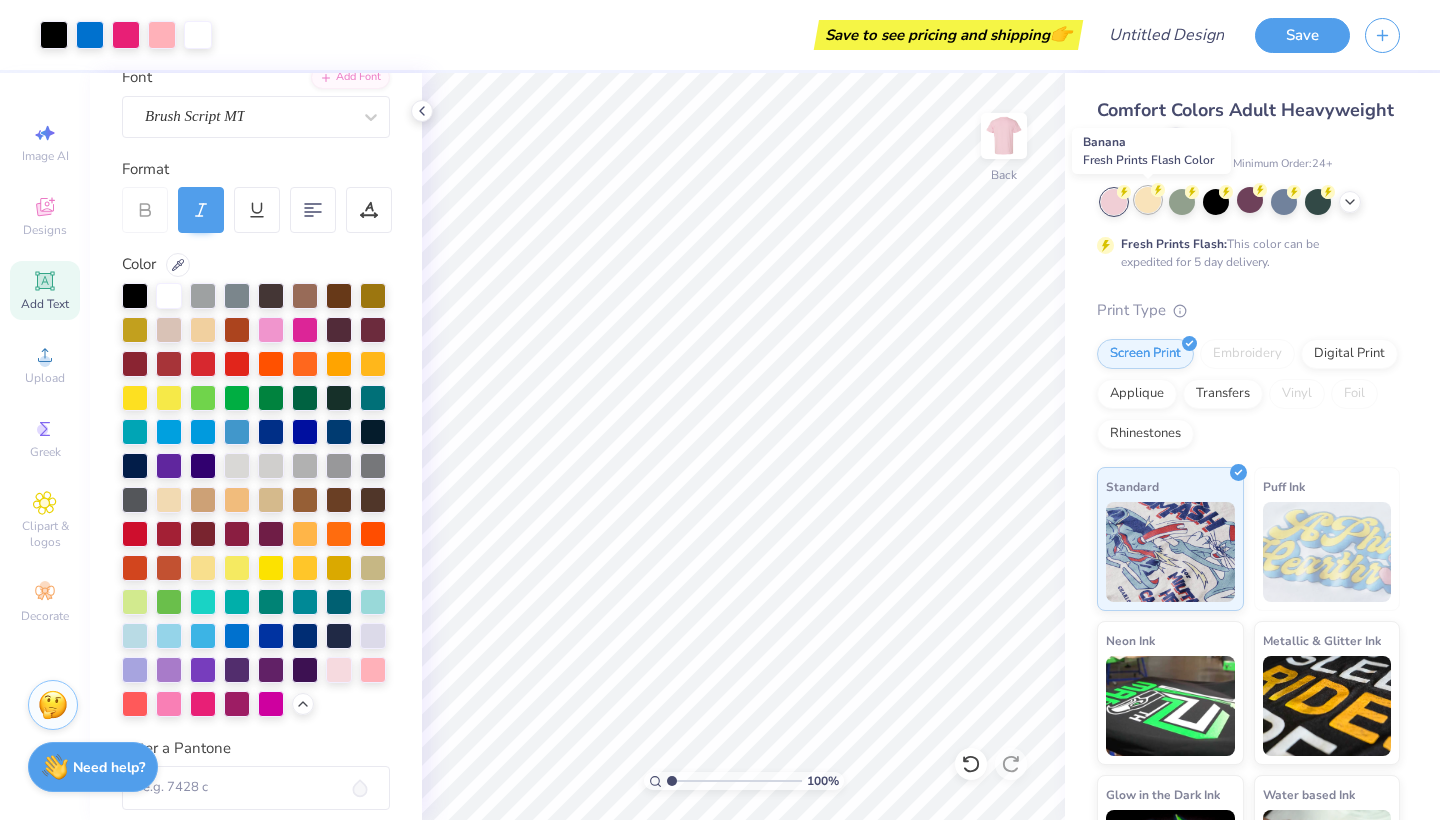 click at bounding box center (1148, 200) 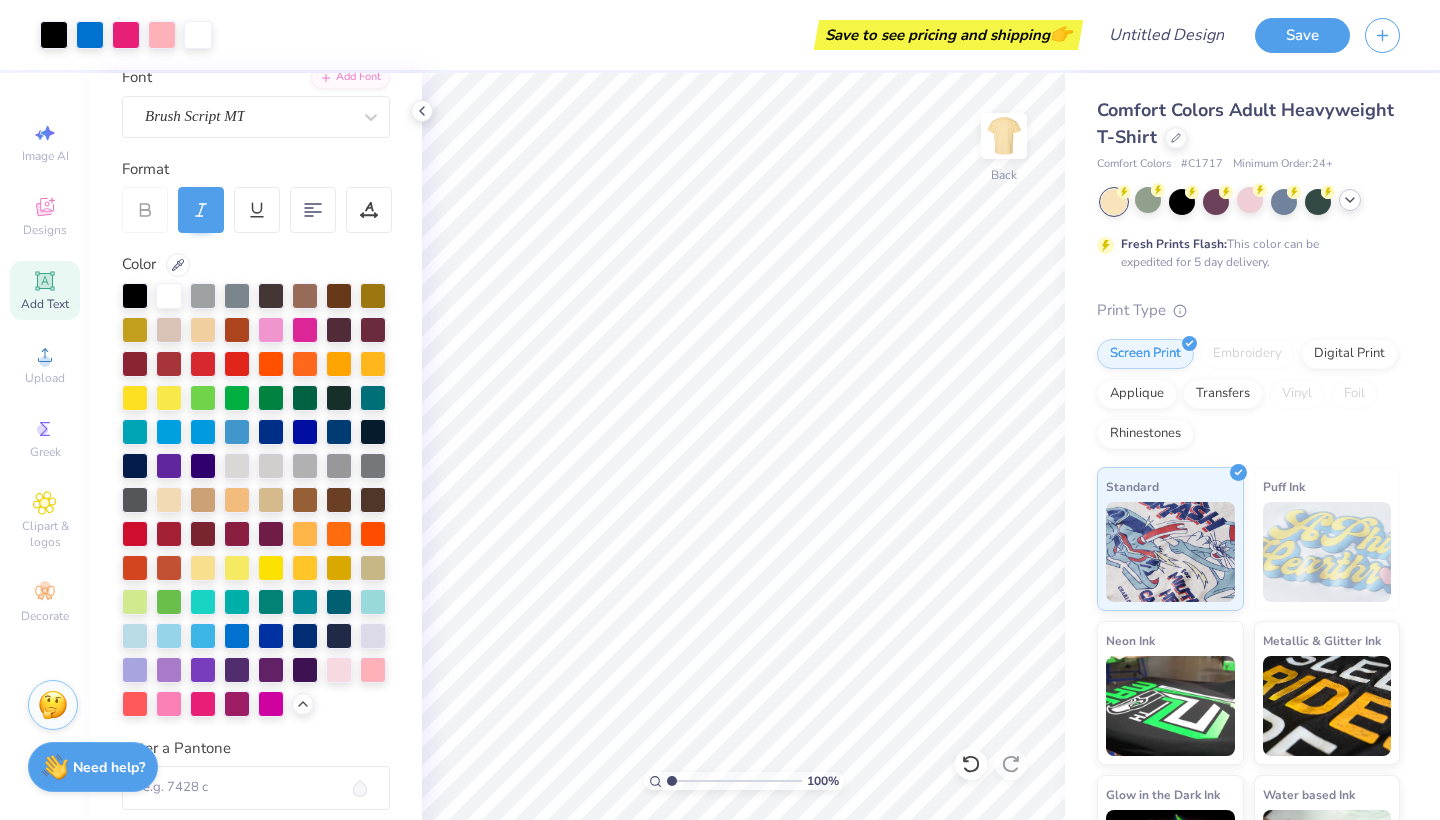 click at bounding box center (1350, 200) 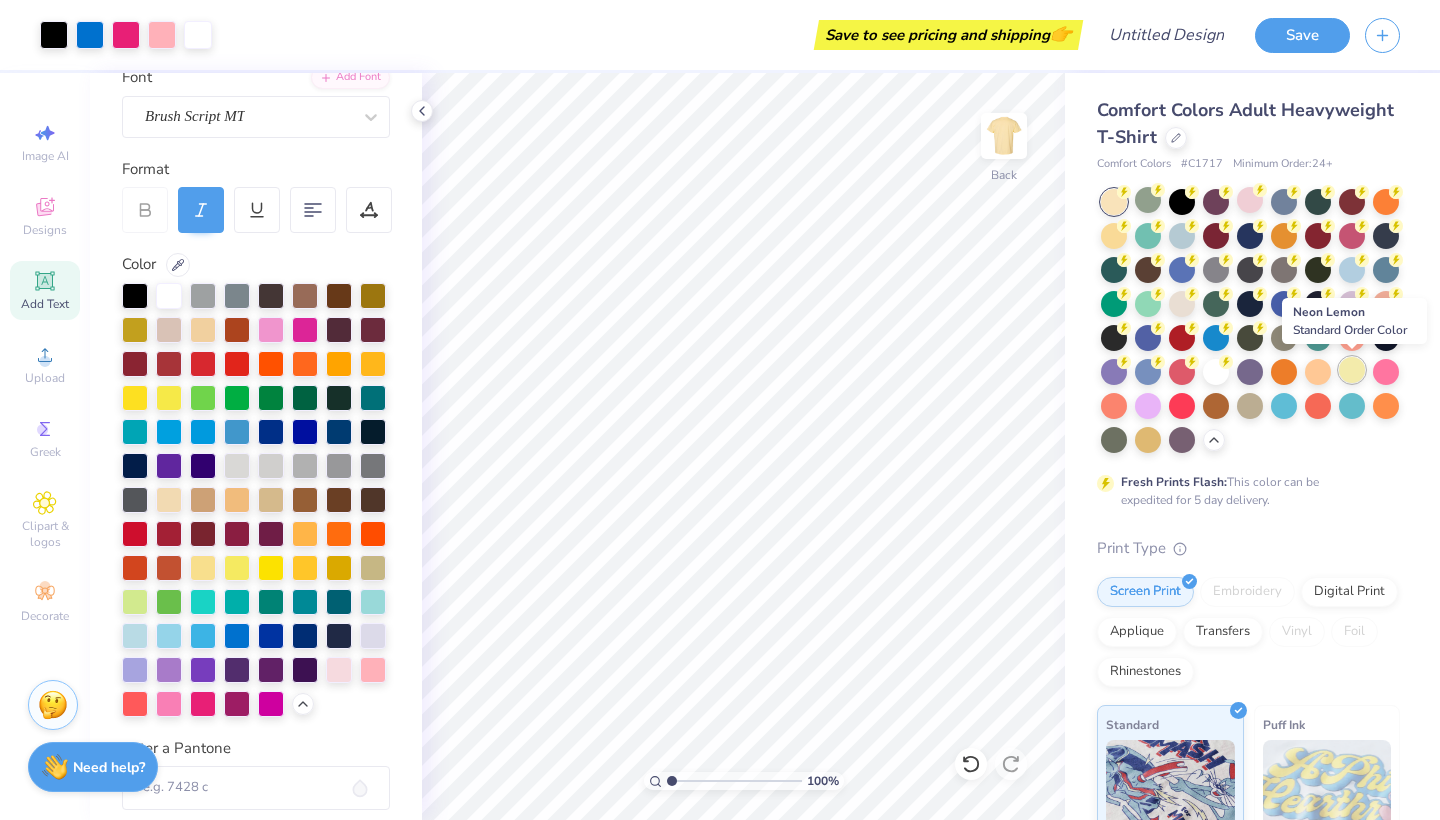 click at bounding box center (1352, 370) 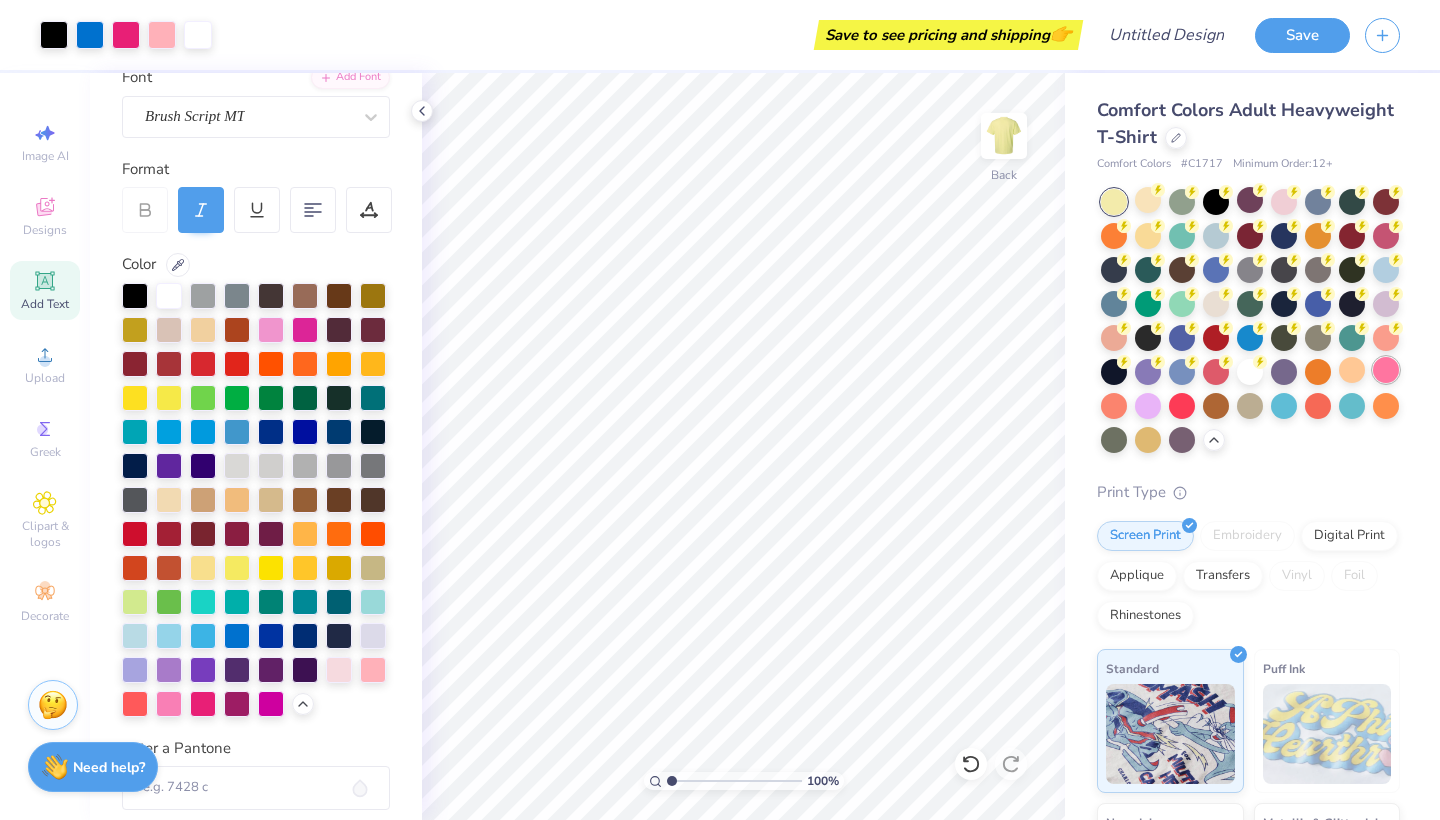 click at bounding box center (1386, 370) 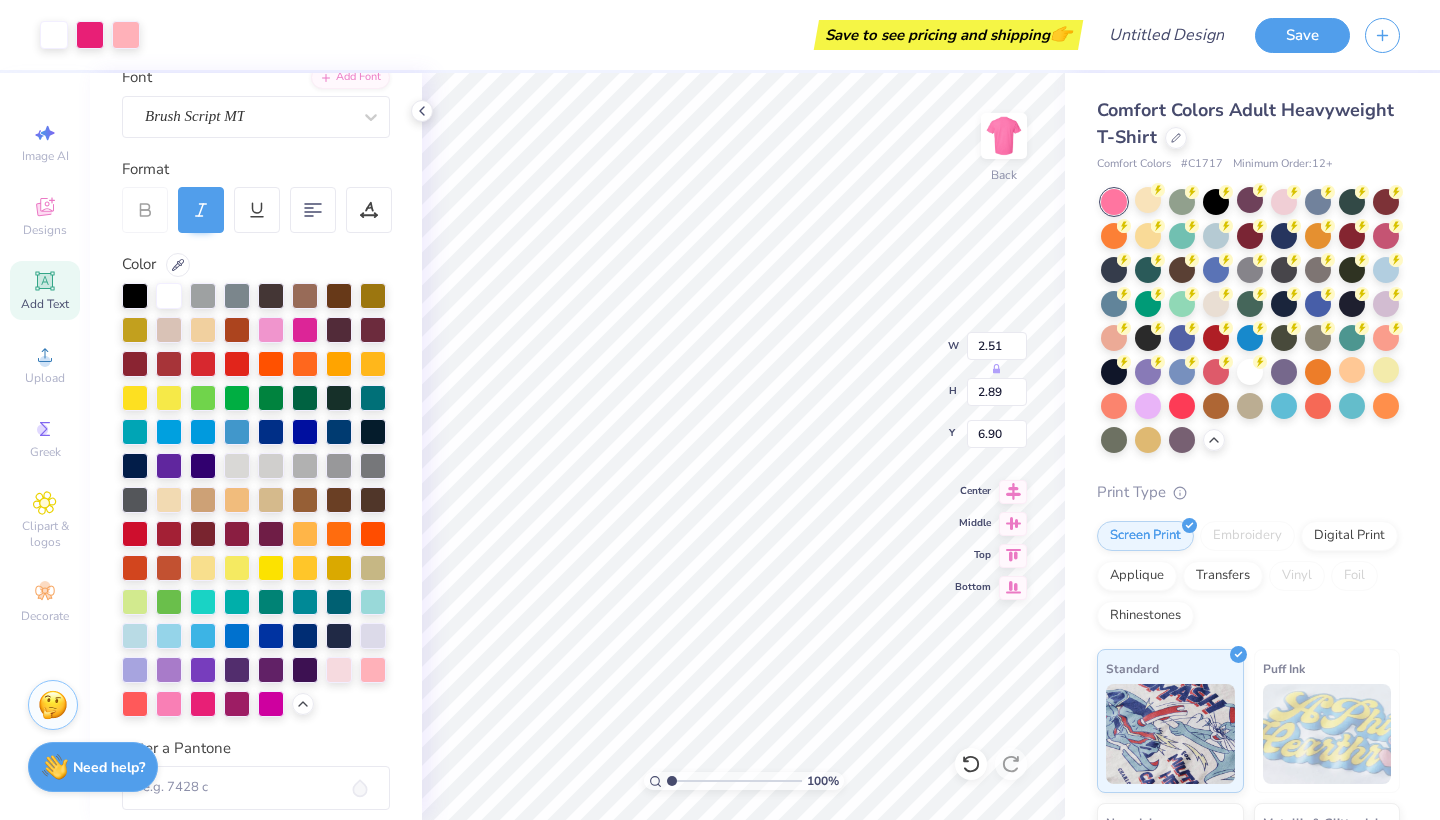 type on "6.95" 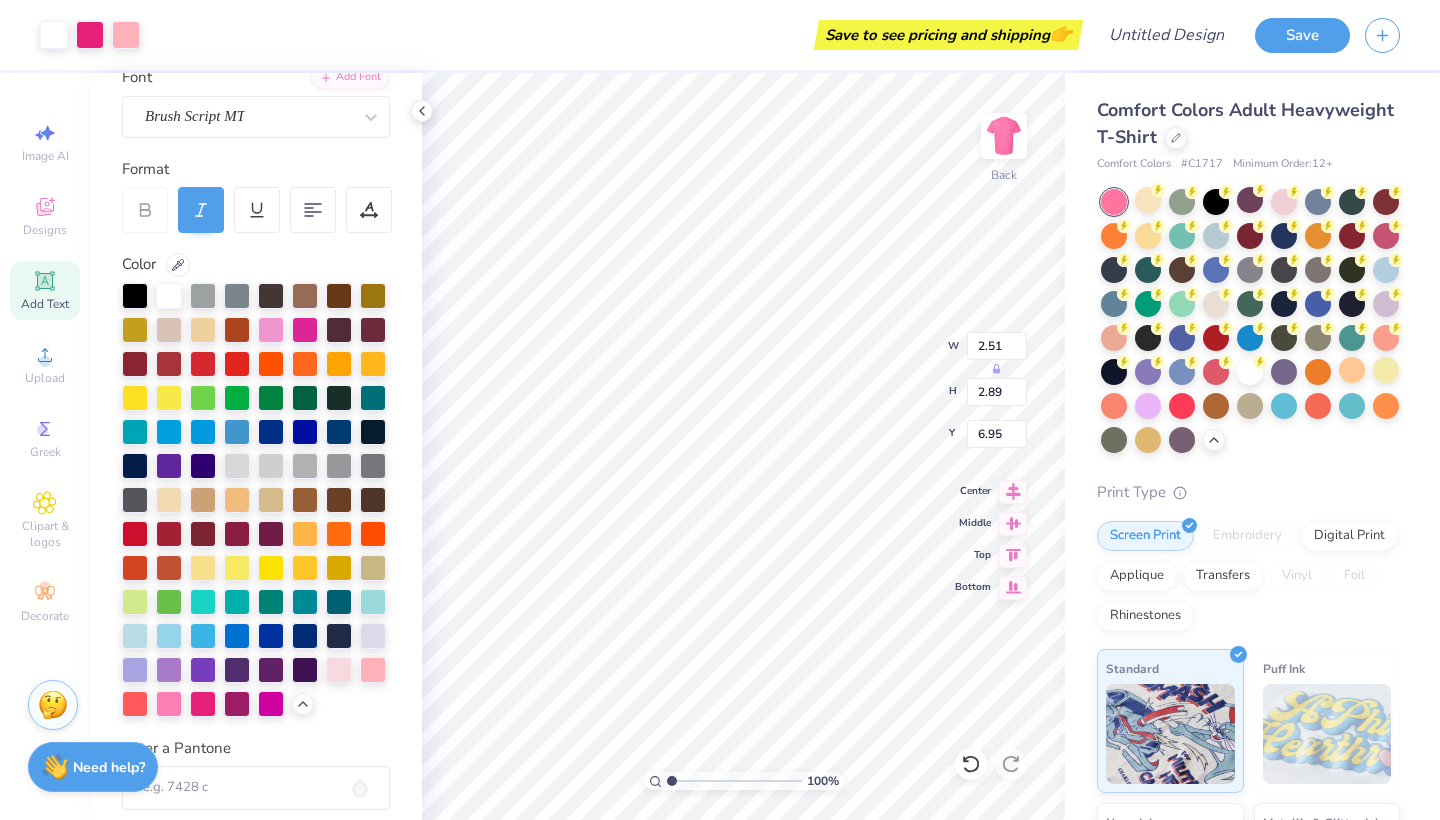 type on "2.24" 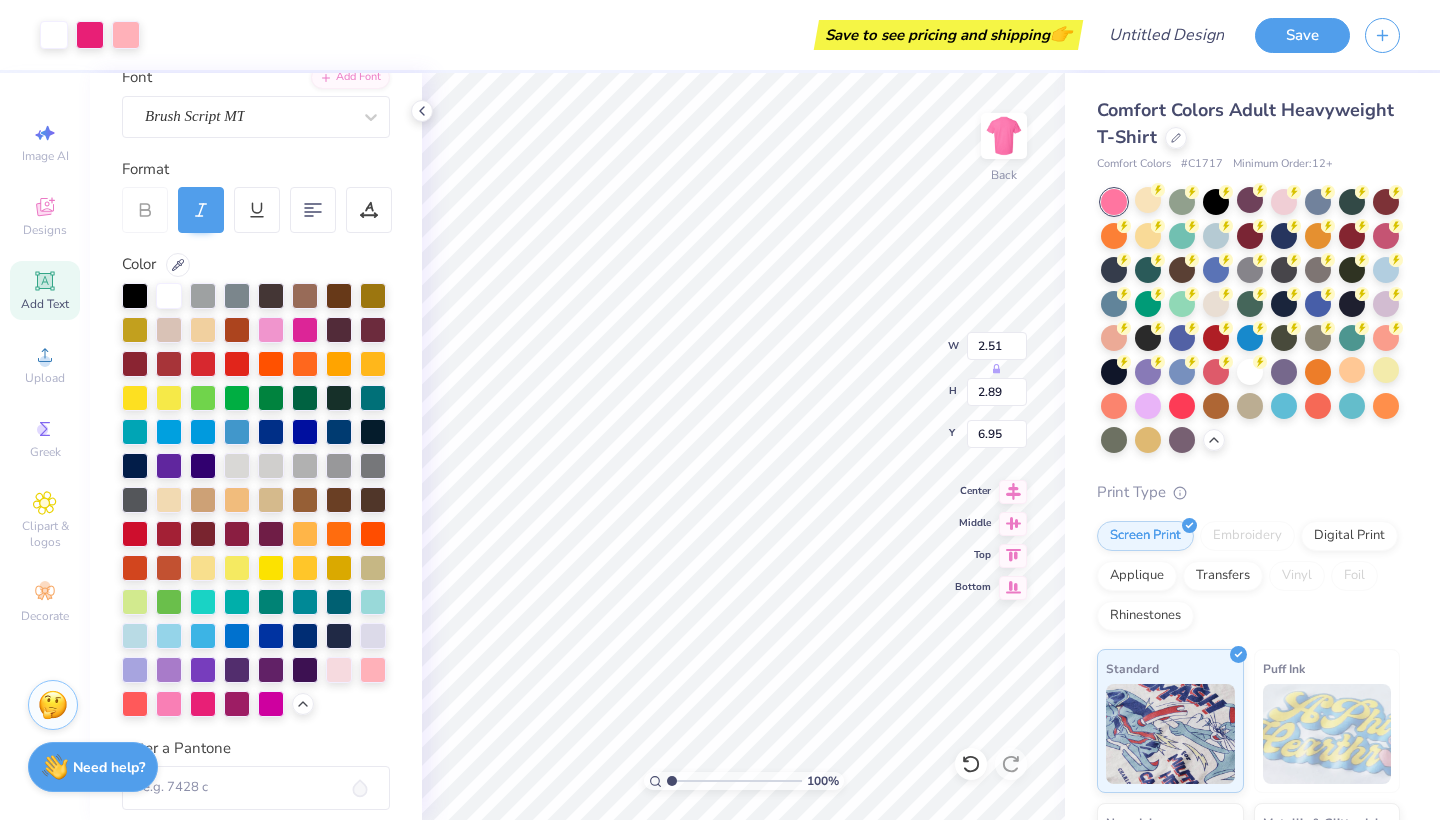 type on "2.48" 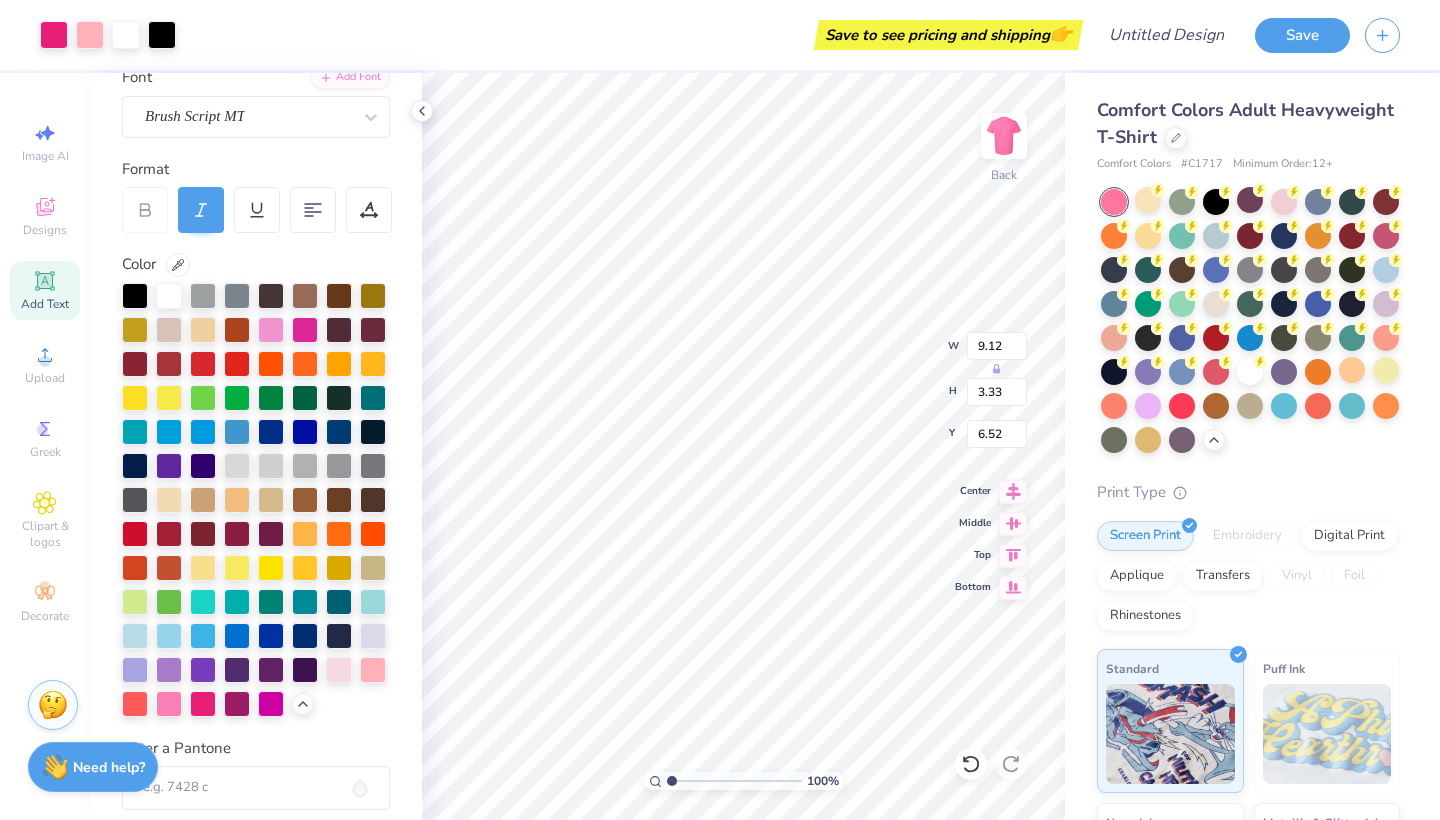 type on "6.42" 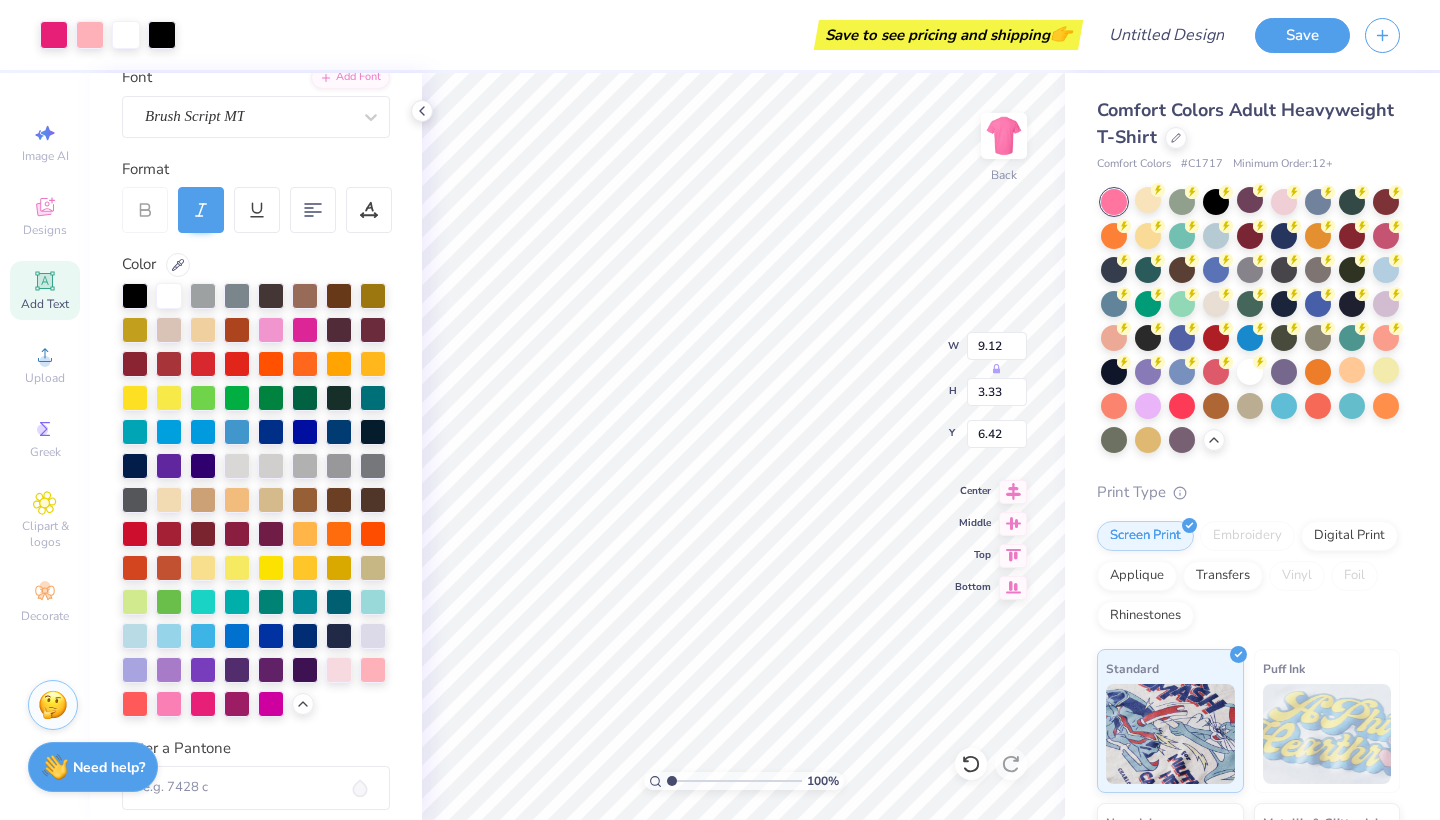 type on "2.20" 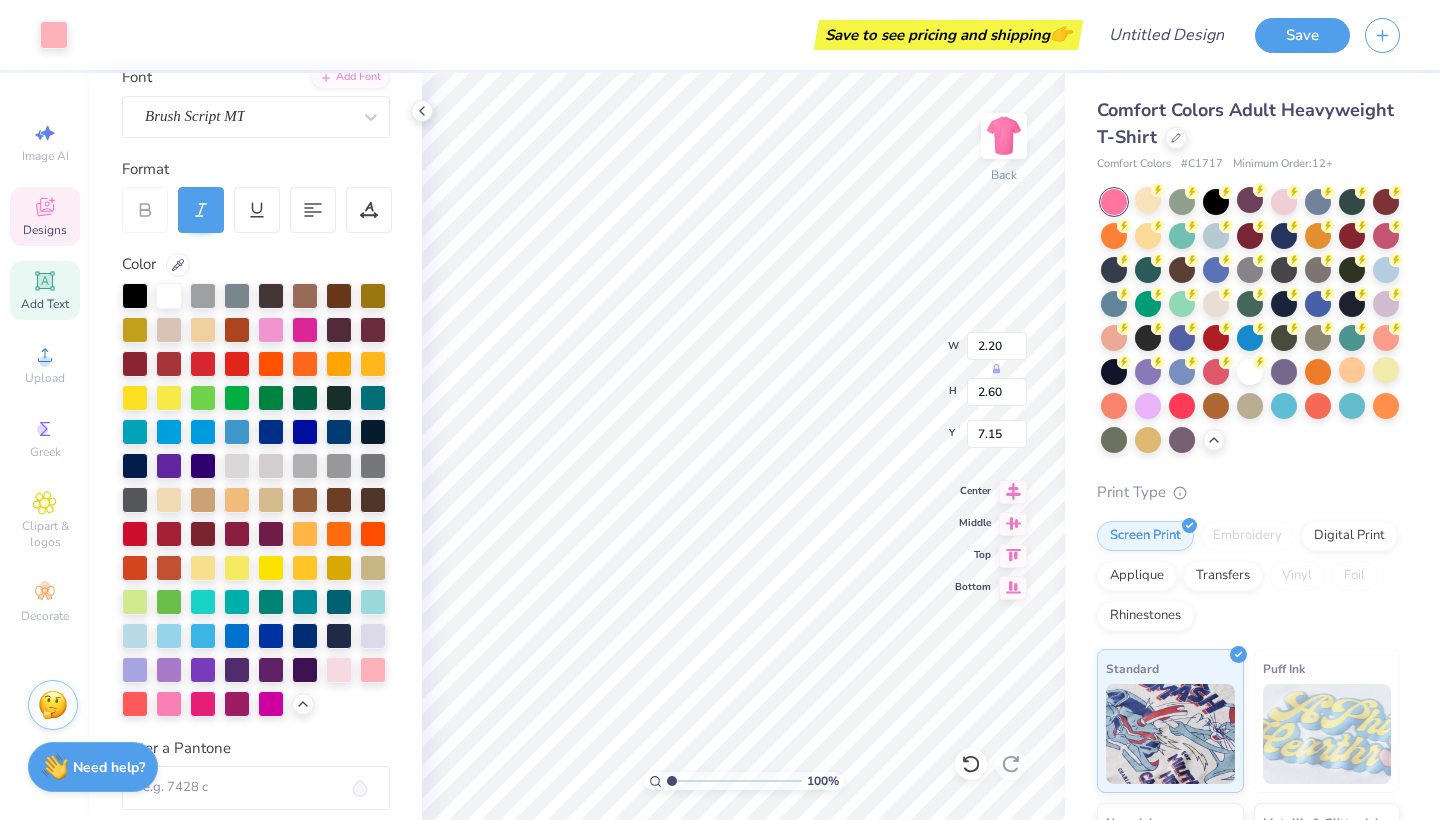 type on "7.06" 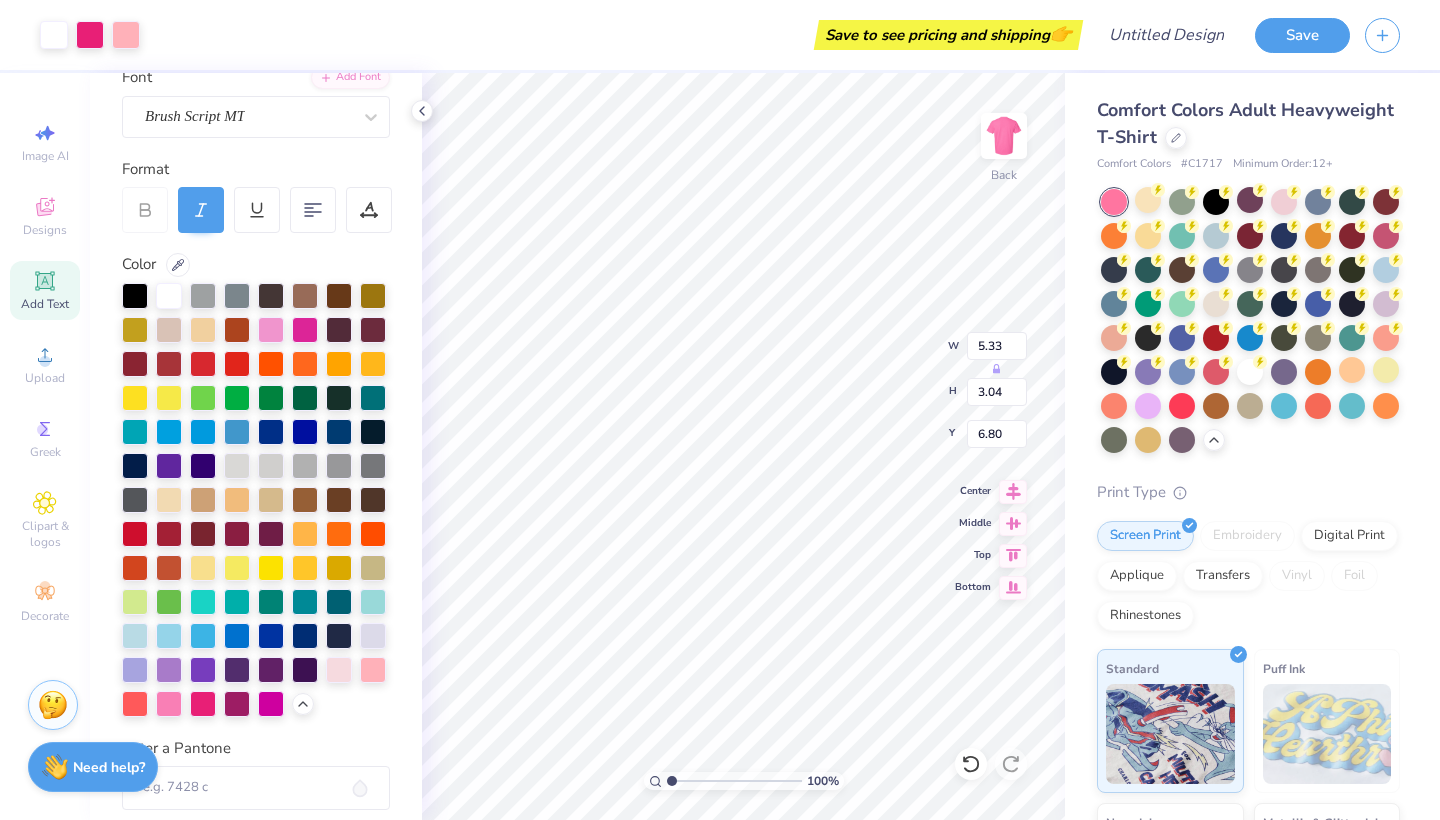 type on "6.77" 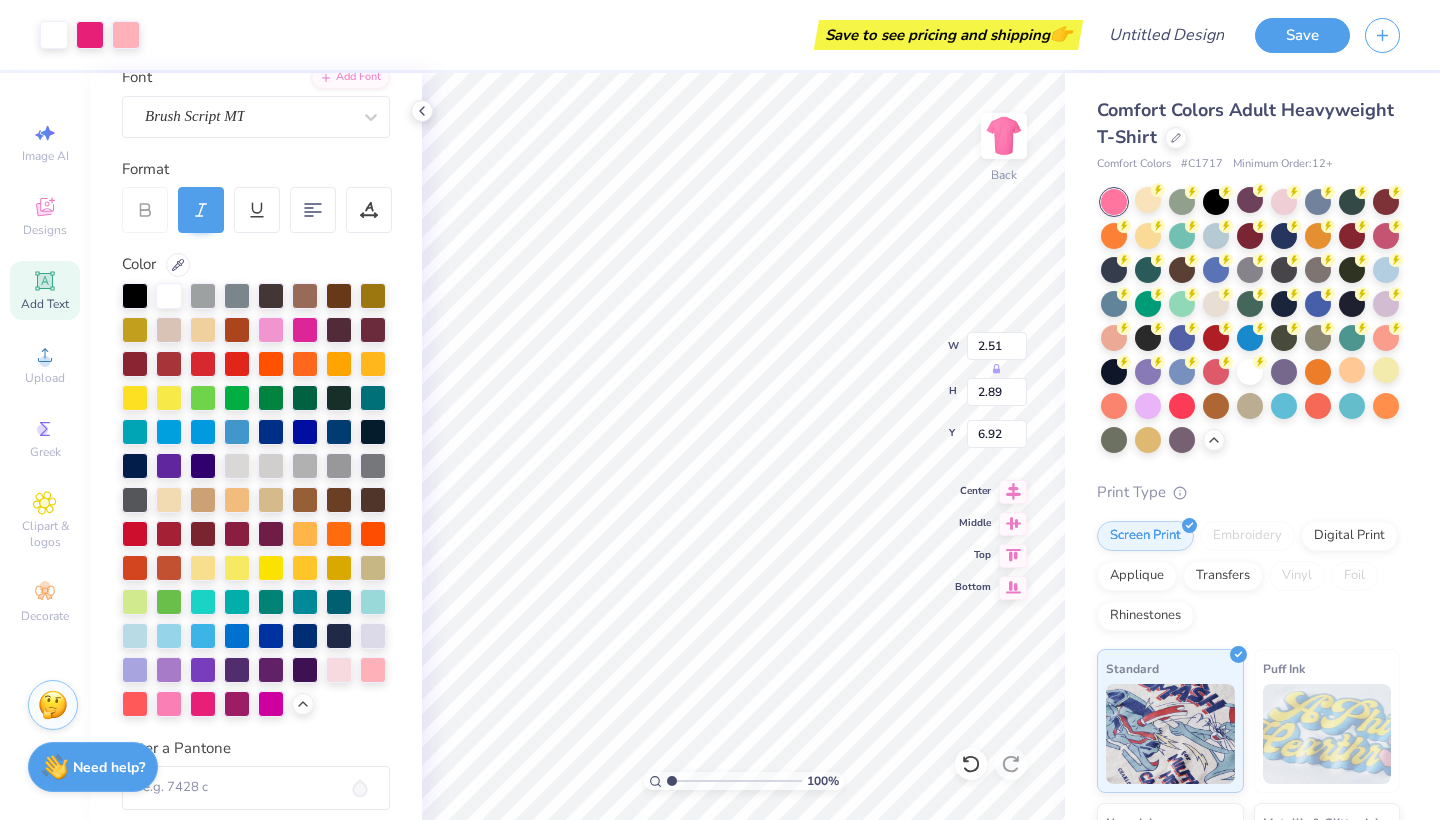type on "6.85" 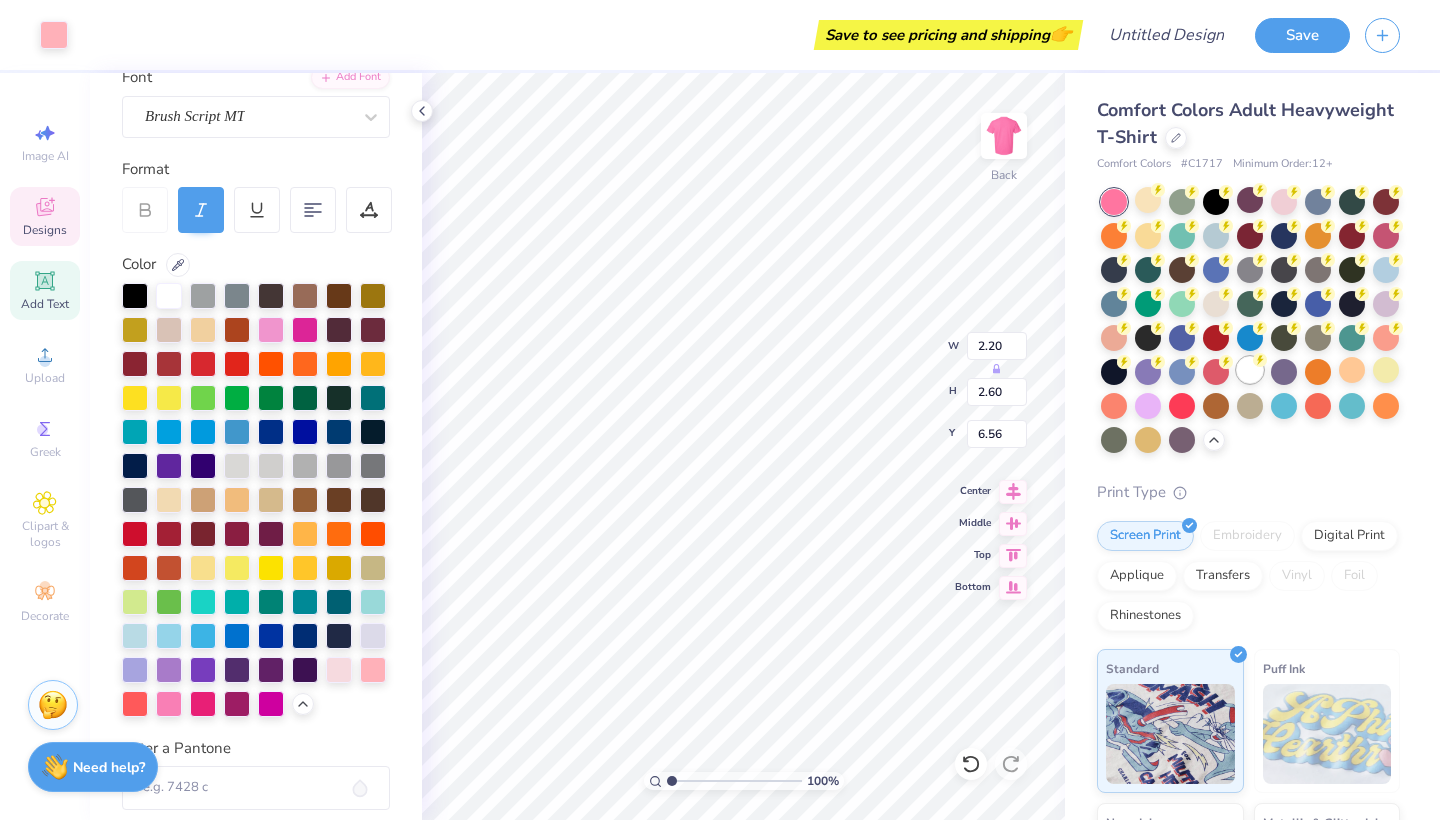 click at bounding box center (1250, 370) 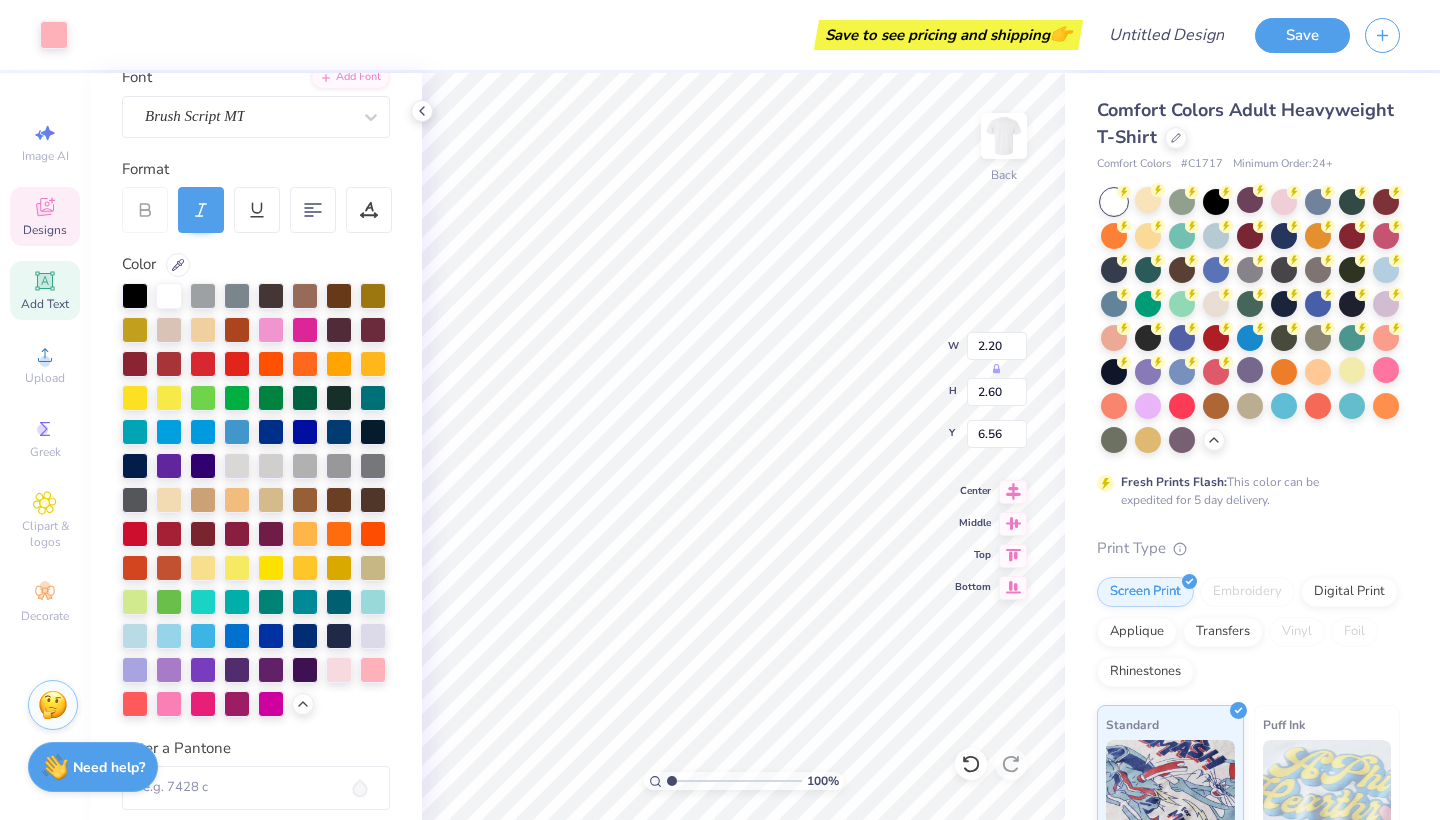 type on "6.51" 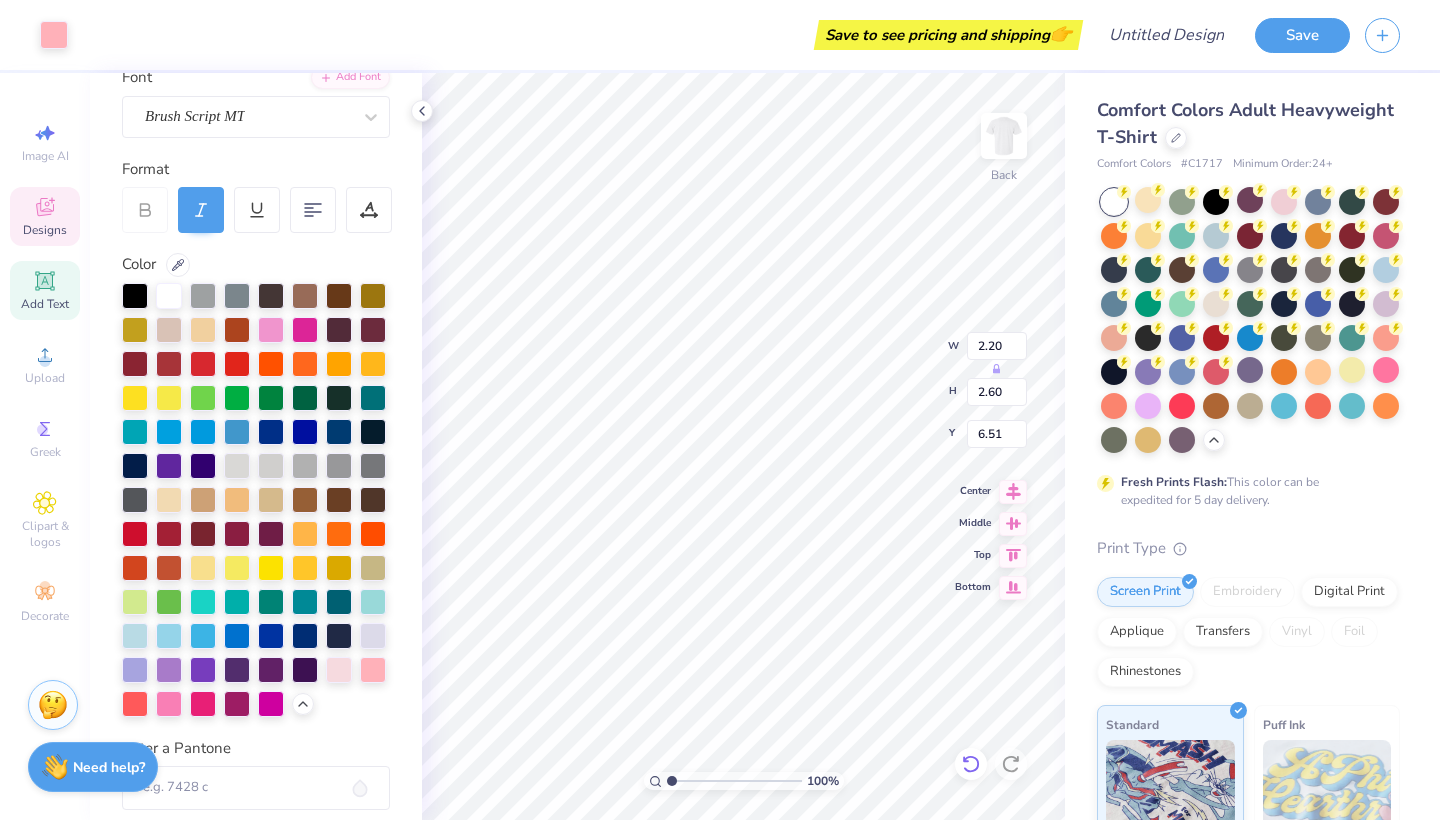 click 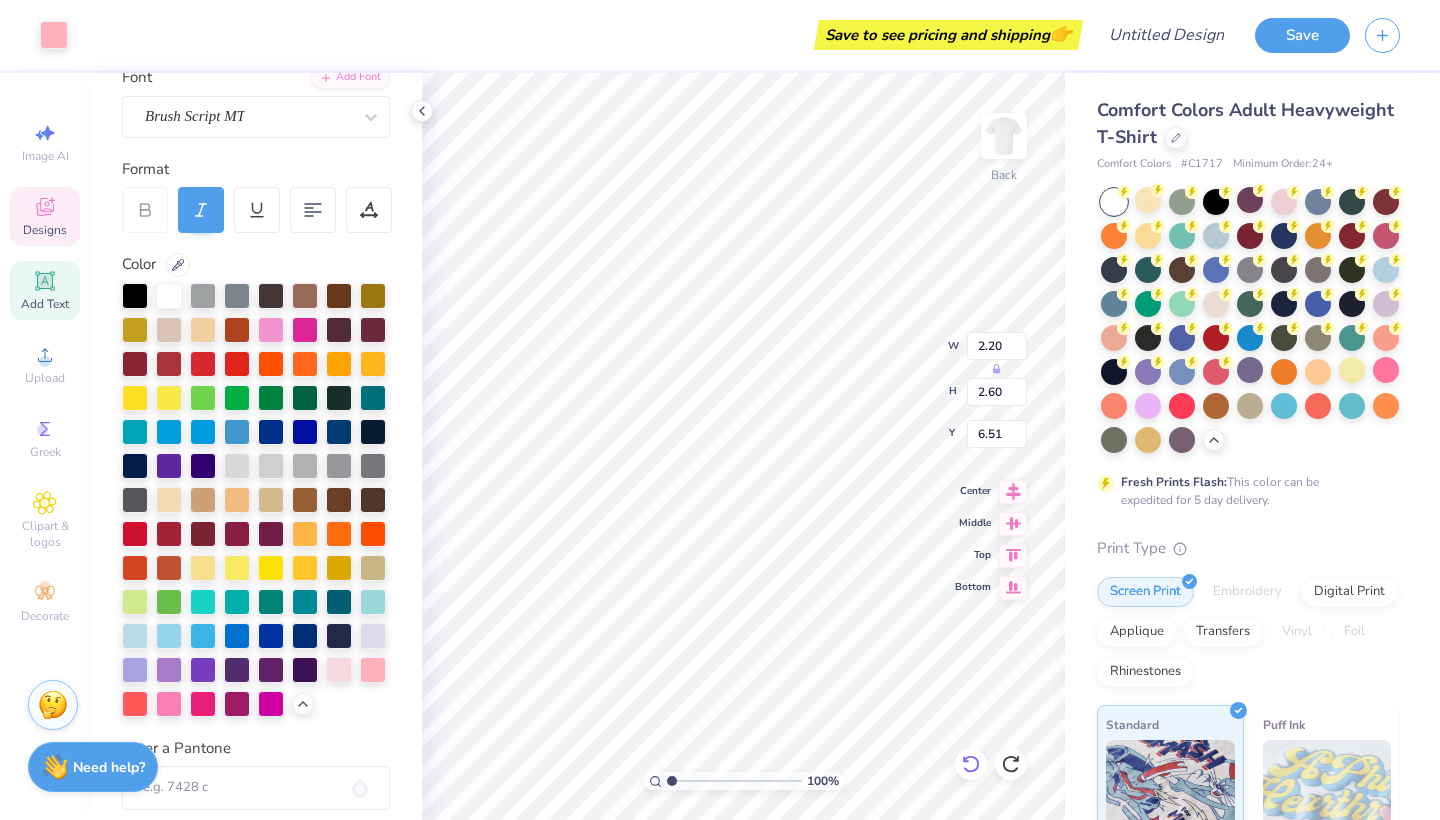 click 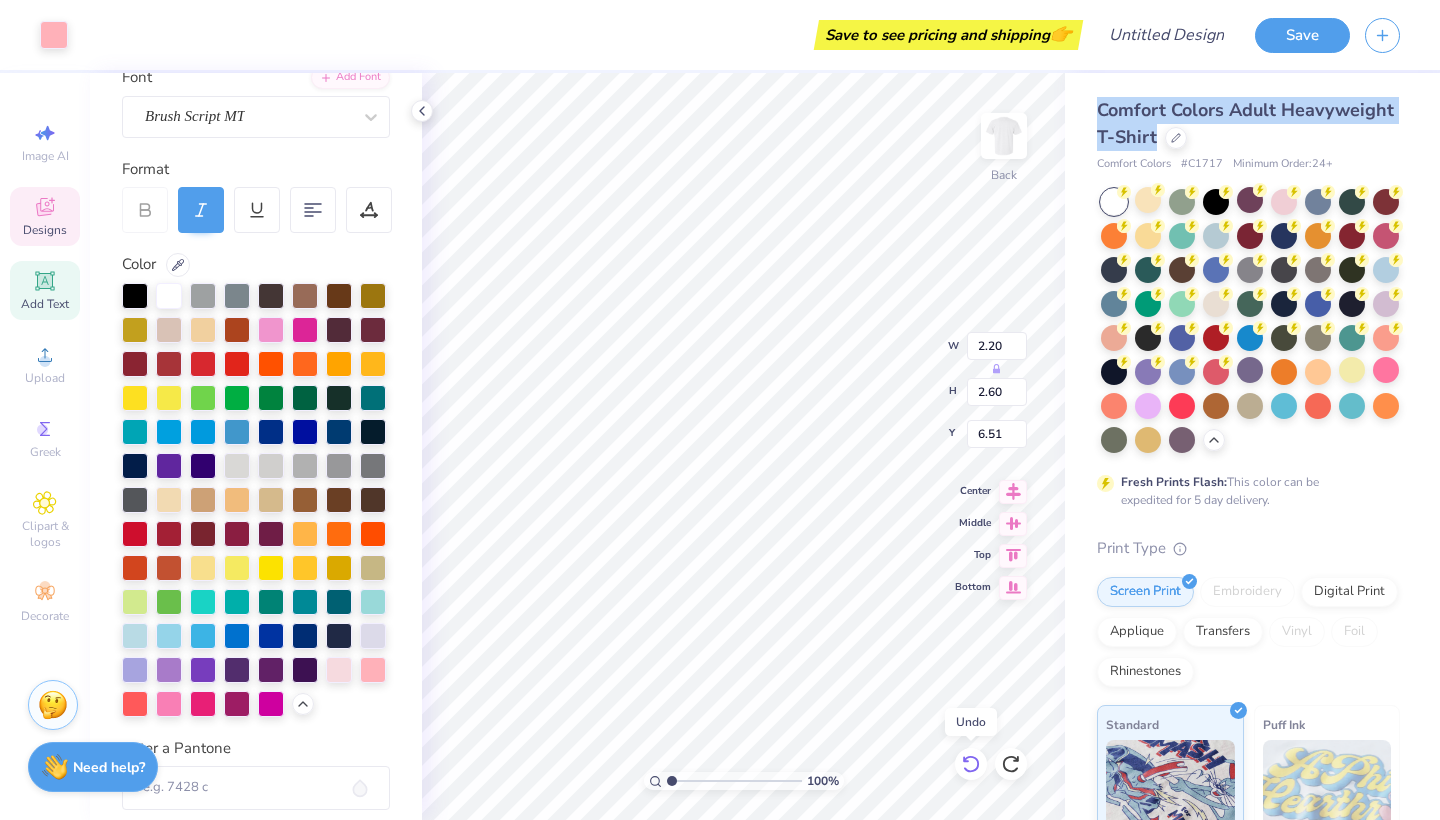 click 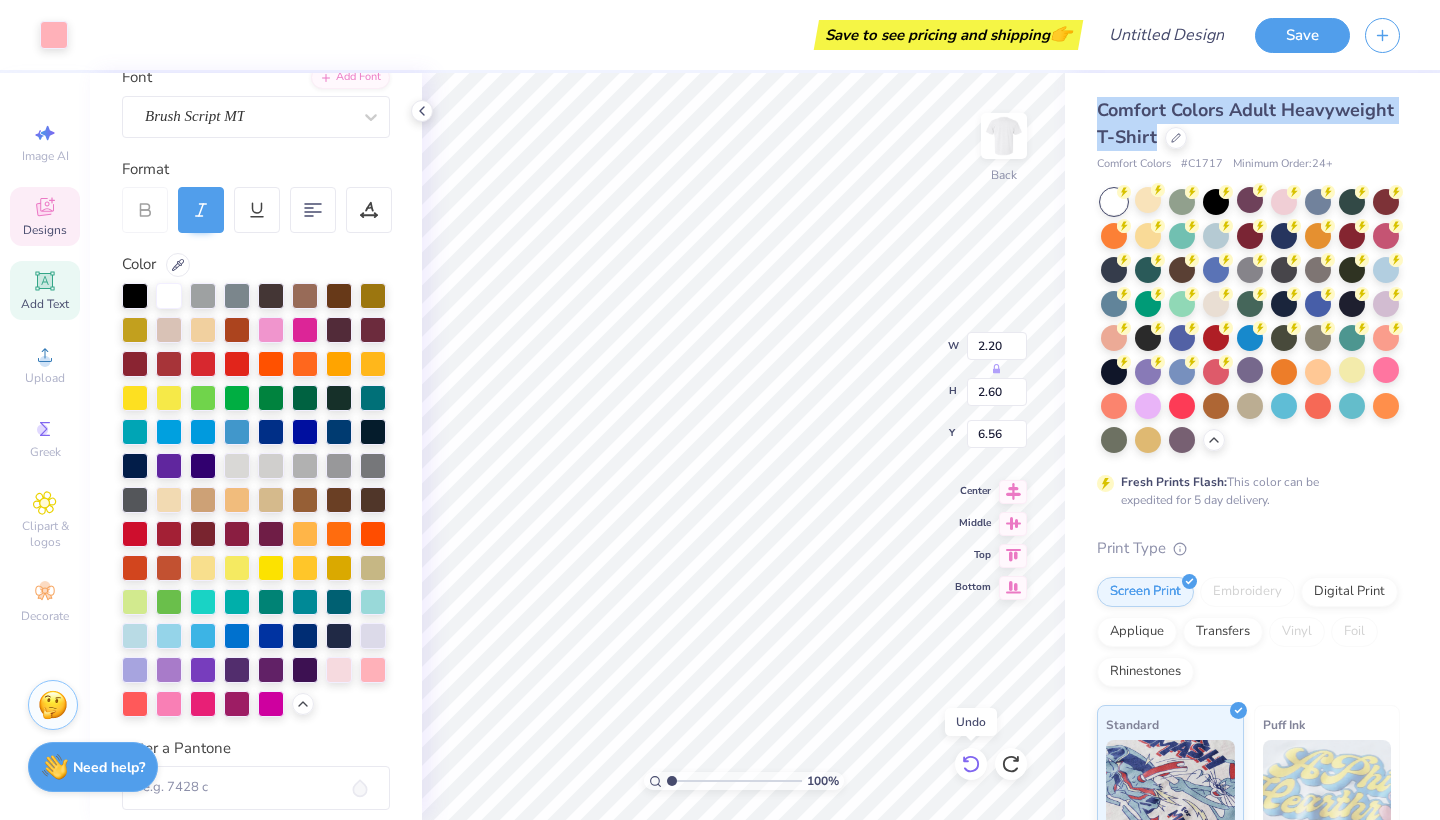 click 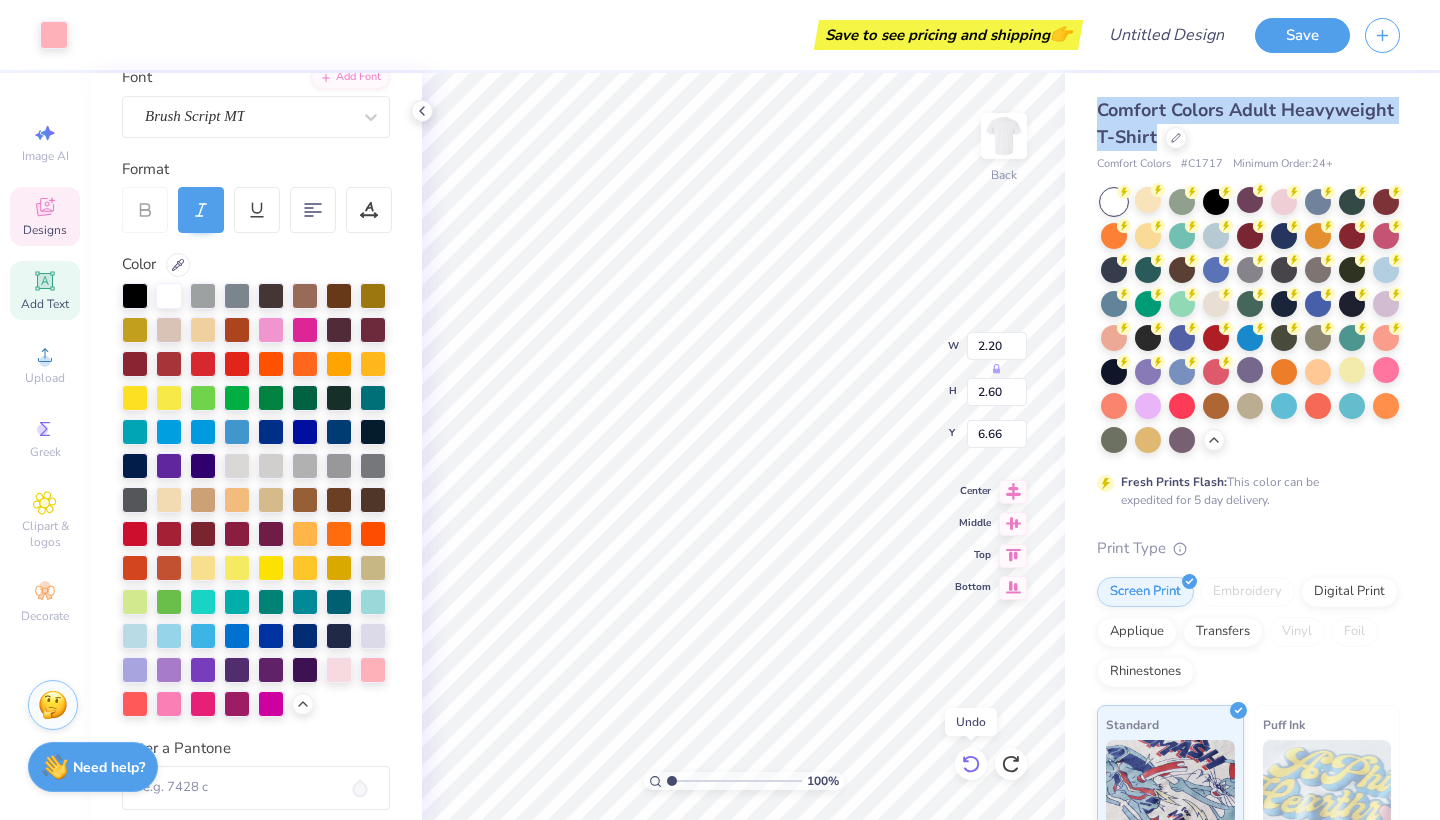 click 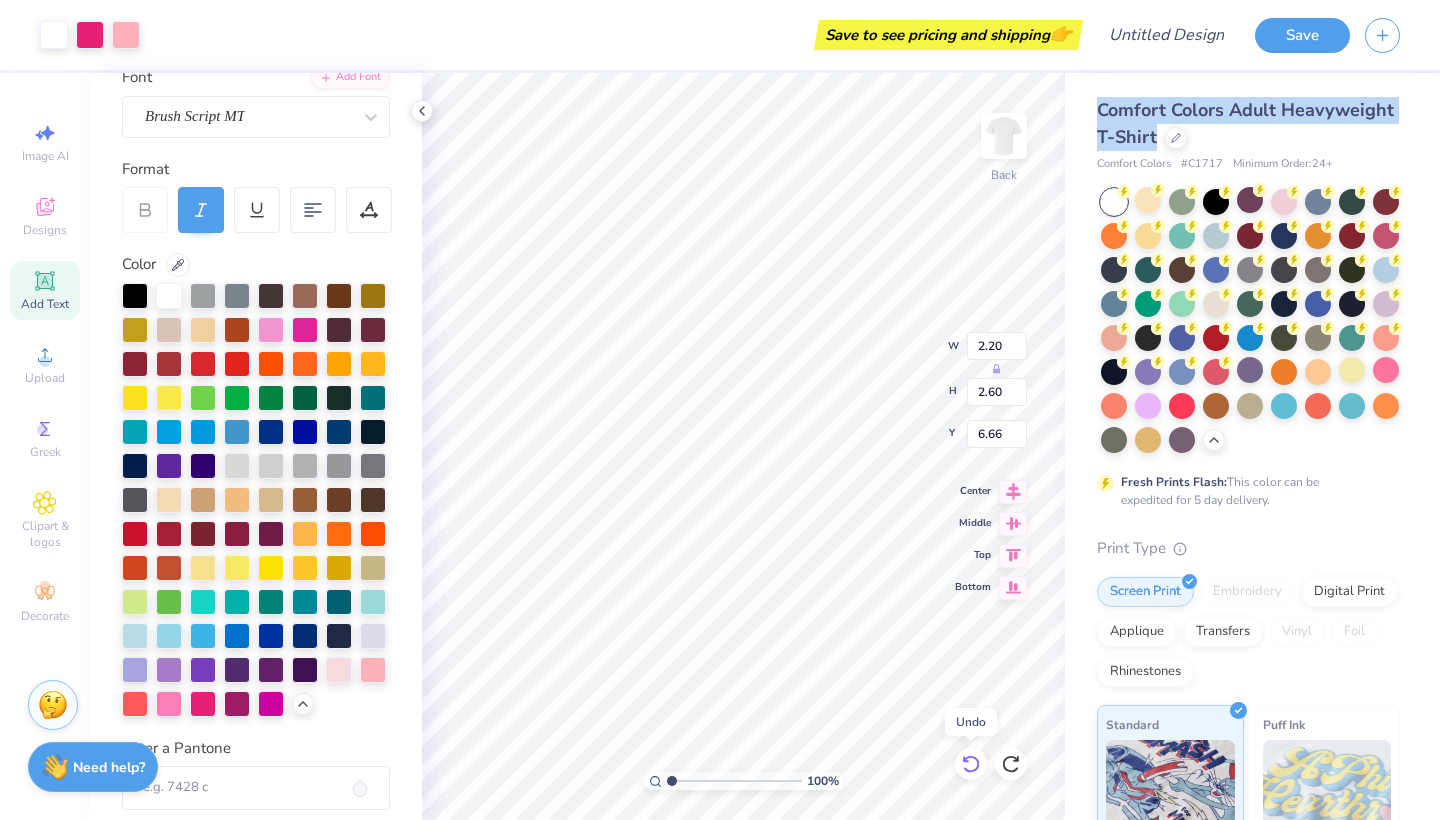 type on "2.51" 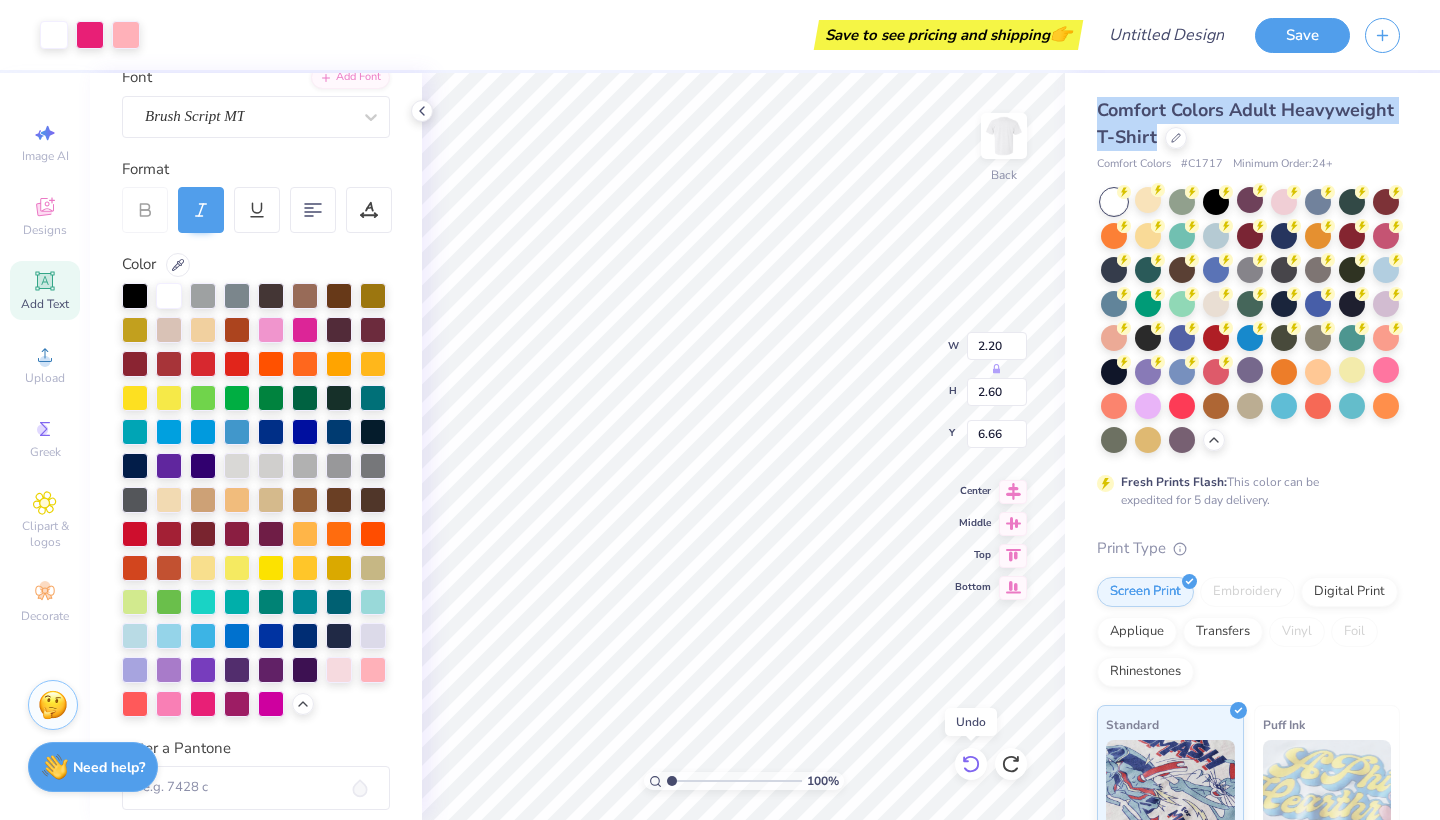 type on "2.89" 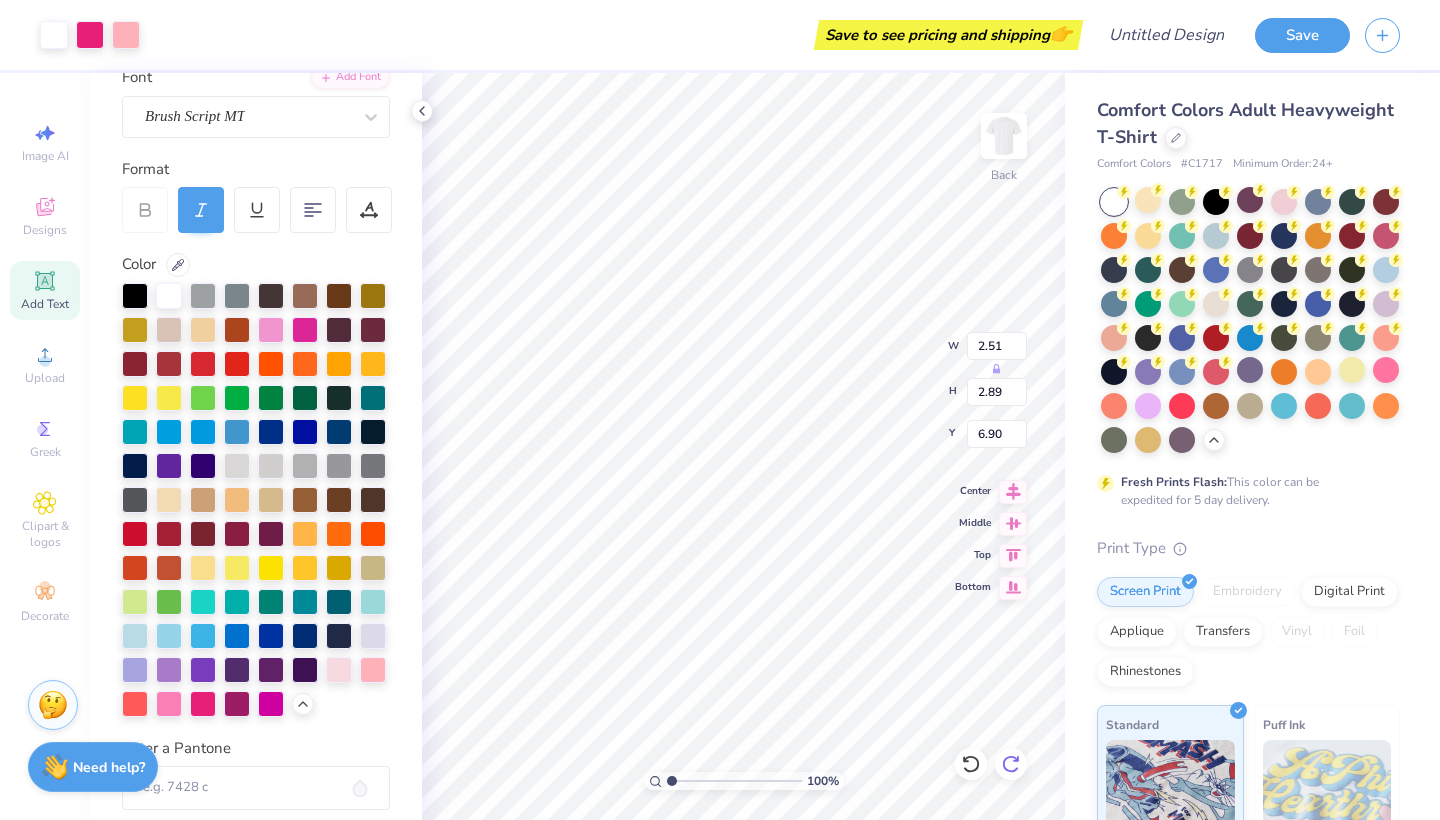 click 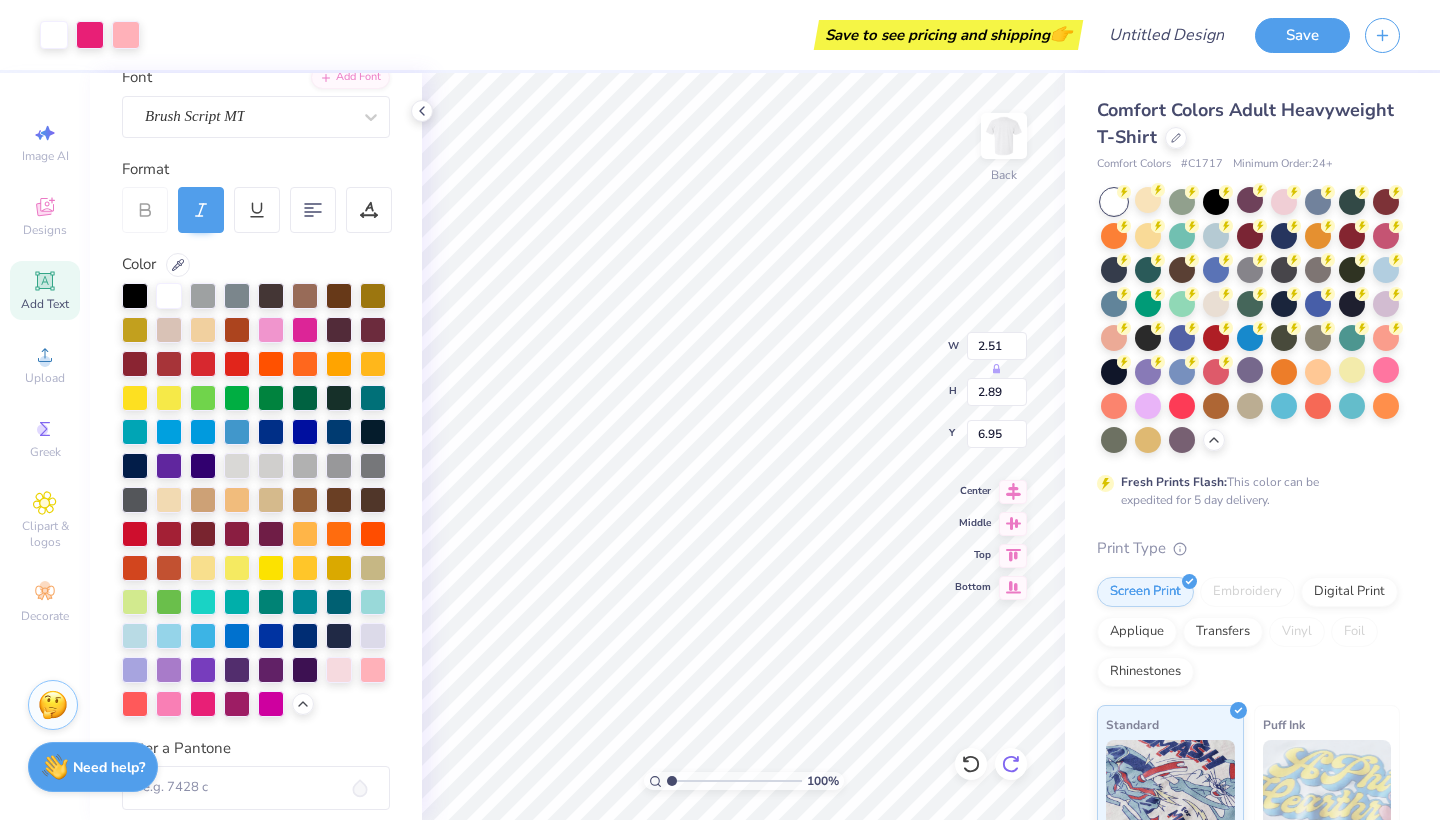 click 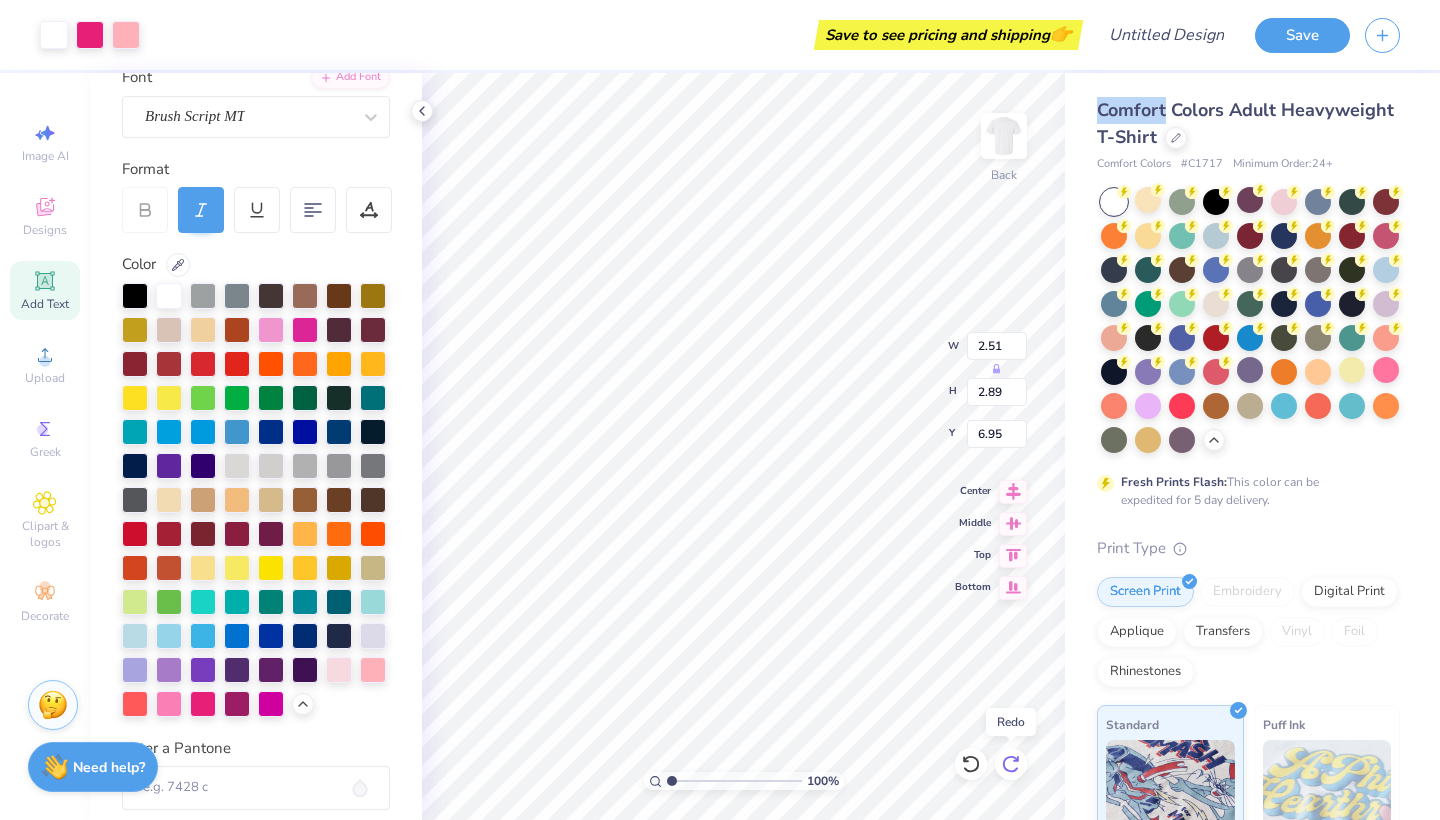 click 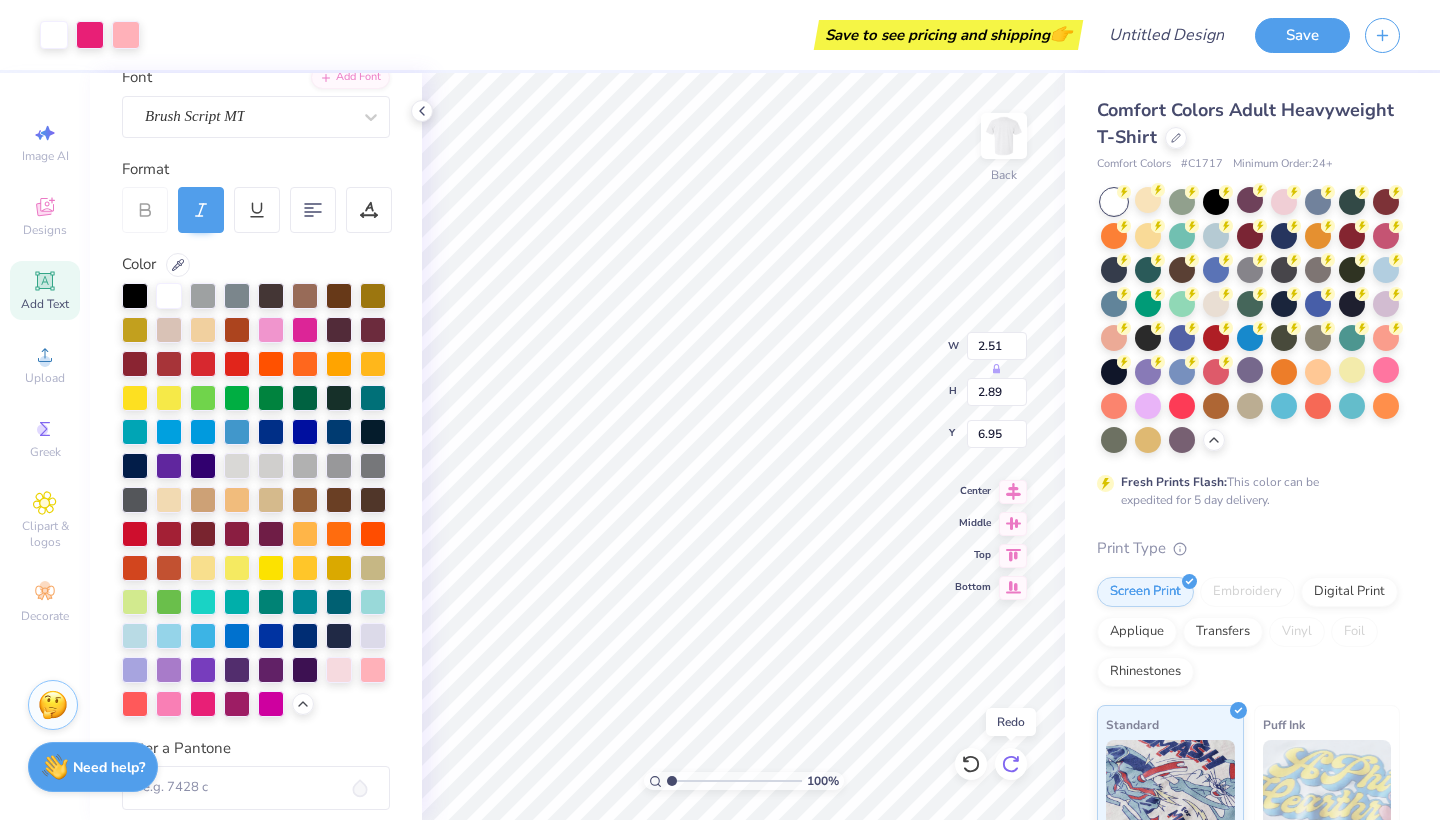 click 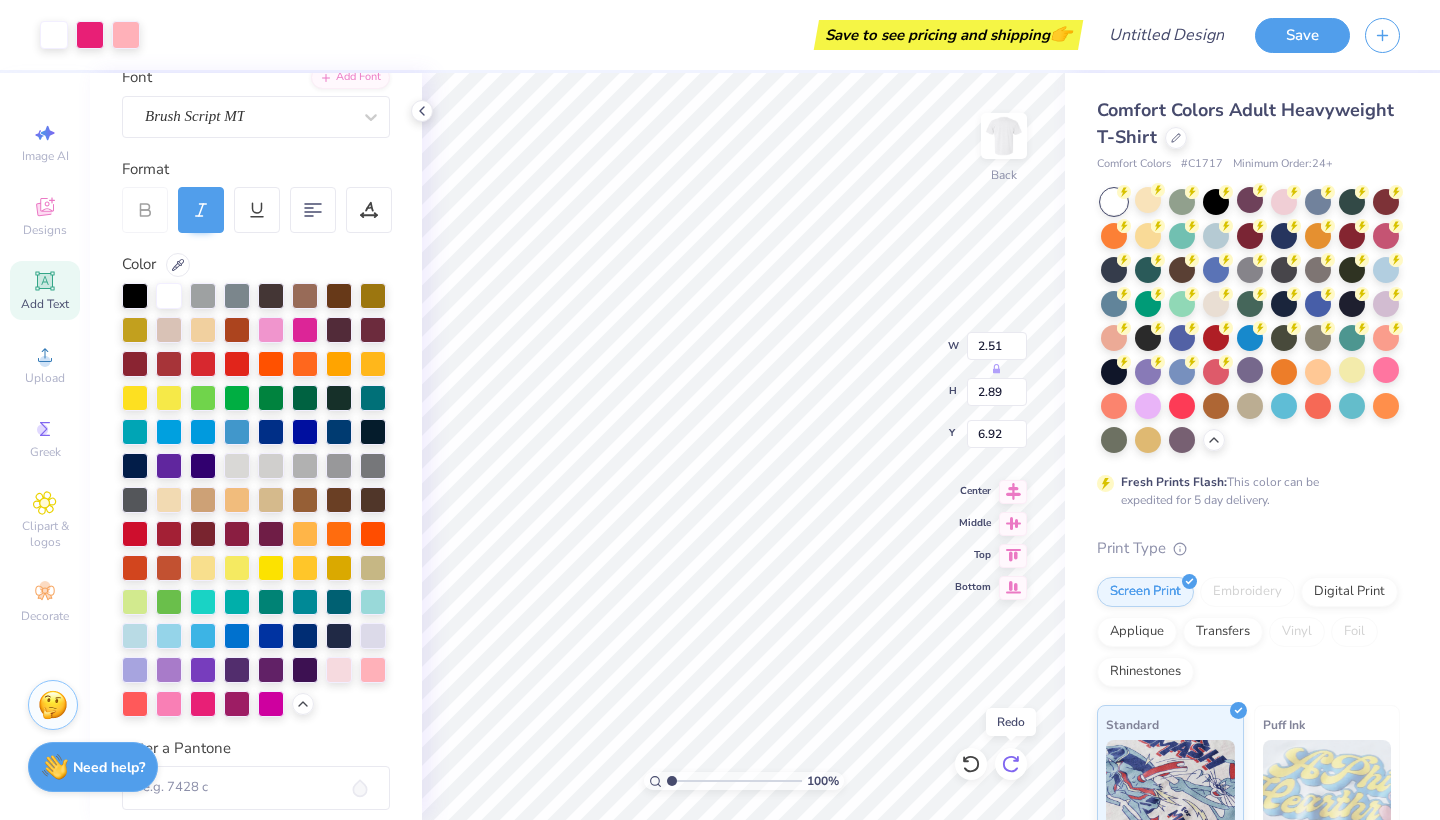 click 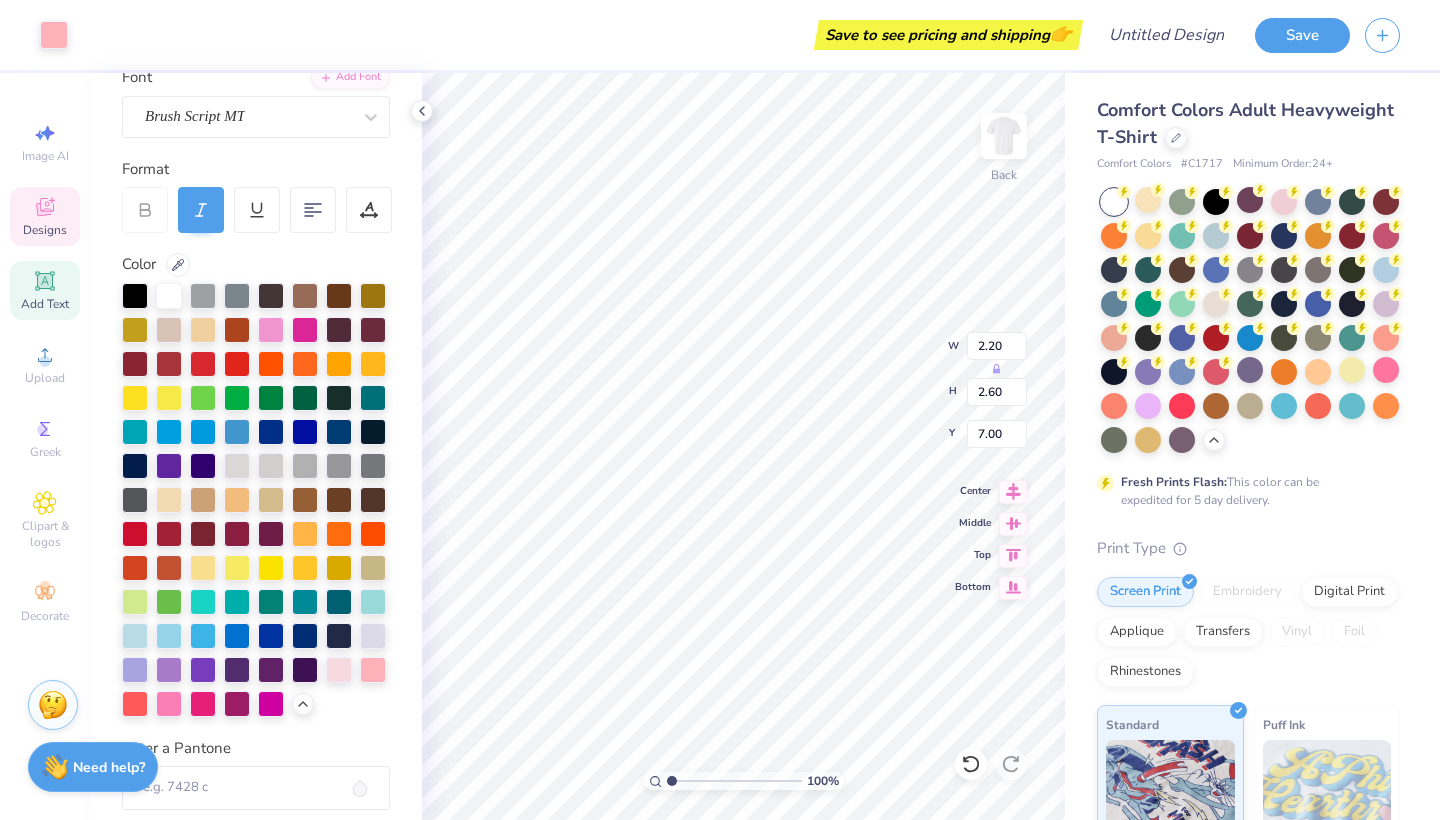 type on "6.96" 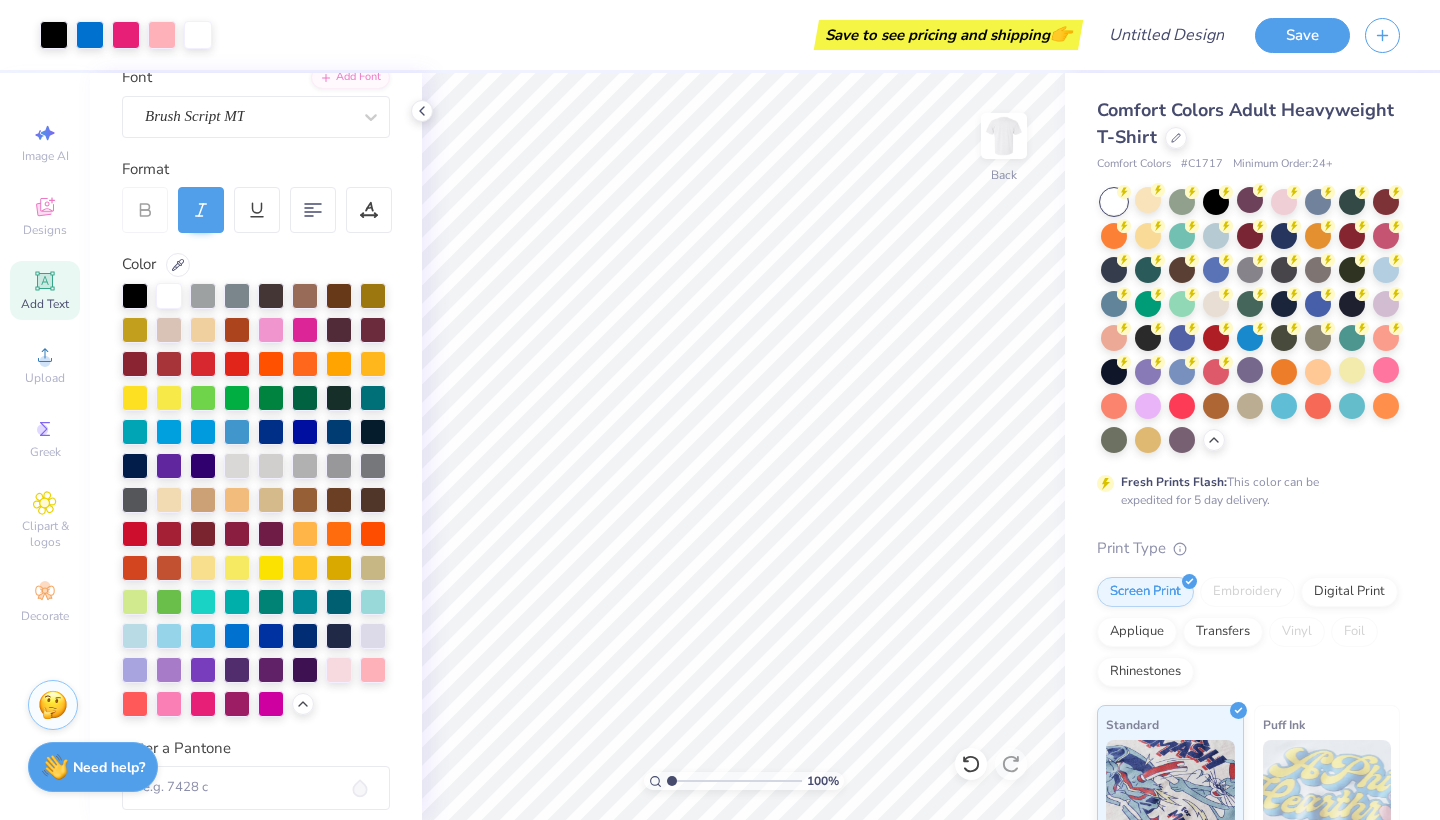 click 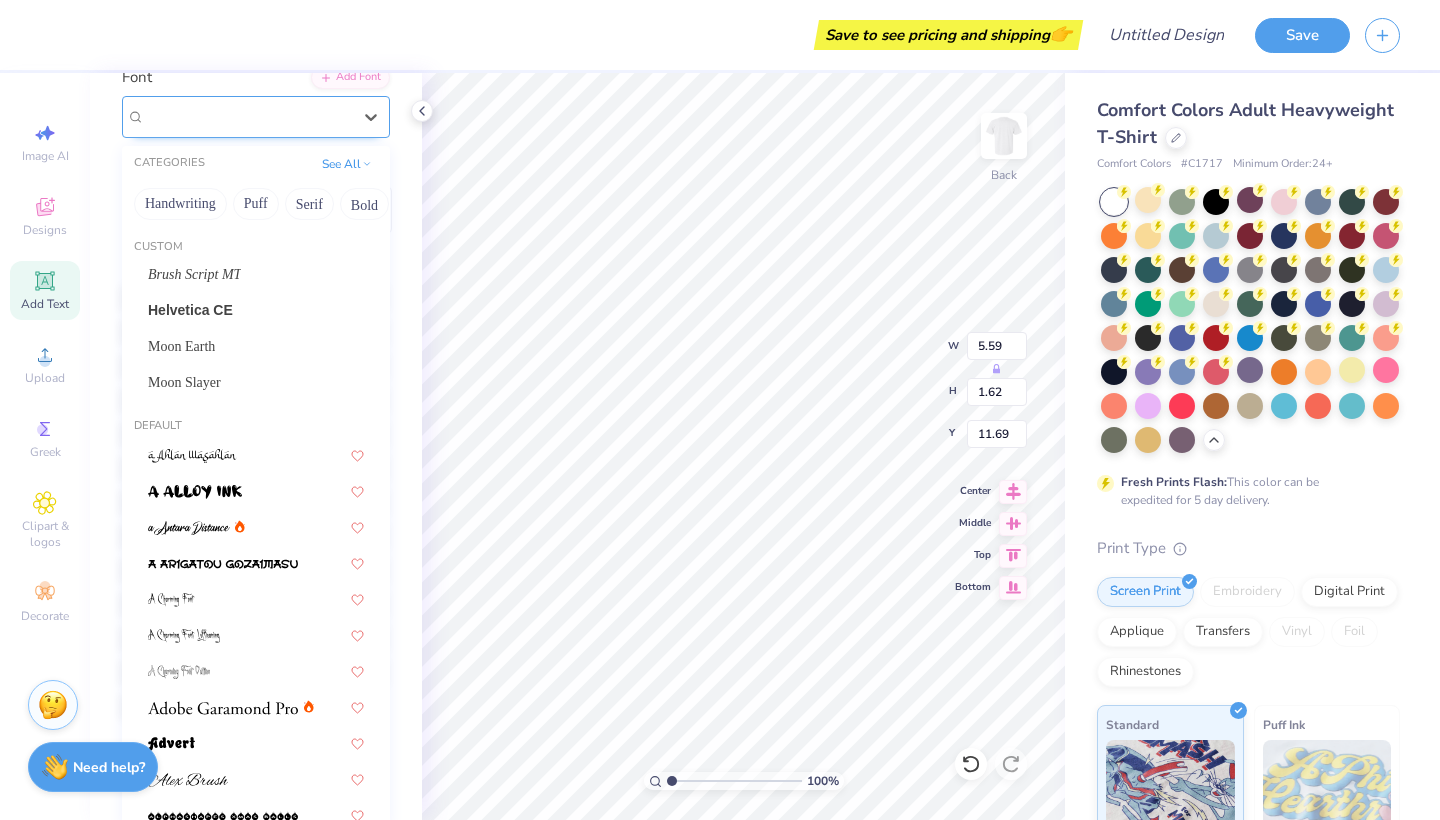 click on "Super Dream" at bounding box center (248, 116) 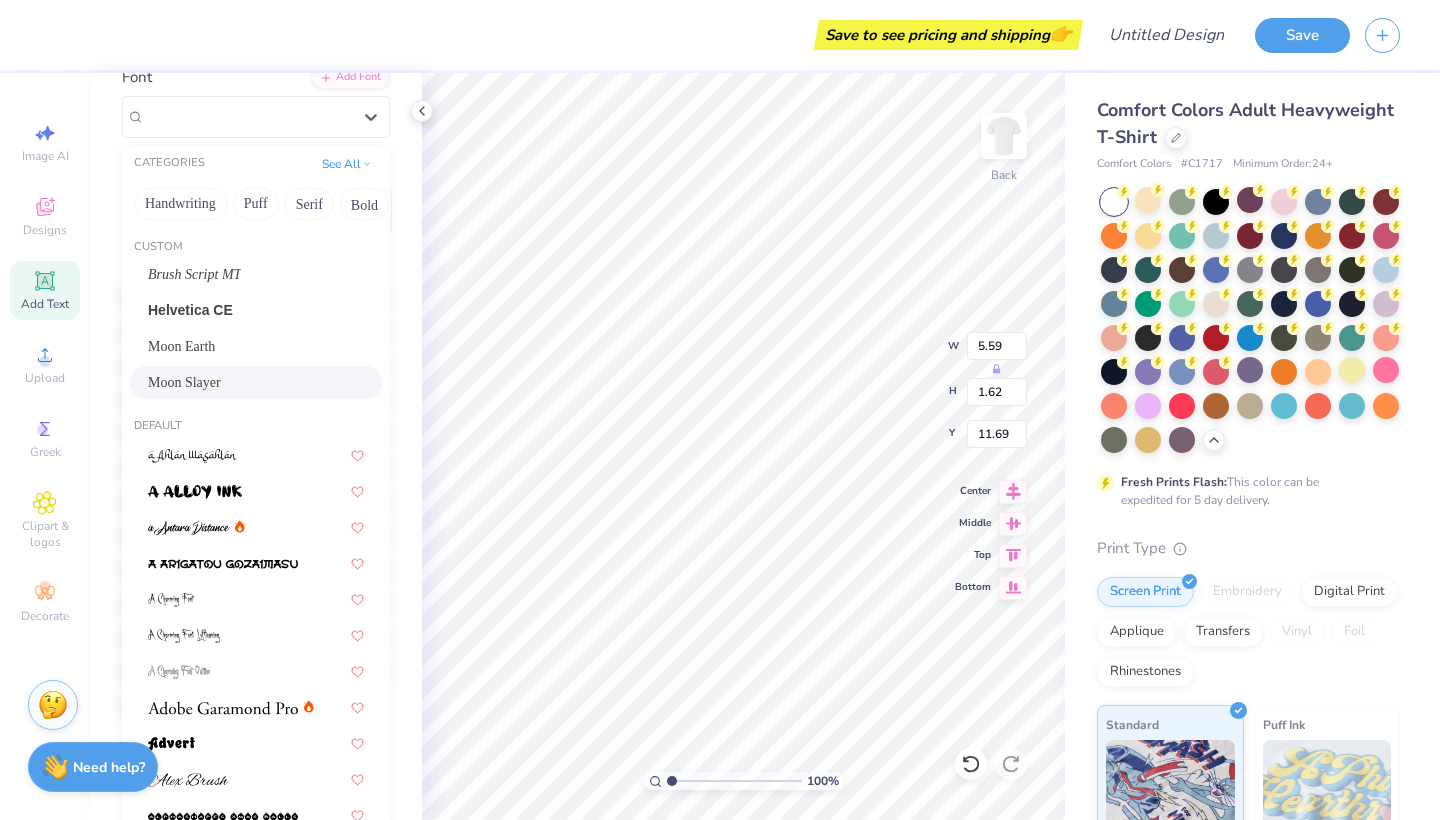 click on "Moon Slayer" at bounding box center (256, 382) 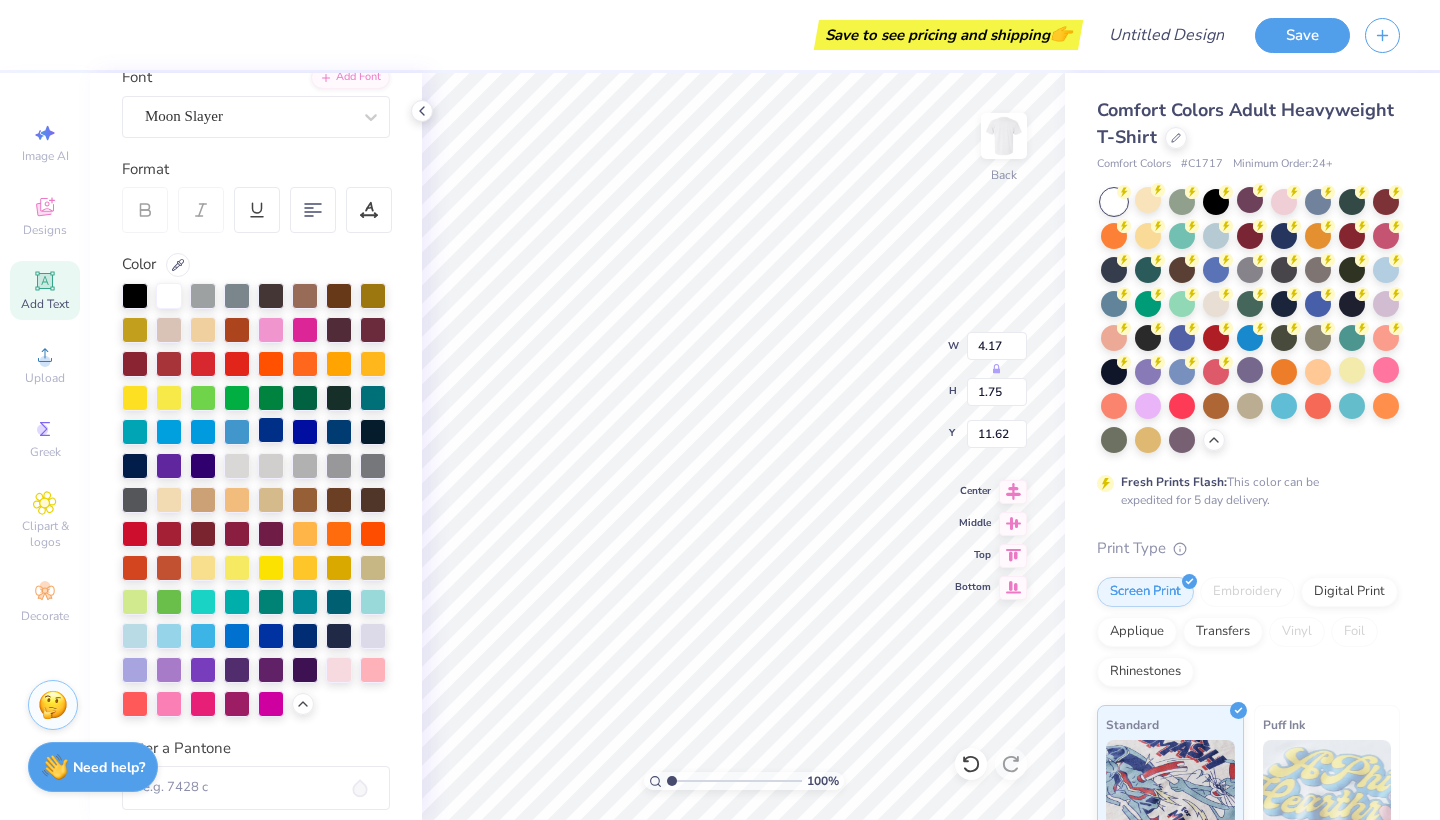 type on "4.17" 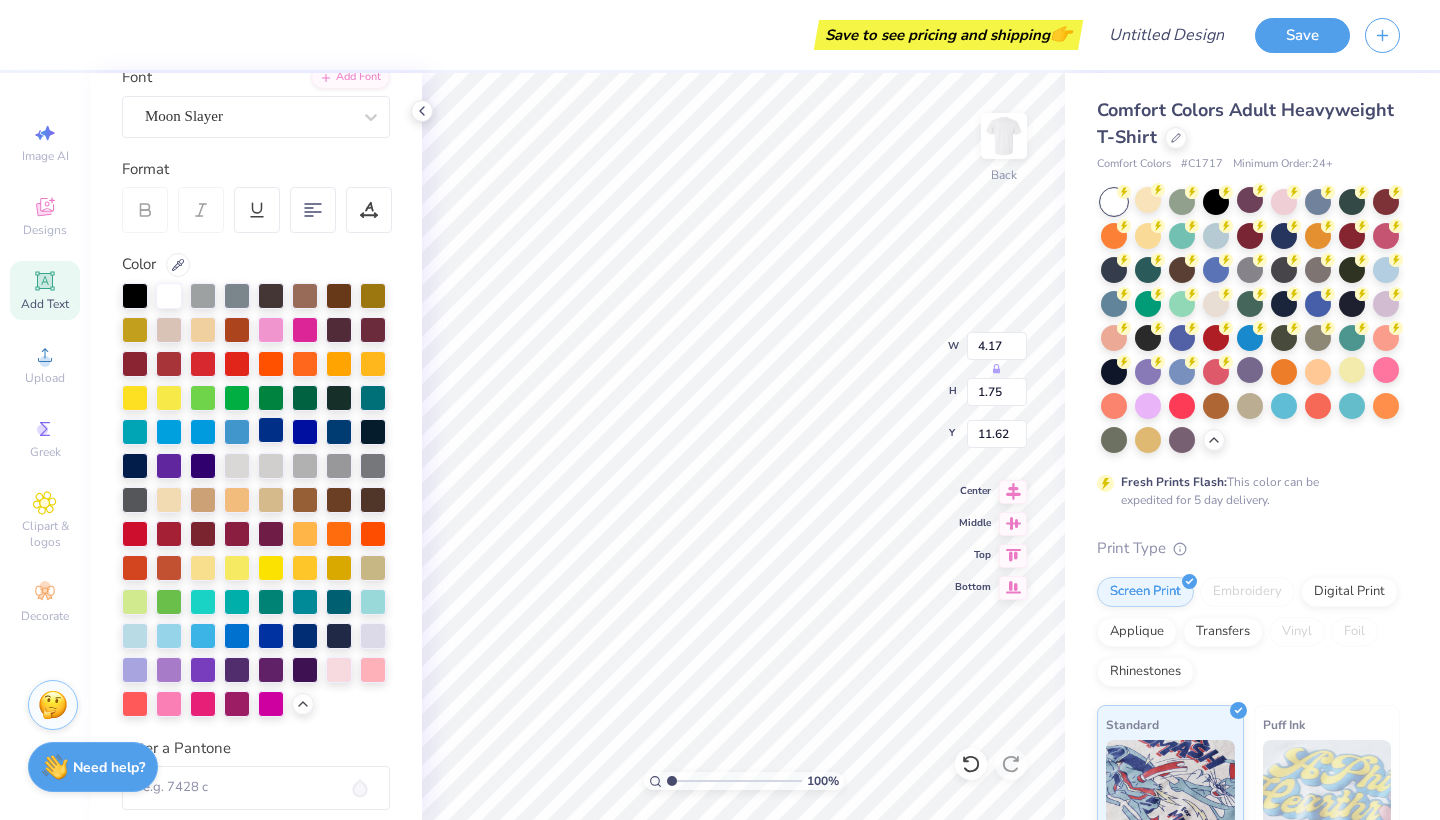 type on "1.75" 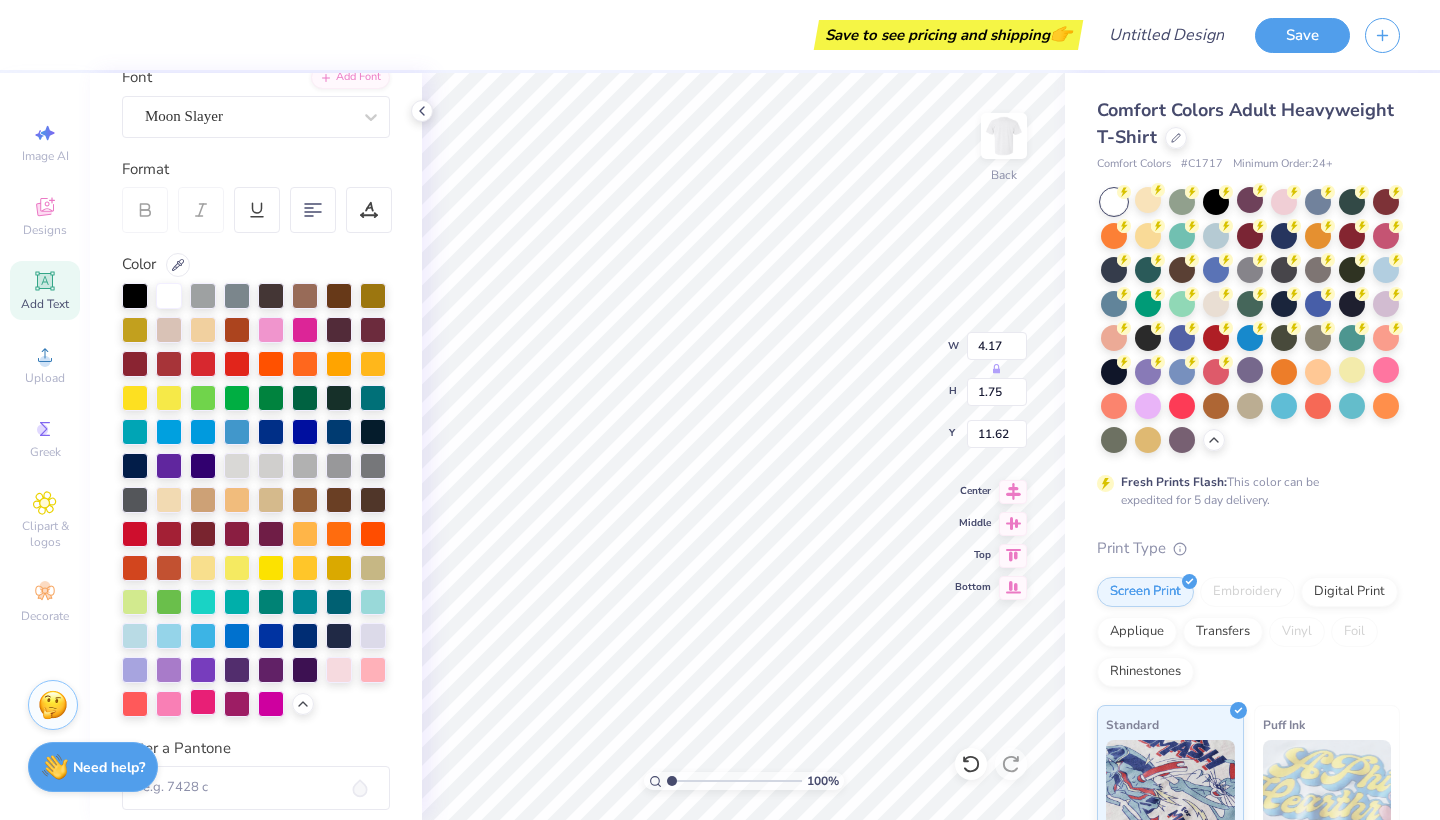 click at bounding box center (203, 702) 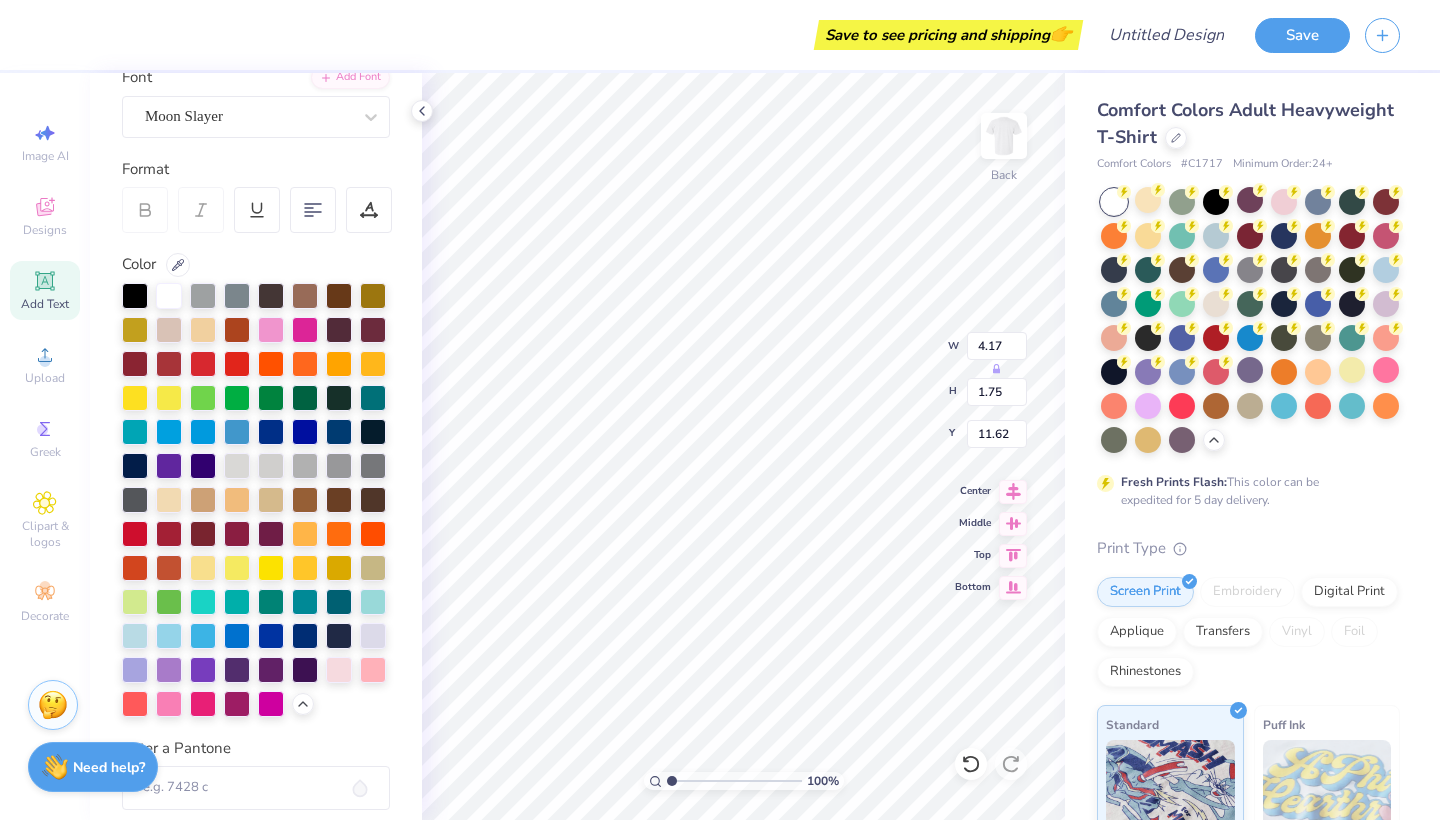type on "H" 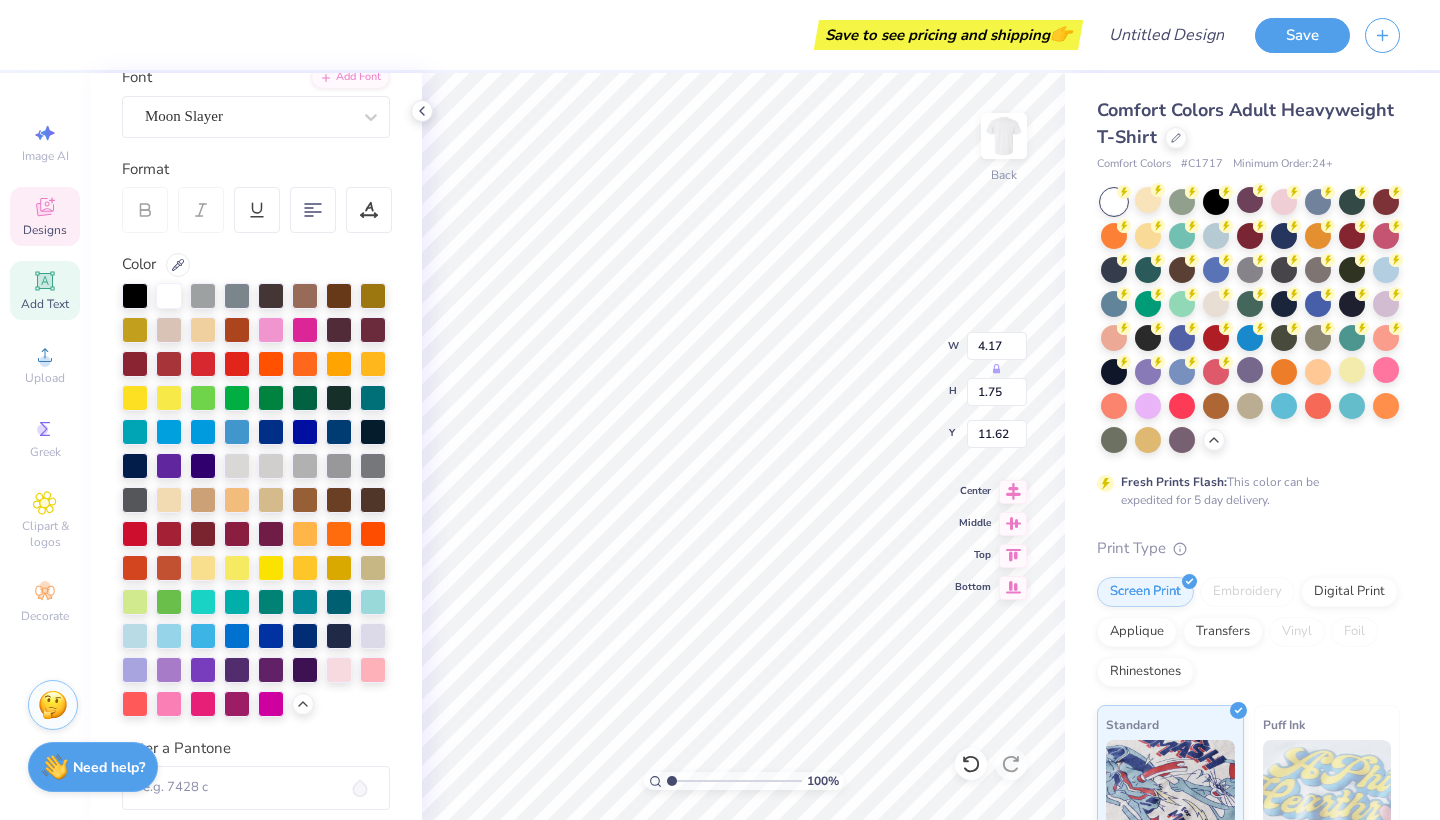 type on "2.20" 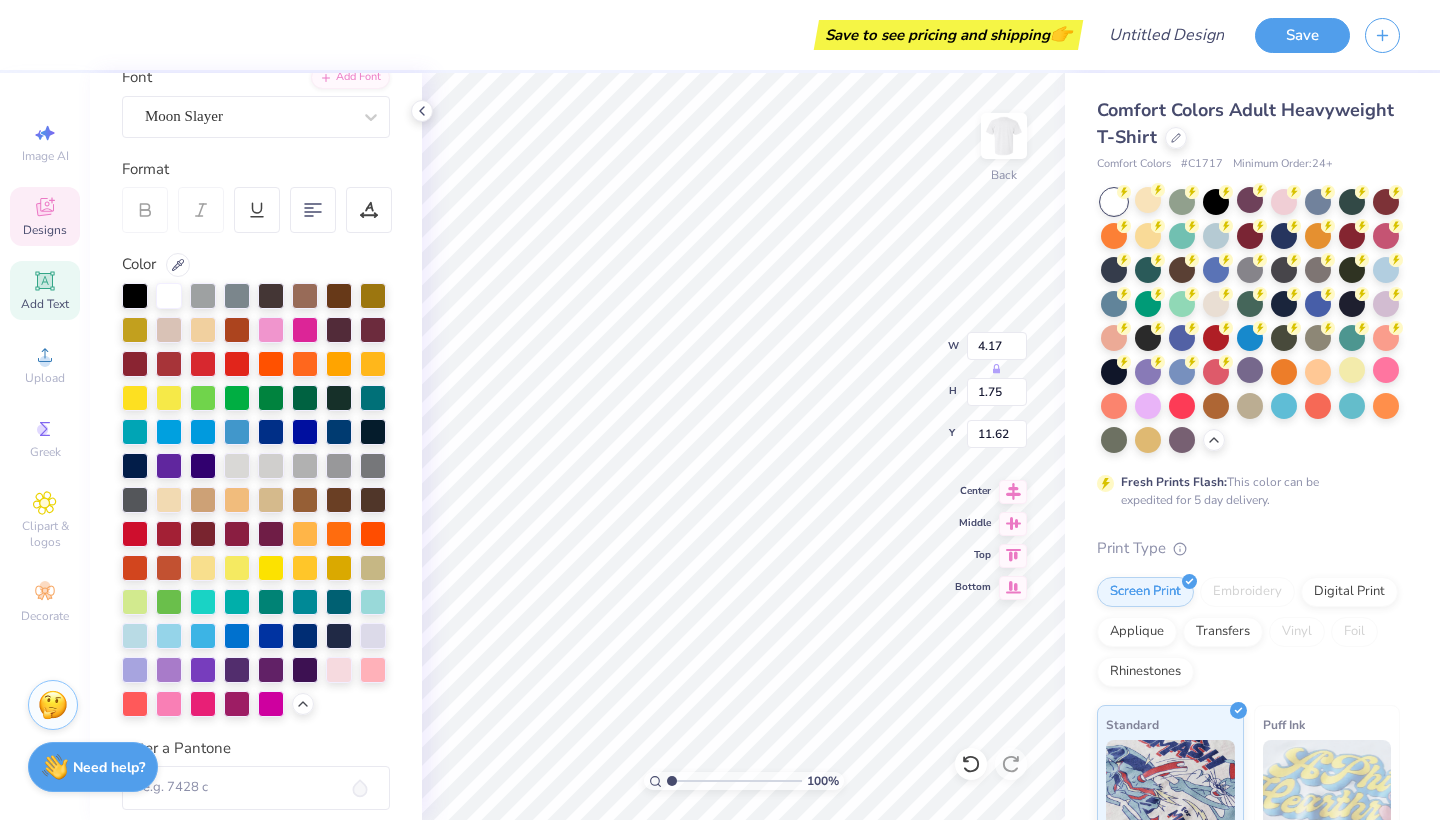 type on "2.60" 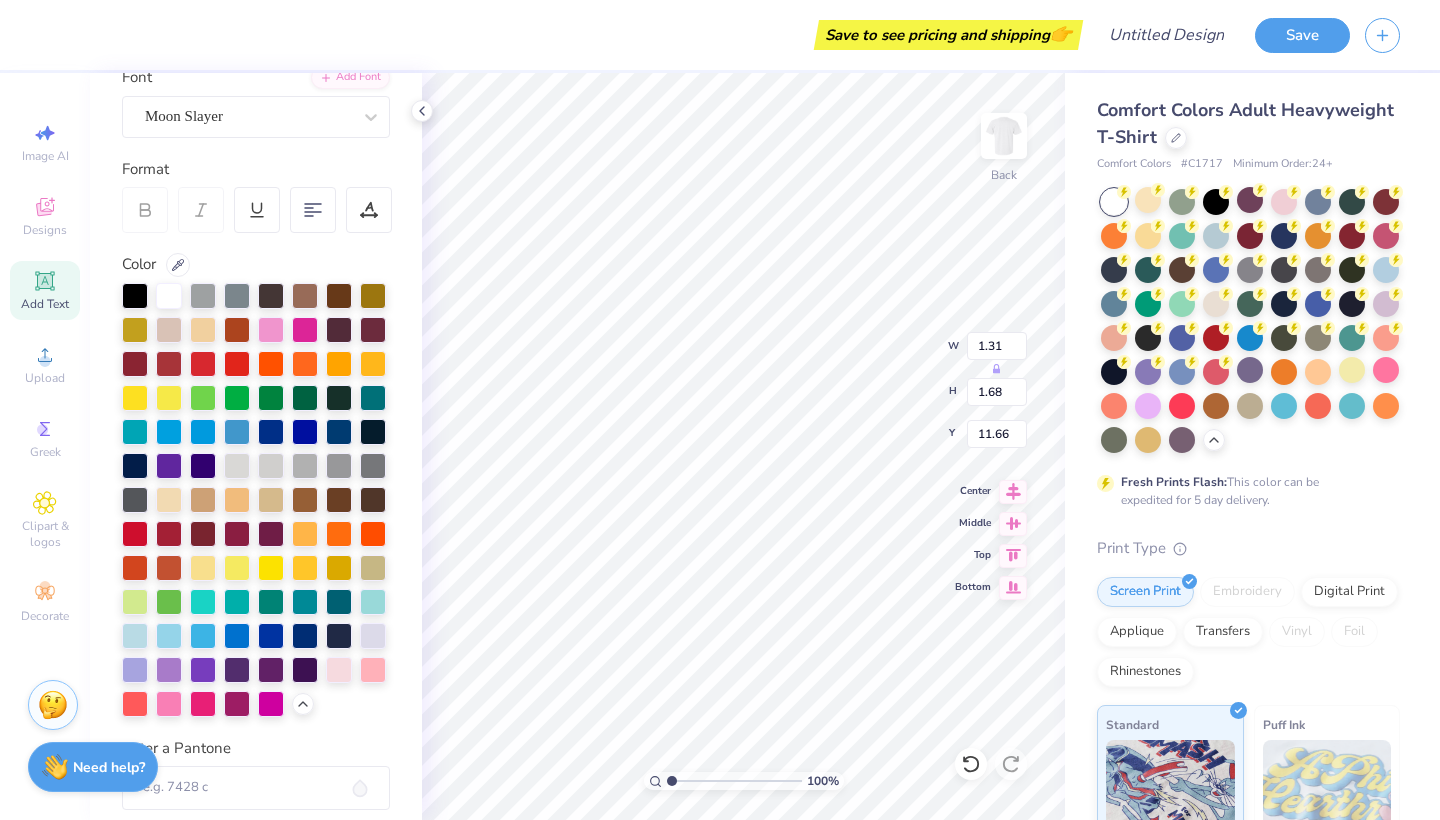 type on "7.00" 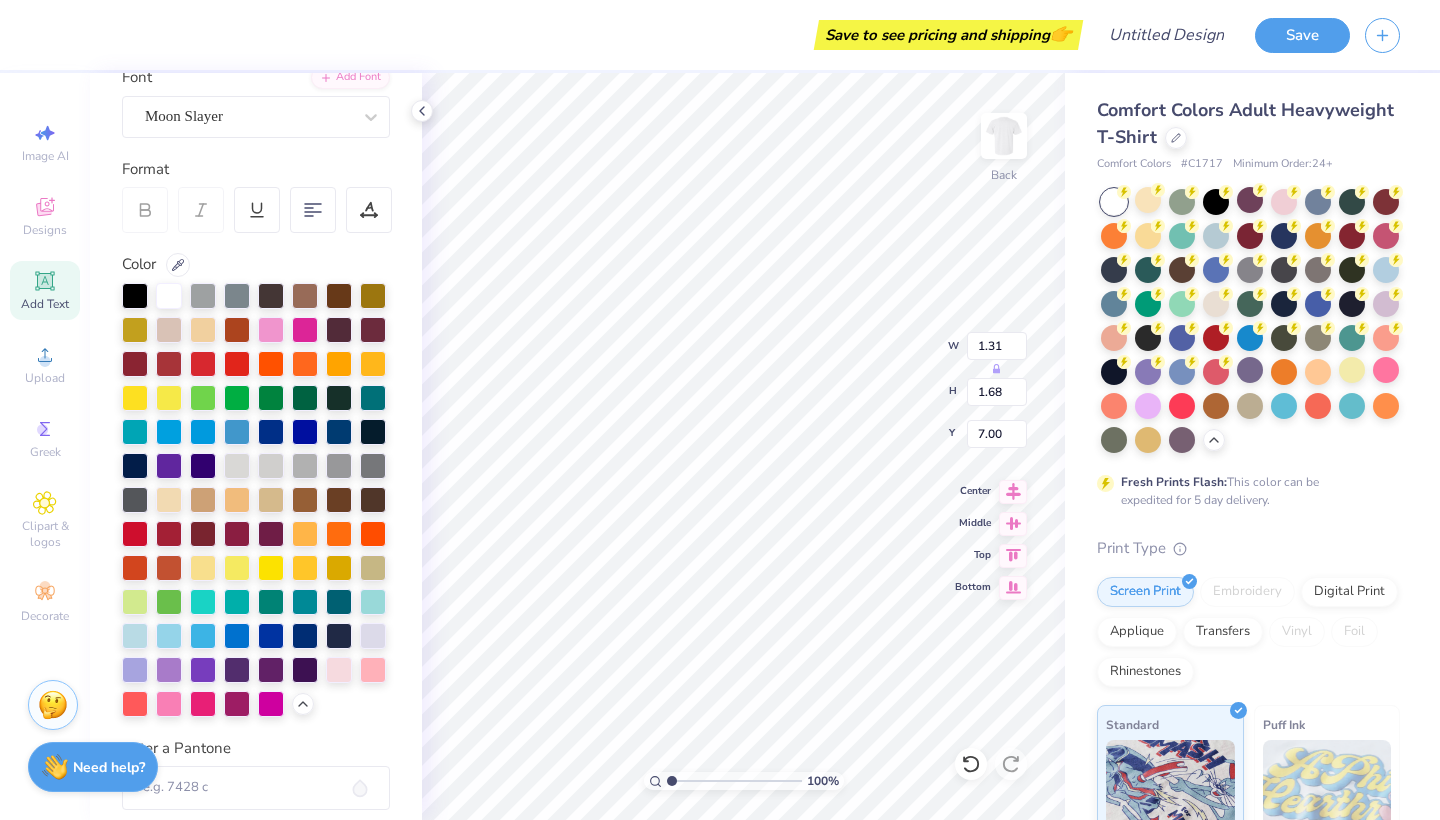 type on "1.04" 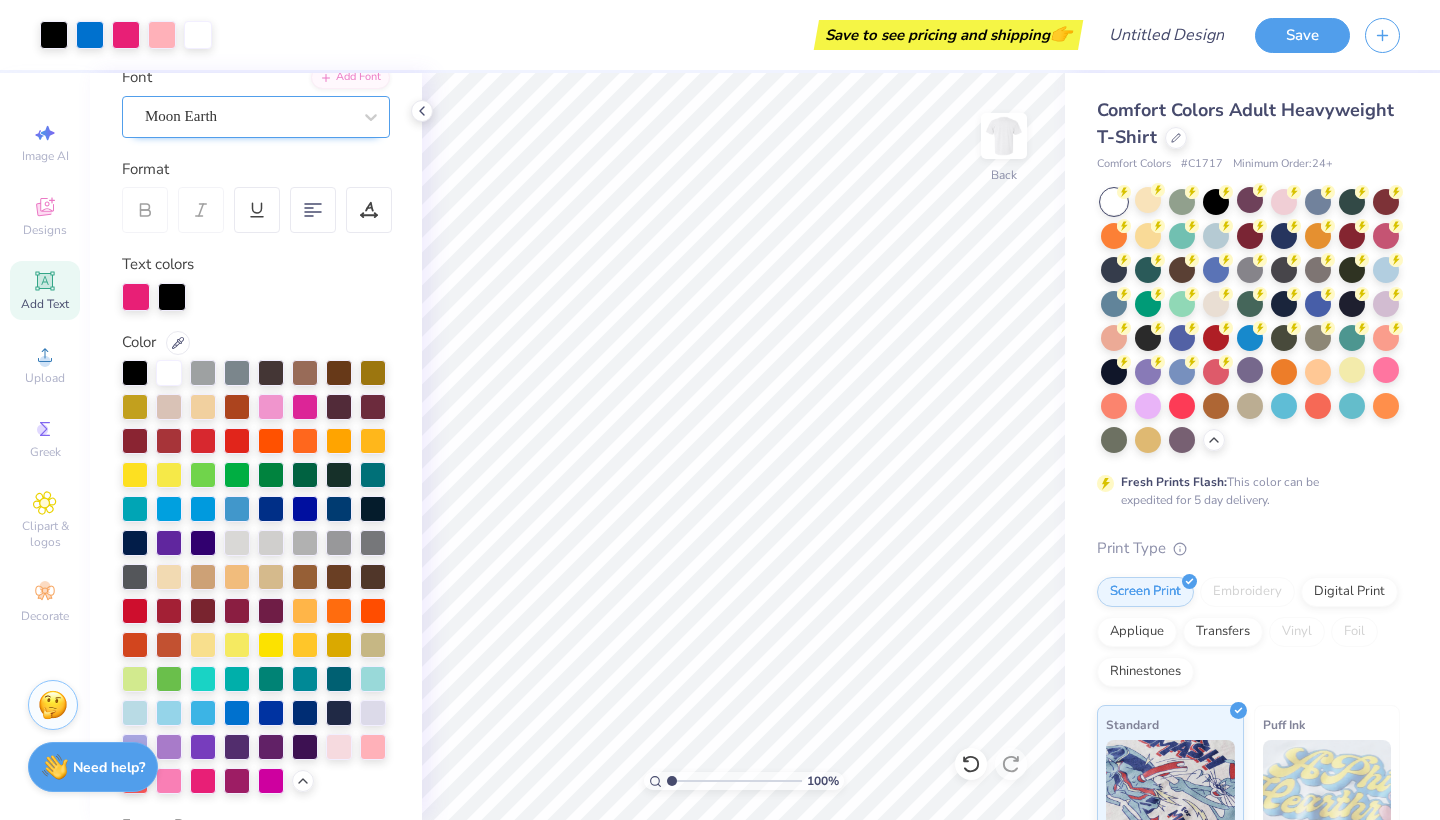 click on "Moon Earth" at bounding box center (248, 116) 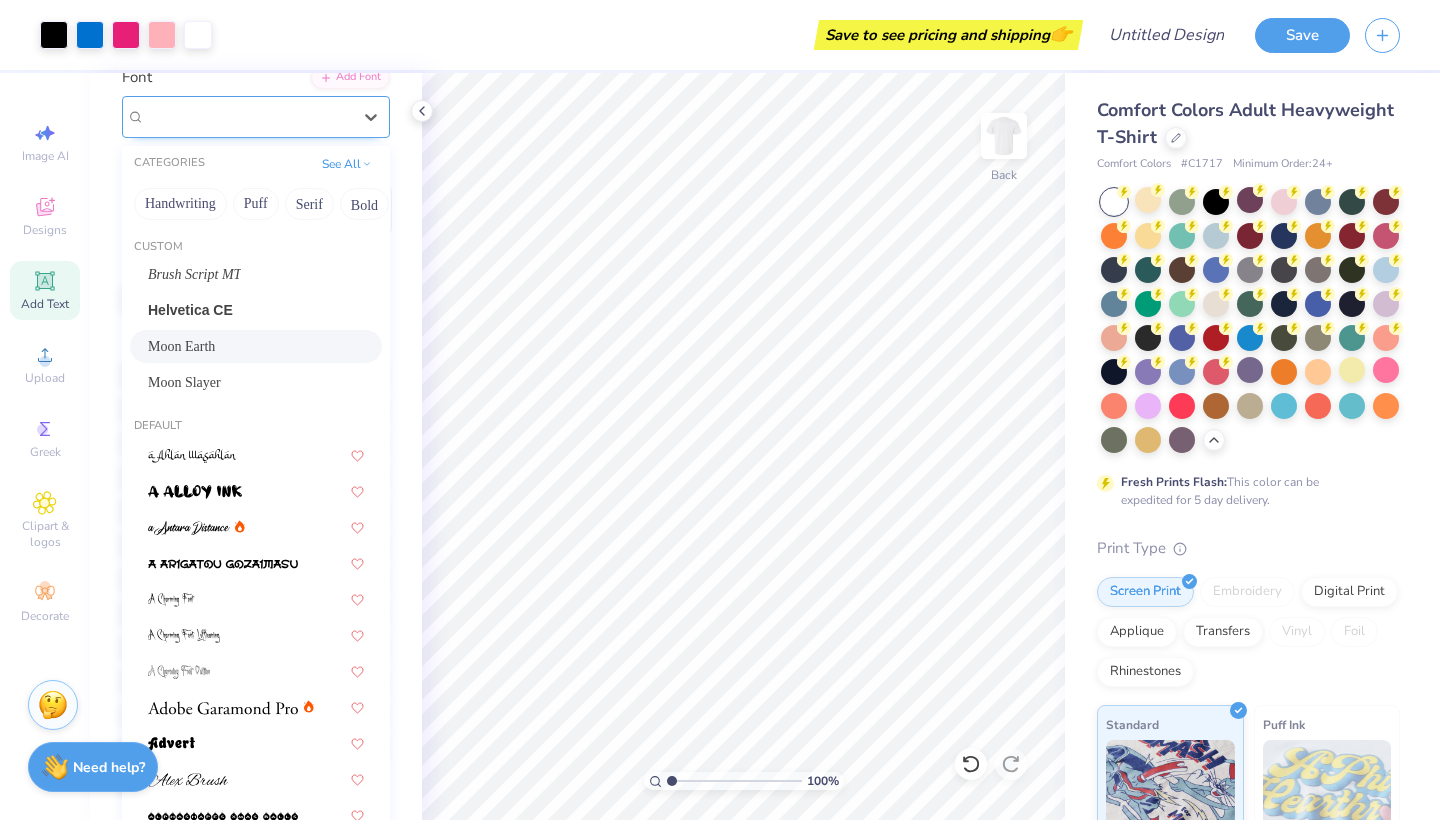 click on "Moon Earth" at bounding box center [248, 116] 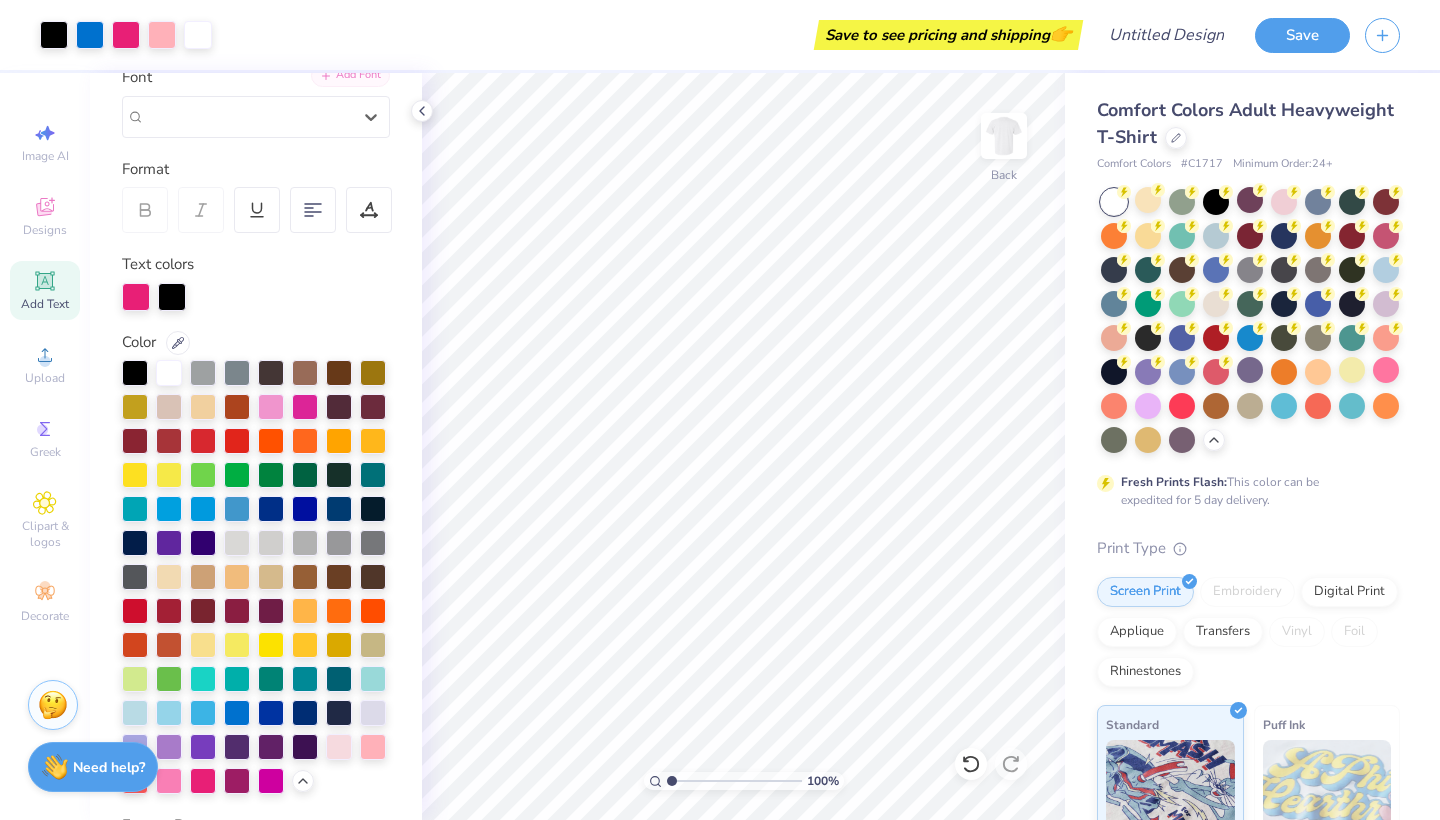 click on "Add Font" at bounding box center (350, 75) 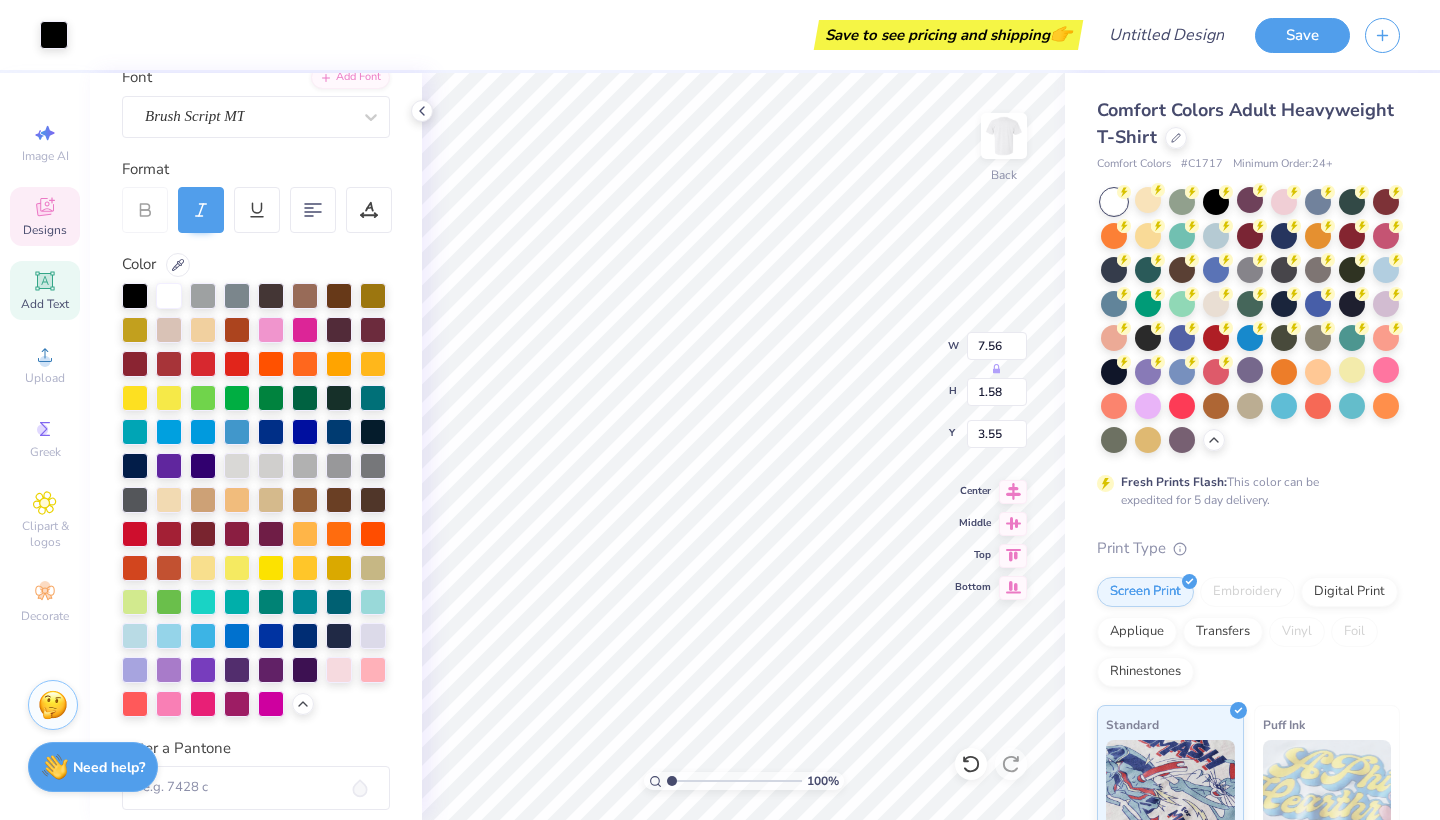 type on "3.55" 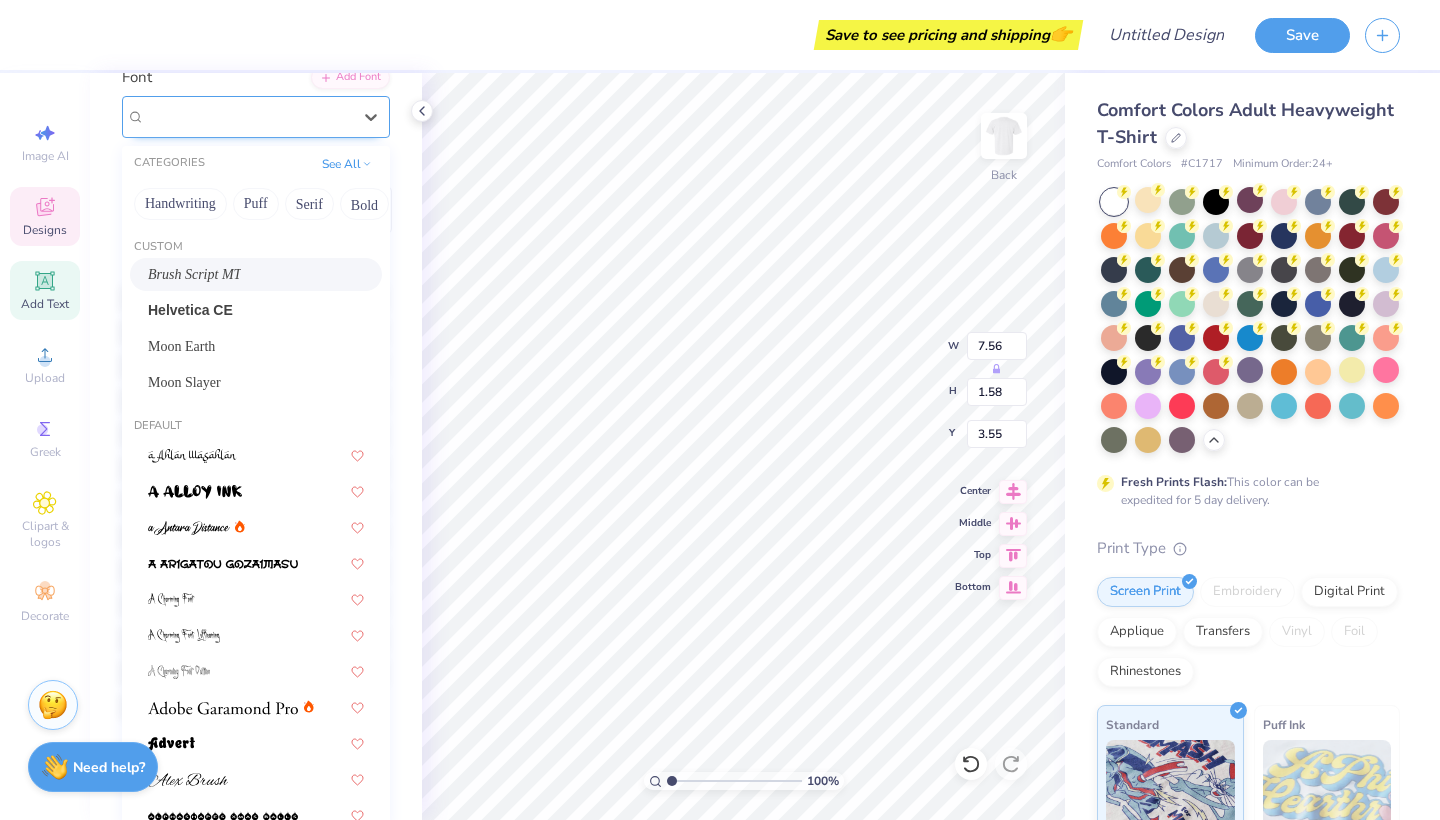 click on "Brush Script MT" at bounding box center [248, 116] 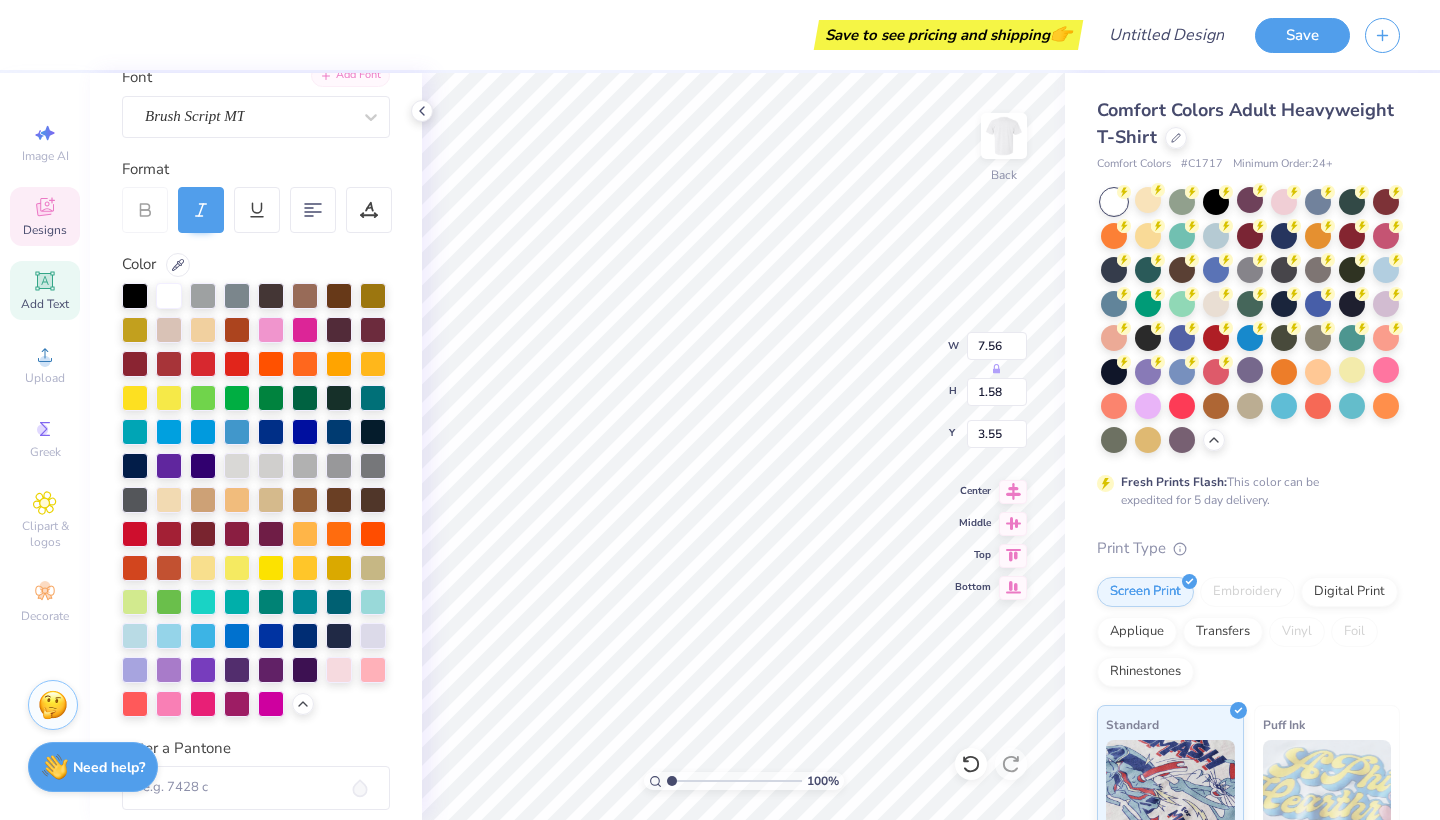 click on "Add Font" at bounding box center (350, 75) 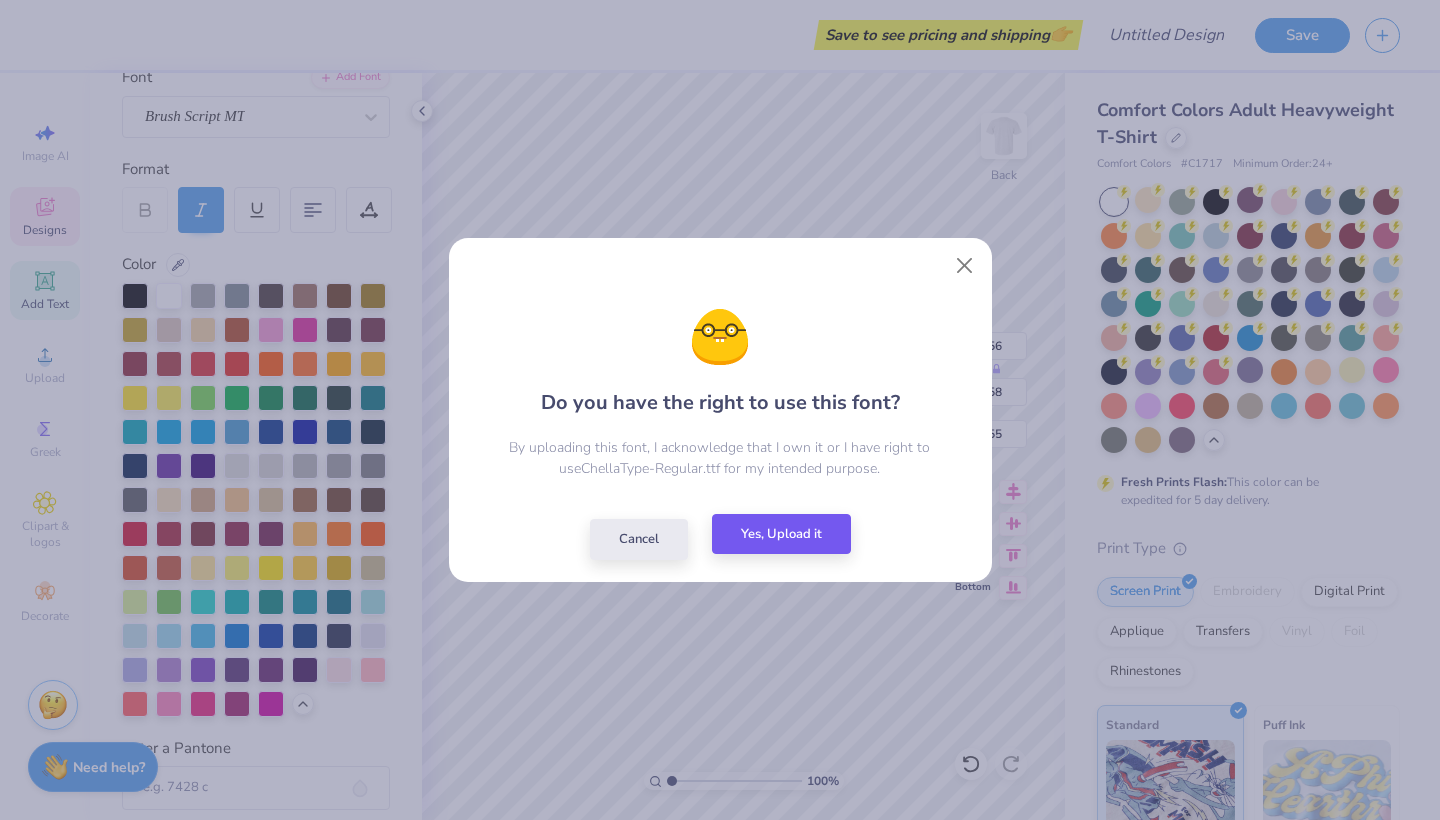 click on "Yes, Upload it" at bounding box center [781, 534] 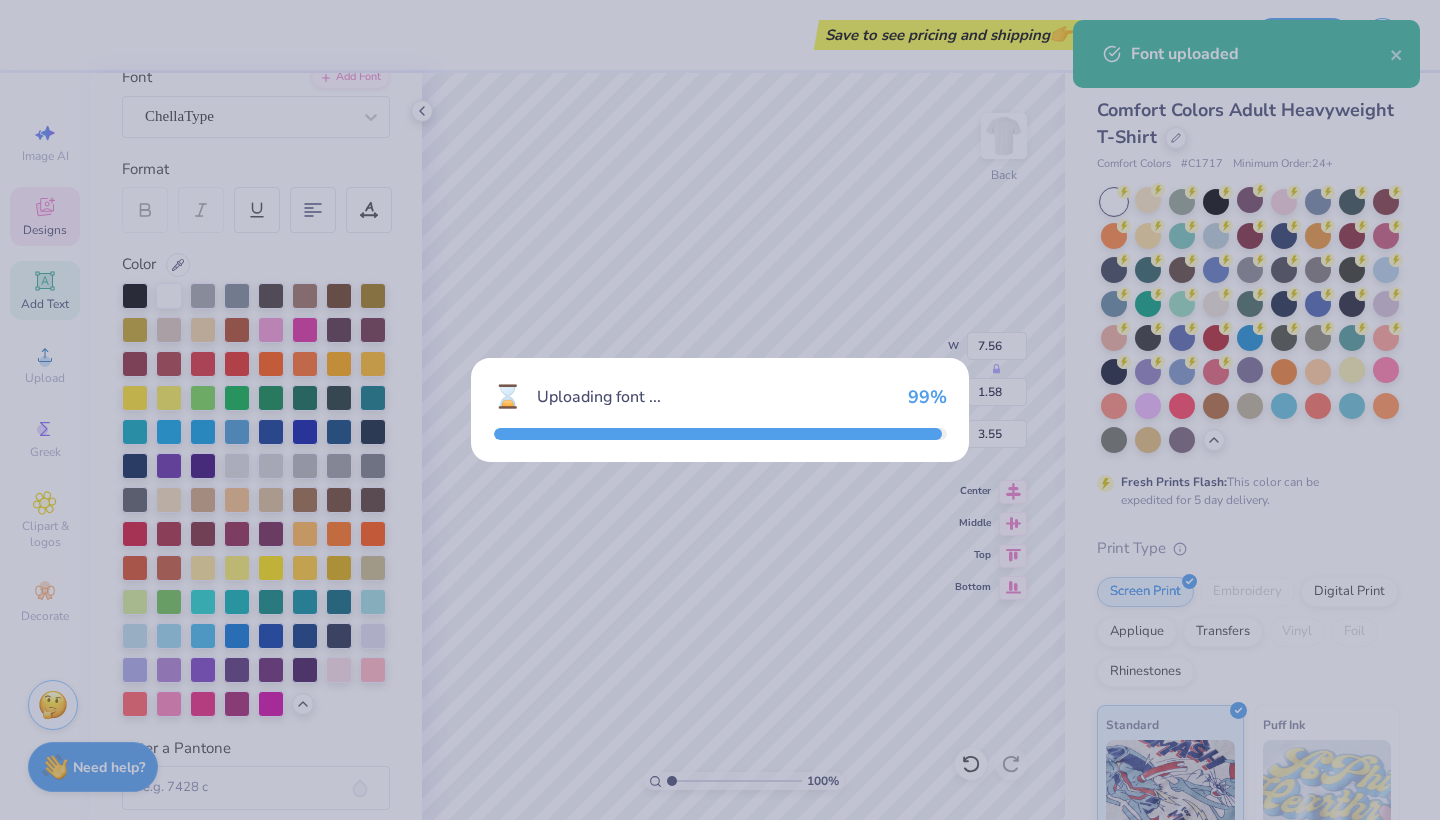 type on "10.15" 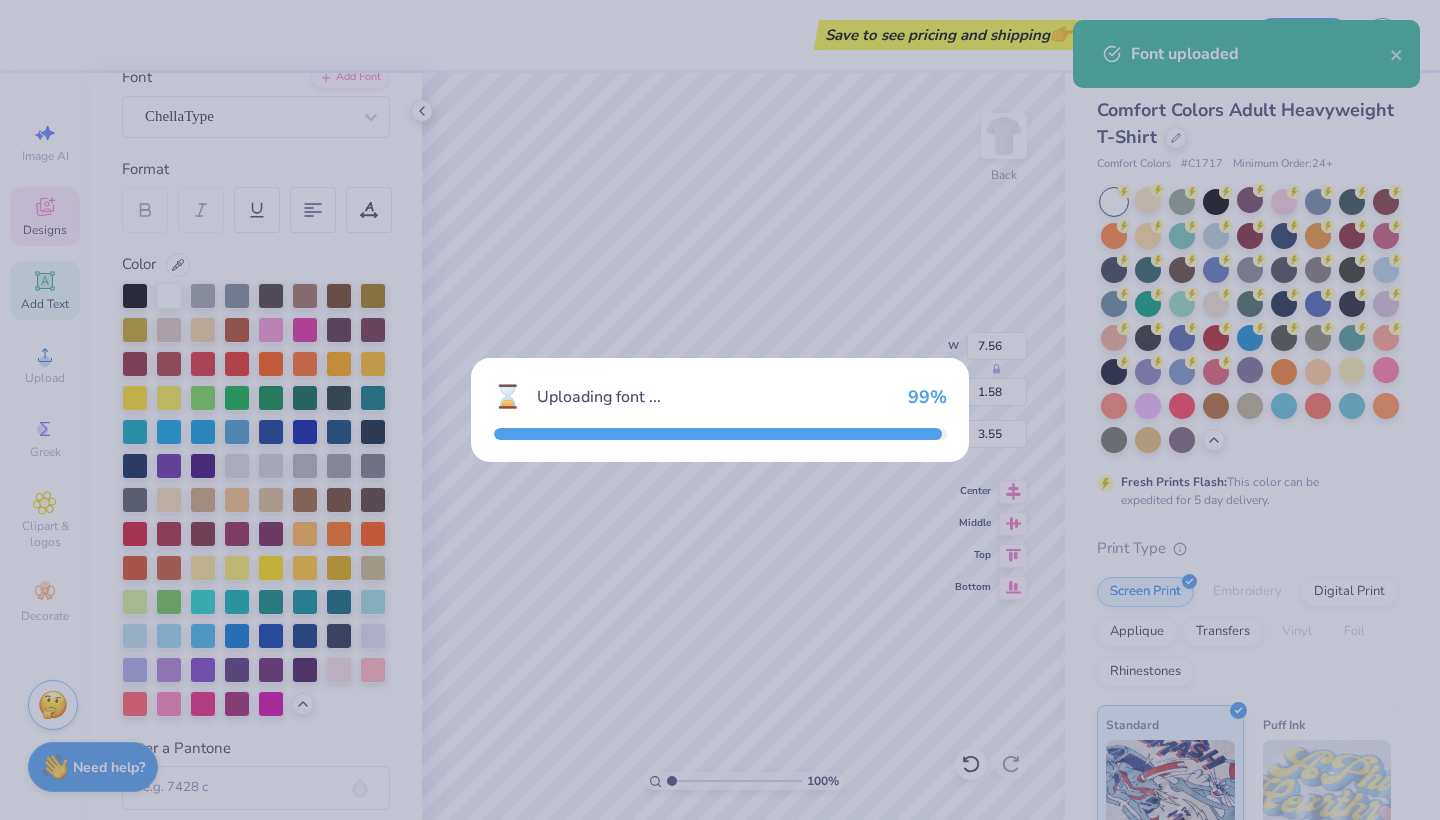 type on "2.01" 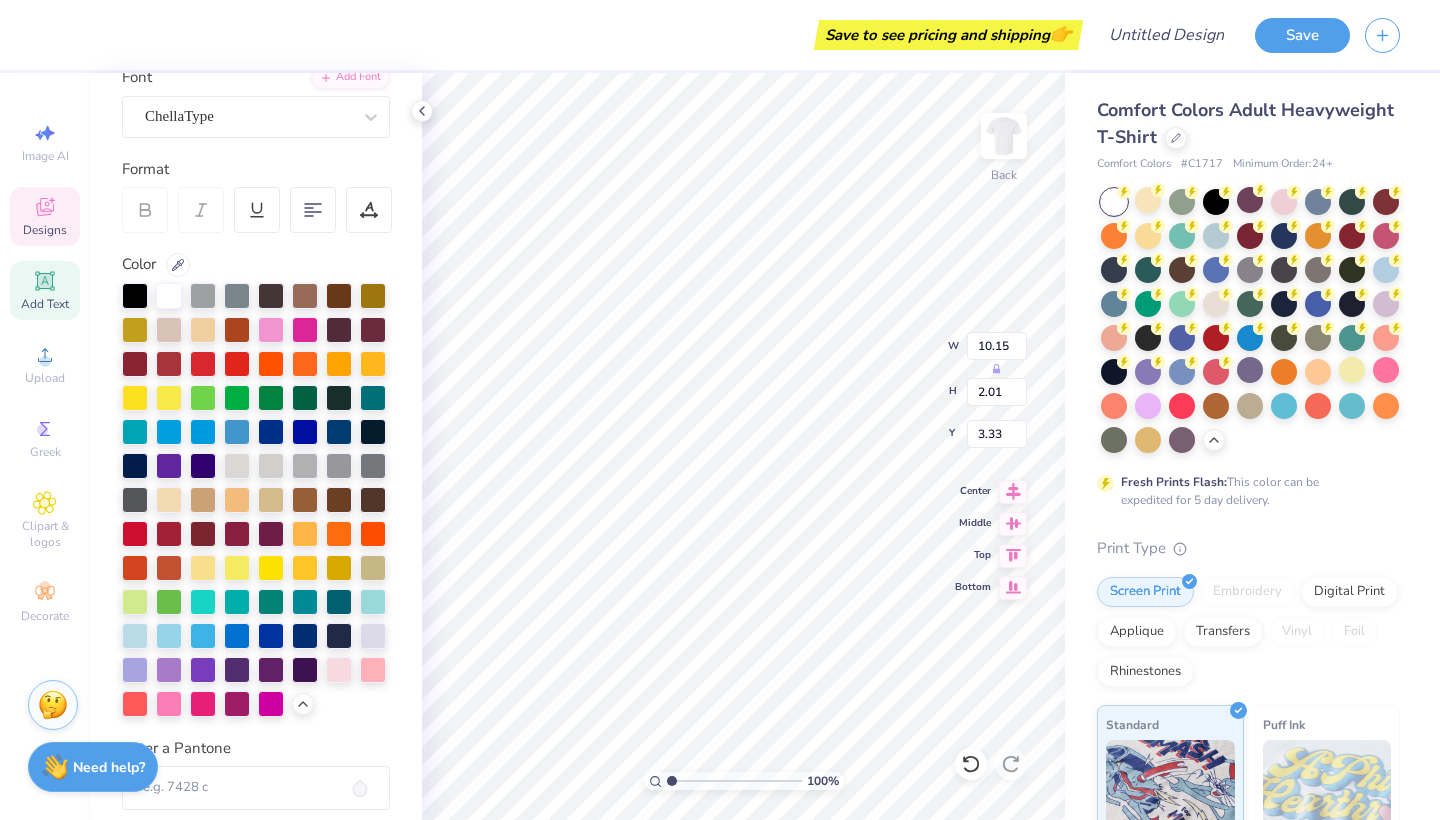 type on "3.00" 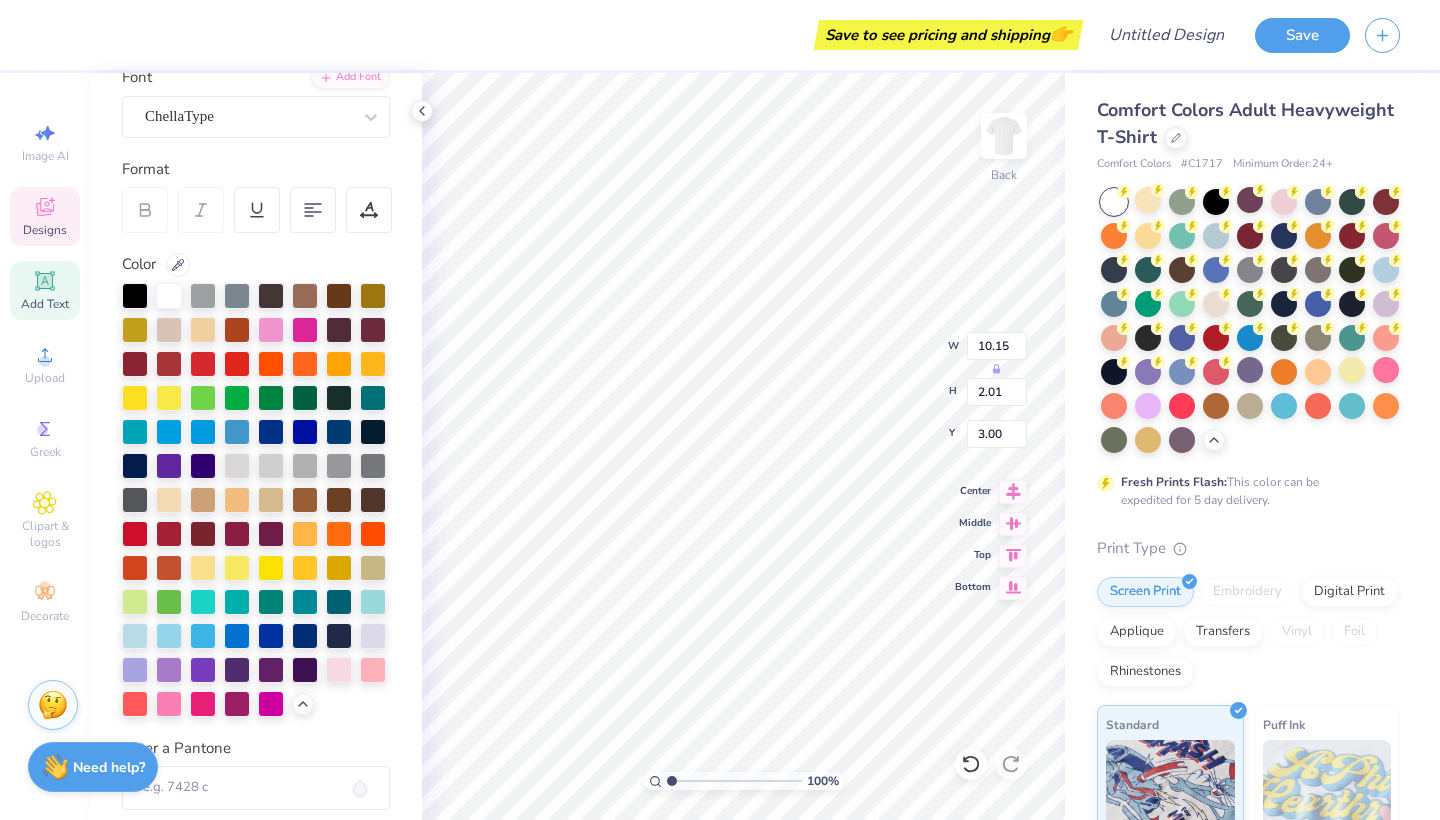 scroll, scrollTop: 0, scrollLeft: 1, axis: horizontal 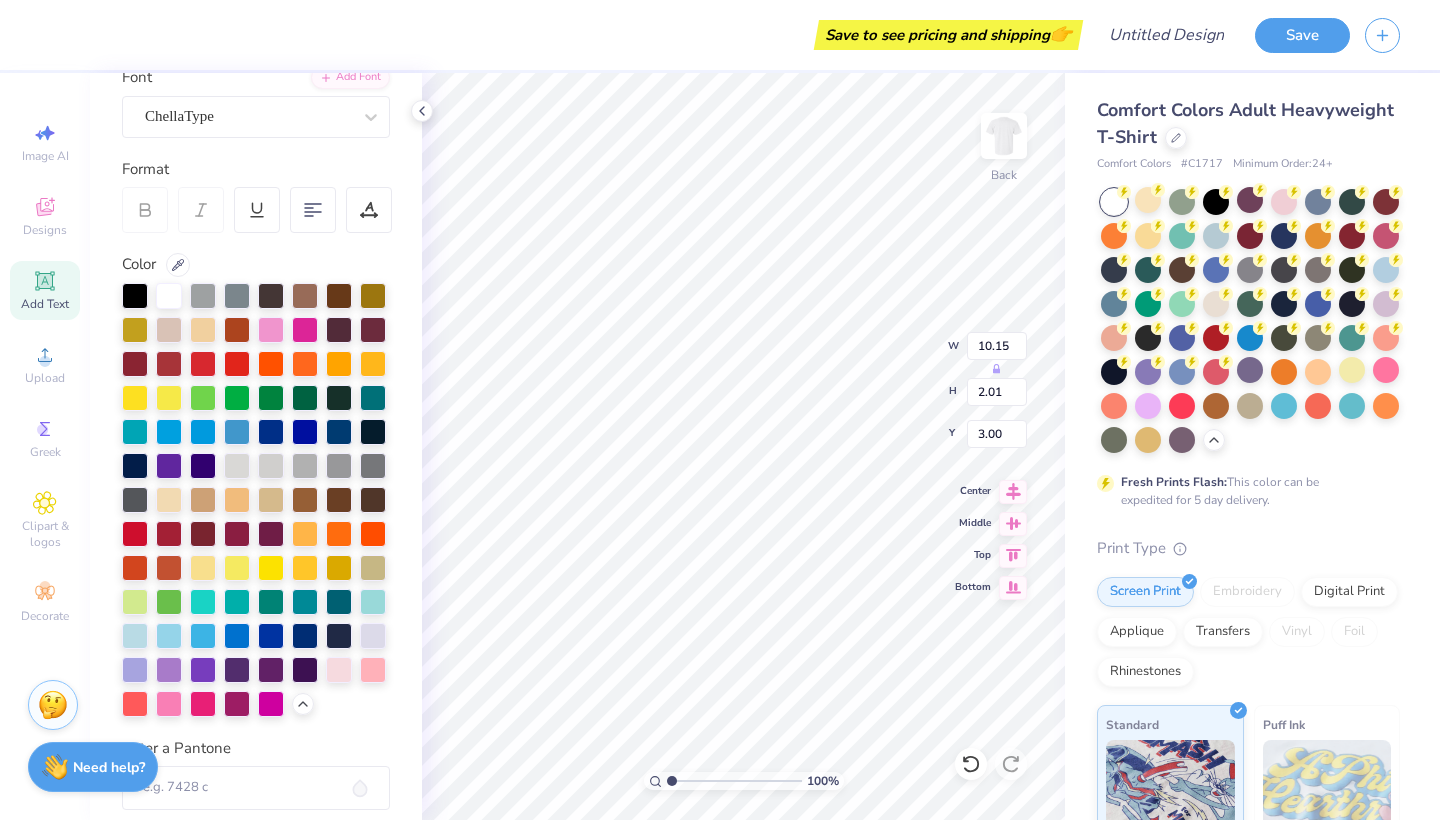 type on "1.04" 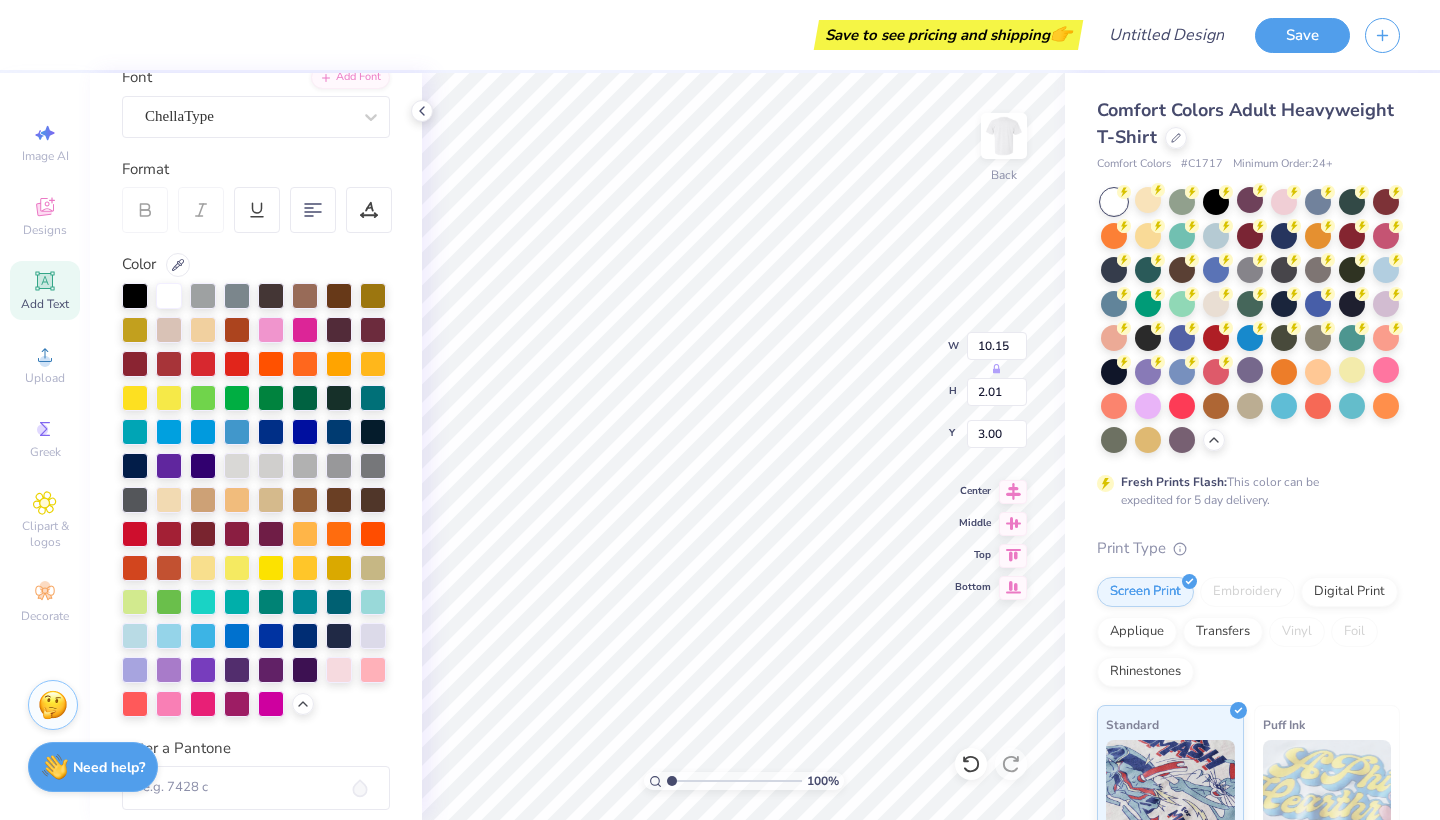 type on "1.52" 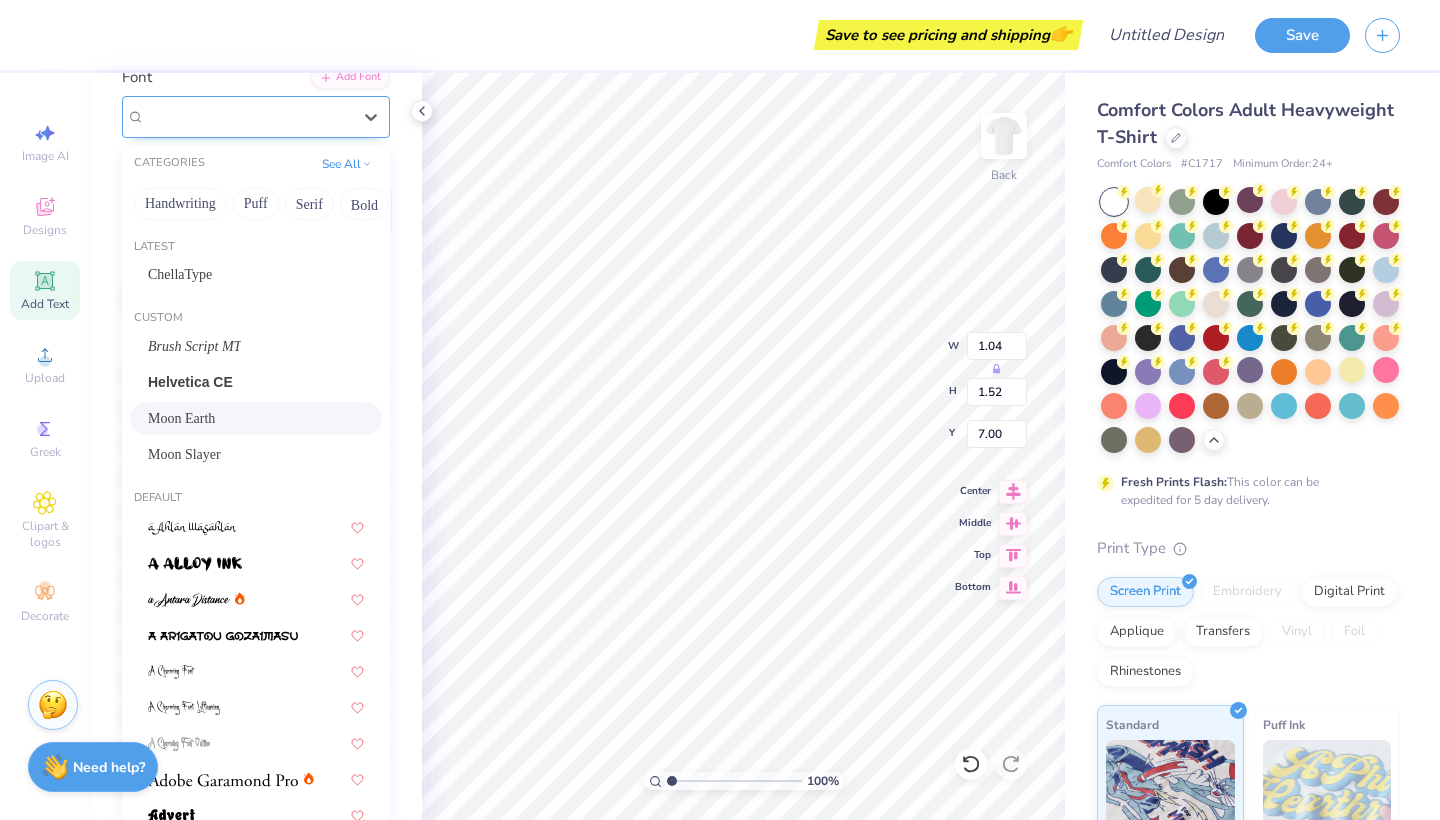 click on "Moon Earth" at bounding box center [256, 117] 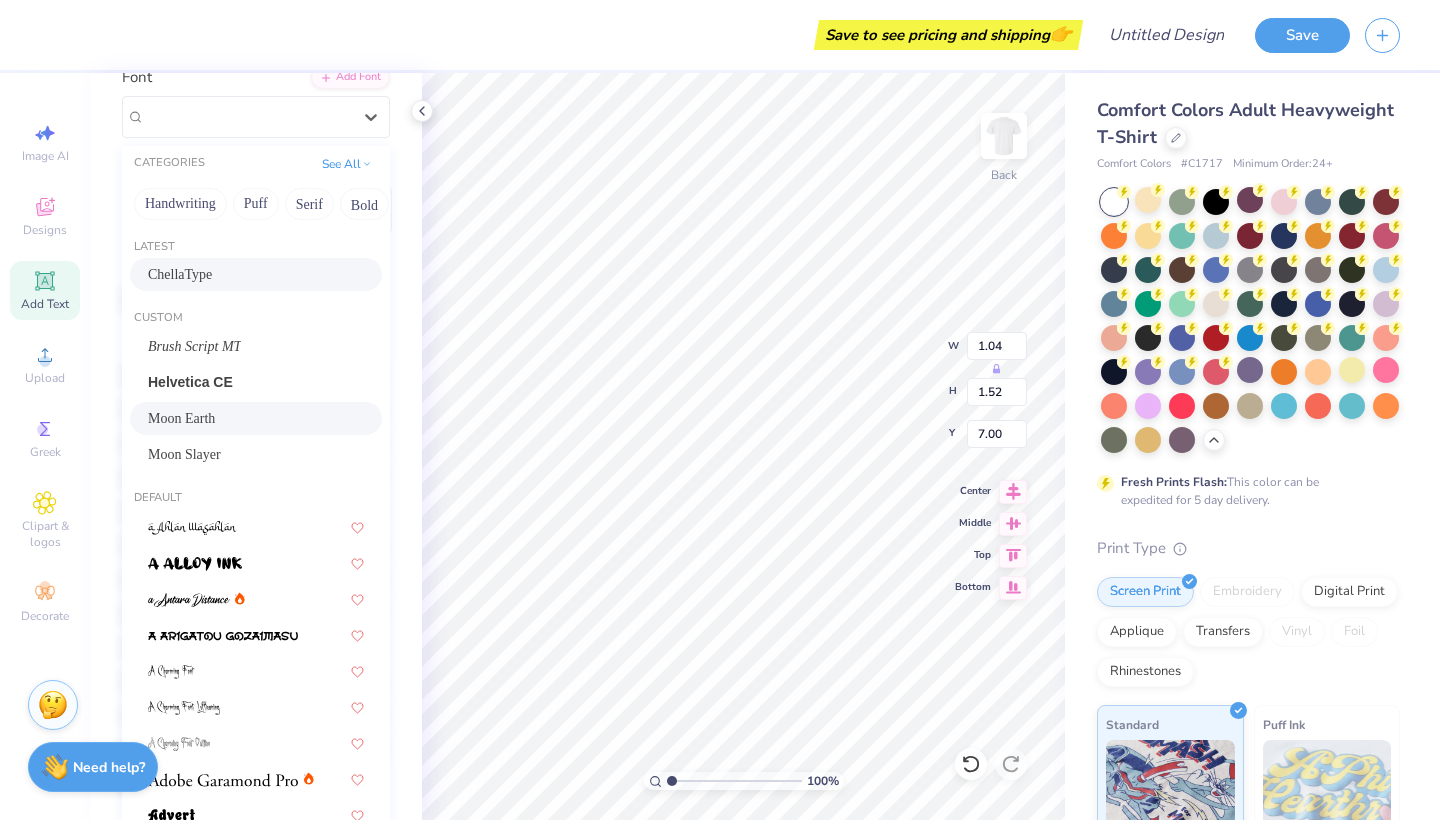 click on "ChellaType" at bounding box center [256, 274] 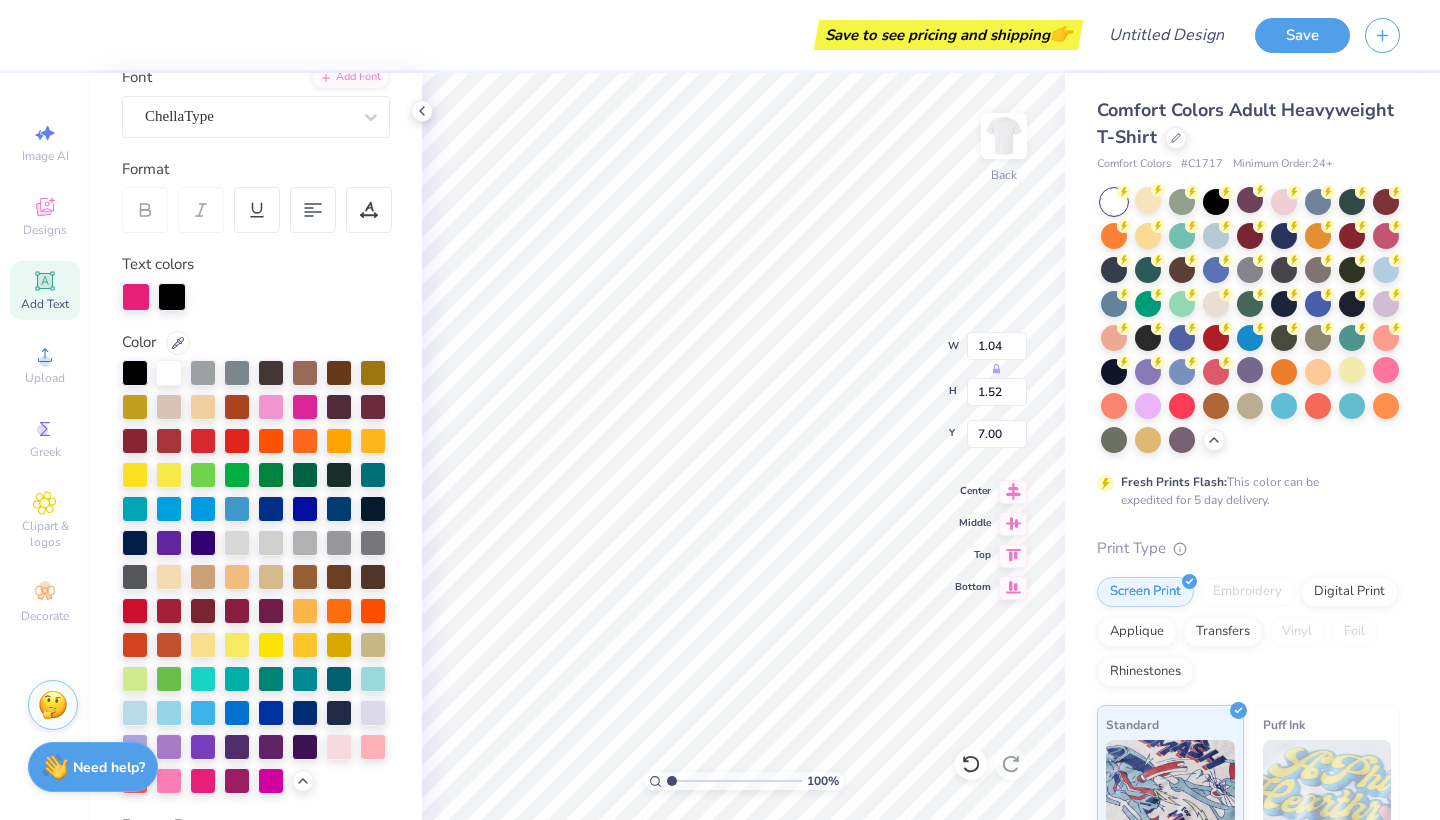 type on "0.74" 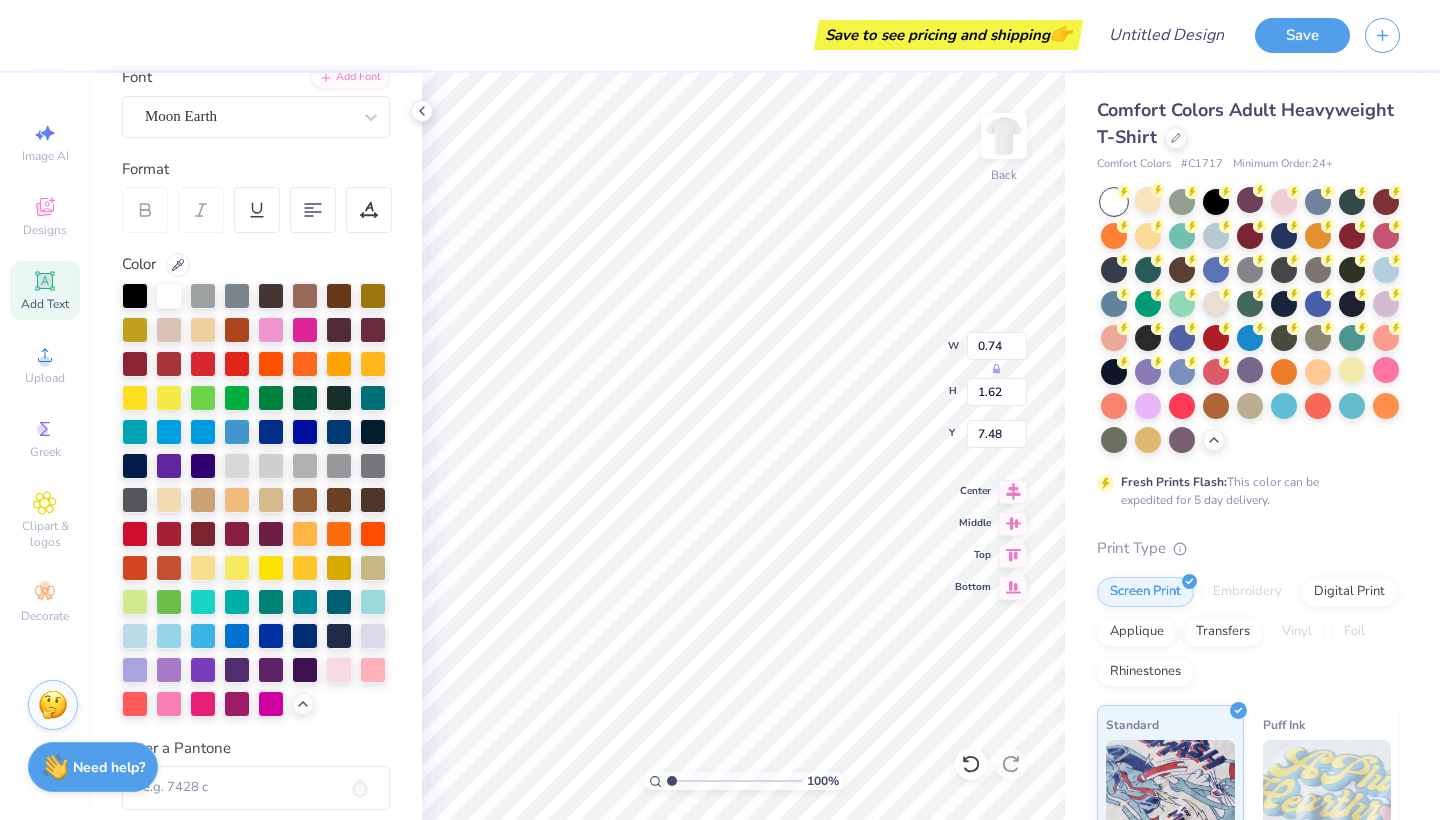 type on "7.45" 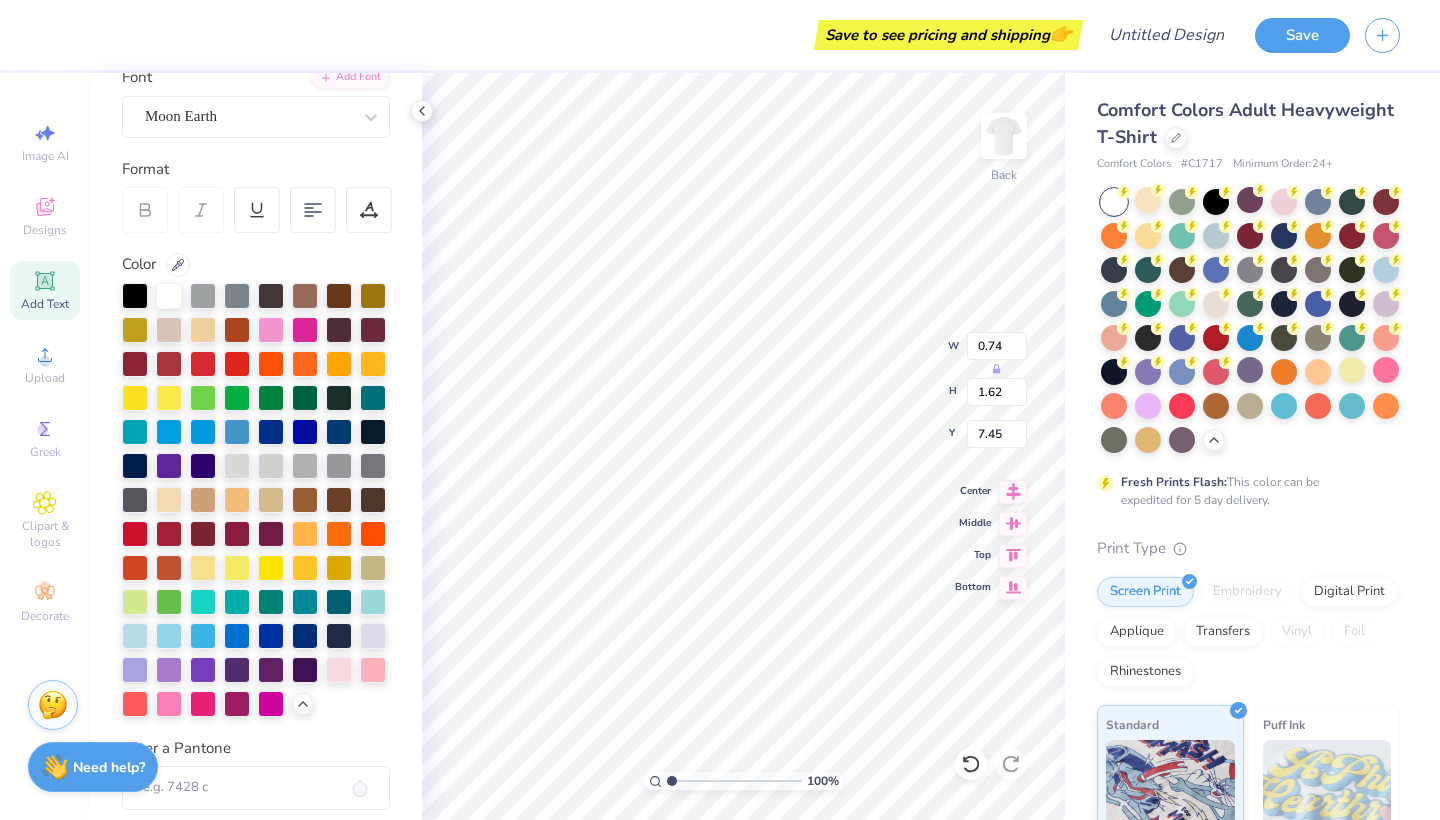 type on "2.20" 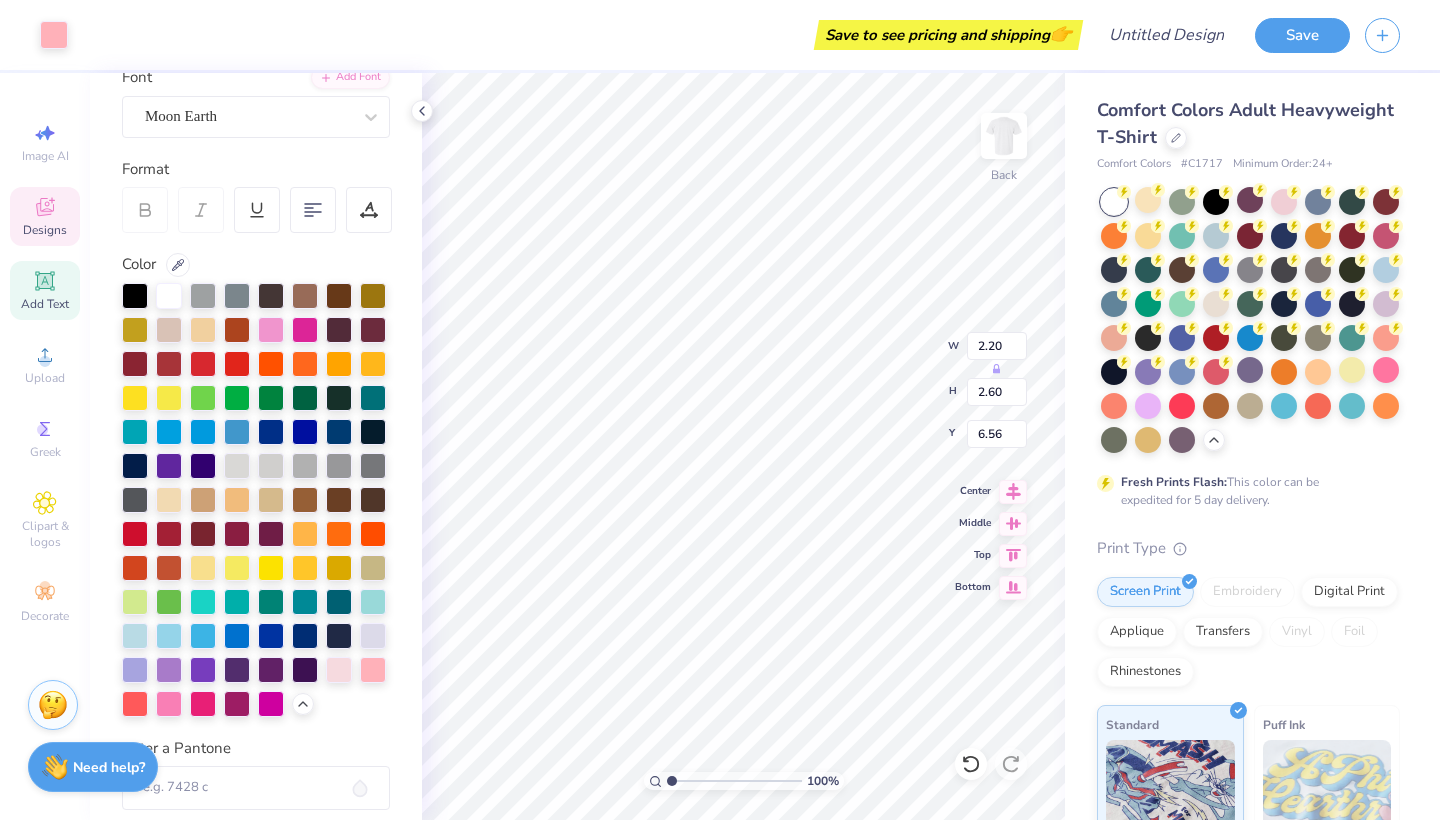 click on "Add Text" at bounding box center (45, 290) 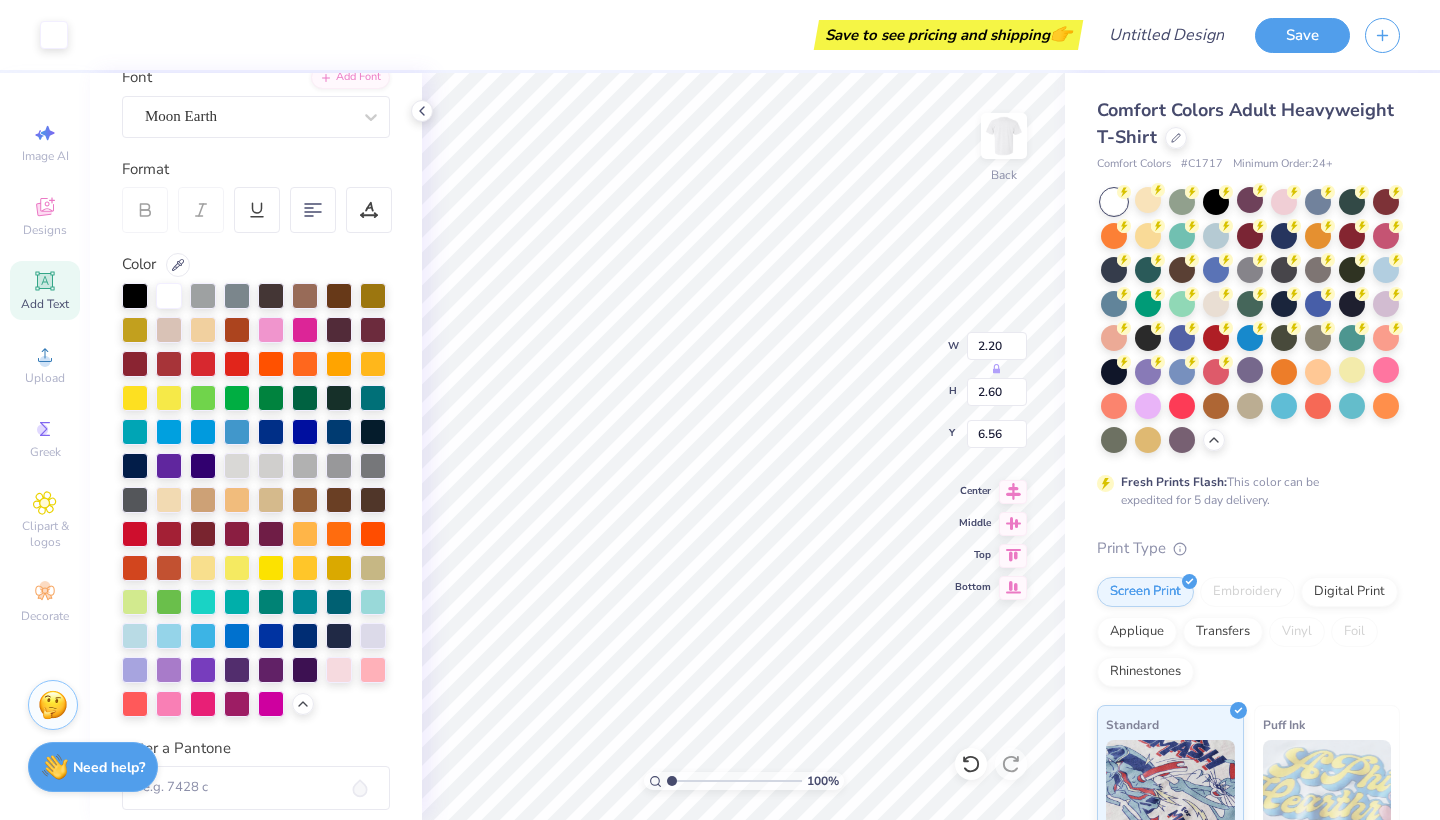 type on "5.59" 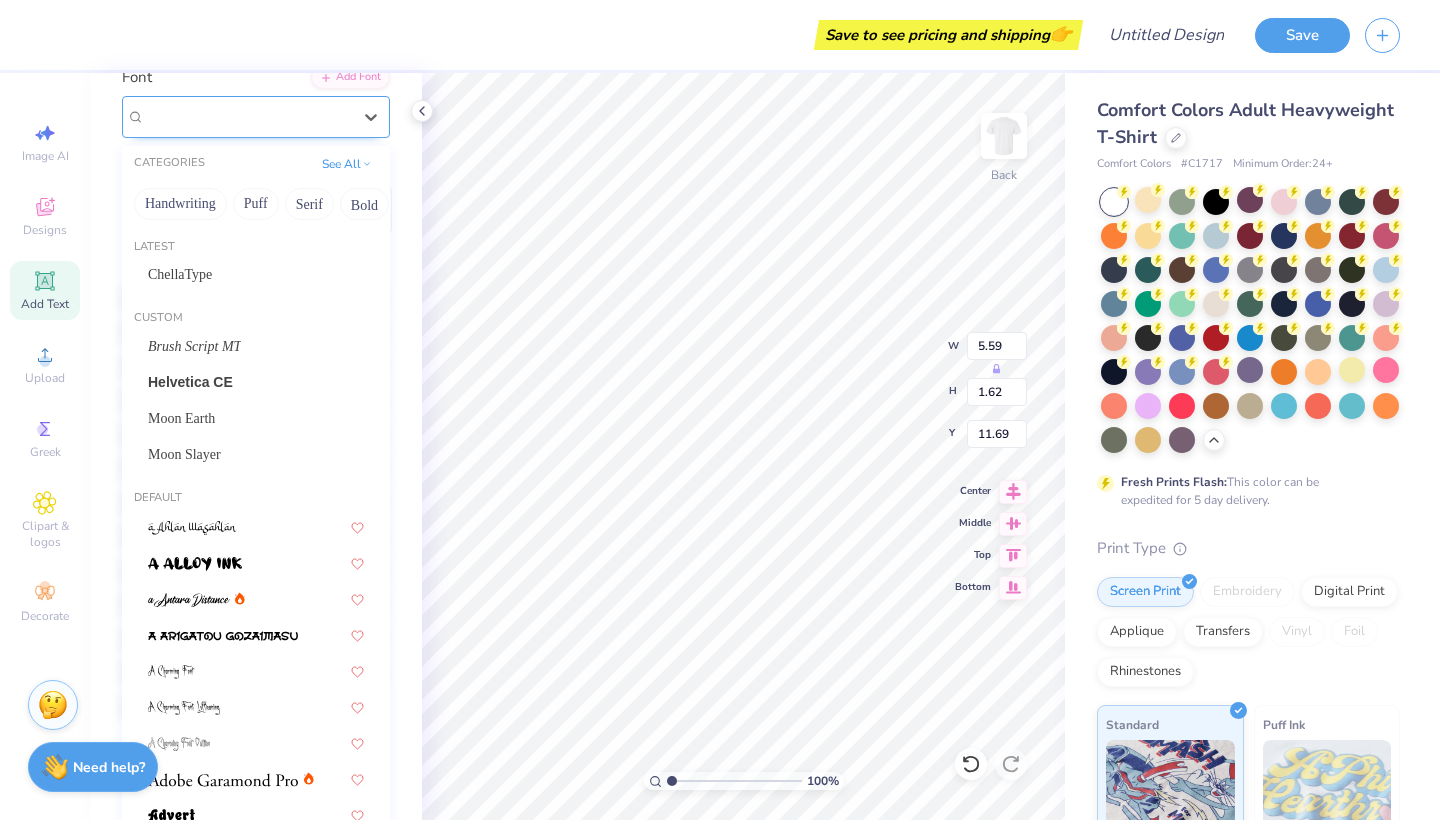 click on "Super Dream" at bounding box center [248, 116] 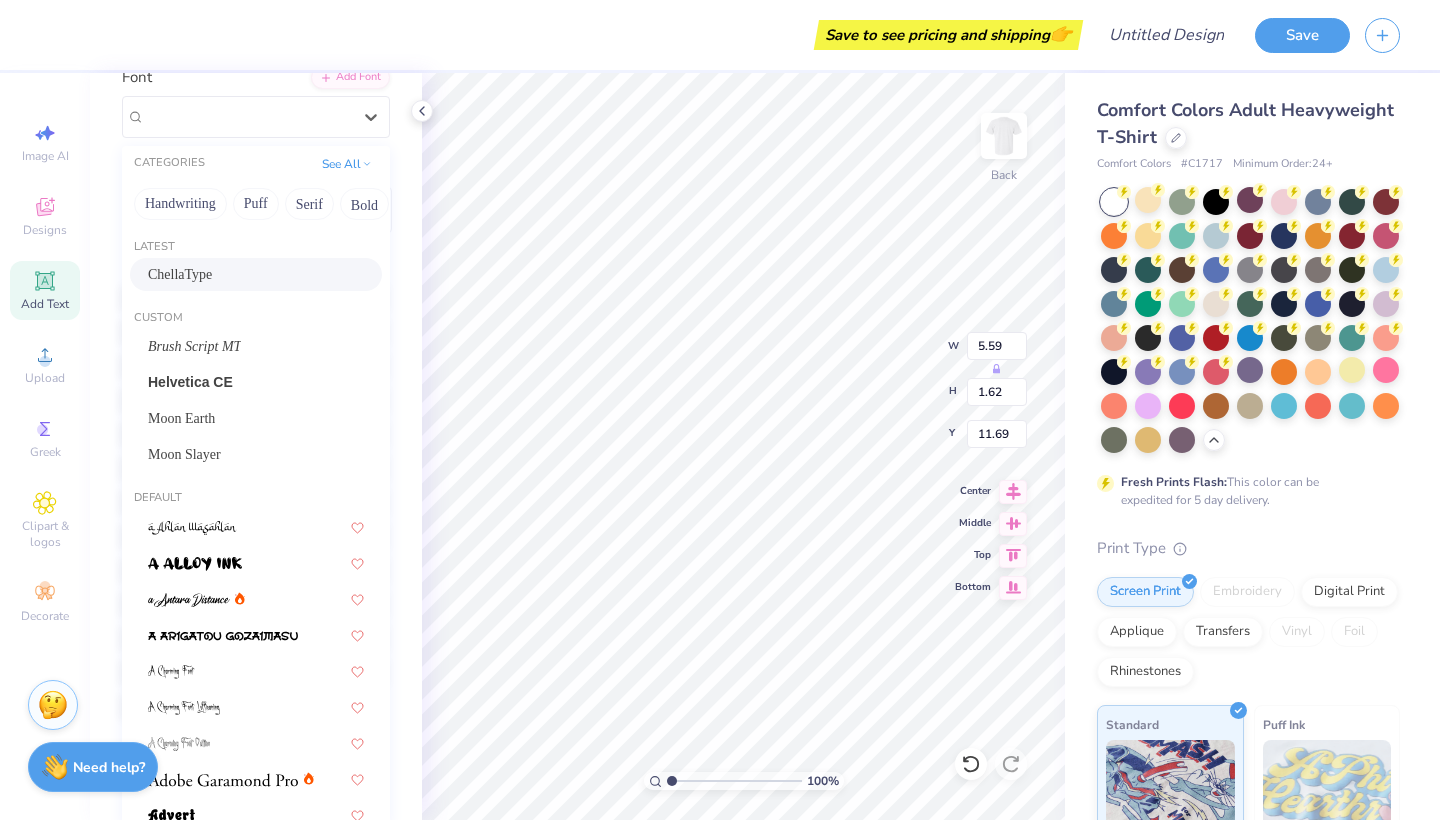click on "ChellaType" at bounding box center (256, 274) 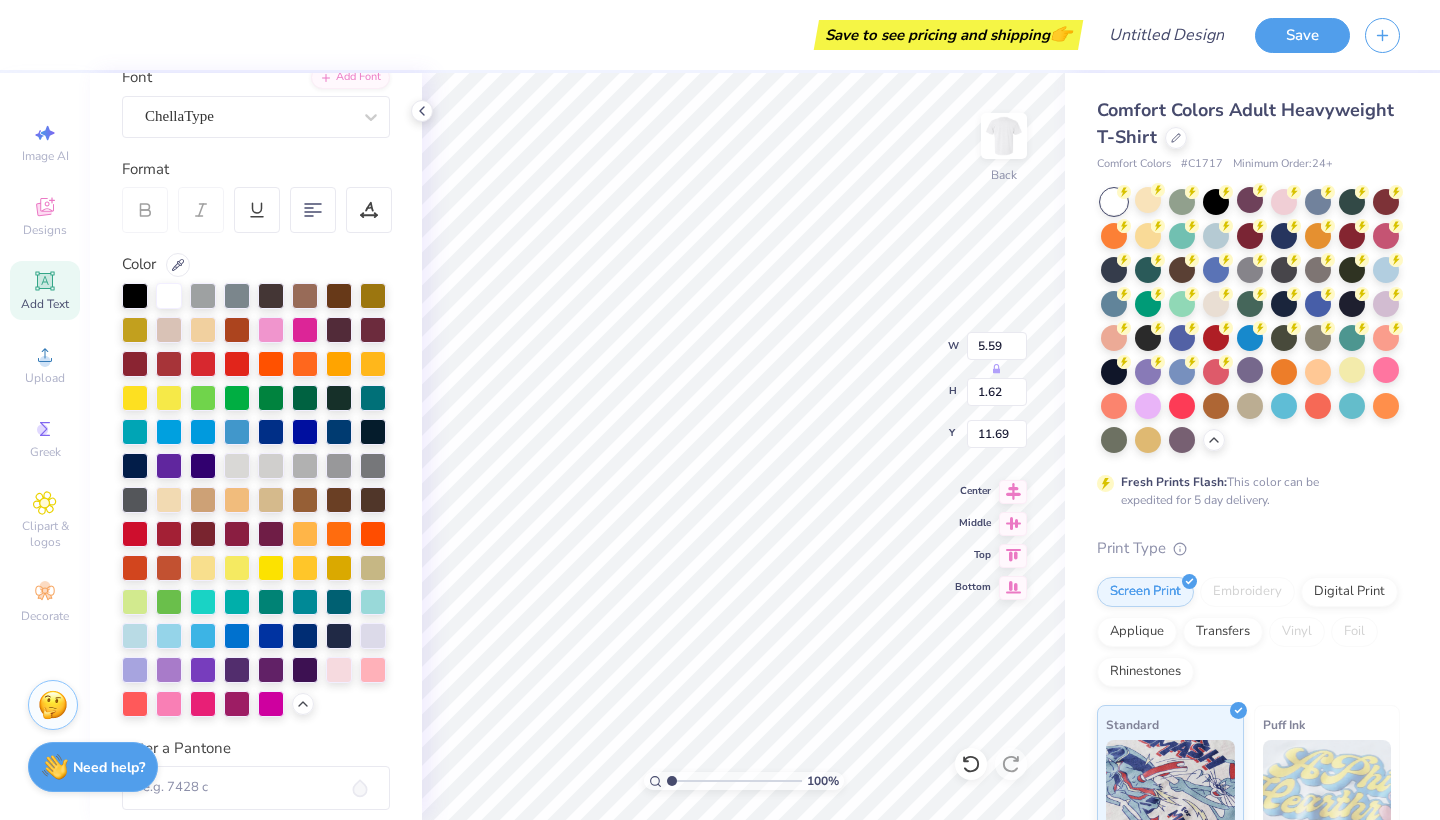 type on "5.42" 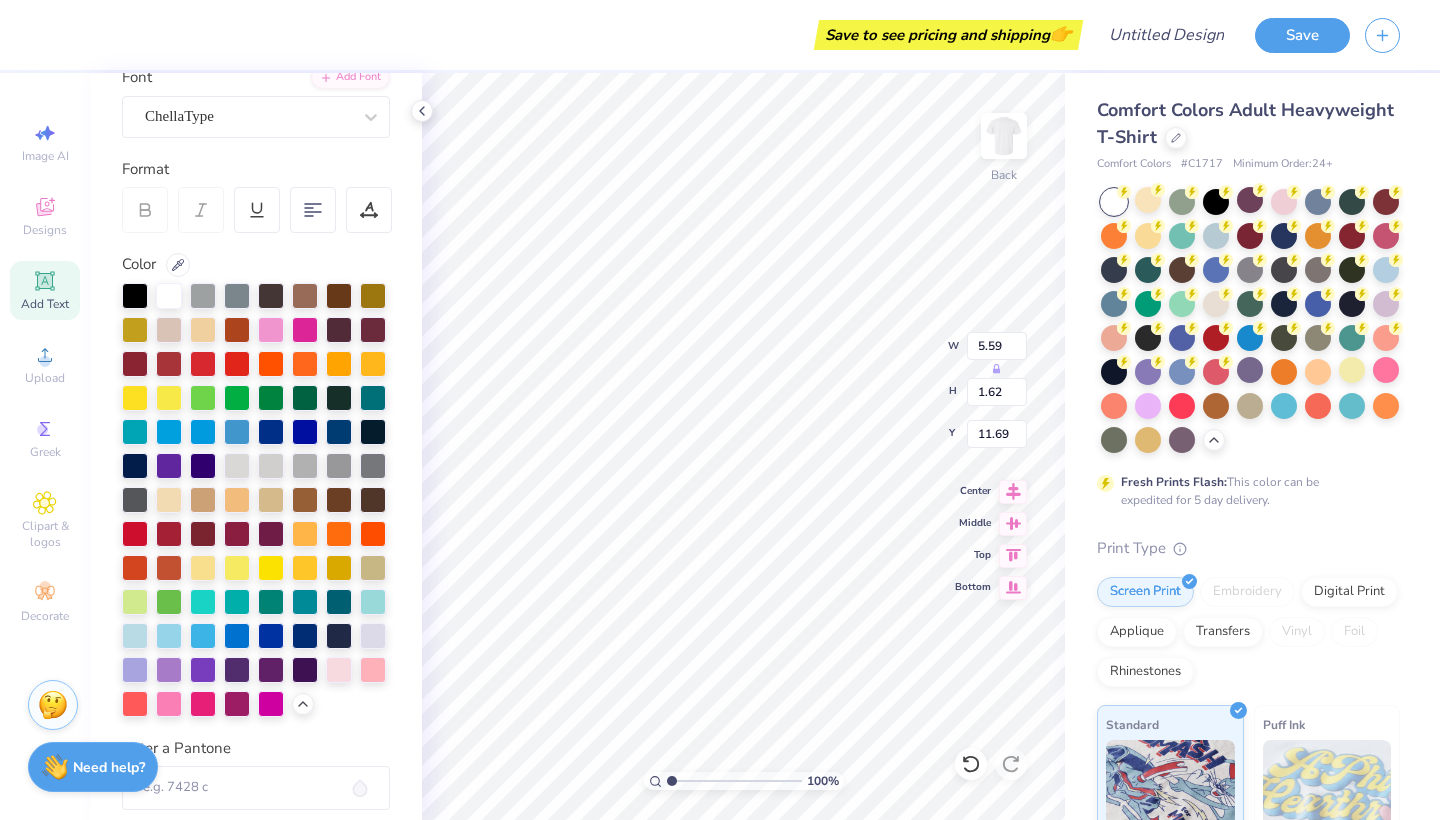 type on "1.84" 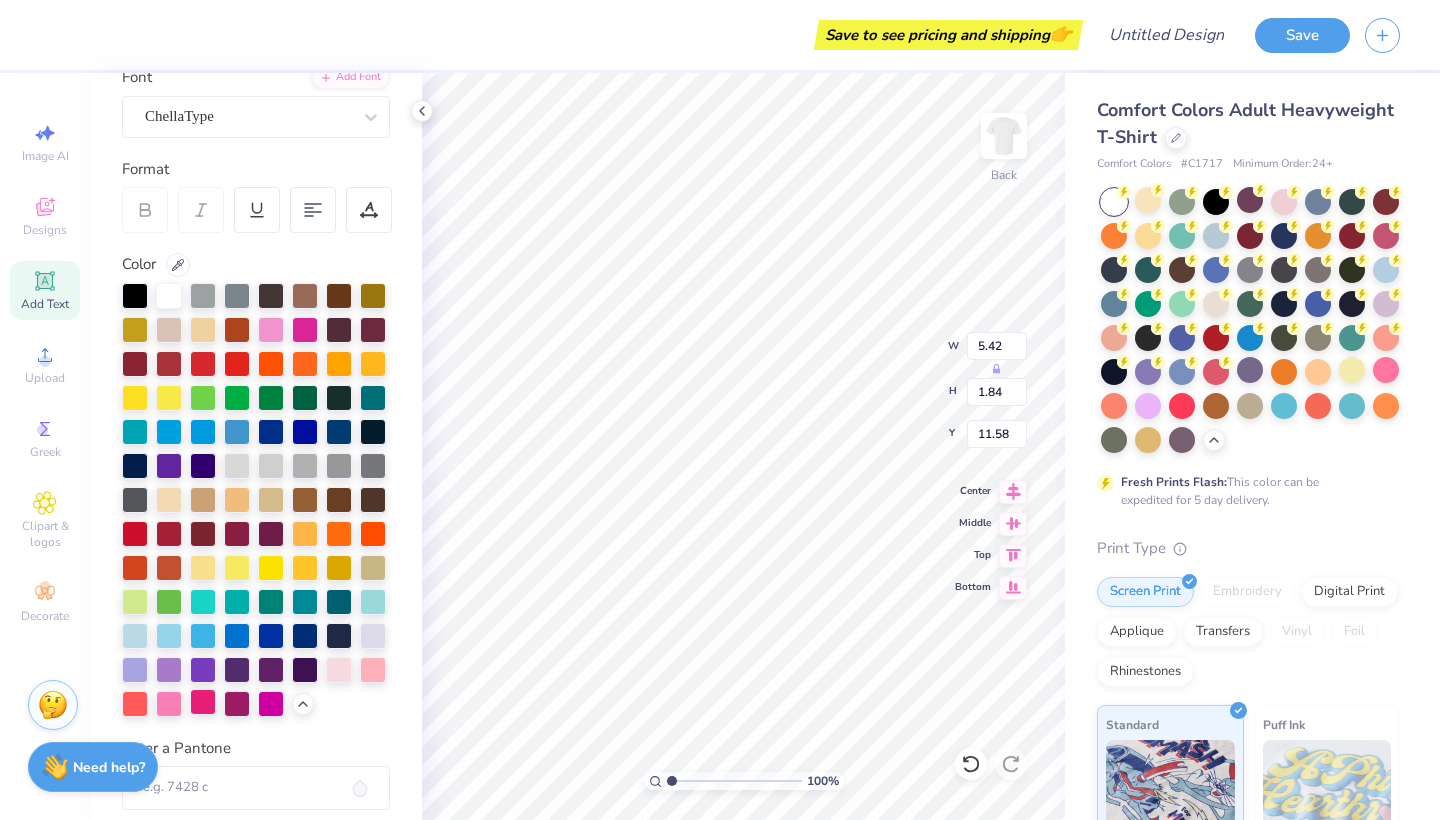 type on "P" 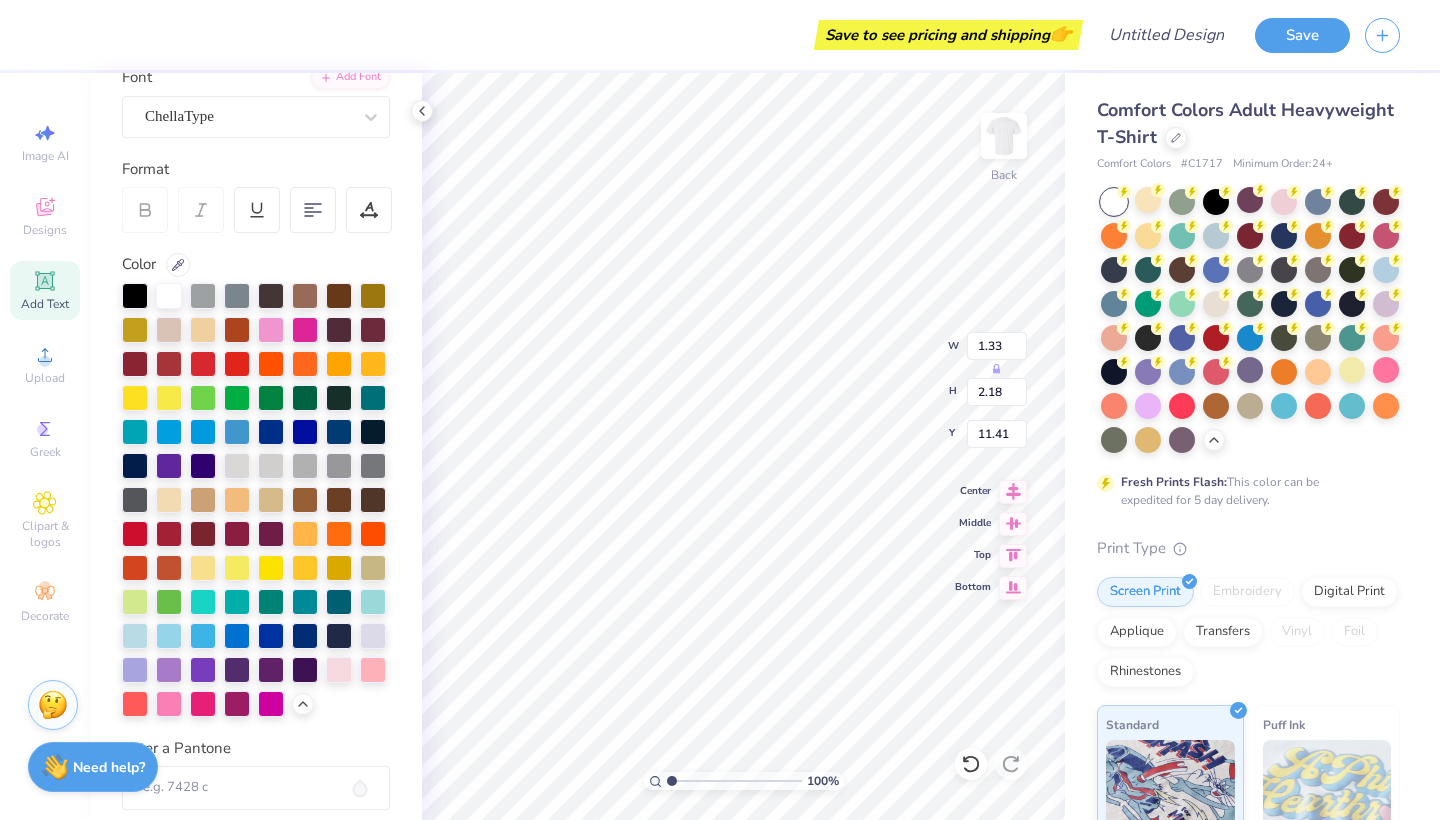 type on "9.07" 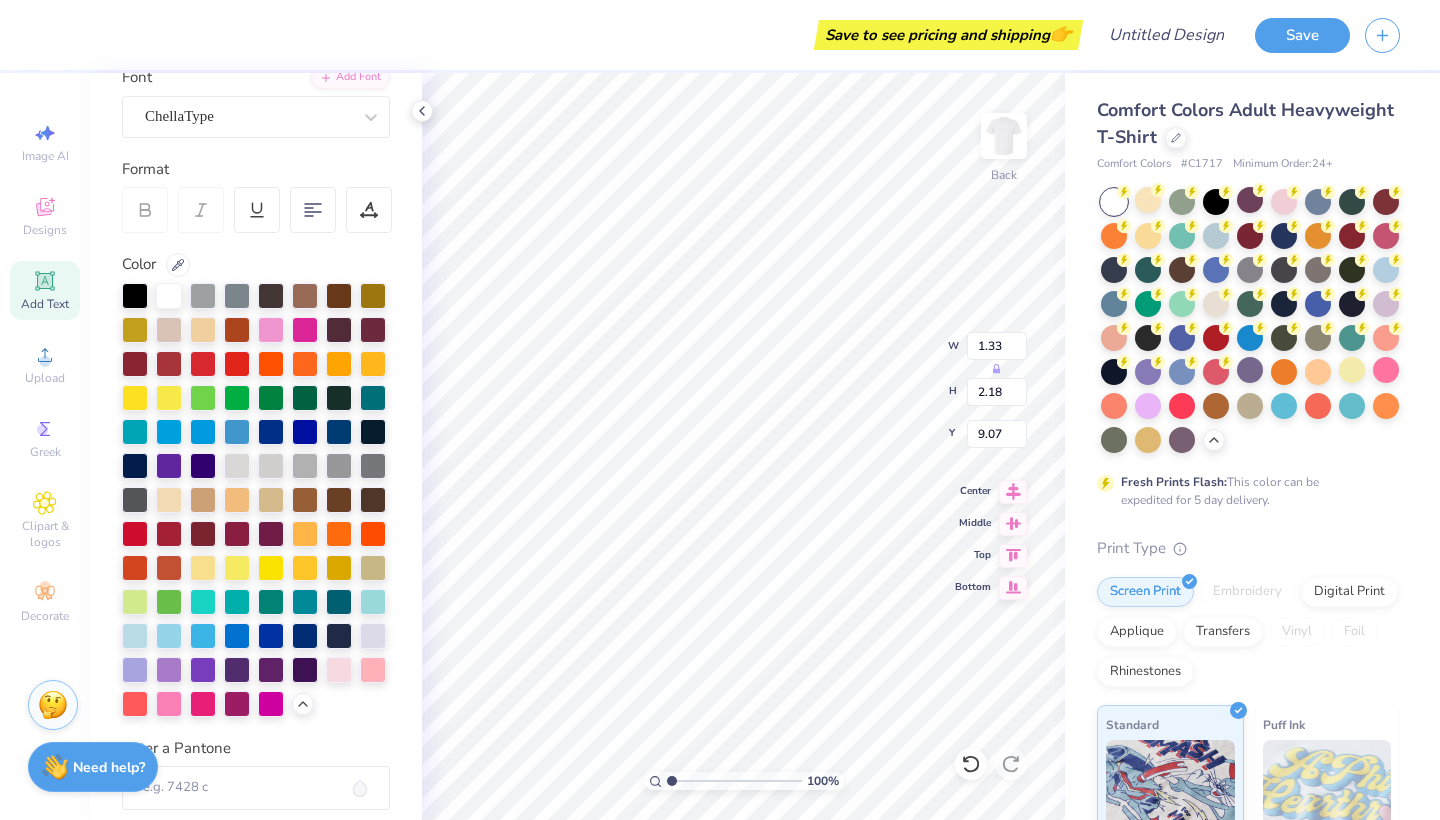 type on "1.23" 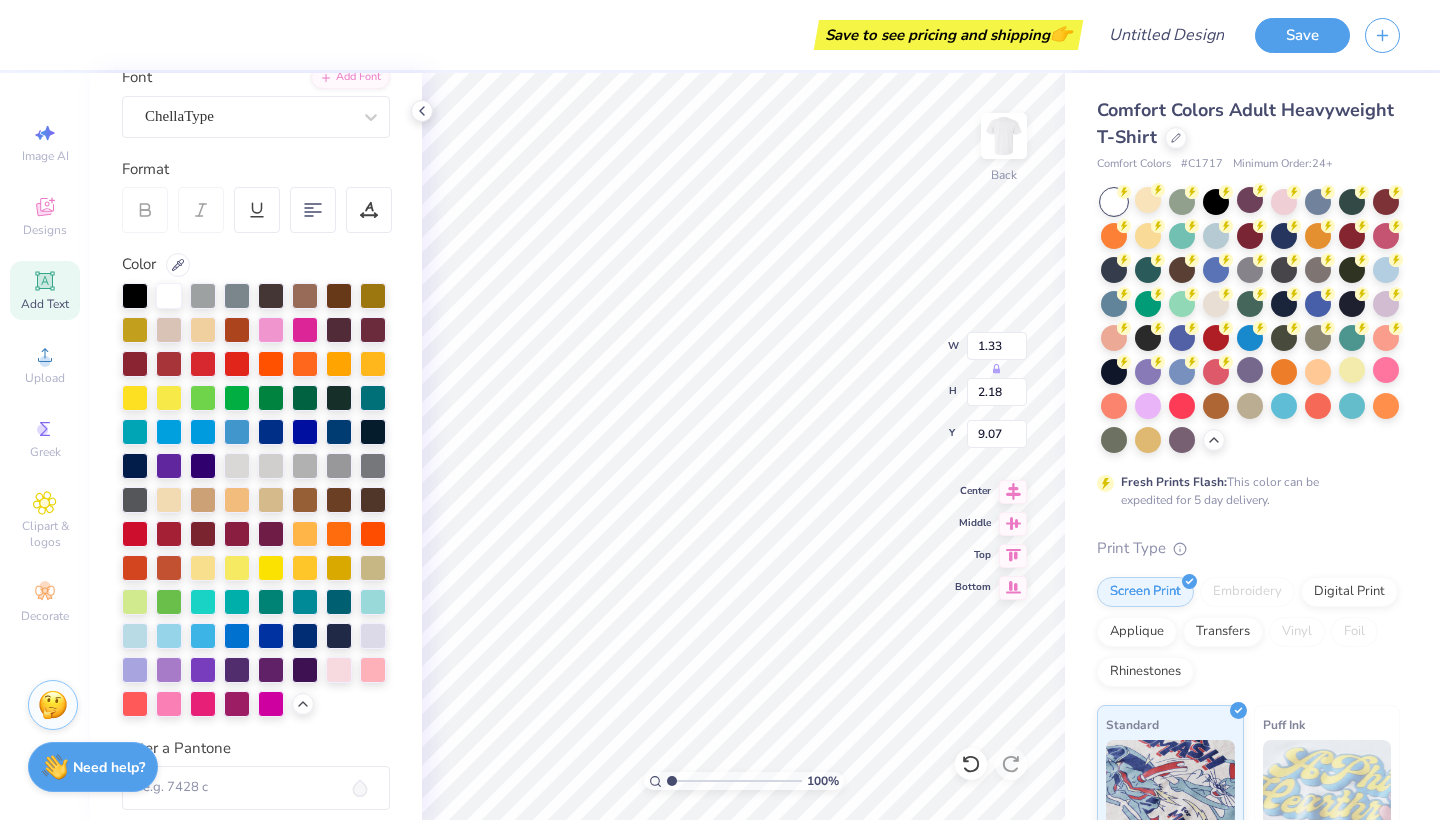 type on "2.01" 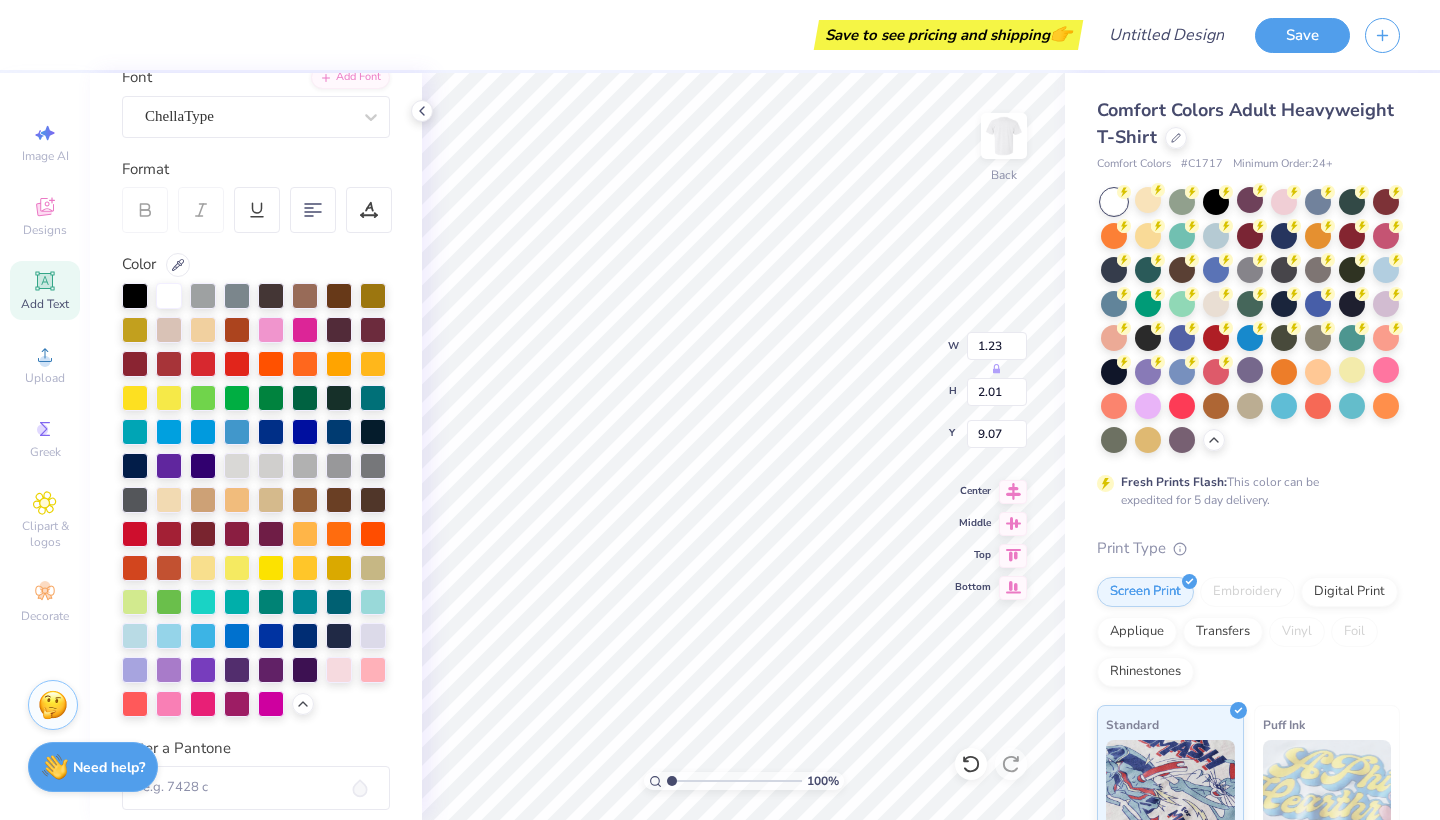 type on "7.00" 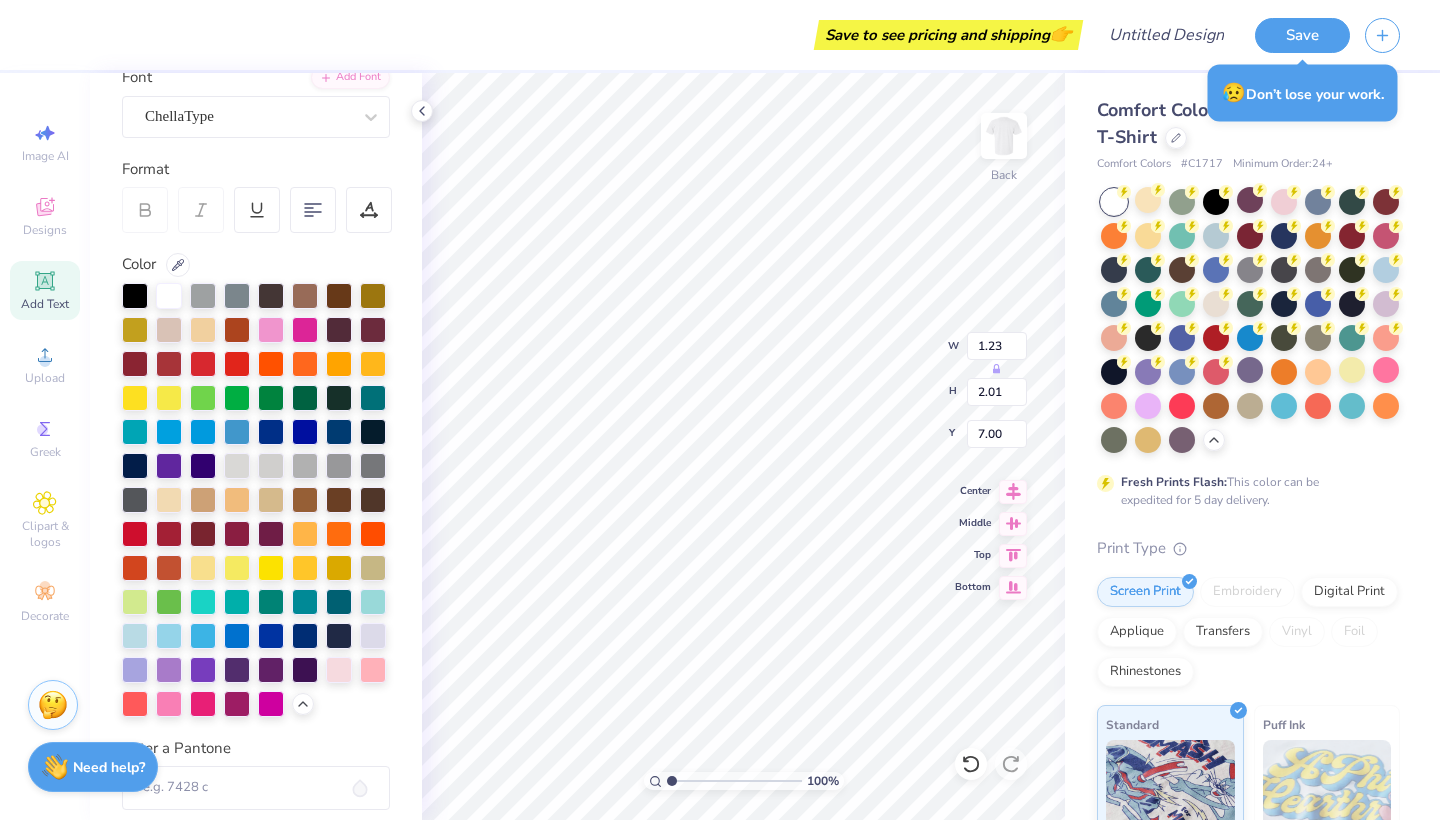 type on "11.37" 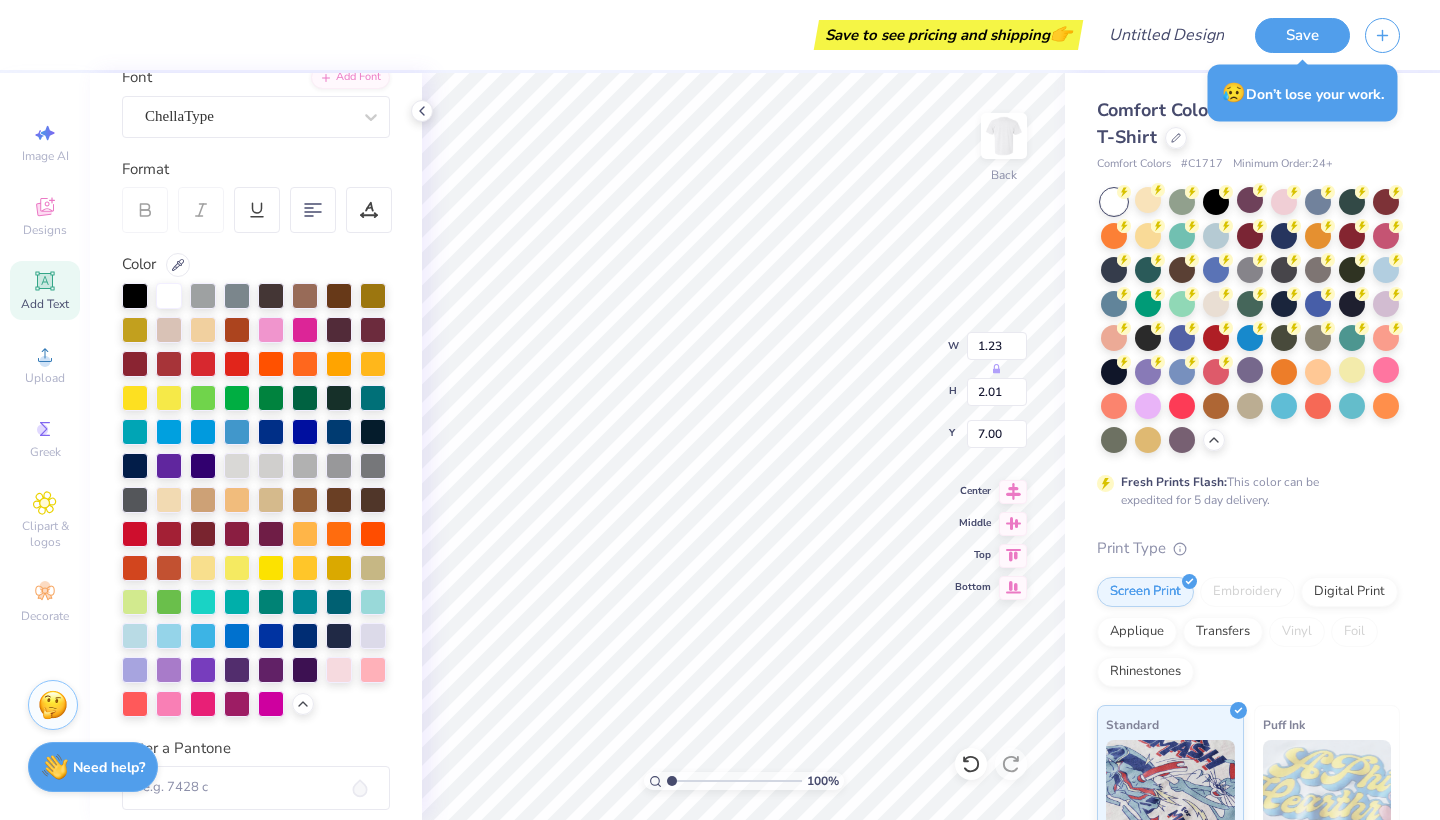 type on "1.28" 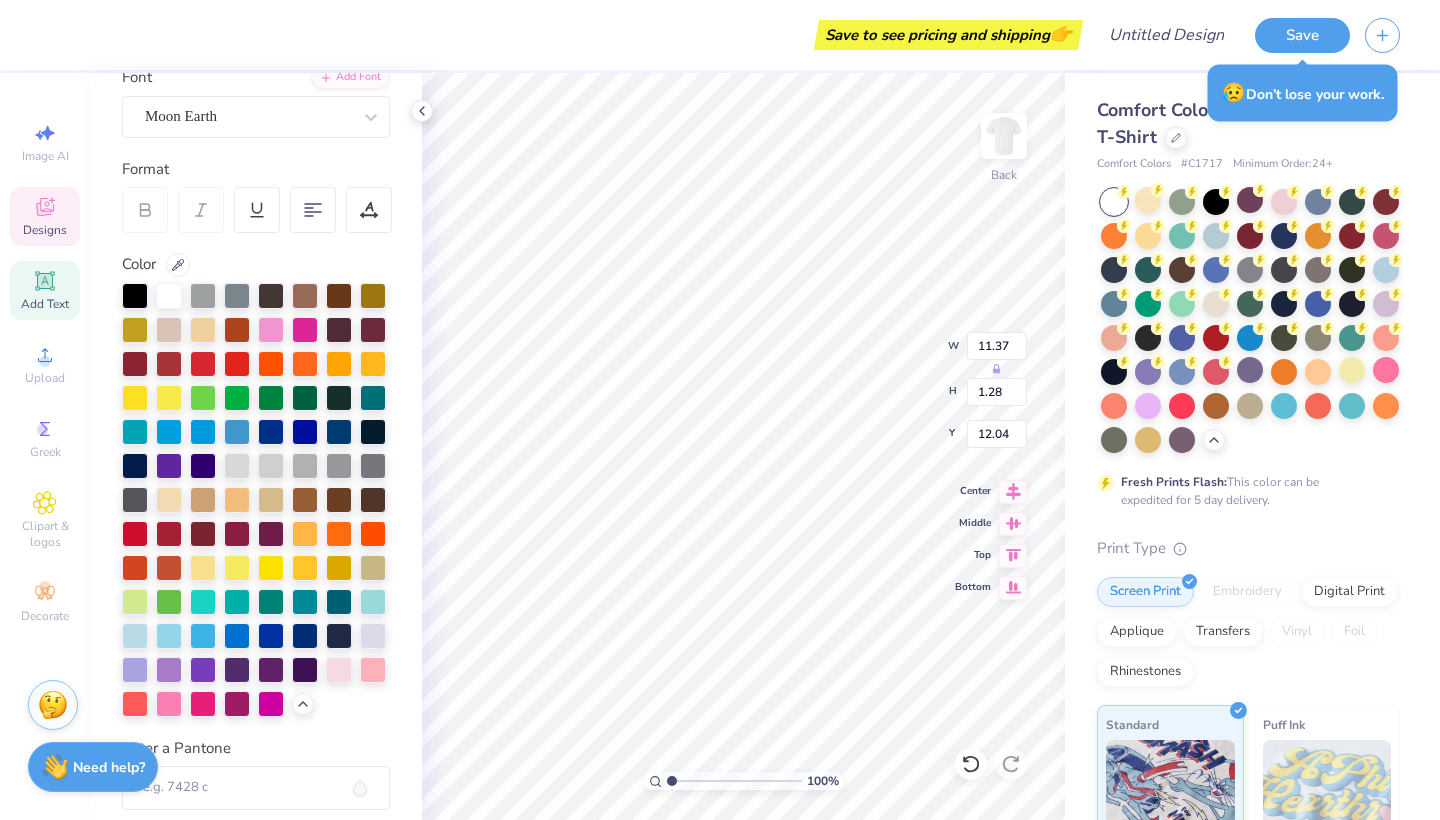 type on "1.23" 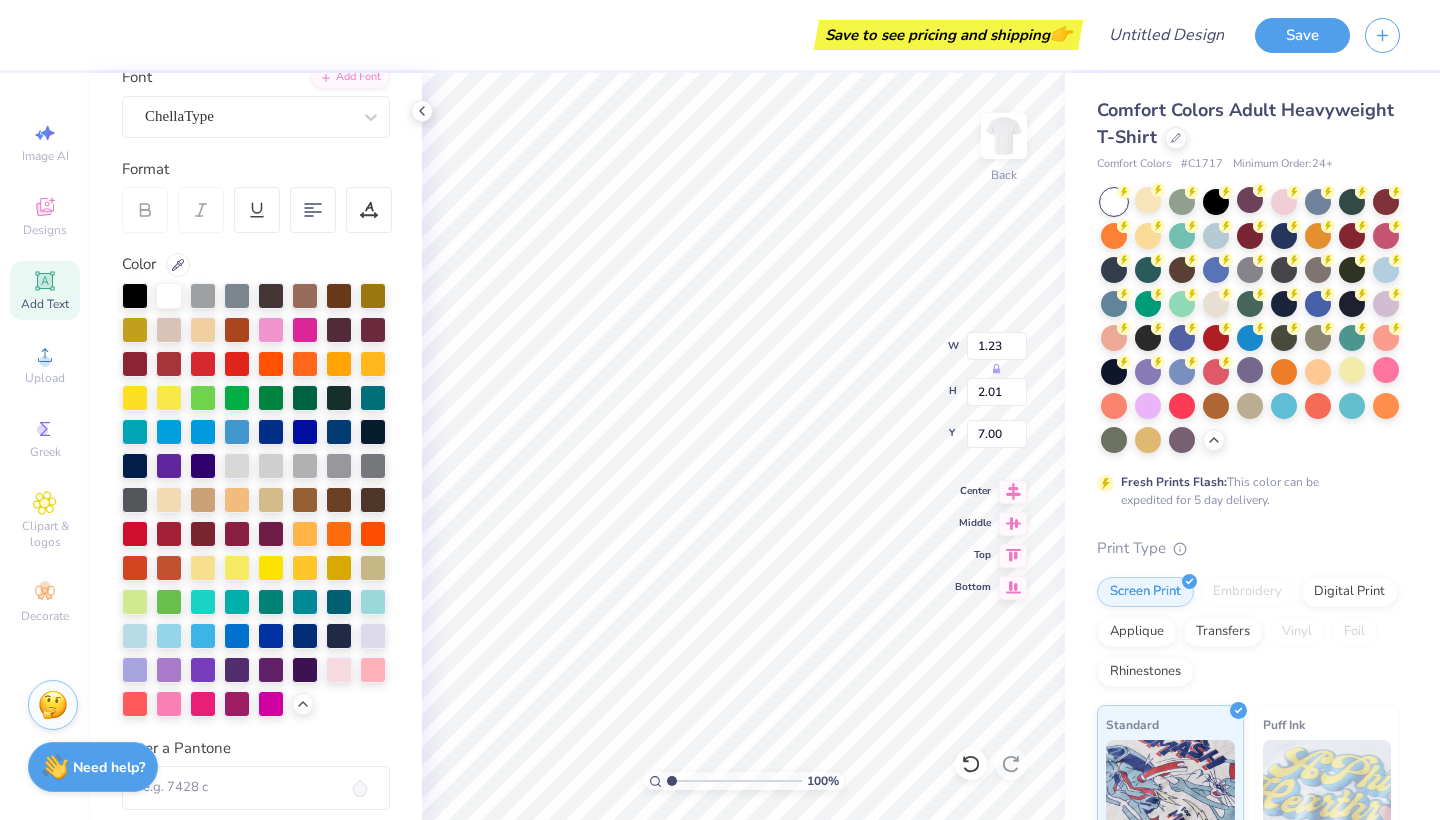 type on "1.01" 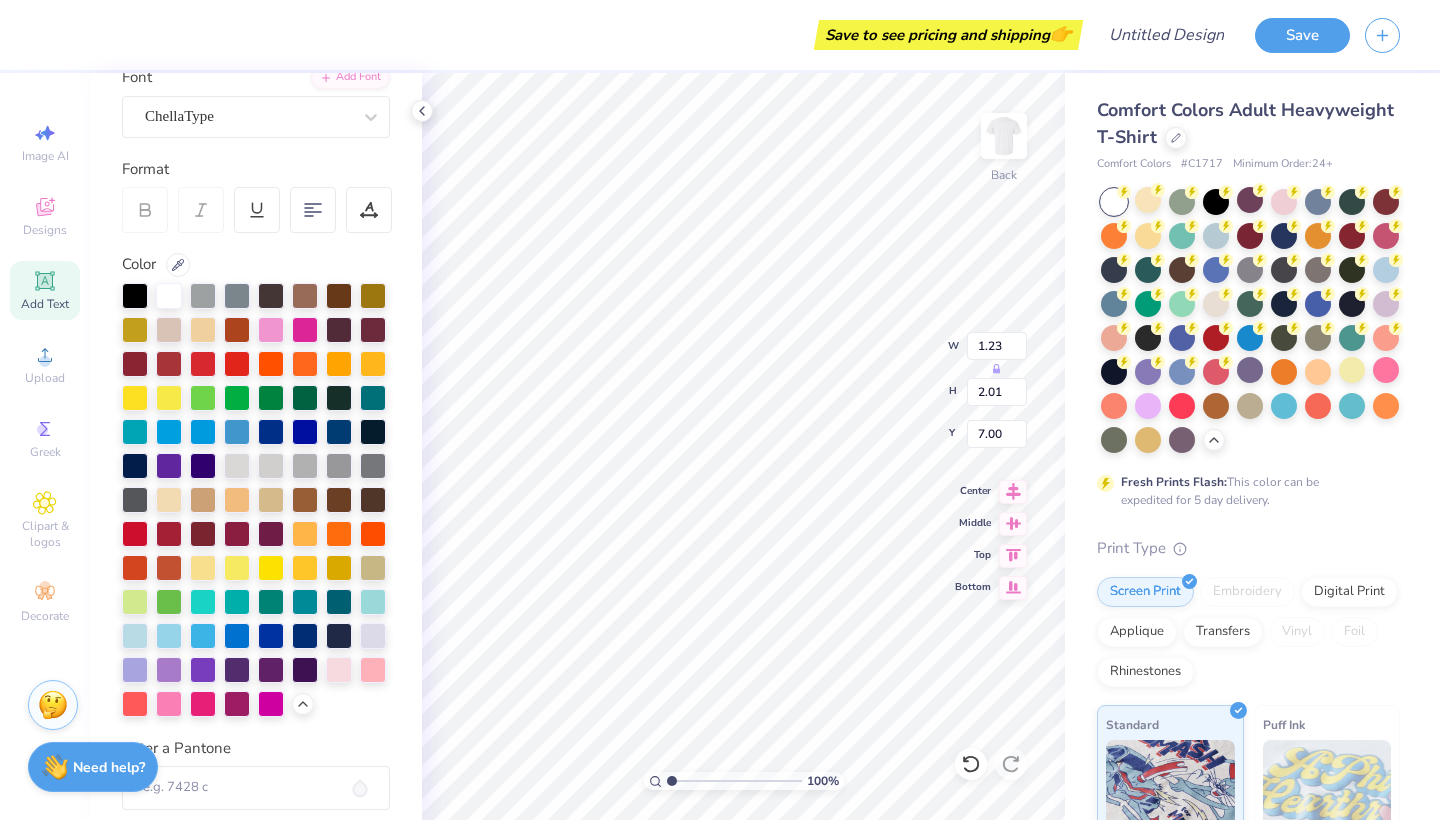 type on "1.66" 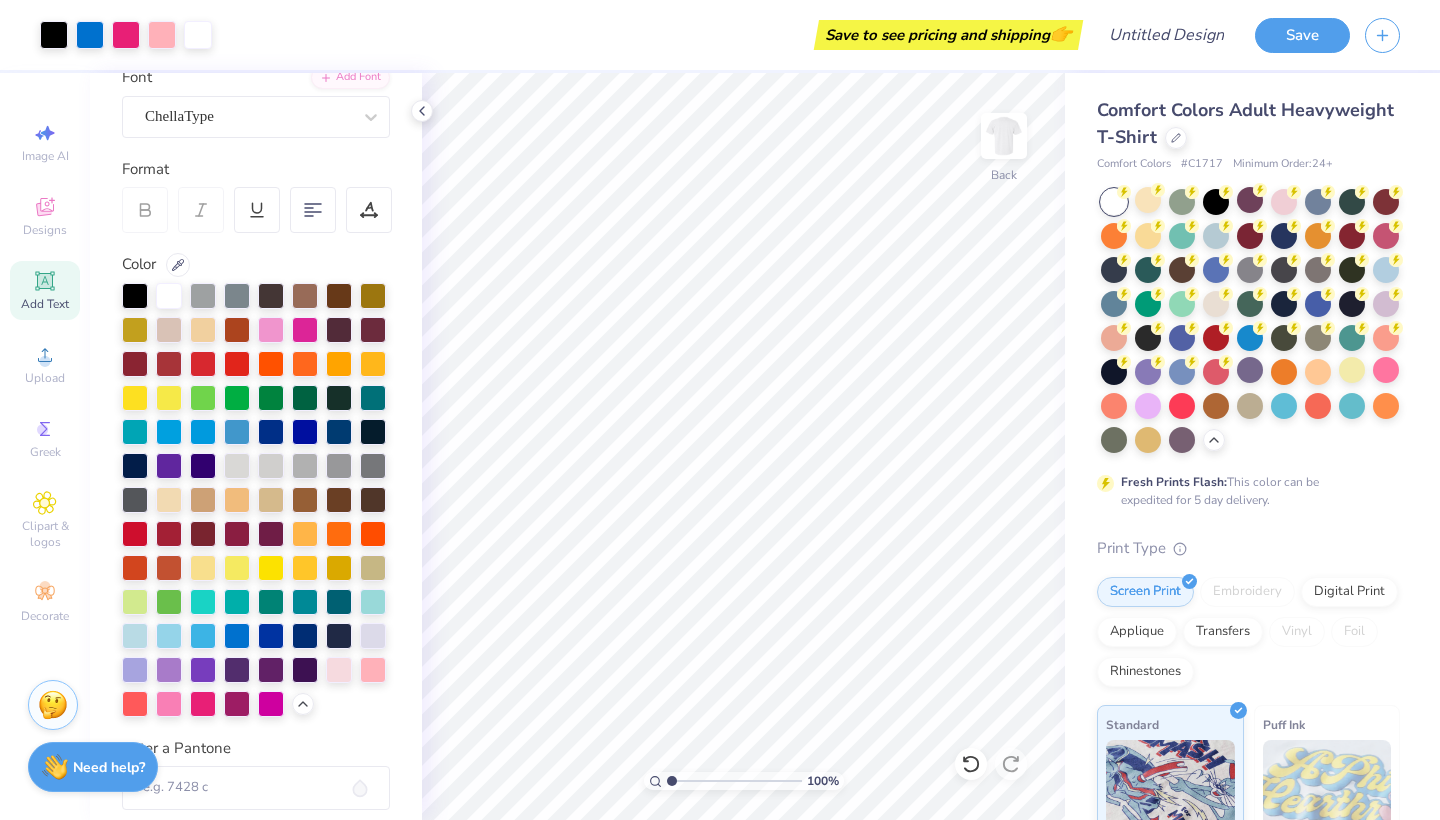 click 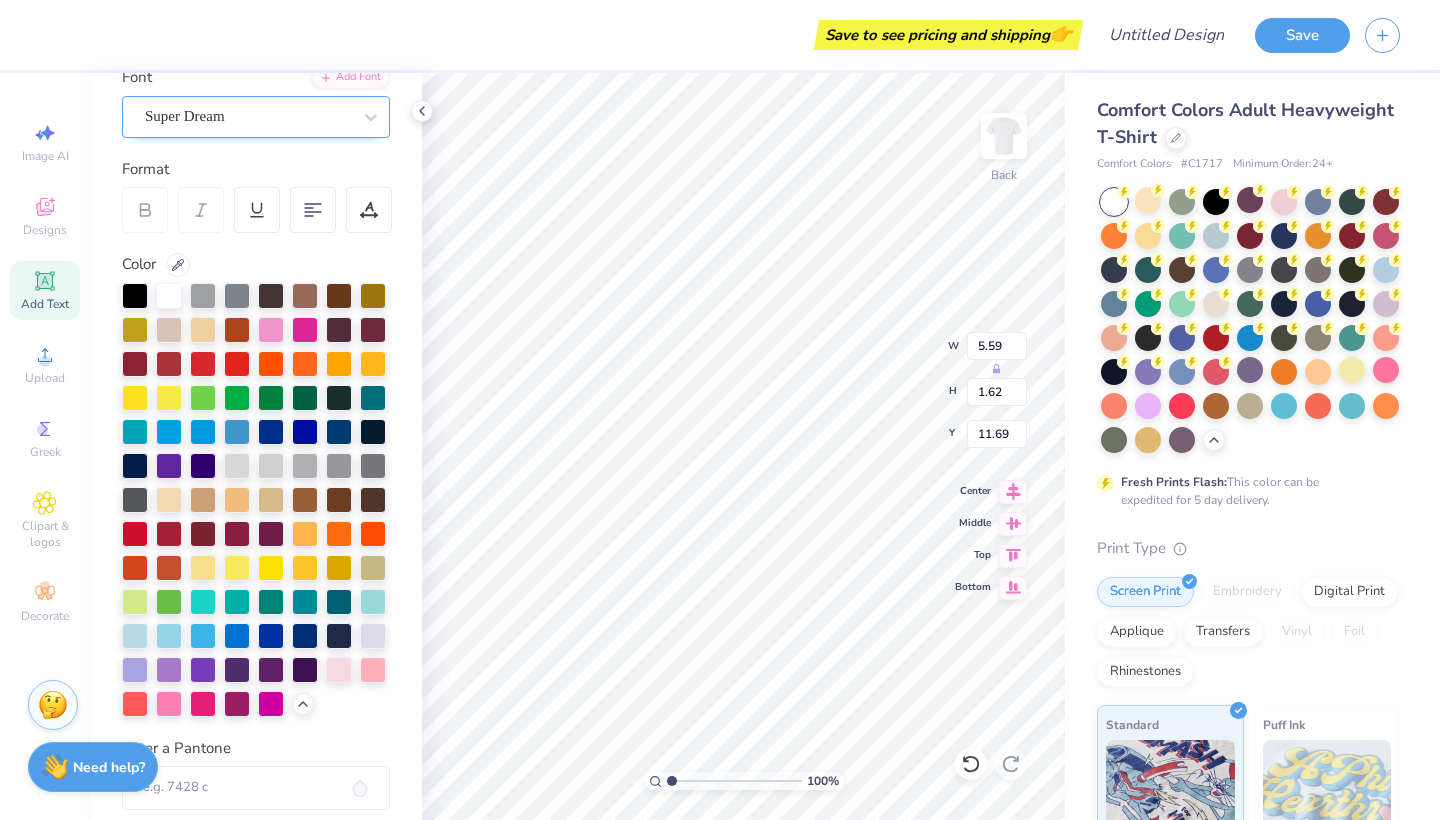 click on "Super Dream" at bounding box center (248, 116) 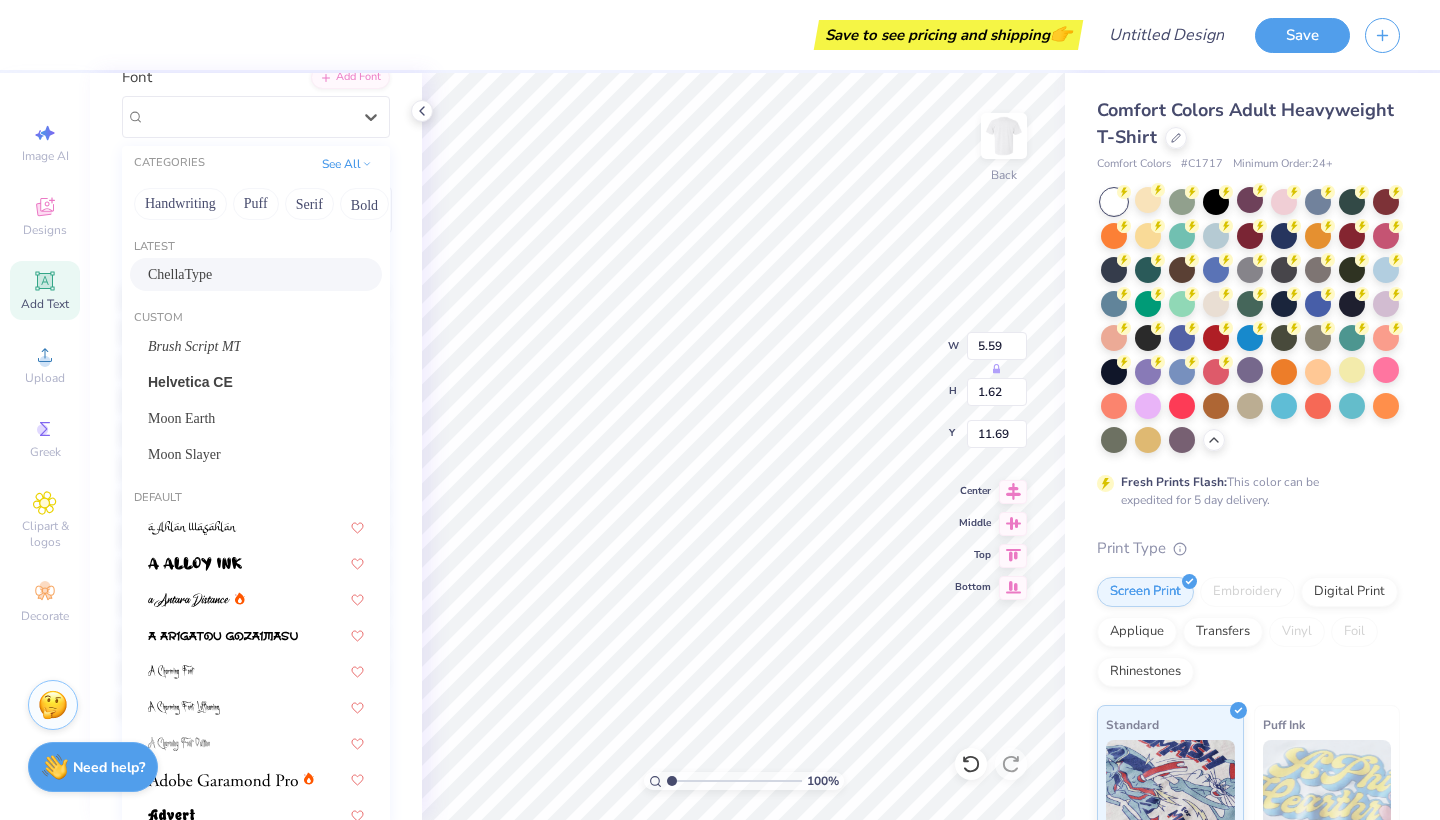 click on "ChellaType" at bounding box center [256, 274] 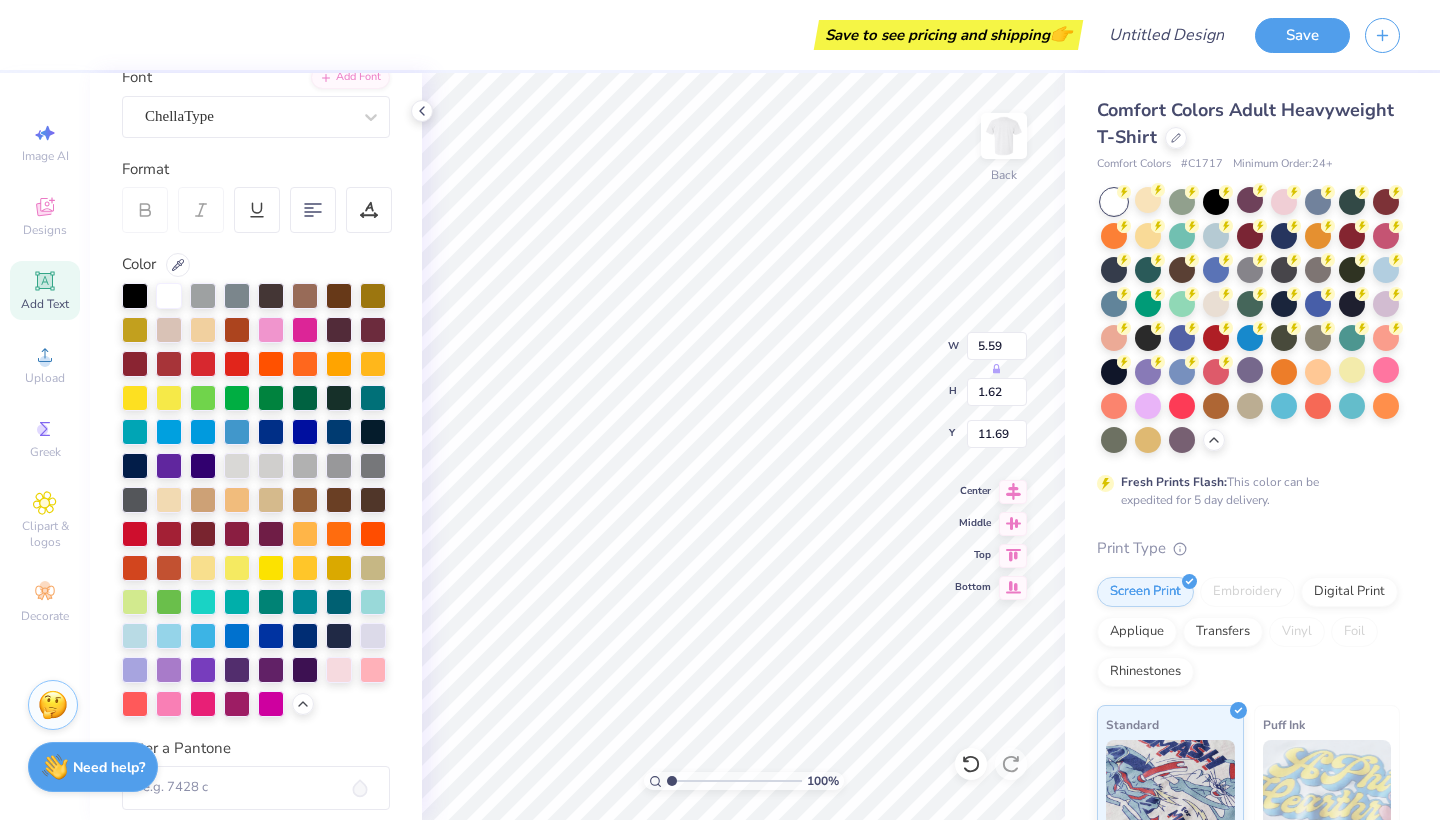 type on "5.42" 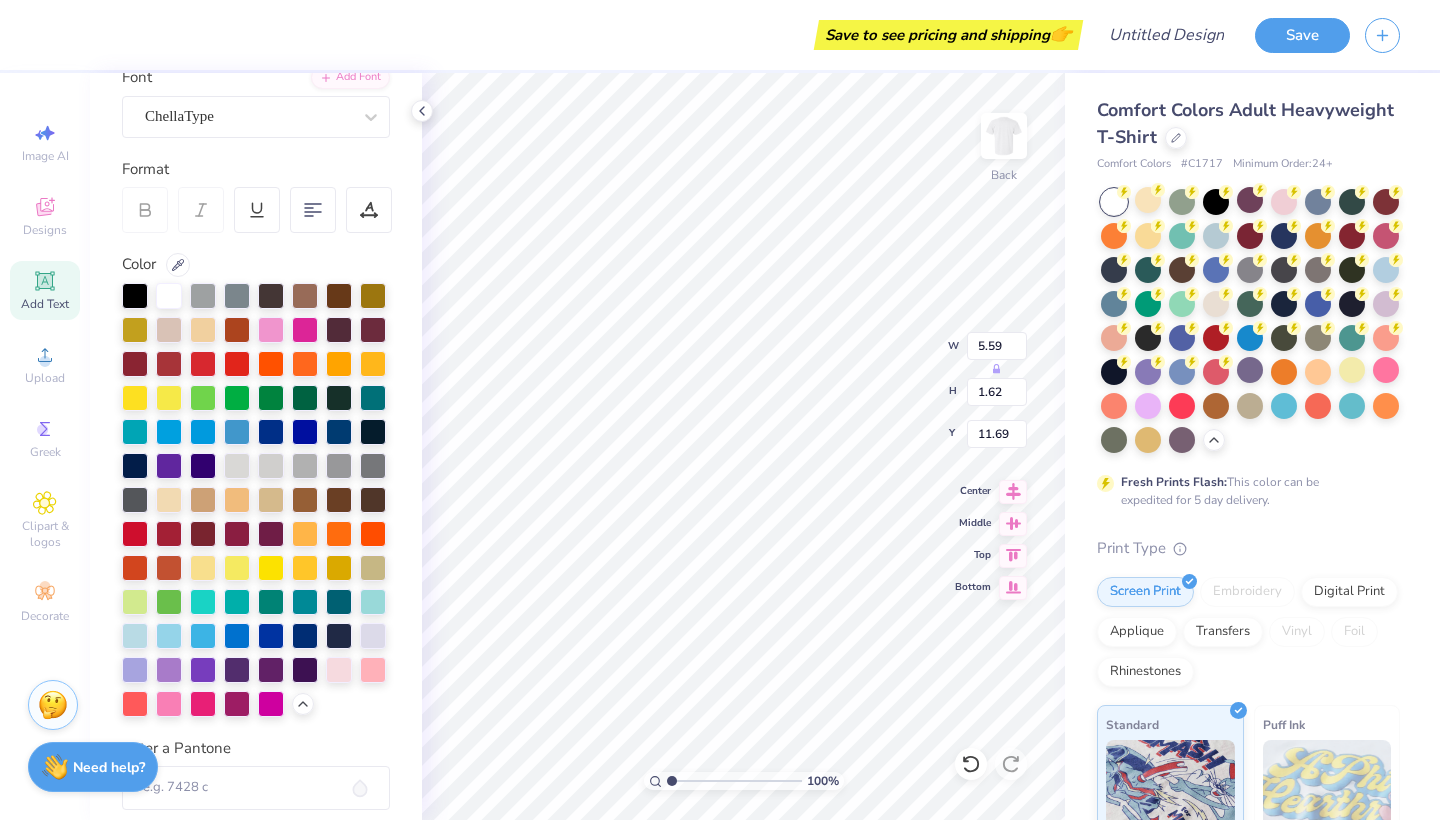 type on "1.84" 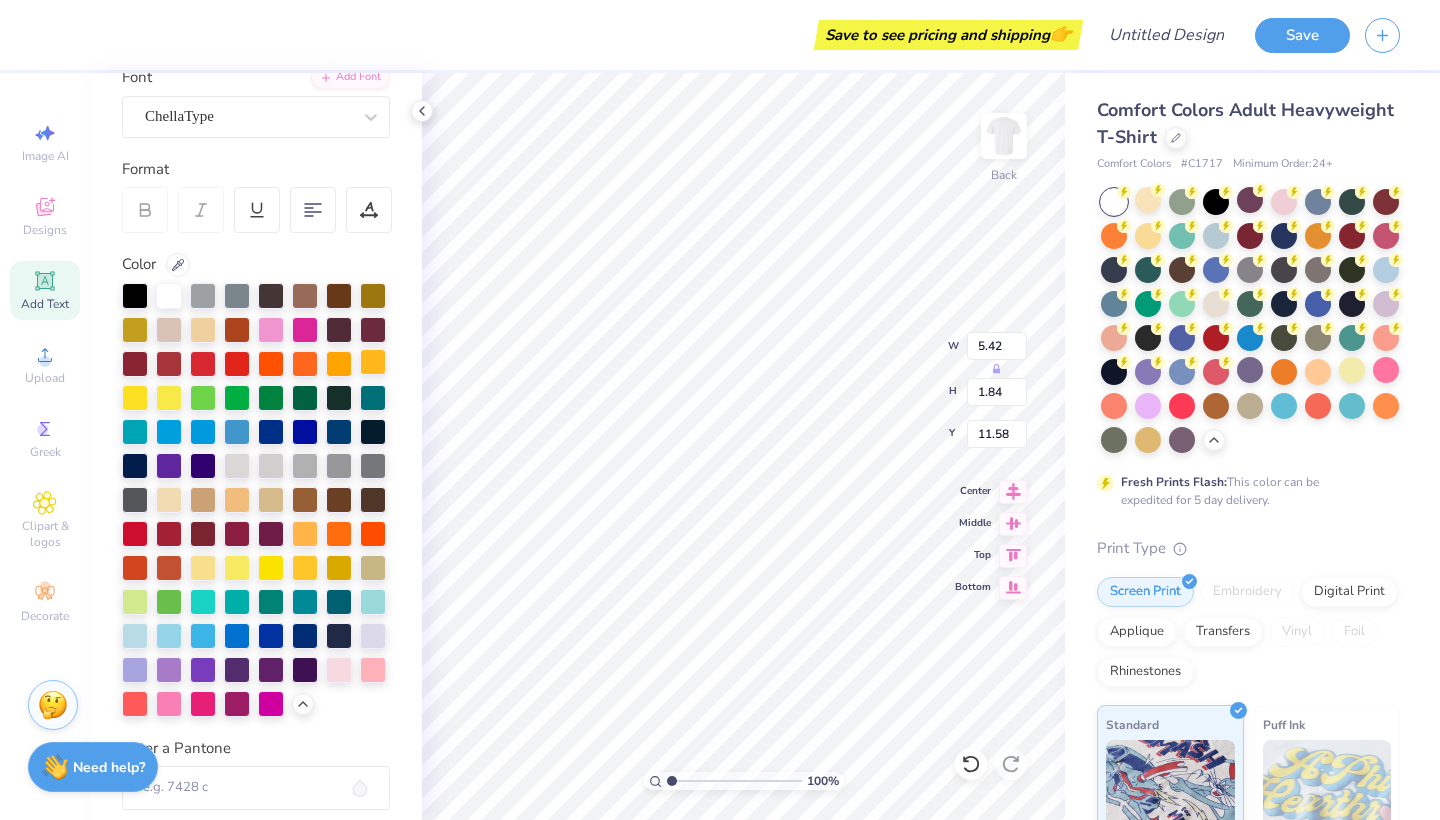 type on "A" 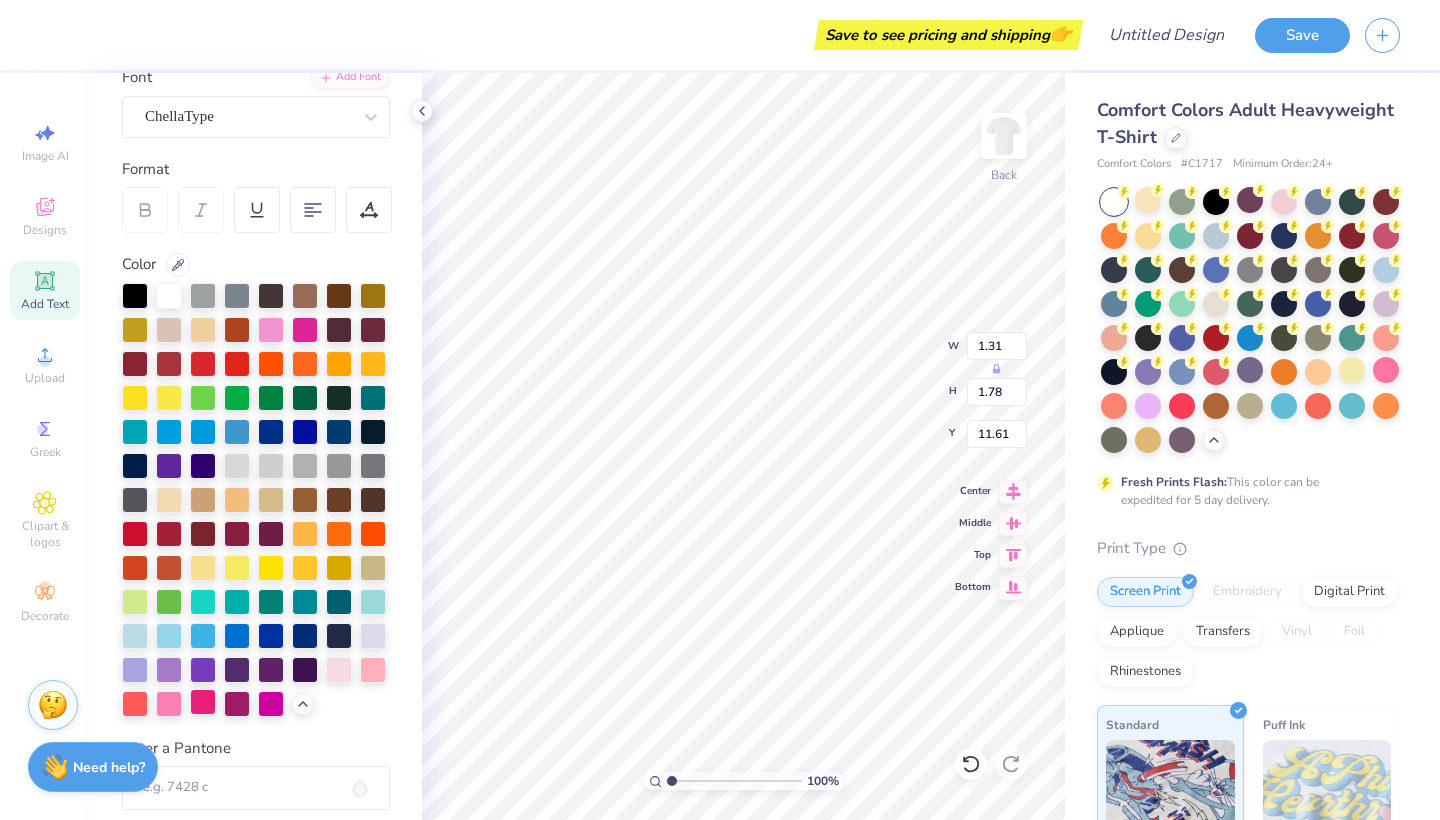 click at bounding box center (203, 702) 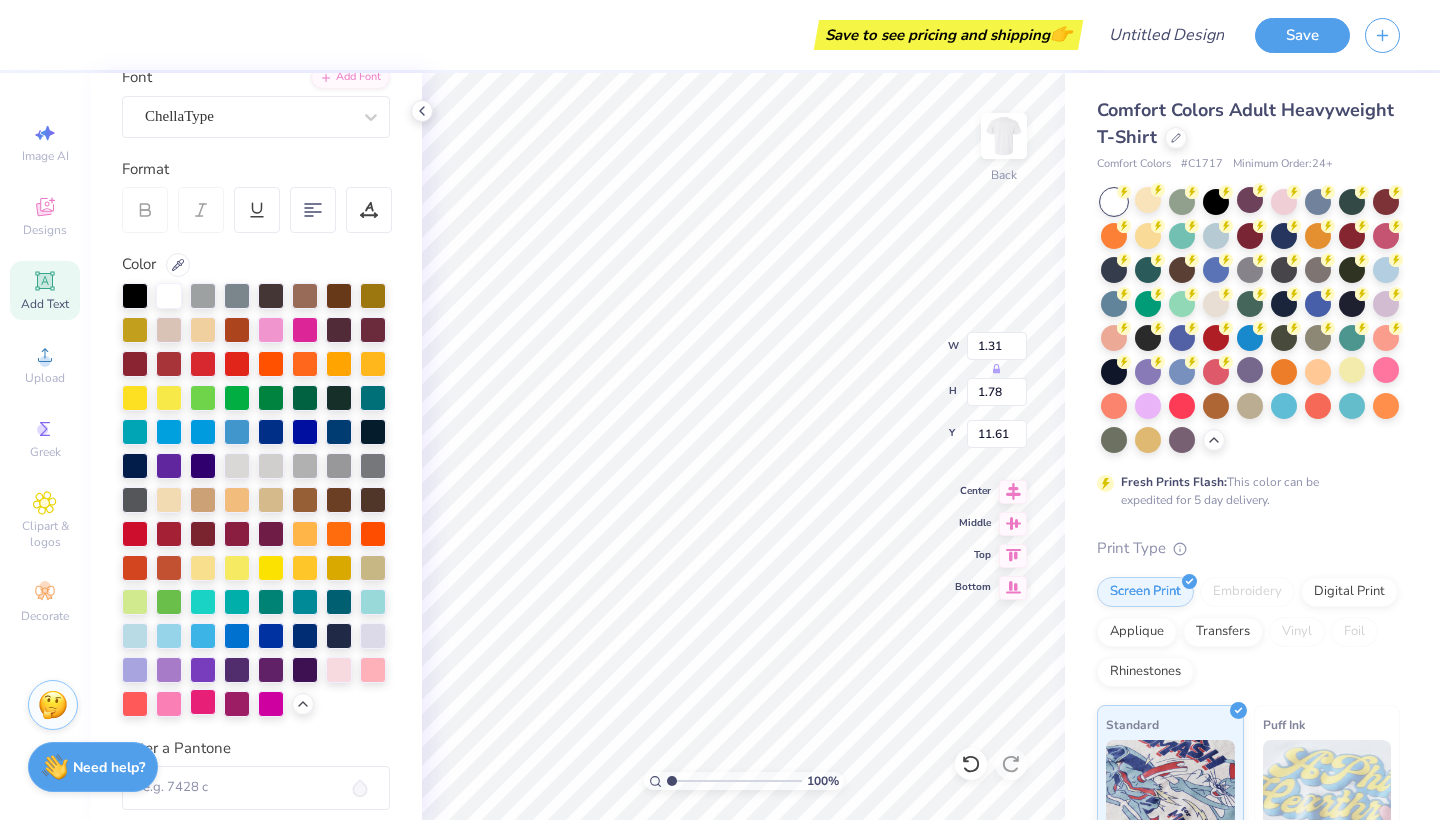 type on "7.36" 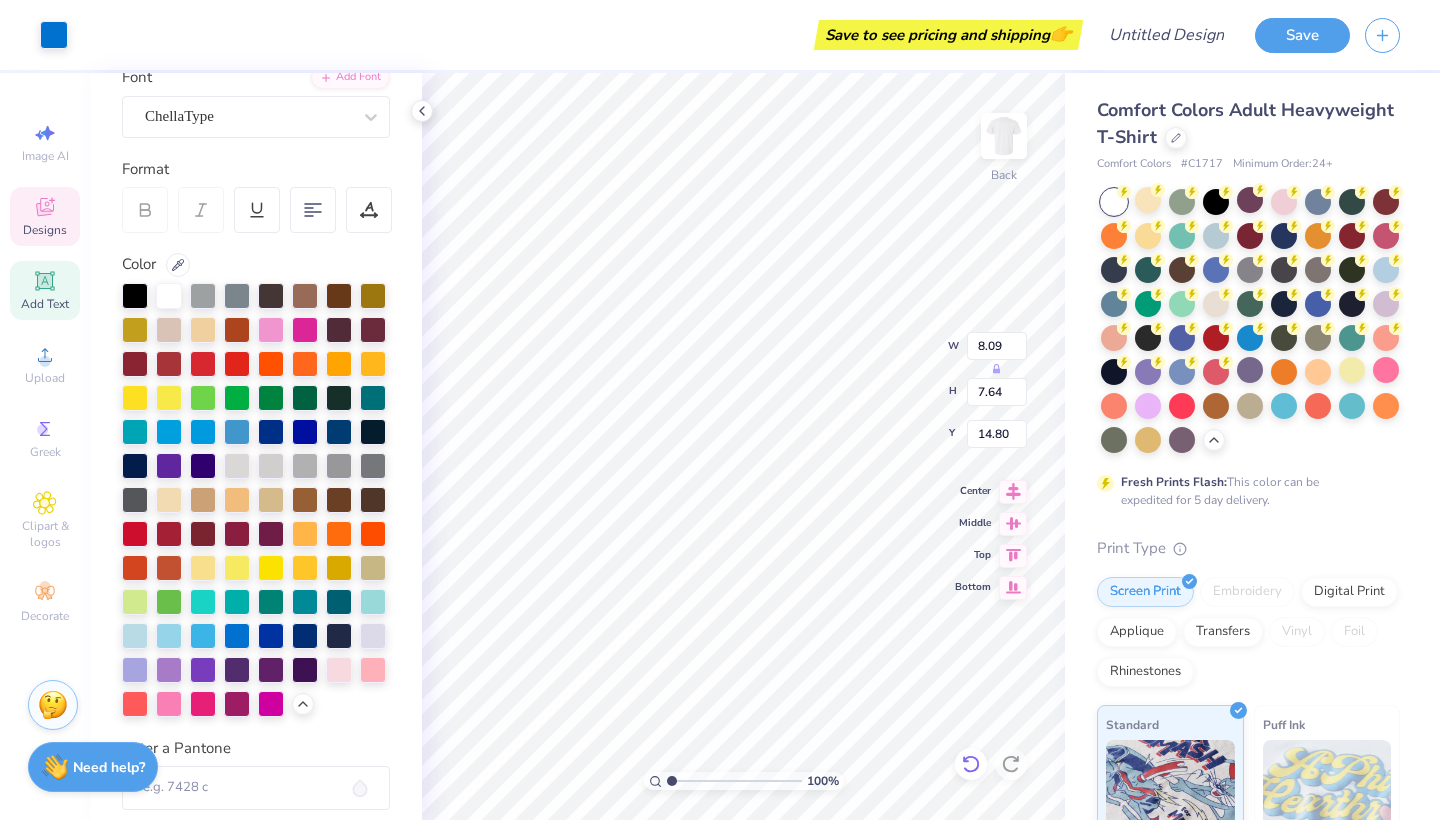 click 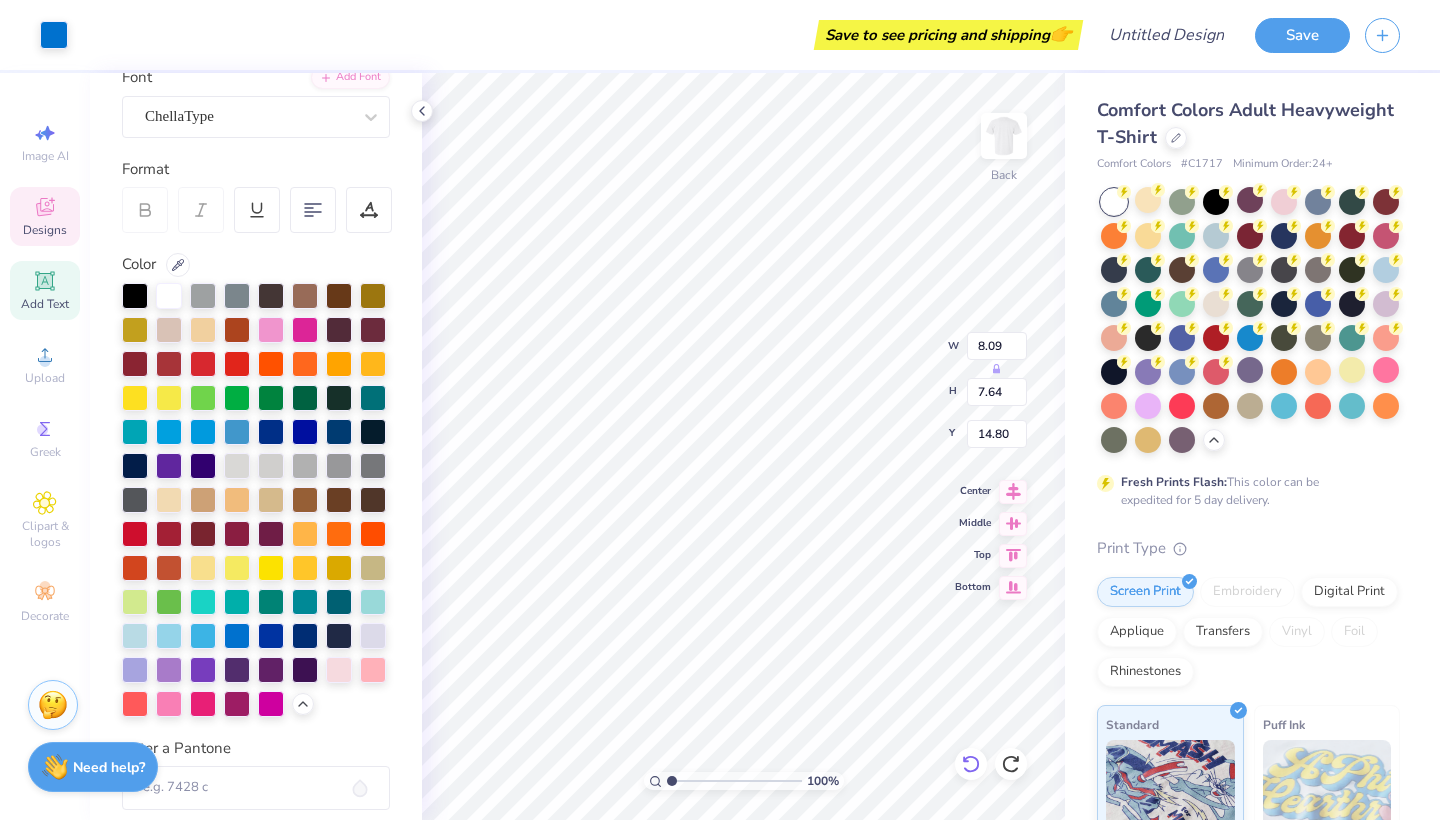 type on "15.92" 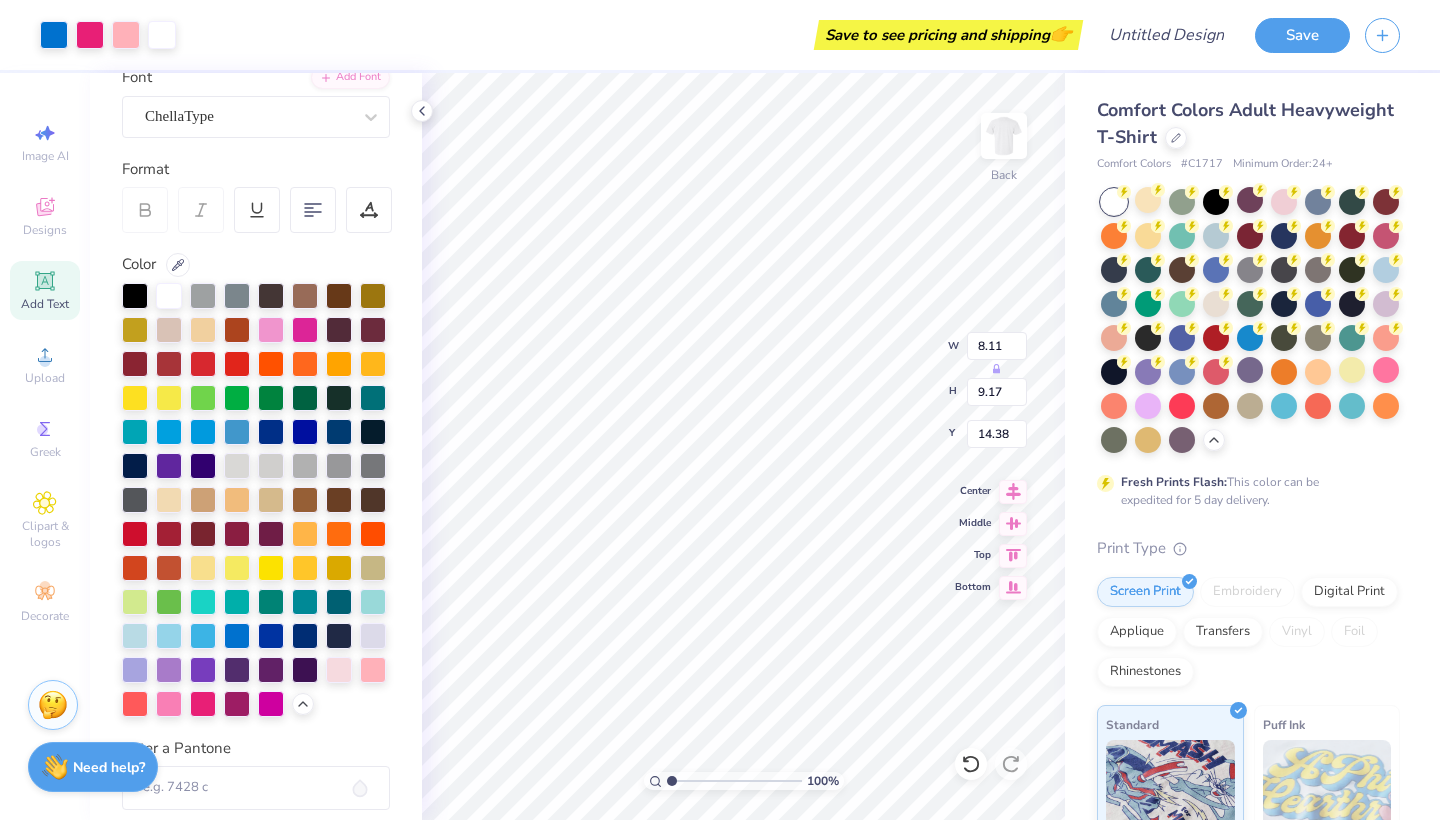 type on "5.15" 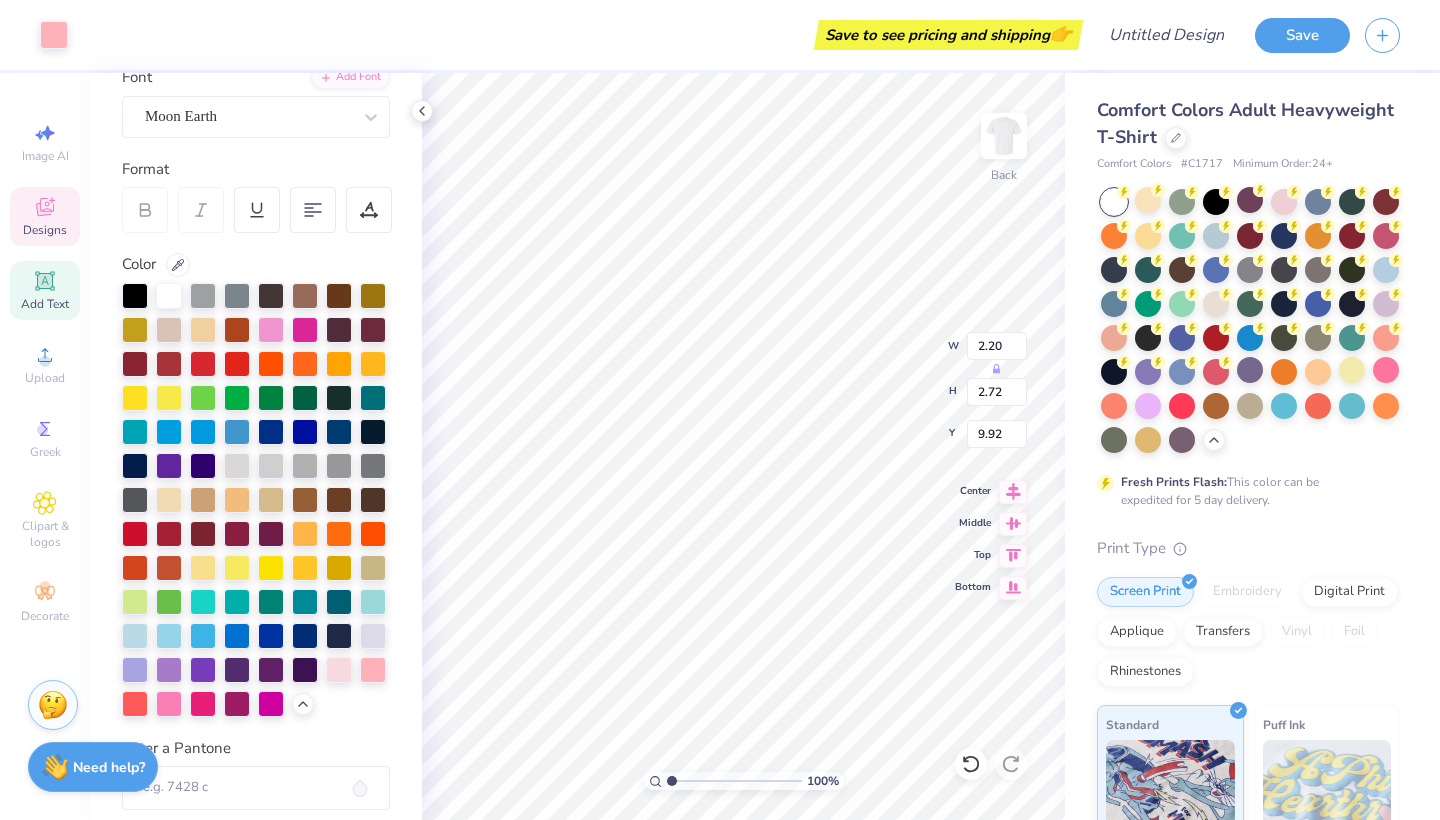 type on "9.78" 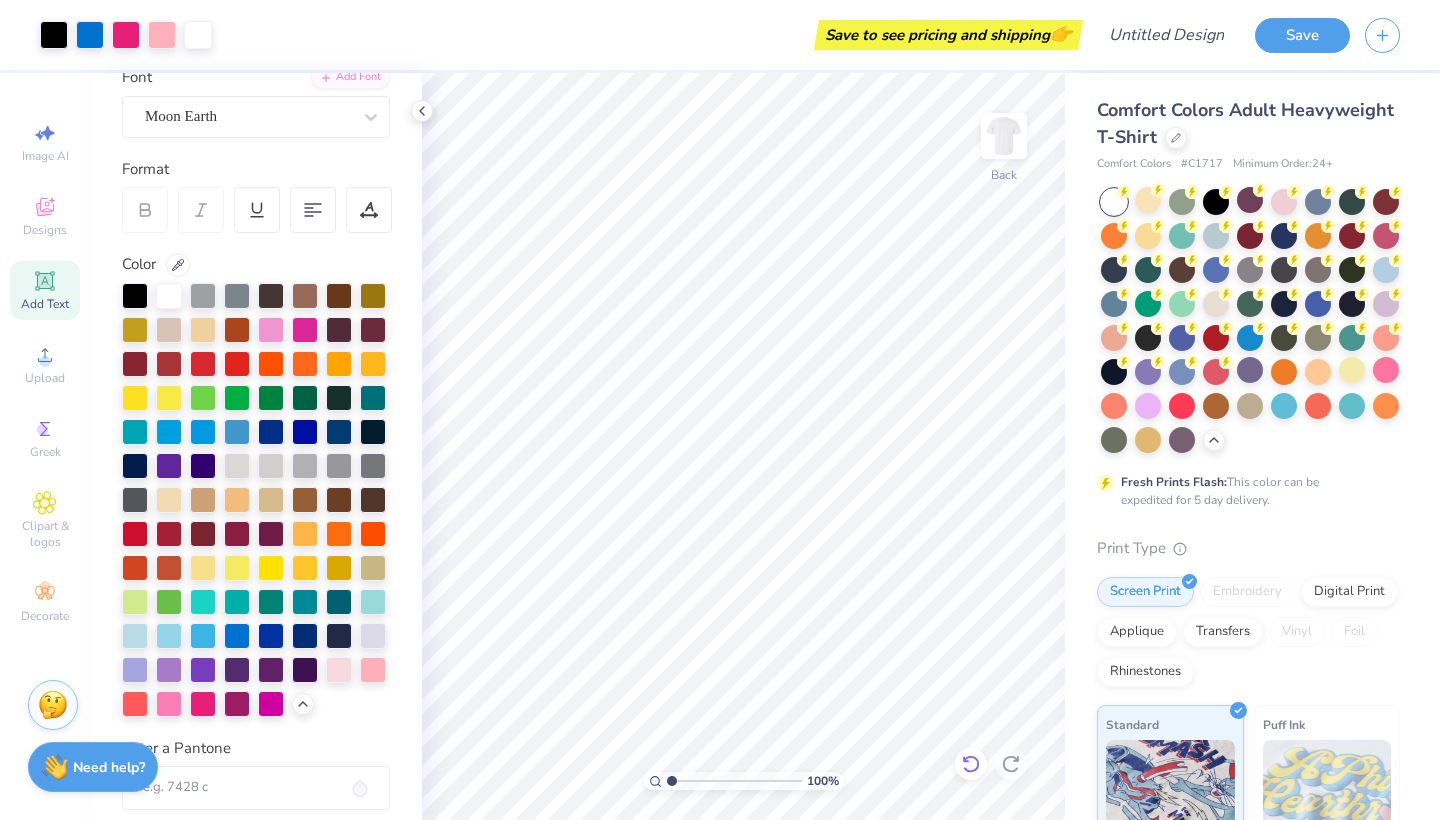 click 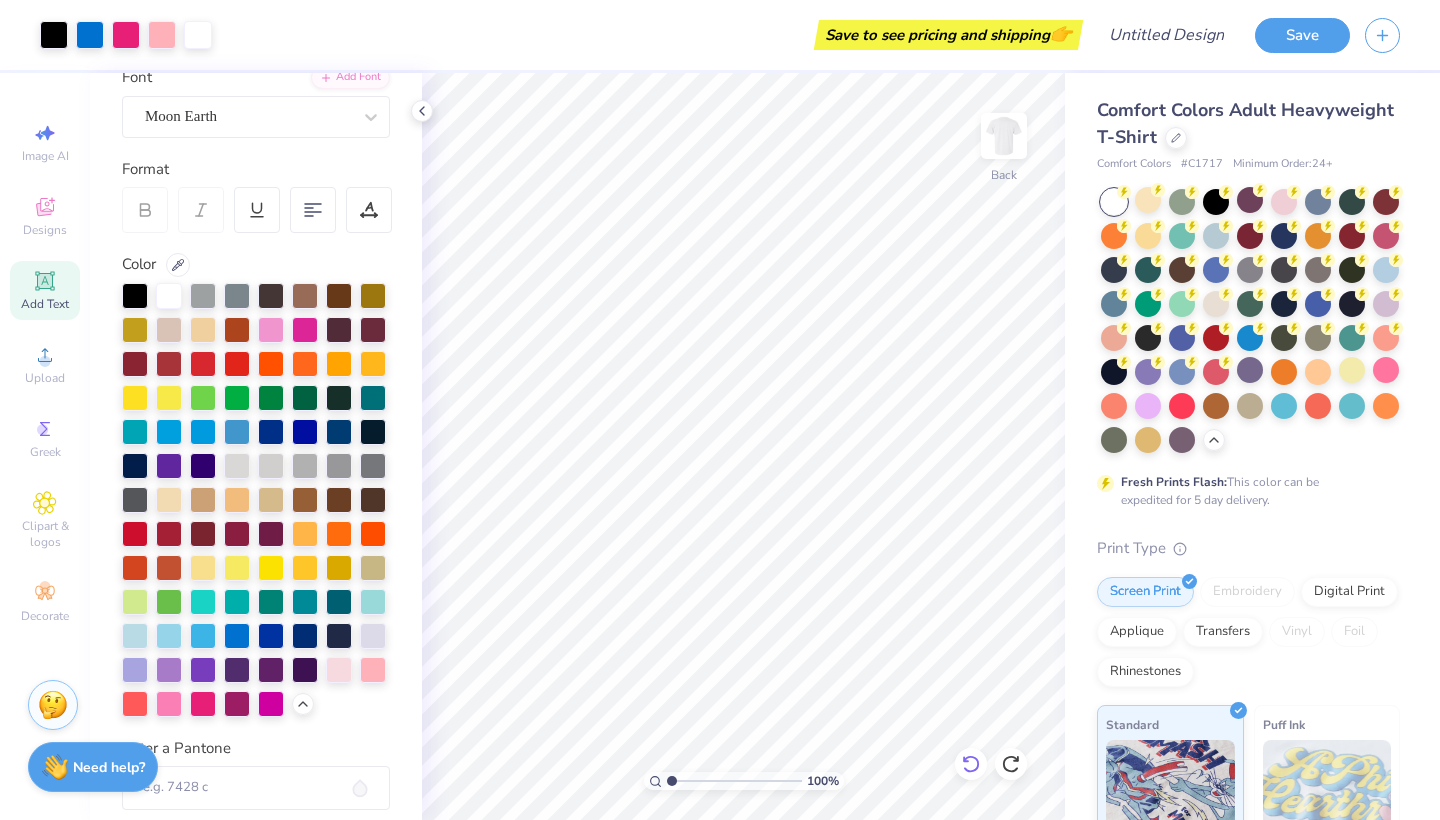 click 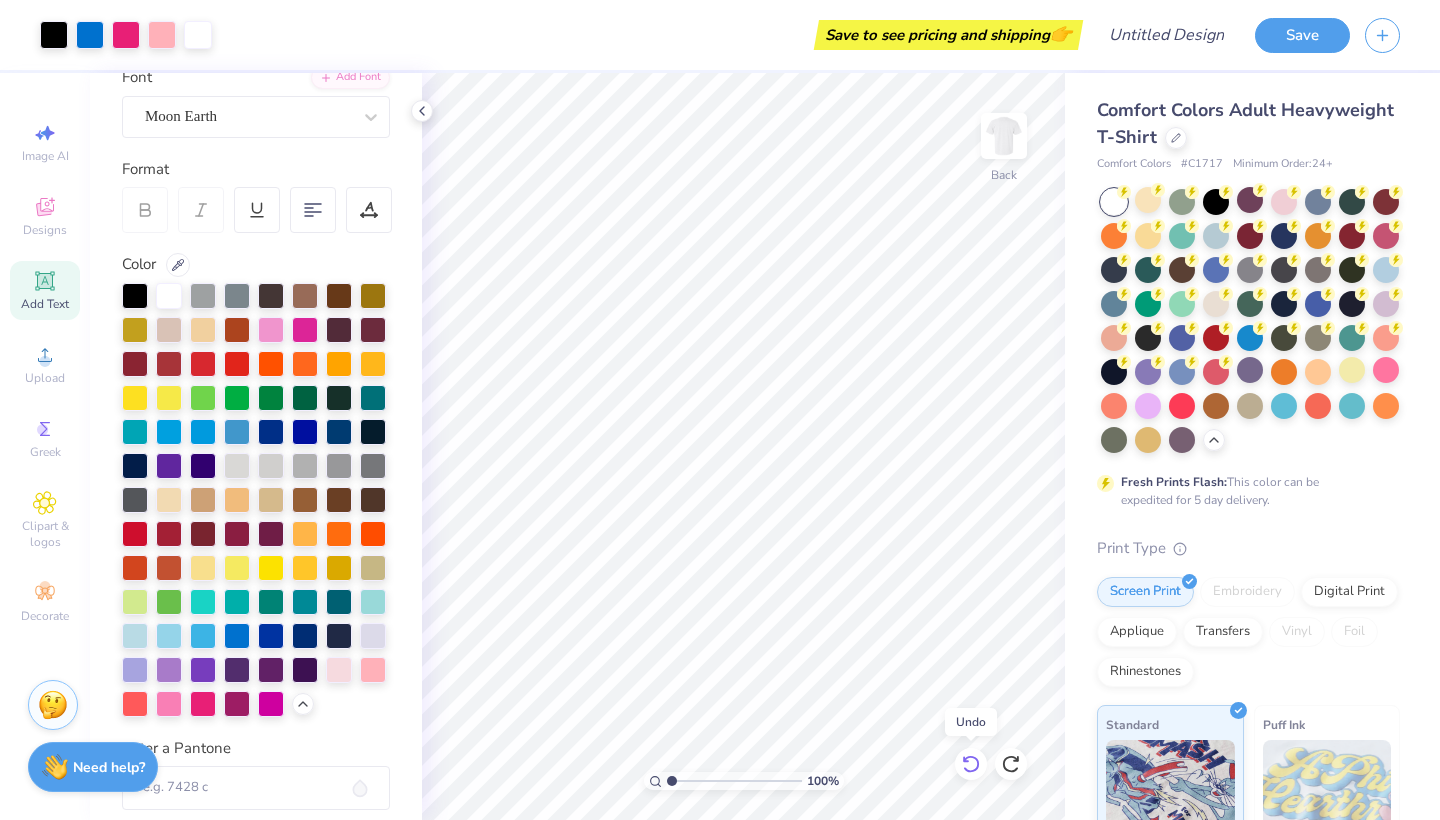 click 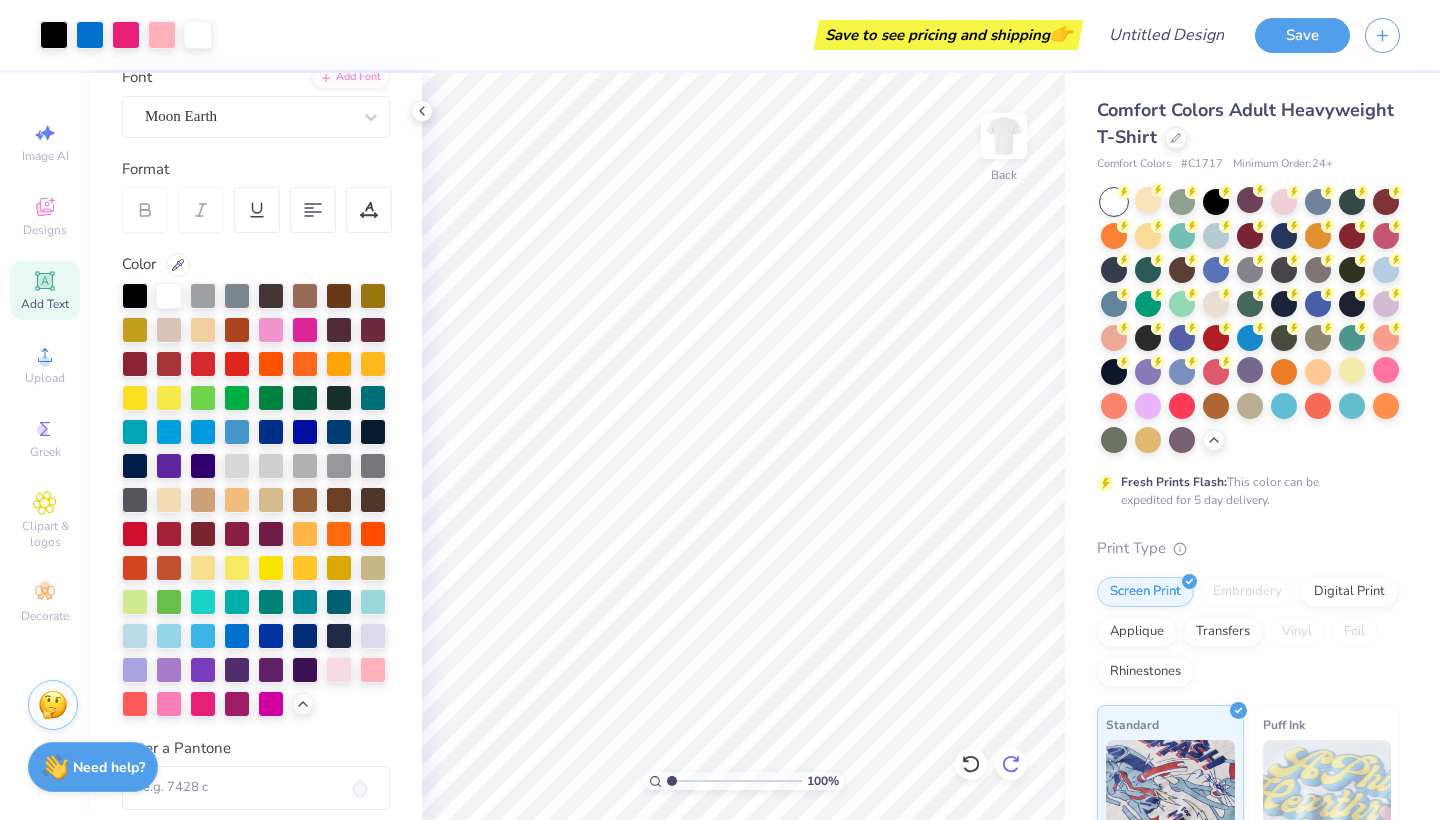 click 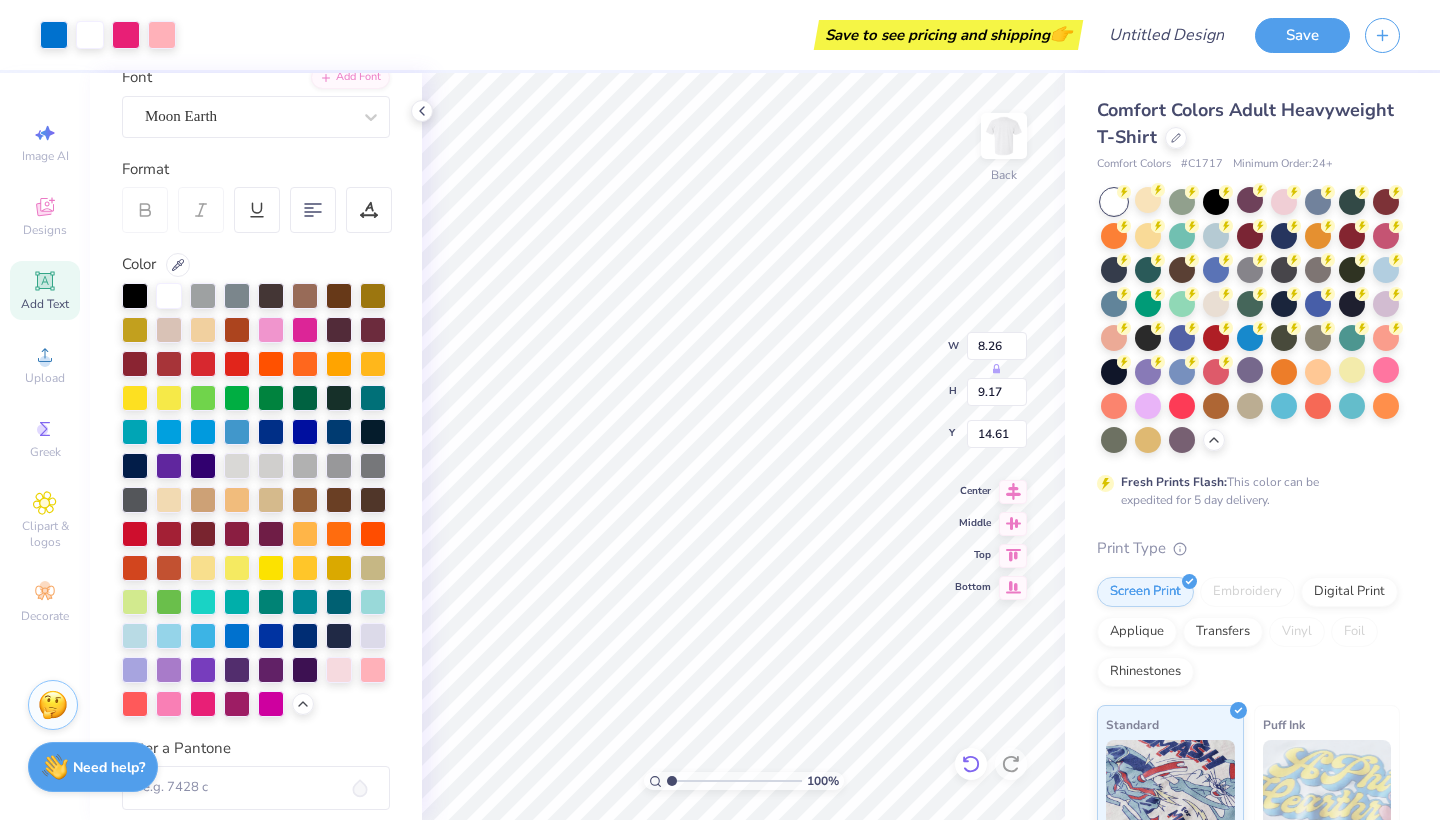 click 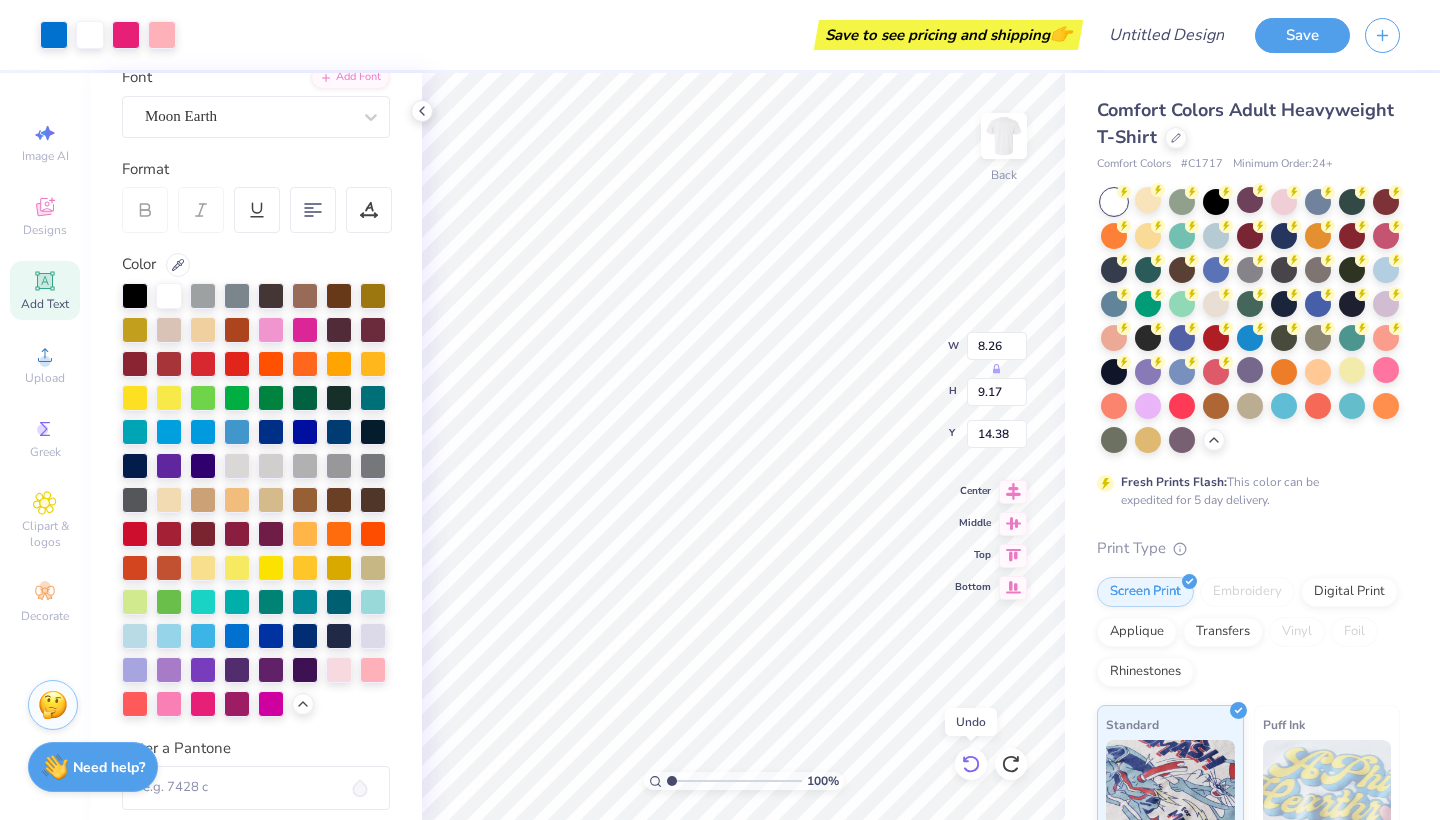 click 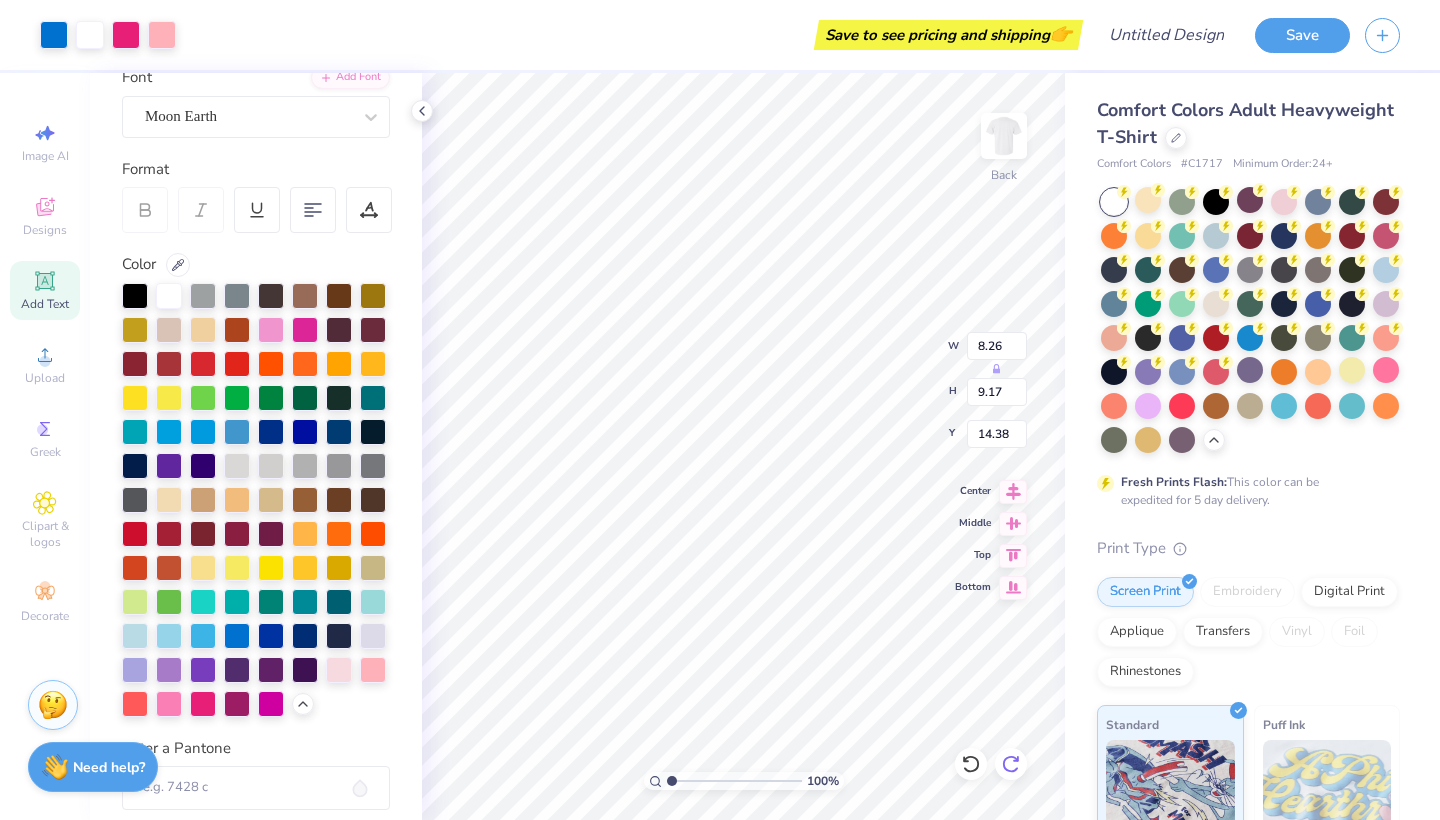 click 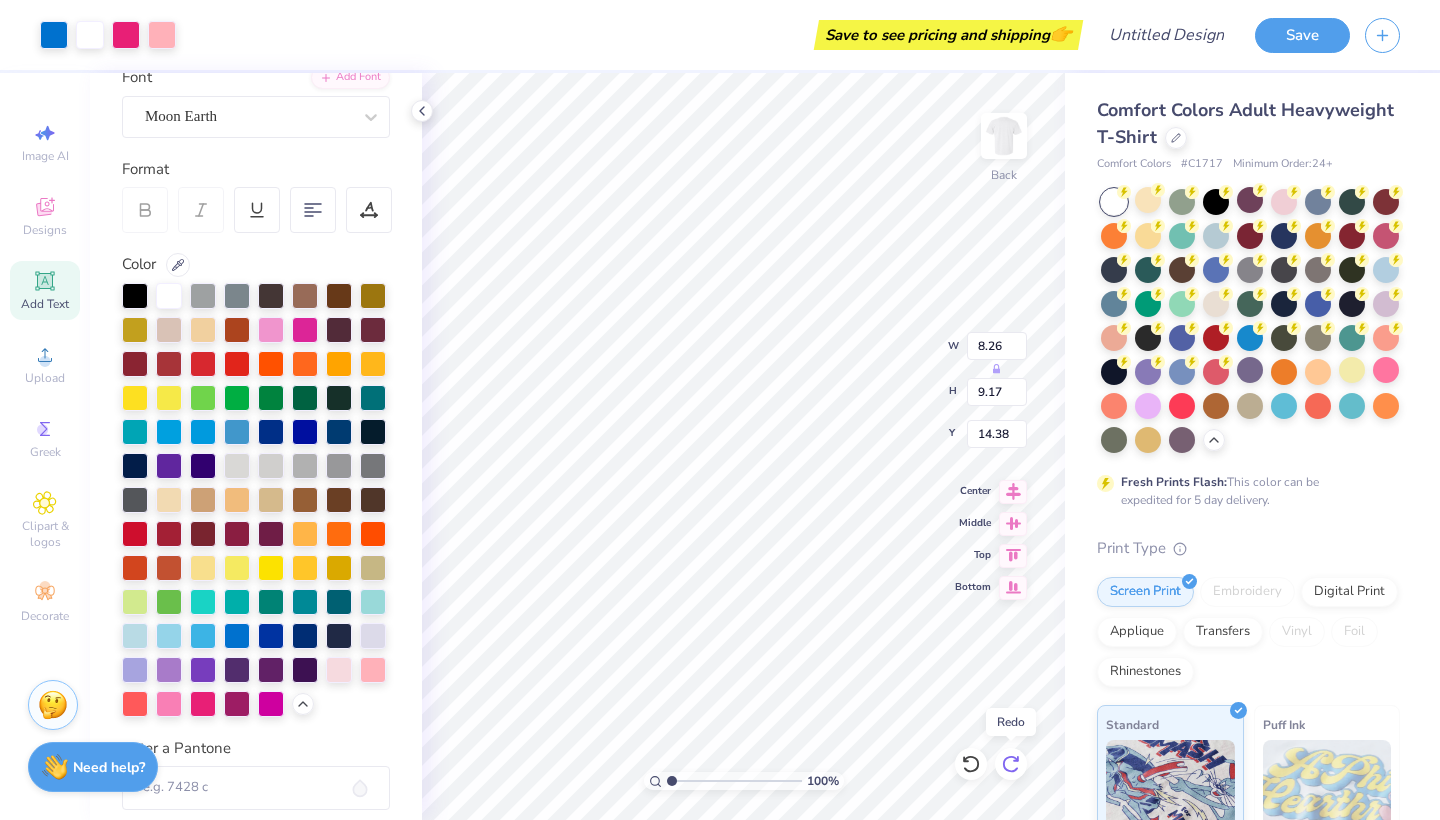 click 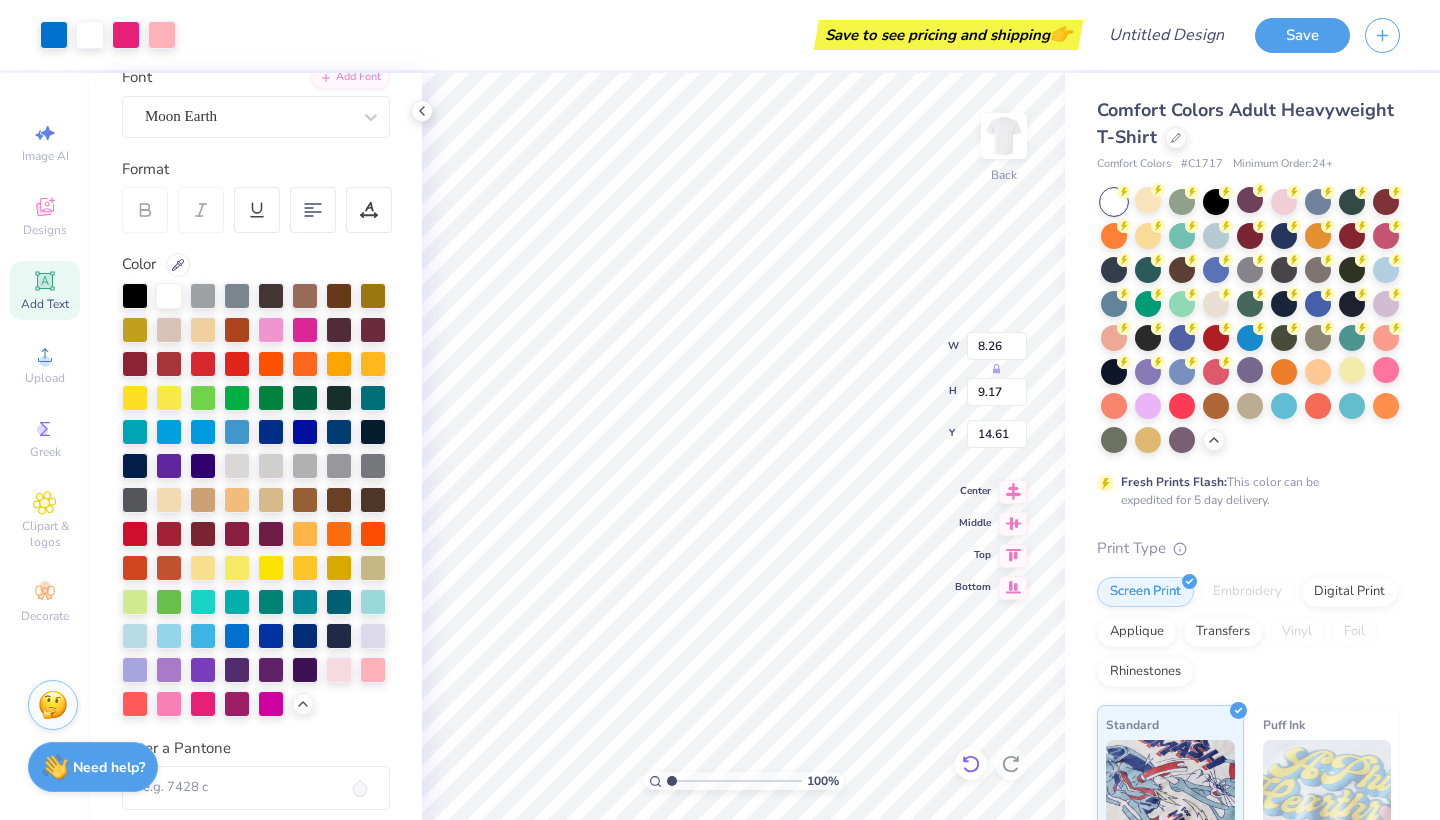 click 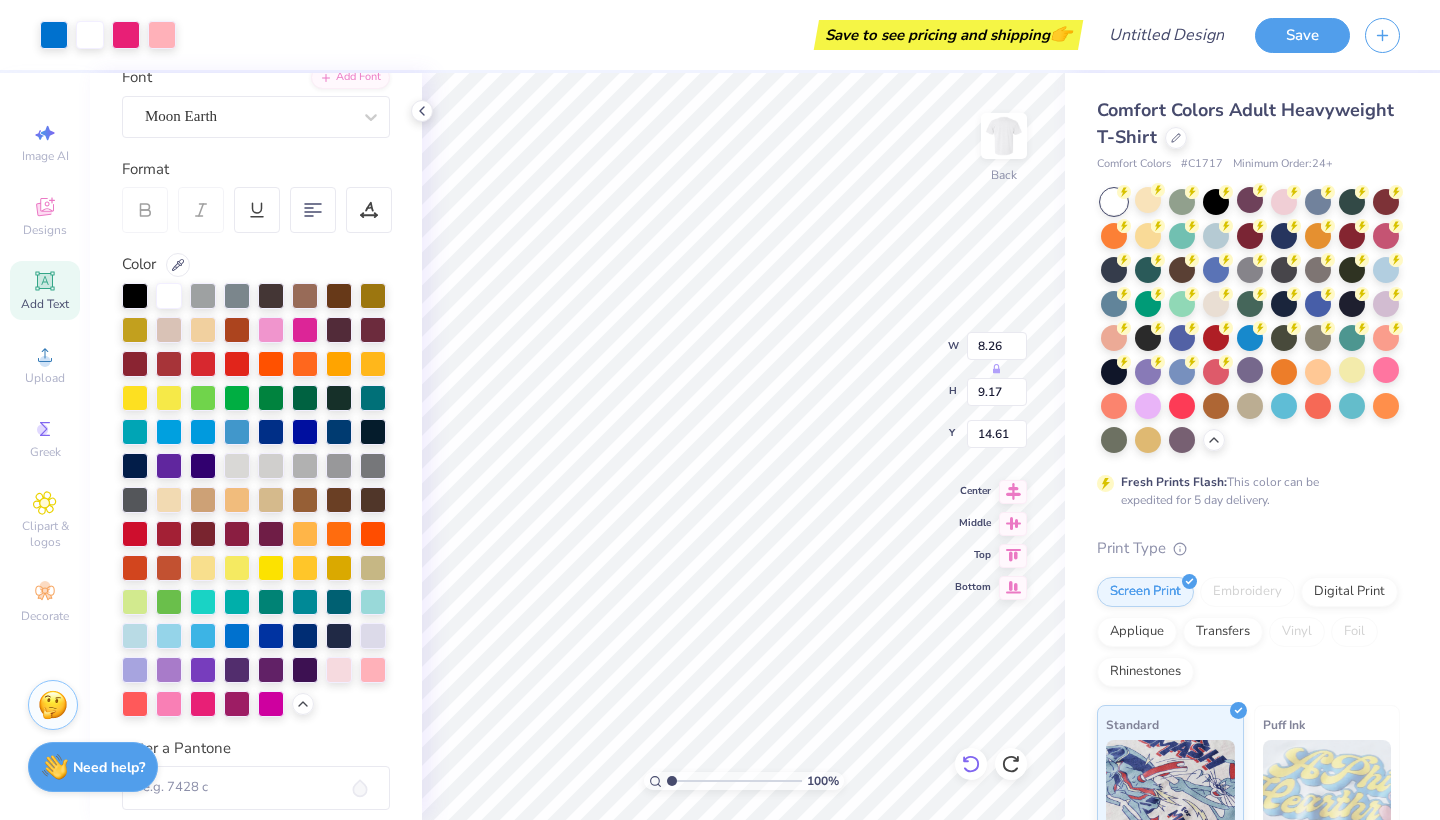 type on "14.38" 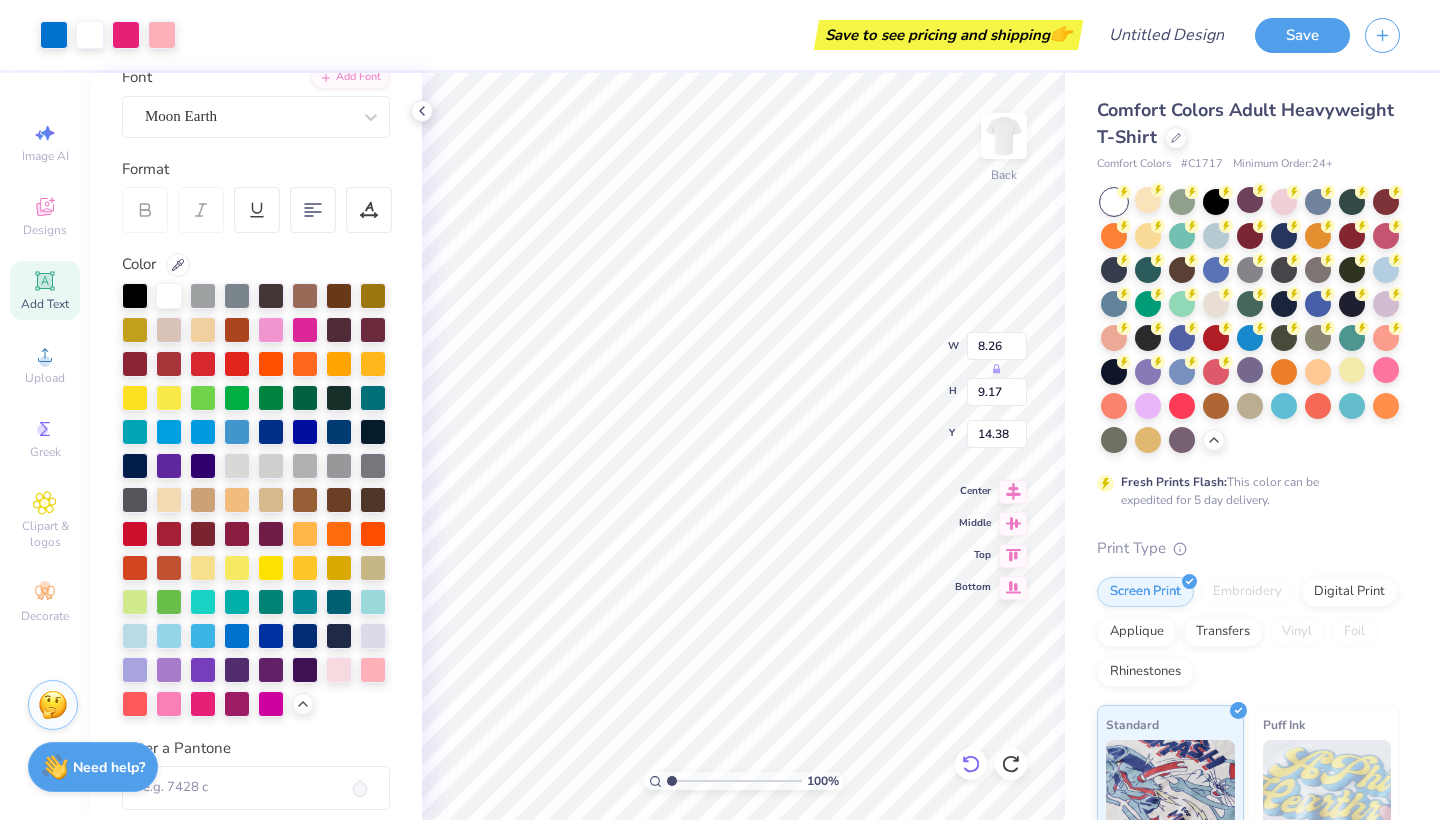 click 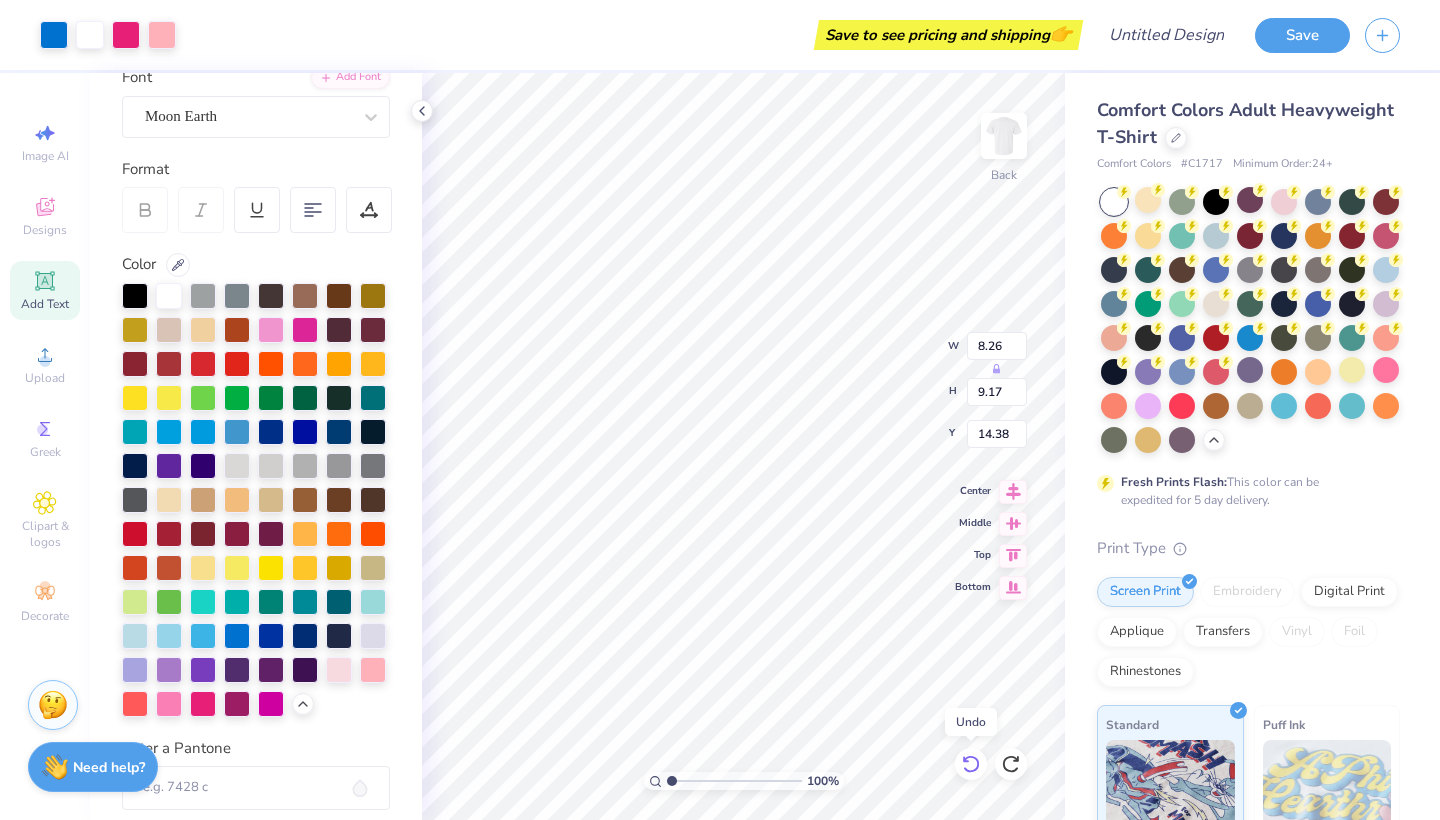 click 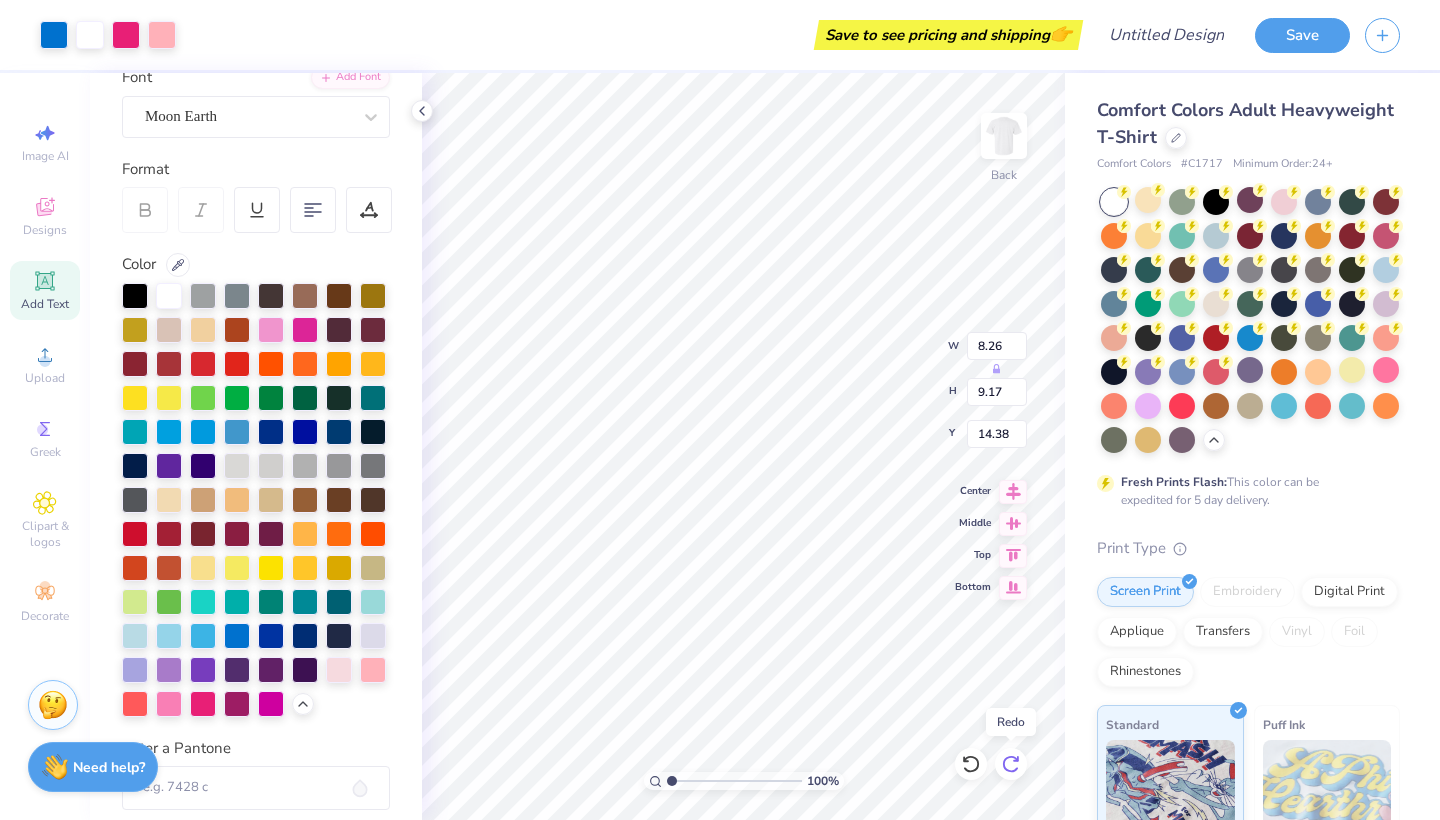 click at bounding box center (1011, 764) 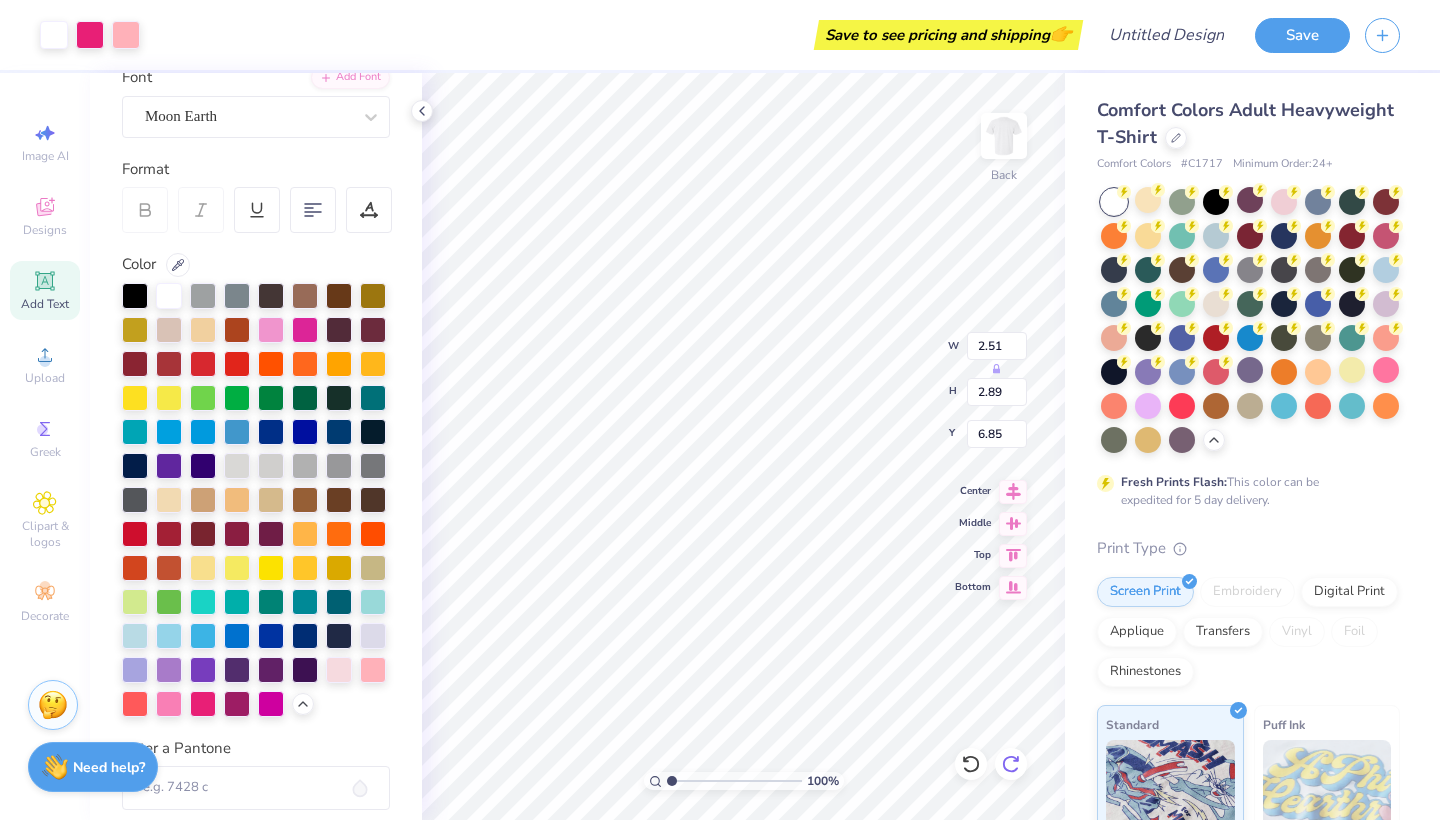 click 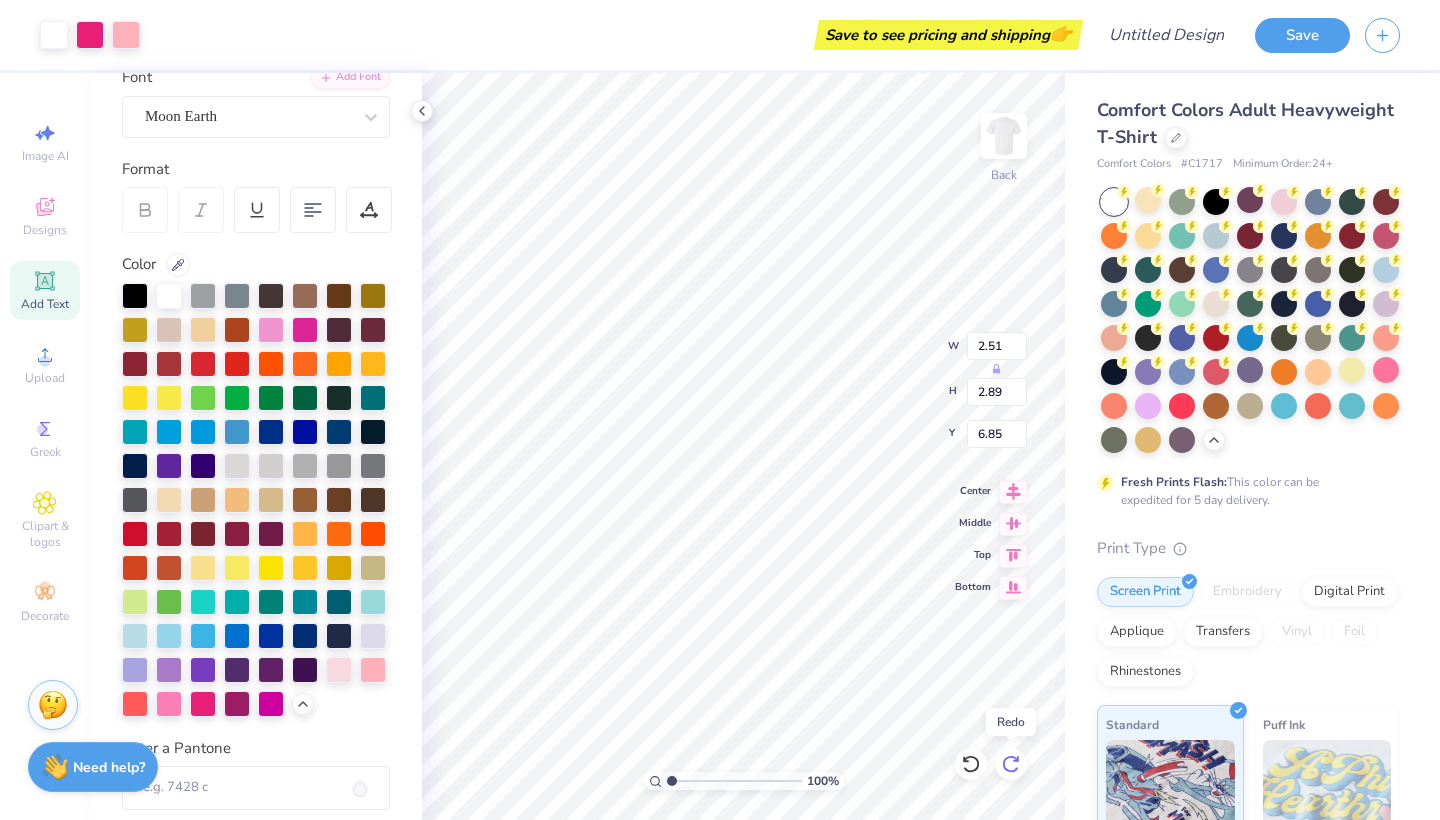 click 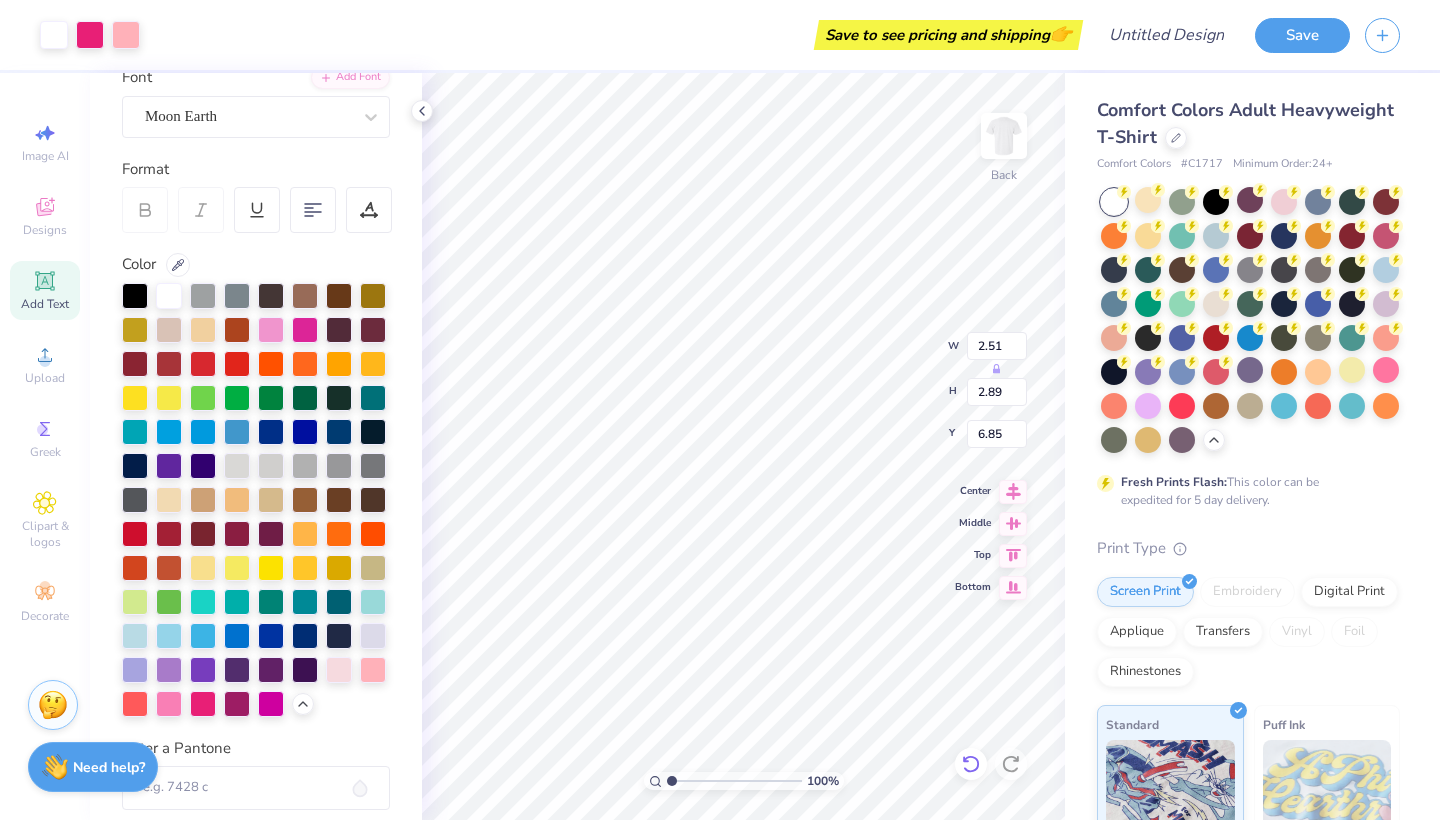 click 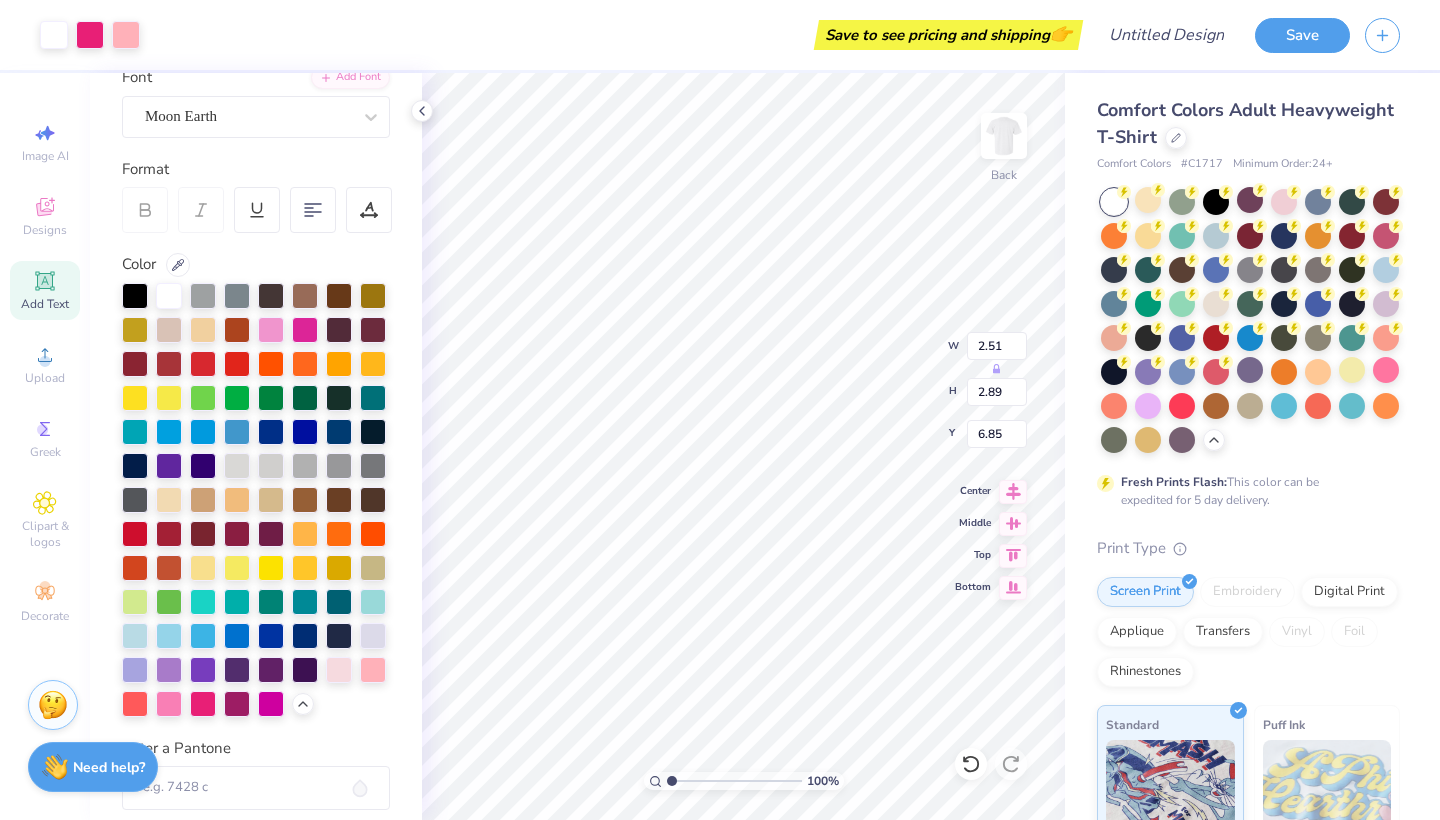 type on "8.65" 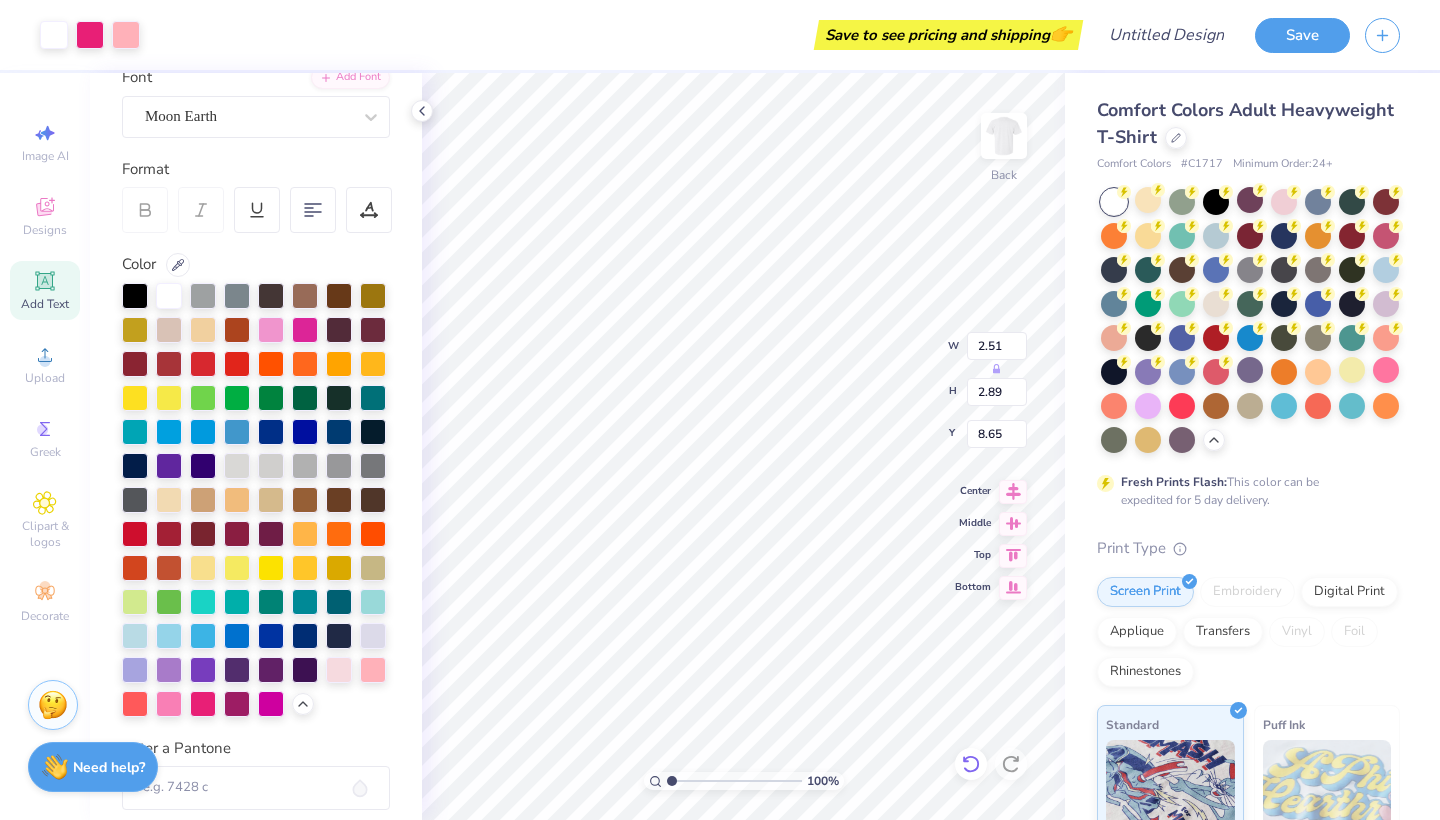 click 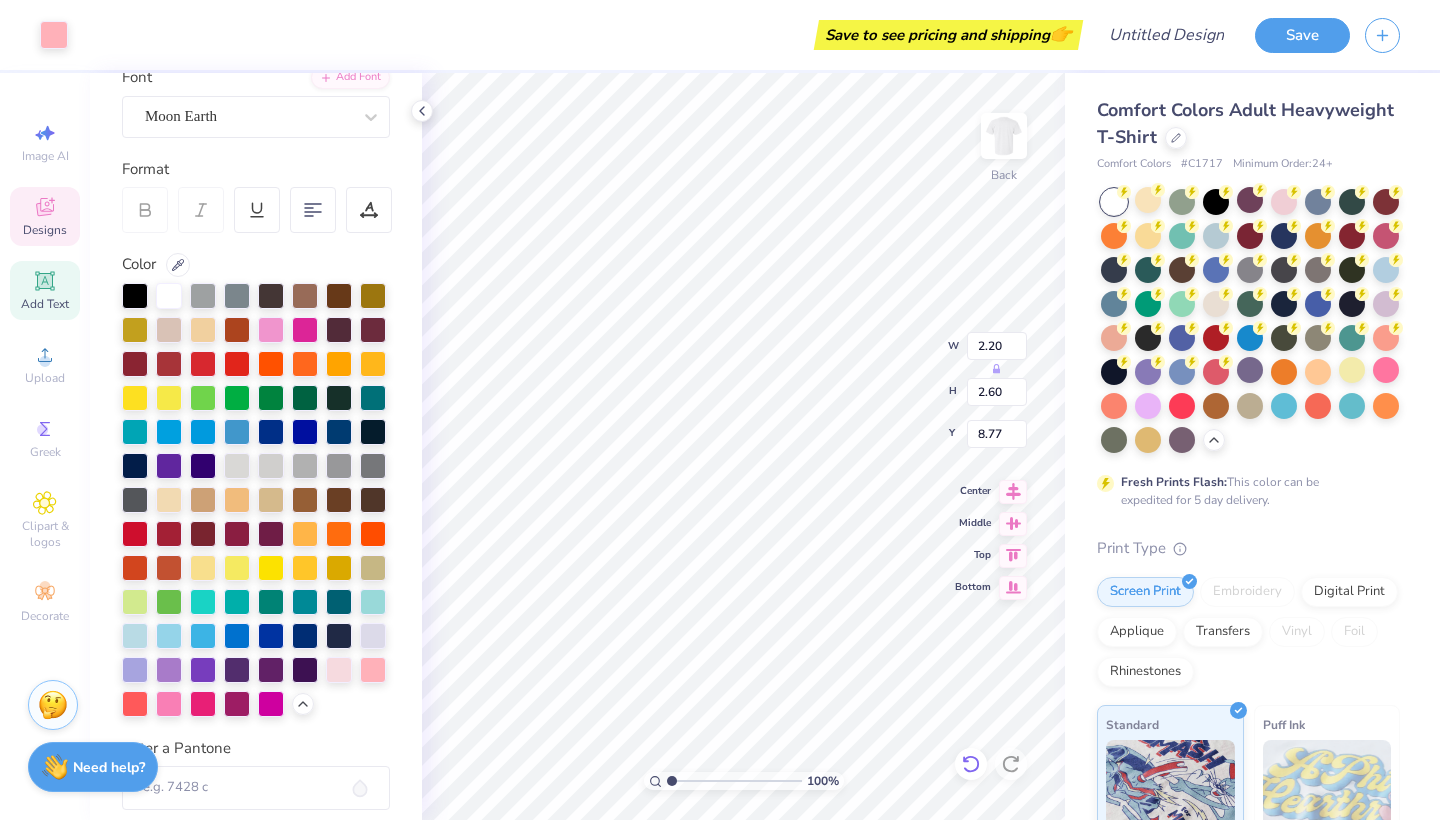 click 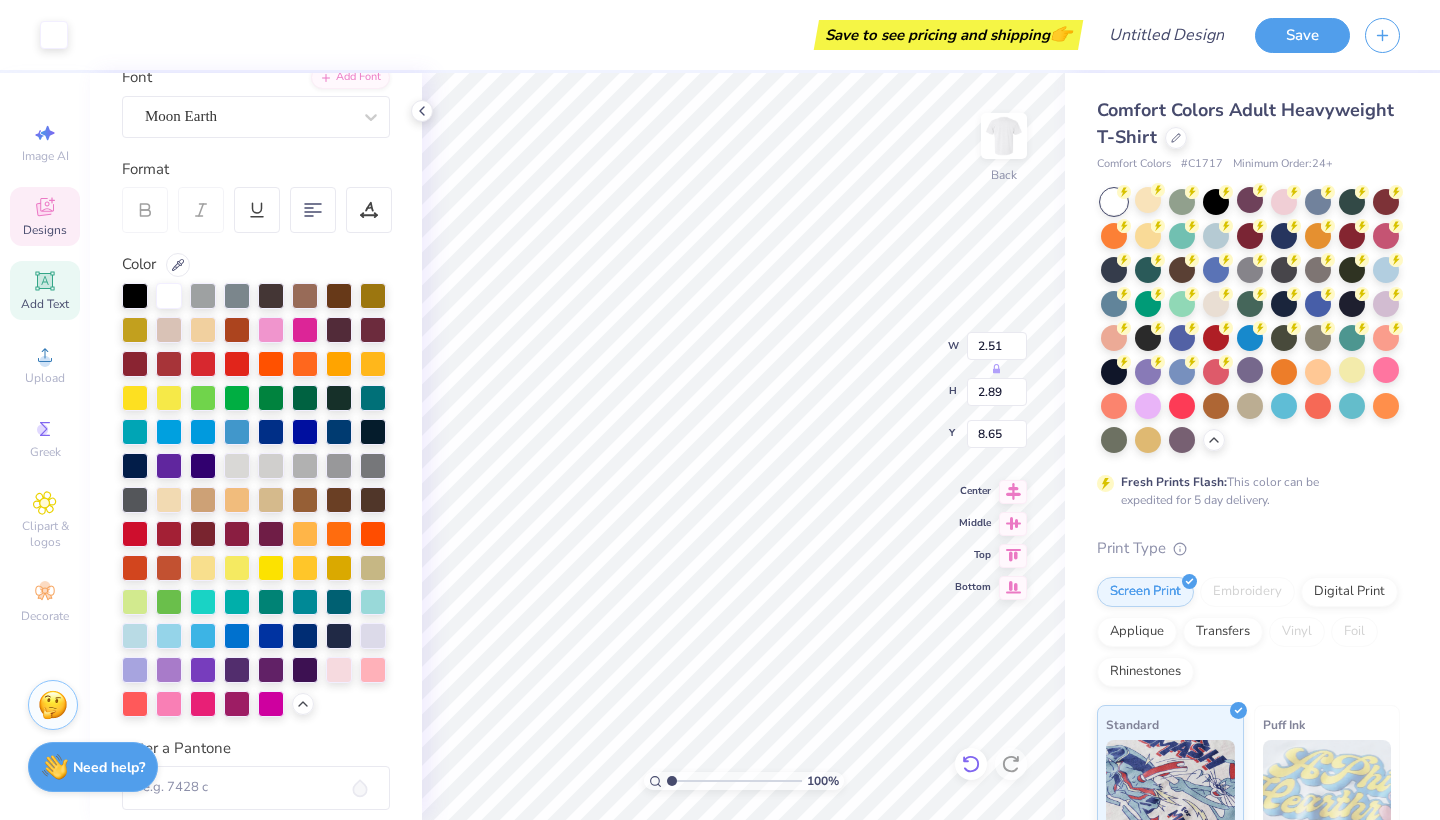 click 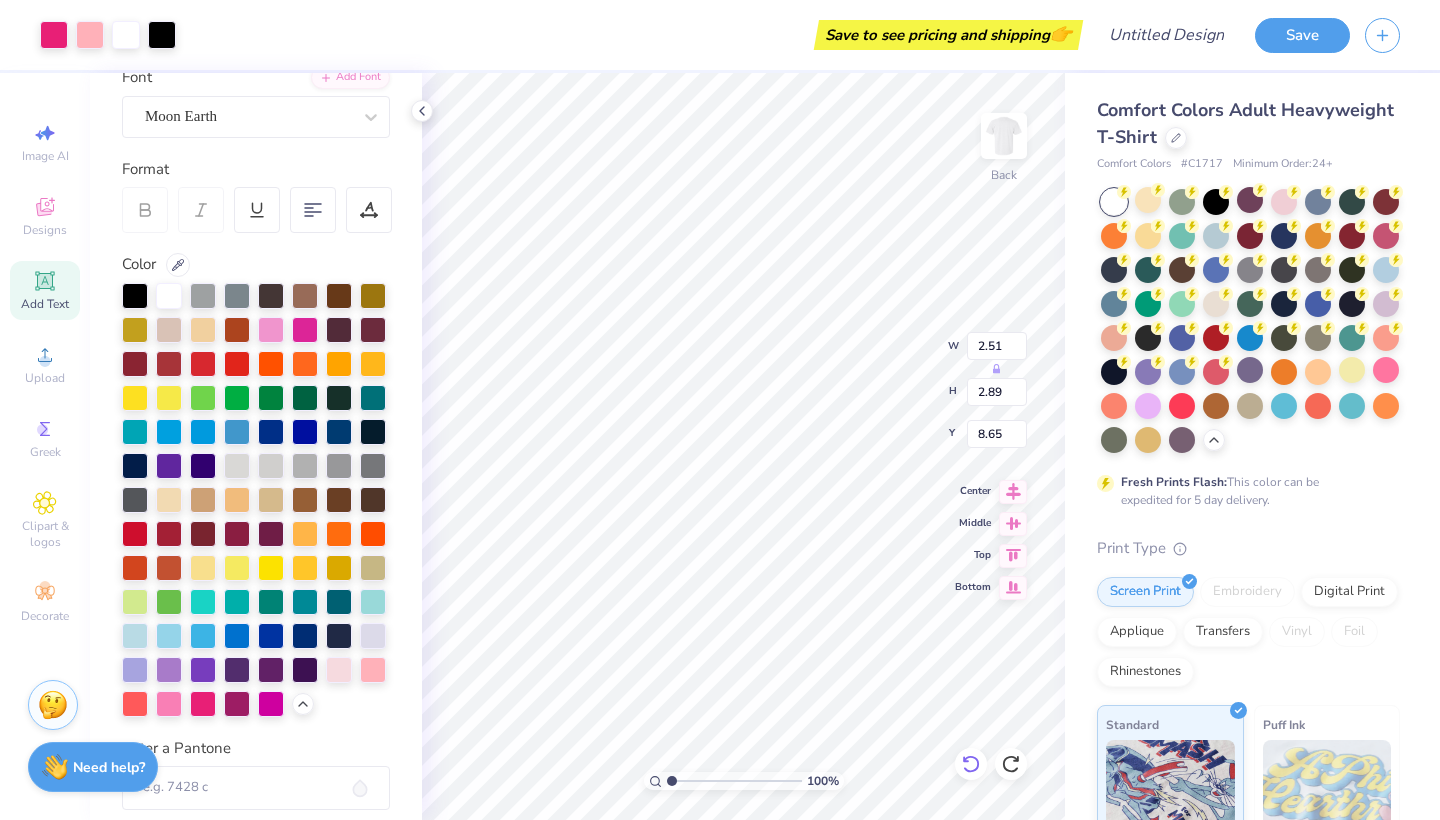 type on "2.54" 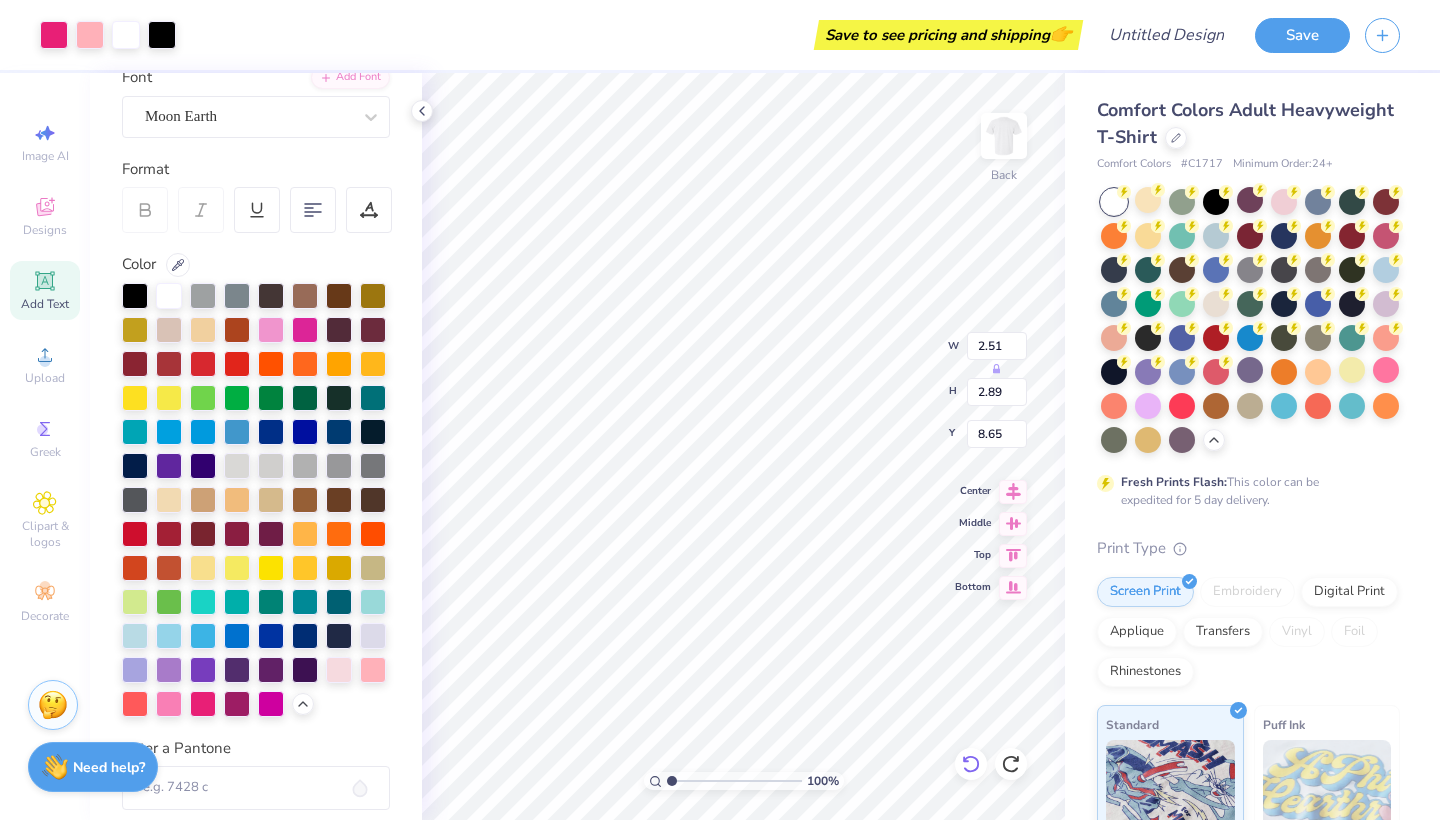 type on "2.84" 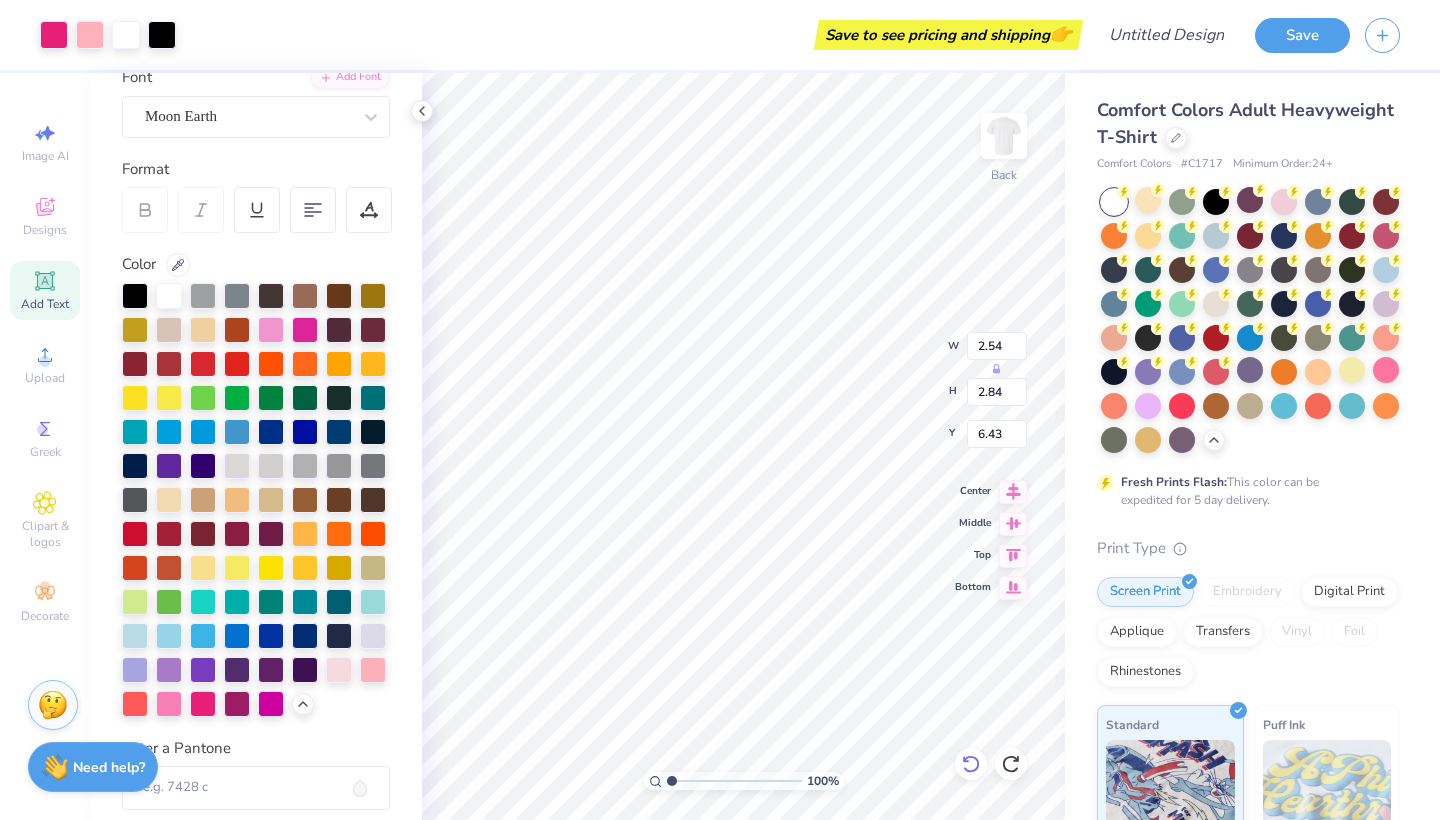 click 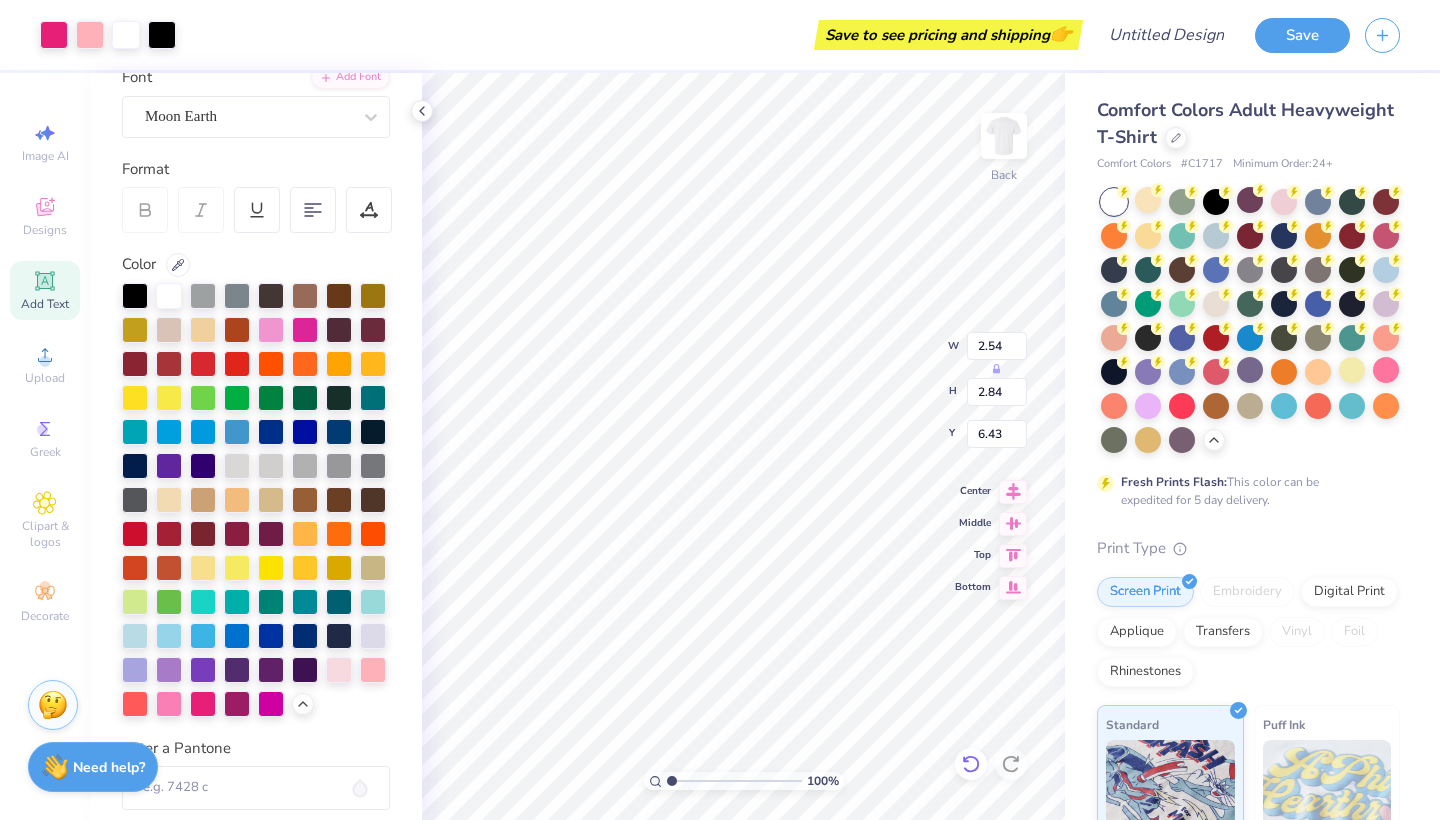 type on "8.77" 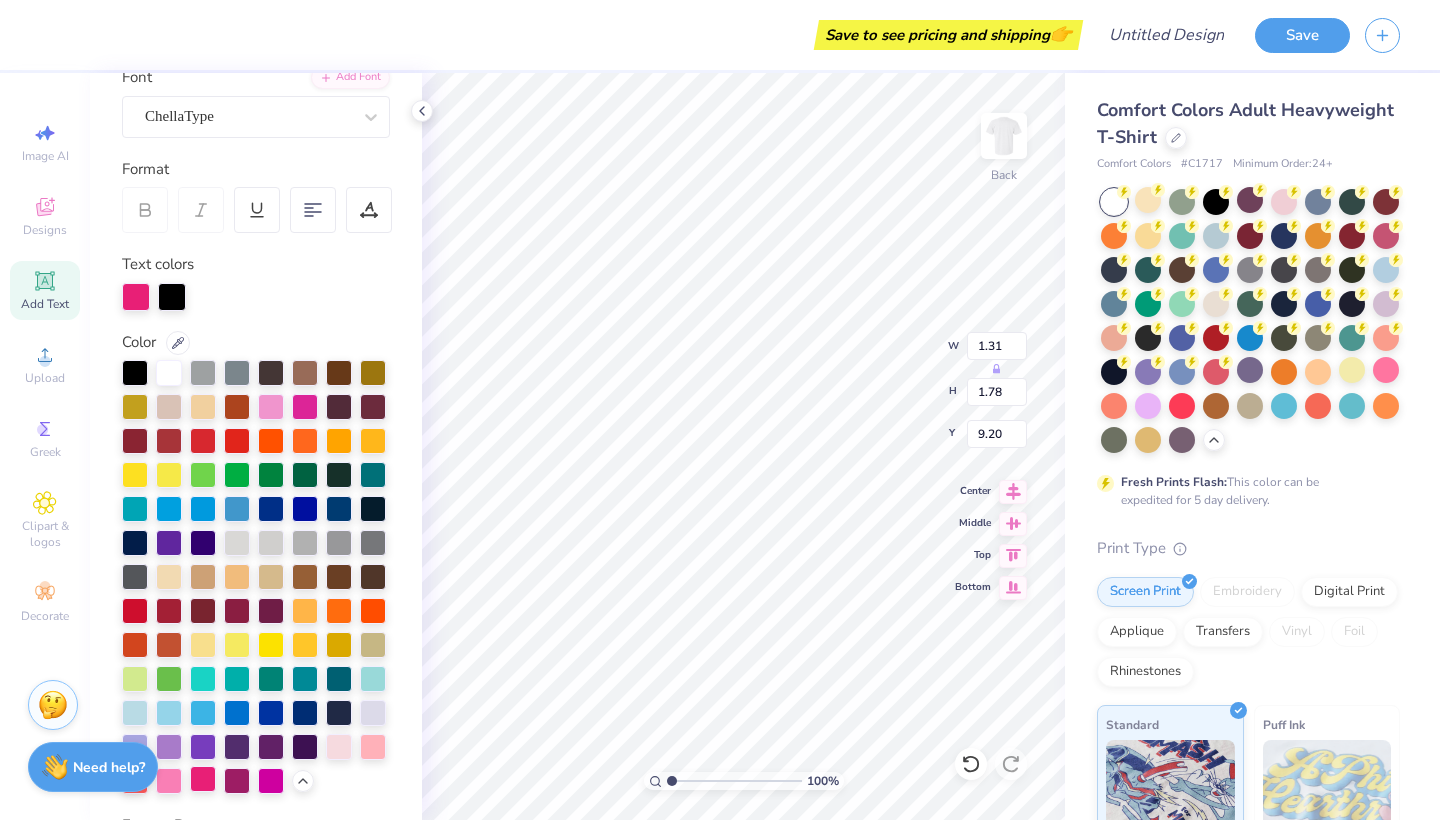 type on "P" 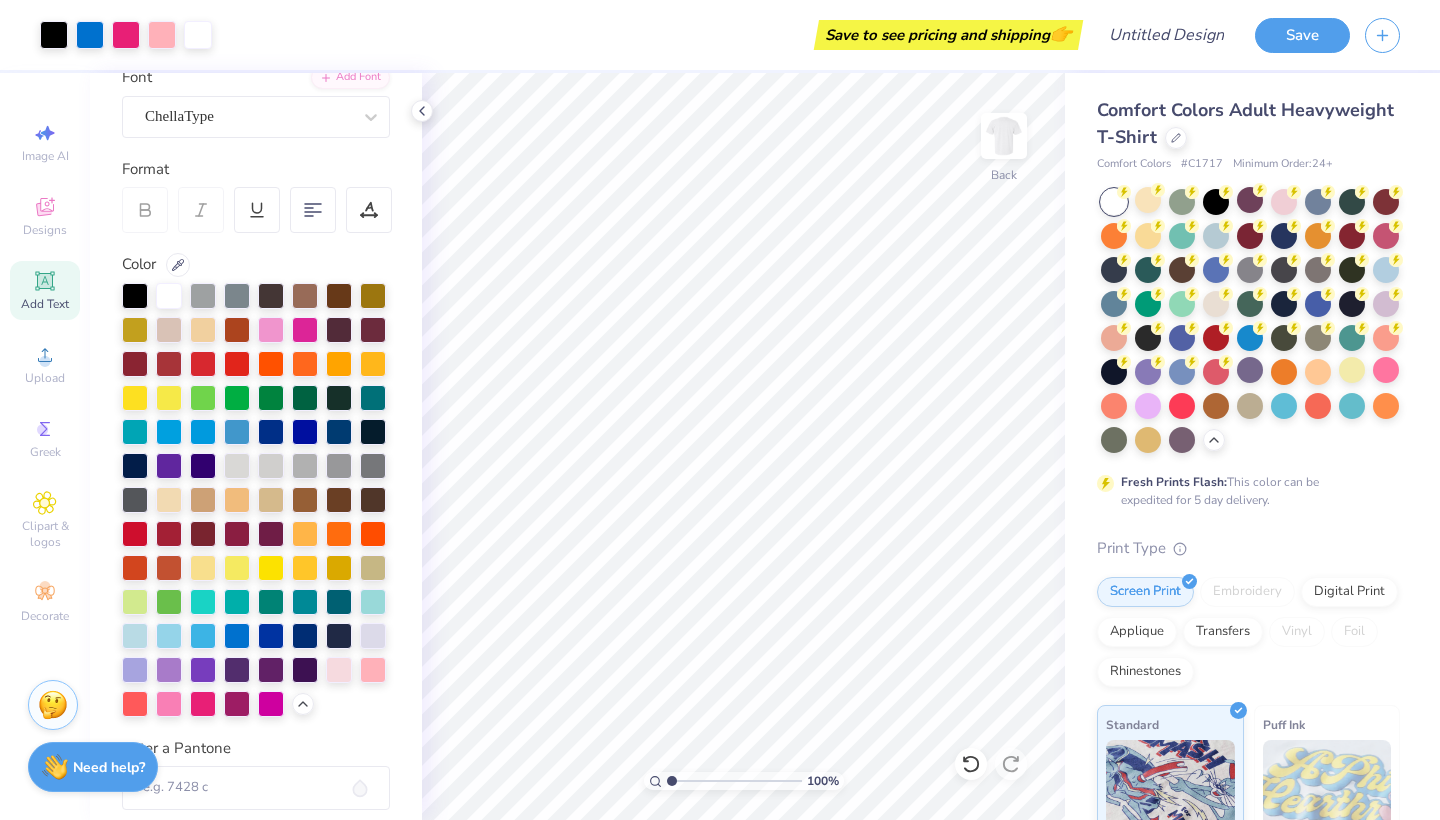 click 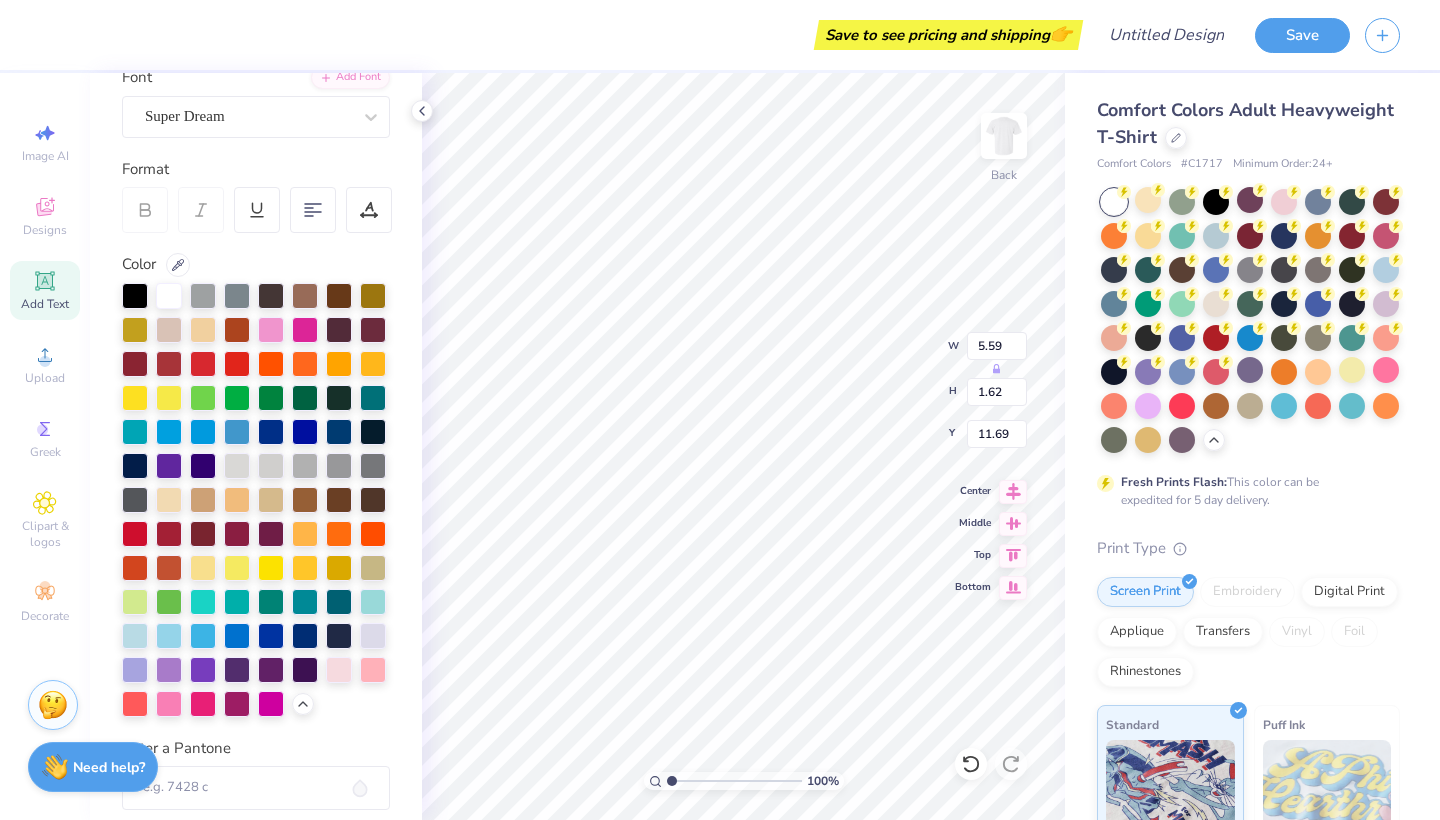 type on "I" 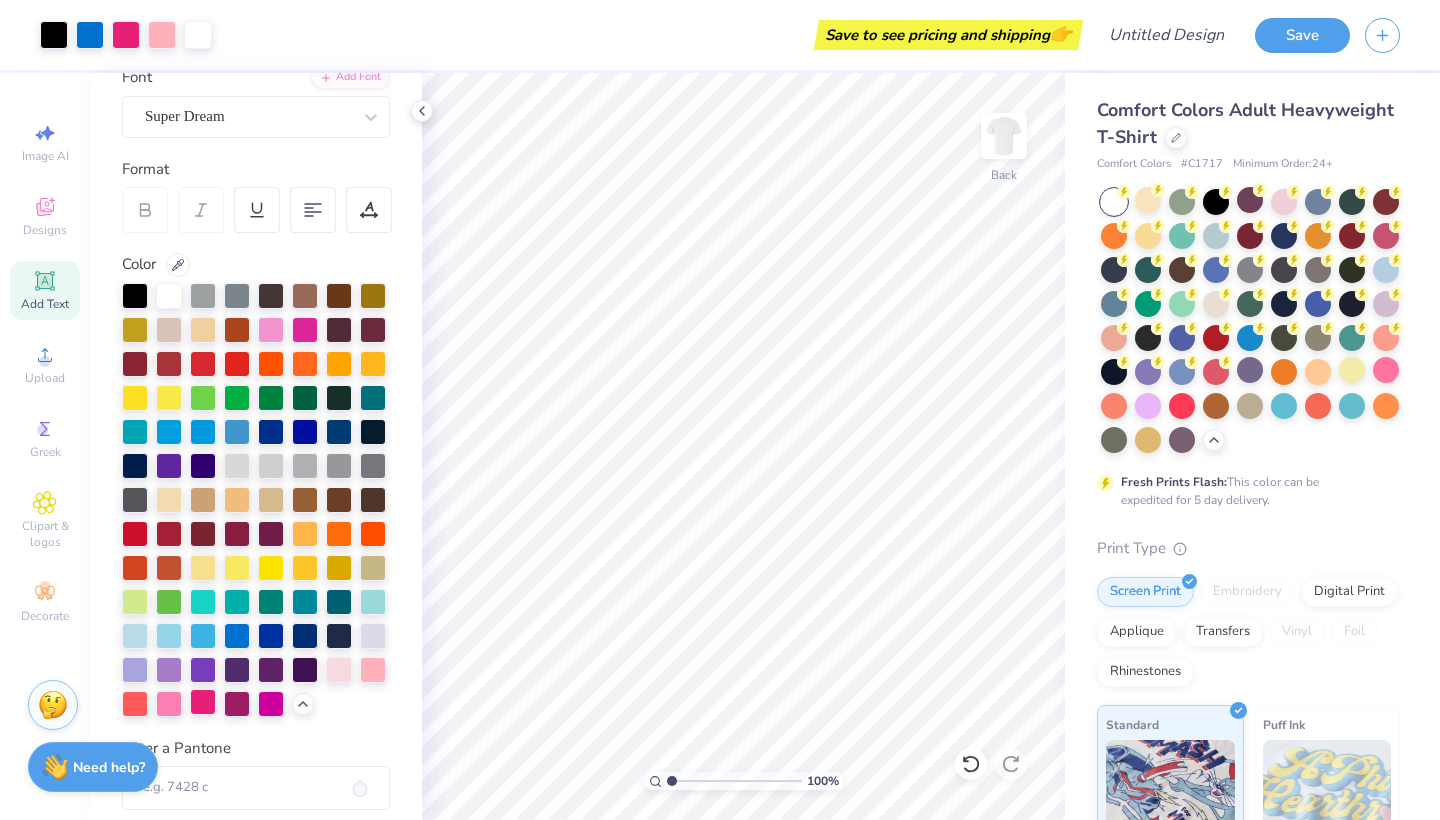 click at bounding box center (203, 702) 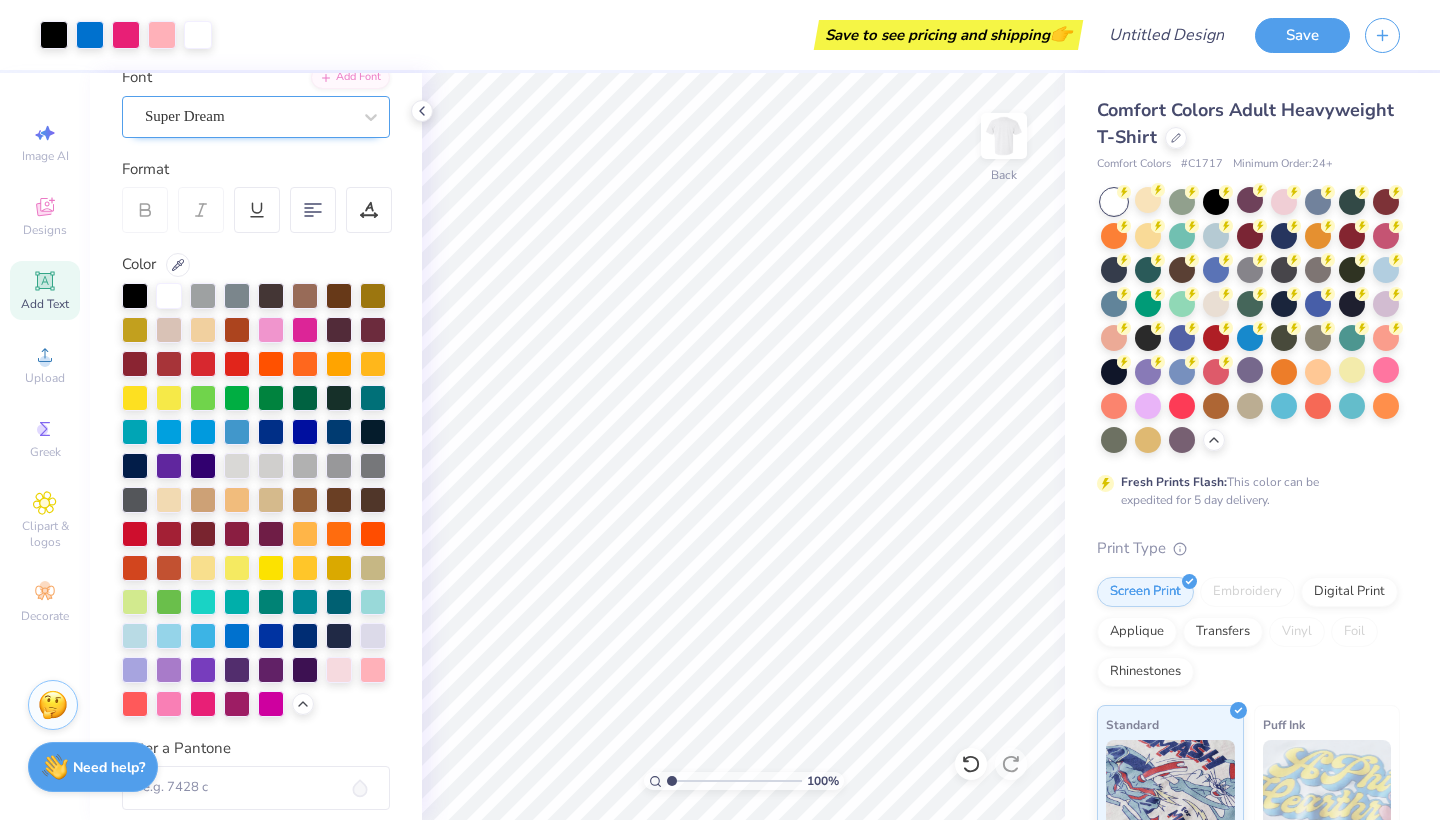 click on "Super Dream" at bounding box center [185, 116] 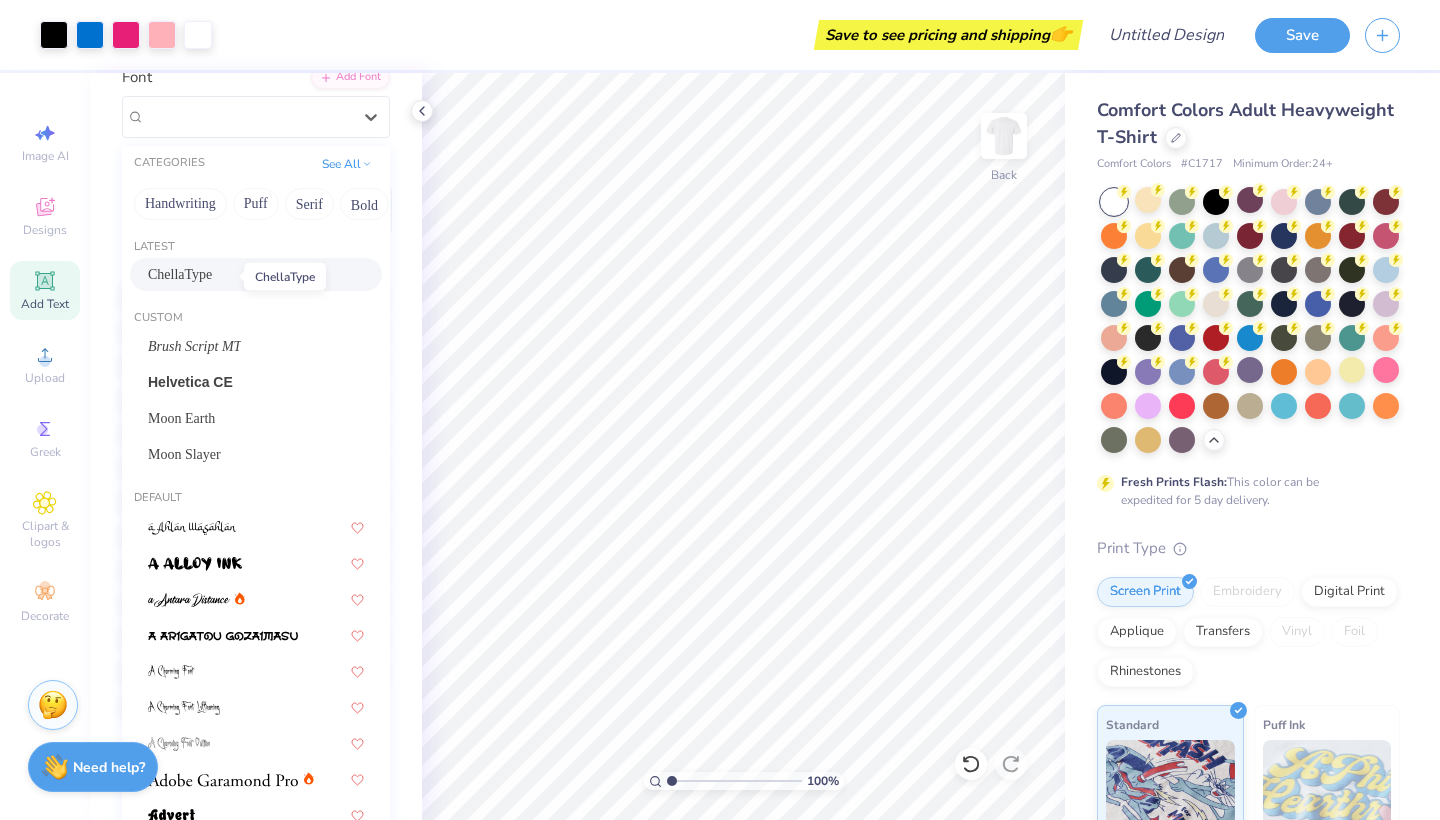 click on "ChellaType" at bounding box center [180, 274] 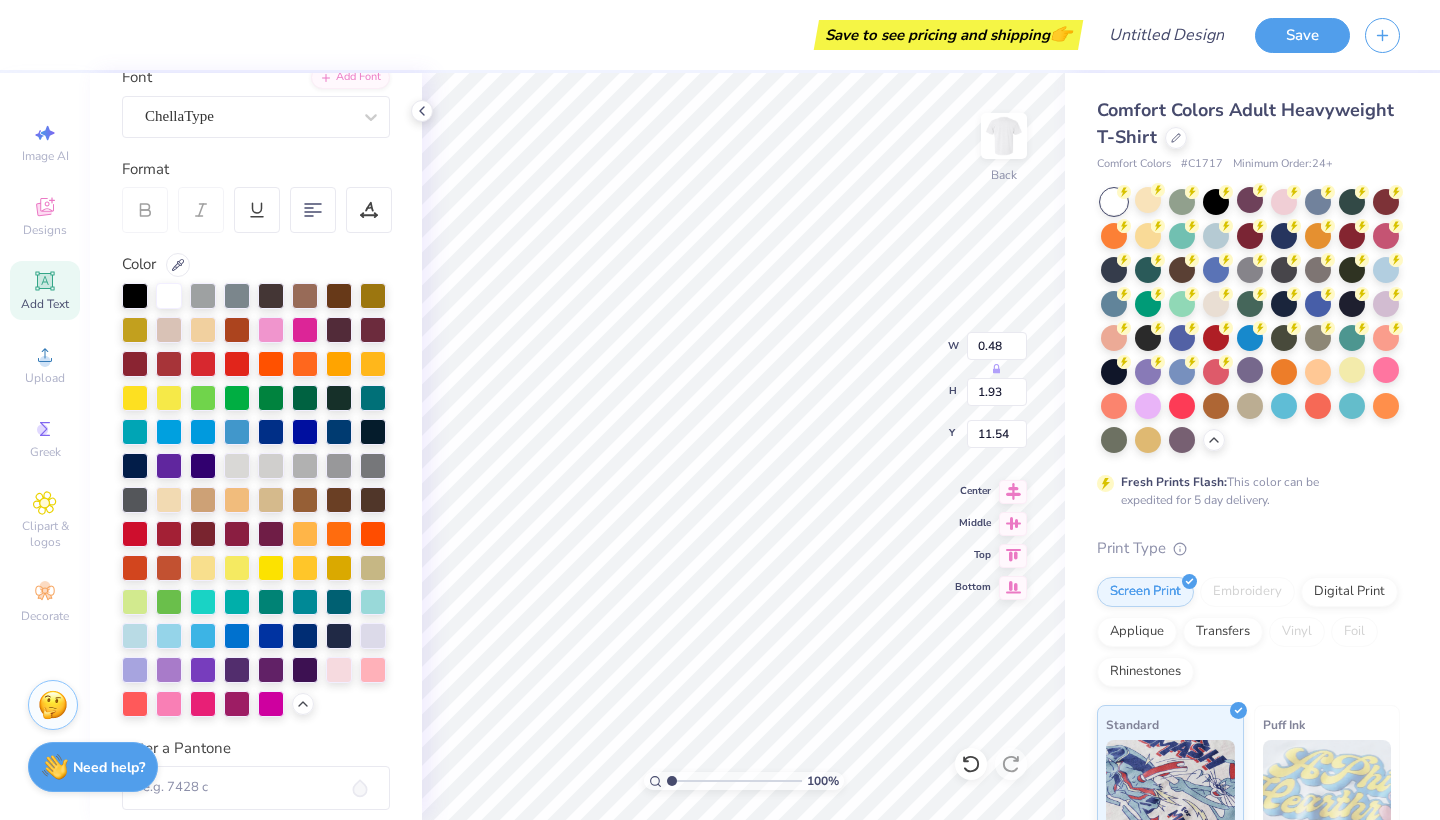 type on "9.00" 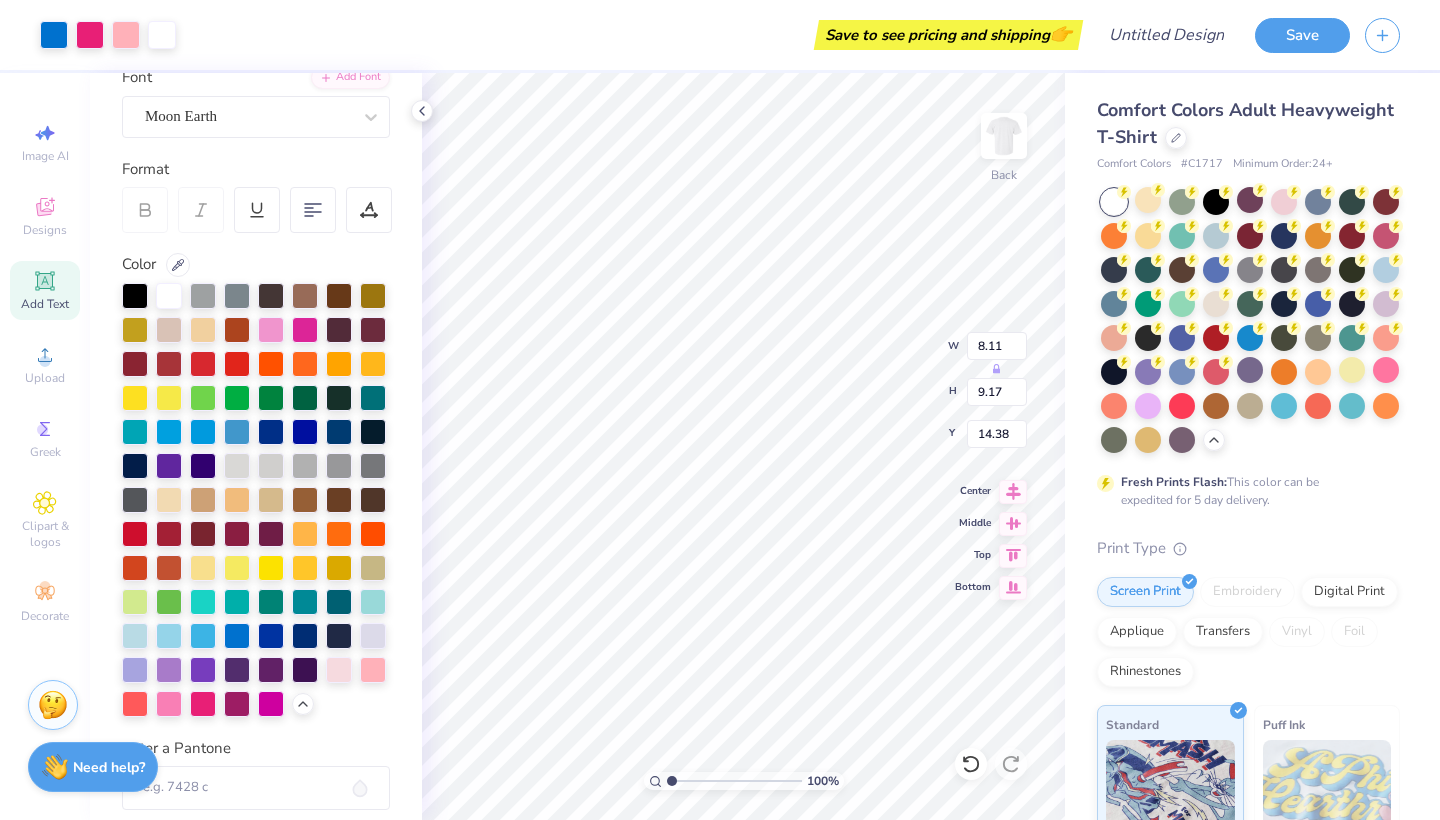 type on "4.97" 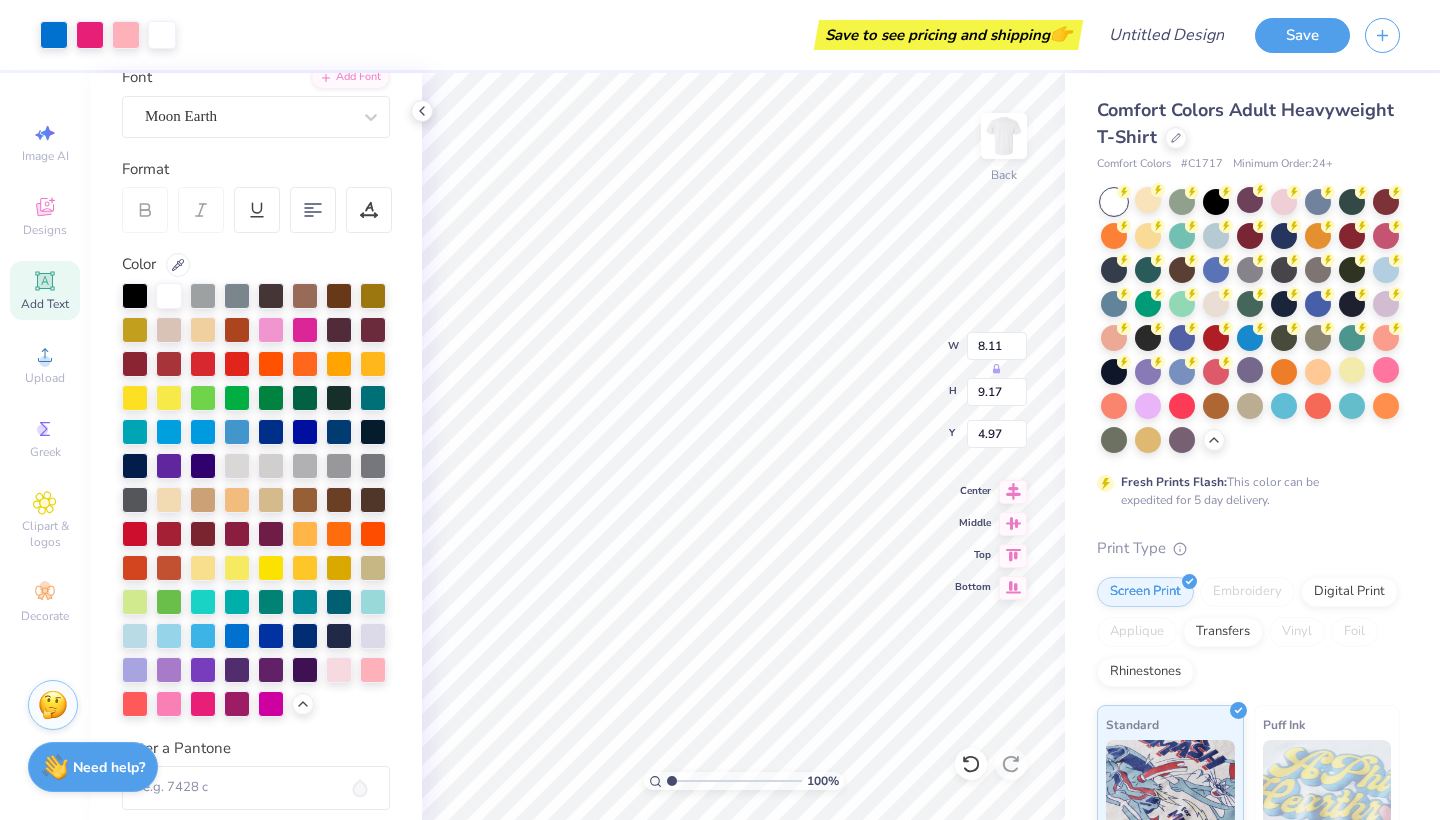 type on "11.03" 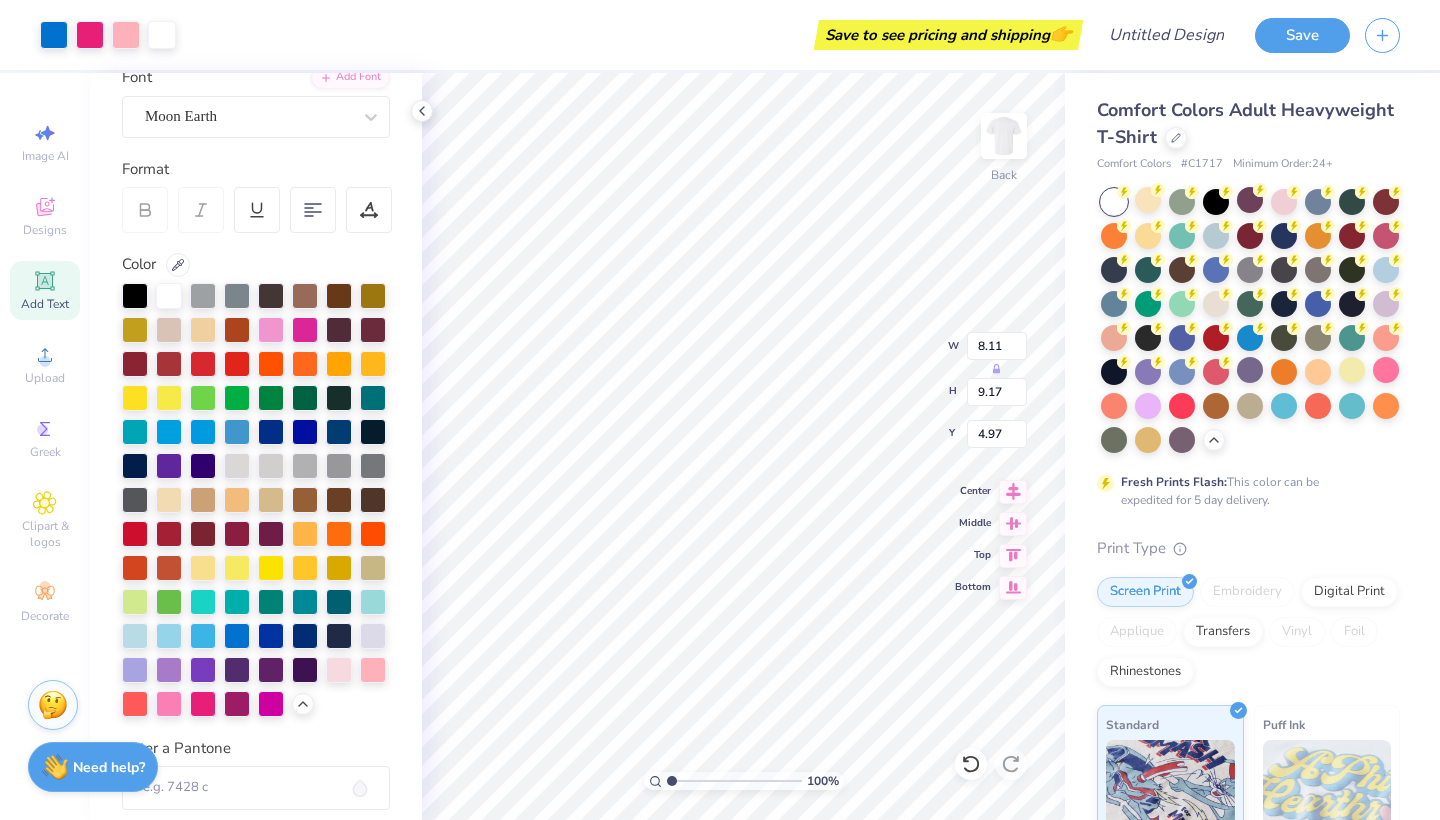 type on "12.48" 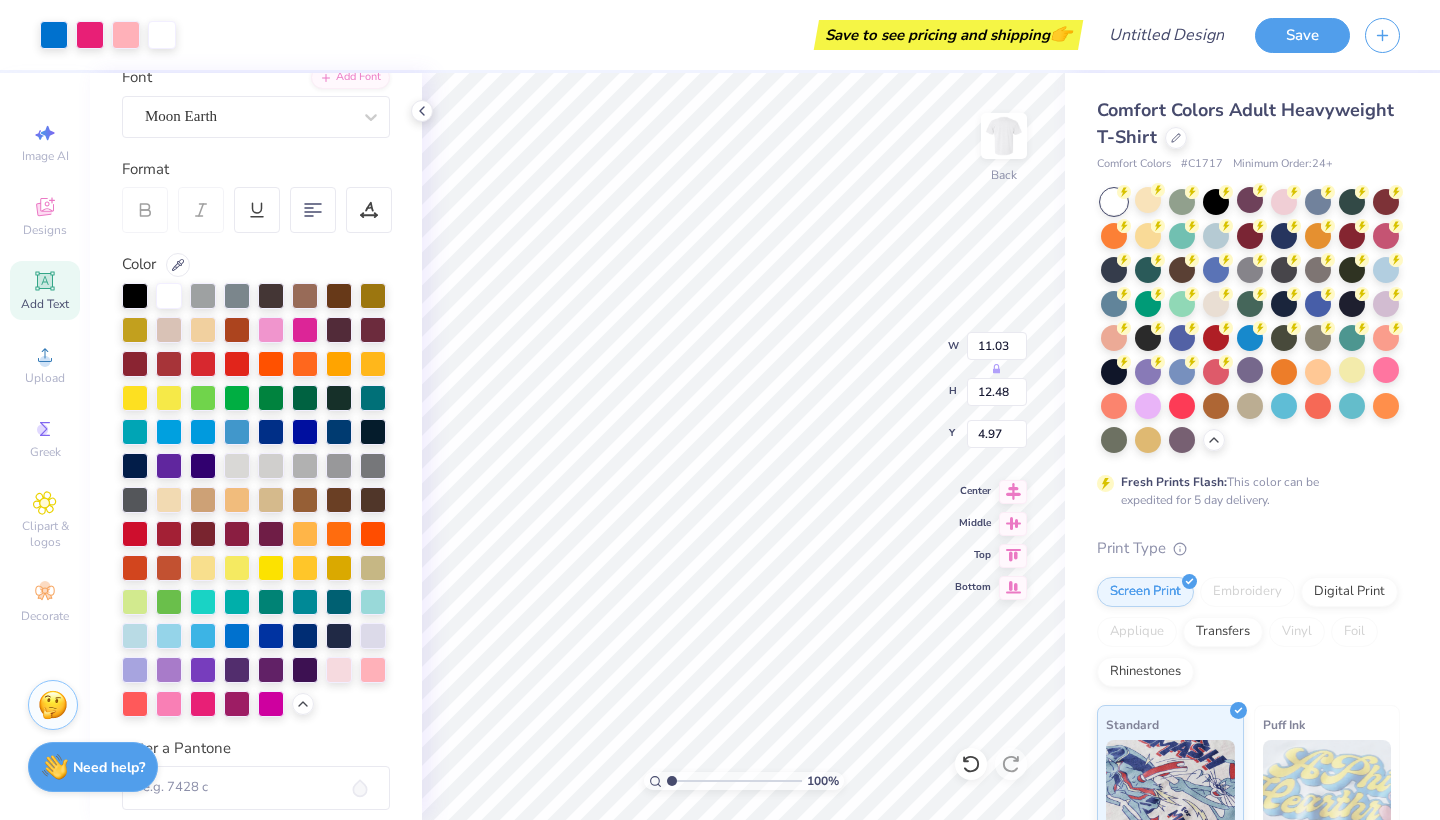type on "4.94" 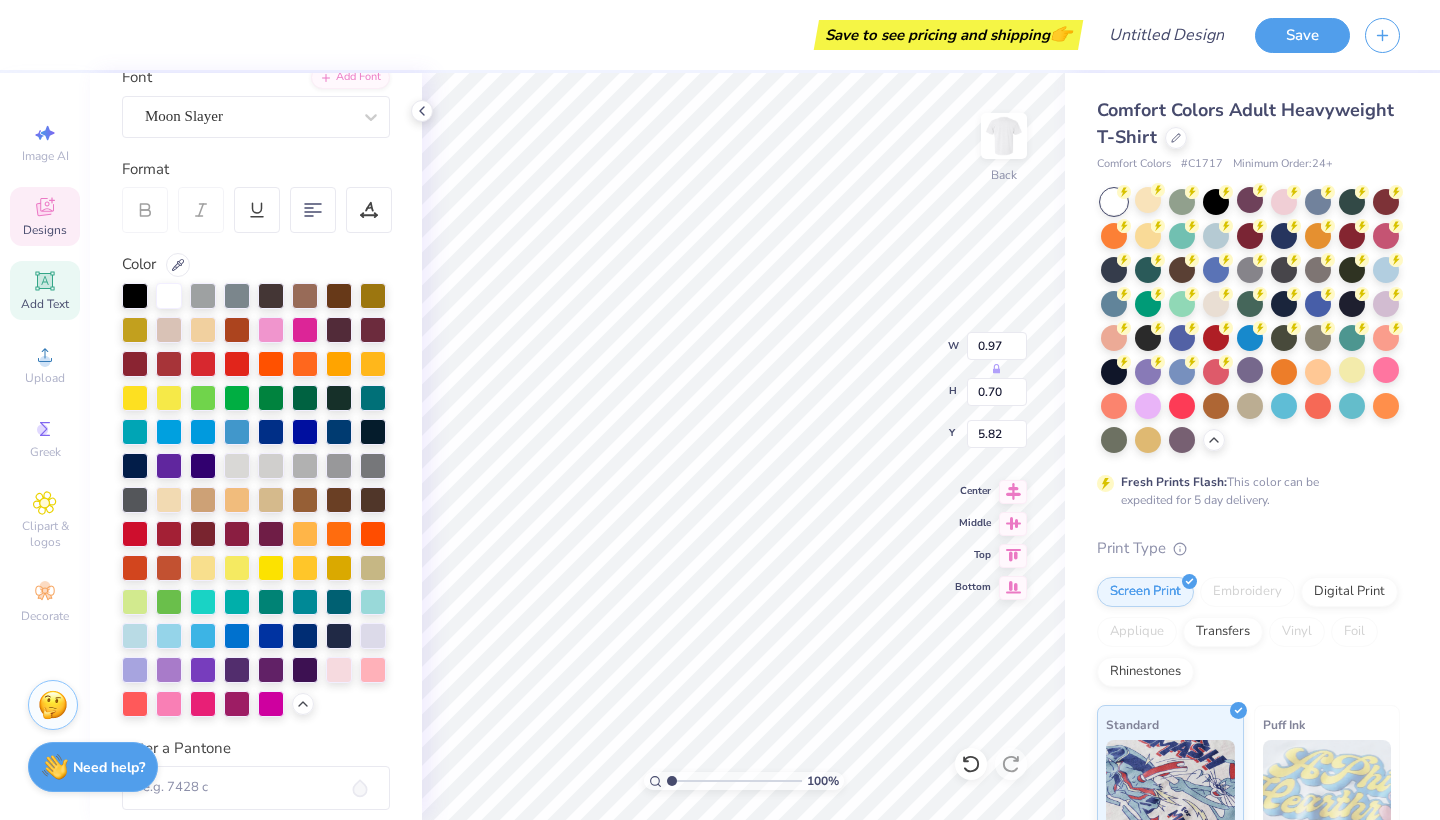 type on "5.71" 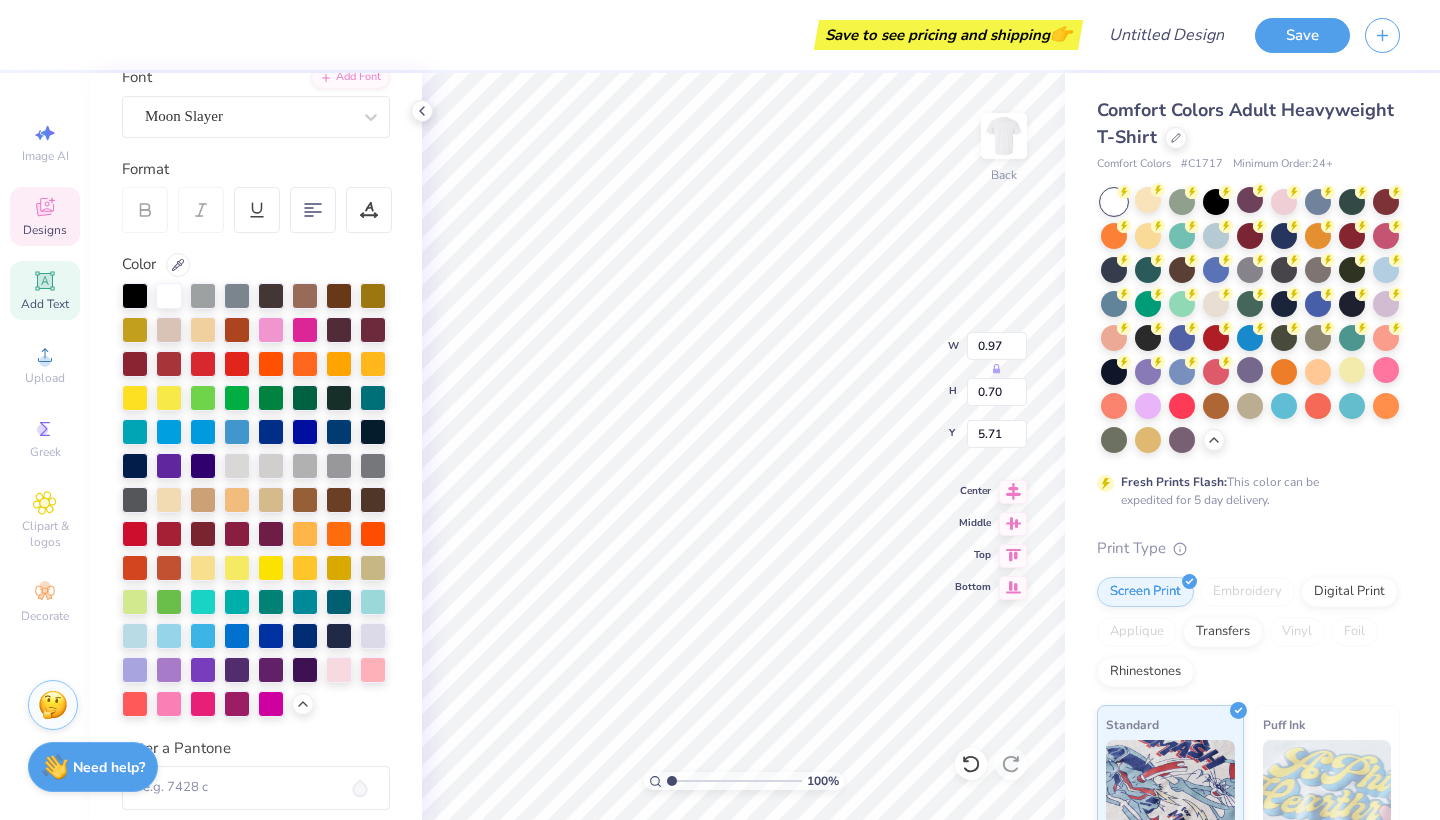 type on "2.51" 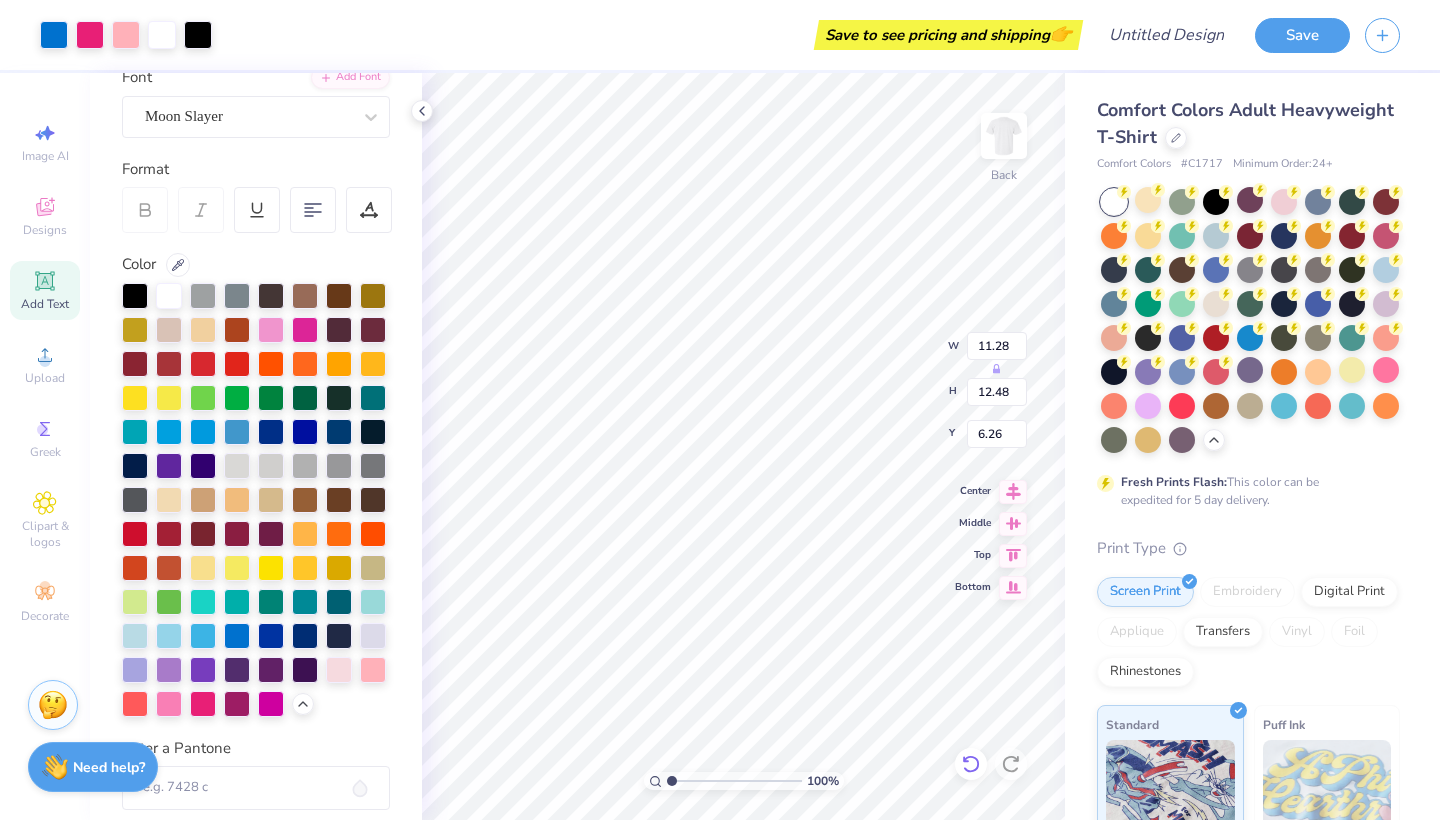 click 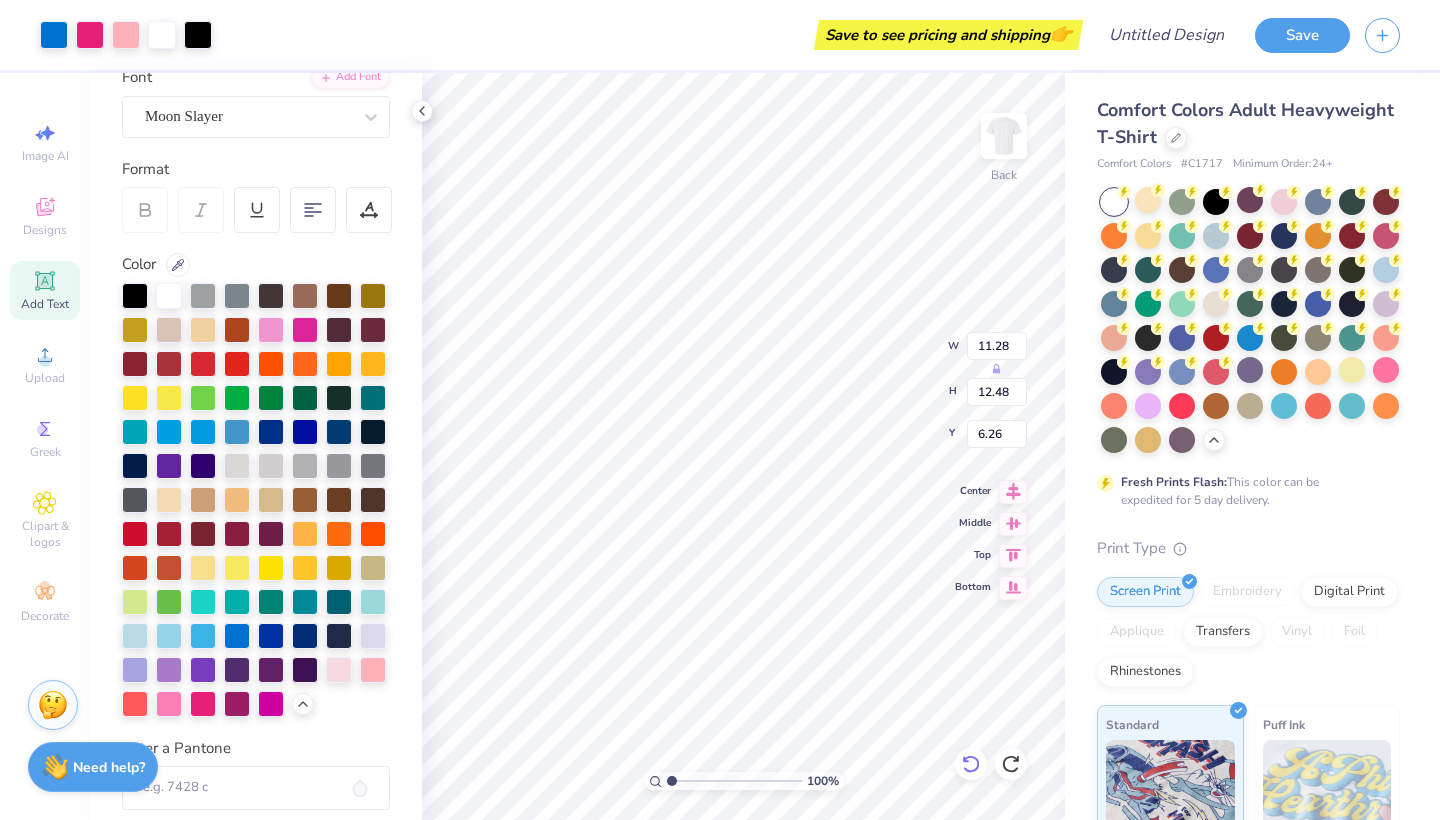 type on "4.94" 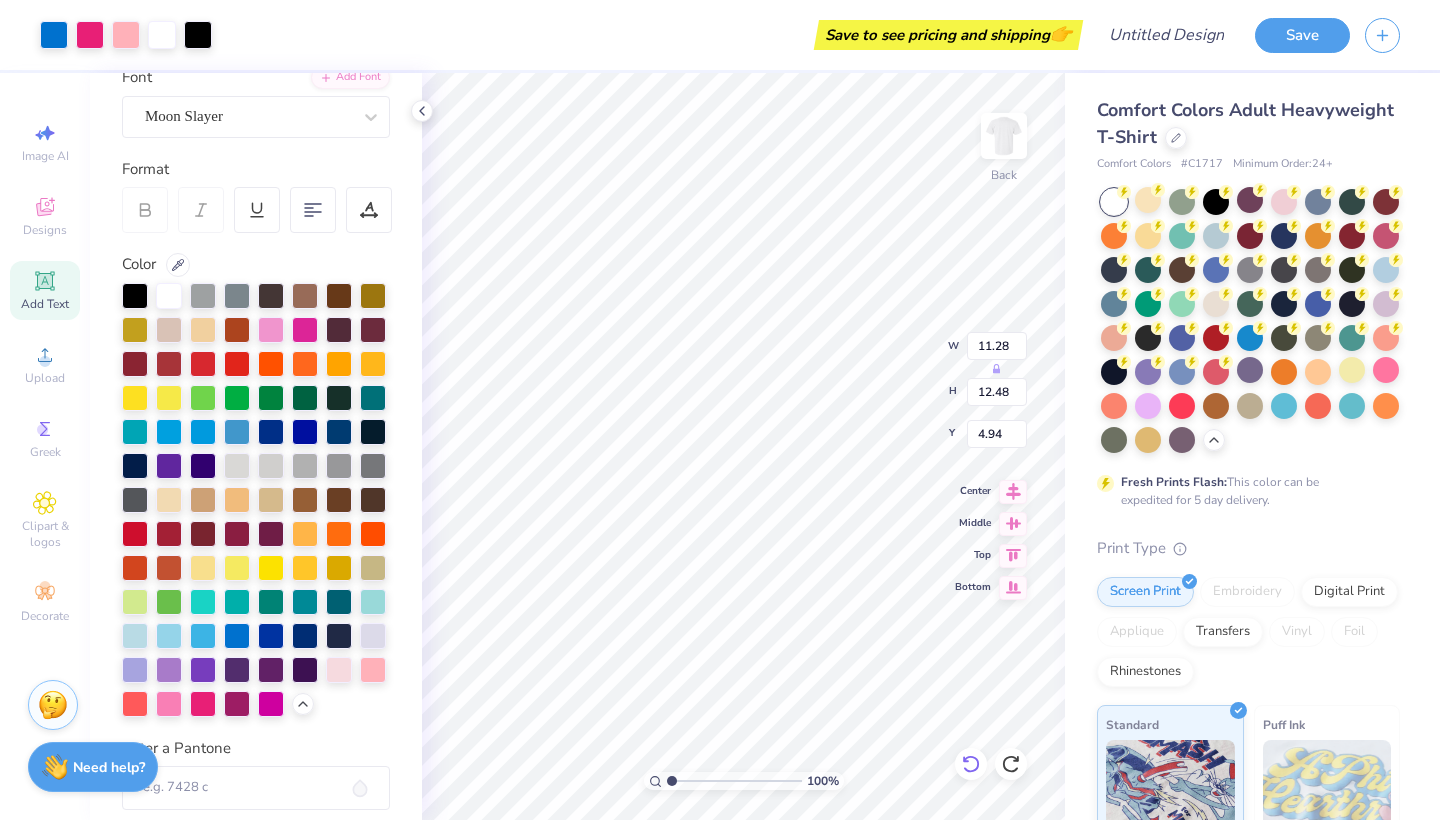 click 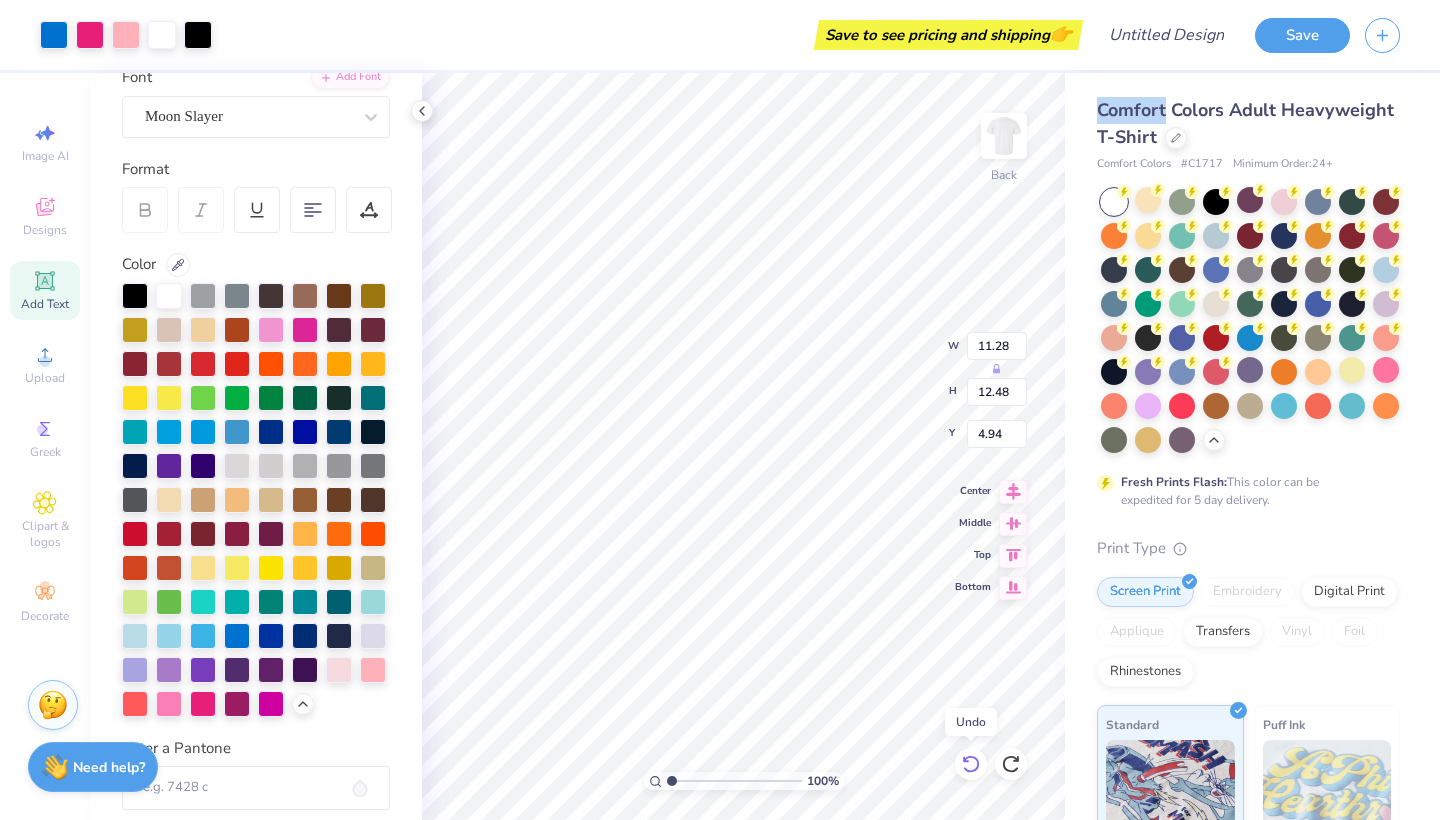 click 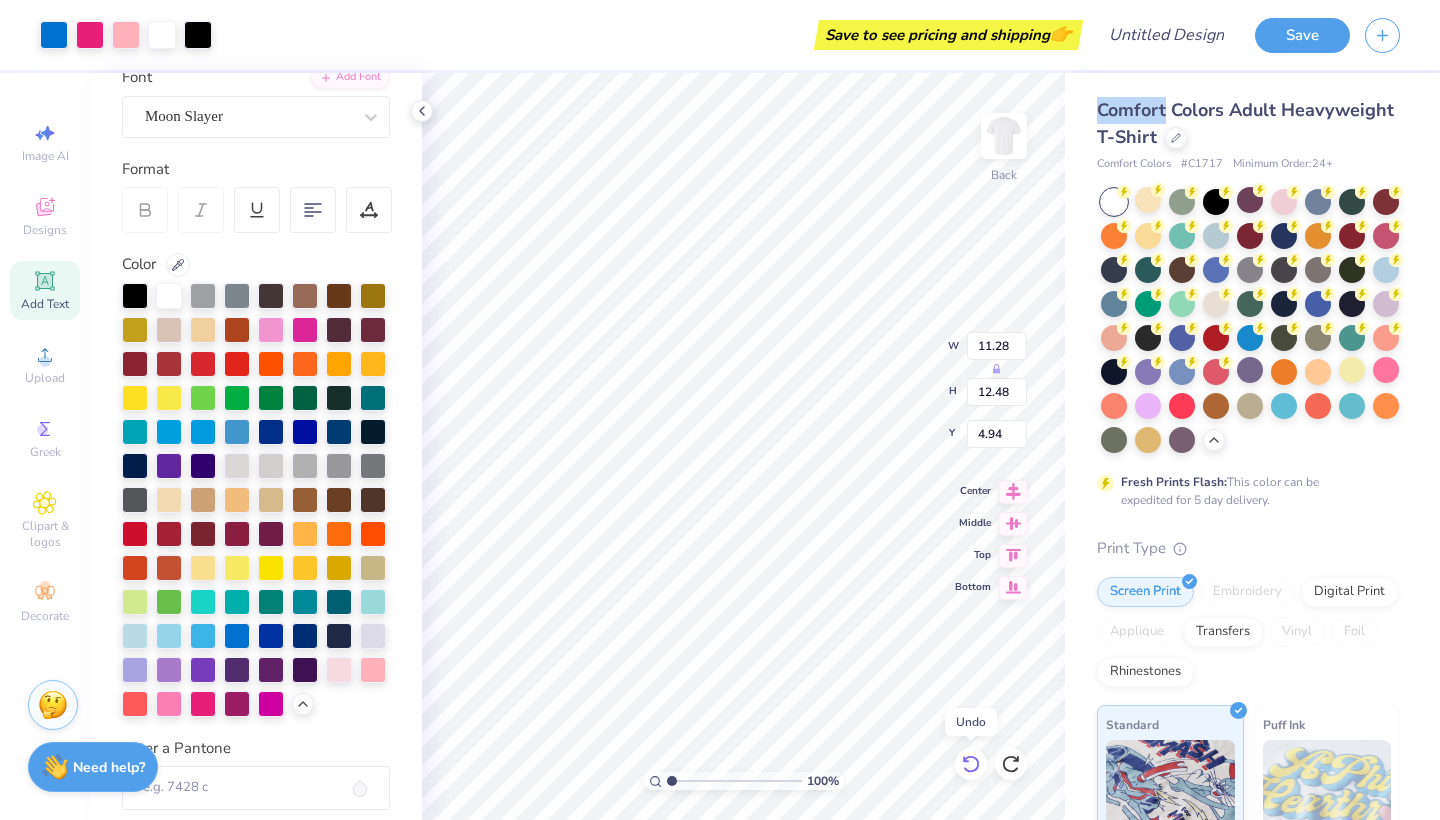 type on "12.47" 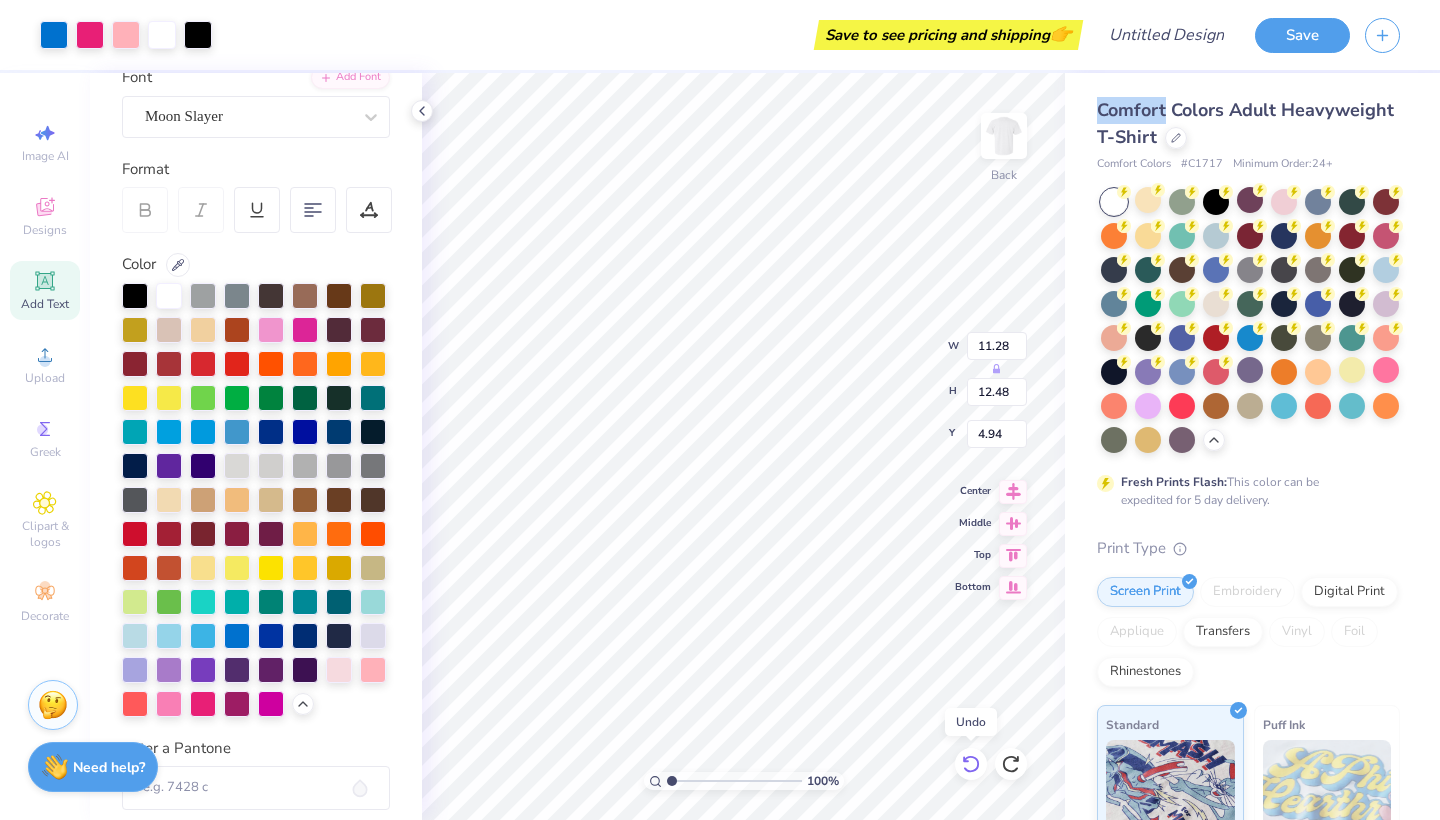 type on "4.97" 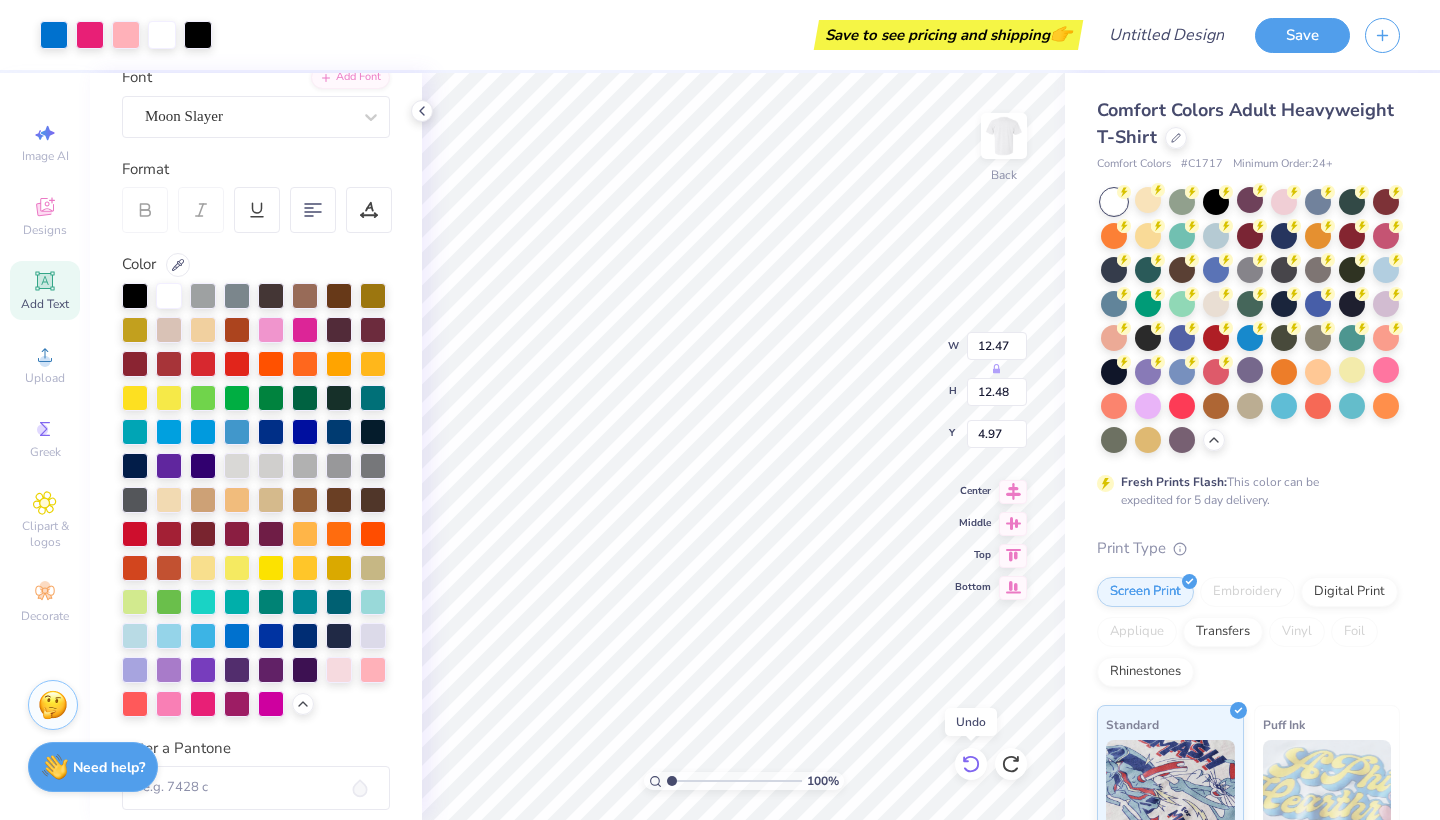 click 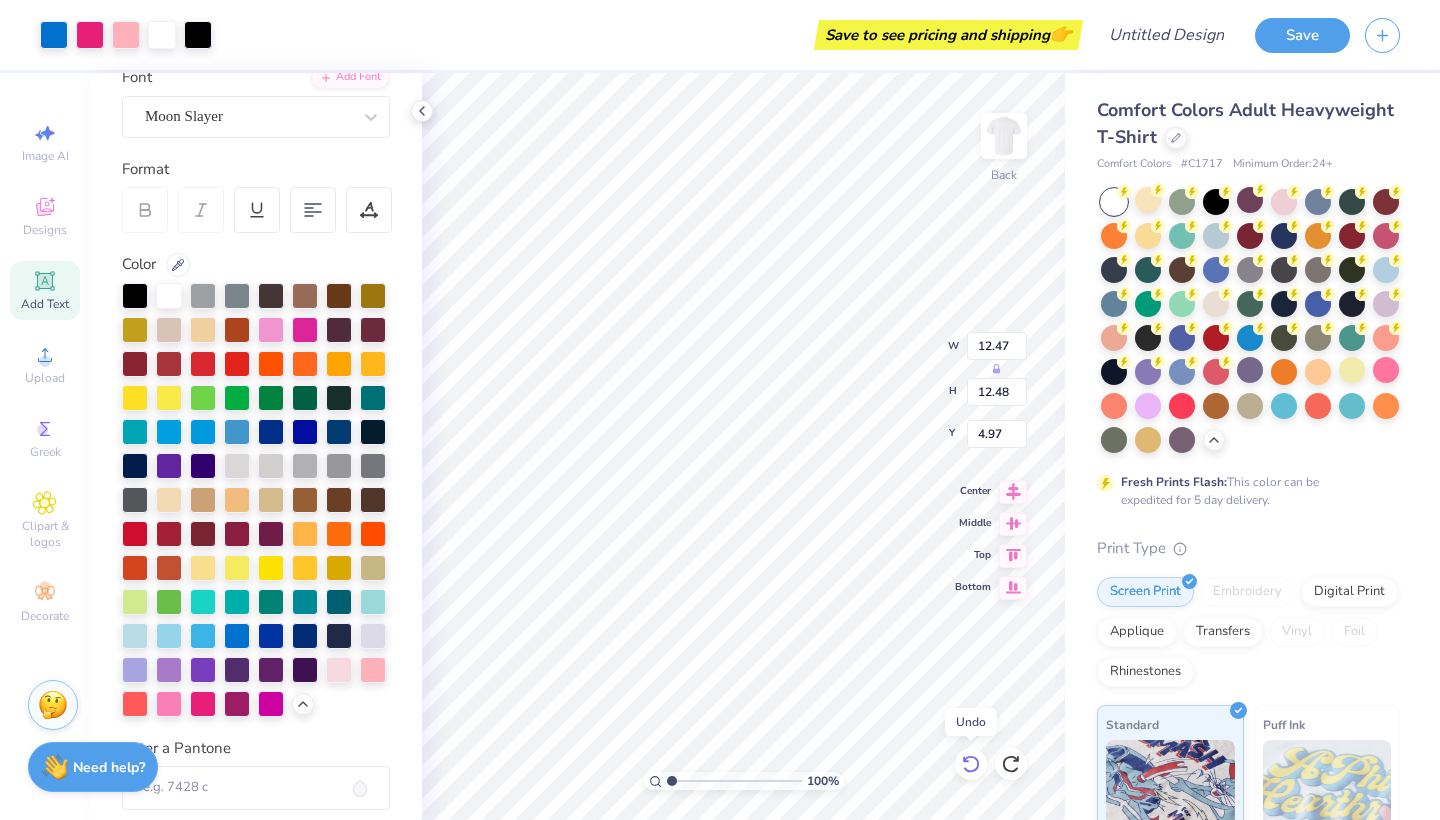 type on "11.26" 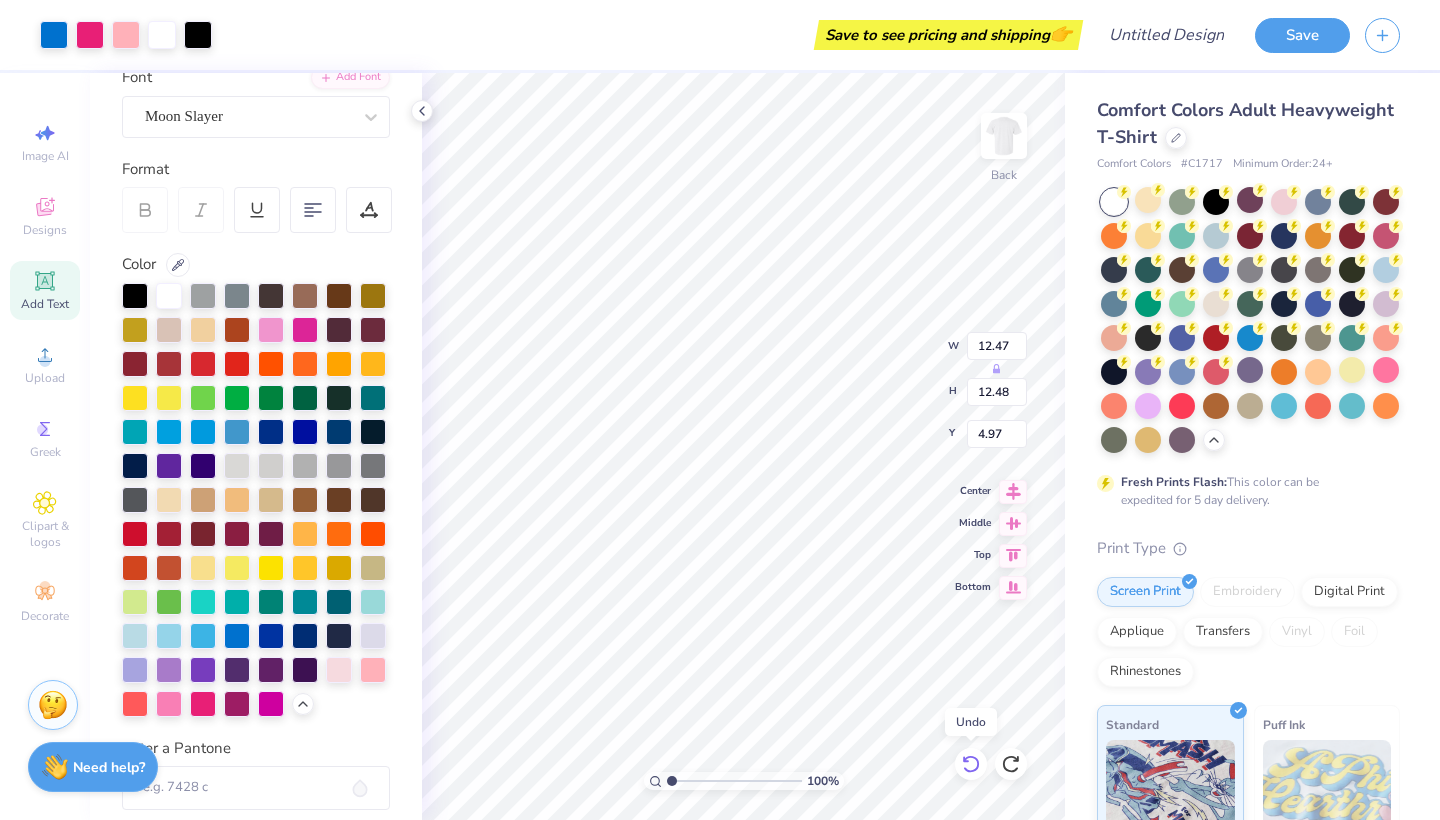 type on "9.17" 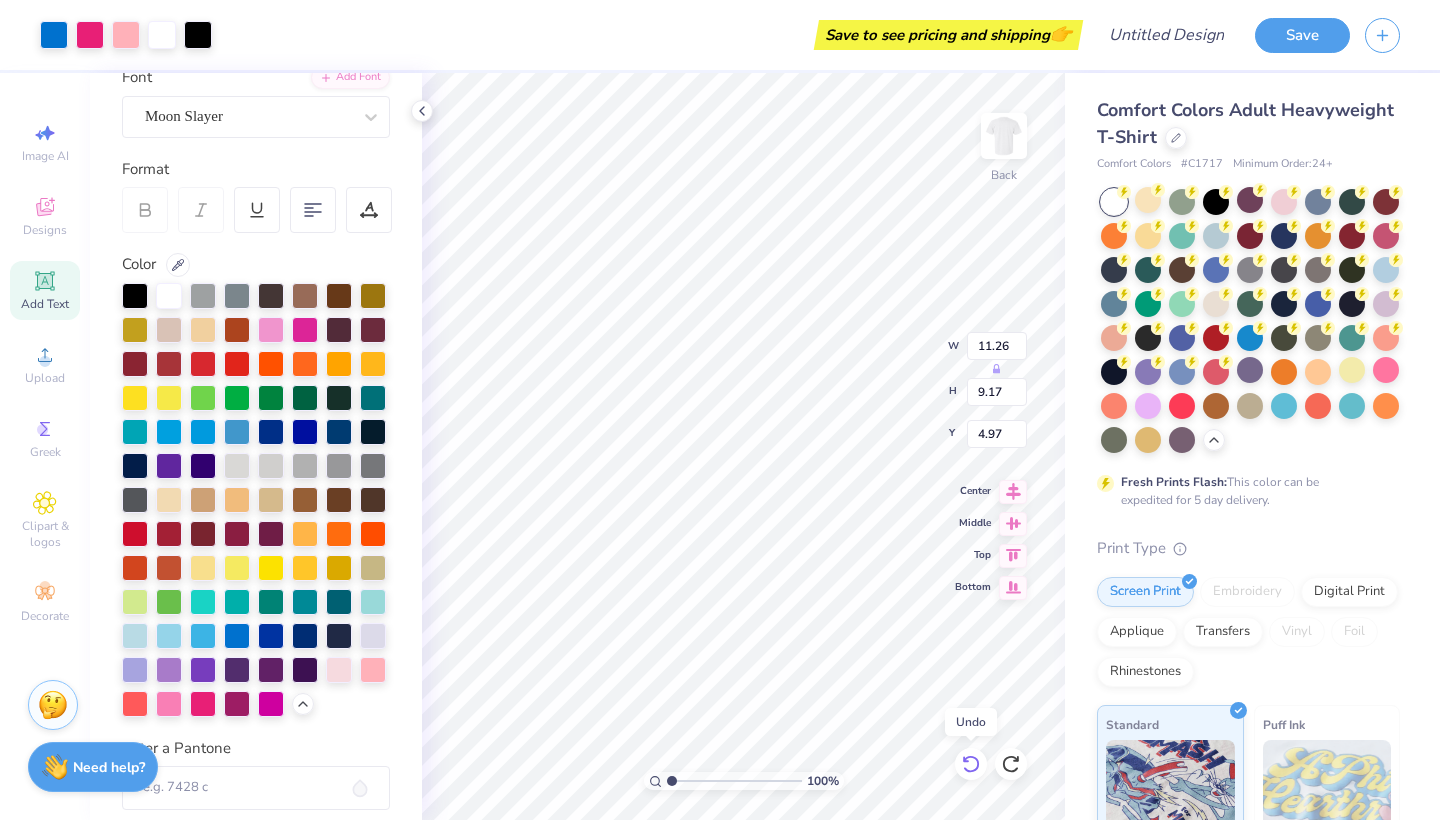 click 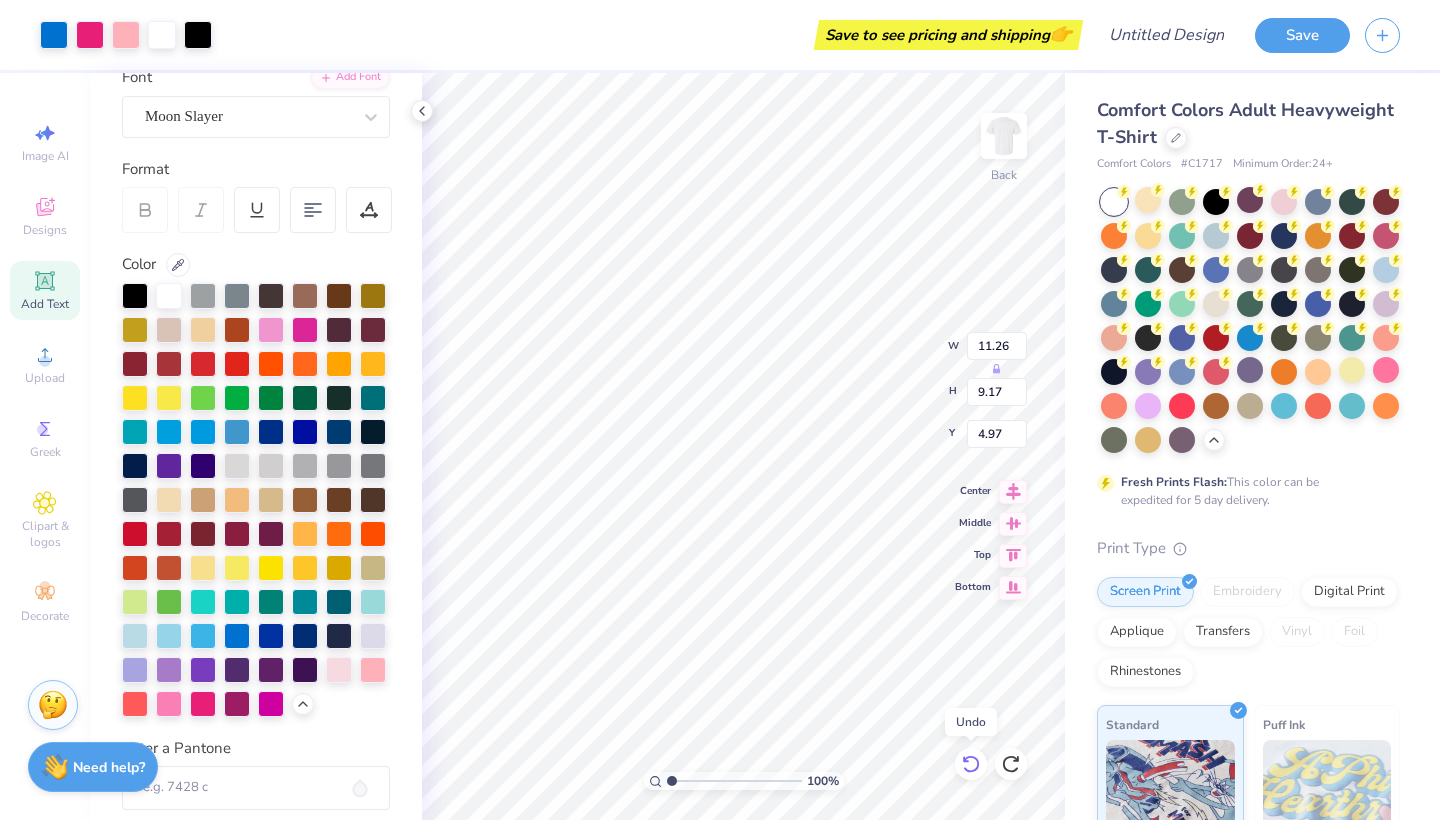 type on "11.56" 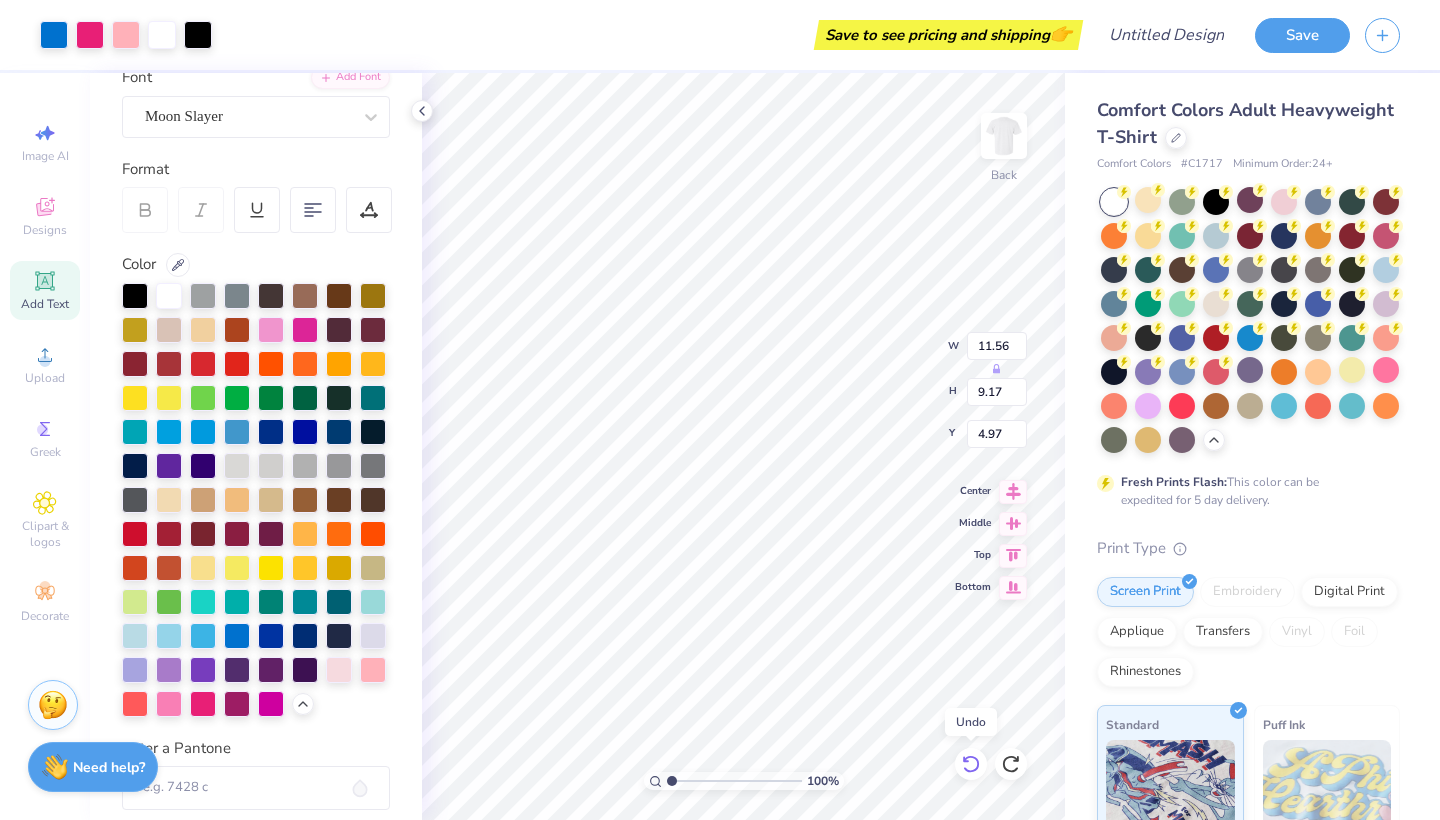 type 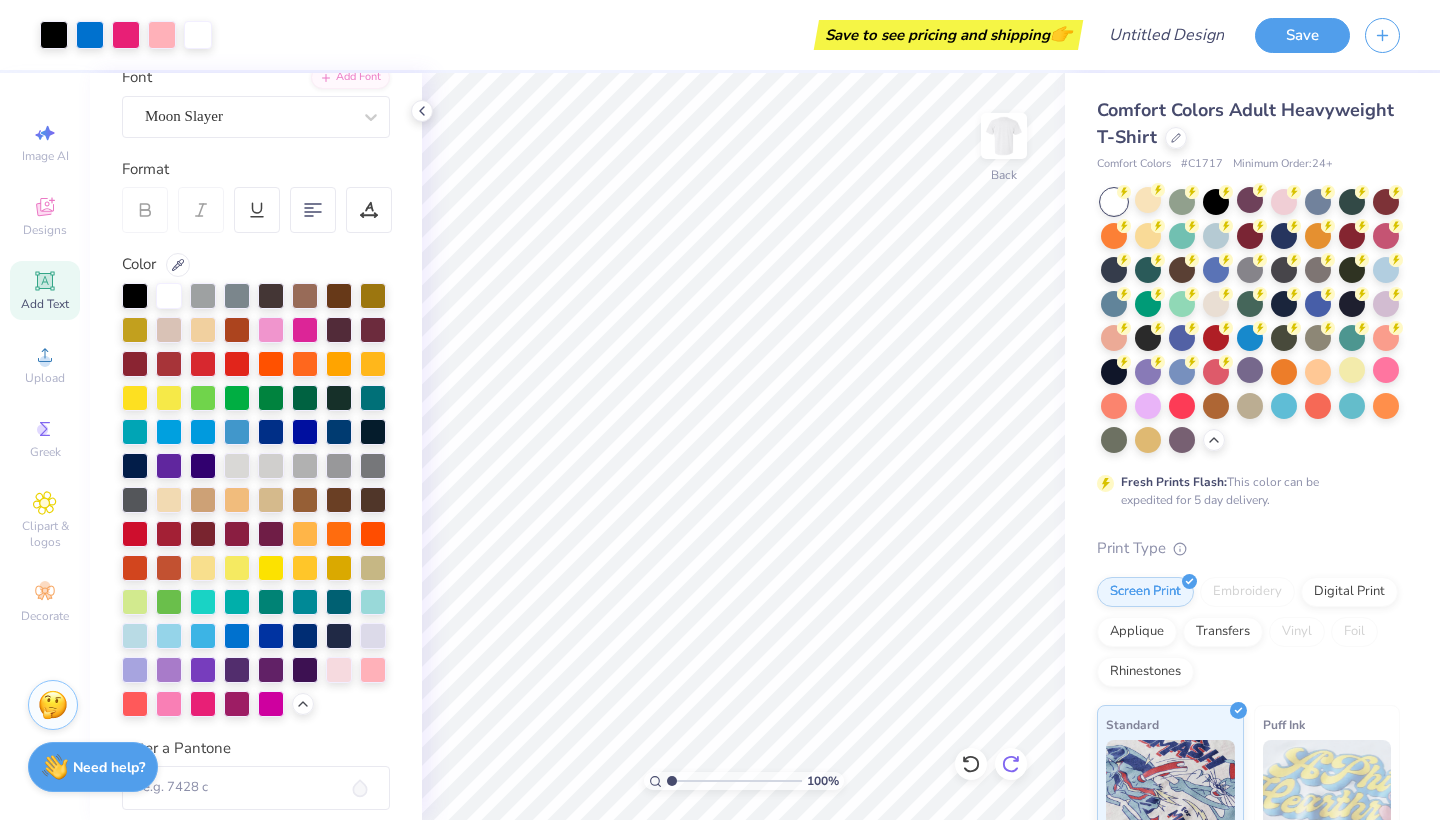 click 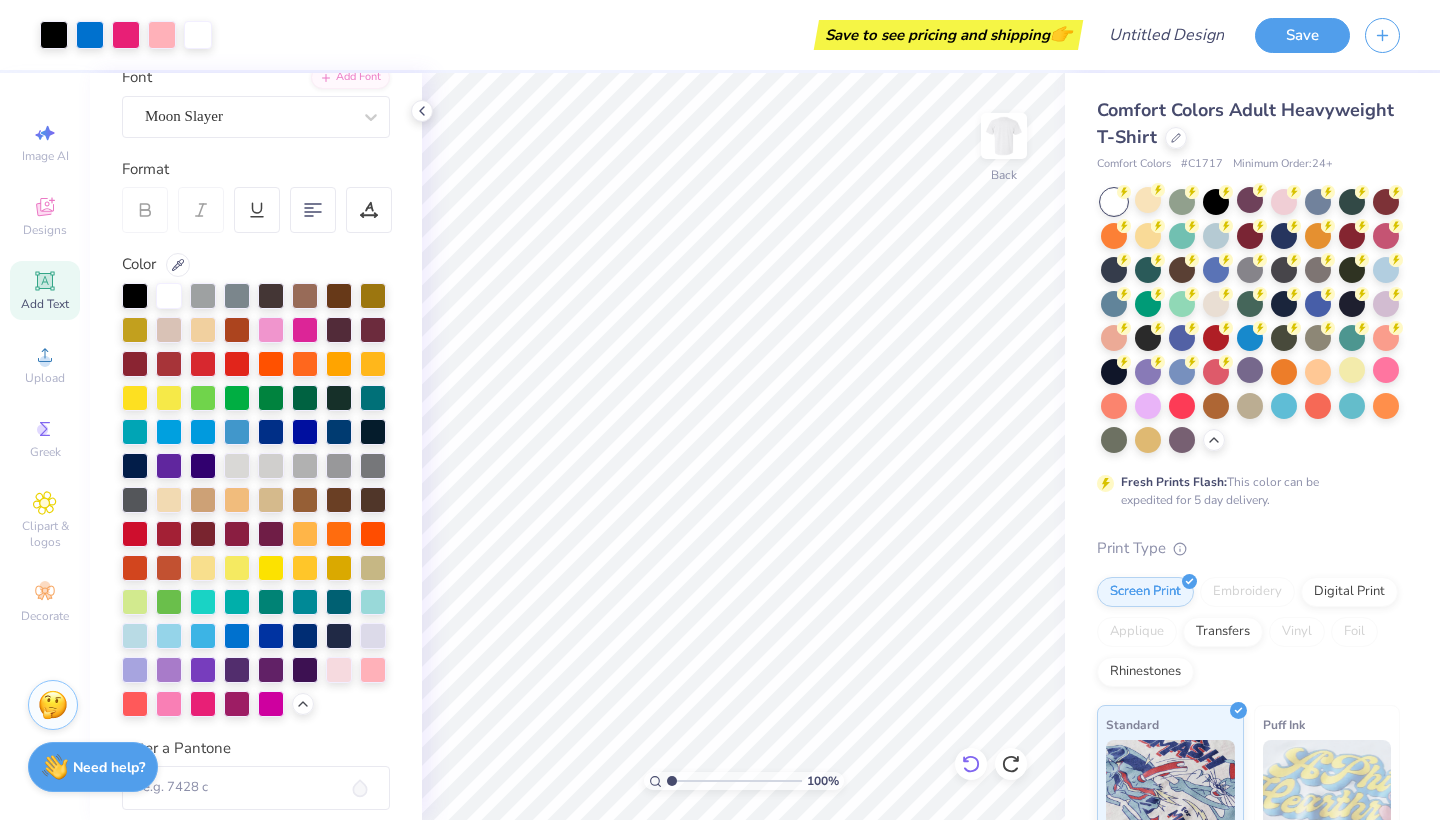 click 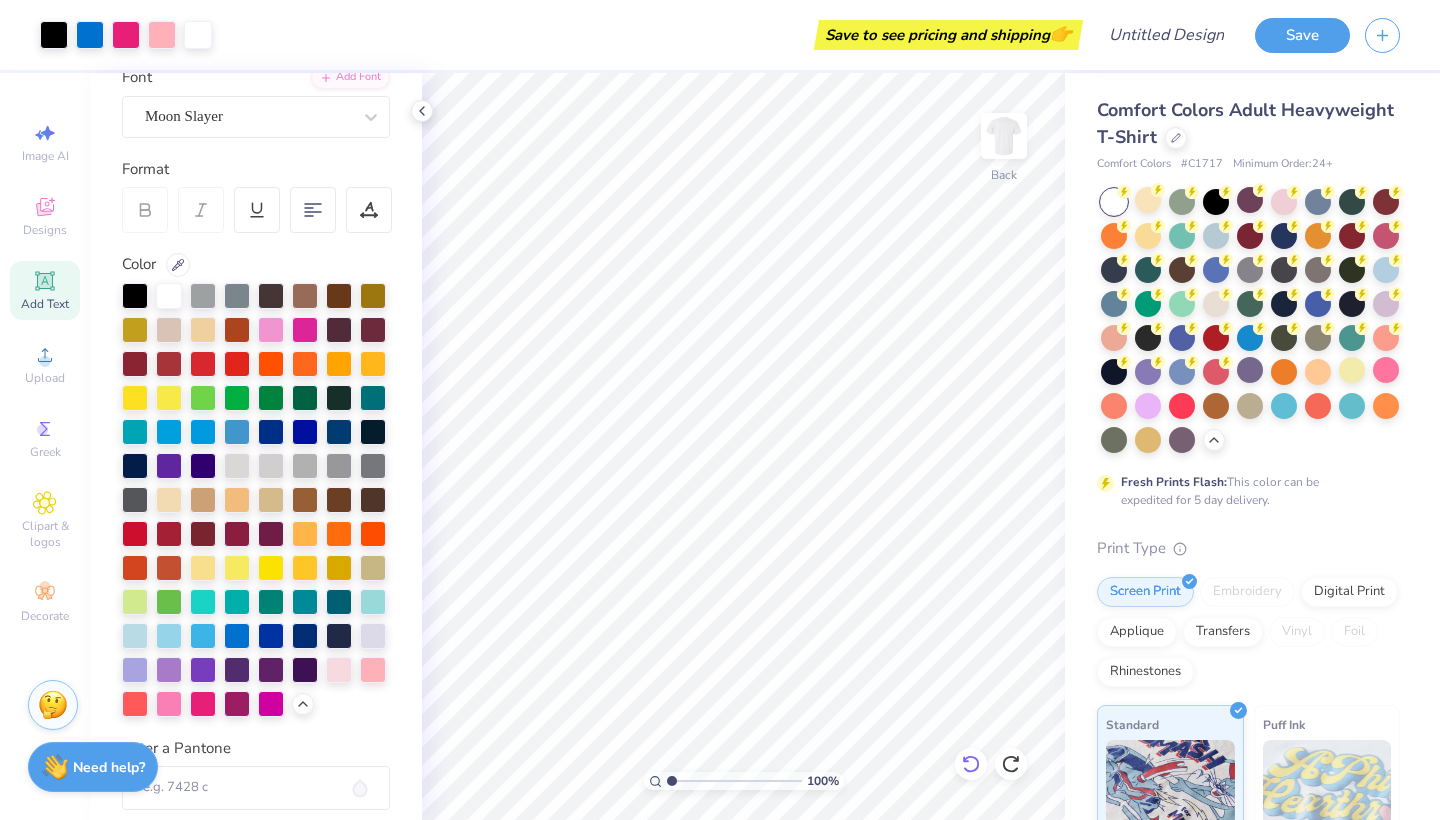 click 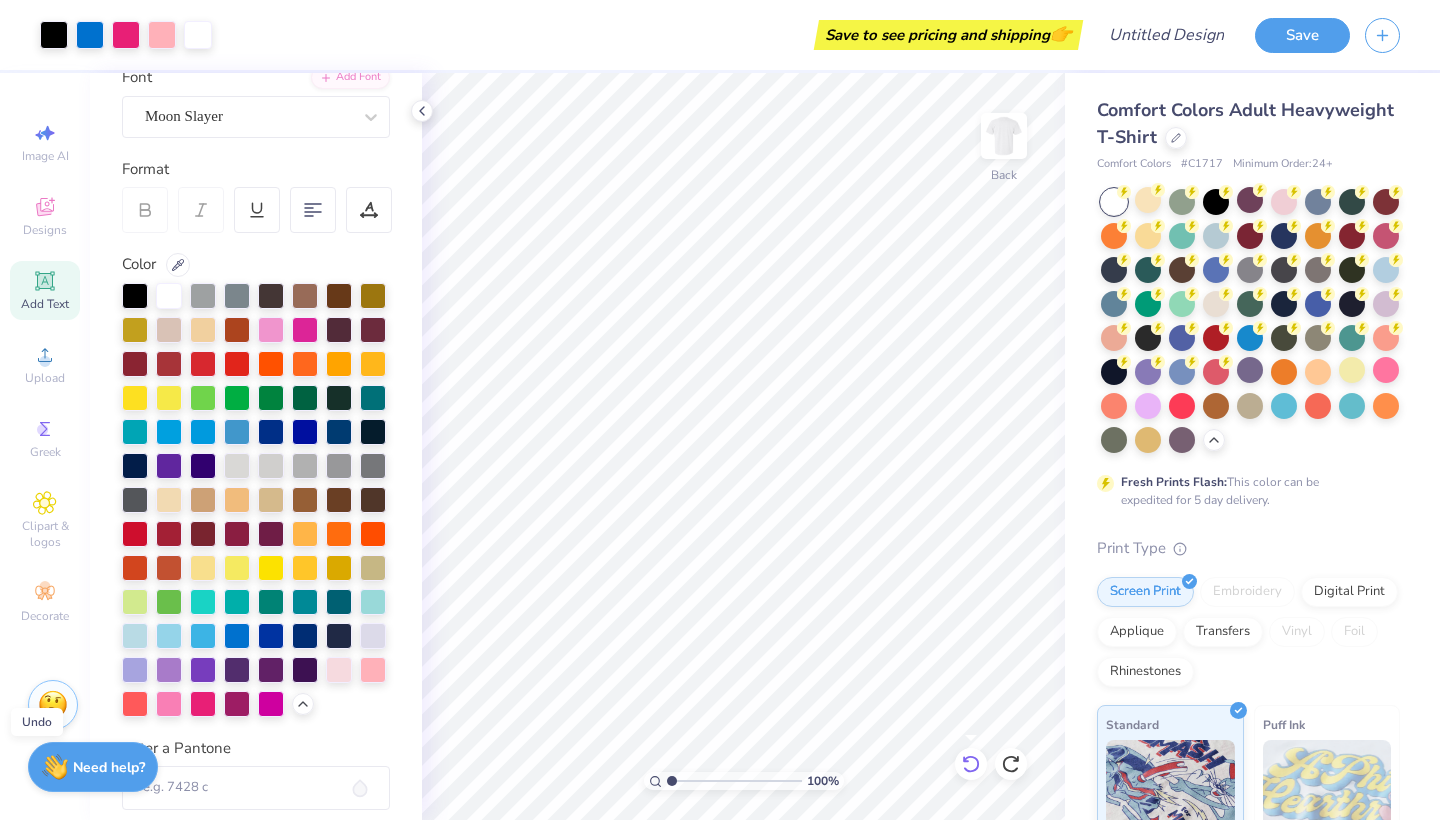 click 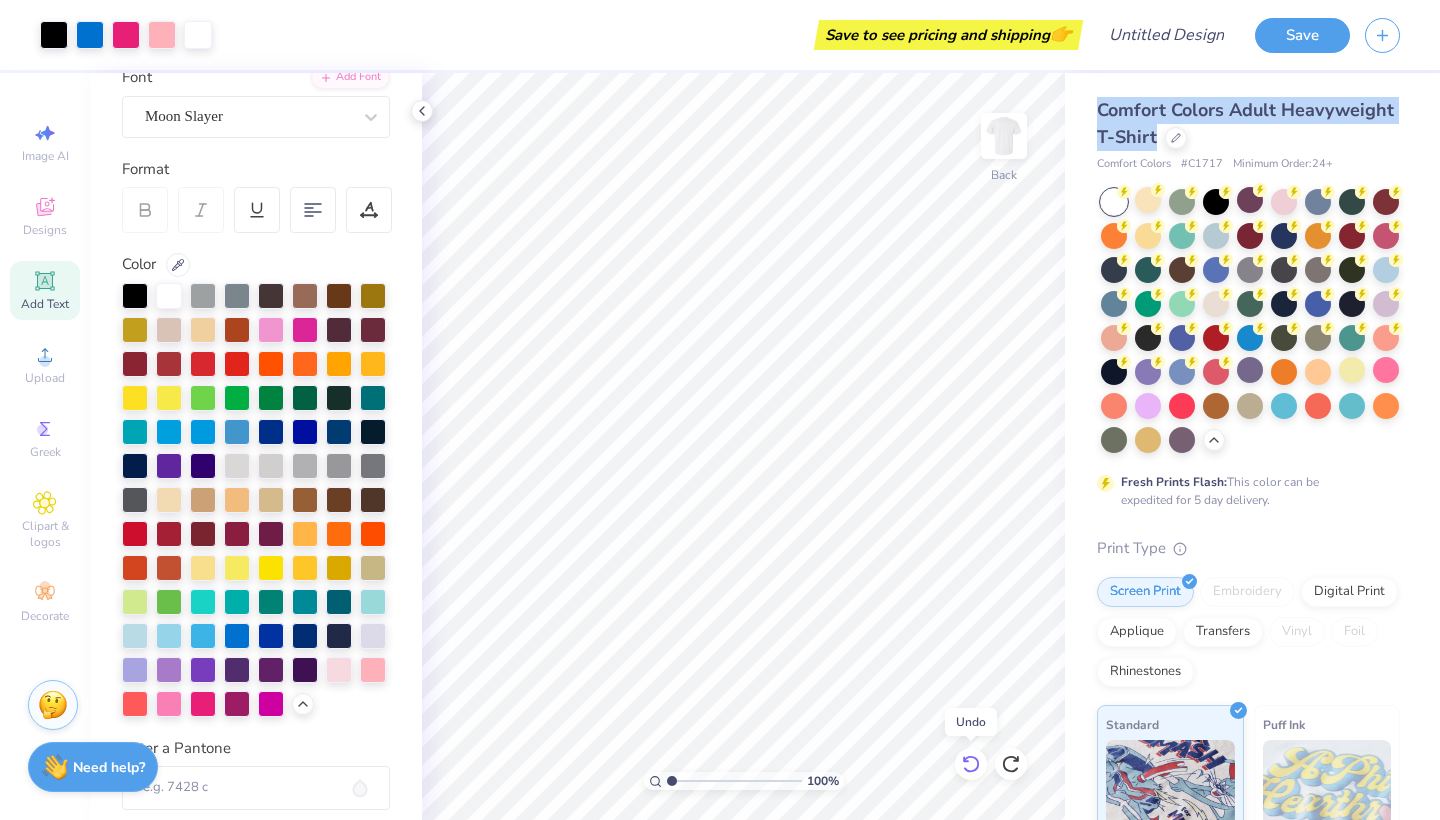 click 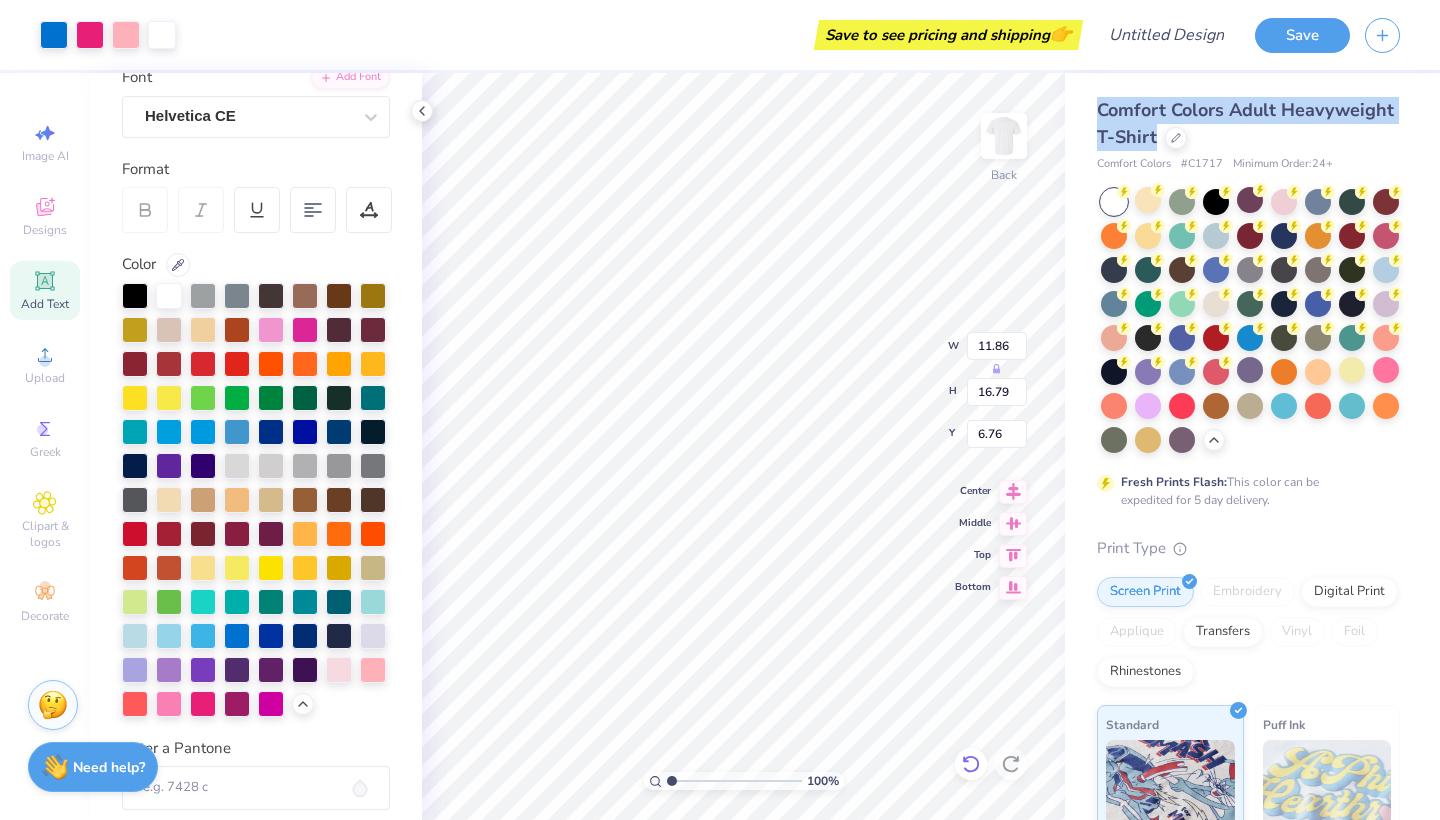 click 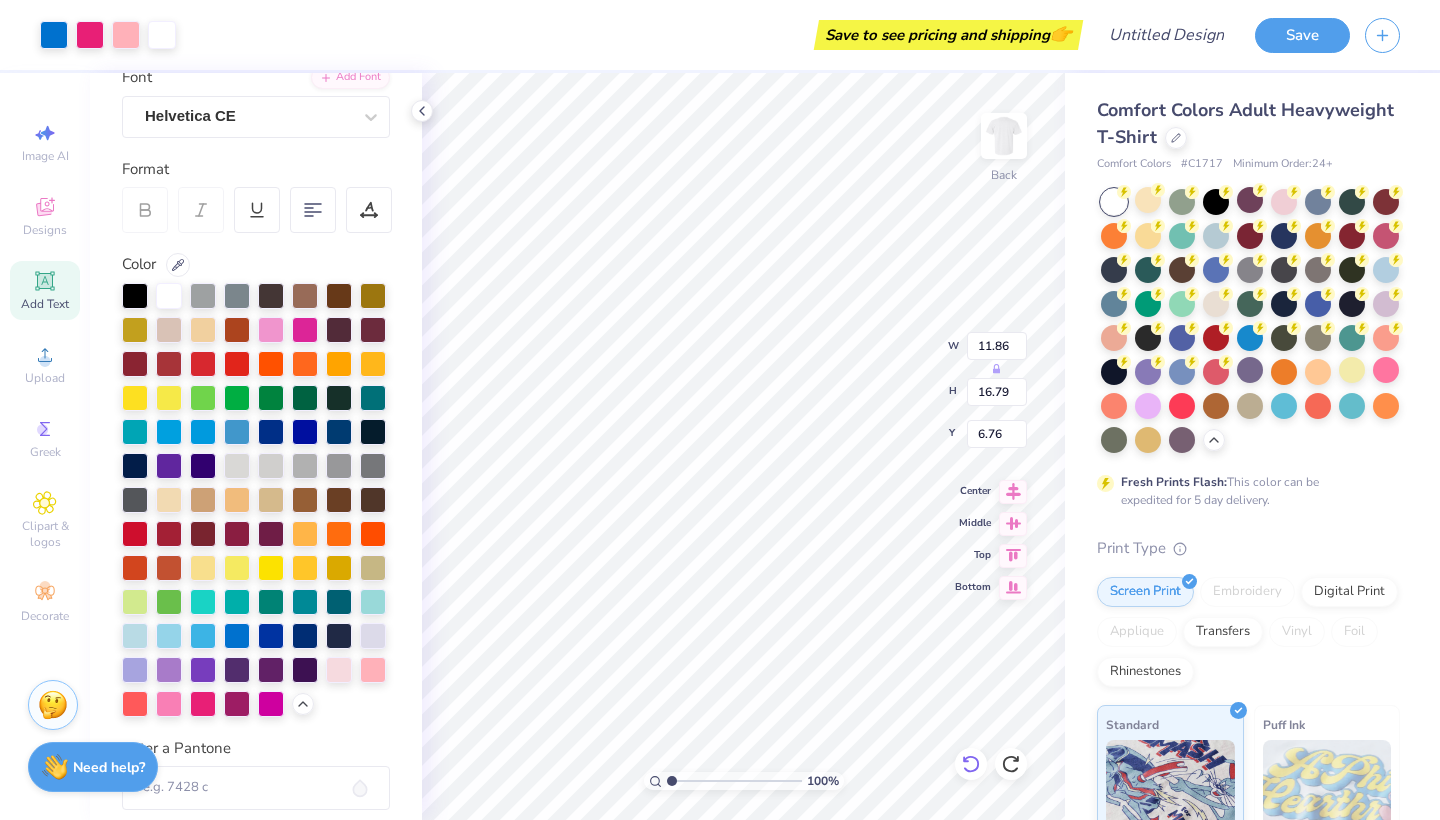 click 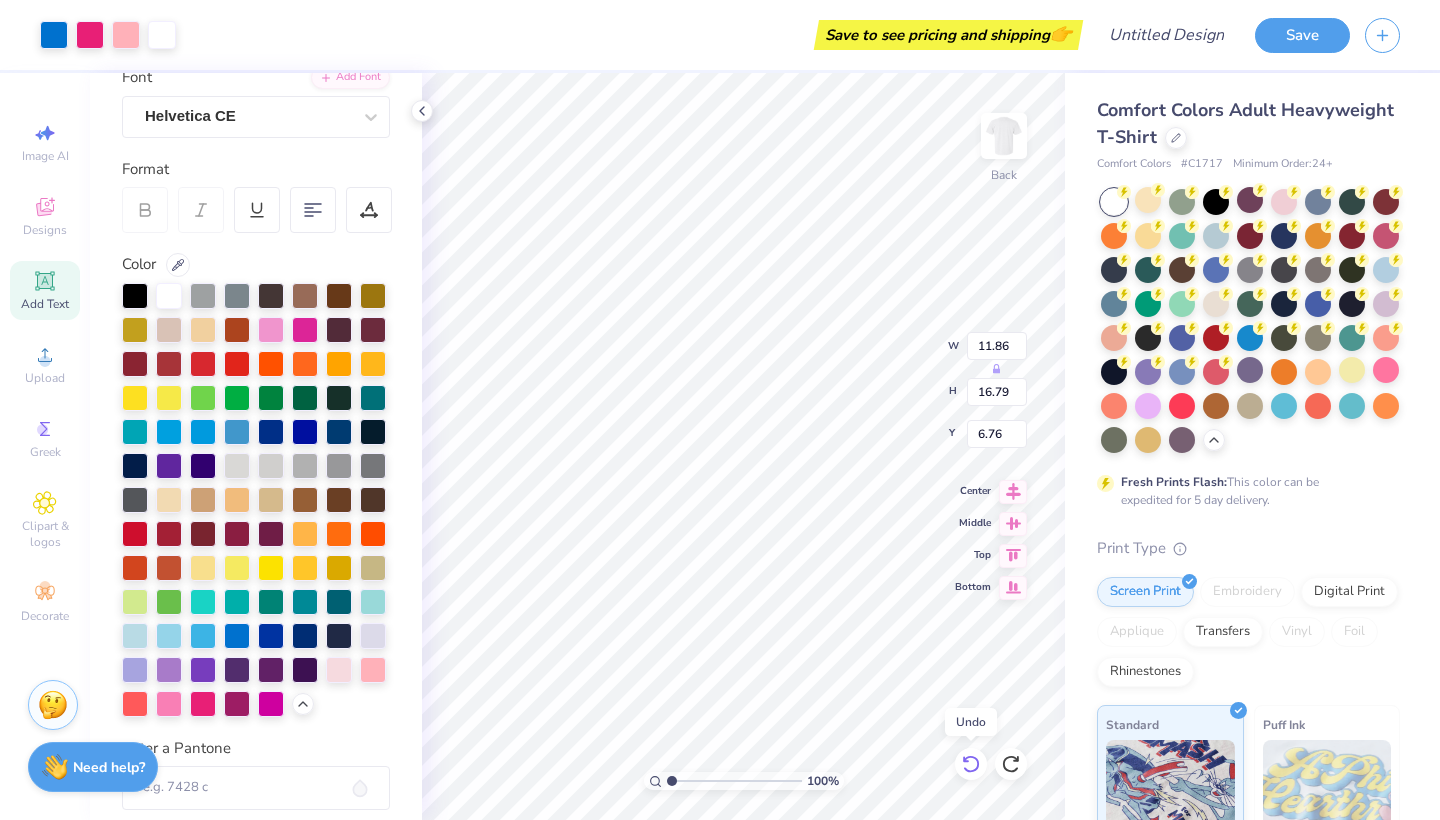 click 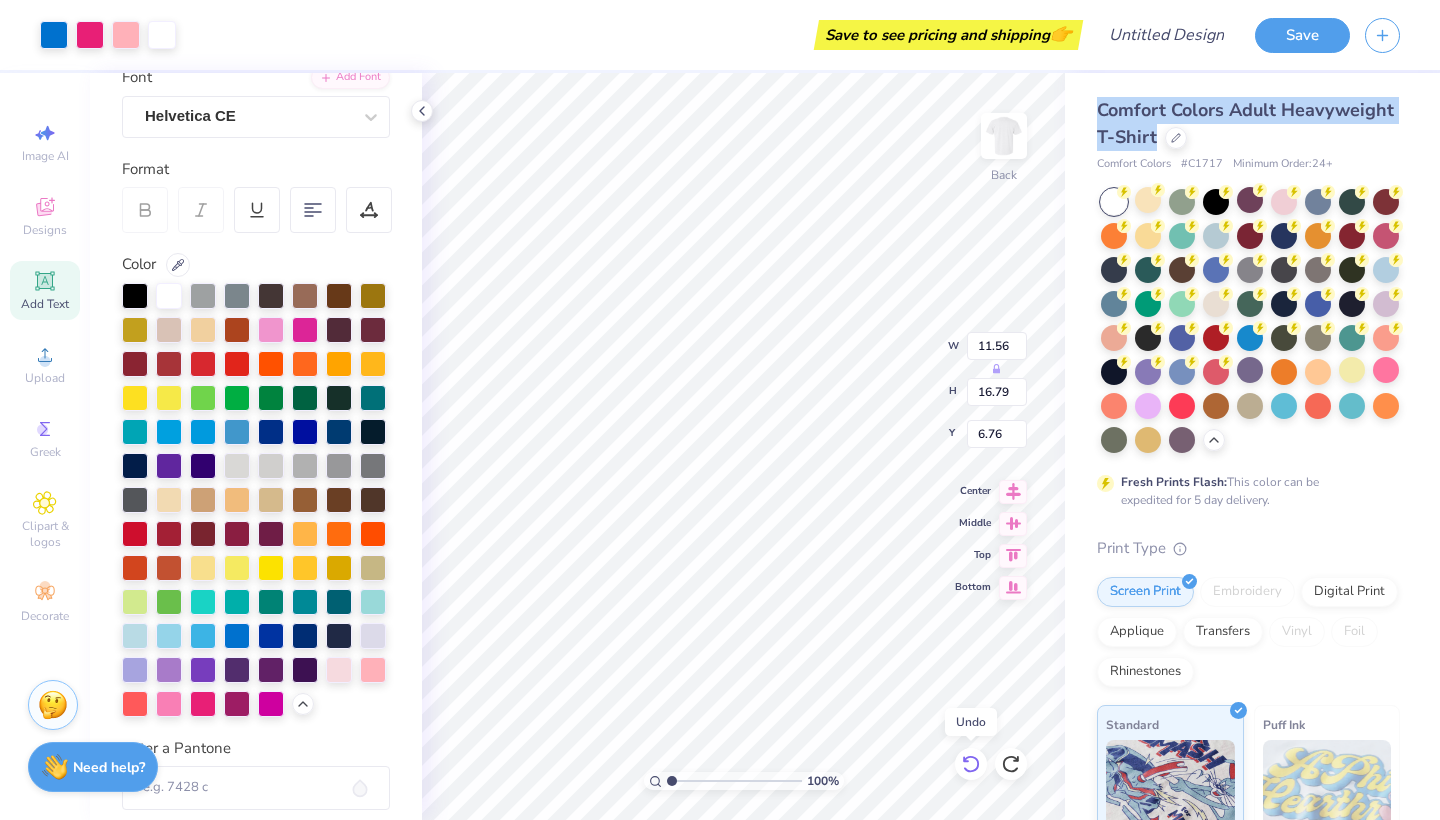 click 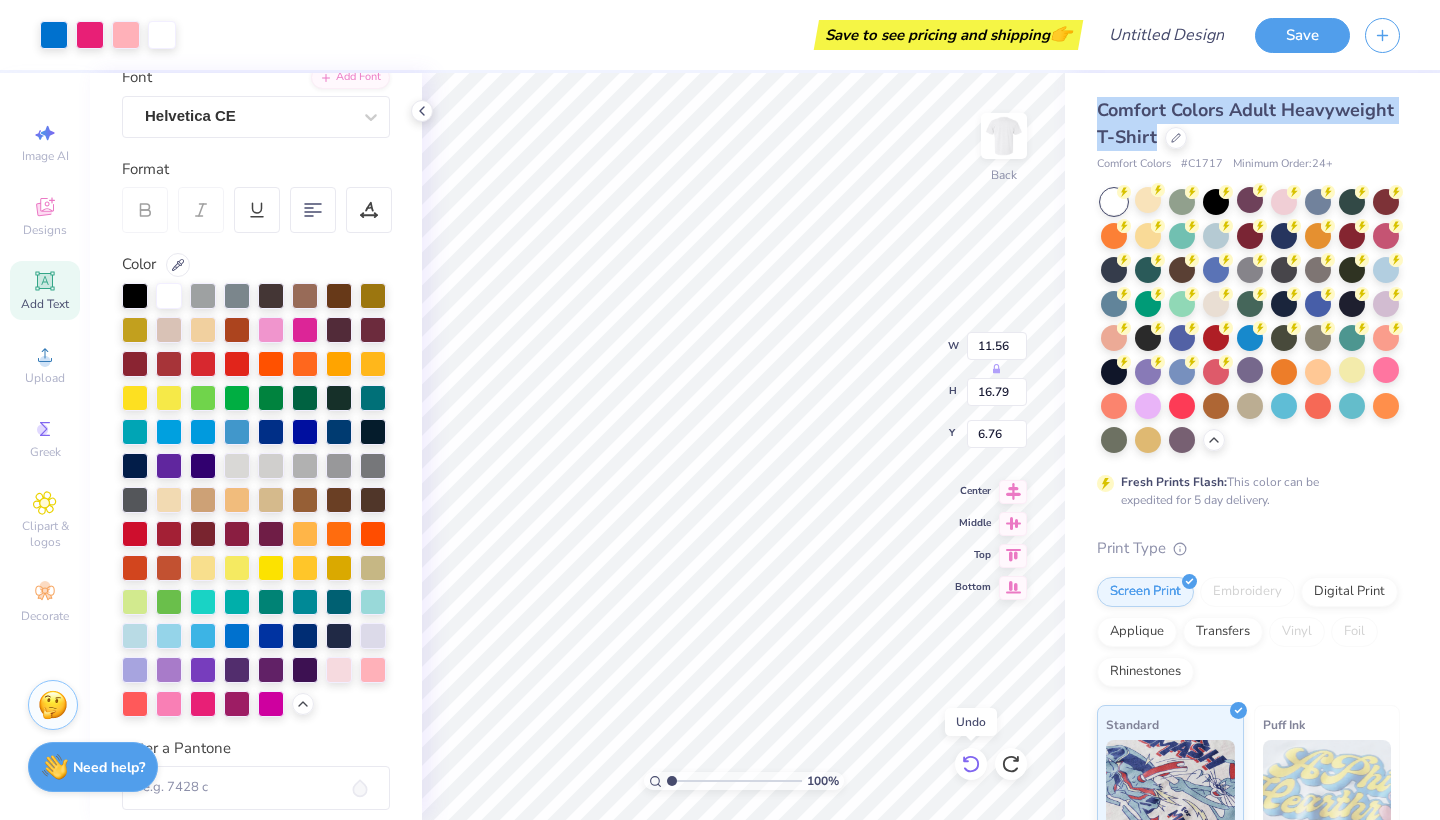 click 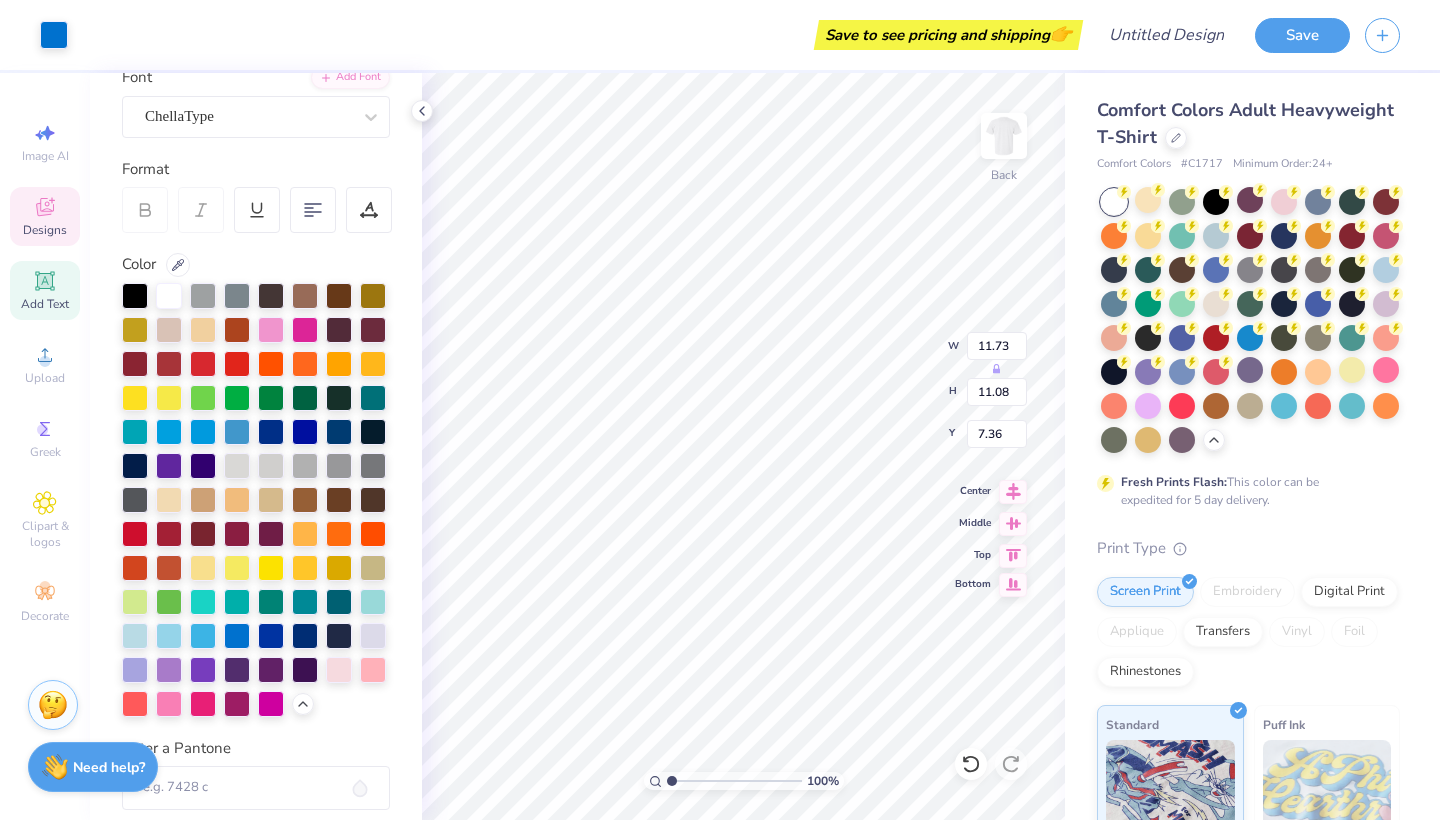 click 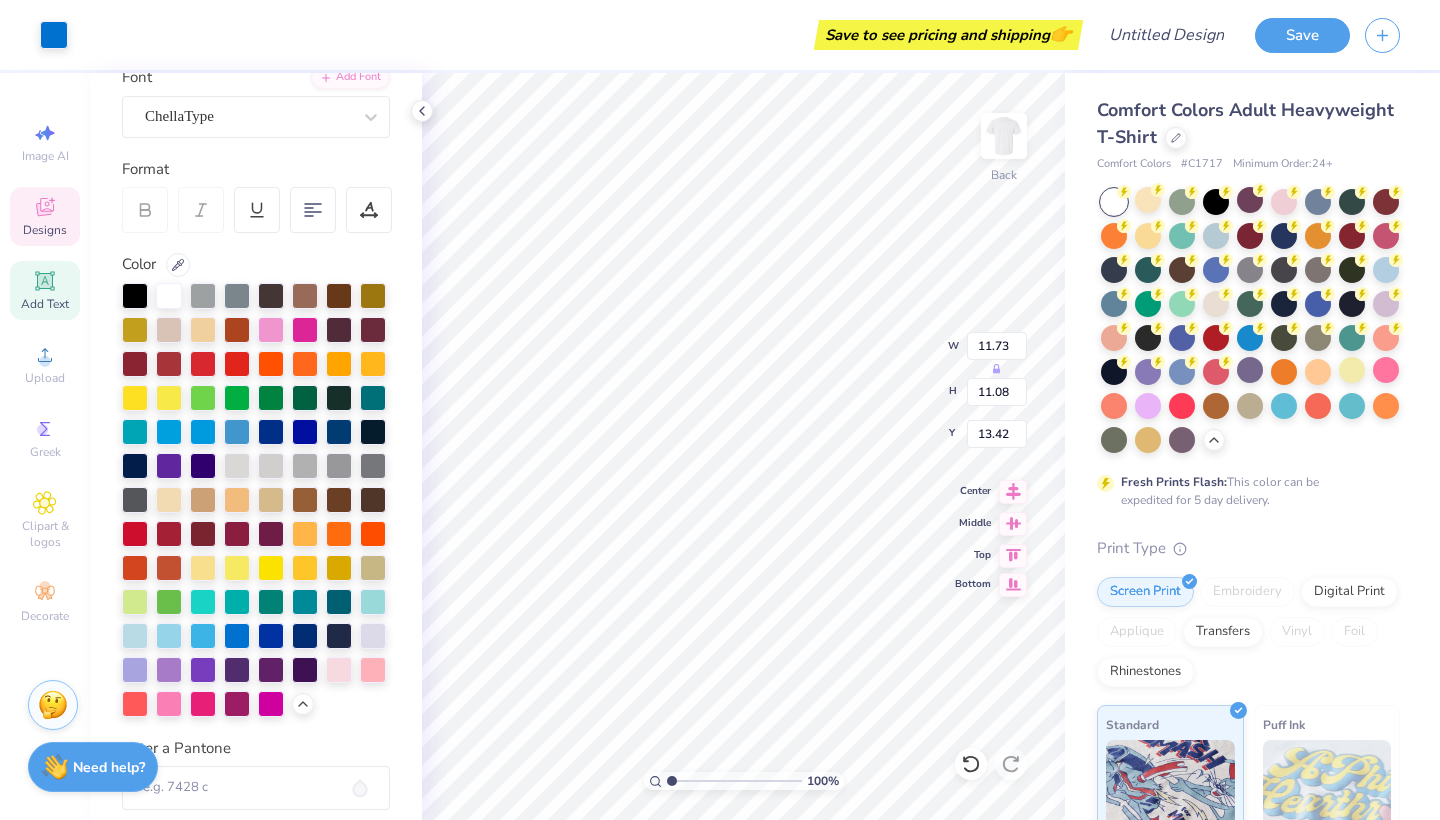 click 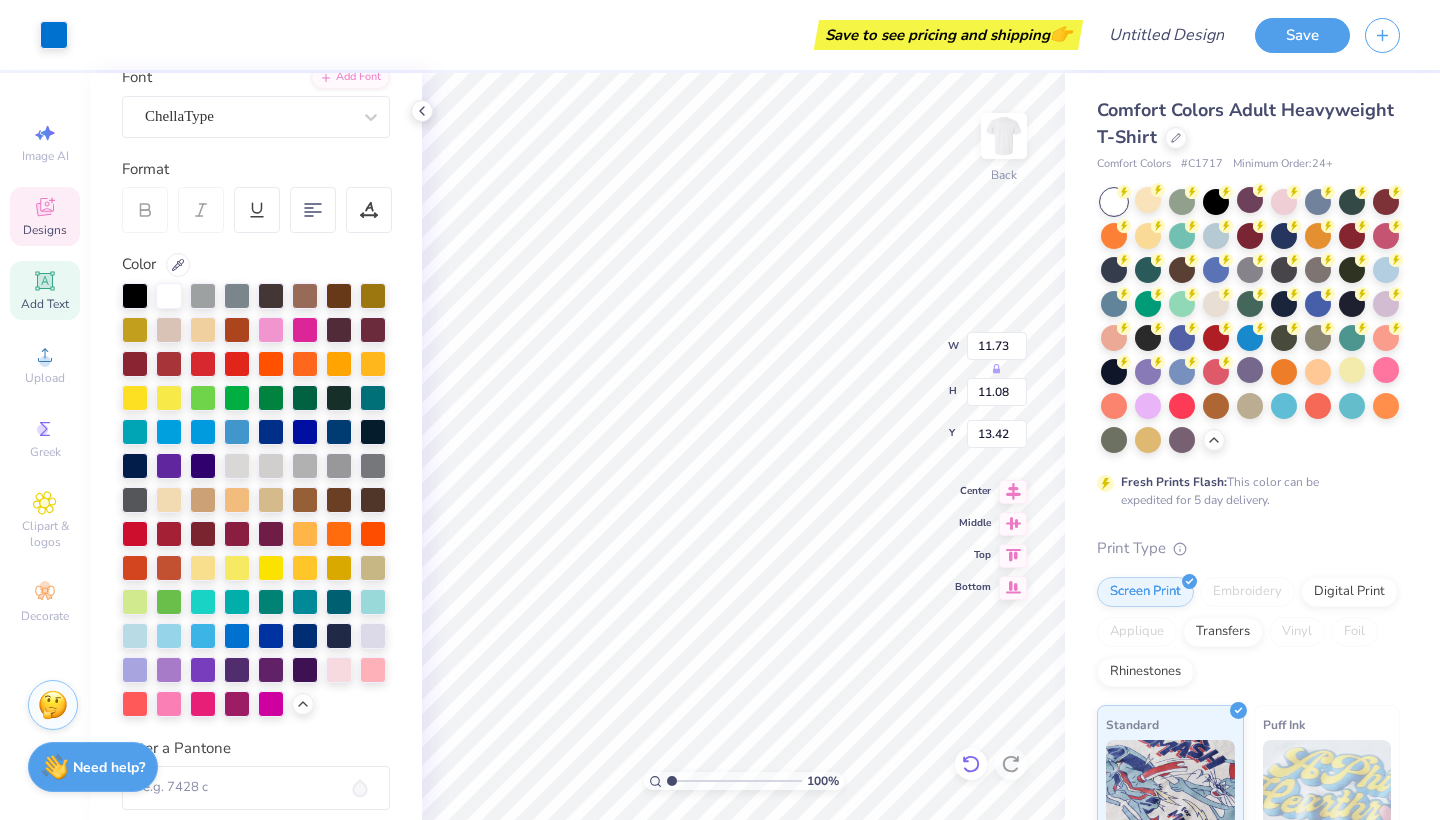 click 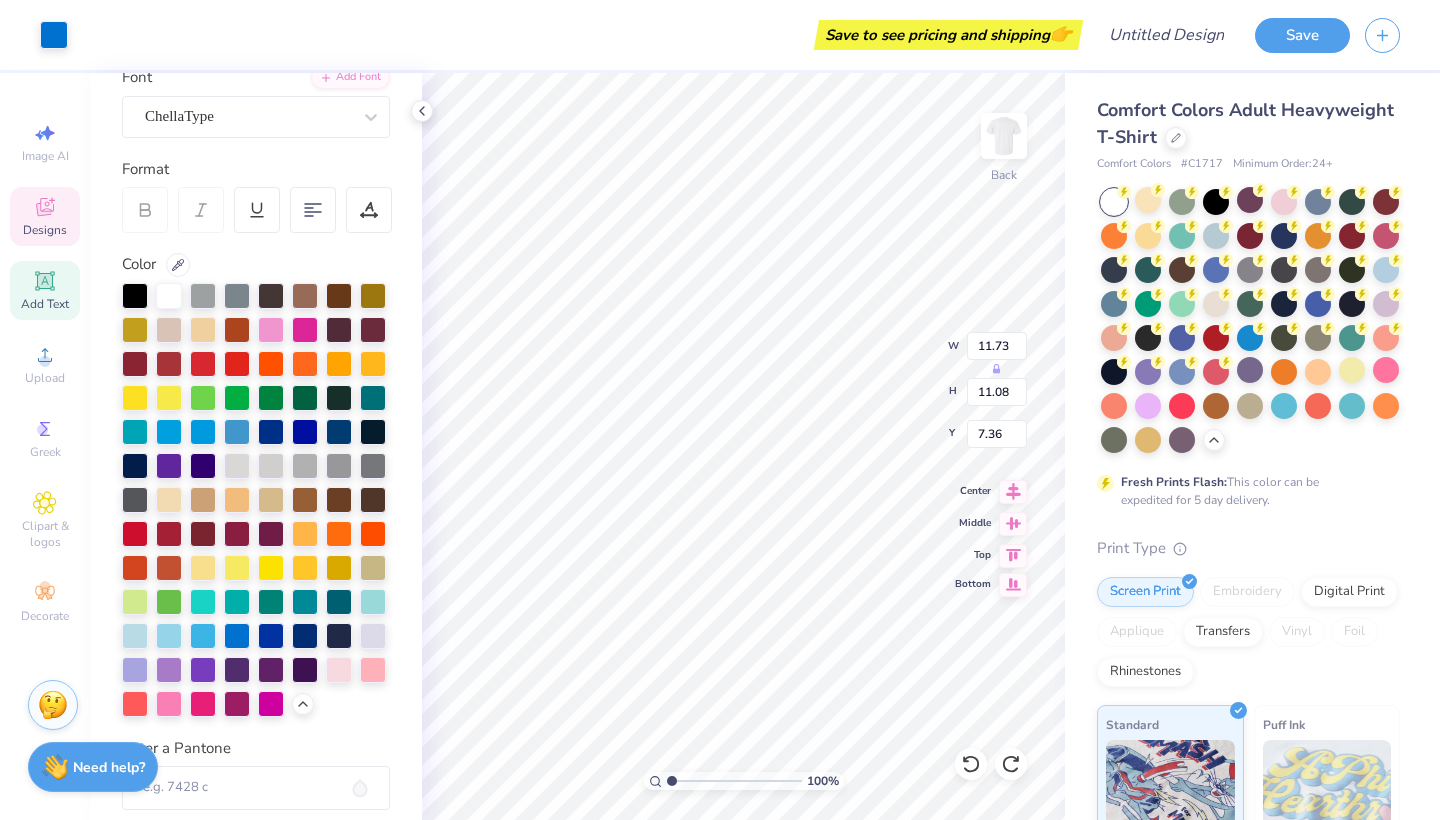 click at bounding box center [1013, 585] 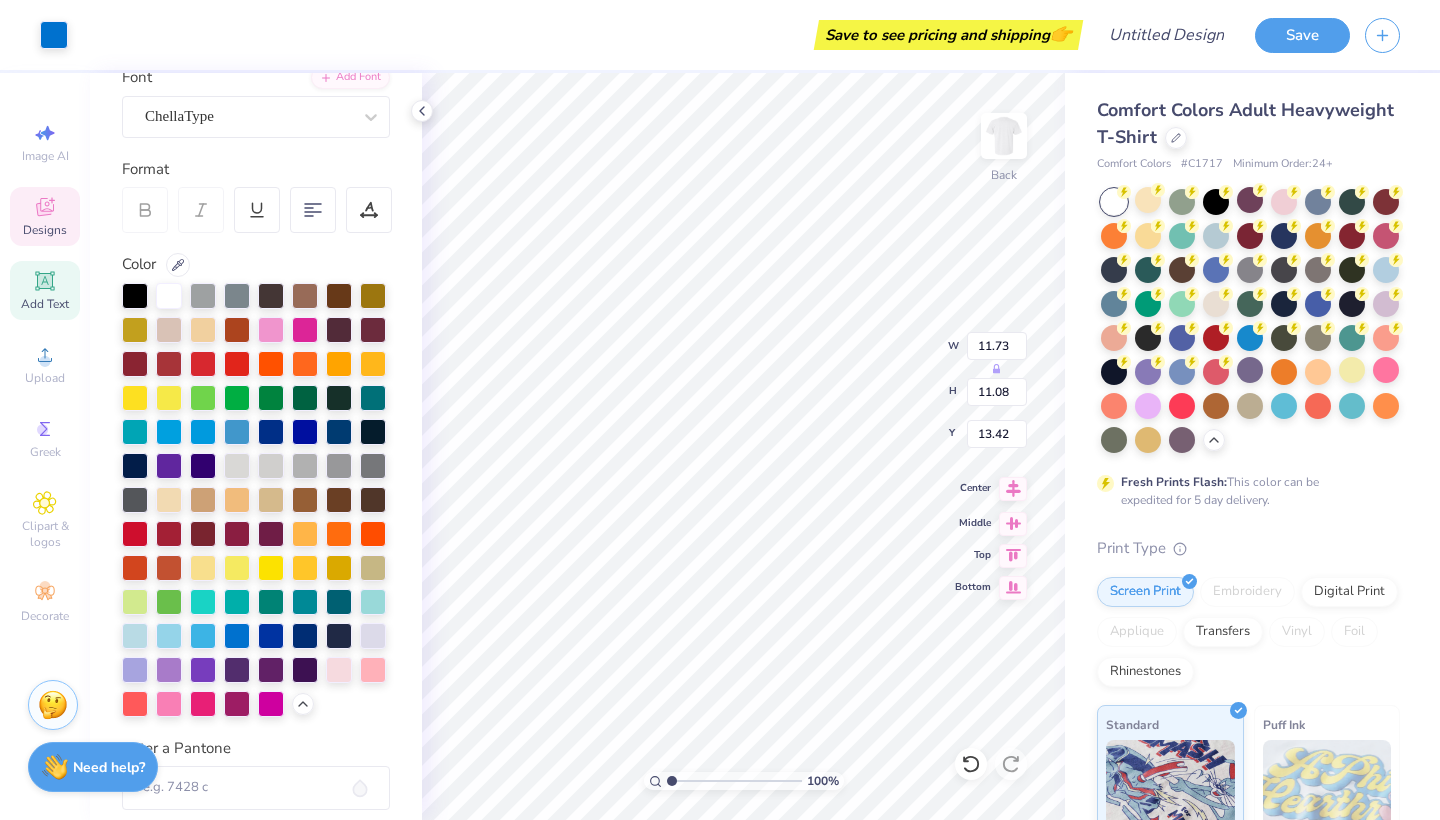 click 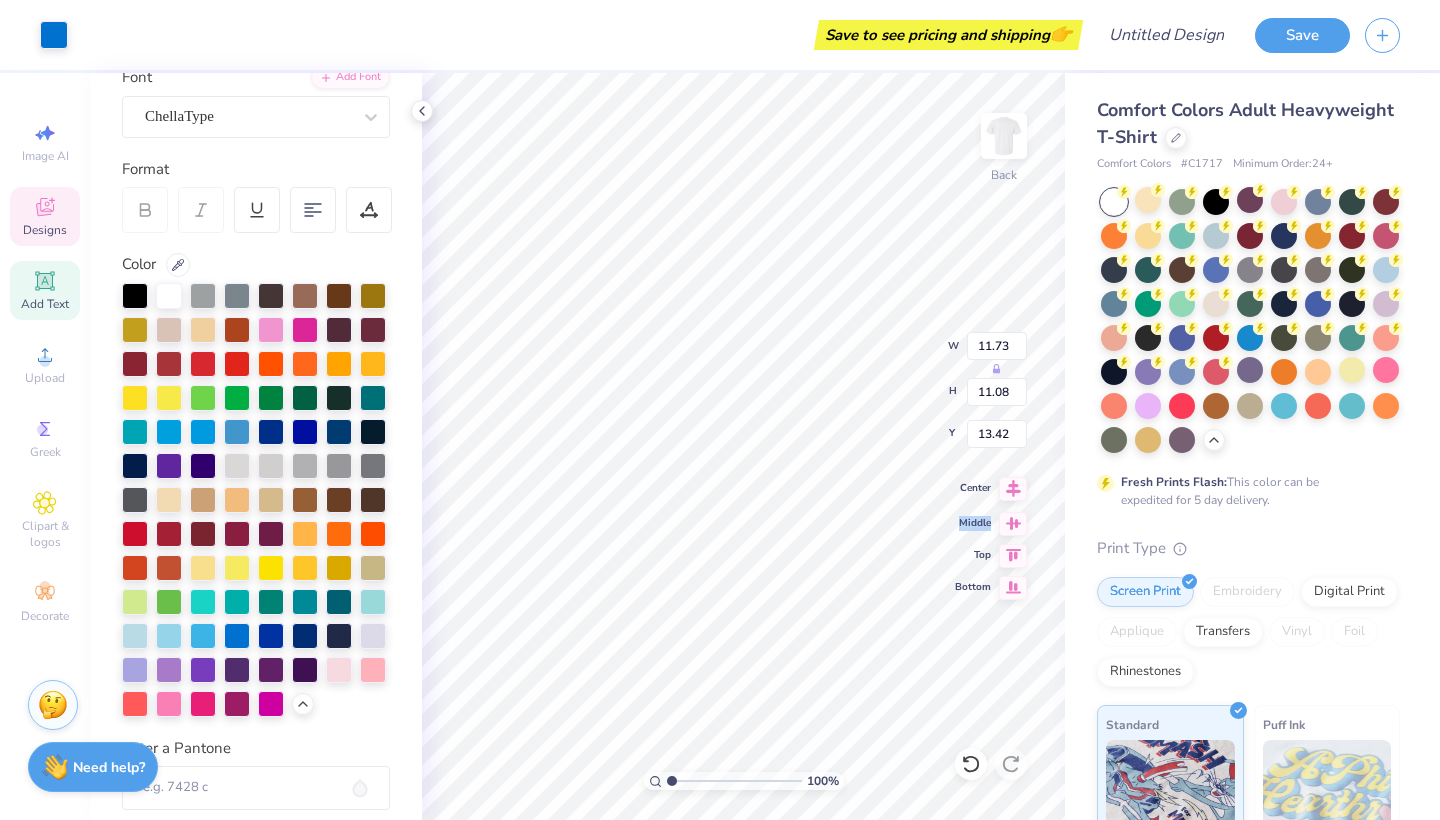 click 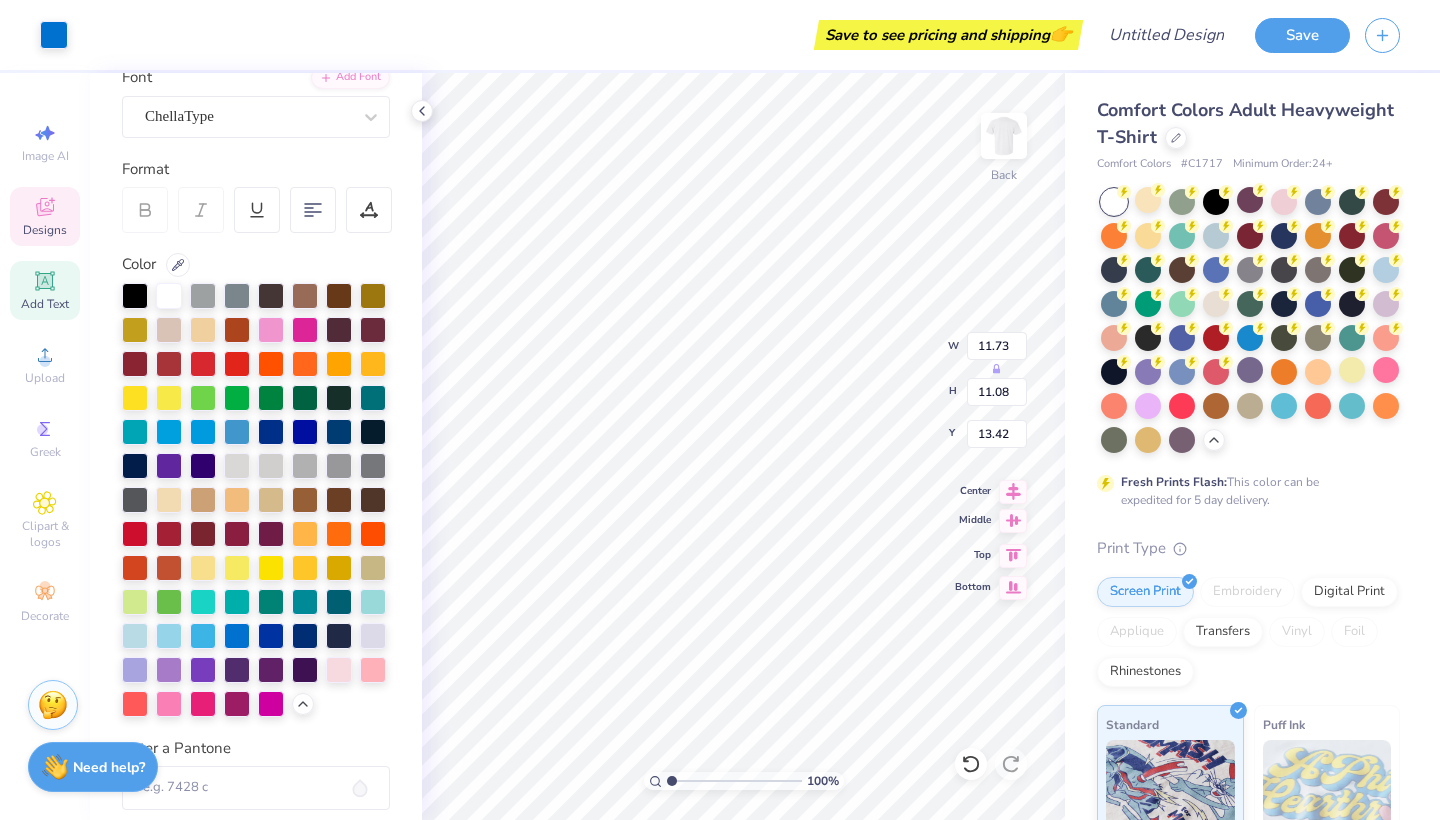 click at bounding box center (1013, 521) 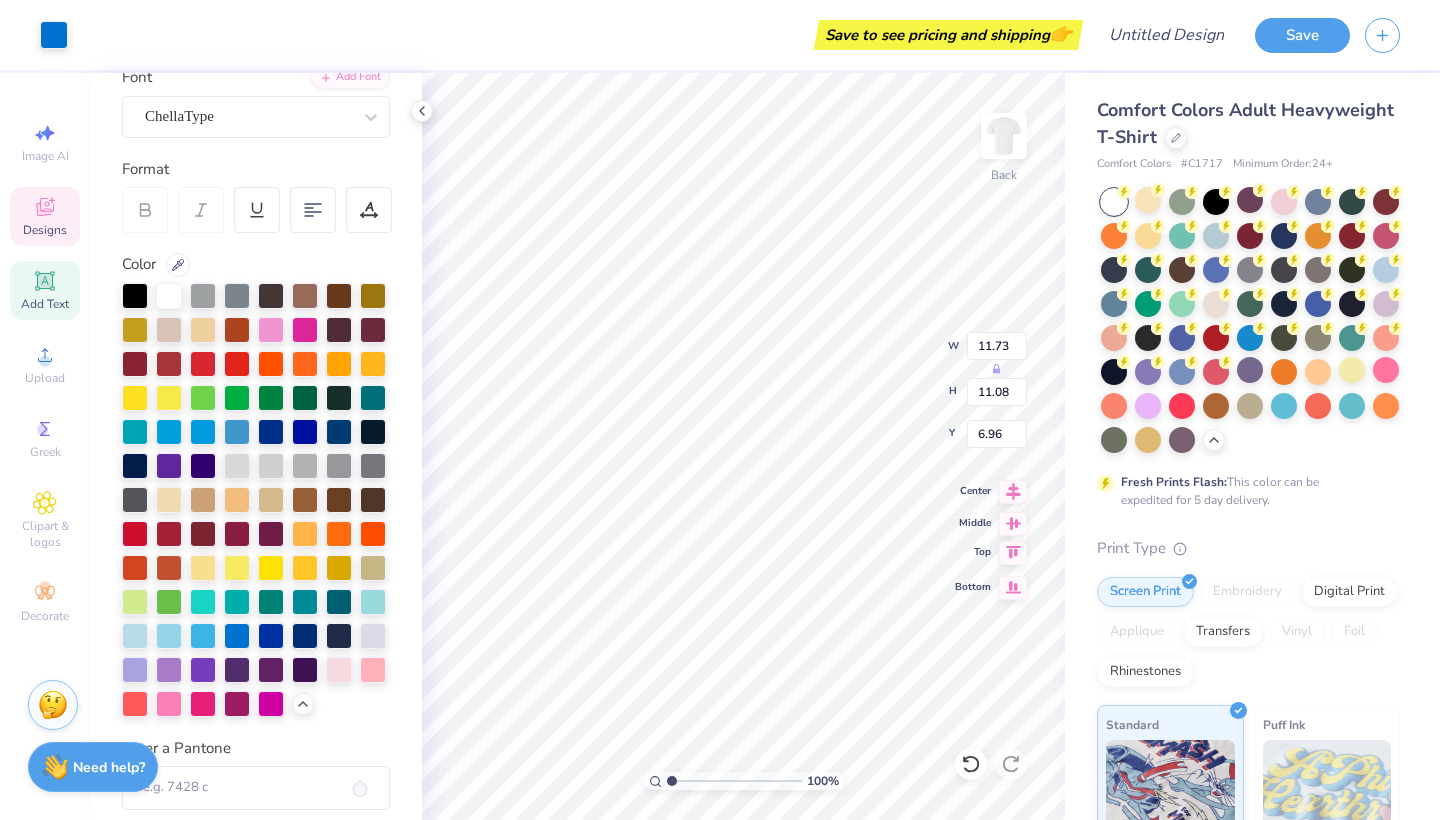 click 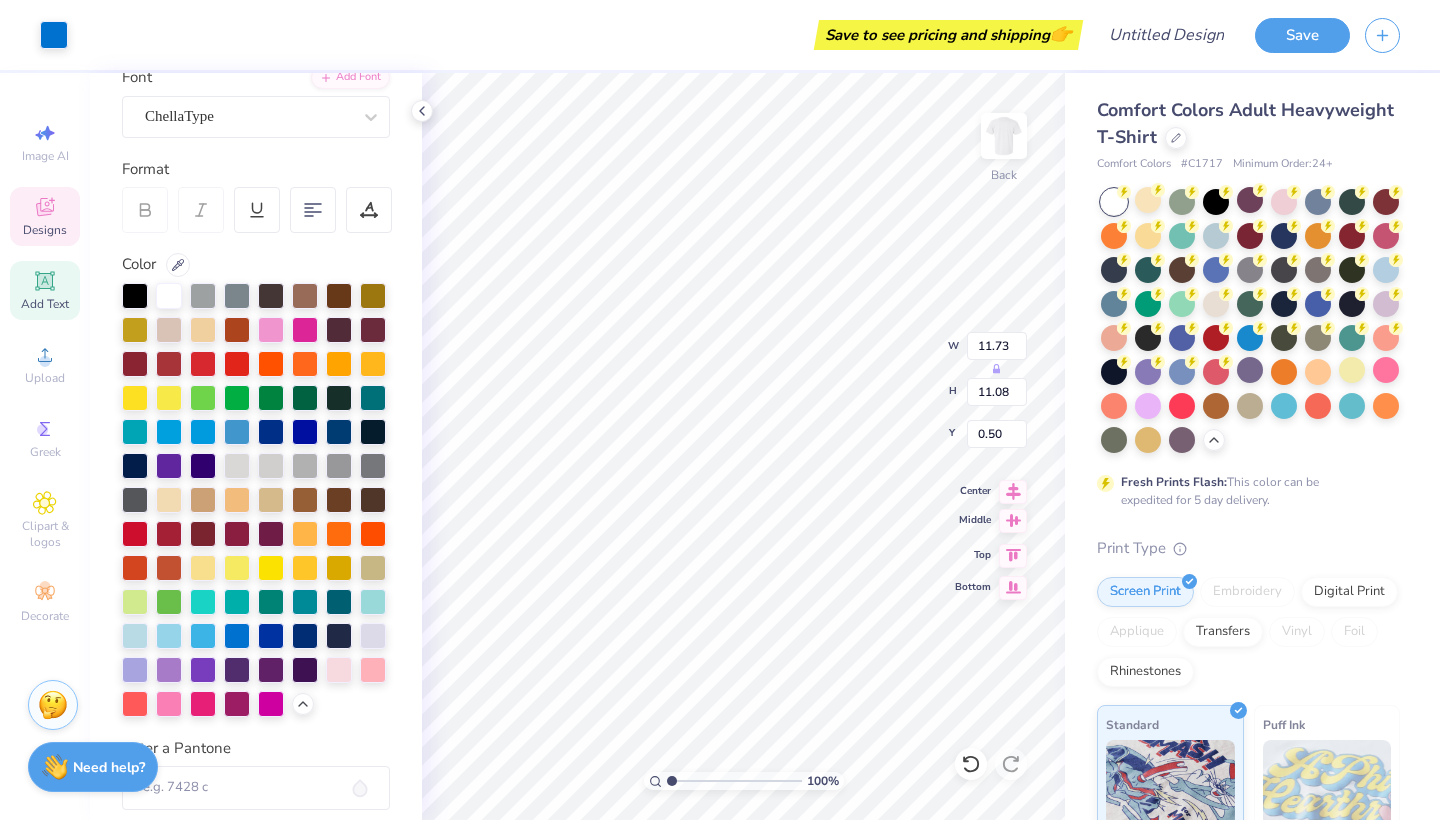 click 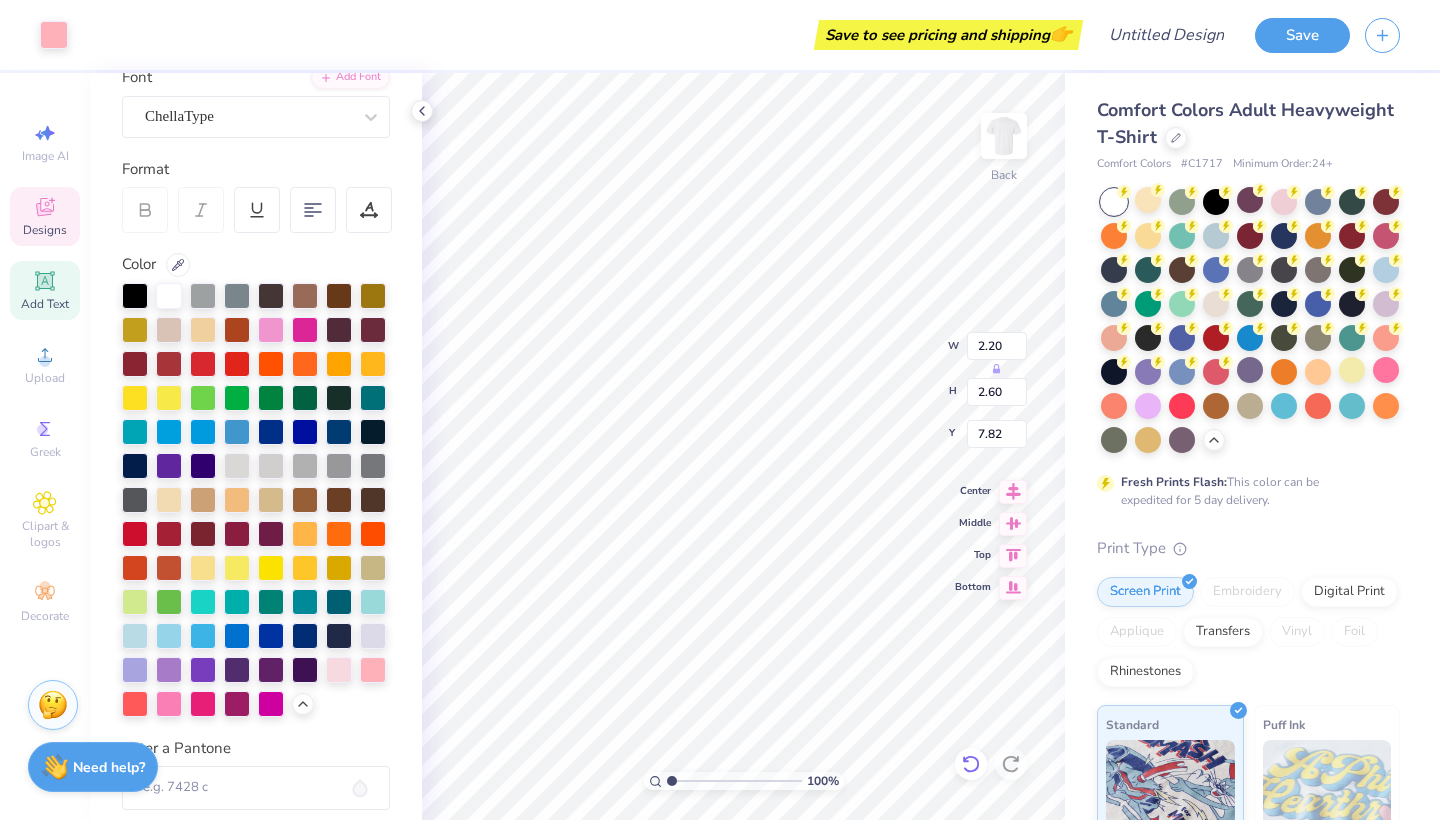 click at bounding box center [971, 764] 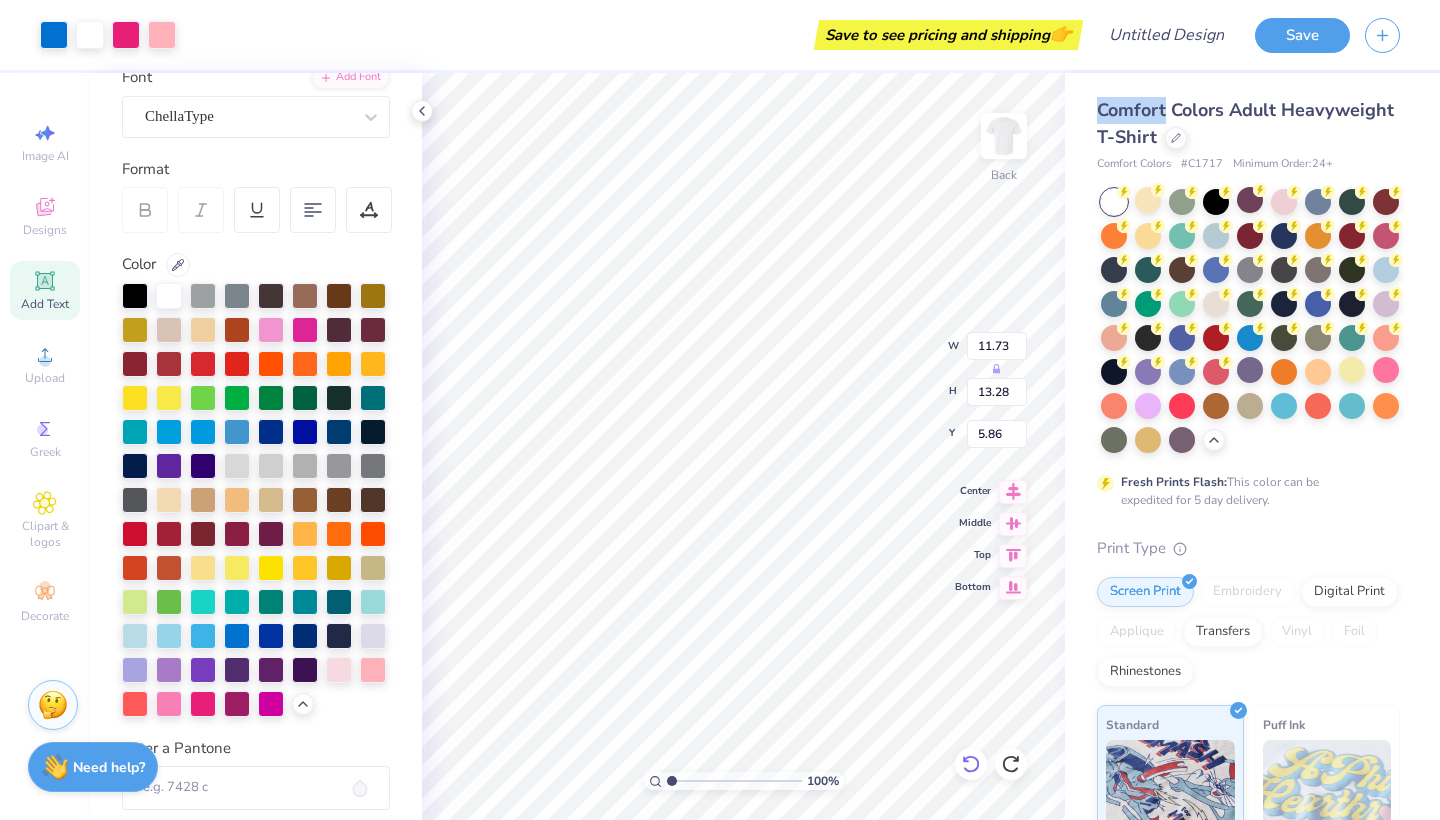 click at bounding box center [971, 764] 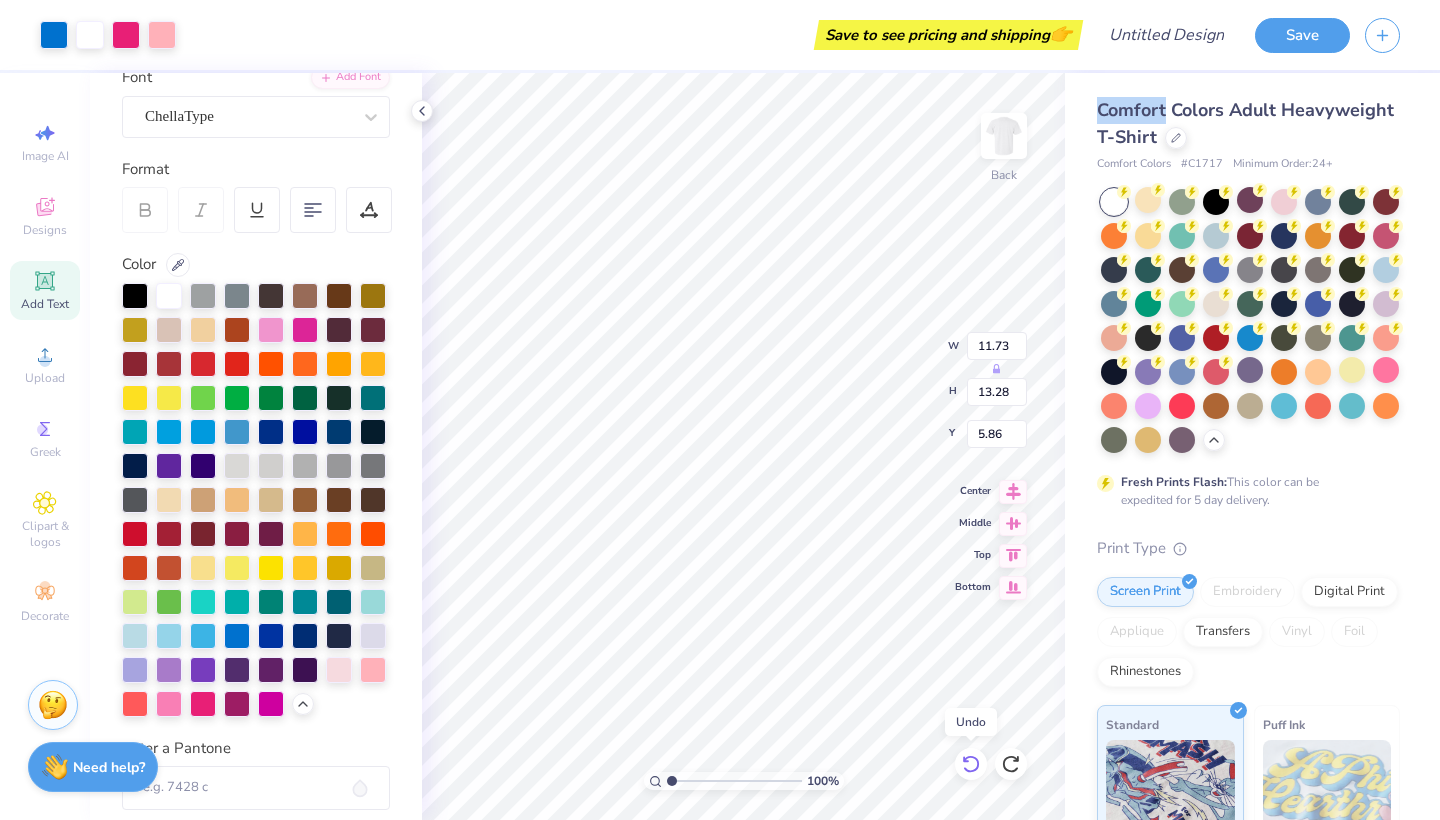 click at bounding box center (971, 764) 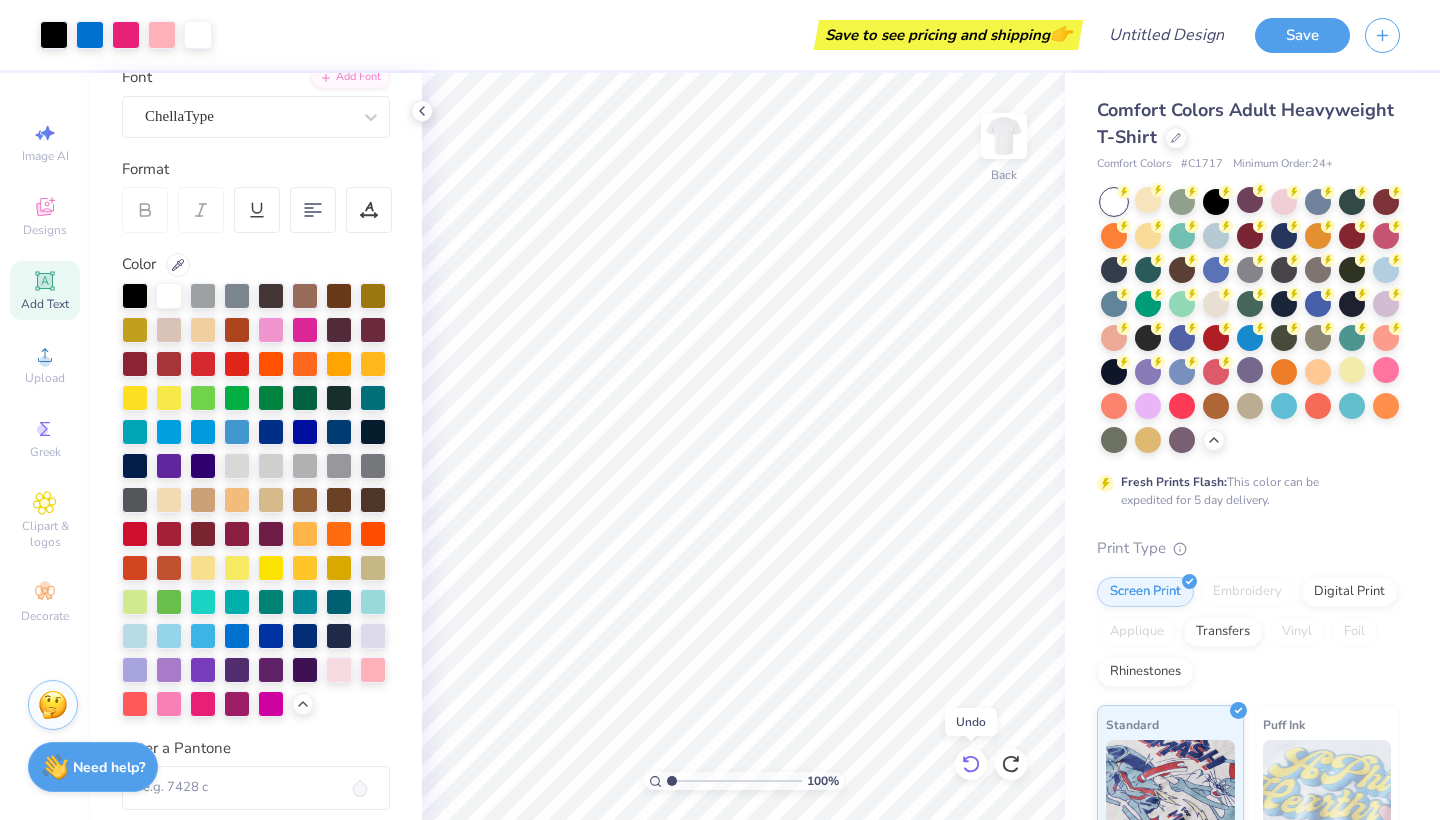 click at bounding box center (971, 764) 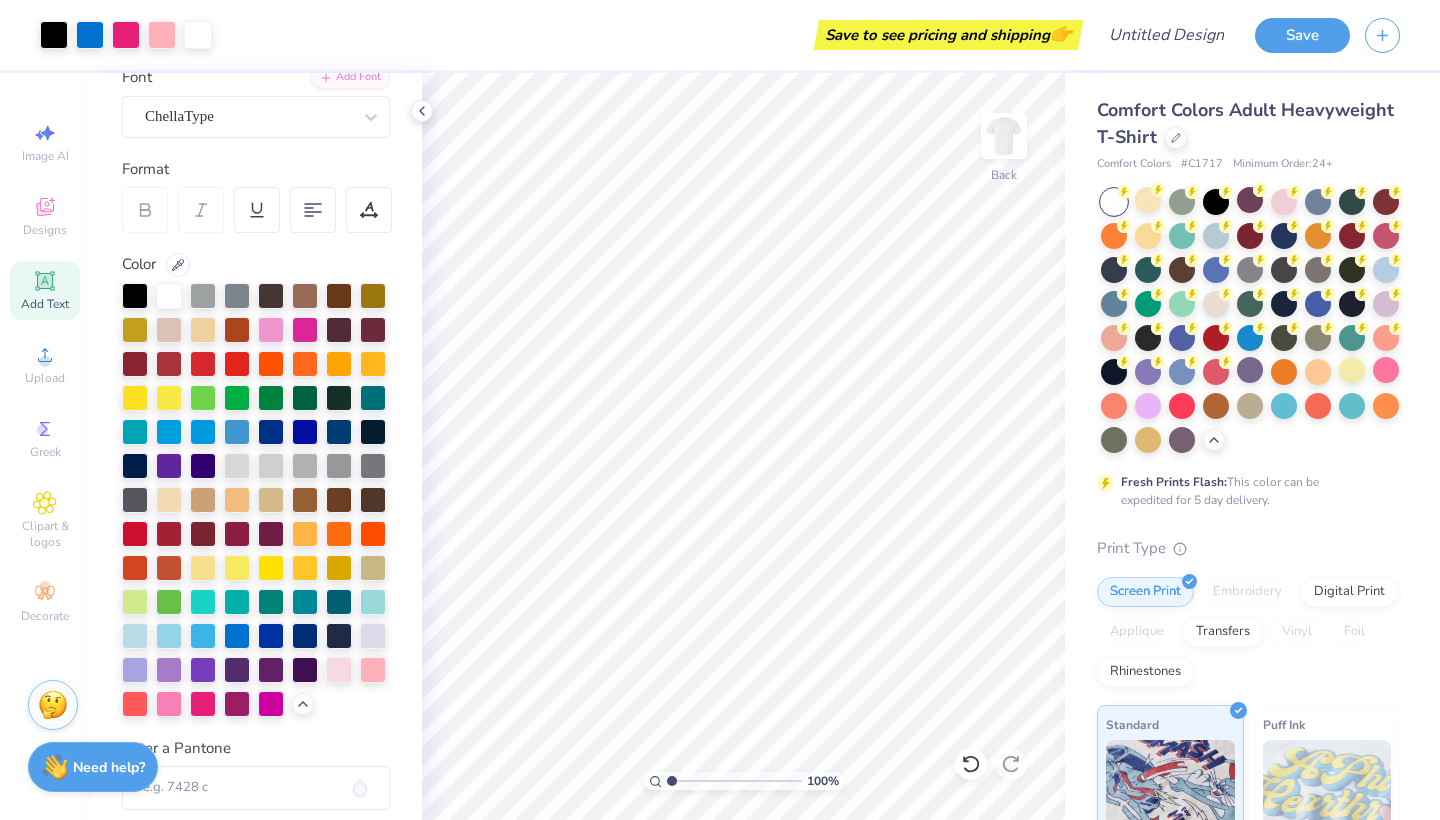 click 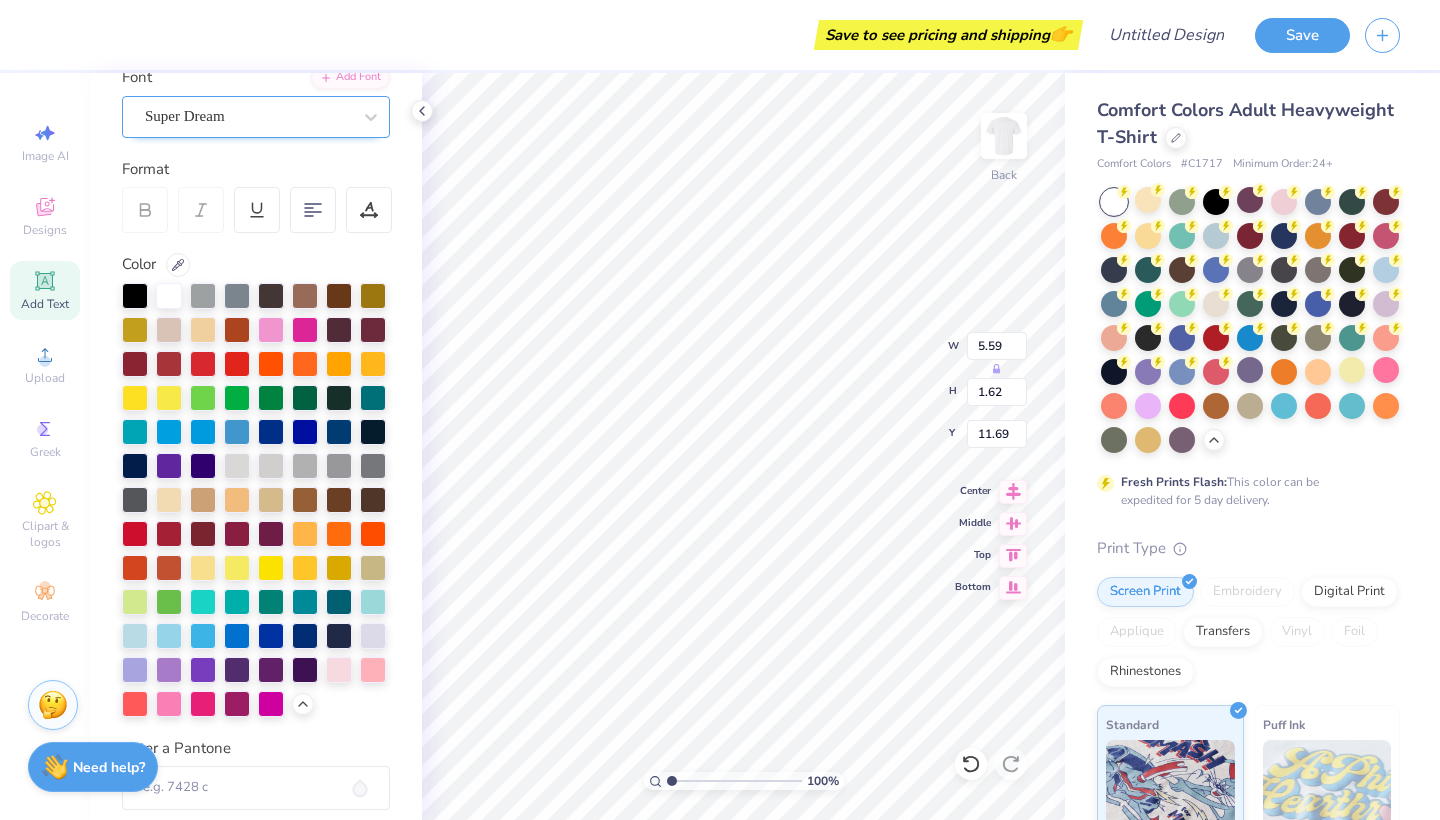click on "Super Dream" at bounding box center [185, 116] 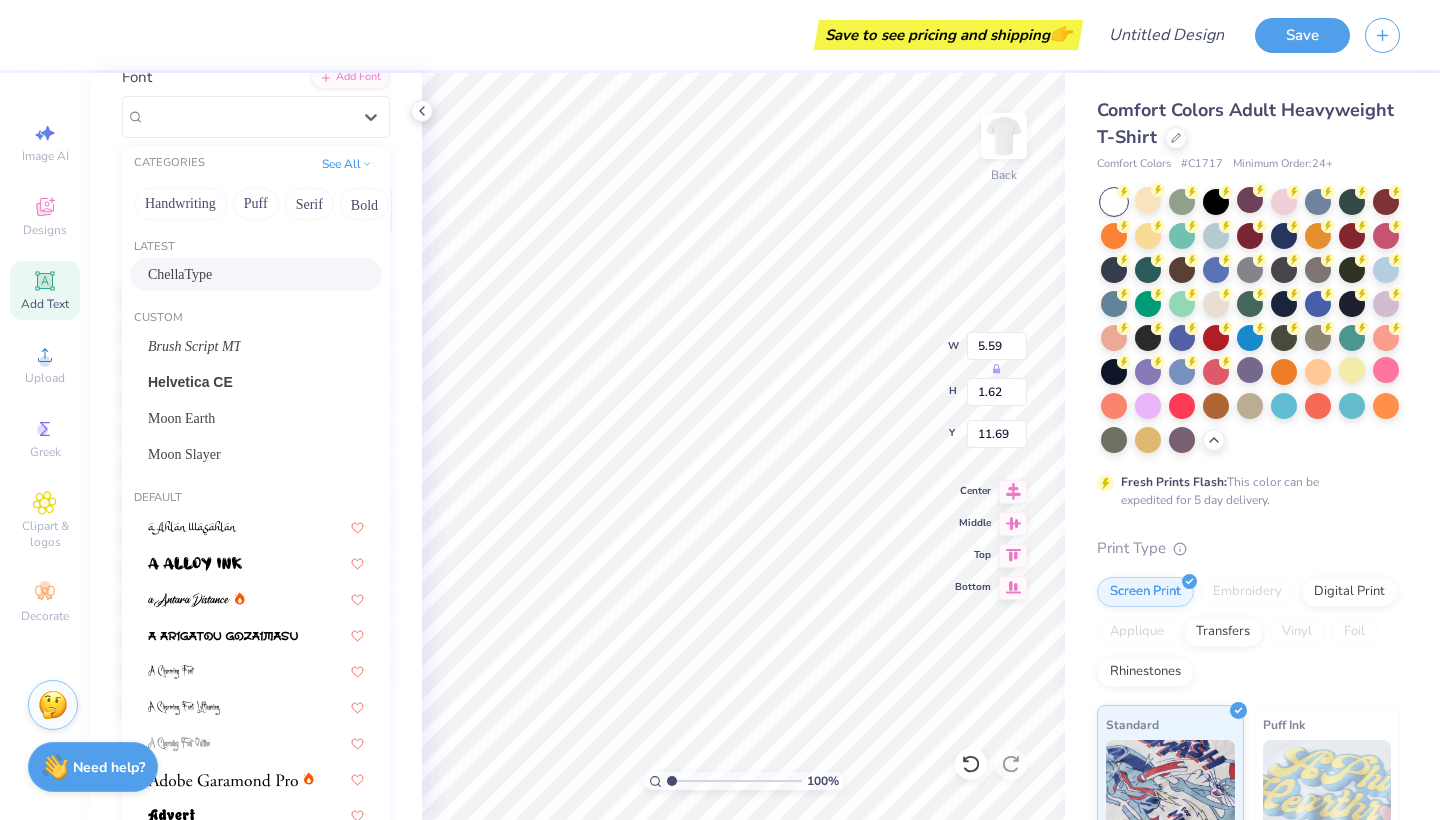 click on "ChellaType" at bounding box center (256, 274) 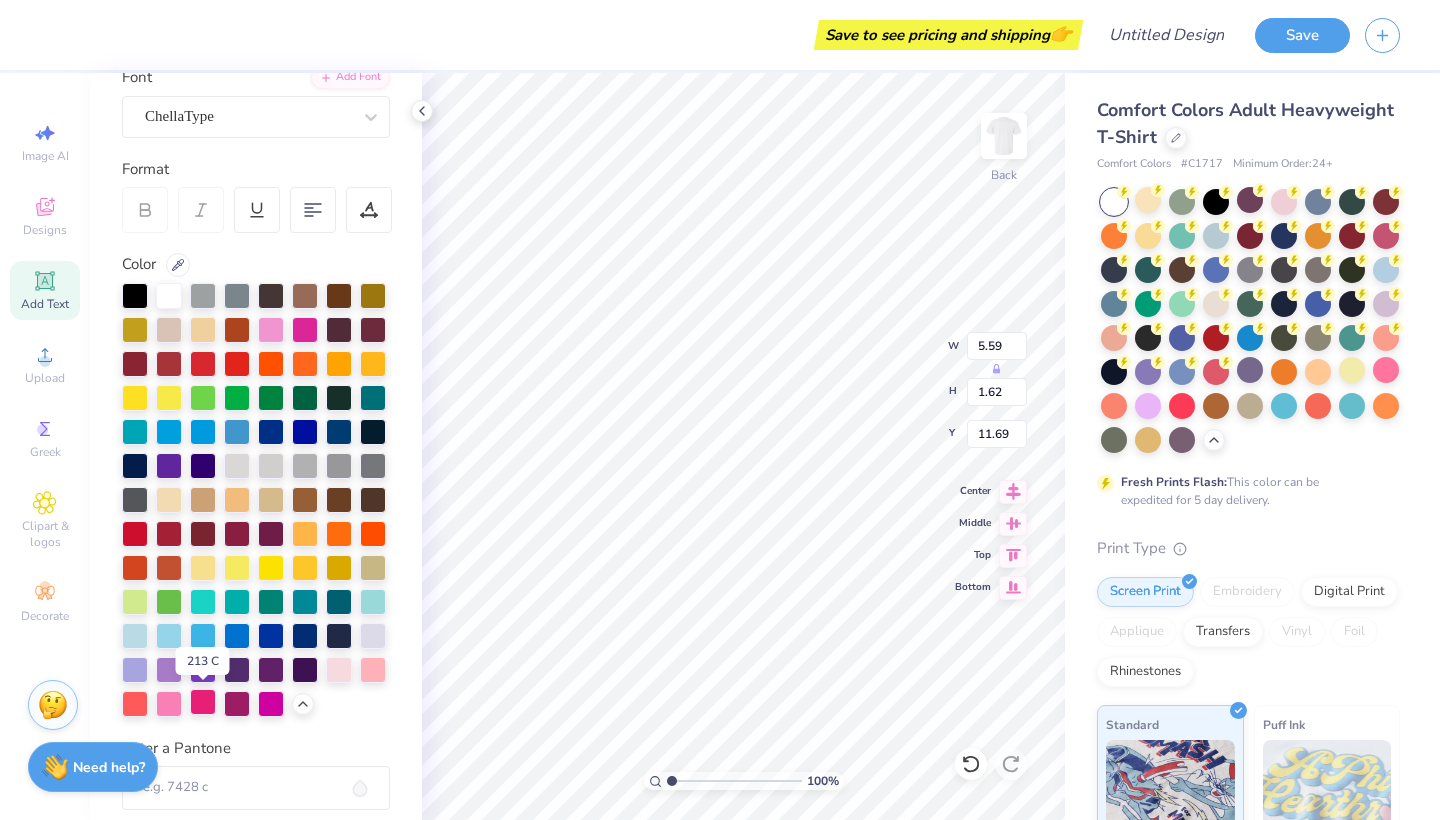 click at bounding box center [203, 702] 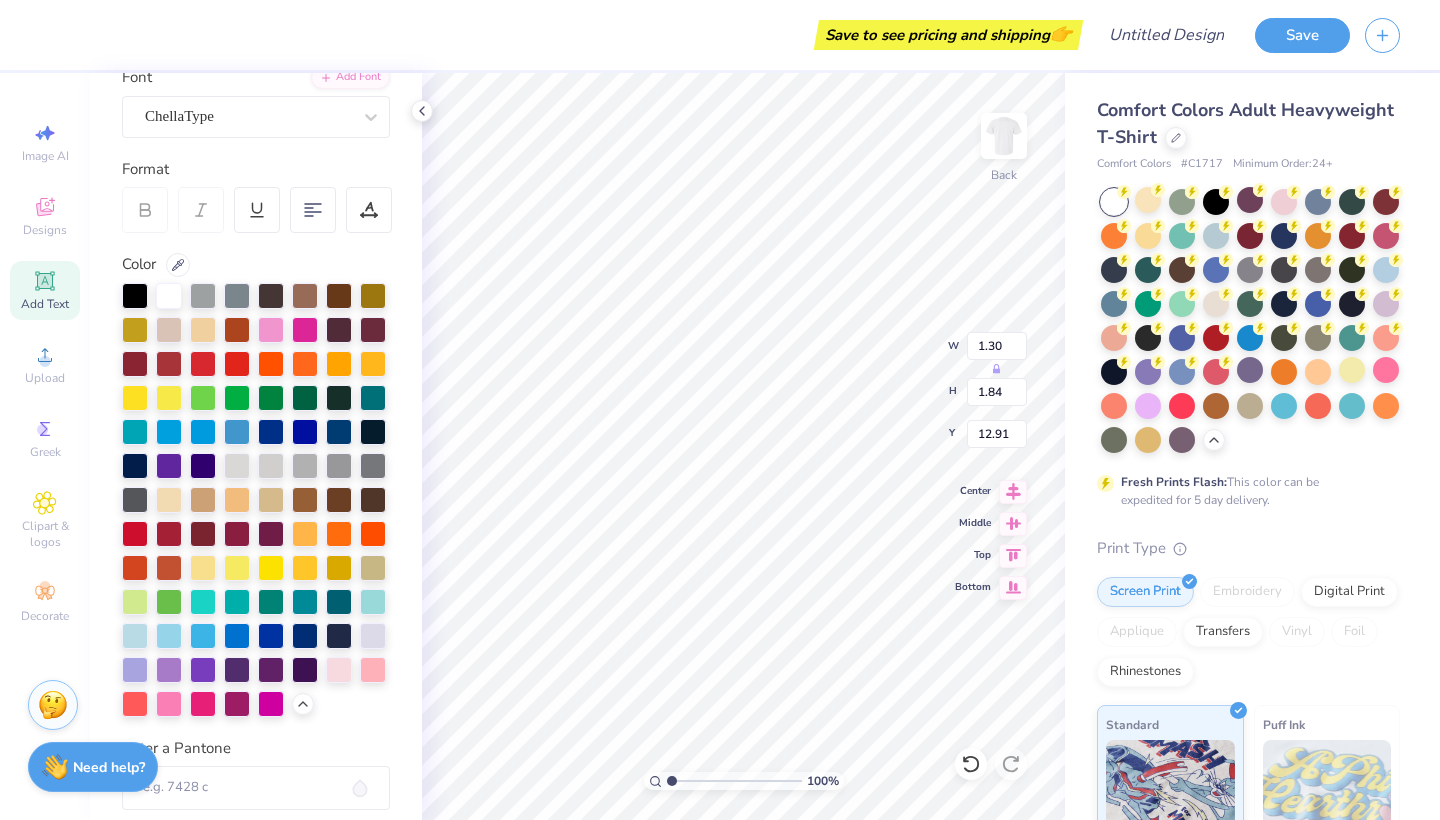 click 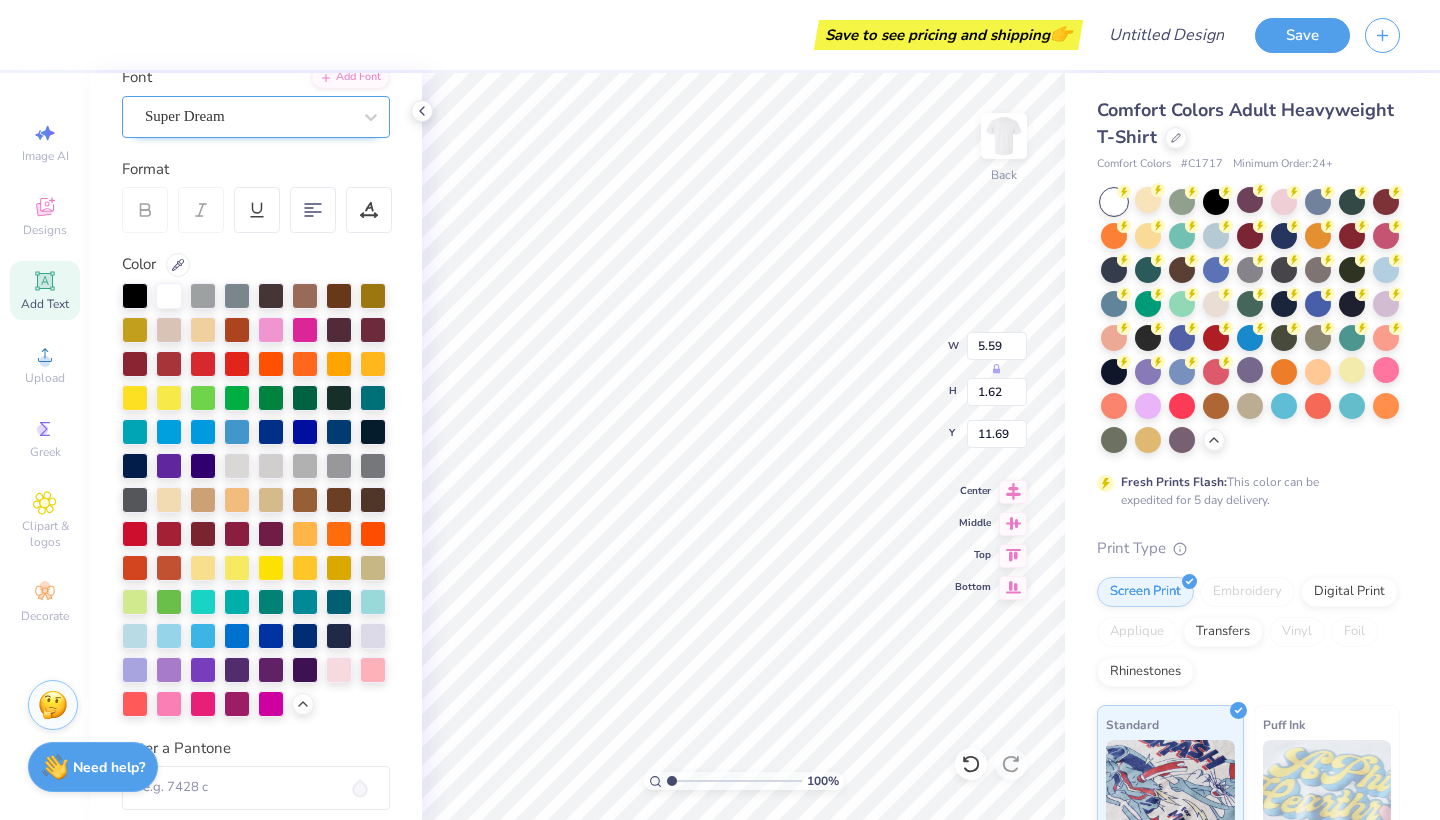click on "Super Dream" at bounding box center [248, 116] 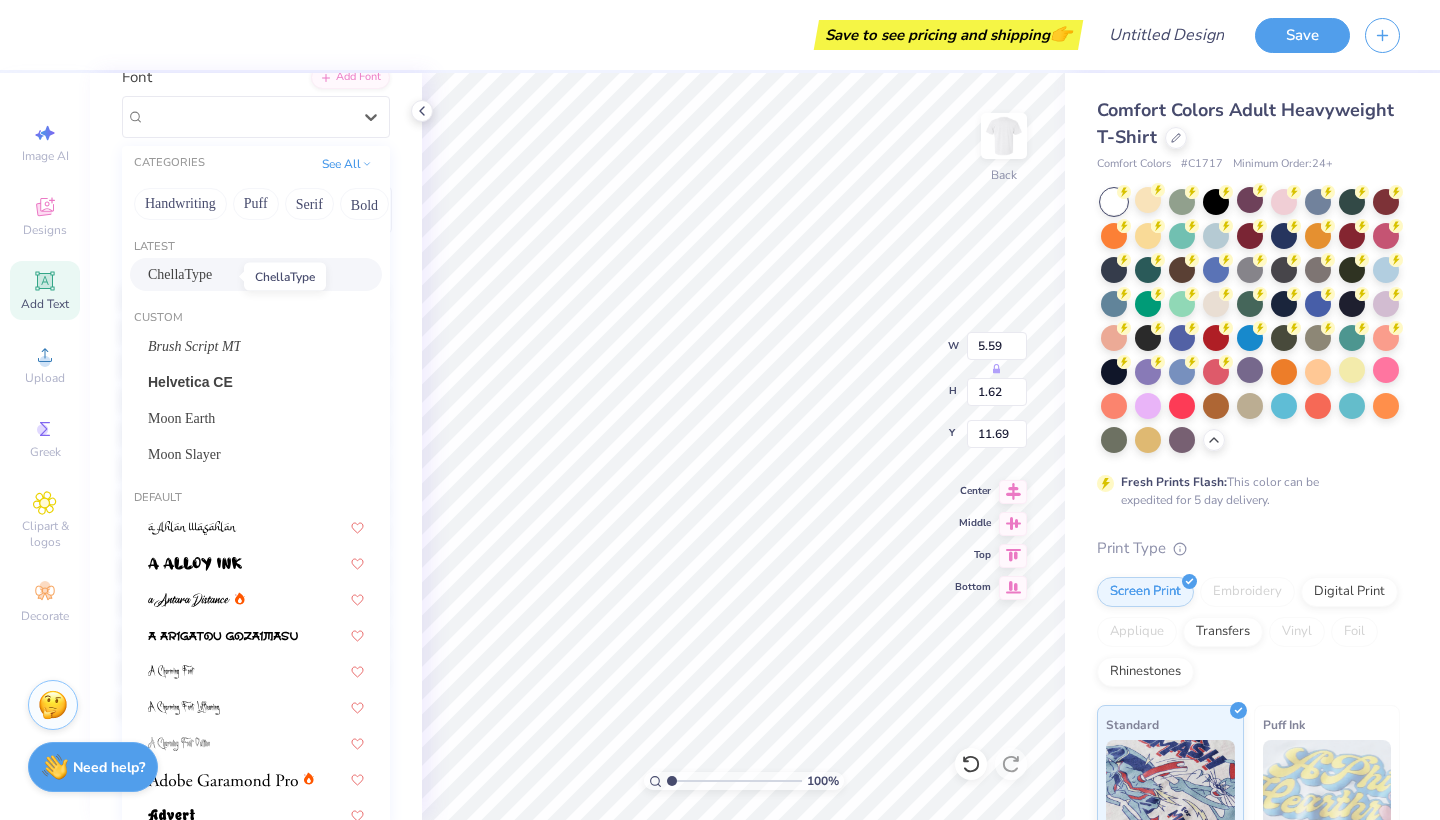 click on "ChellaType" at bounding box center [180, 274] 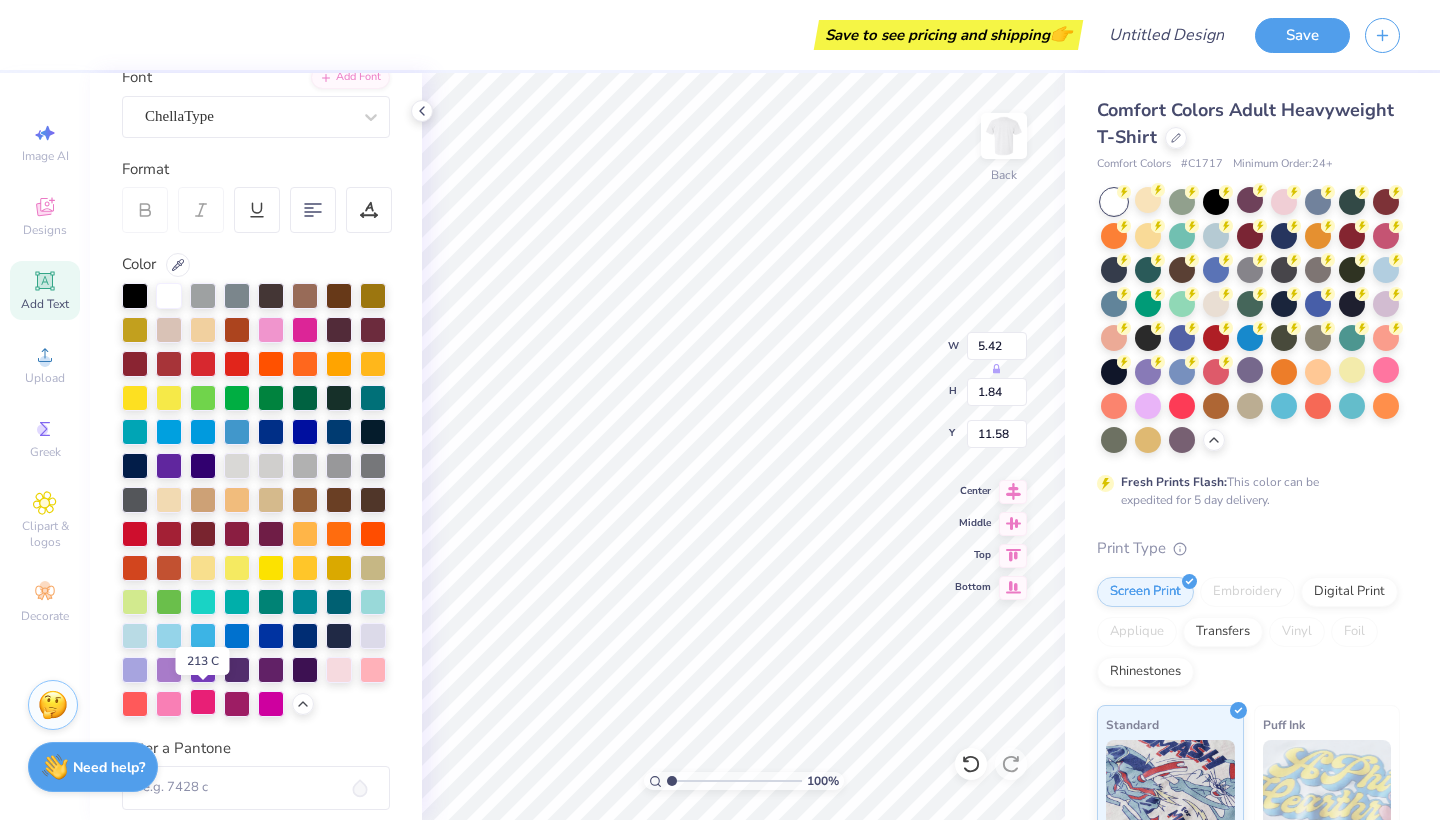 click at bounding box center [203, 702] 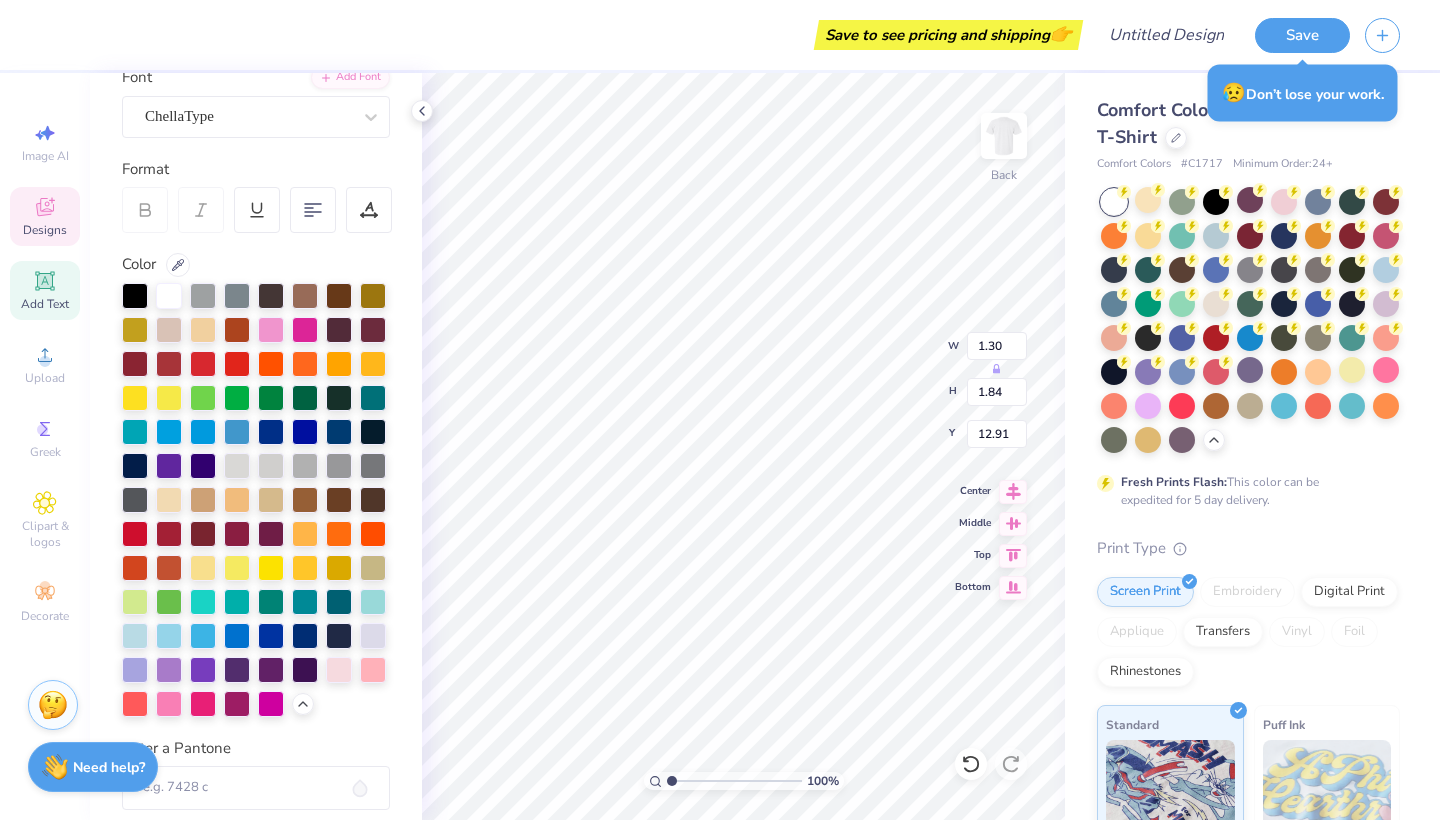 click on "Designs" at bounding box center [45, 216] 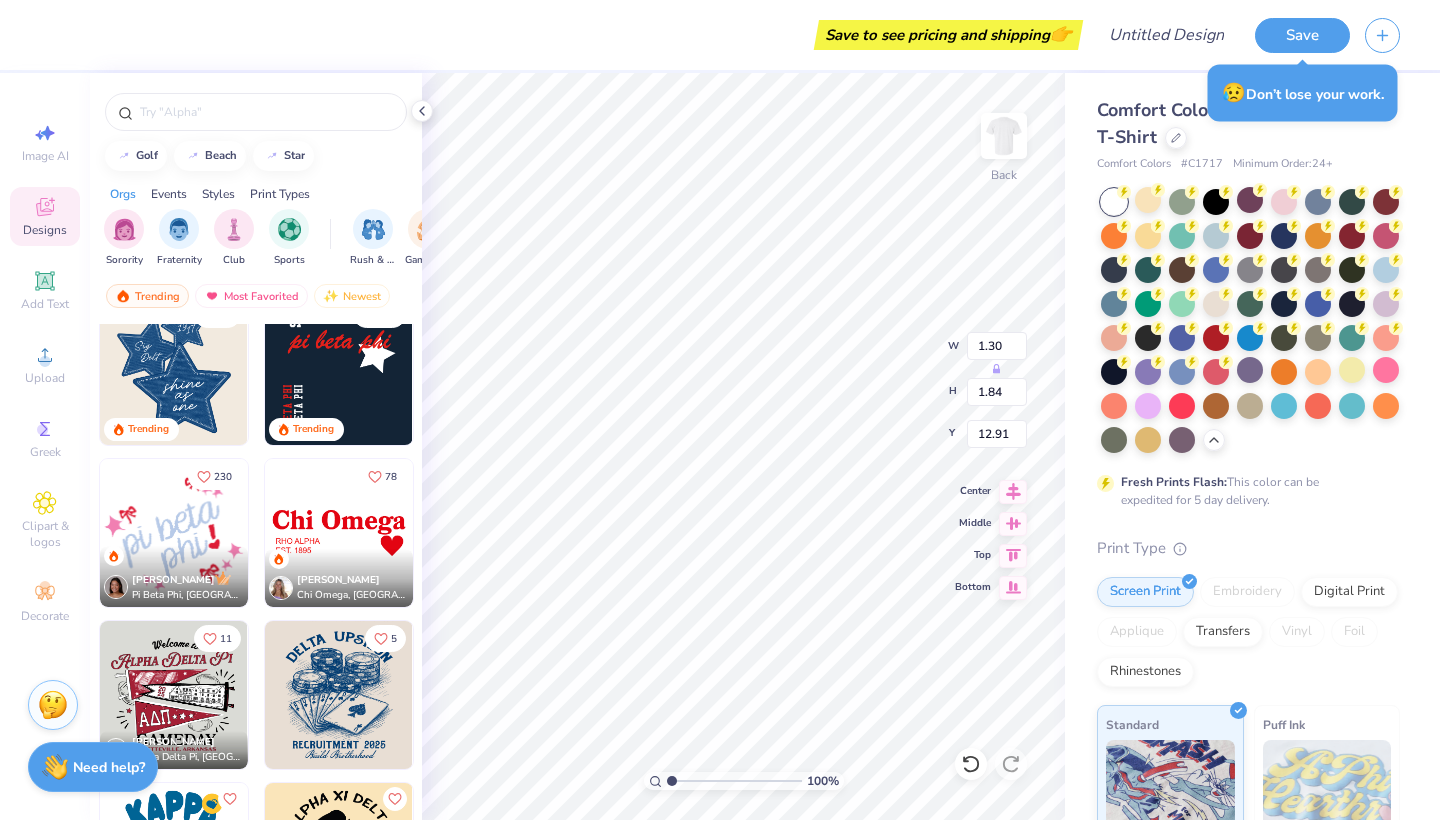 scroll, scrollTop: 1110, scrollLeft: 0, axis: vertical 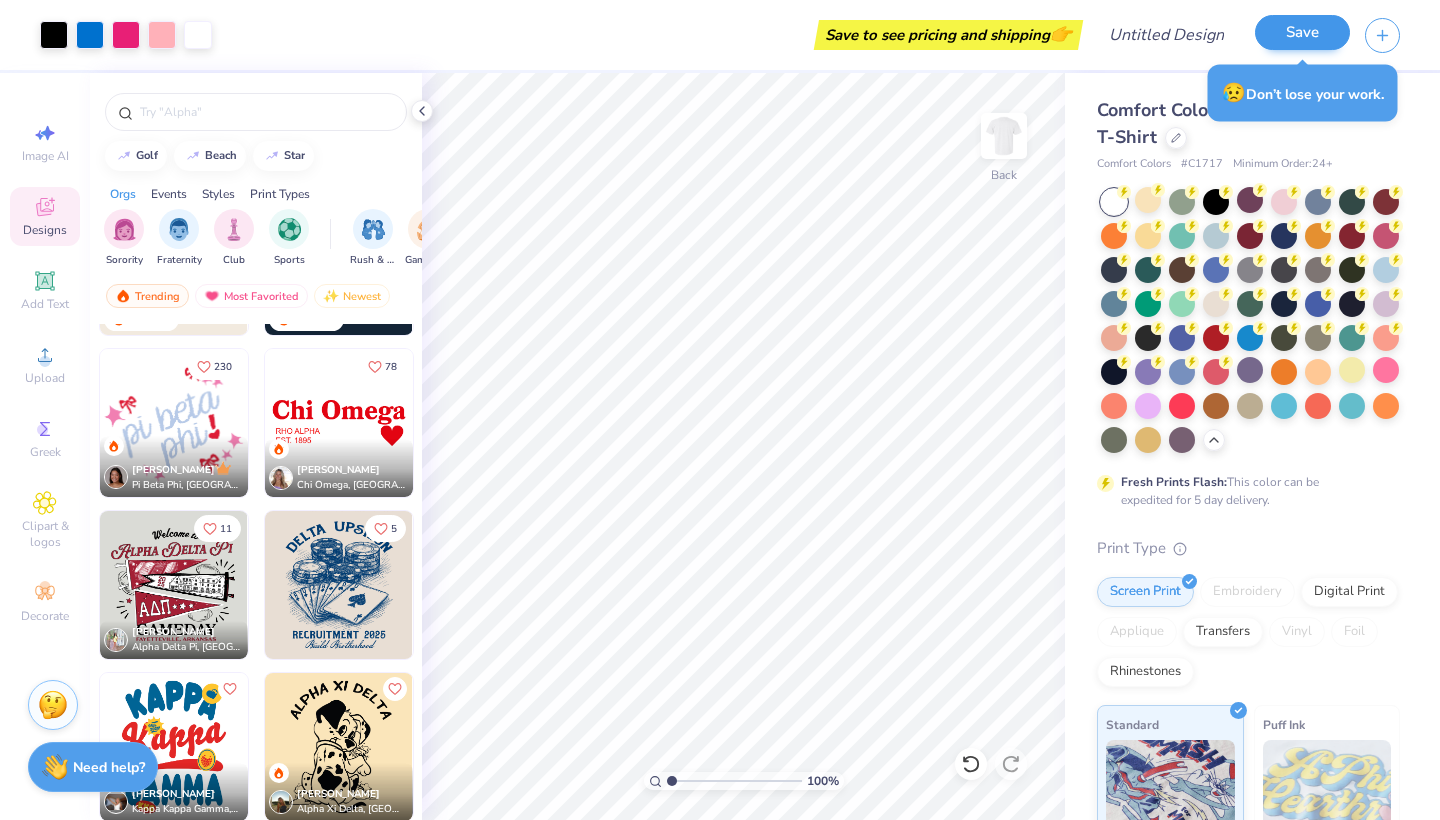 click on "Save" at bounding box center [1302, 32] 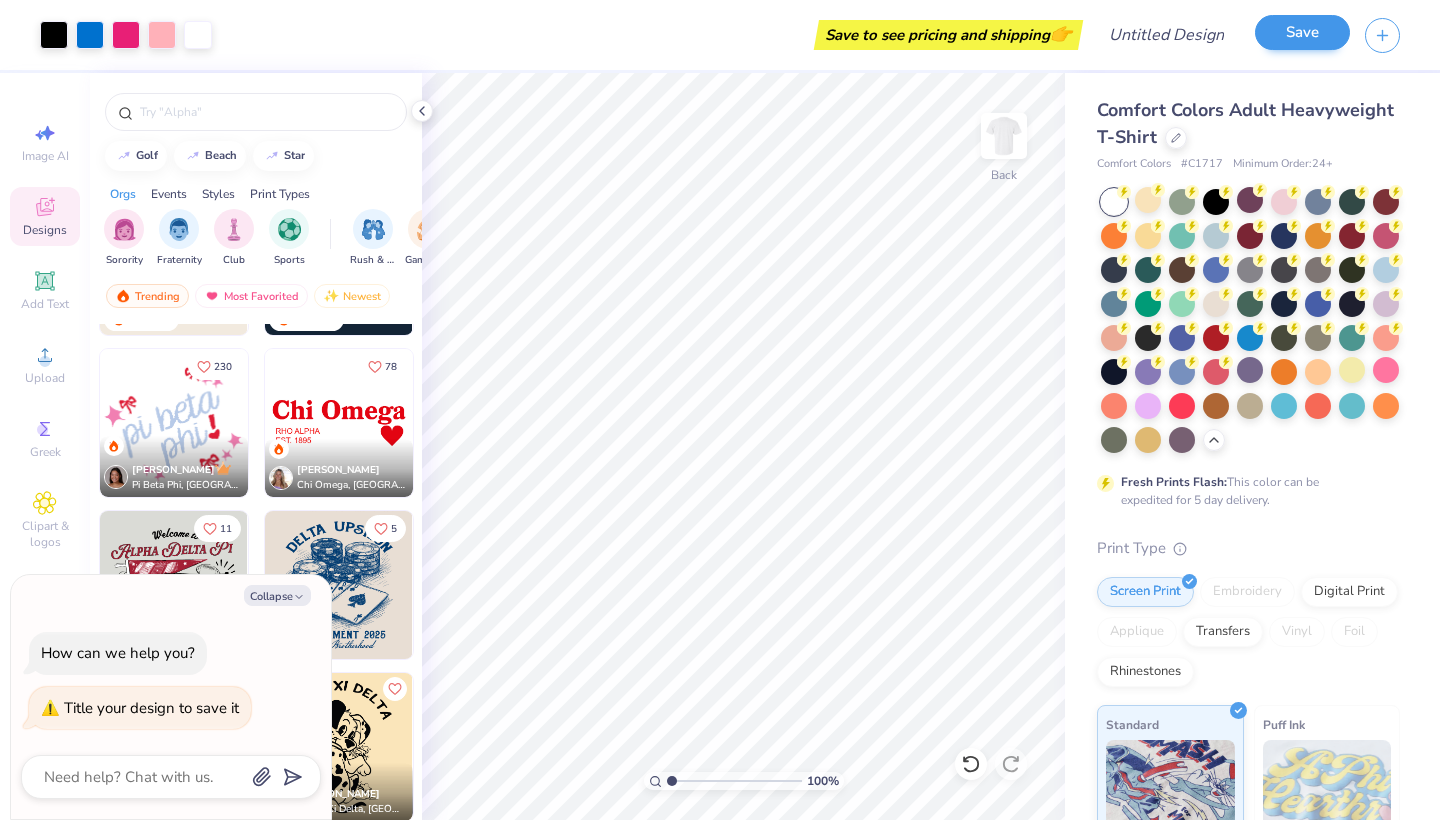 click on "Save" at bounding box center [1302, 32] 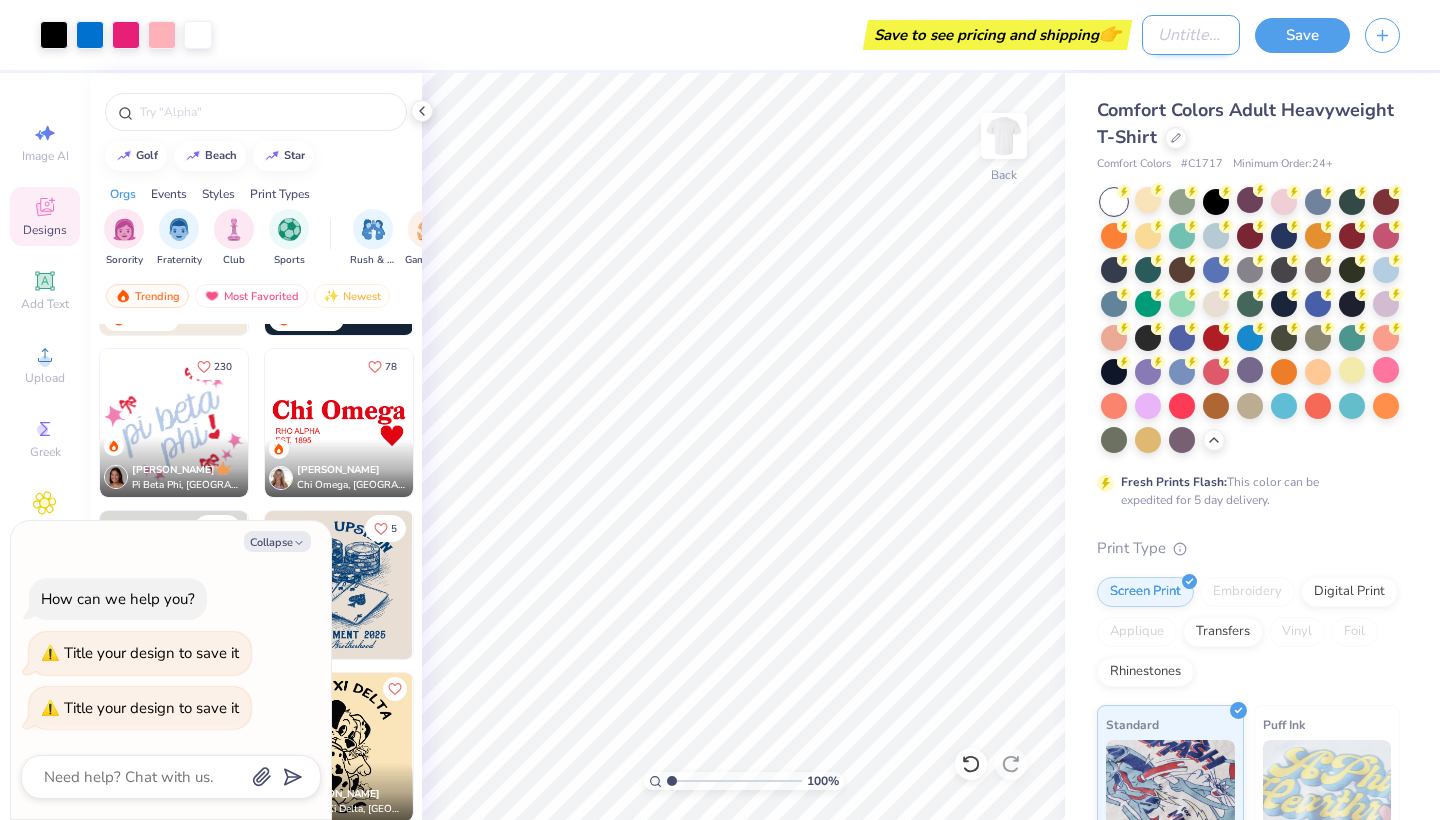 click on "Art colors Save to see pricing and shipping  👉 Design Title Save" at bounding box center [720, 35] 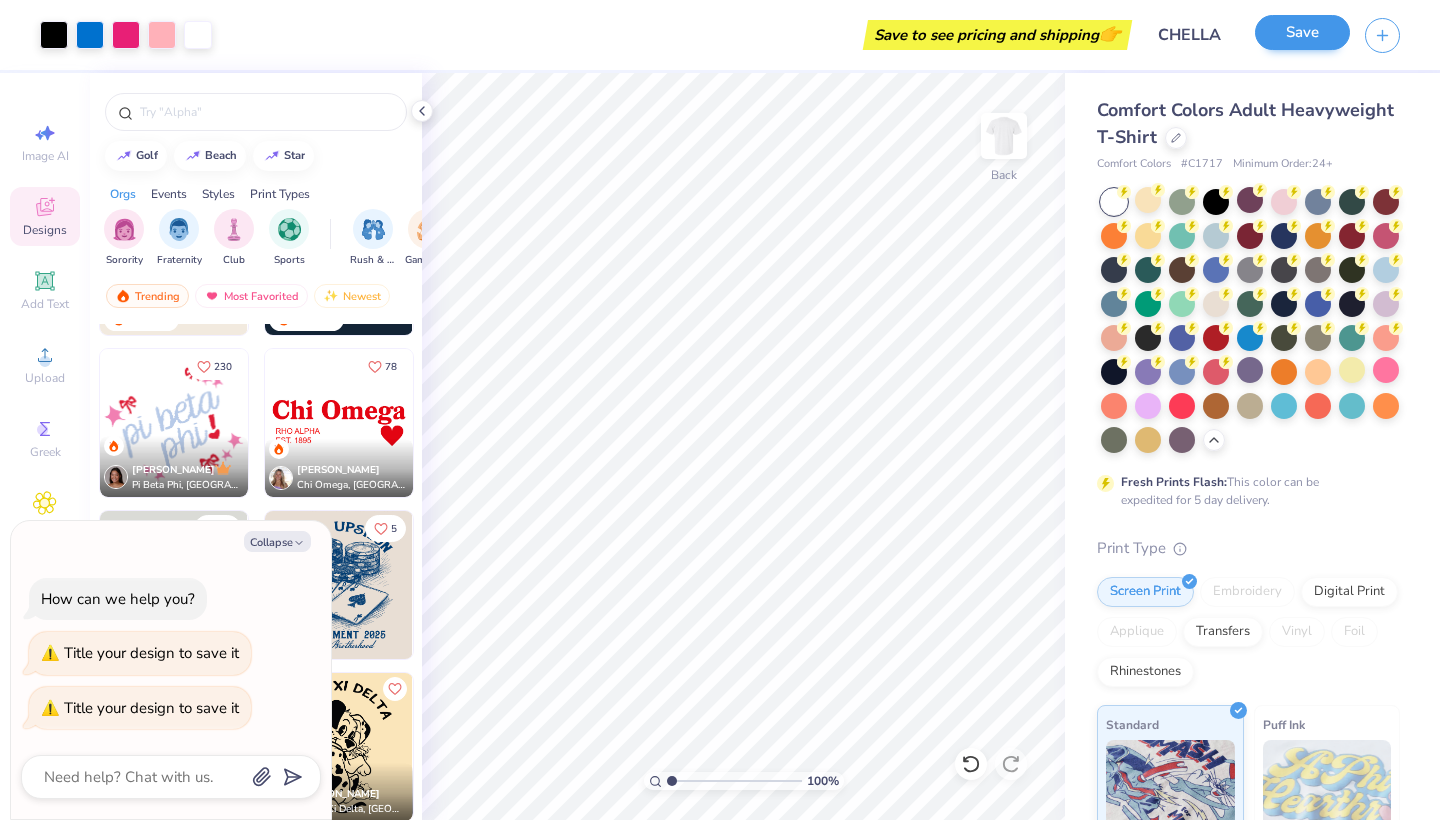 click on "Save" at bounding box center (1302, 32) 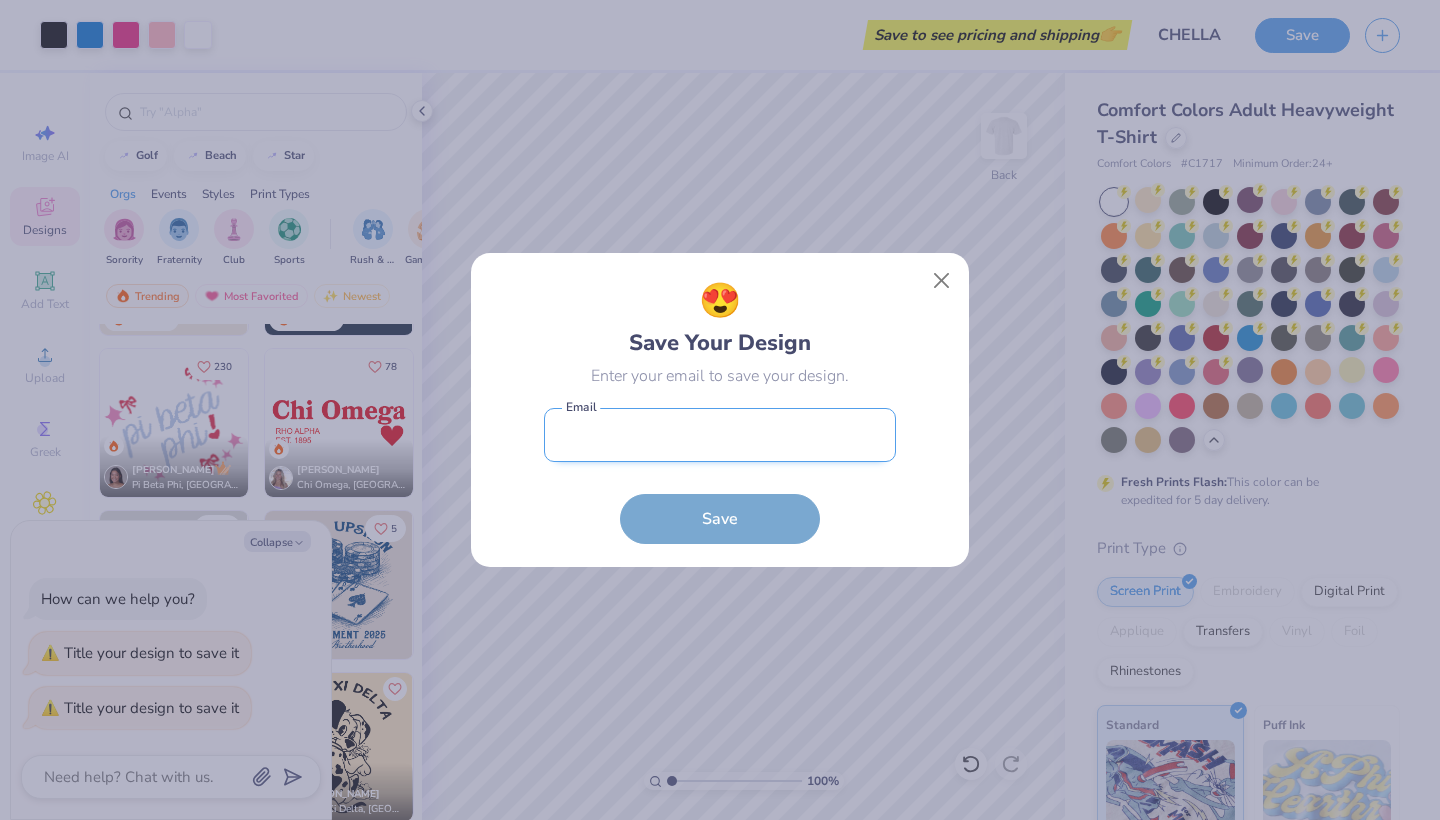 click at bounding box center (720, 435) 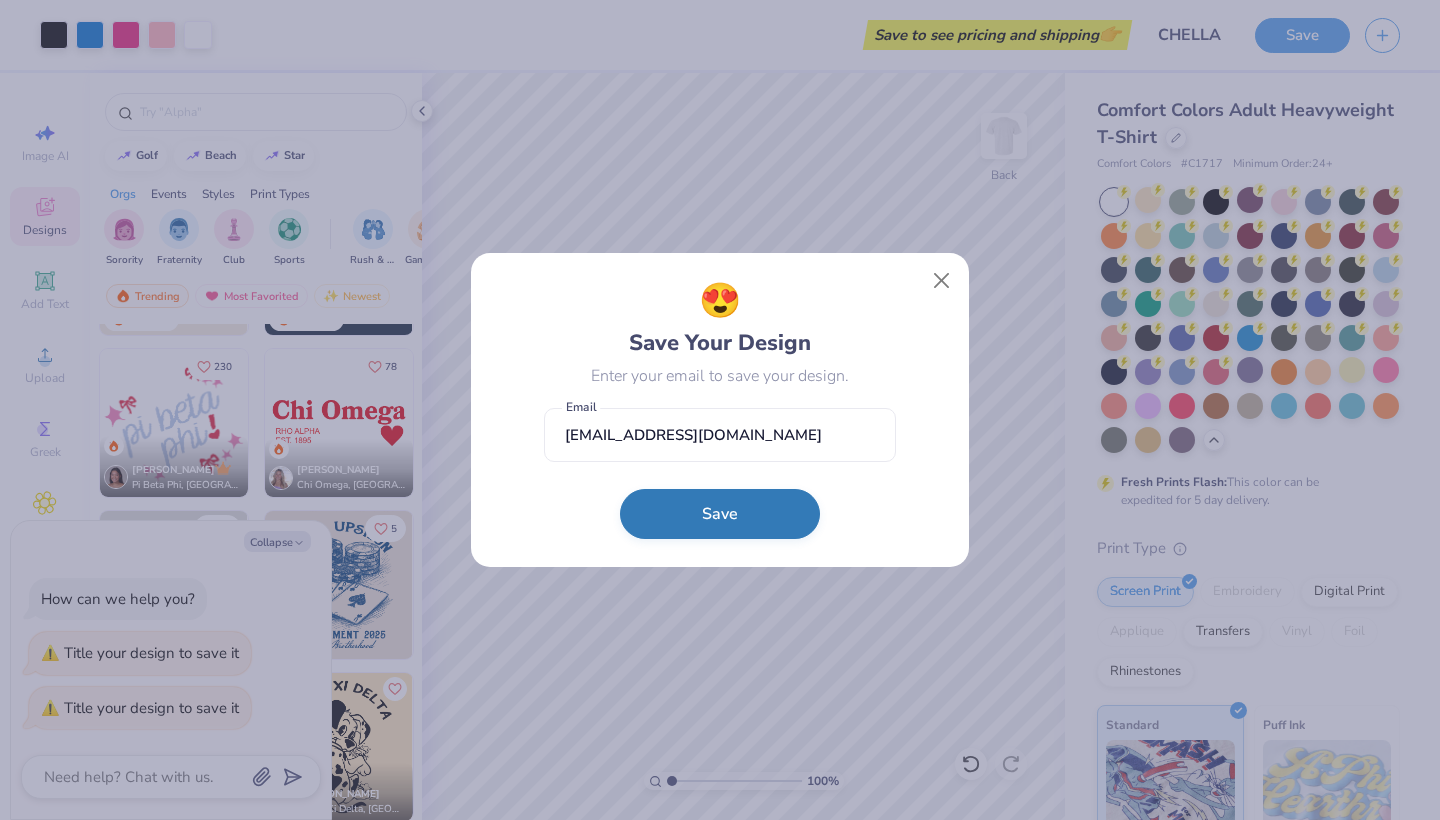 click on "Save" at bounding box center (720, 514) 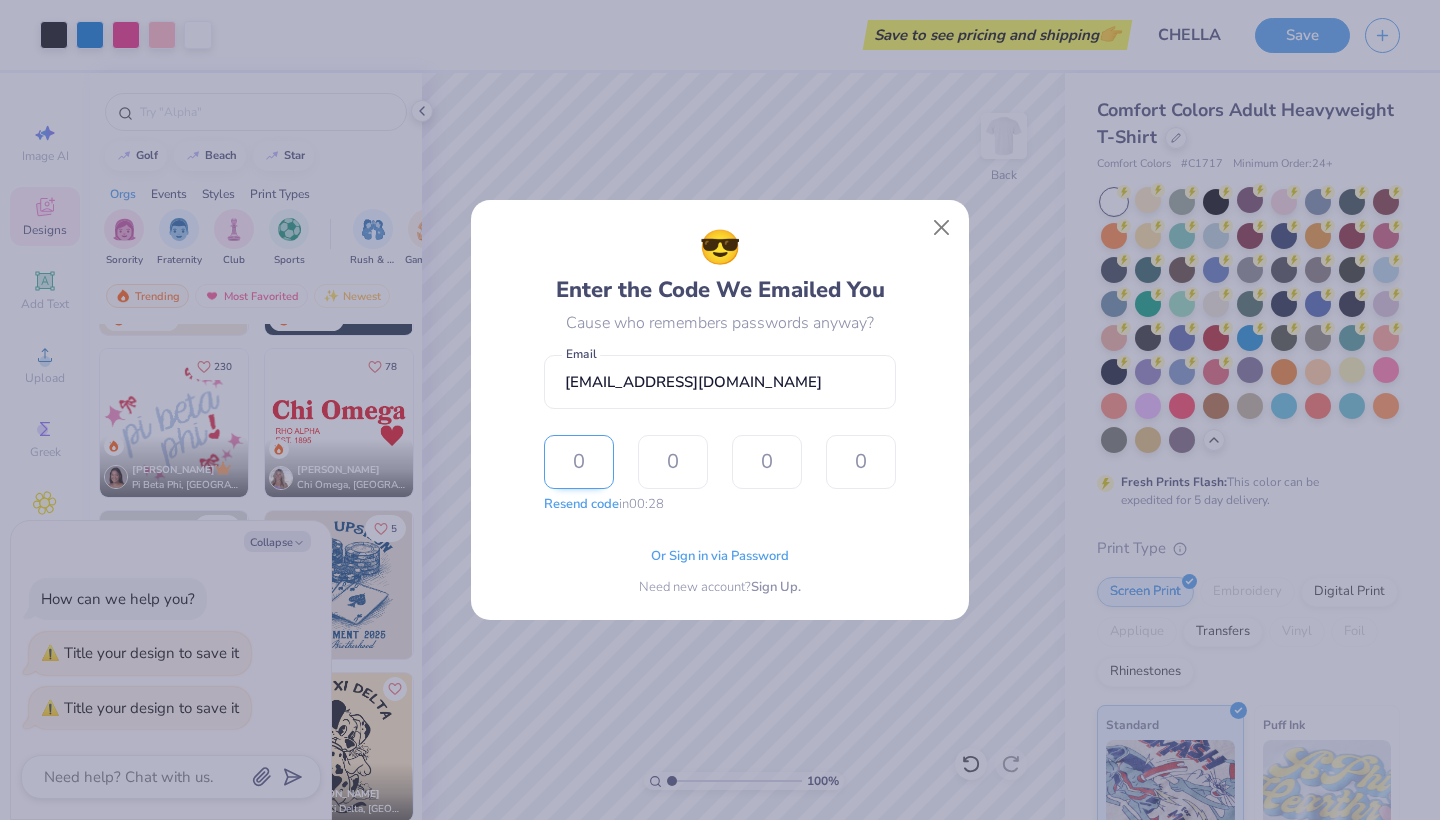 click at bounding box center (579, 462) 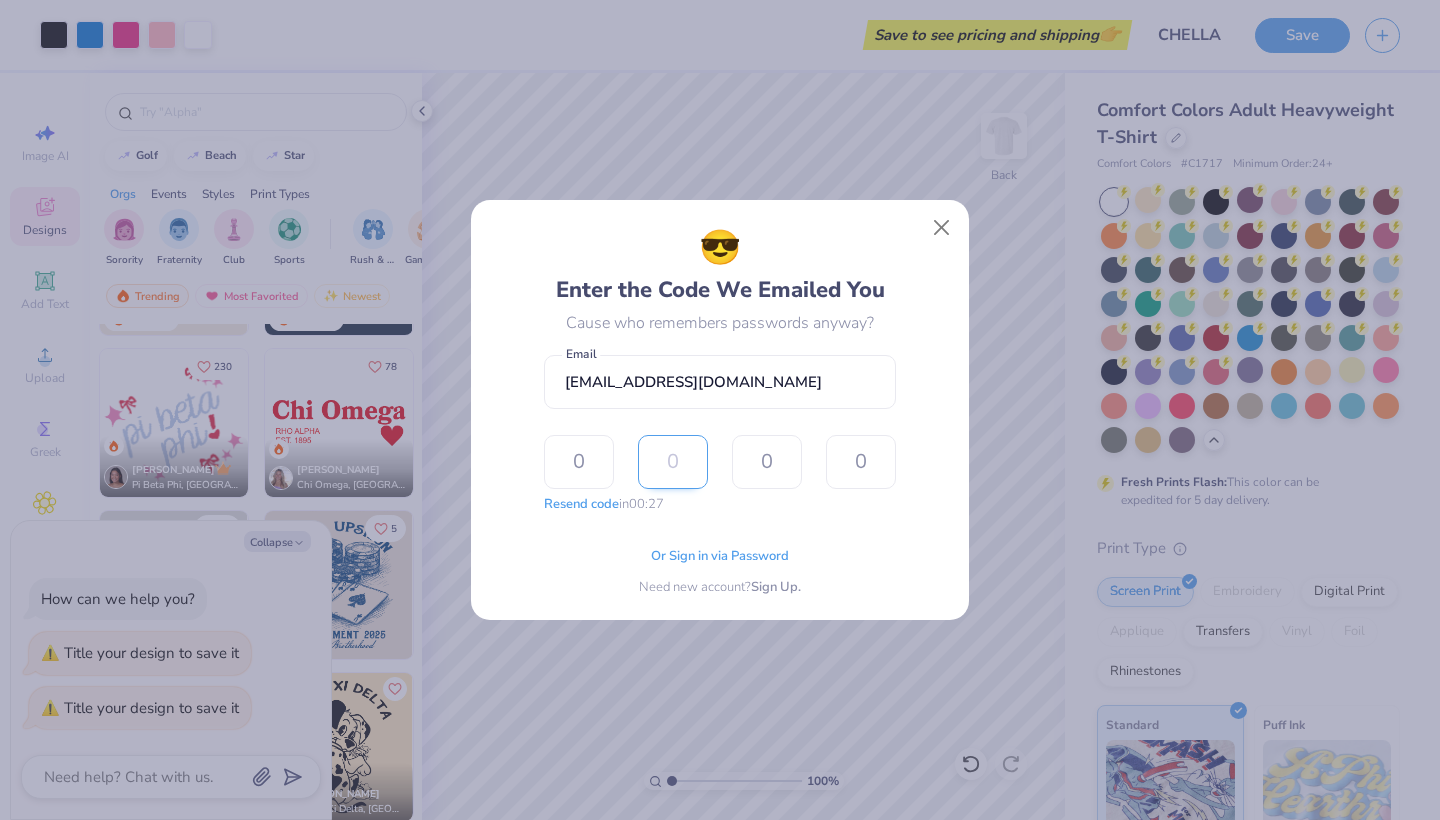 click at bounding box center (673, 462) 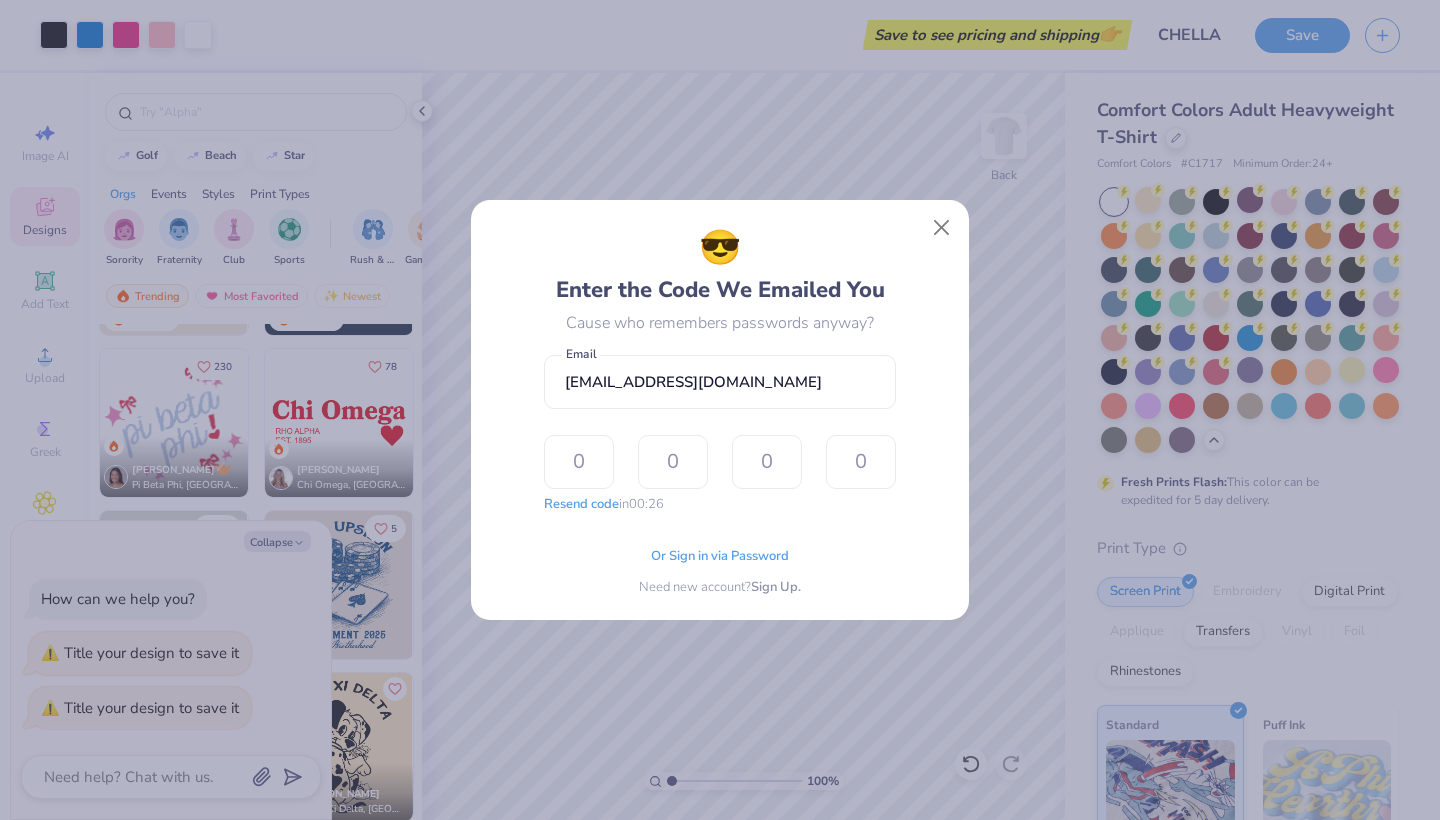 click on "😎 Enter the Code We Emailed You Cause who remembers passwords anyway? [EMAIL_ADDRESS][DOMAIN_NAME] Email Resend code  in  00:26 The design tool encountered an unexpected error and couldn’t send the OTP code. Please try requesting it again. Or Sign in via Password Need new account?  Sign Up." at bounding box center (720, 410) 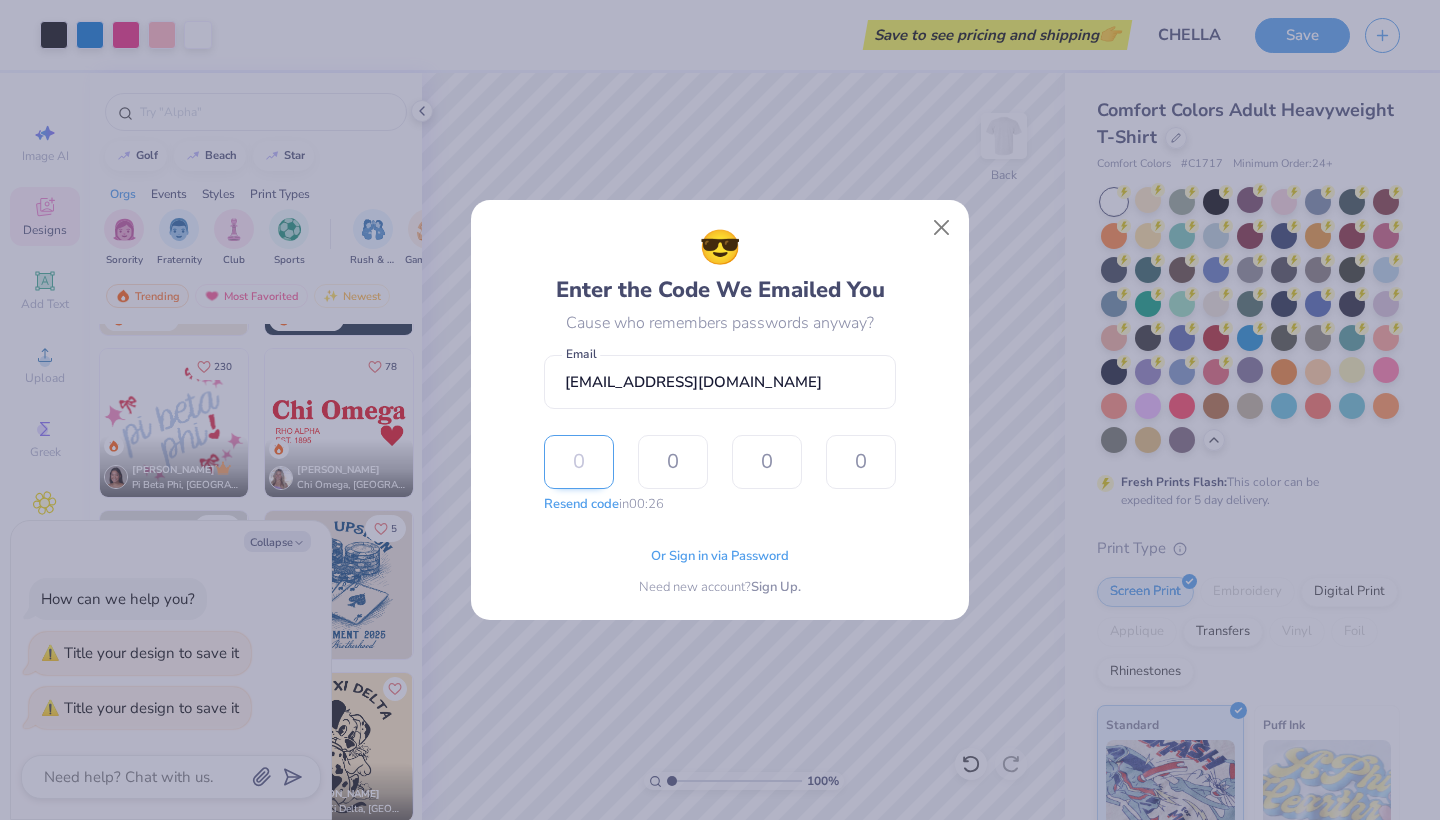 click at bounding box center [579, 462] 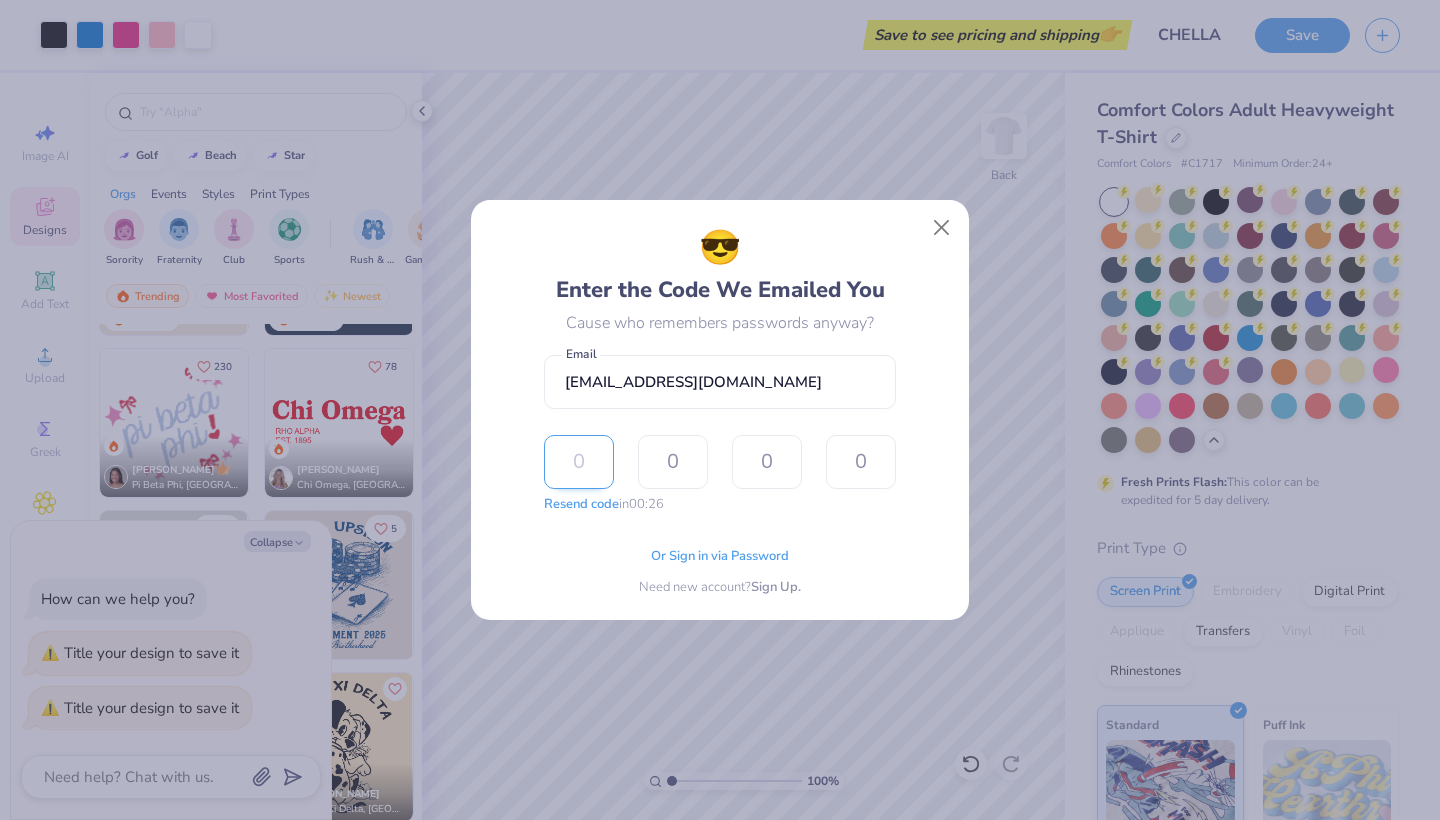 click at bounding box center (579, 462) 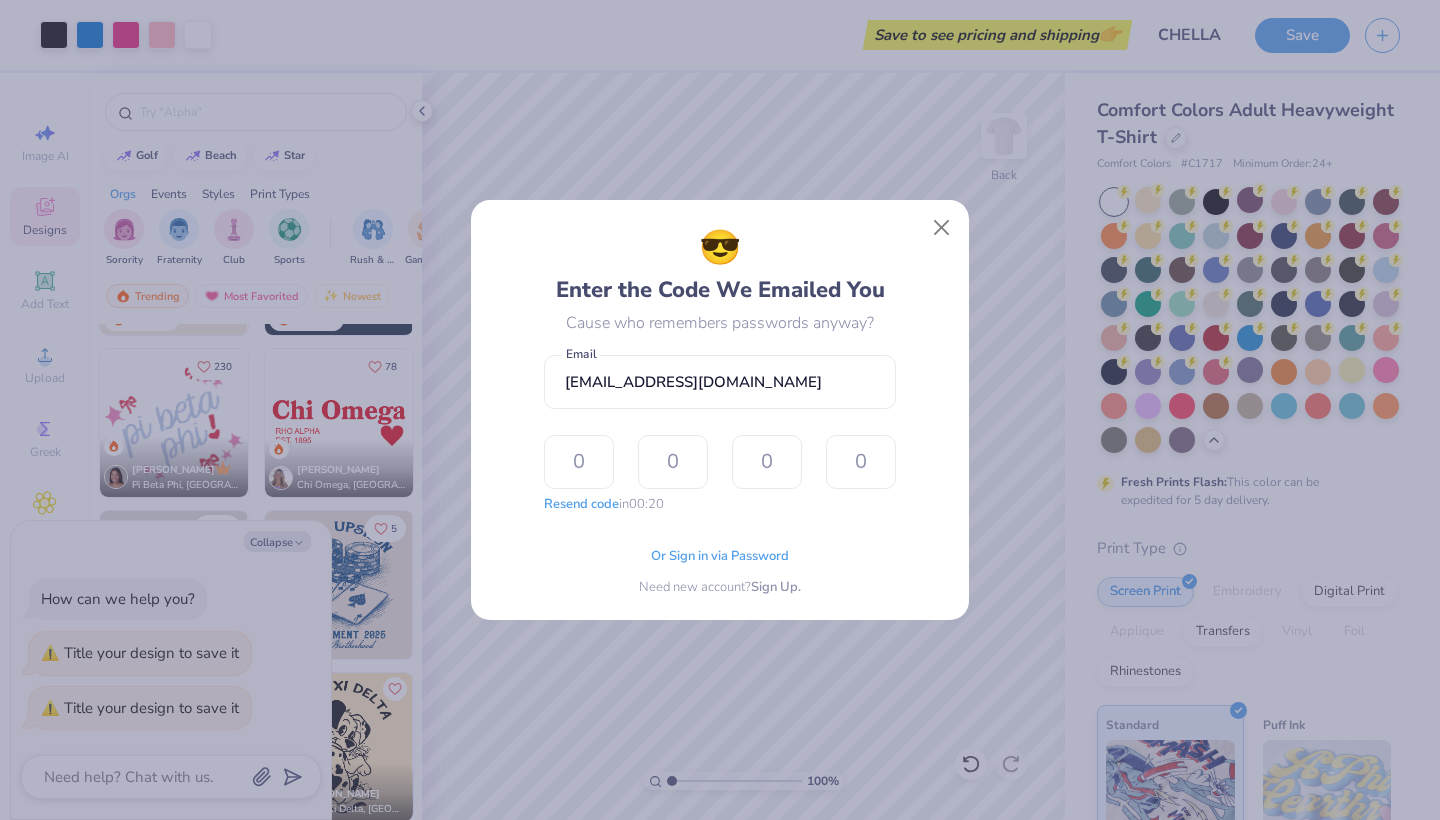 click on "😎 Enter the Code We Emailed You Cause who remembers passwords anyway? [EMAIL_ADDRESS][DOMAIN_NAME] Email Resend code  in  00:20 The design tool encountered an unexpected error and couldn’t send the OTP code. Please try requesting it again. Or Sign in via Password Need new account?  Sign Up." at bounding box center (720, 410) 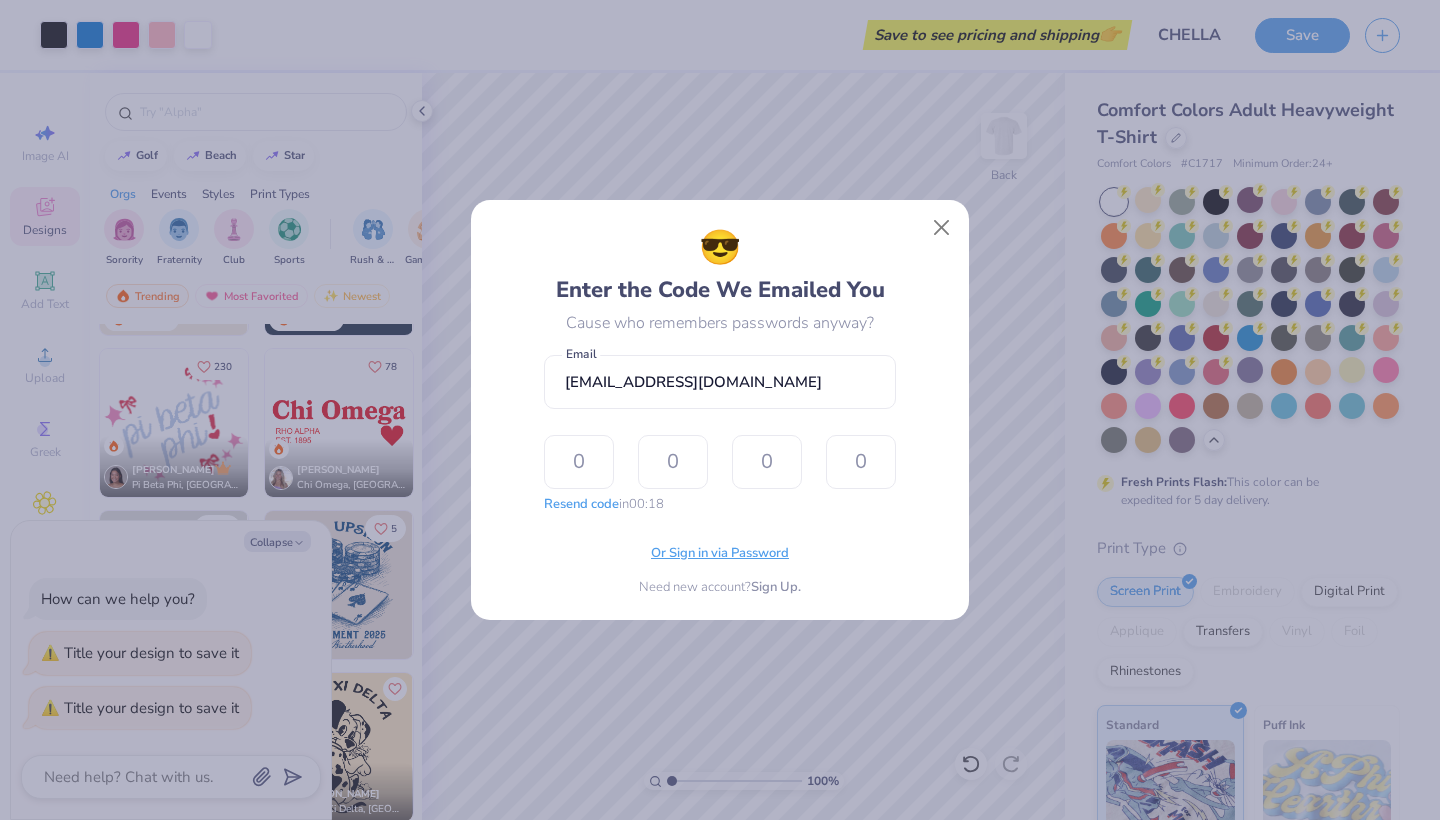 click on "Or Sign in via Password" at bounding box center (720, 554) 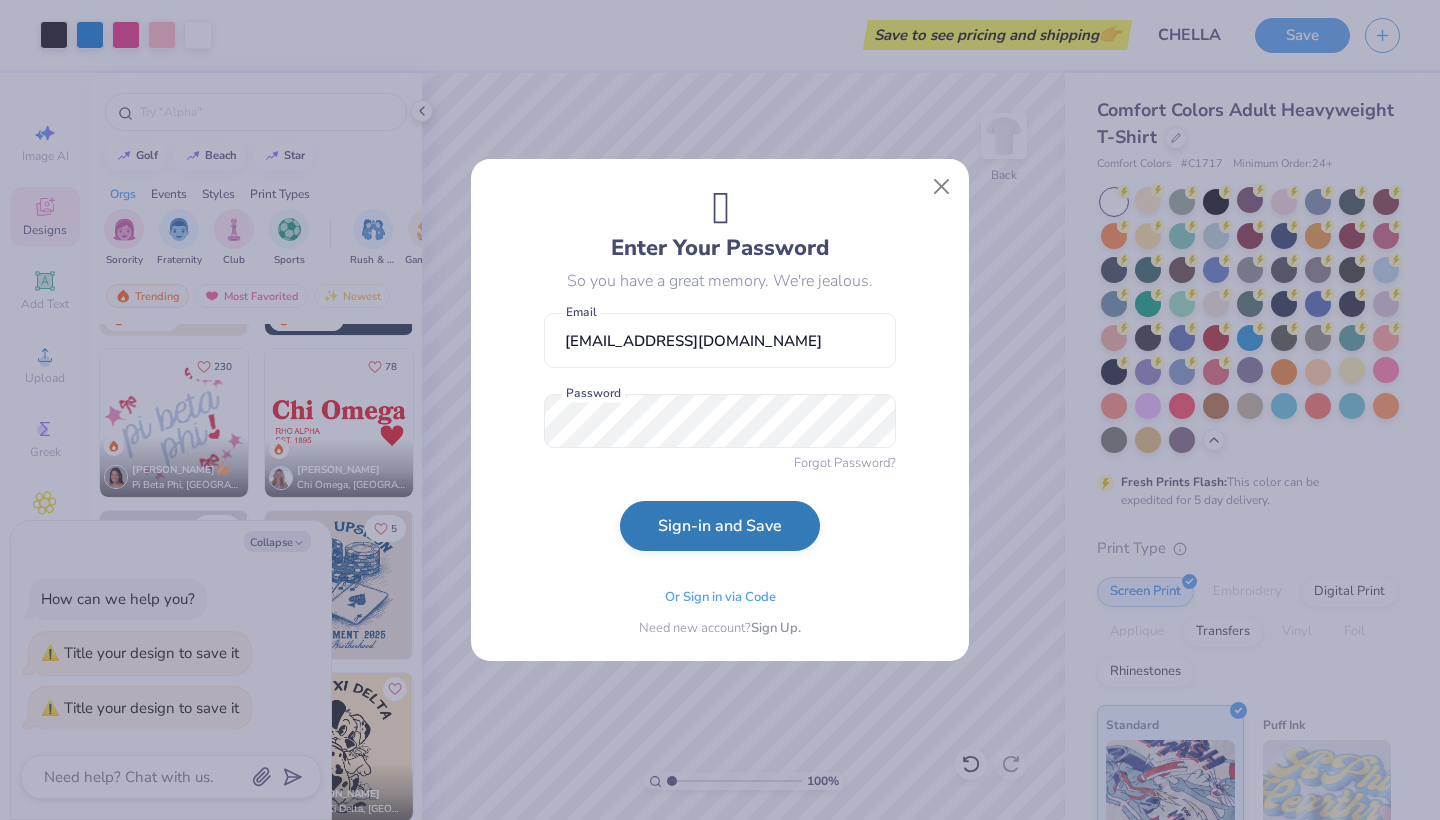 click on "Sign-in and Save" at bounding box center [720, 526] 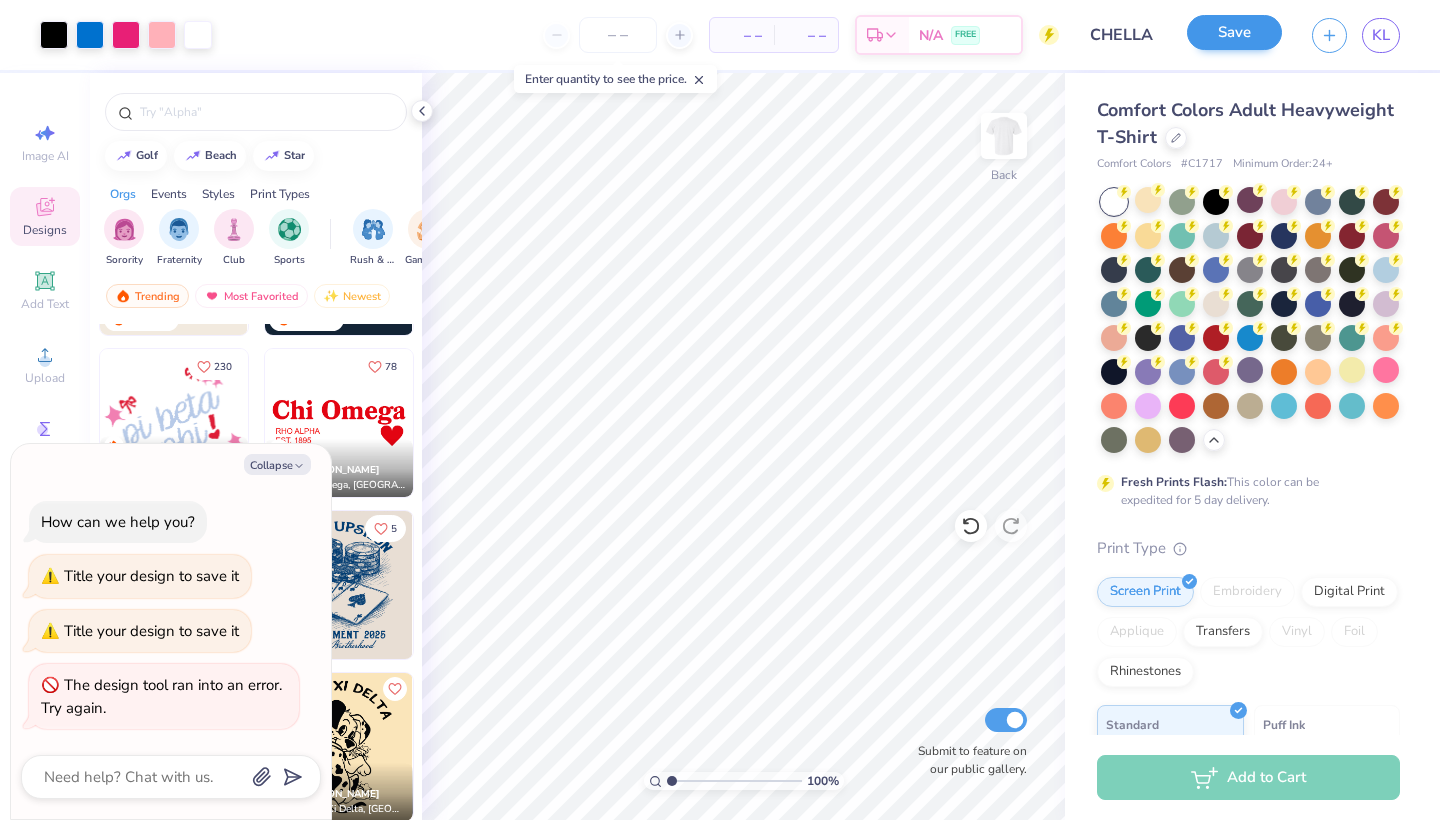 click on "Save" at bounding box center (1234, 32) 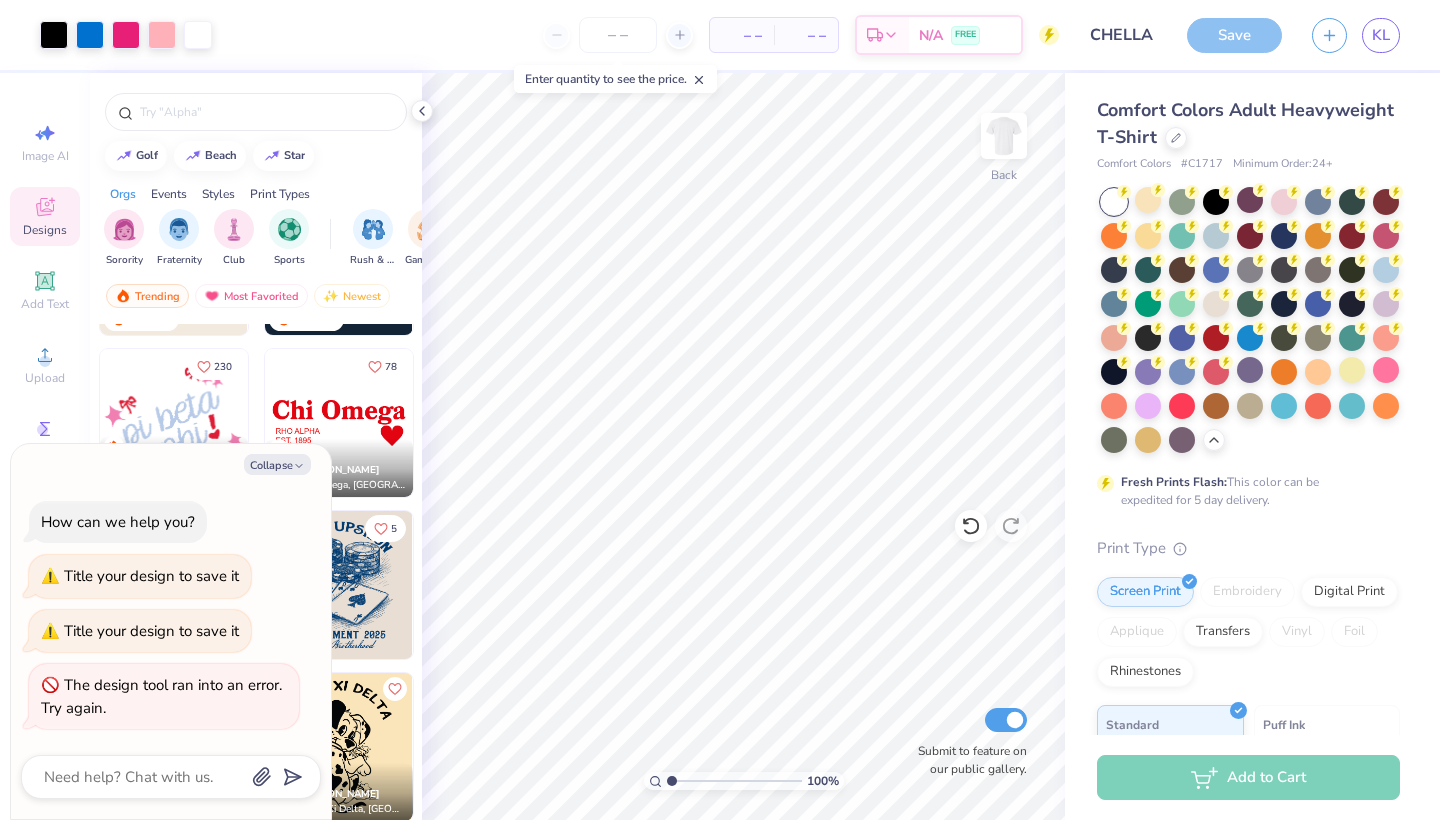 click on "– –" at bounding box center [806, 35] 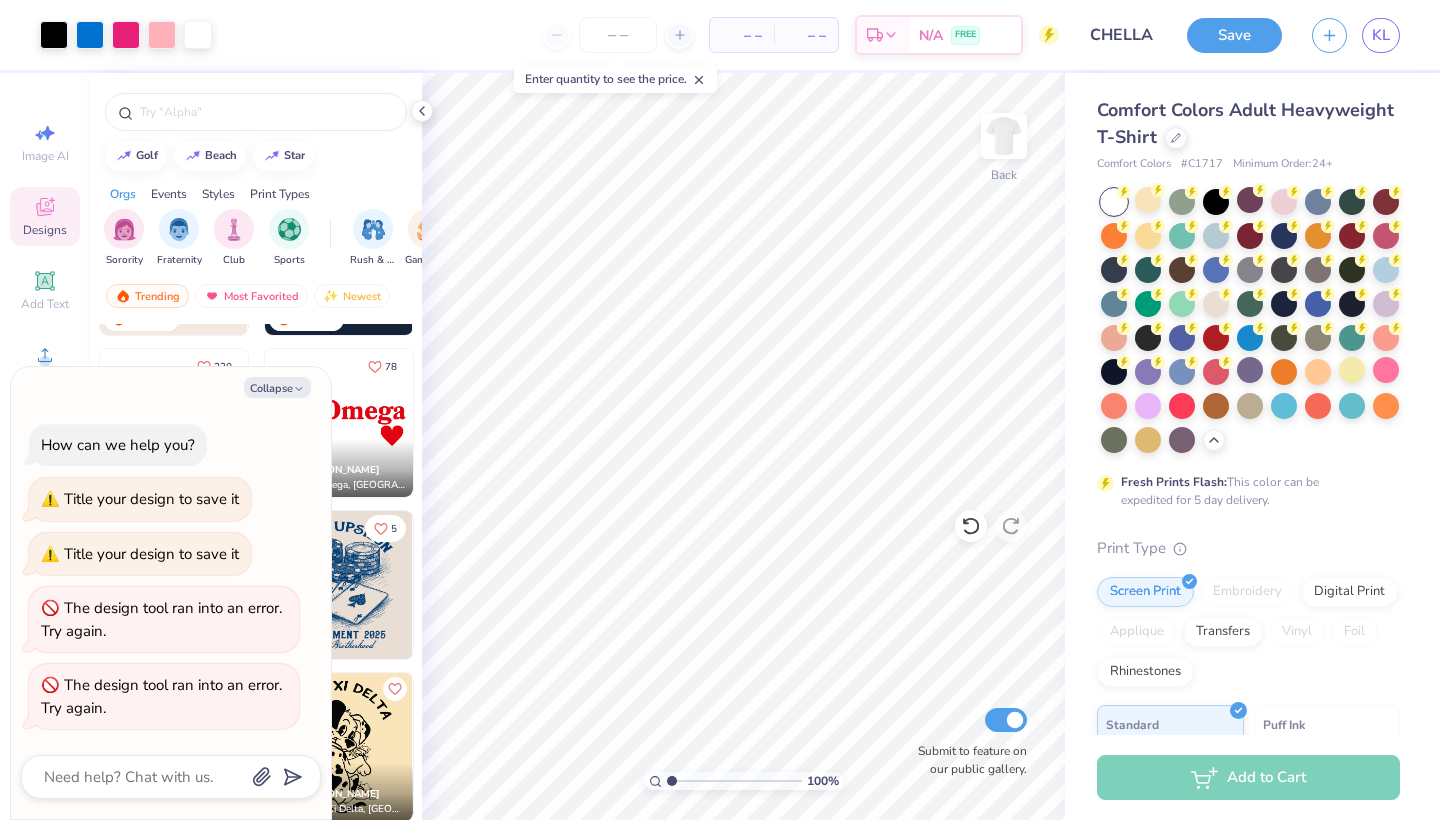 click on "Save KL" at bounding box center [1313, 35] 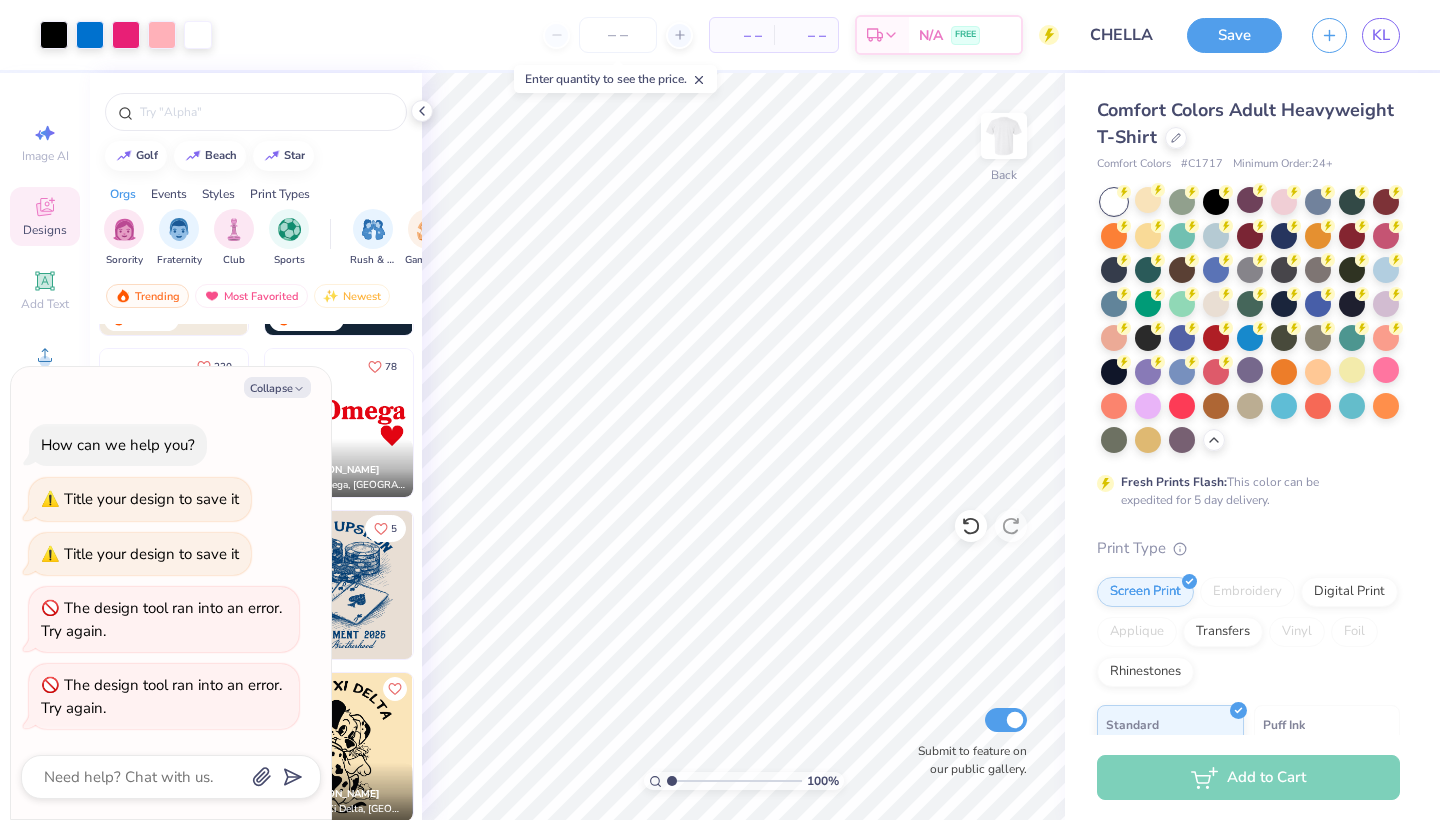 click on "Save KL" at bounding box center [1313, 35] 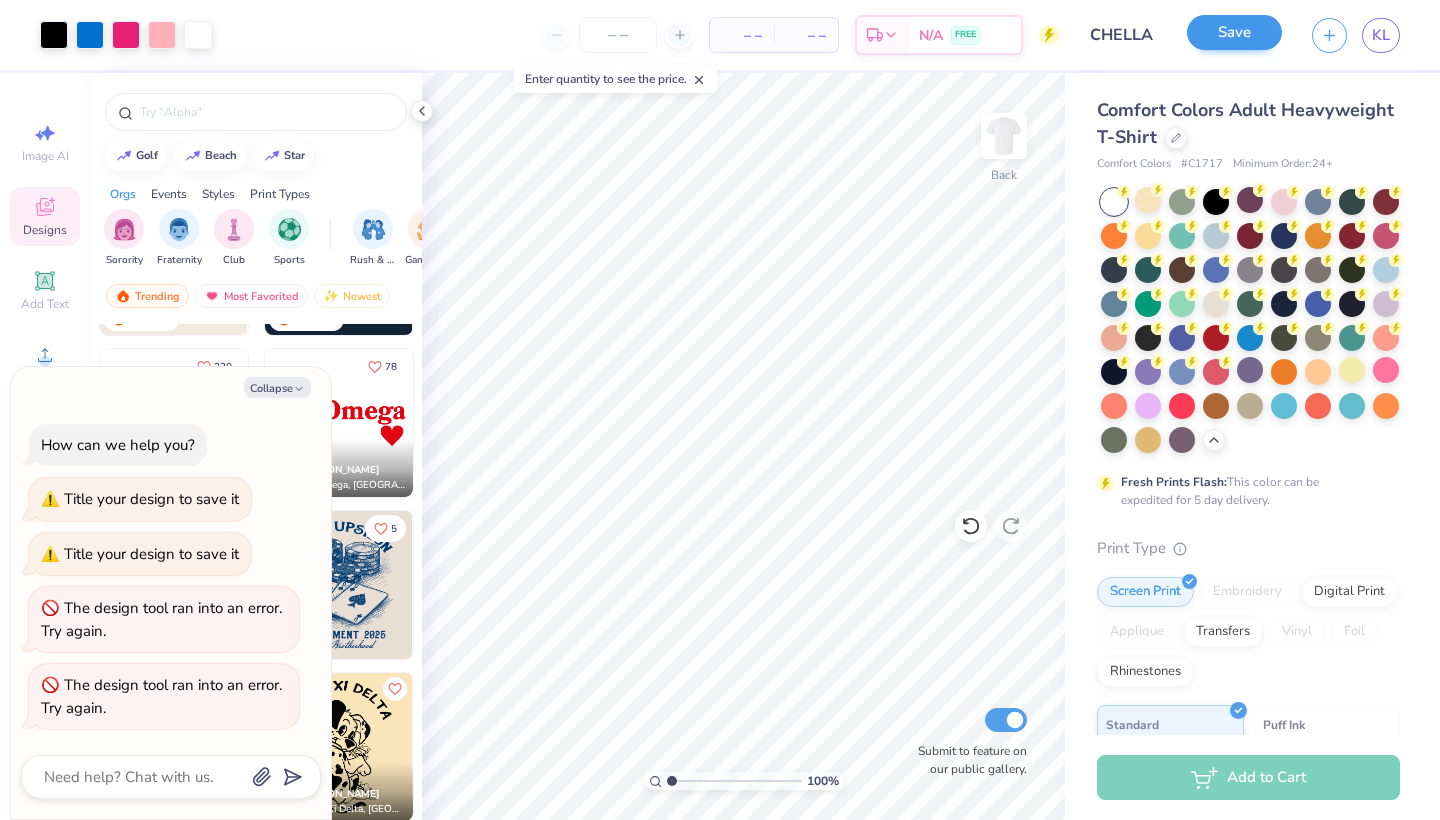 click on "Save" at bounding box center [1234, 32] 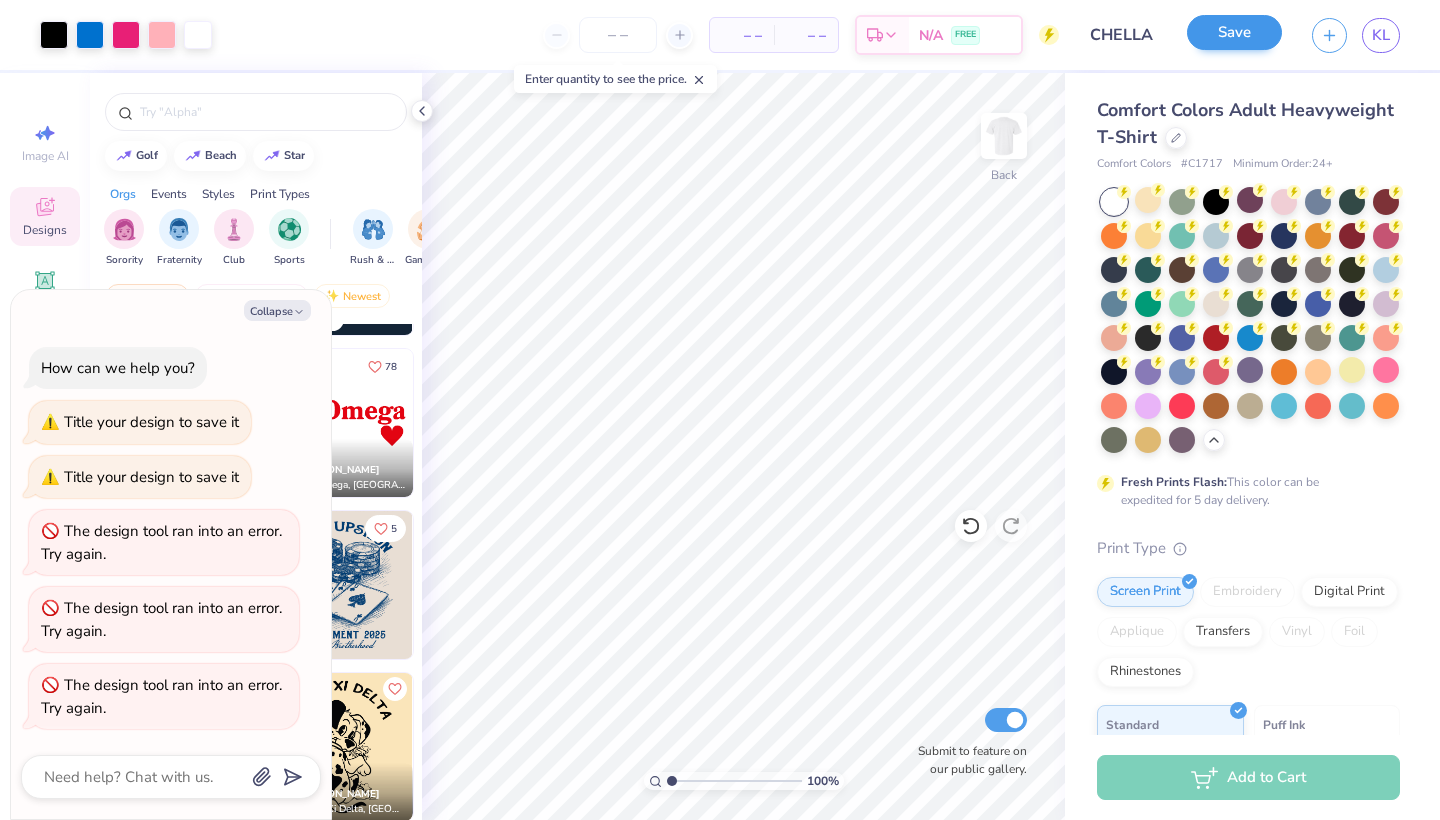 click on "Save" at bounding box center (1234, 32) 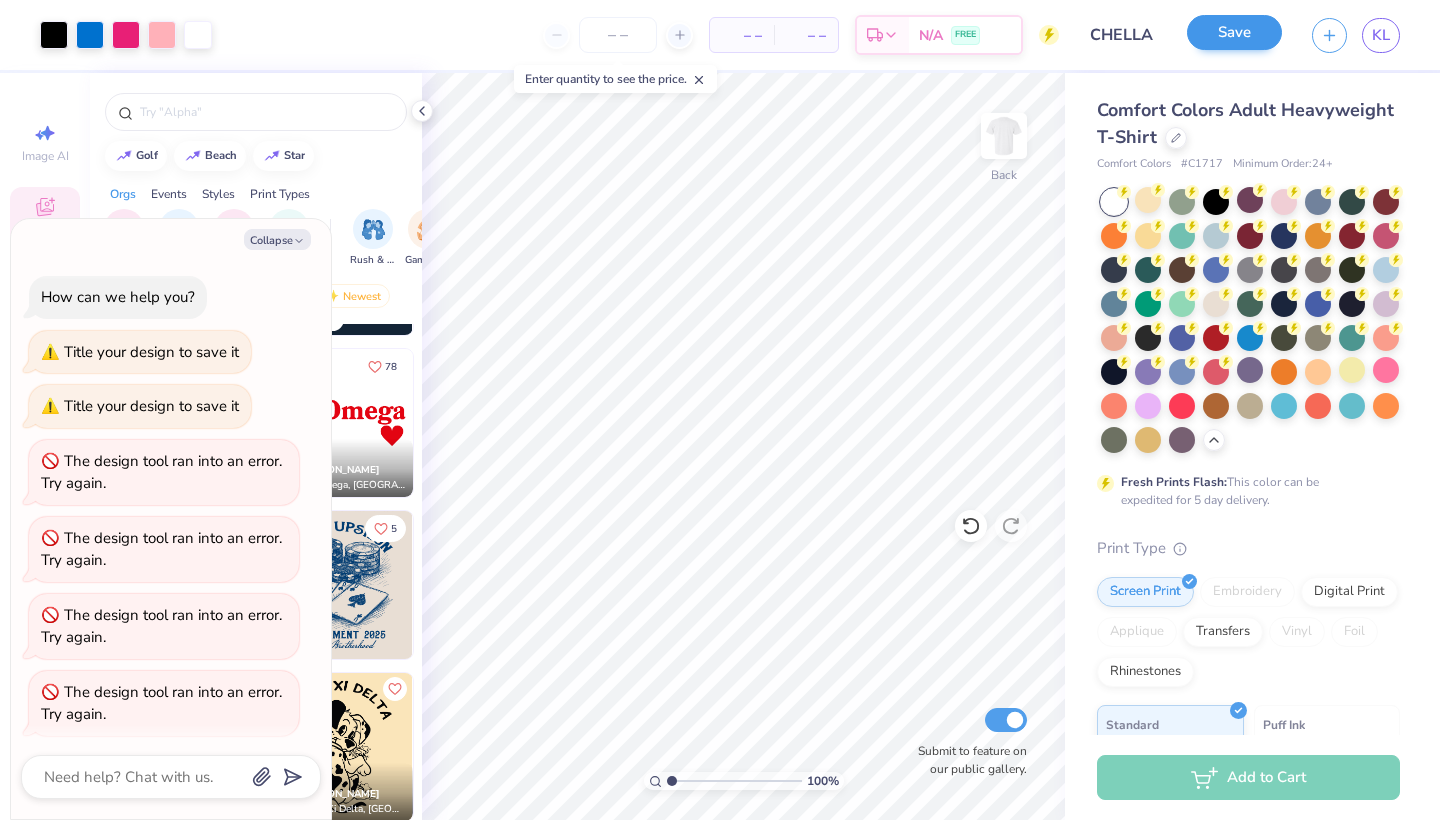 click on "Save" at bounding box center [1234, 35] 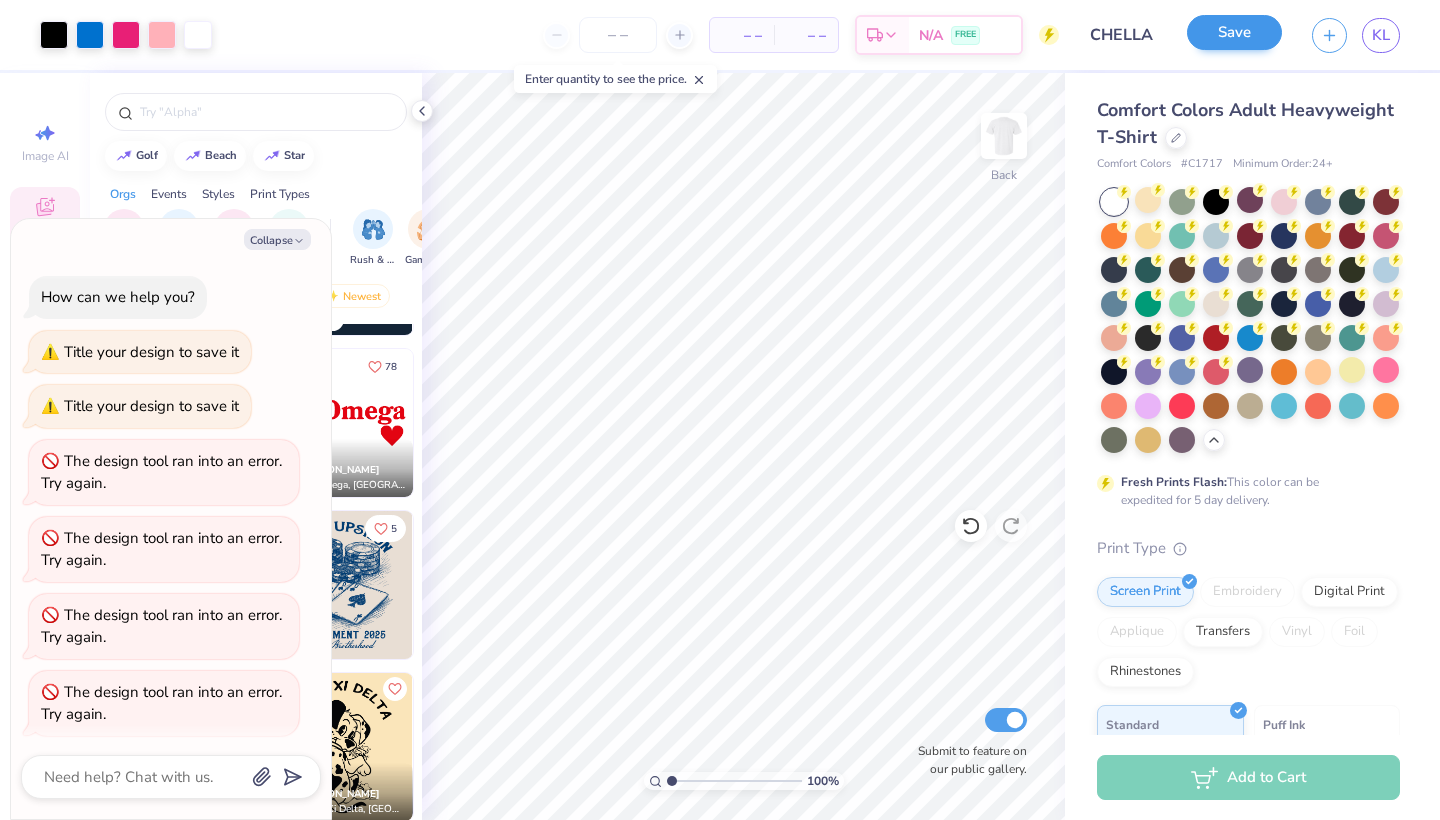 click on "Save" at bounding box center [1234, 32] 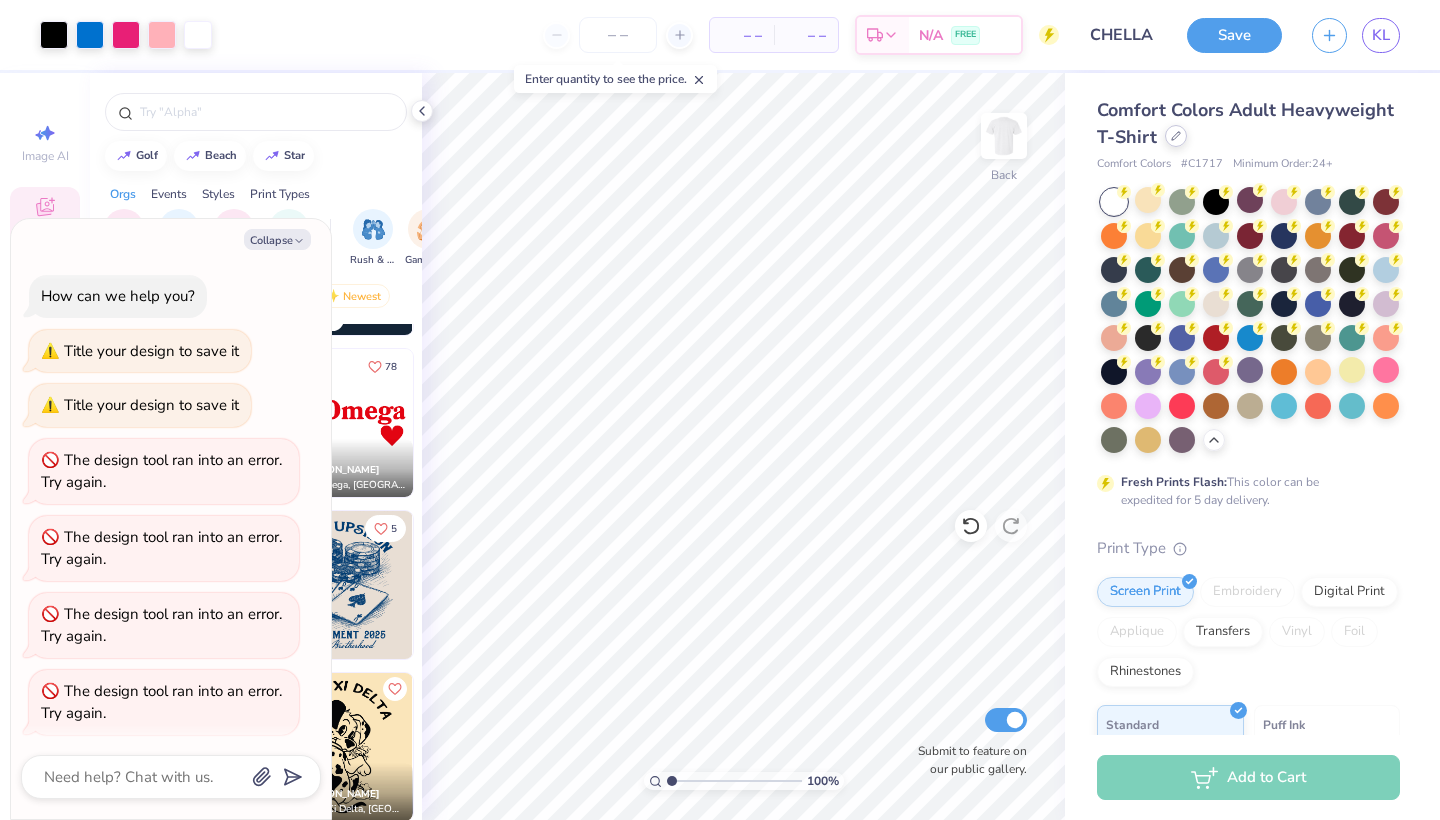 scroll, scrollTop: 77, scrollLeft: 0, axis: vertical 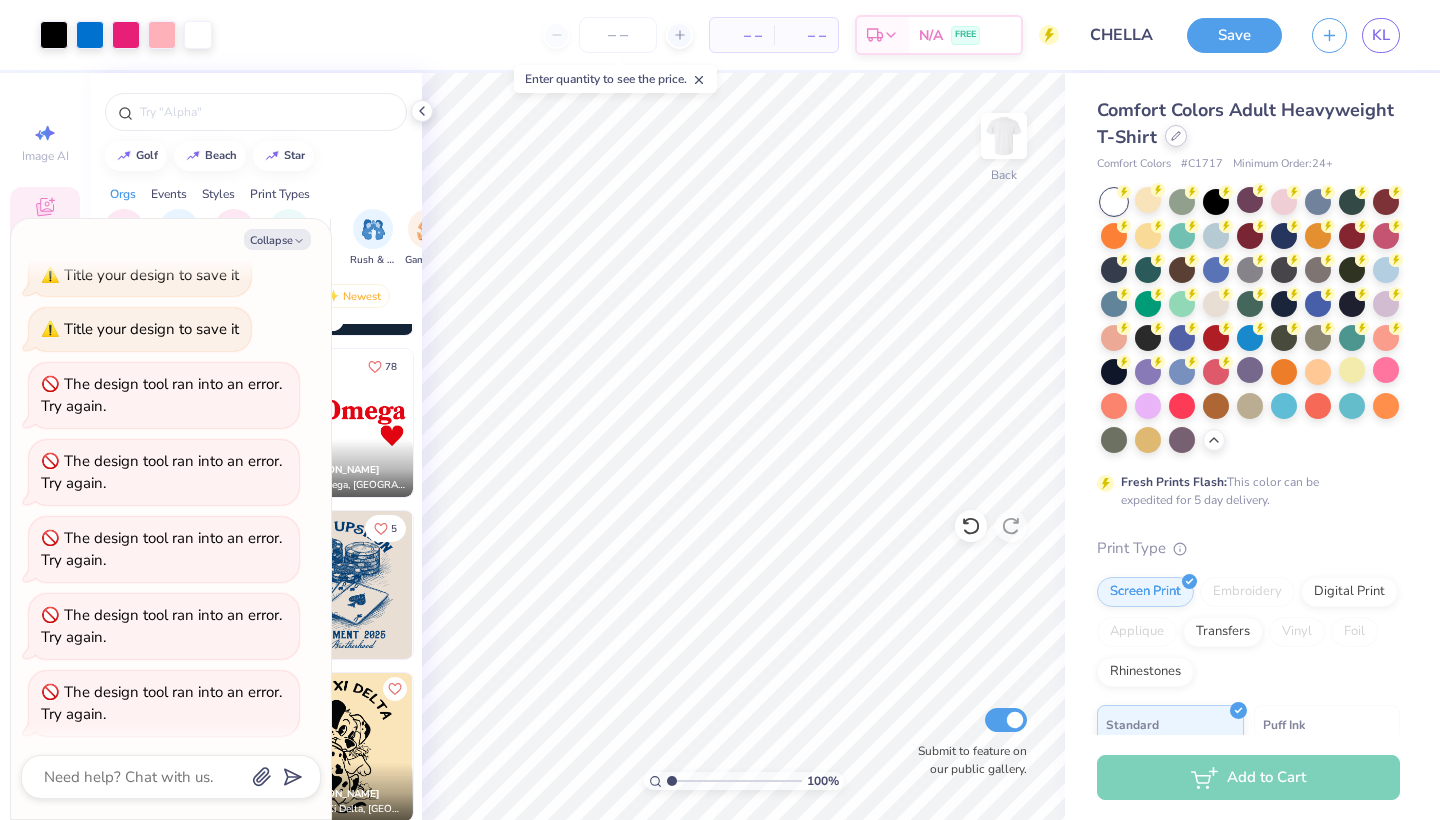 click 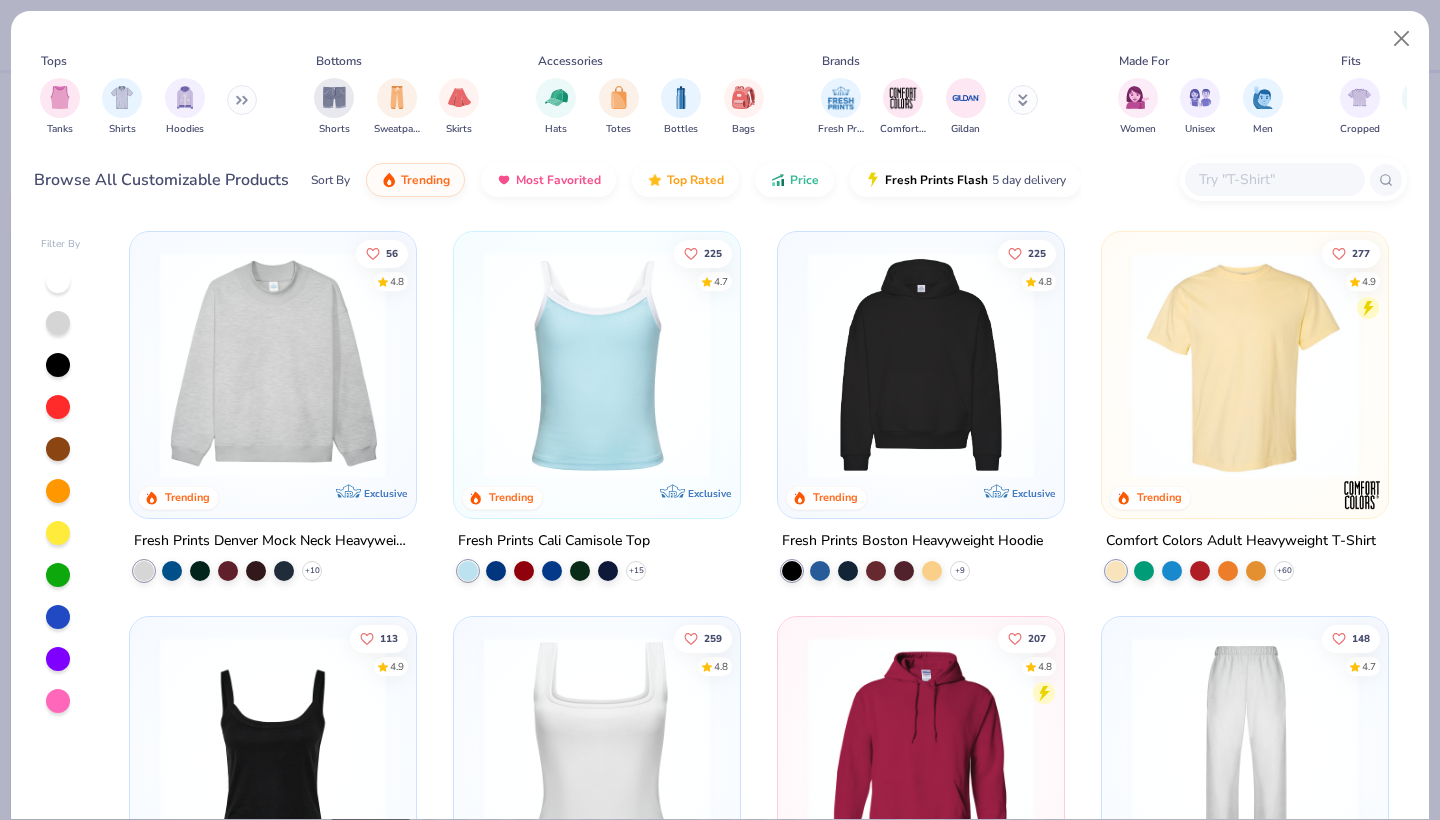 click at bounding box center (597, 365) 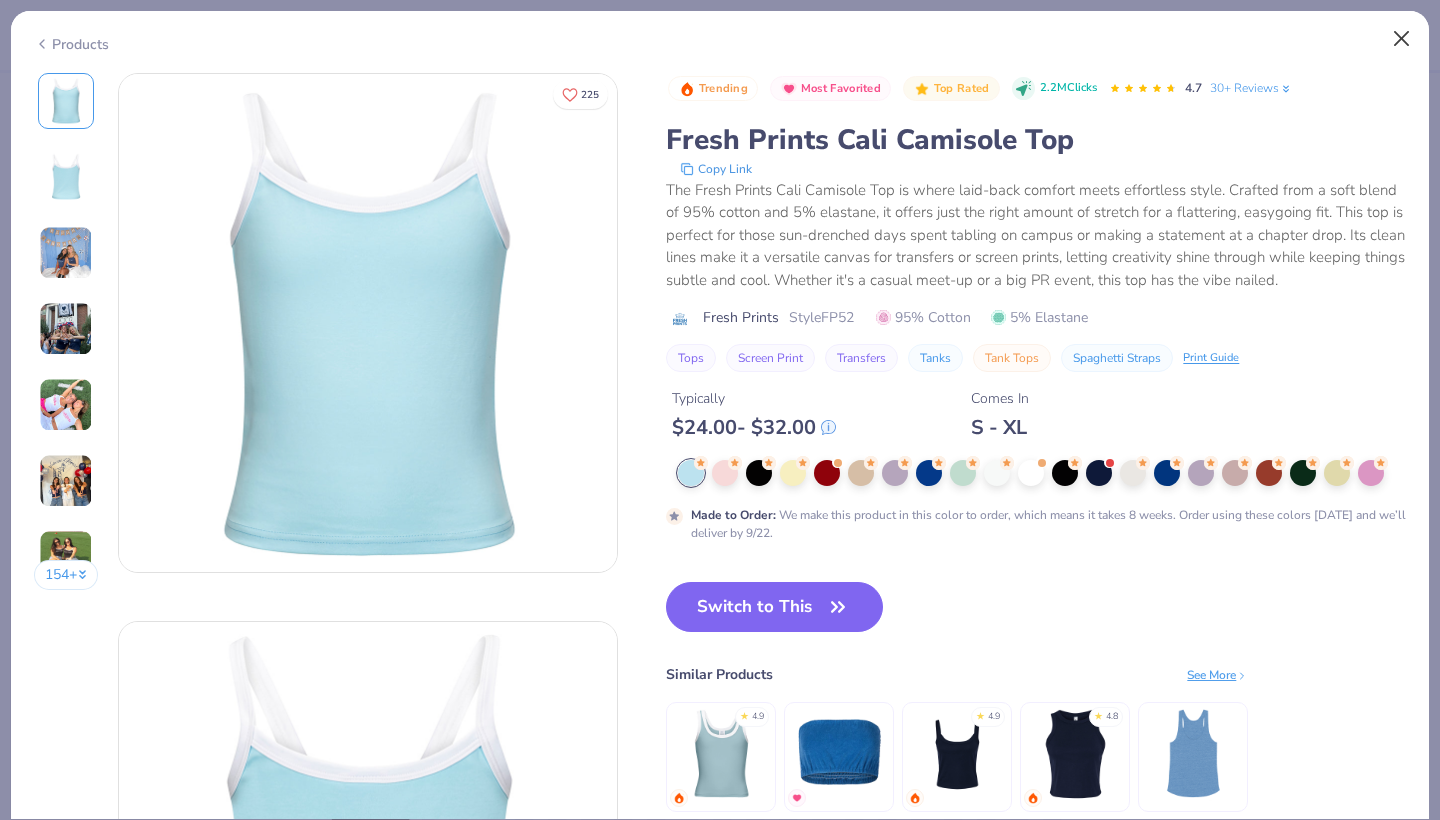 click at bounding box center [1402, 39] 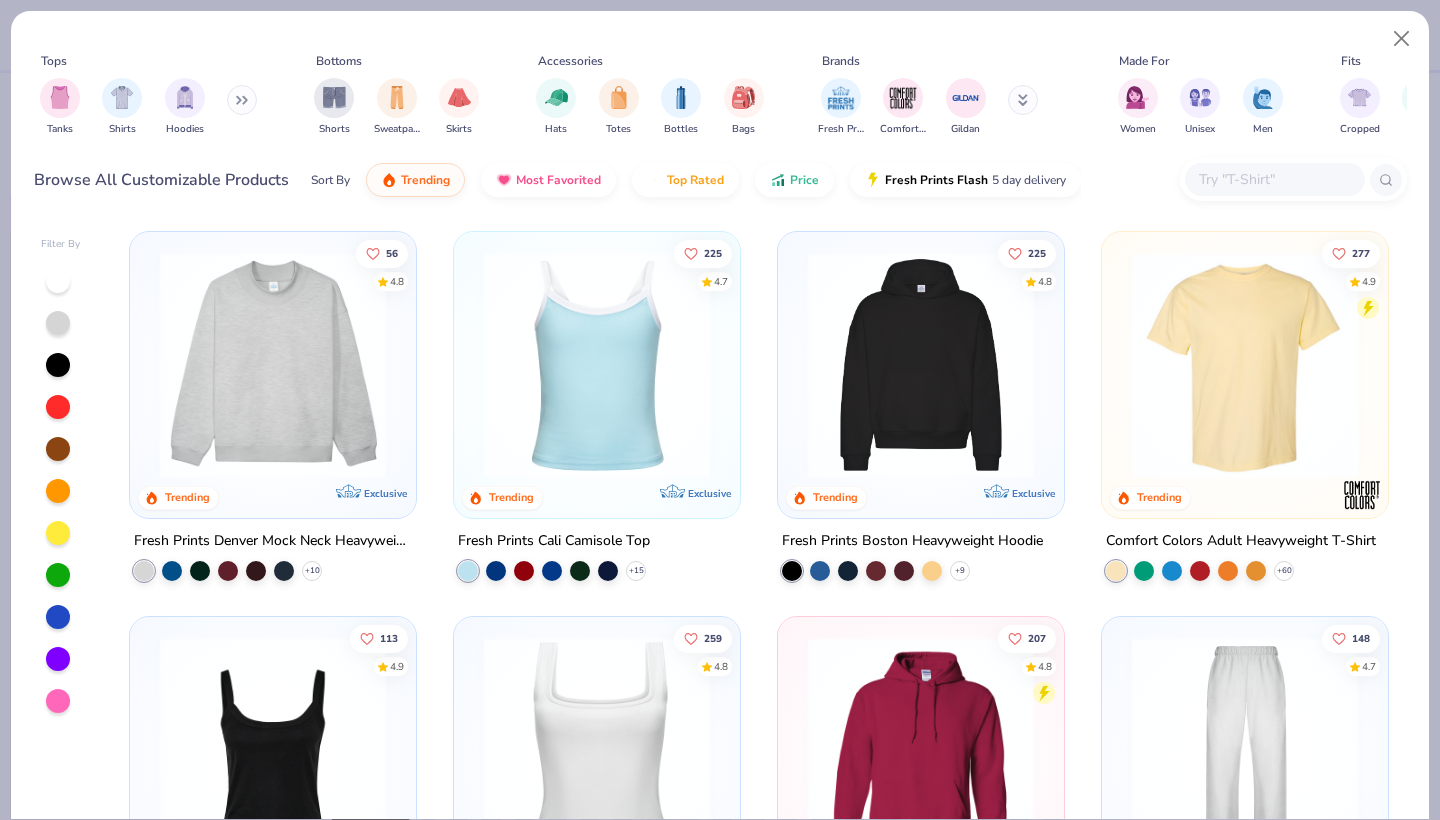 click at bounding box center [1402, 39] 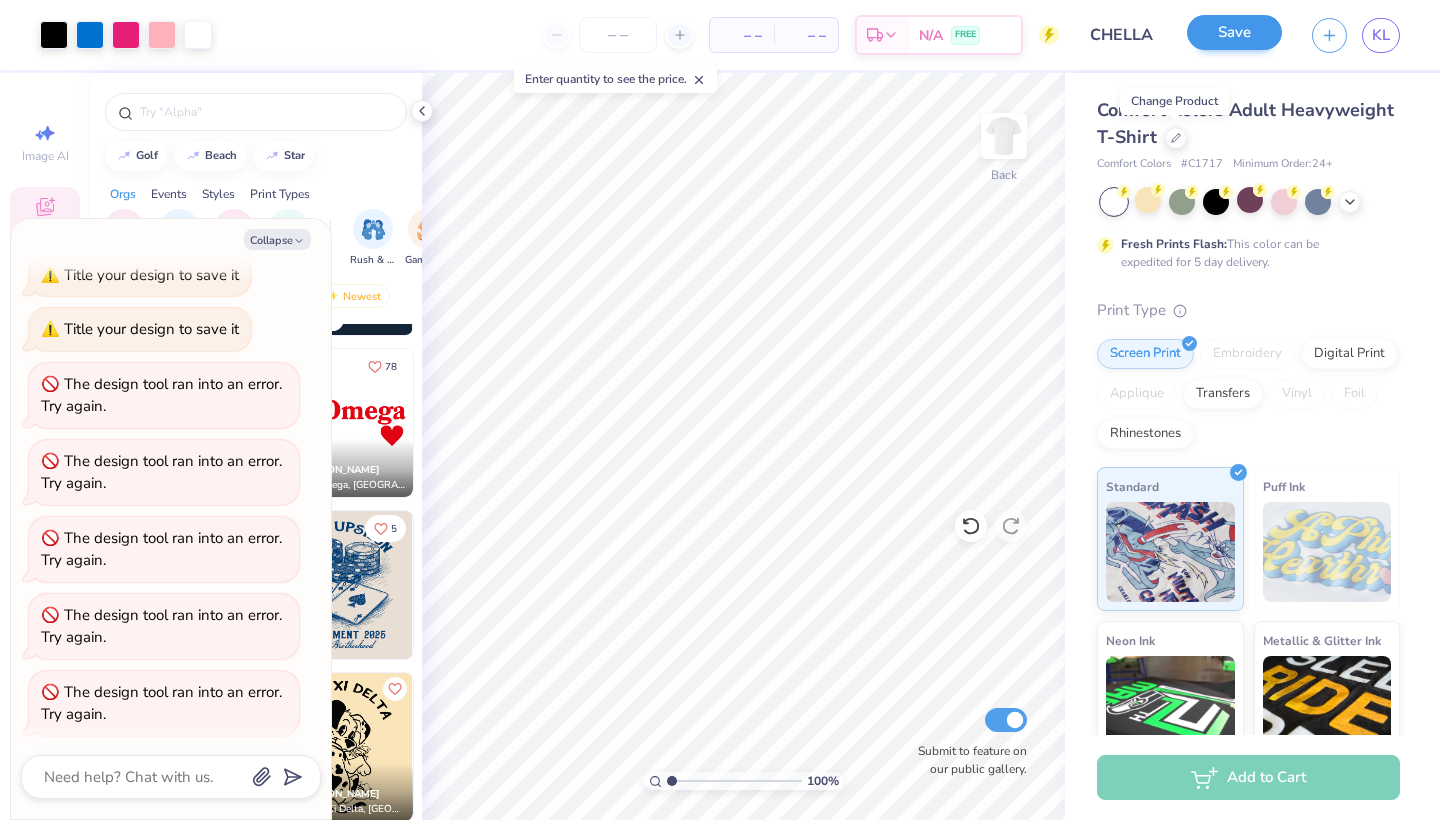 click on "Save" at bounding box center (1234, 32) 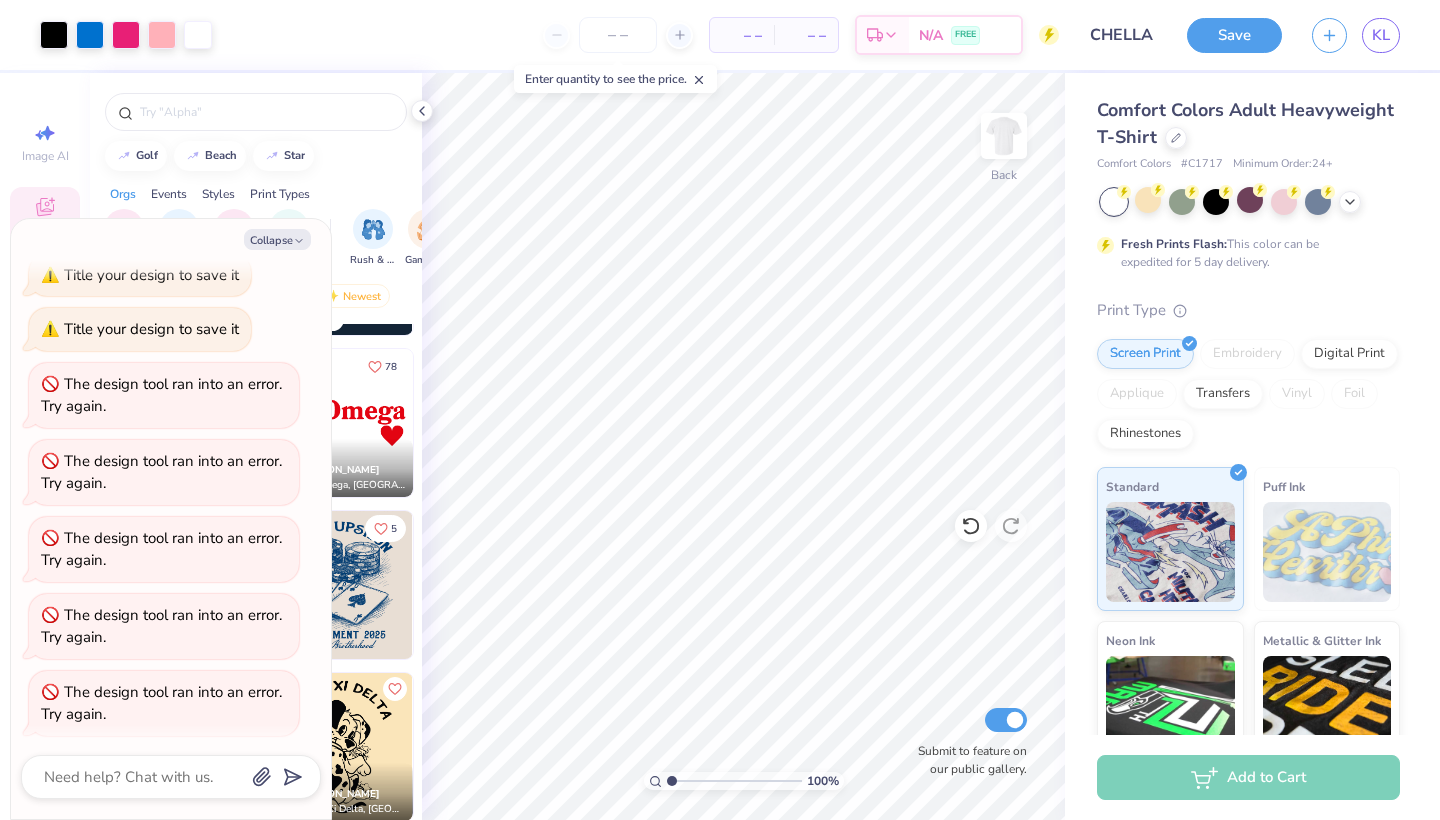 scroll, scrollTop: 153, scrollLeft: 0, axis: vertical 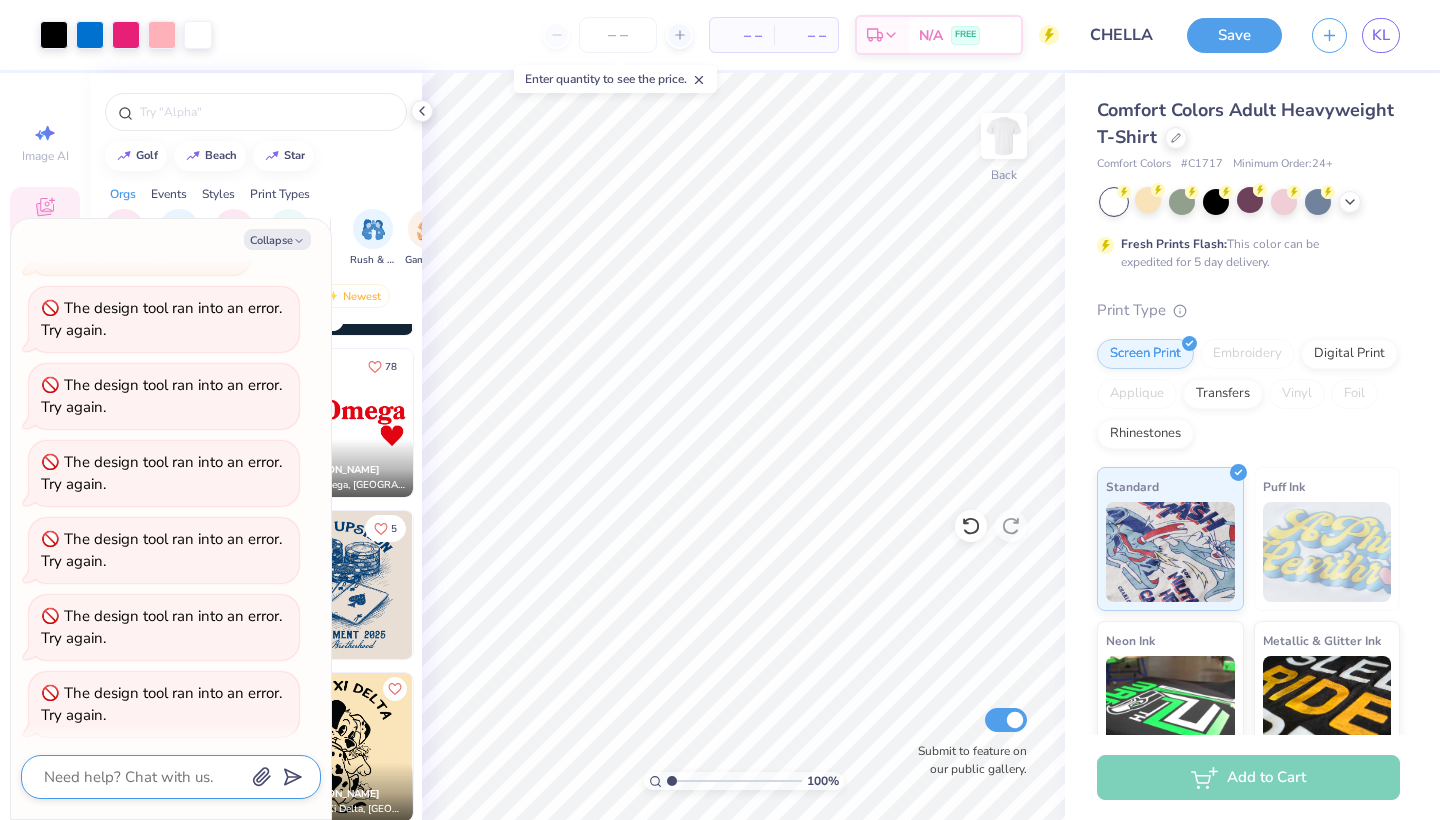 click at bounding box center (143, 777) 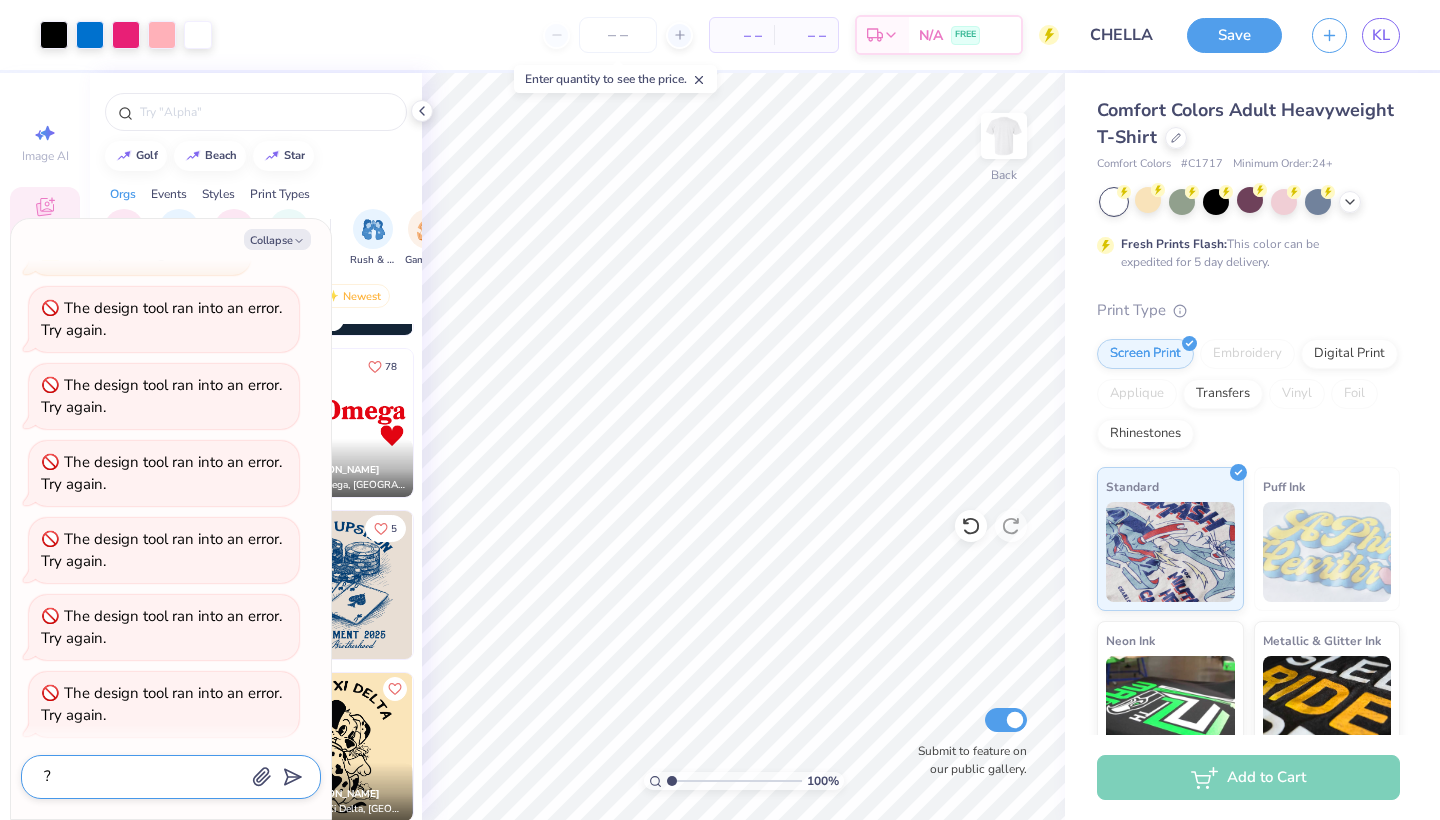 scroll, scrollTop: 0, scrollLeft: 0, axis: both 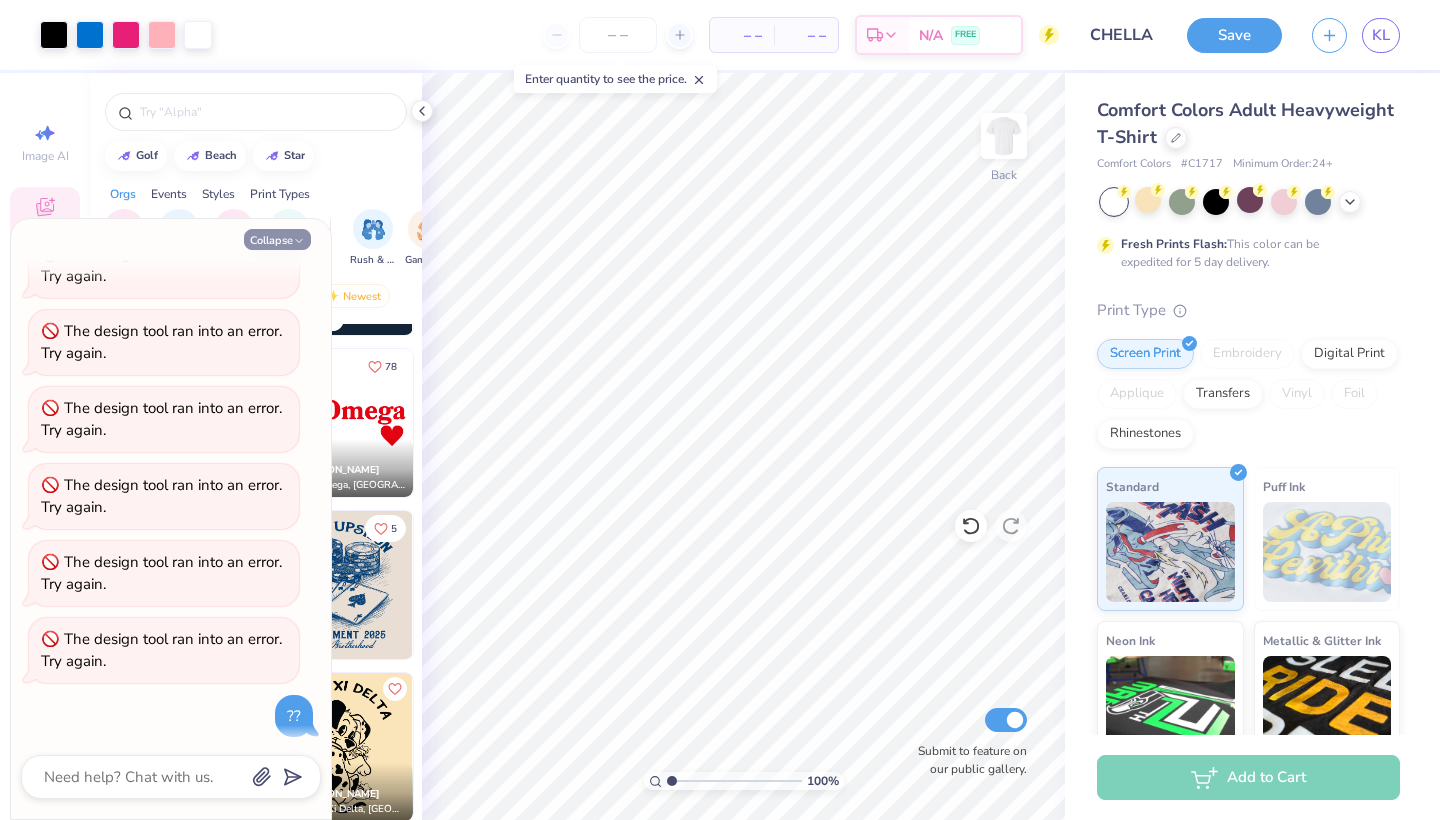 click on "Collapse" at bounding box center [277, 239] 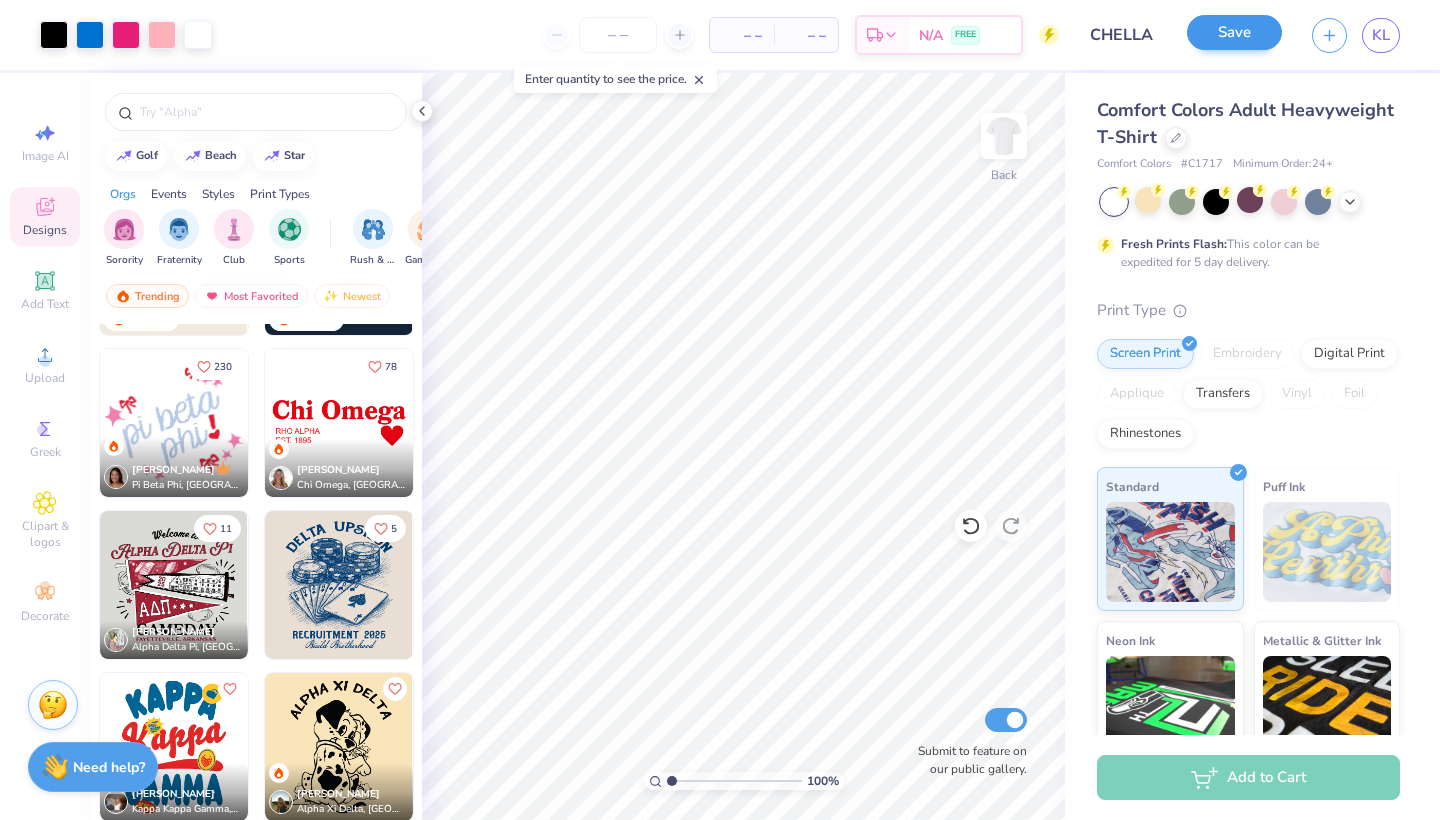 click on "Save" at bounding box center [1234, 32] 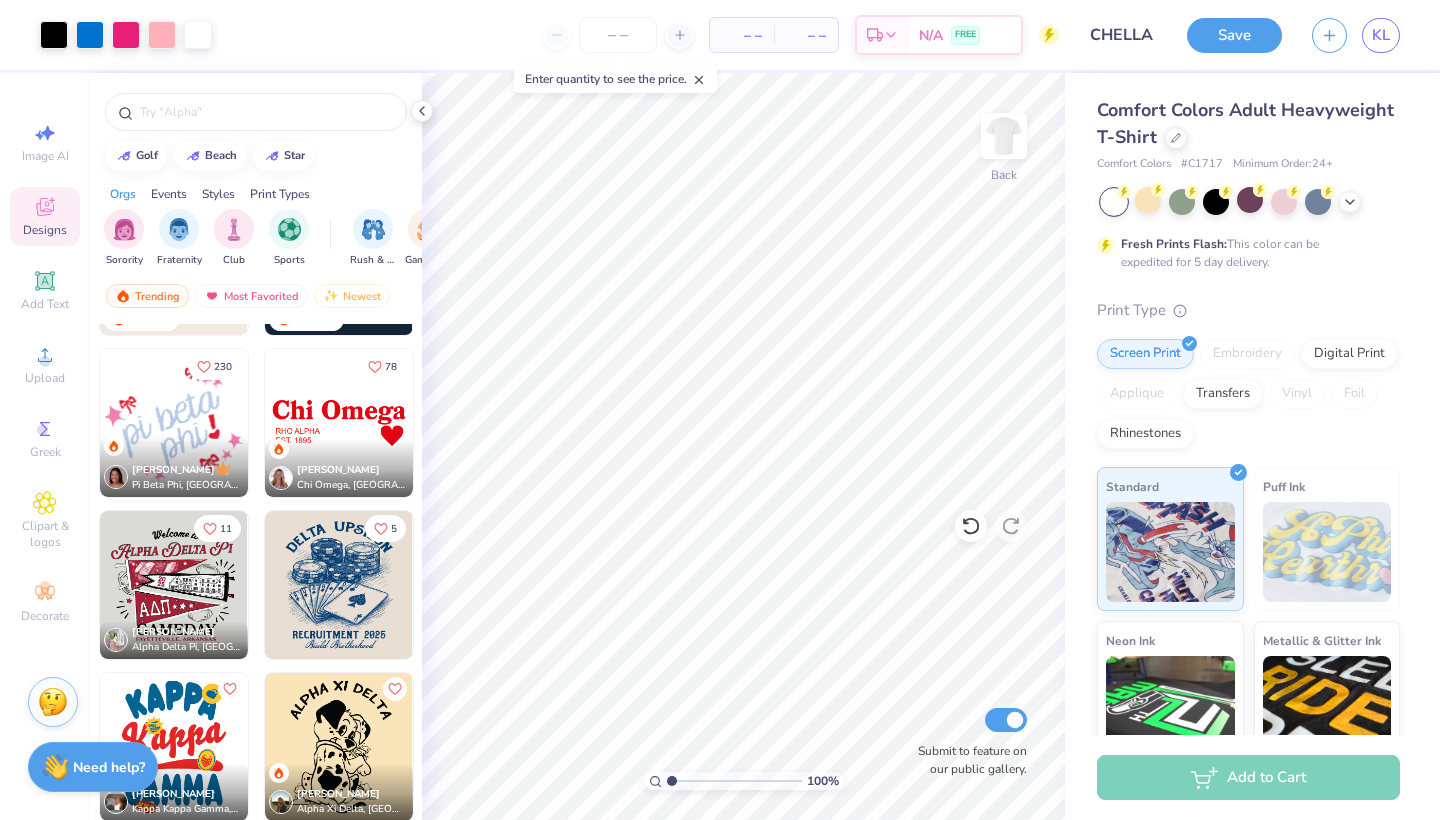 click on "Art colors – – Per Item – – Total Est.  Delivery N/A FREE Design Title CHELLA Save KL Image AI Designs Add Text Upload Greek Clipart & logos Decorate golf beach star Orgs Events Styles Print Types Sorority Fraternity Club Sports Rush & Bid Game Day Parent's Weekend PR & General Philanthropy Big Little Reveal Retreat Holidays Greek Week Formal & Semi Founder’s Day Date Parties & Socials Spring Break Graduation Classic Minimalist Varsity Y2K 80s & 90s Handdrawn Grunge Typography 60s & 70s Cartoons Embroidery Screen Print Patches Digital Print Applique Transfers Vinyl Trending Most Favorited Newest 14 40 Trending 84 Trending 218 Trending 230 [PERSON_NAME] Pi Beta Phi, [GEOGRAPHIC_DATA][US_STATE] 78 [PERSON_NAME] Chi Omega, [GEOGRAPHIC_DATA][US_STATE] 11 [PERSON_NAME] Alpha Delta Pi, [GEOGRAPHIC_DATA][US_STATE] at [GEOGRAPHIC_DATA] 5 [PERSON_NAME] Kappa Kappa Gamma, [GEOGRAPHIC_DATA][US_STATE], [GEOGRAPHIC_DATA] [PERSON_NAME] Alpha Xi Delta, [GEOGRAPHIC_DATA] 64 Trending [PERSON_NAME] 254 [PERSON_NAME]" at bounding box center (720, 410) 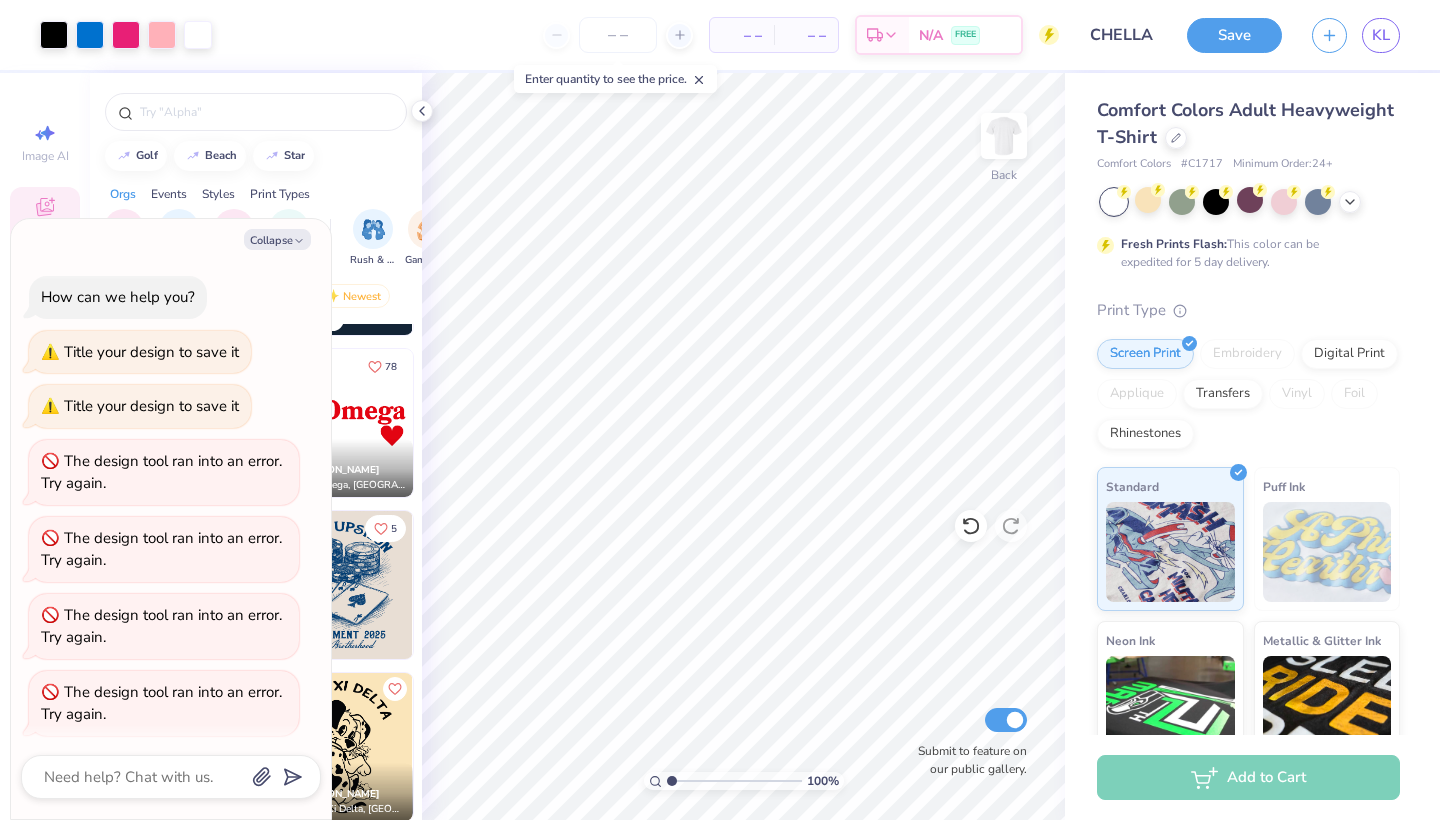 scroll, scrollTop: 283, scrollLeft: 0, axis: vertical 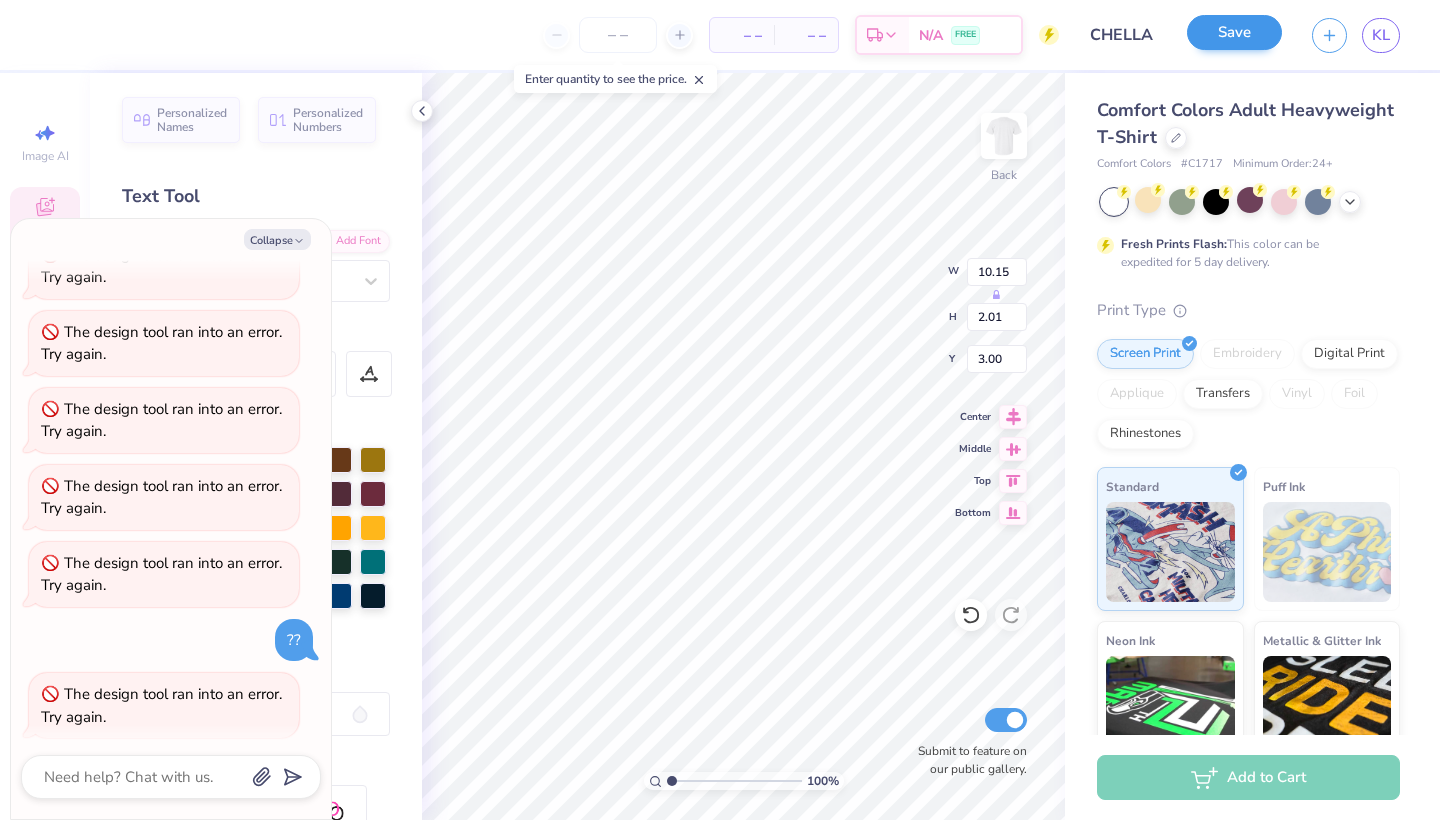 click on "Save" at bounding box center [1234, 32] 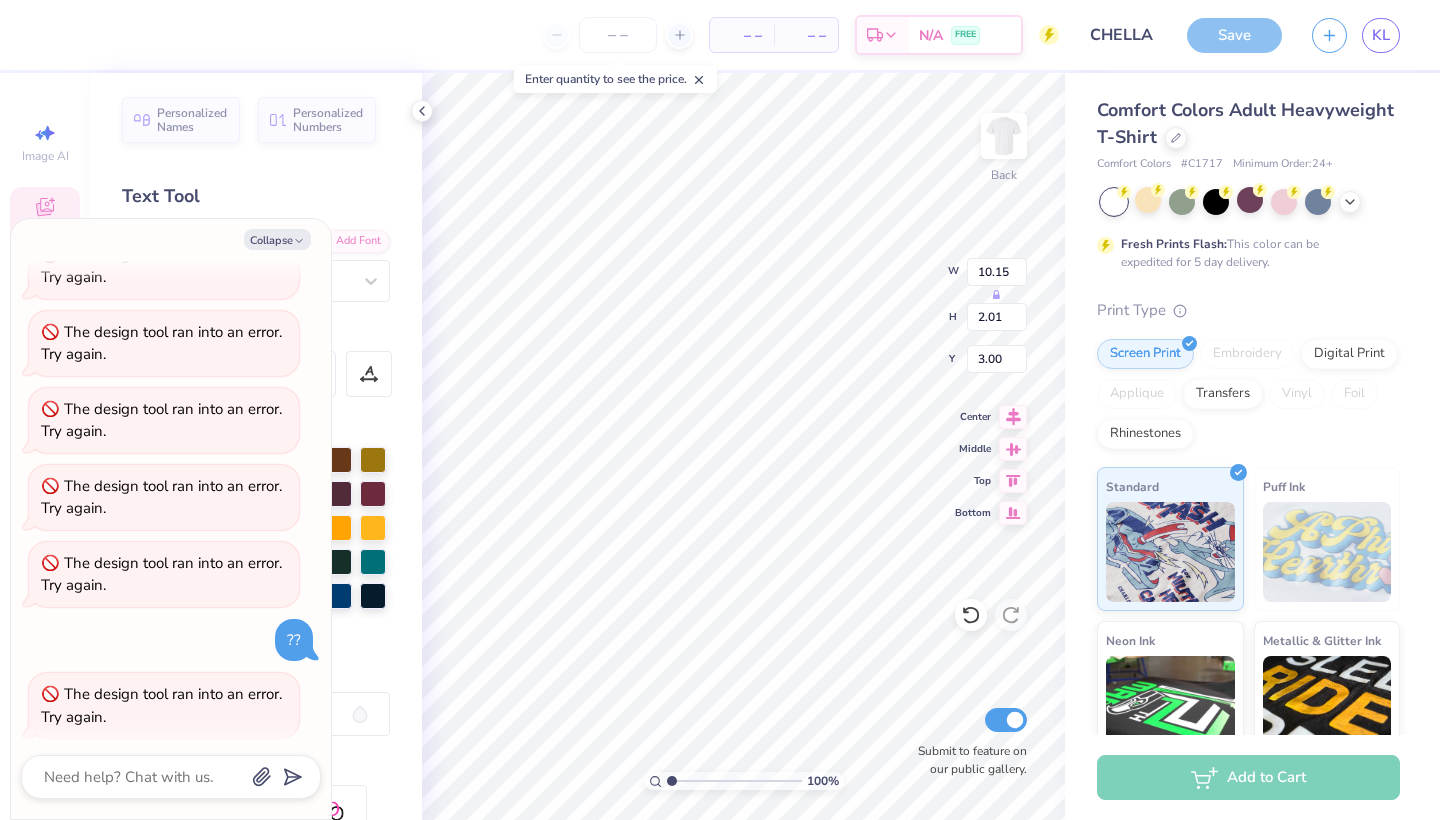 click at bounding box center (422, 111) 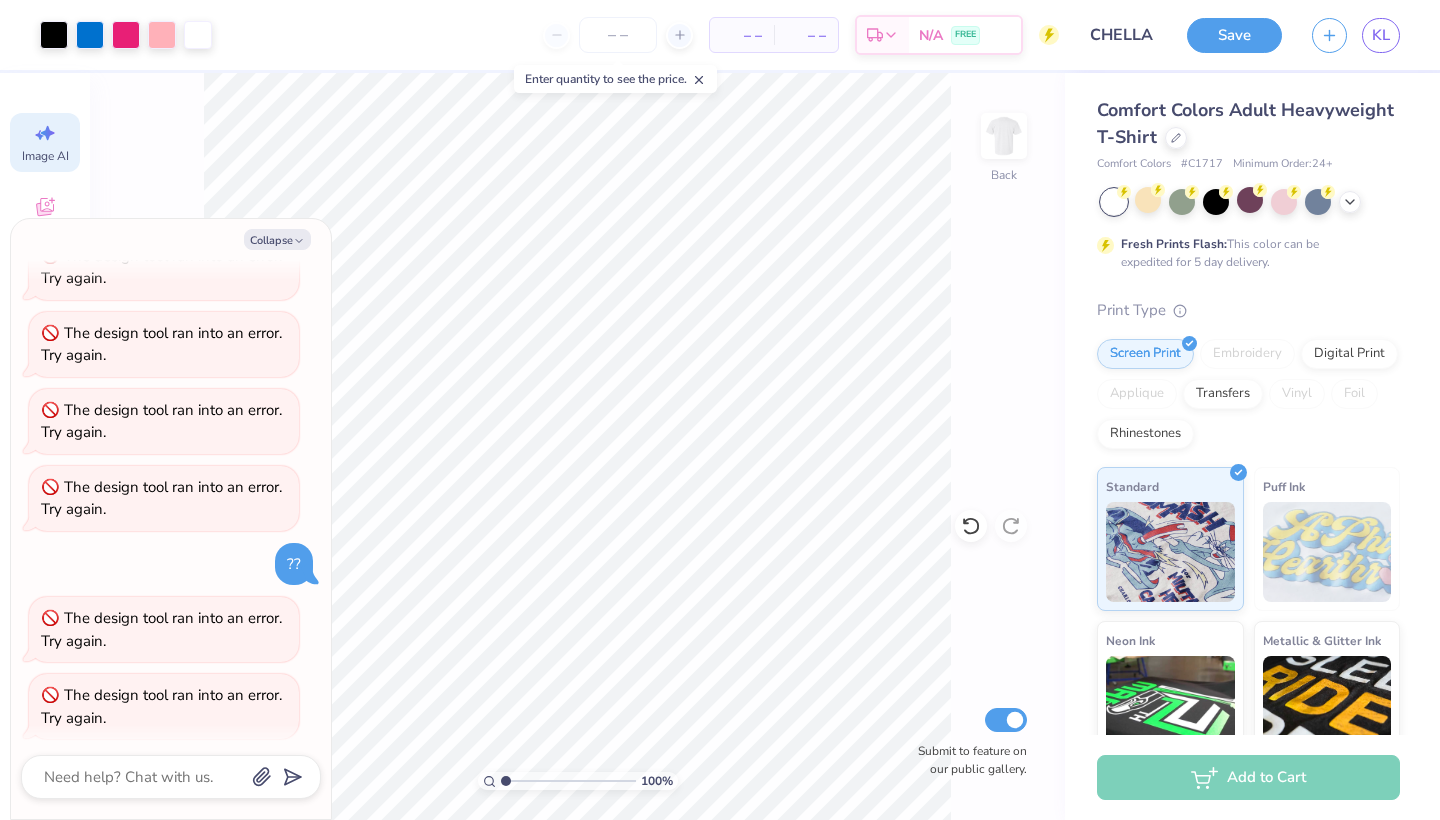 click on "Image AI" at bounding box center (45, 142) 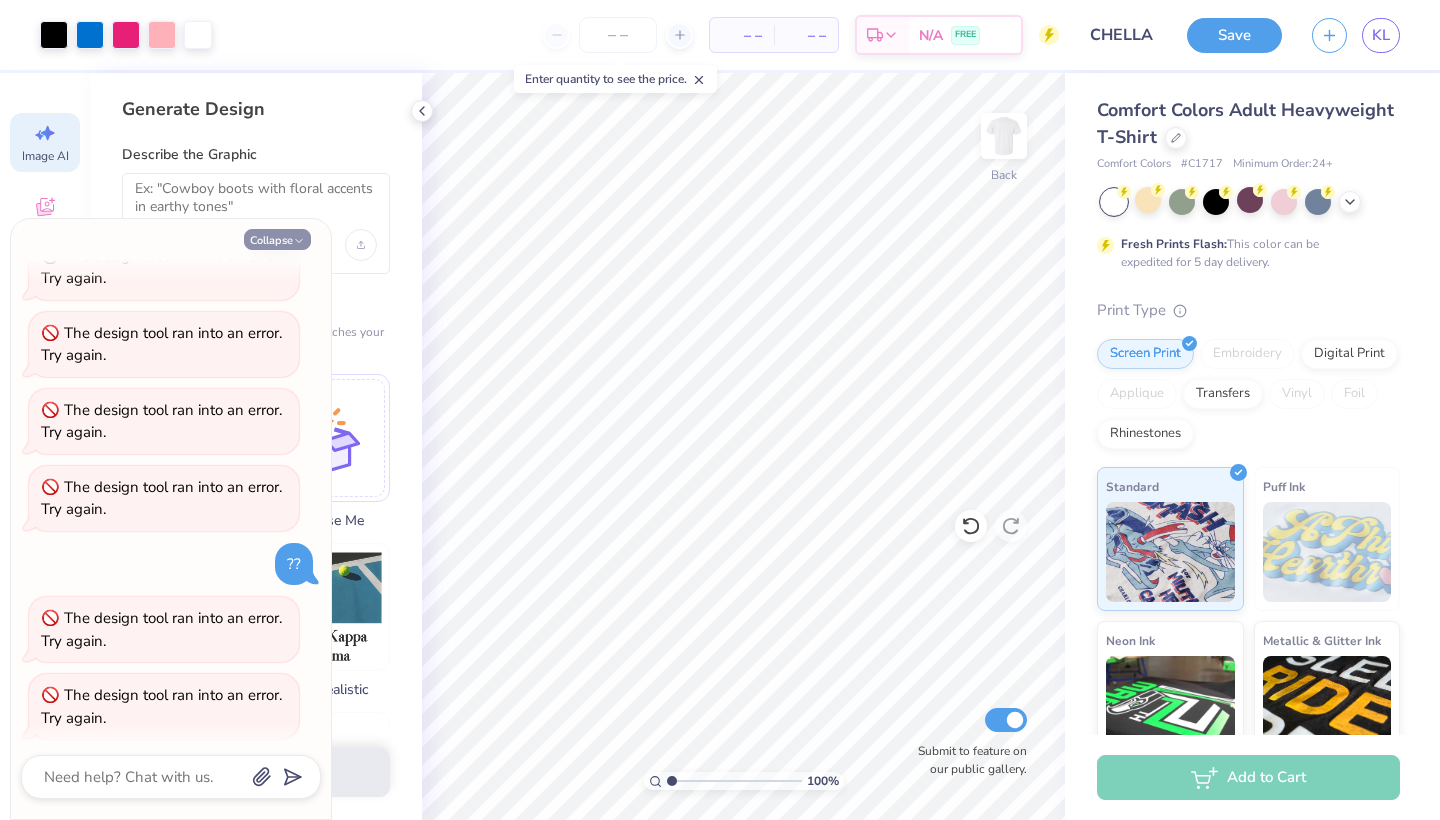 click on "Collapse" at bounding box center (277, 239) 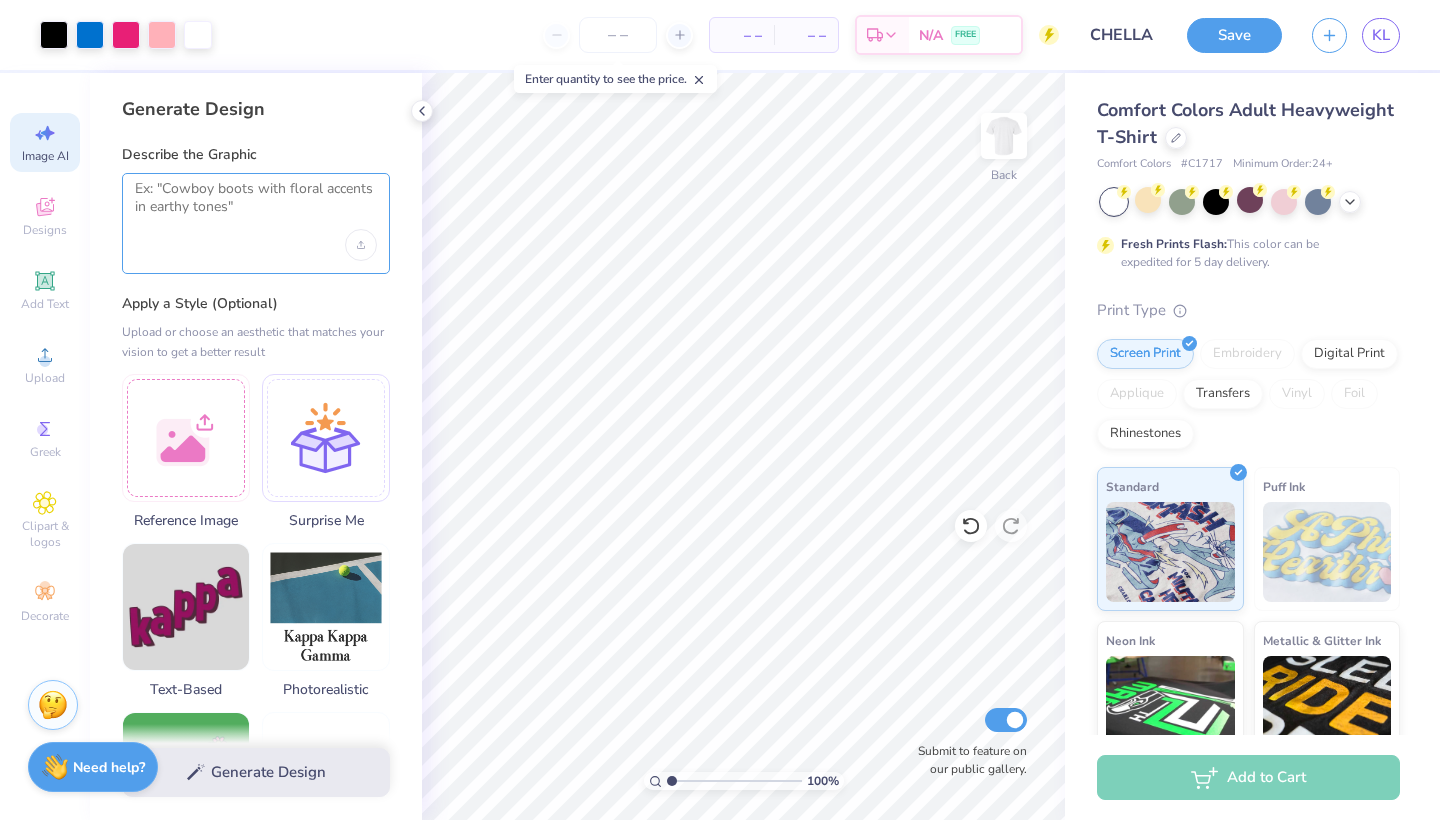 click at bounding box center [256, 205] 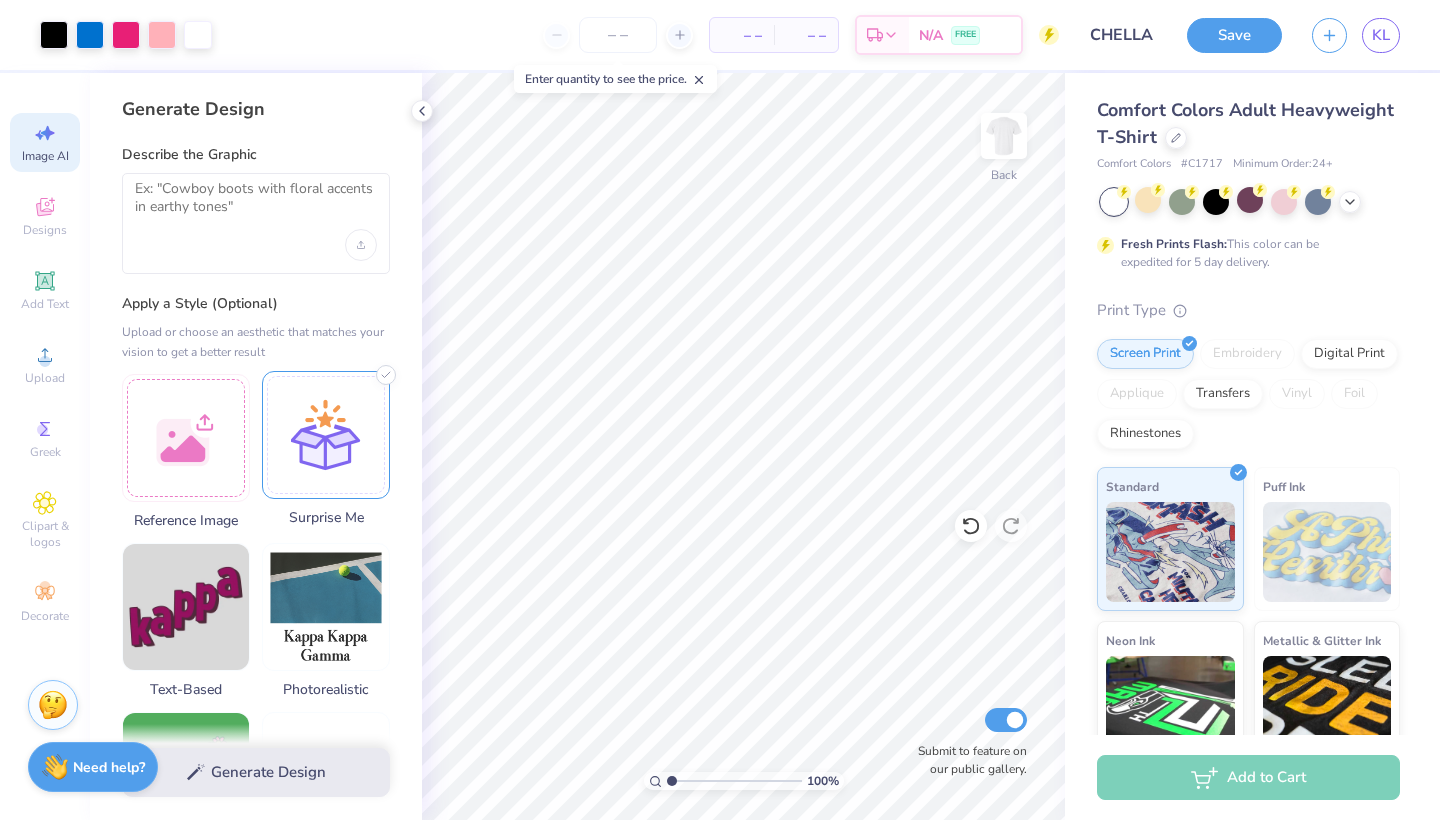 click at bounding box center [326, 435] 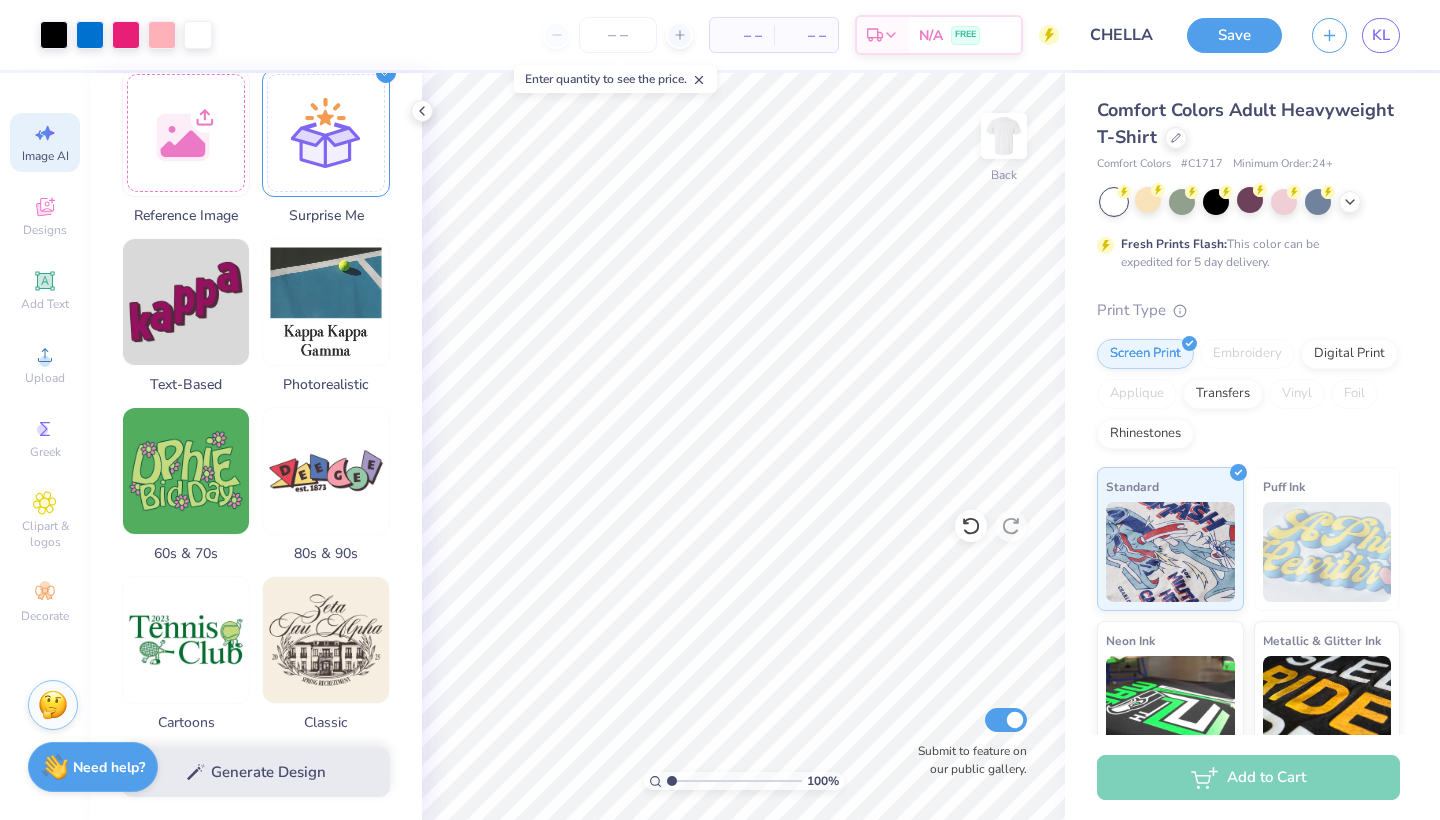 scroll, scrollTop: 308, scrollLeft: 0, axis: vertical 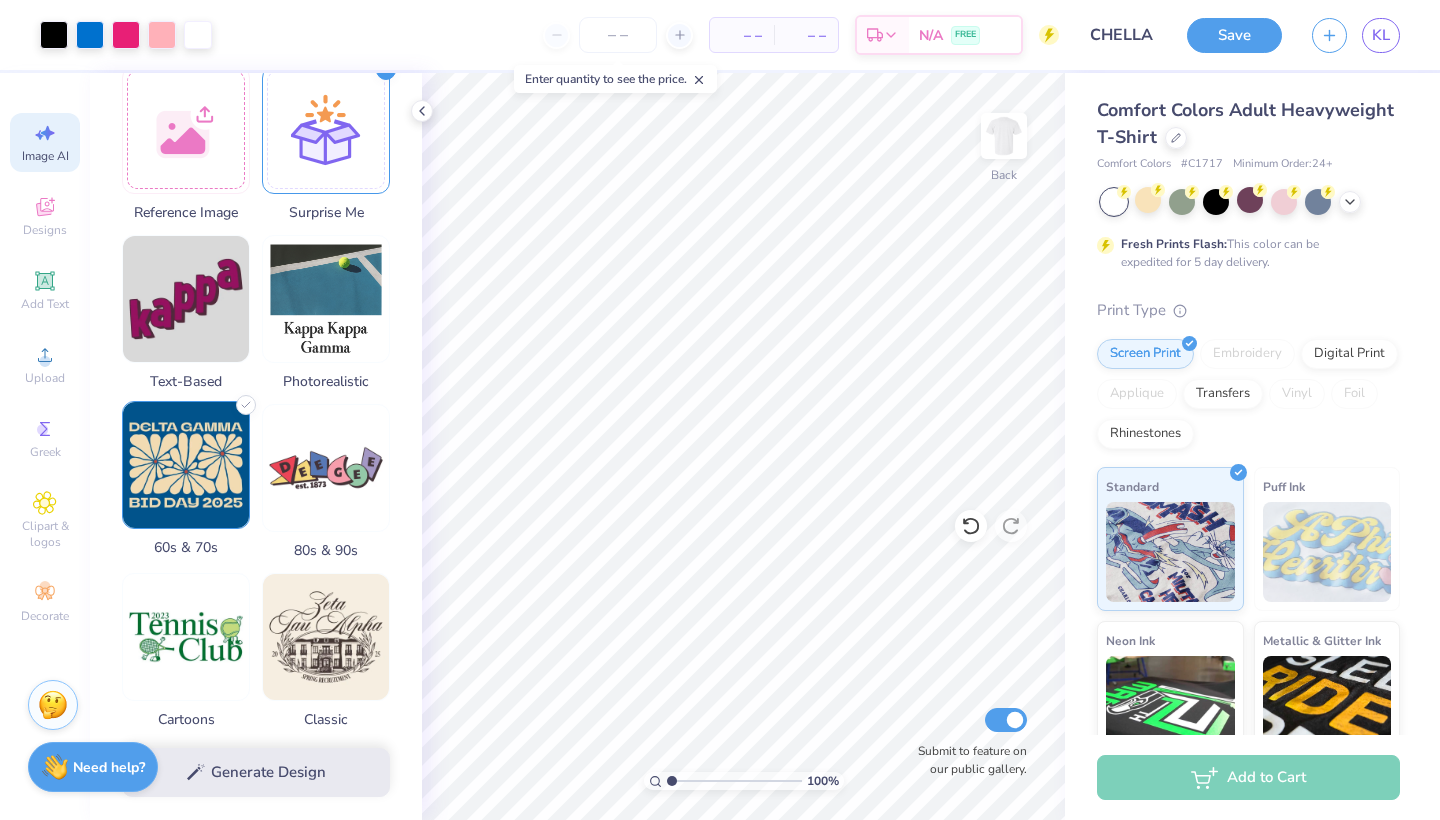 click at bounding box center [186, 465] 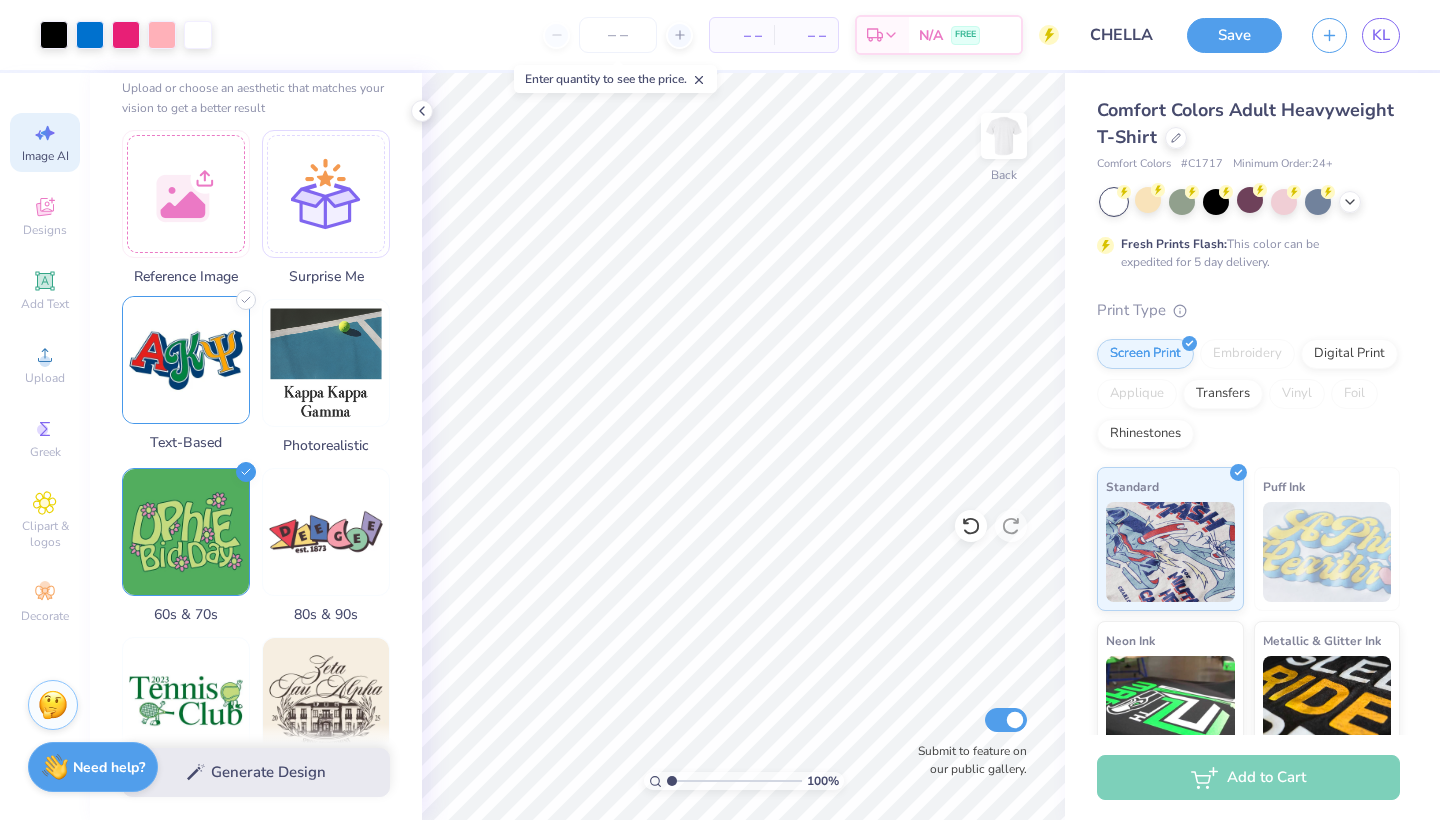 scroll, scrollTop: 294, scrollLeft: 0, axis: vertical 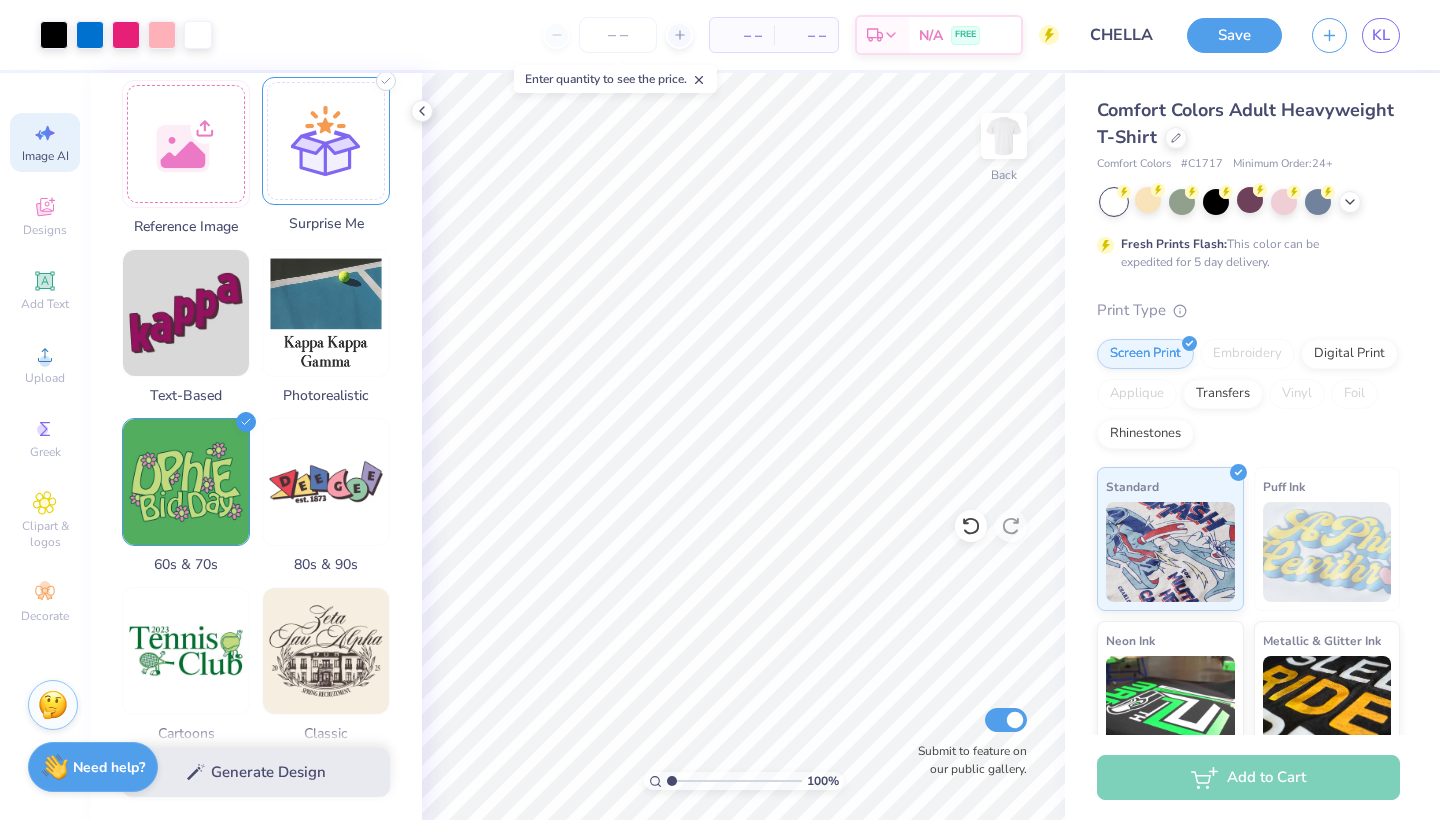 click at bounding box center (326, 141) 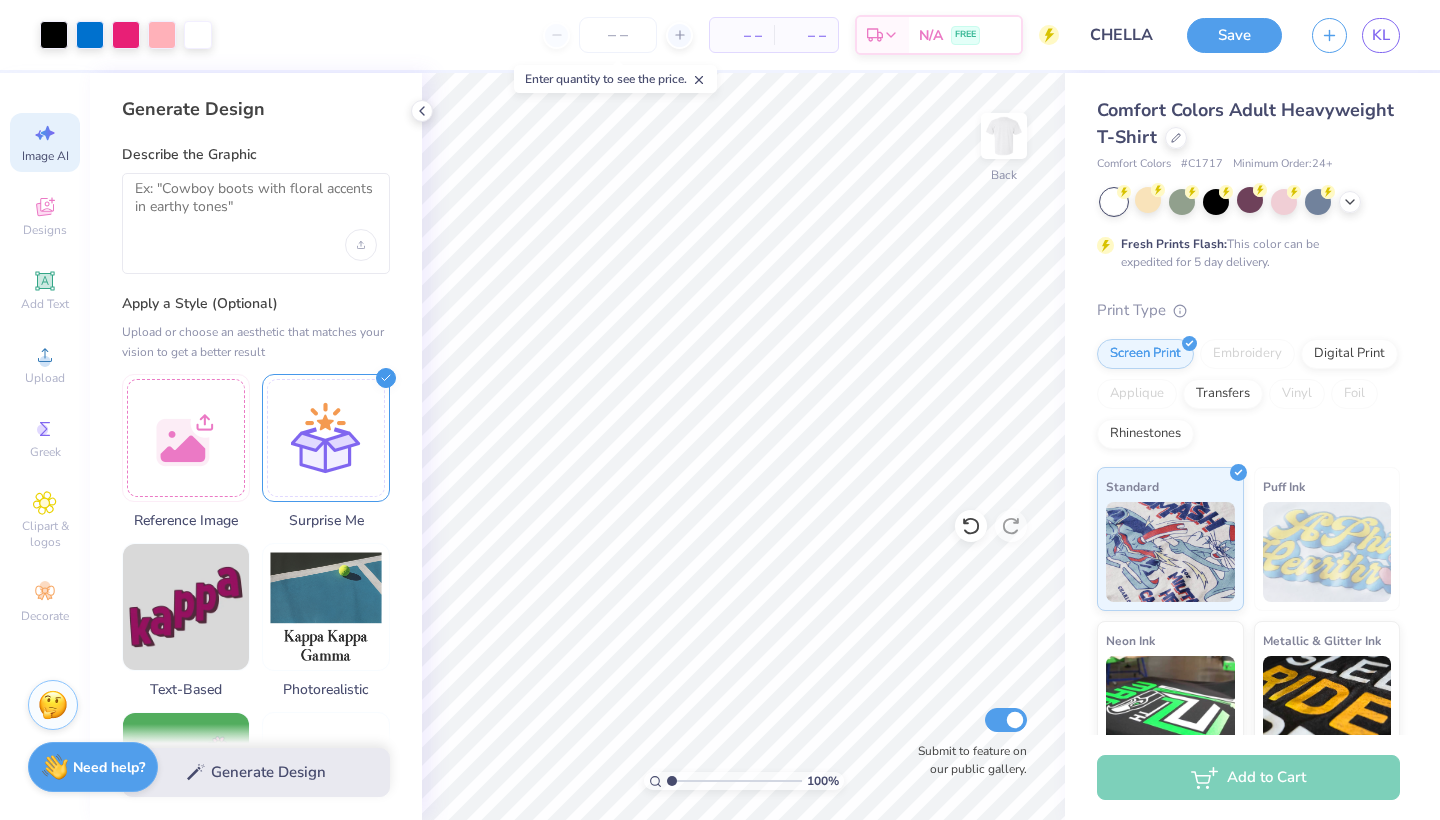 scroll, scrollTop: 0, scrollLeft: 0, axis: both 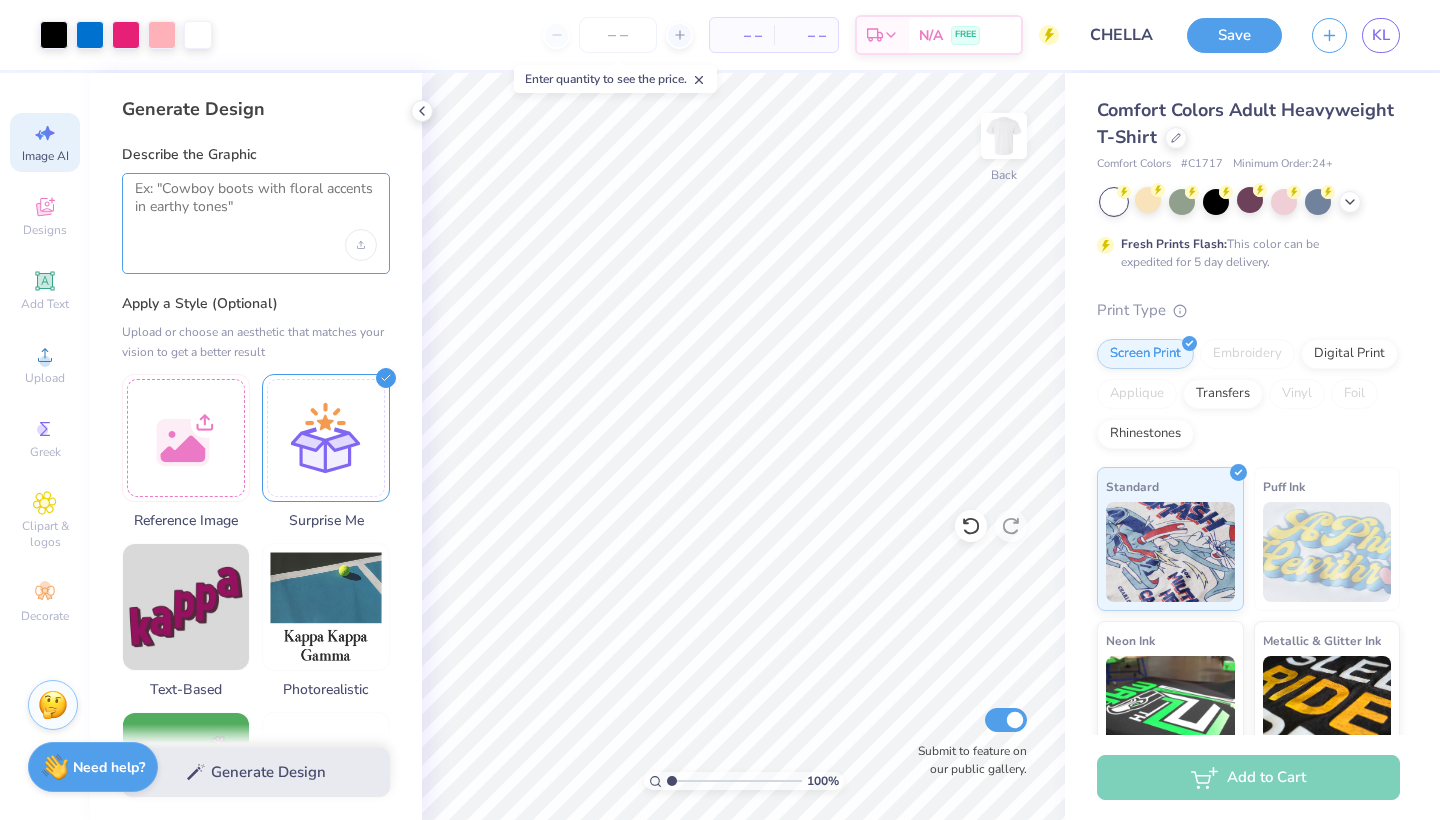 click at bounding box center (256, 205) 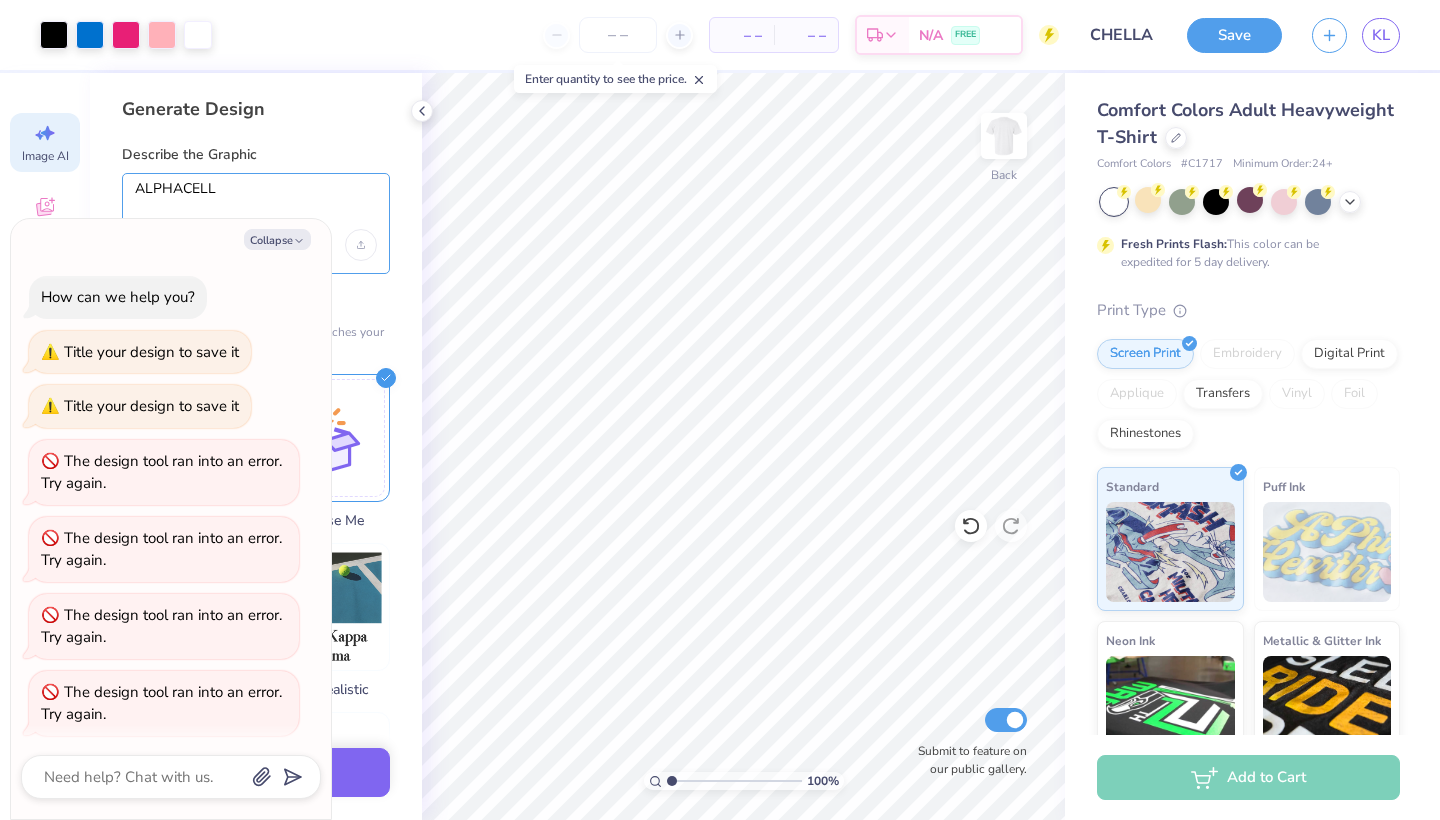 scroll, scrollTop: 475, scrollLeft: 0, axis: vertical 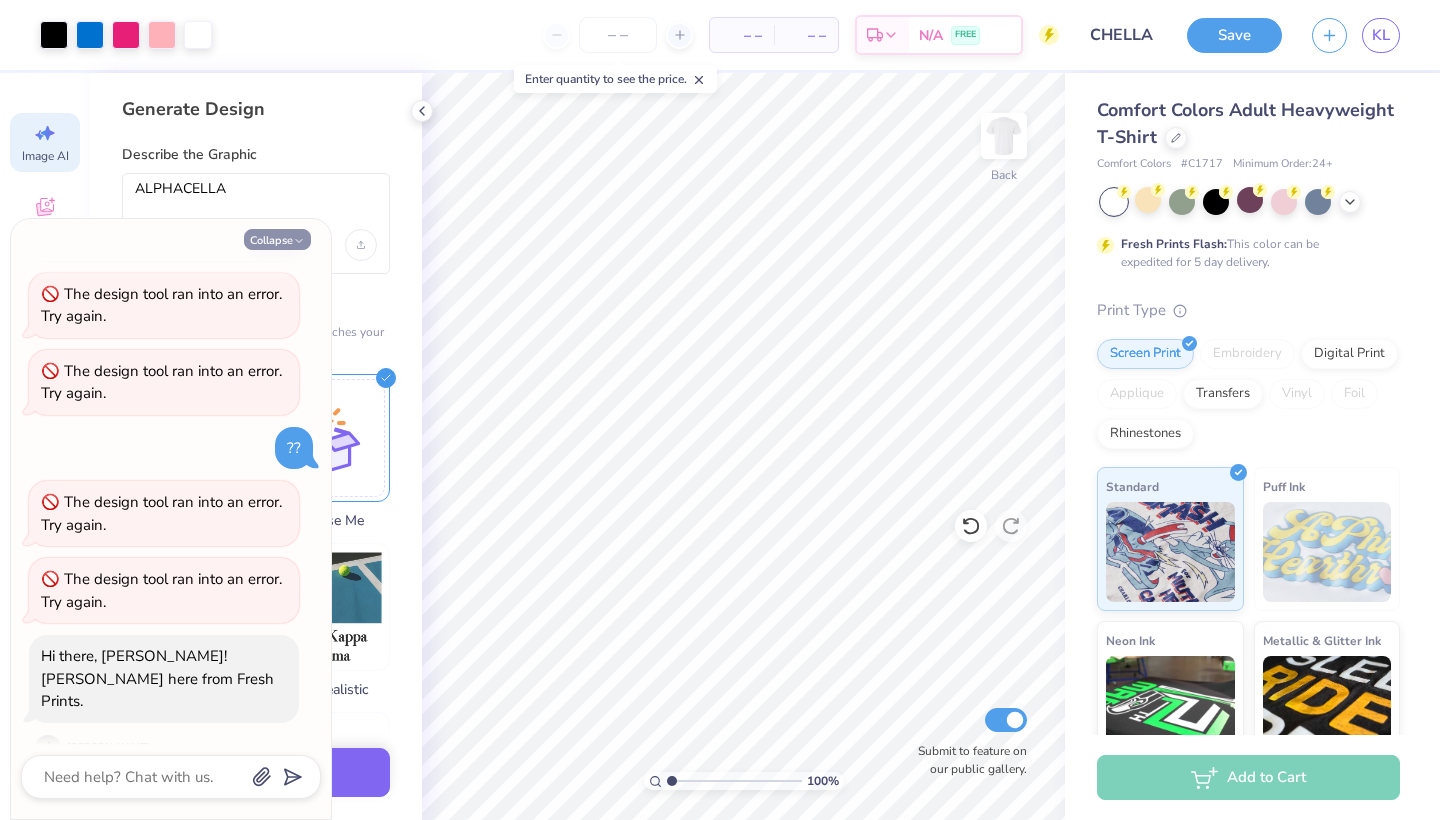 click on "Collapse" at bounding box center (277, 239) 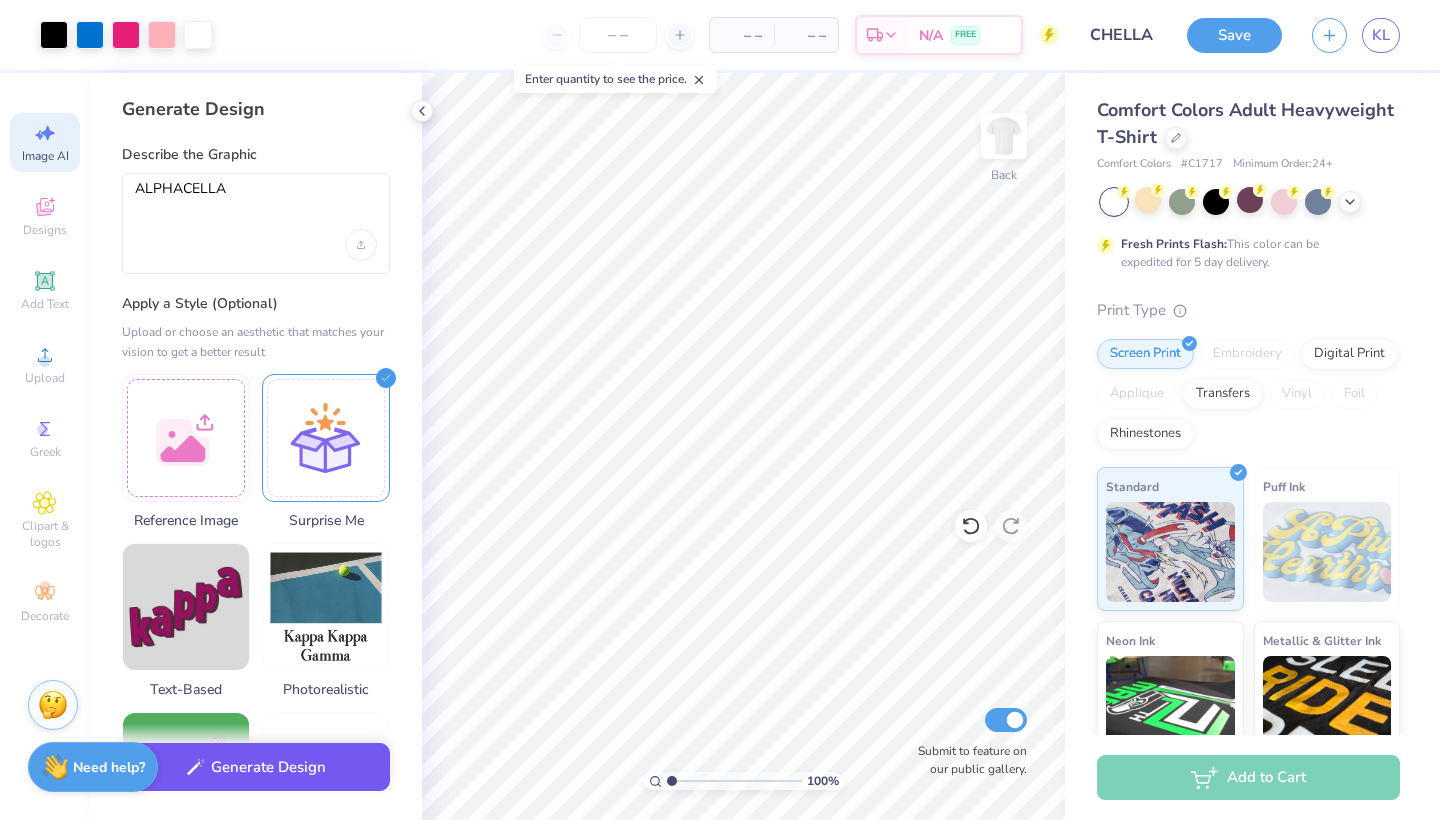 click on "Generate Design" at bounding box center (256, 767) 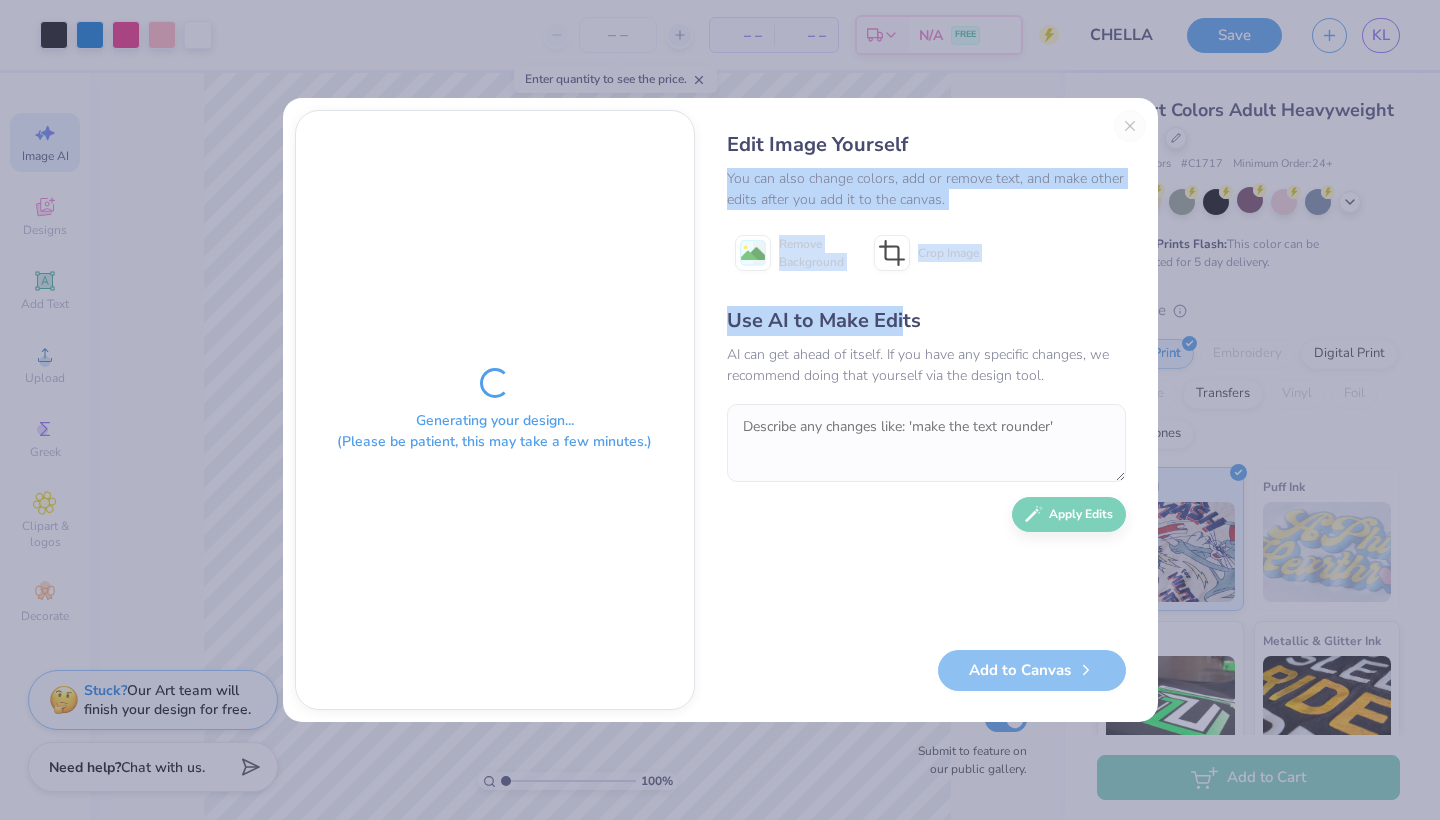 drag, startPoint x: 921, startPoint y: 139, endPoint x: 900, endPoint y: 328, distance: 190.16309 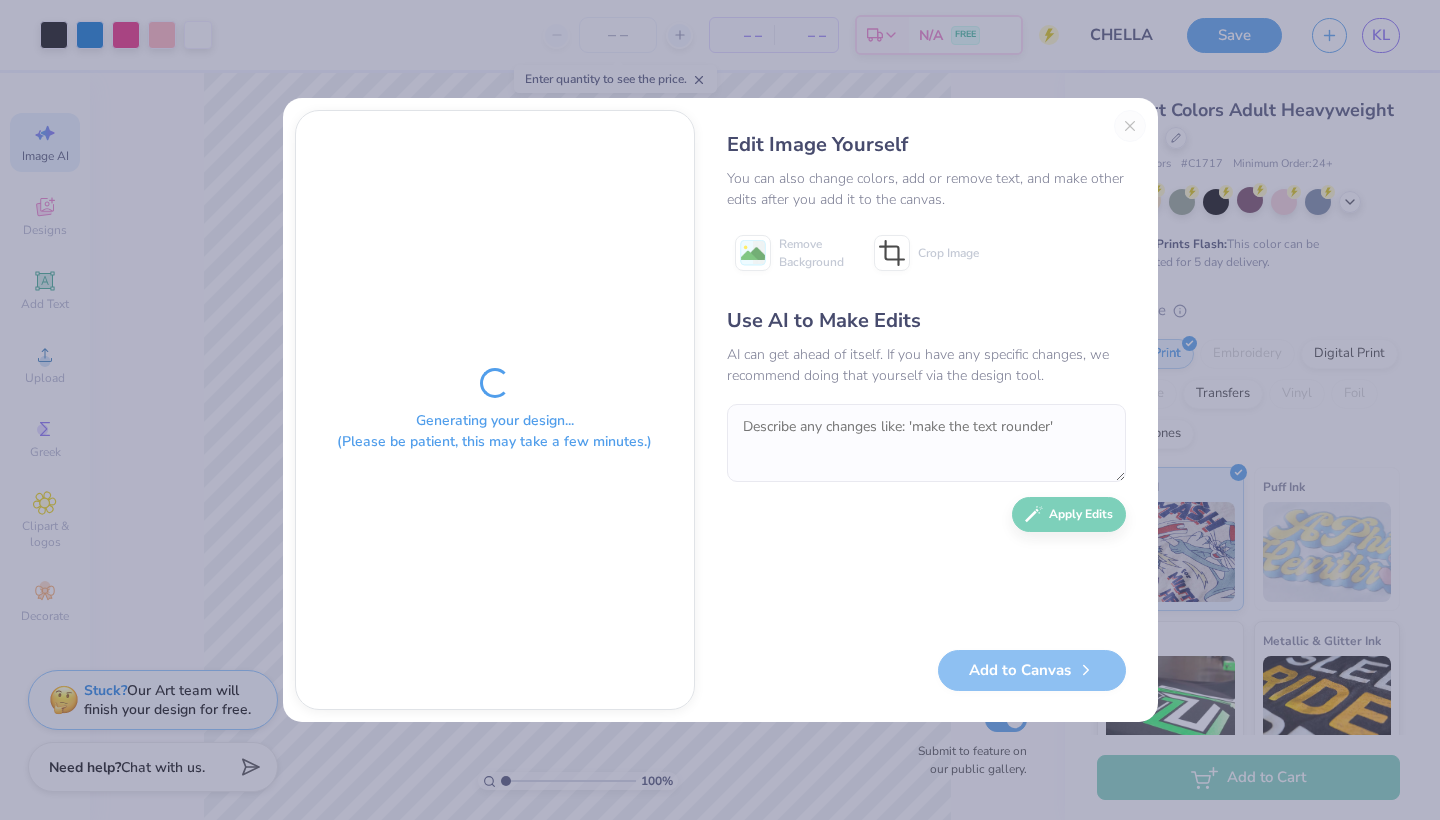 click on "Edit Image Yourself" at bounding box center [926, 145] 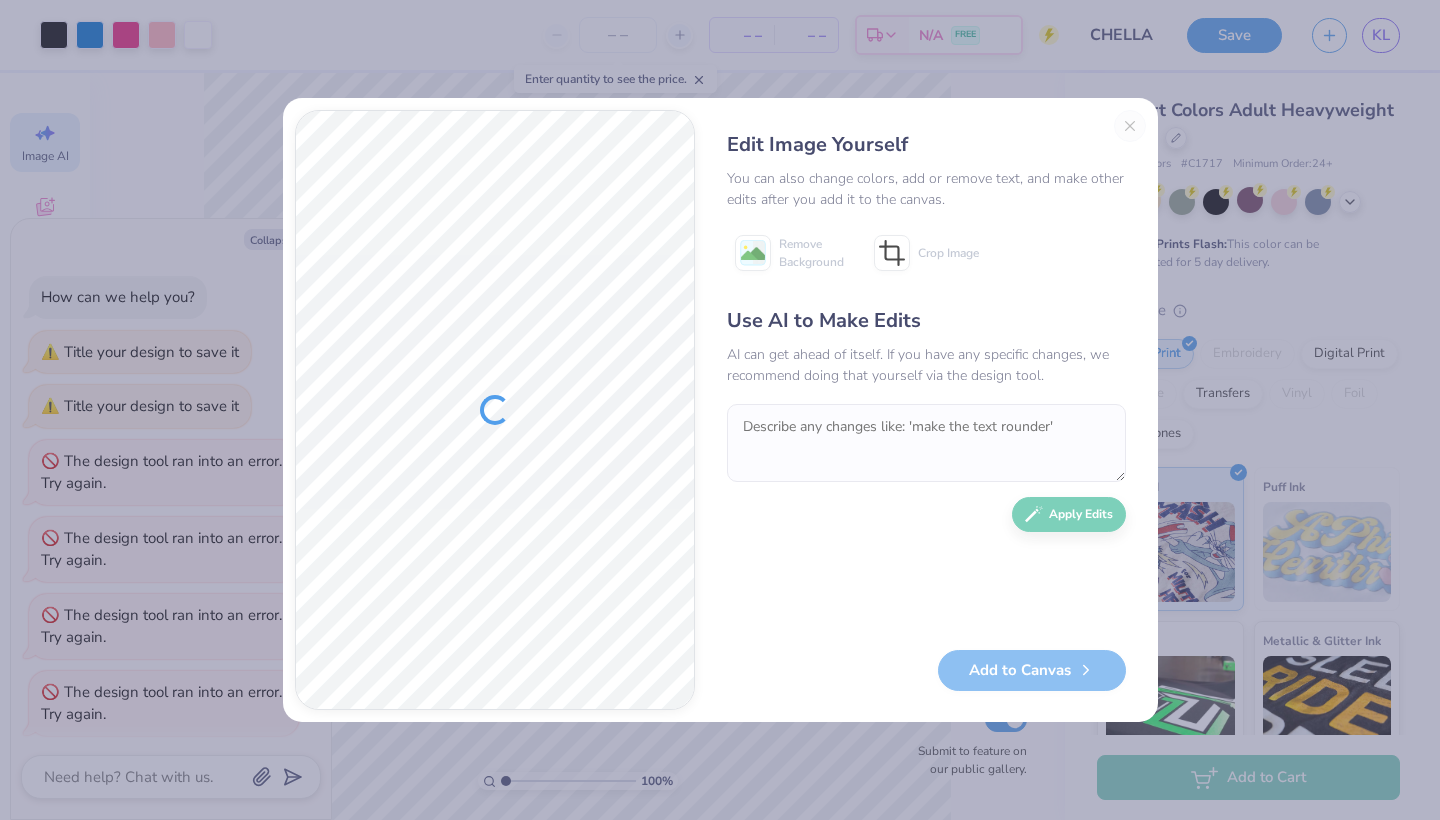 scroll, scrollTop: 569, scrollLeft: 0, axis: vertical 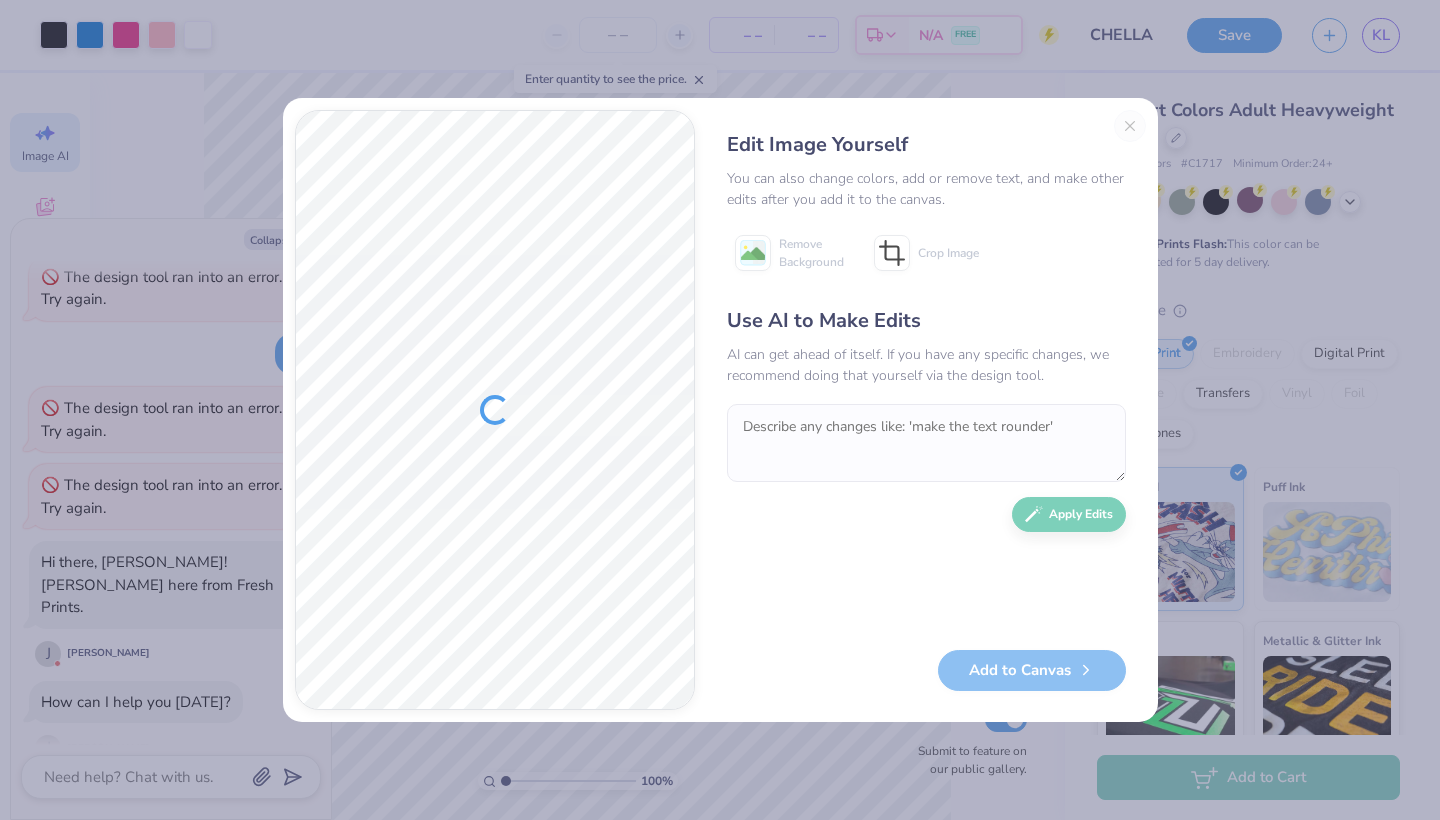 click on "Use AI to Make Edits AI can get ahead of itself. If you have any specific changes, we recommend doing that yourself via the design tool. Apply Edits" at bounding box center (926, 468) 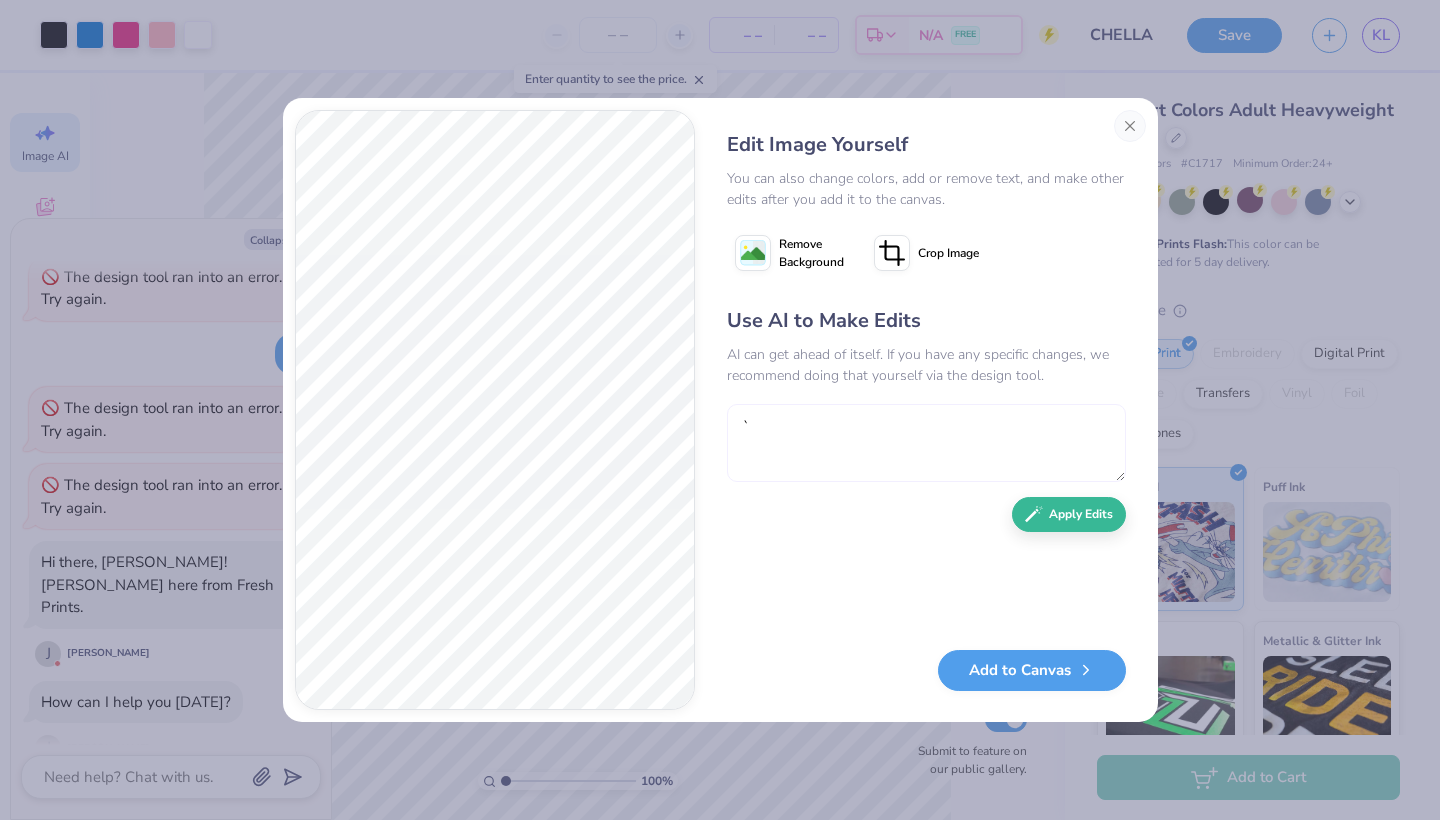 click on "`" at bounding box center [926, 443] 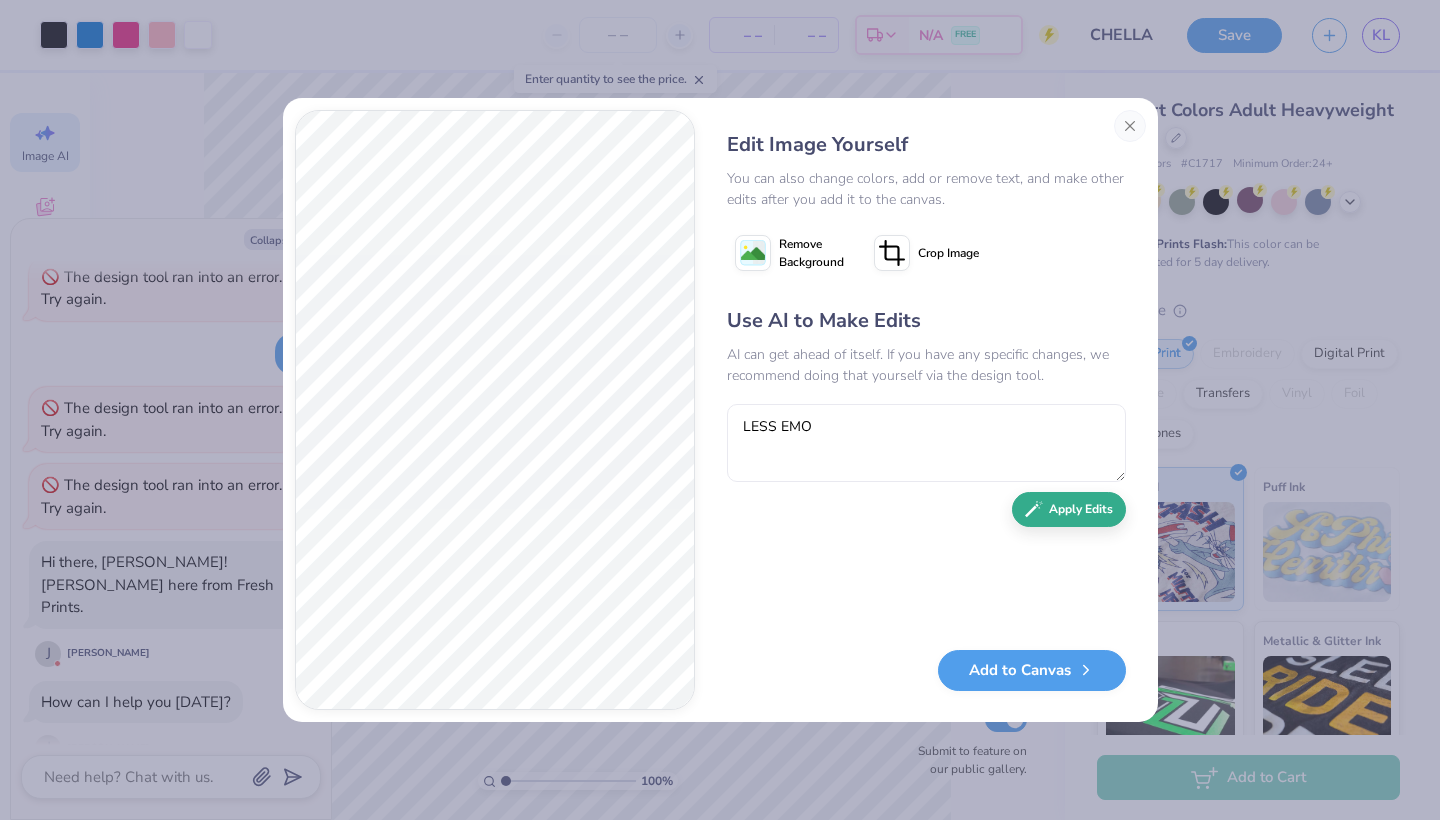 click on "Apply Edits" at bounding box center [1069, 509] 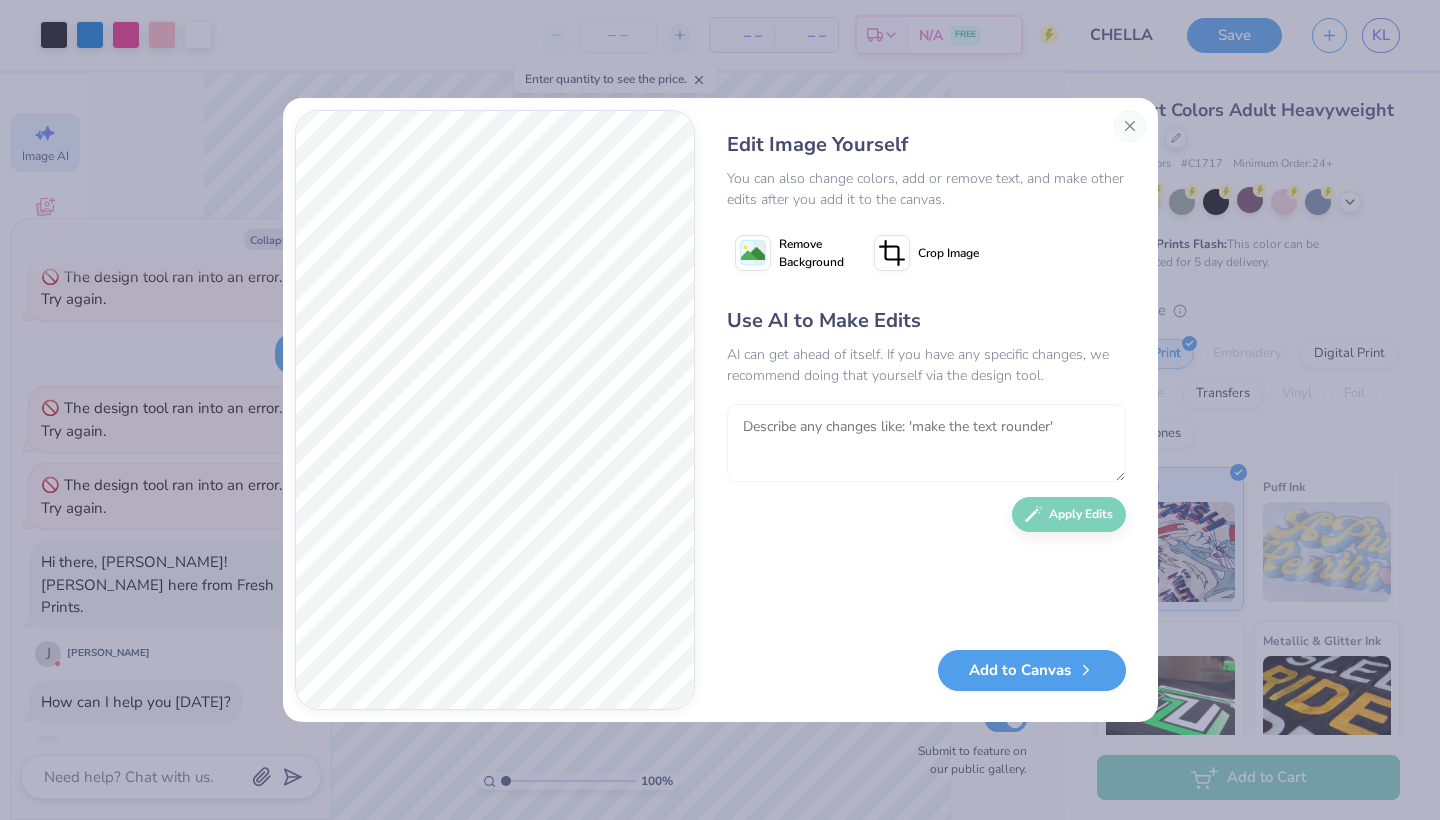 click at bounding box center (926, 443) 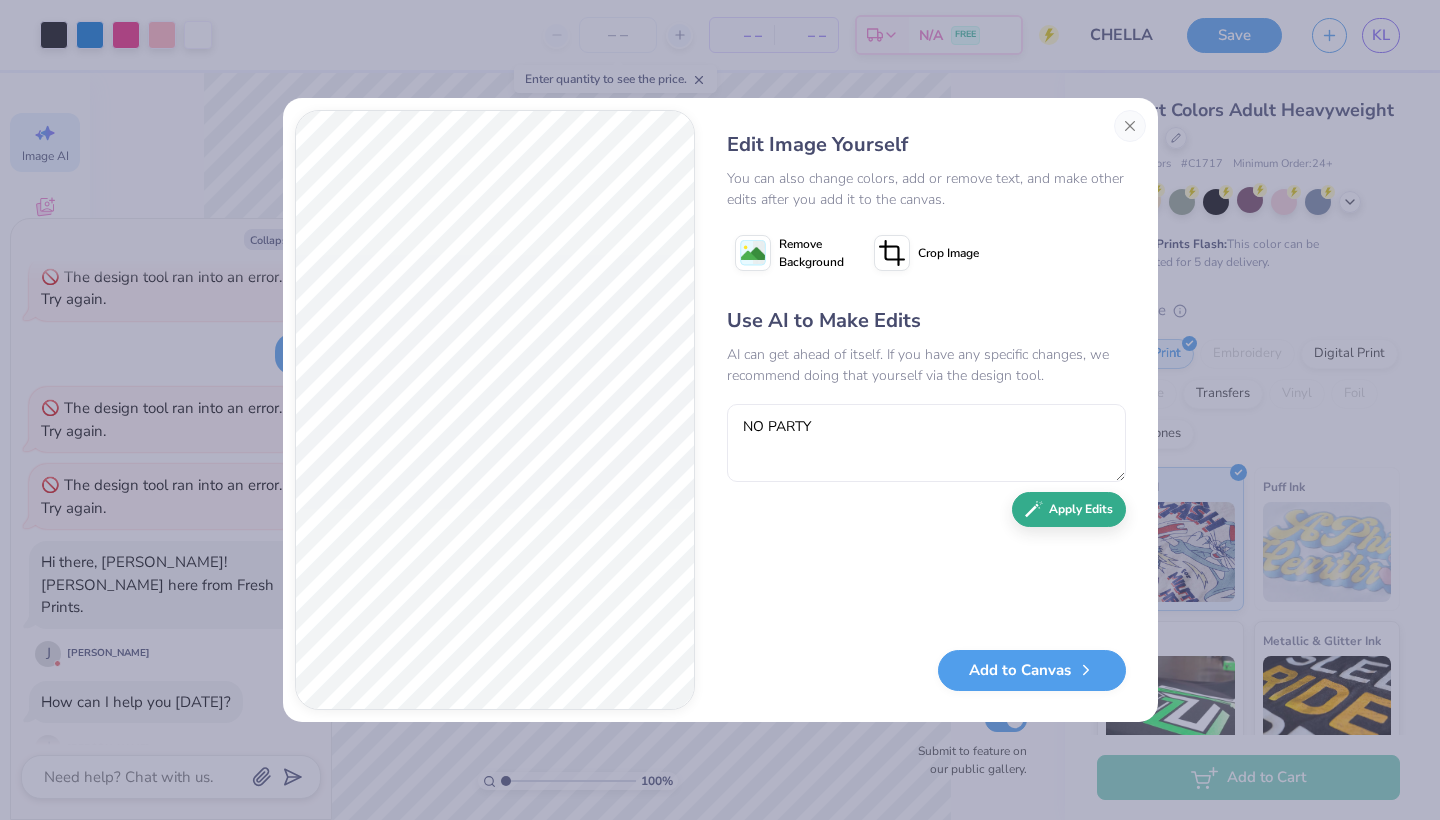 click on "Apply Edits" at bounding box center [1069, 509] 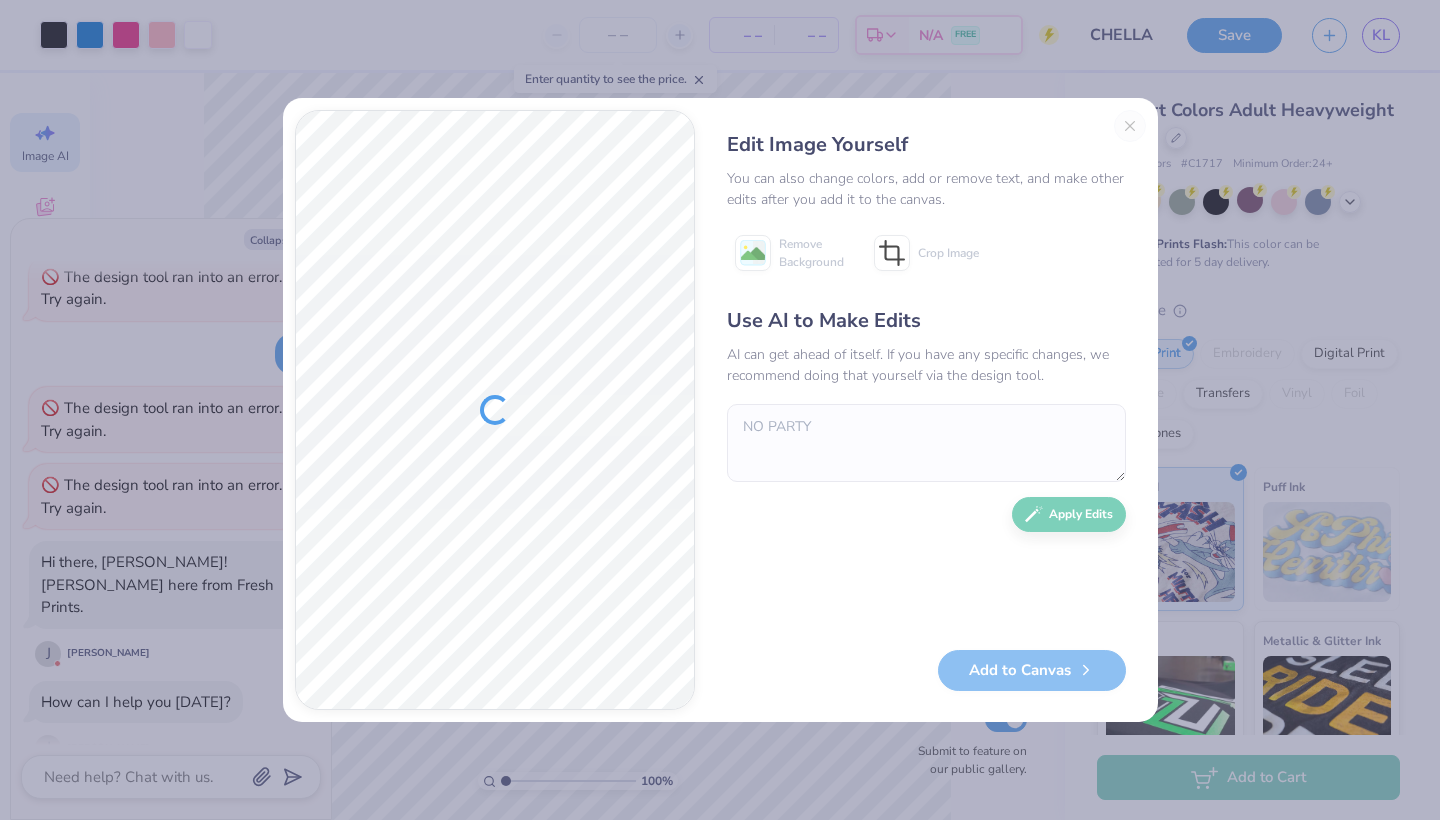 click on "Edit Image Yourself You can also change colors, add or remove text, and make other edits after you add it to the canvas. Remove Background Crop Image Use AI to Make Edits AI can get ahead of itself. If you have any specific changes, we recommend doing that yourself via the design tool. NO PARTY
Apply Edits Add to Canvas" at bounding box center [926, 410] 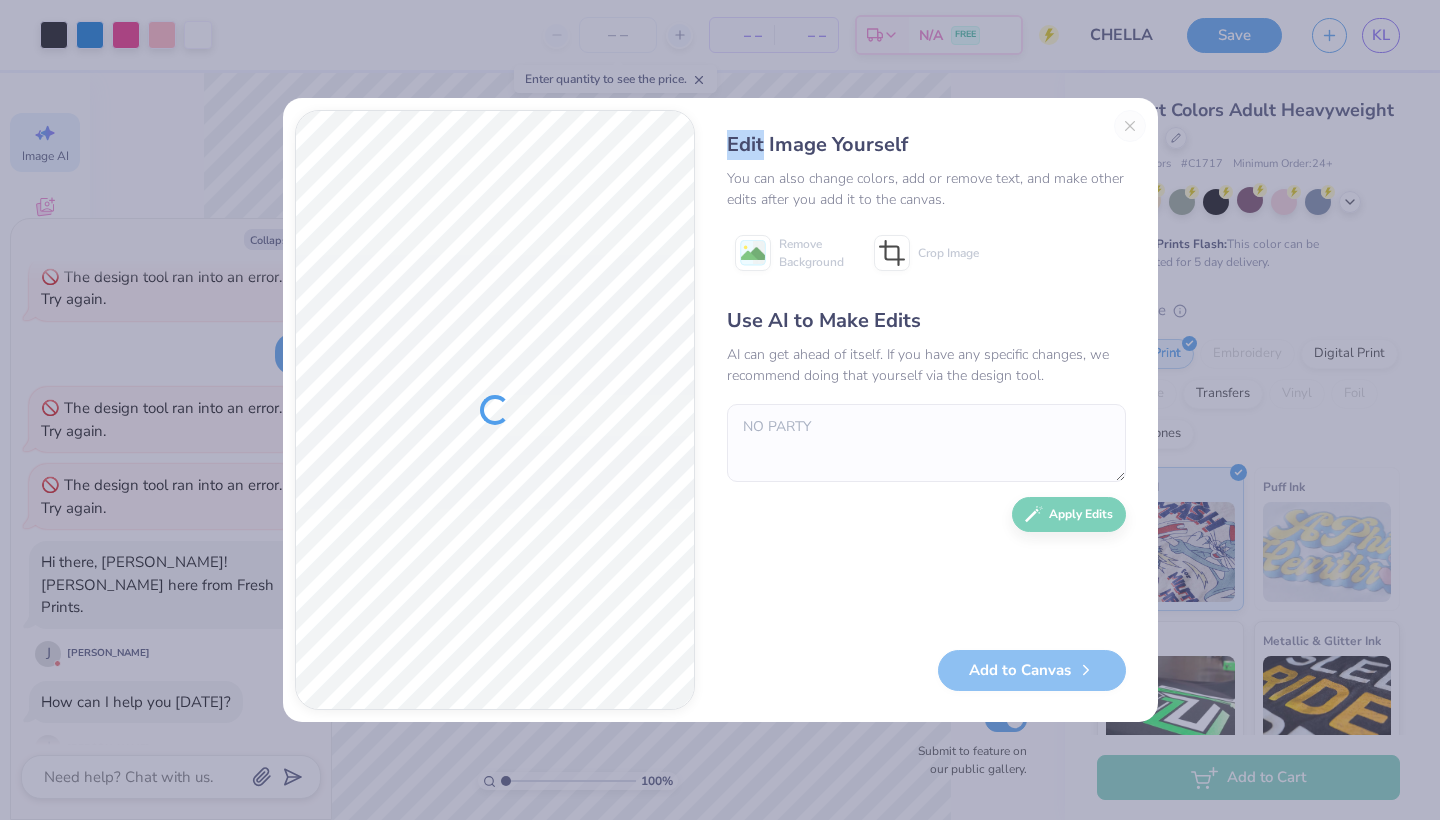click on "Edit Image Yourself You can also change colors, add or remove text, and make other edits after you add it to the canvas. Remove Background Crop Image Use AI to Make Edits AI can get ahead of itself. If you have any specific changes, we recommend doing that yourself via the design tool. NO PARTY
Apply Edits Add to Canvas" at bounding box center [926, 410] 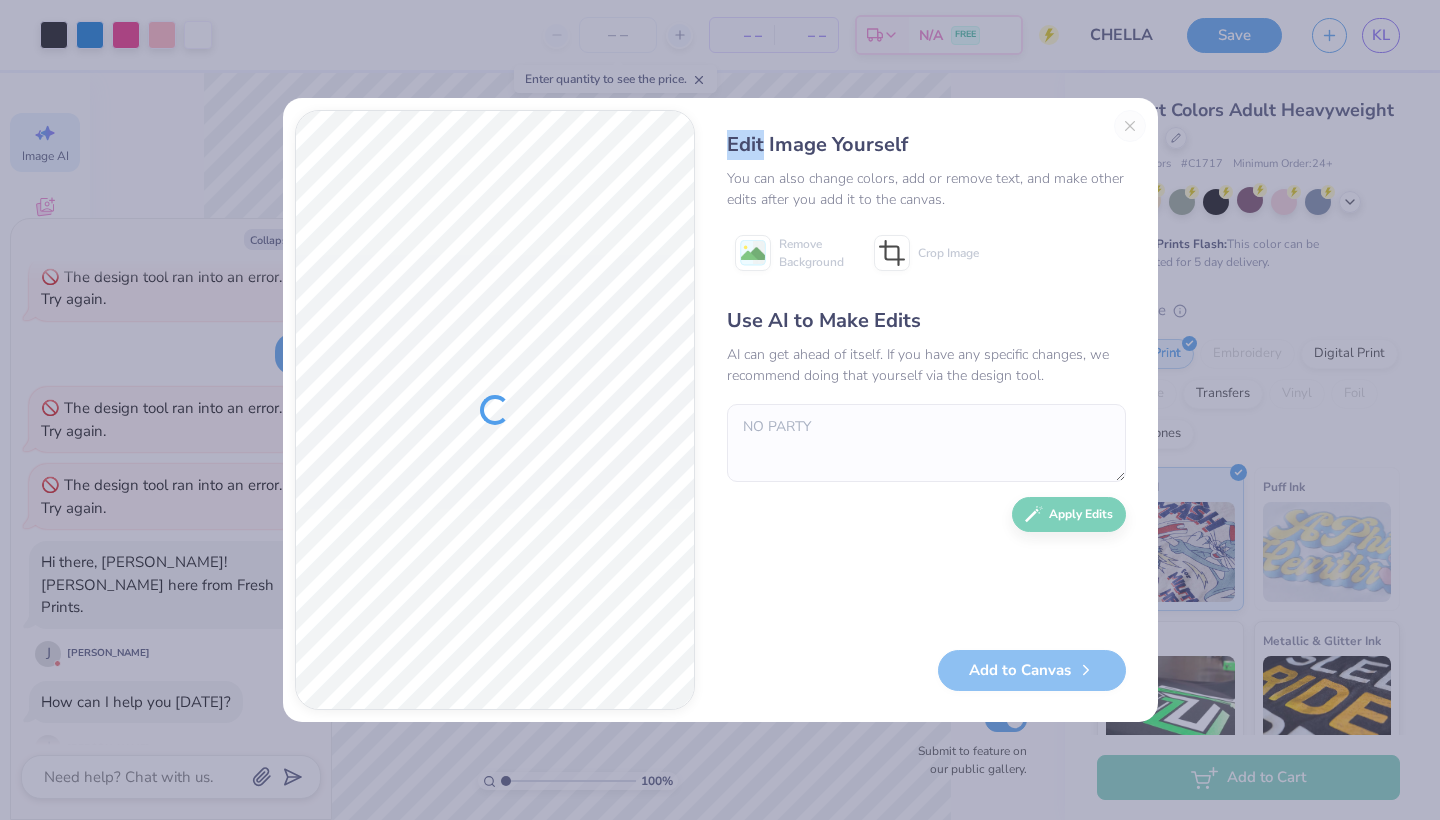 scroll, scrollTop: 685, scrollLeft: 0, axis: vertical 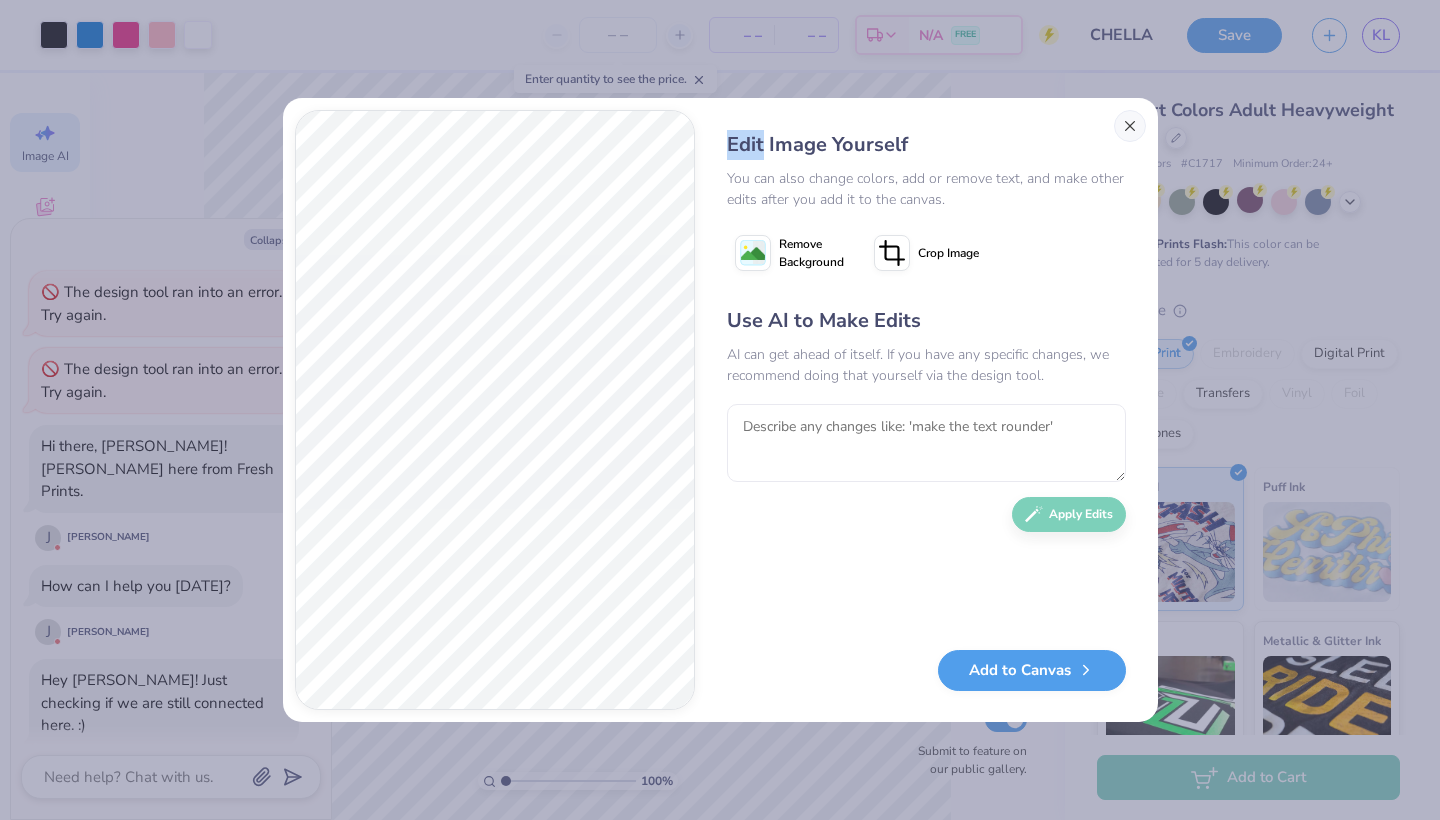 click at bounding box center [1130, 126] 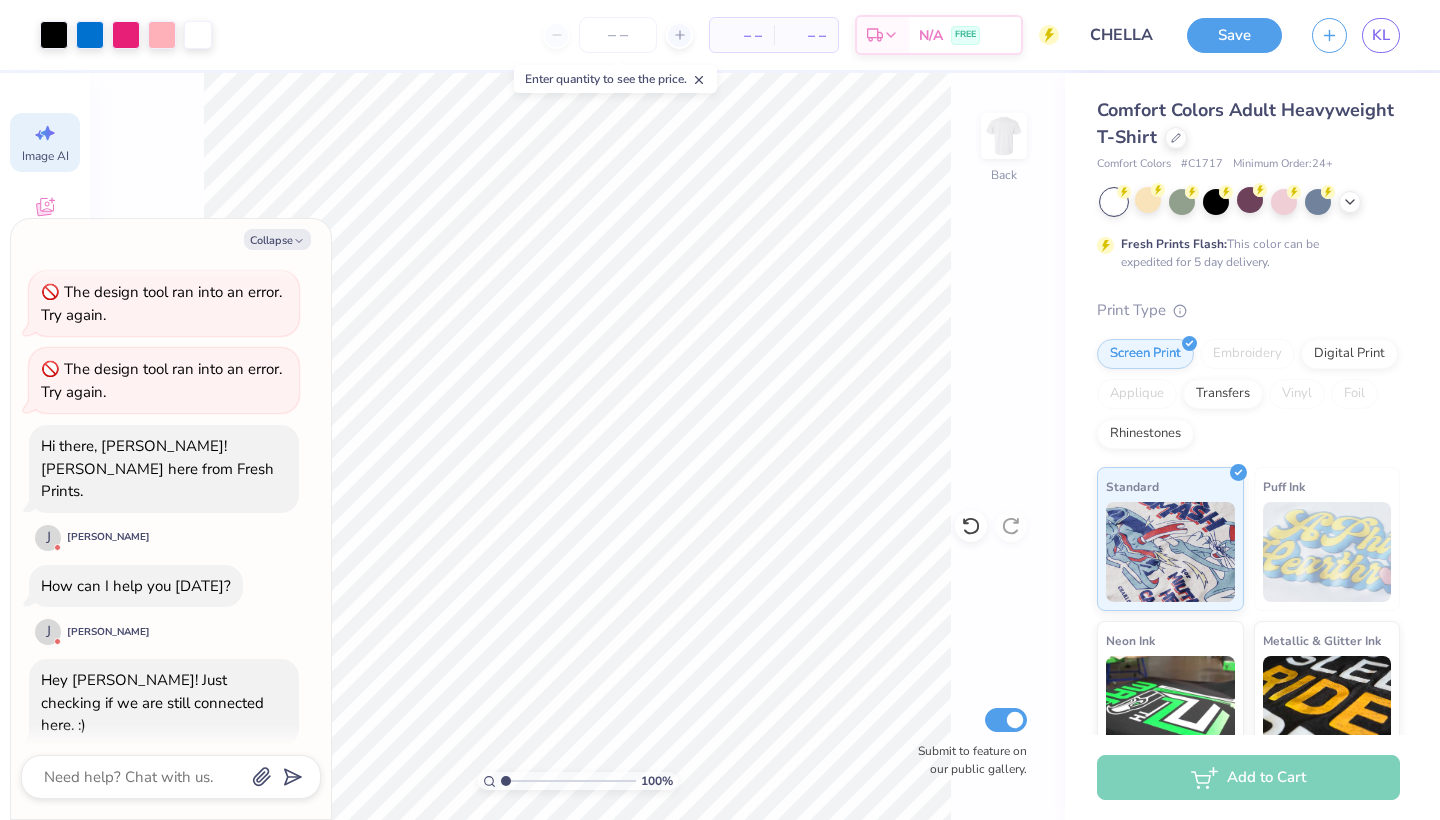 click 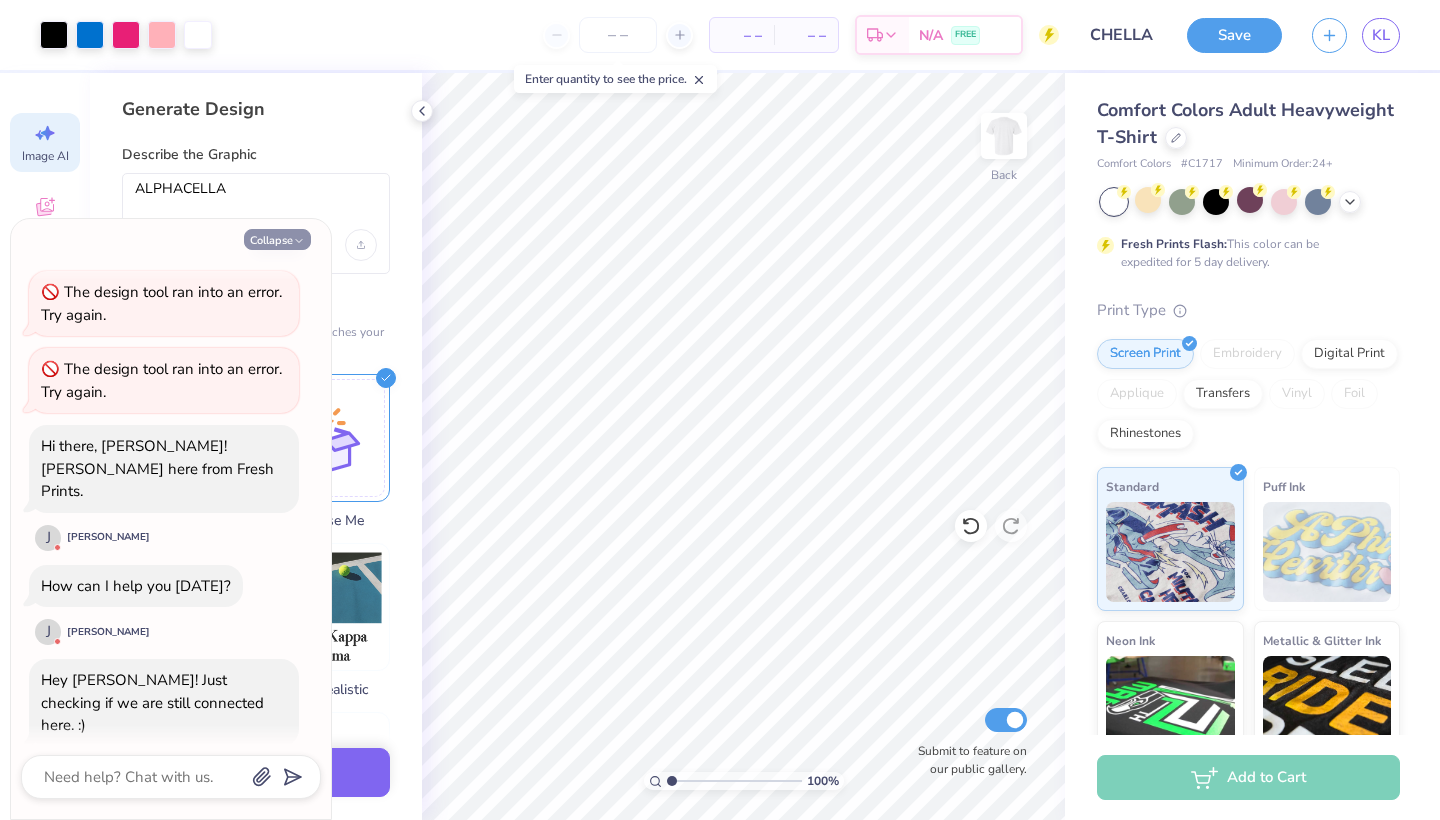 click 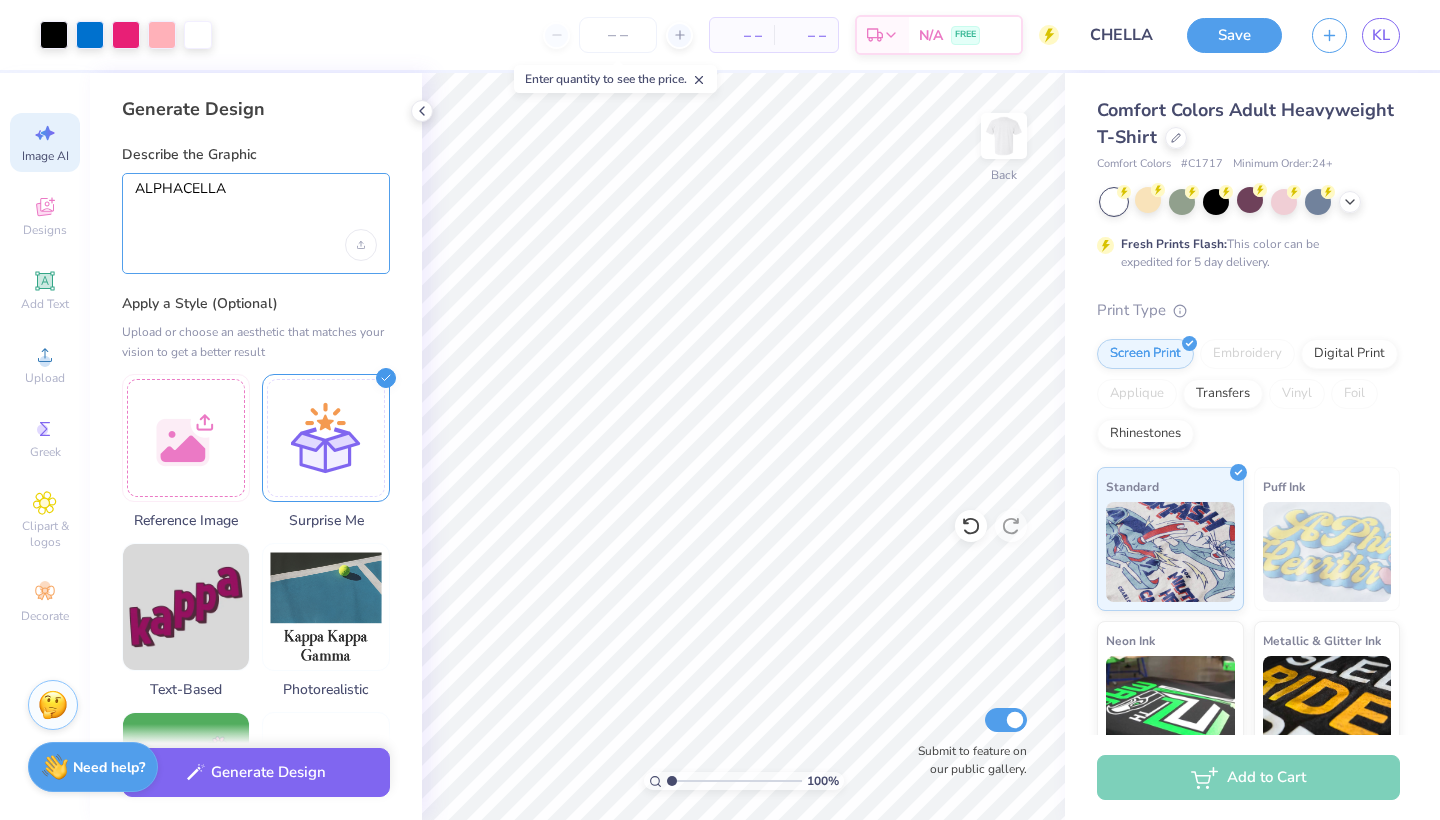 click on "ALPHACELLA" at bounding box center (256, 205) 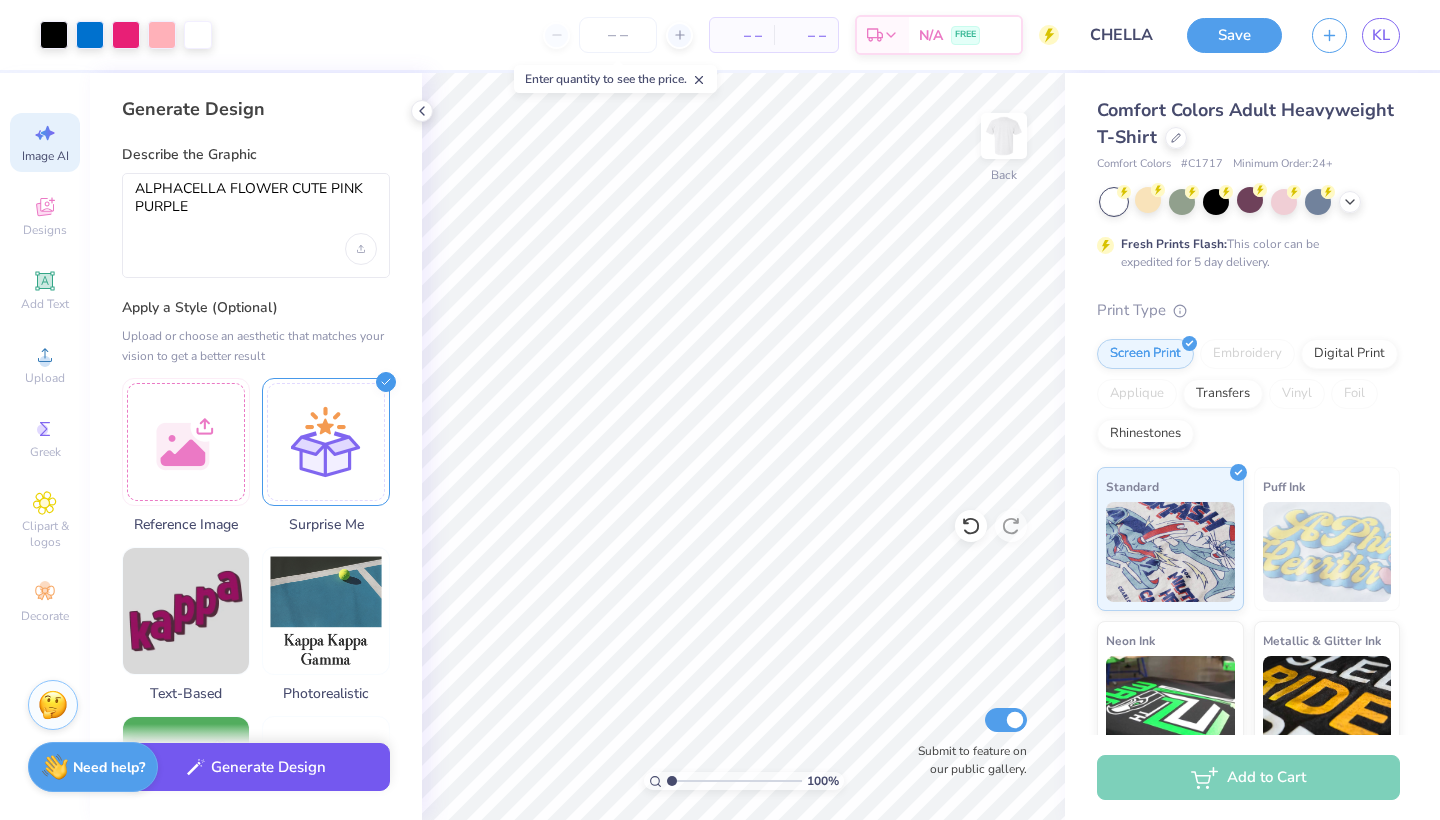 click on "Generate Design" at bounding box center (256, 767) 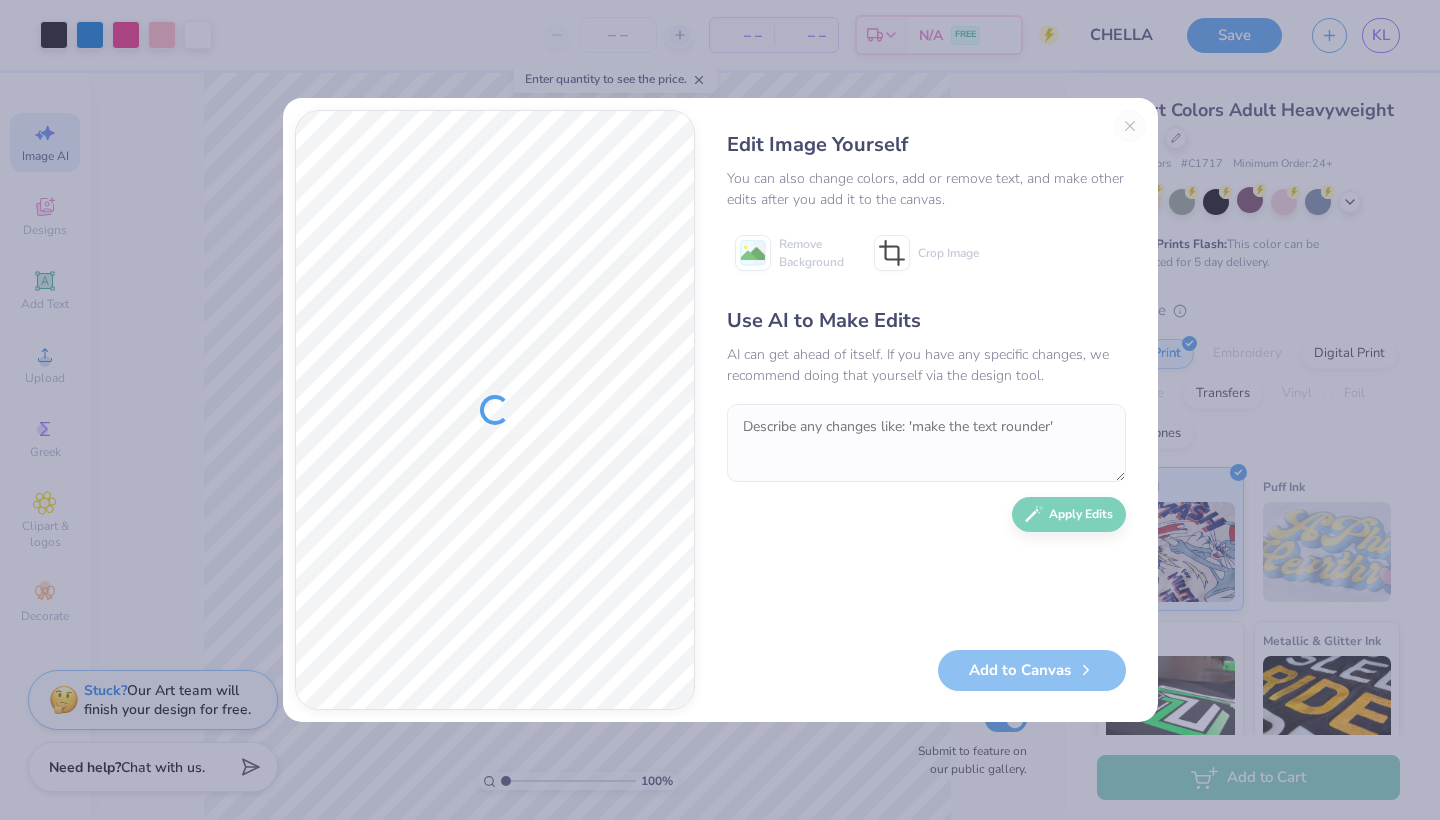 click on "Edit Image Yourself You can also change colors, add or remove text, and make other edits after you add it to the canvas. Remove Background Crop Image Use AI to Make Edits AI can get ahead of itself. If you have any specific changes, we recommend doing that yourself via the design tool. Apply Edits Add to Canvas" at bounding box center (926, 410) 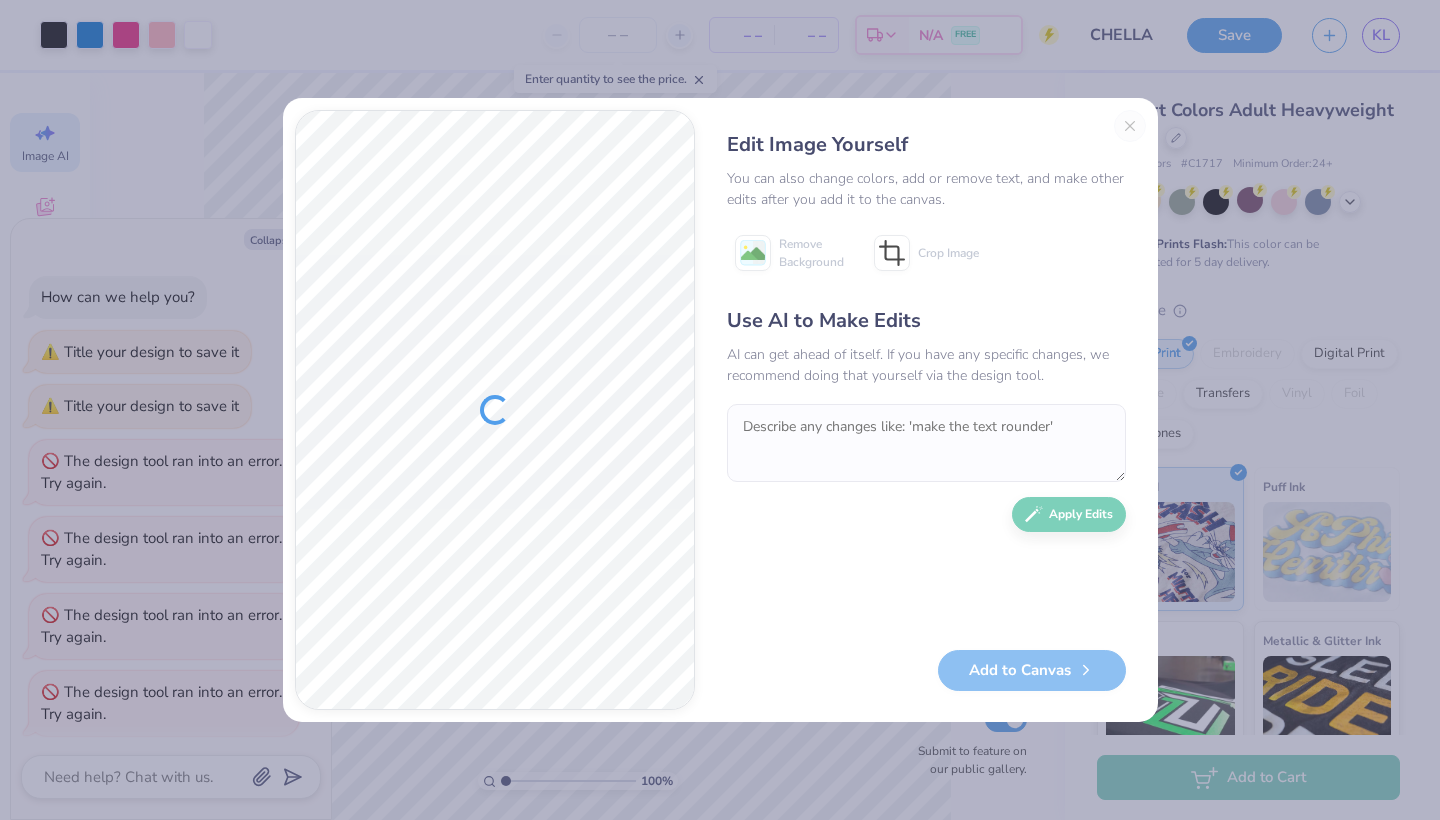 scroll, scrollTop: 939, scrollLeft: 0, axis: vertical 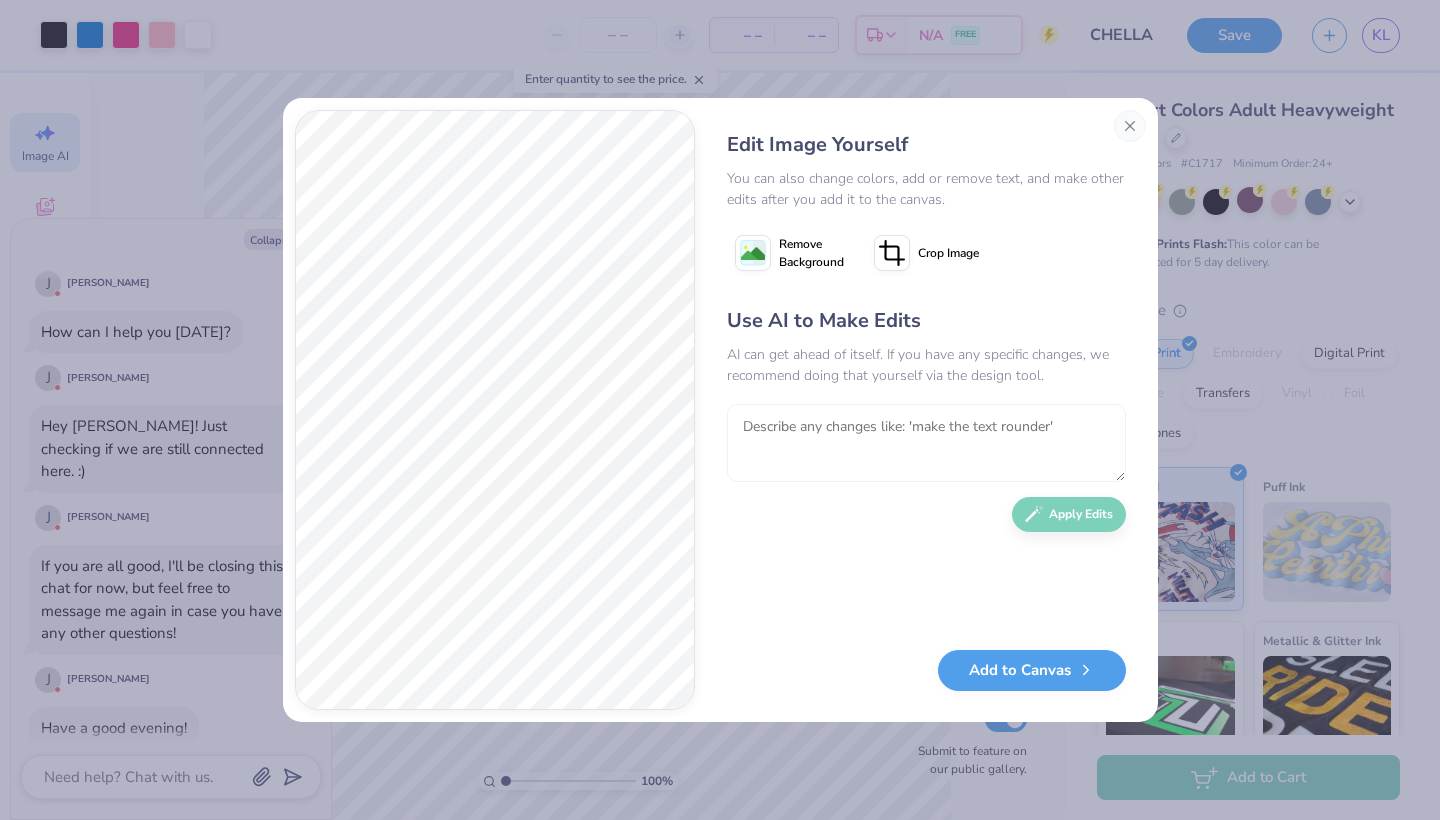 click at bounding box center [926, 443] 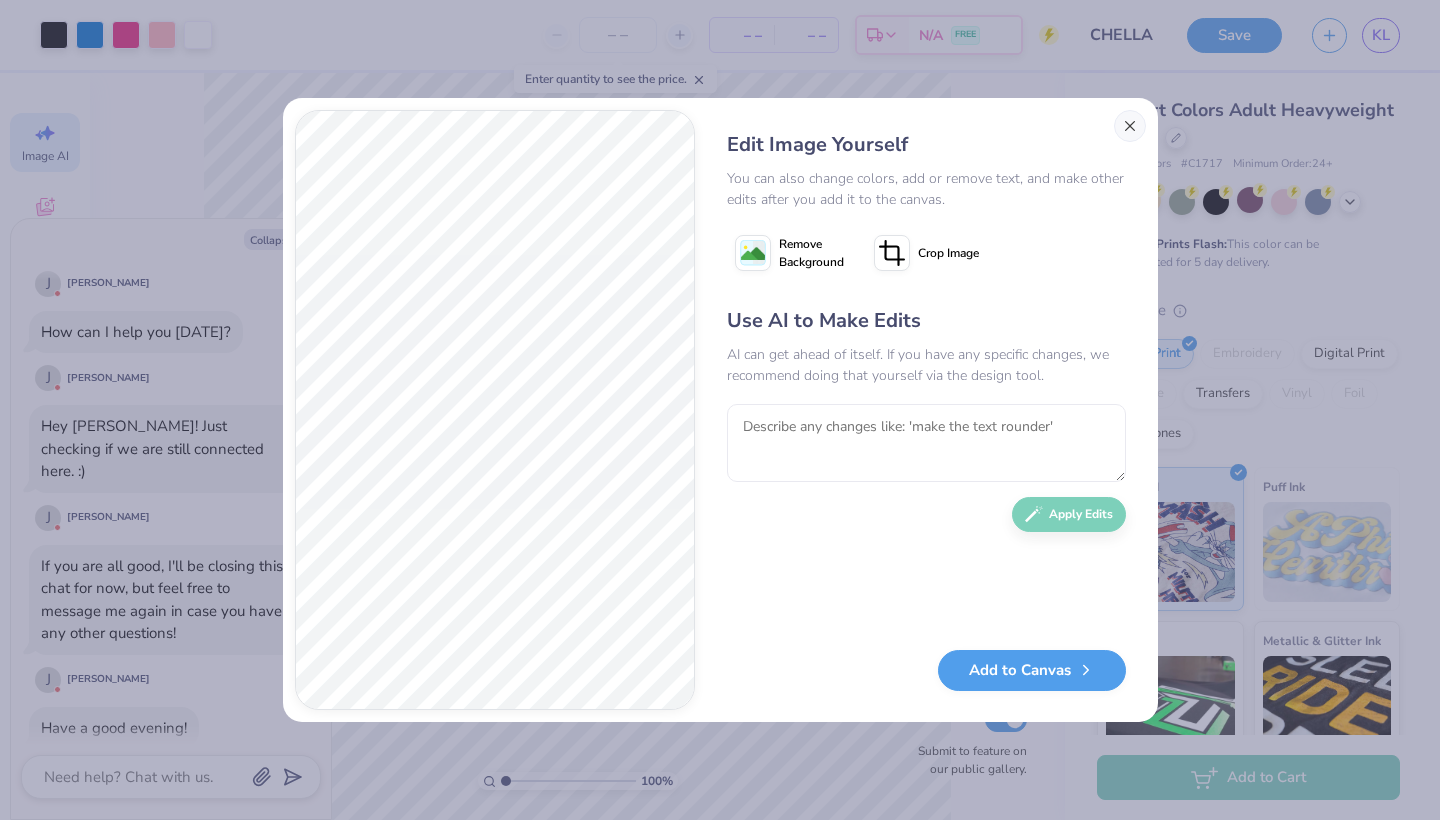 click at bounding box center (1130, 126) 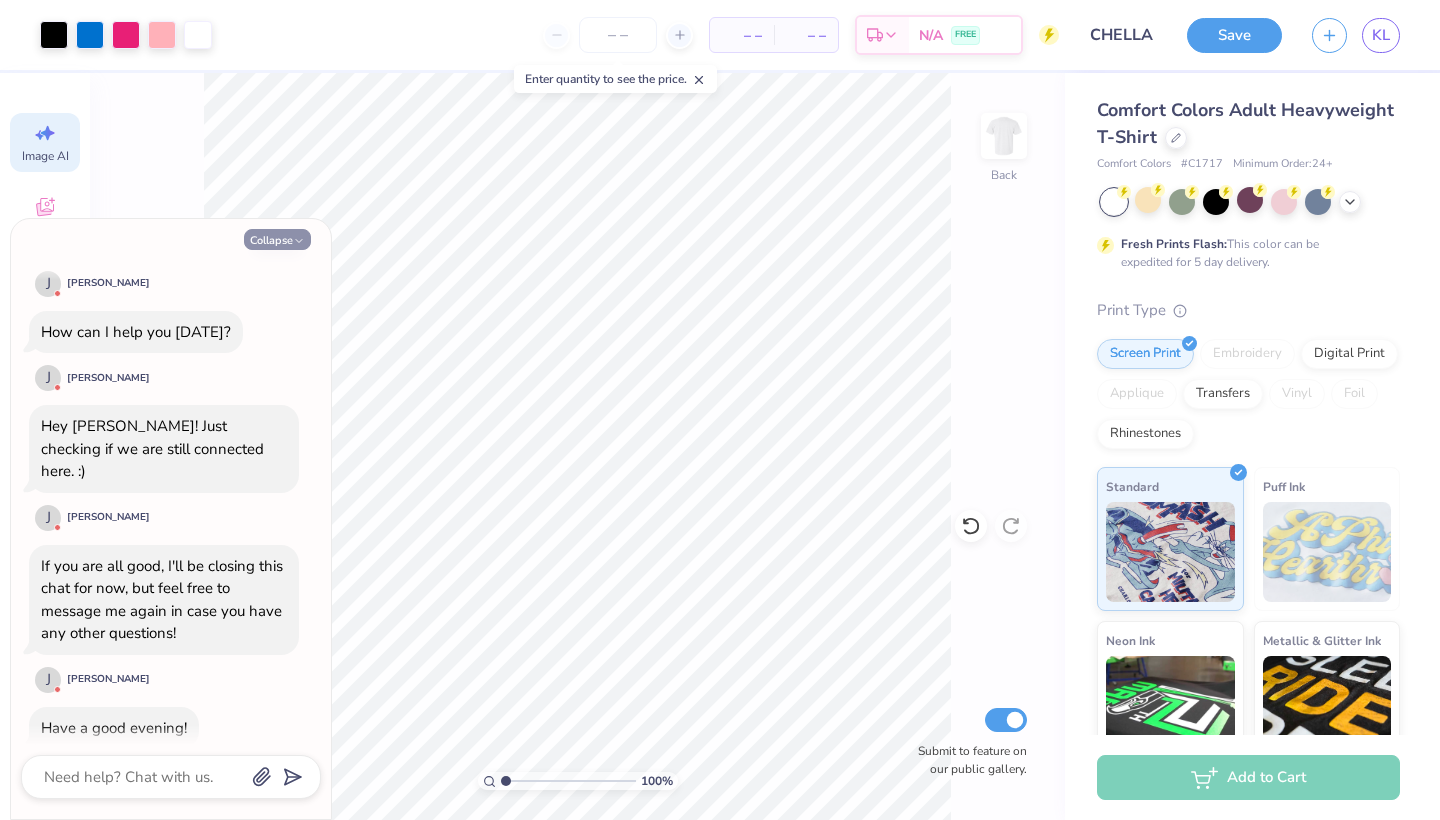 click on "Collapse" at bounding box center (277, 239) 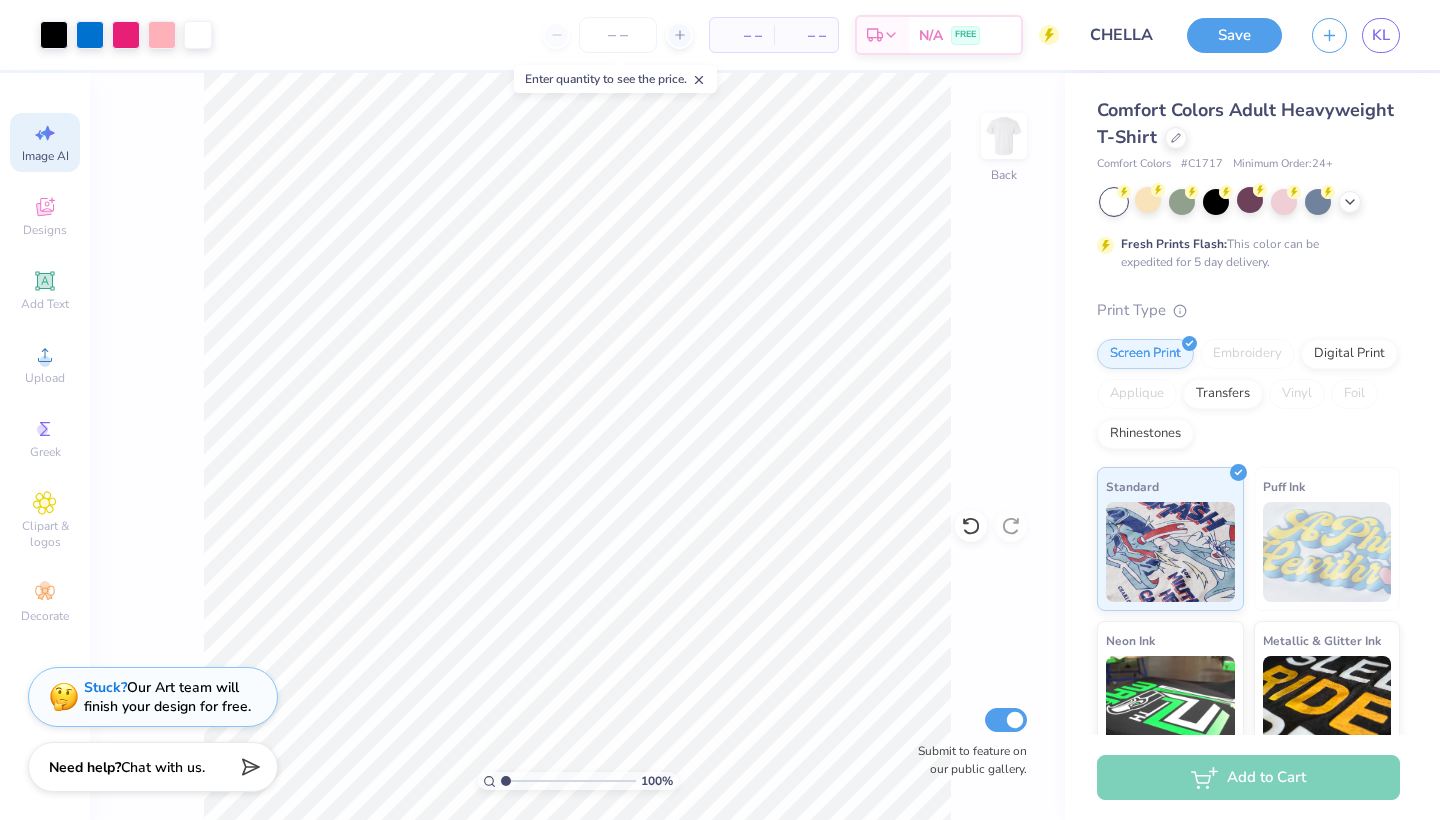 click on "Stuck?  Our Art team will finish your design for free." at bounding box center (167, 697) 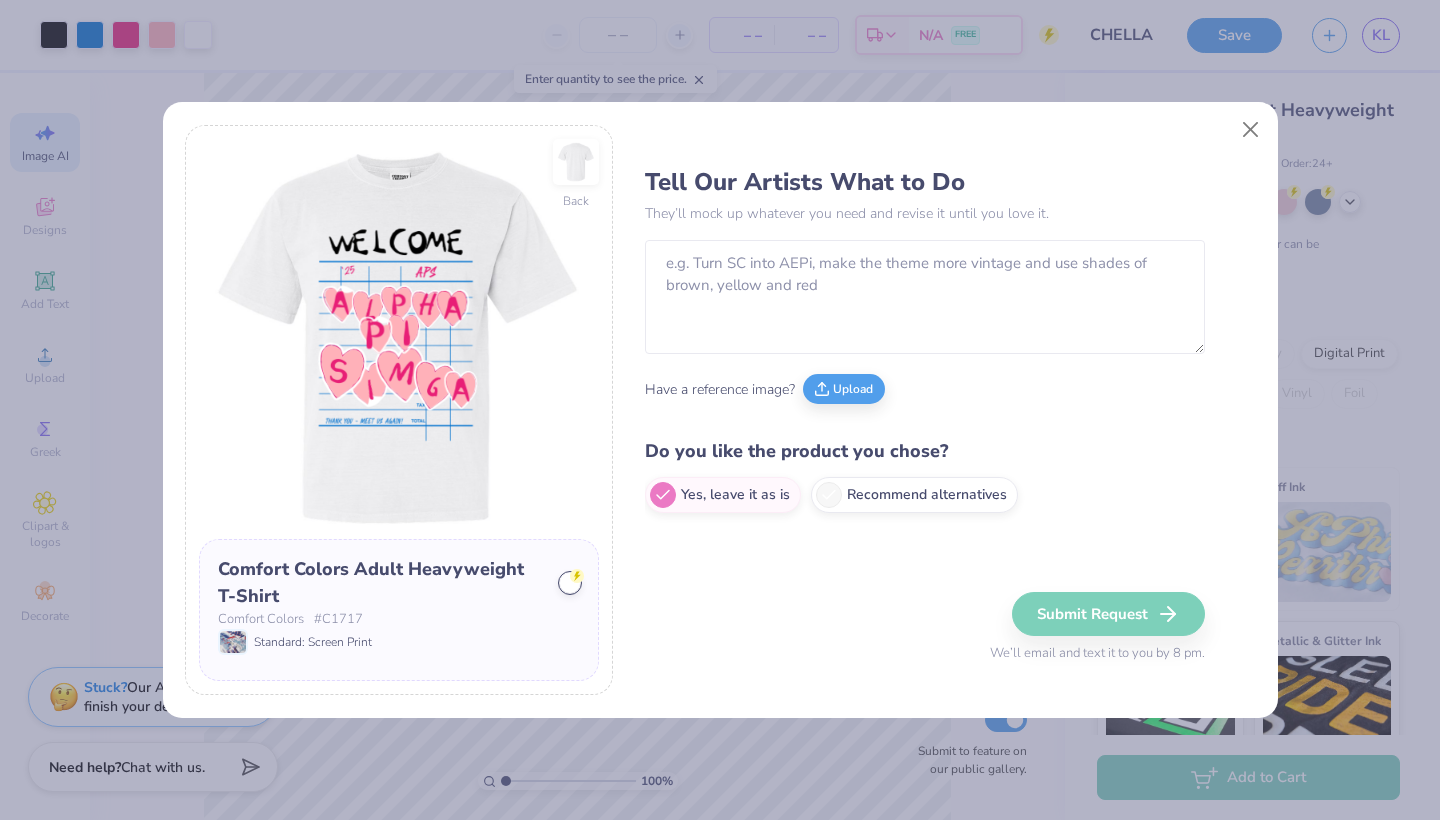 click on "Back Comfort Colors Adult Heavyweight T-Shirt Comfort Colors # C1717 Standard: Screen Print Tell Our Artists What to Do They’ll mock up whatever you need and revise it until you love it. Have a reference image? Upload Do you like the product you chose? Yes, leave it as is Recommend alternatives Submit Request We’ll email and text it to you by 8 pm." at bounding box center (720, 410) 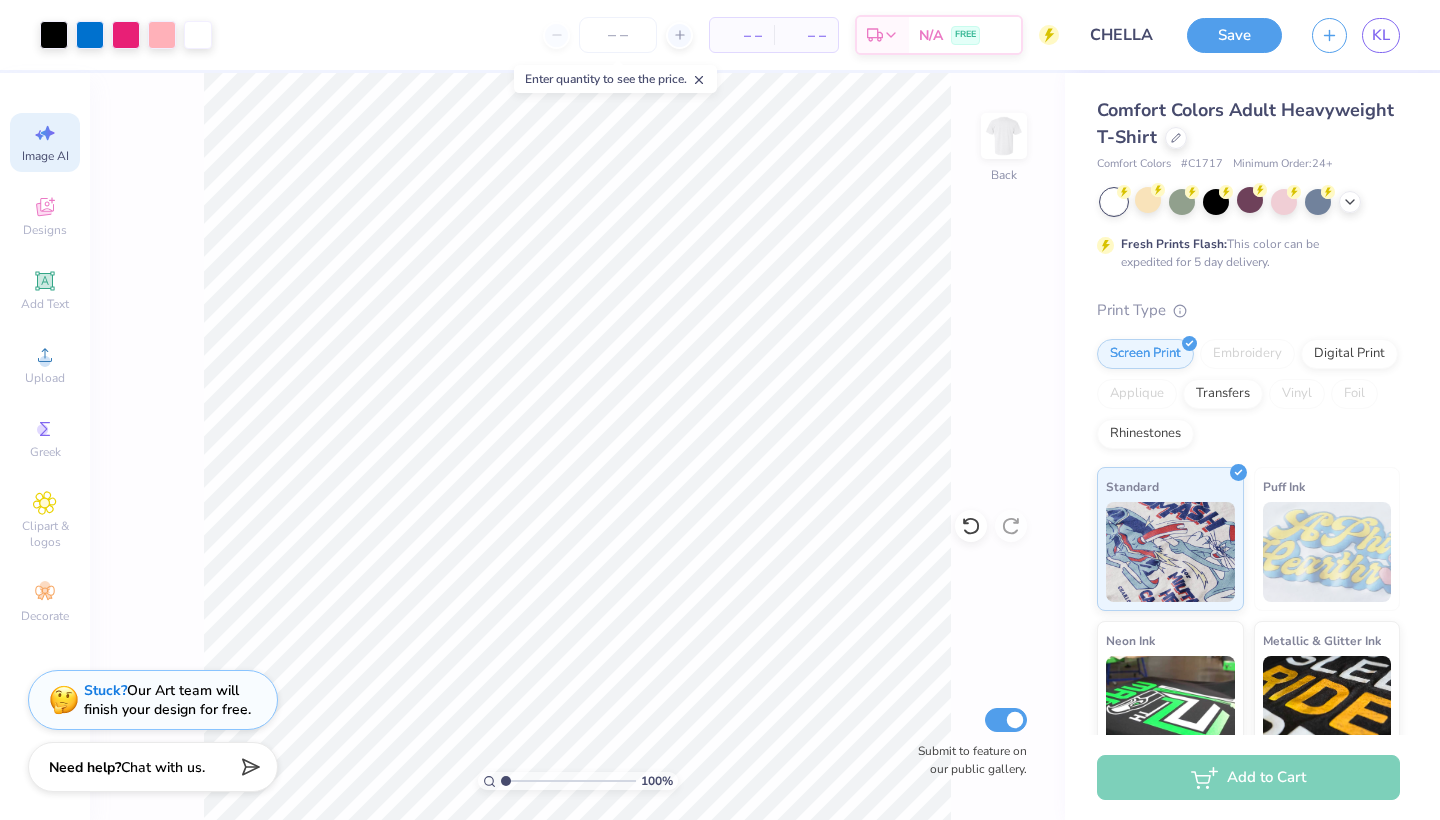 click on "Stuck?  Our Art team will finish your design for free." at bounding box center [167, 700] 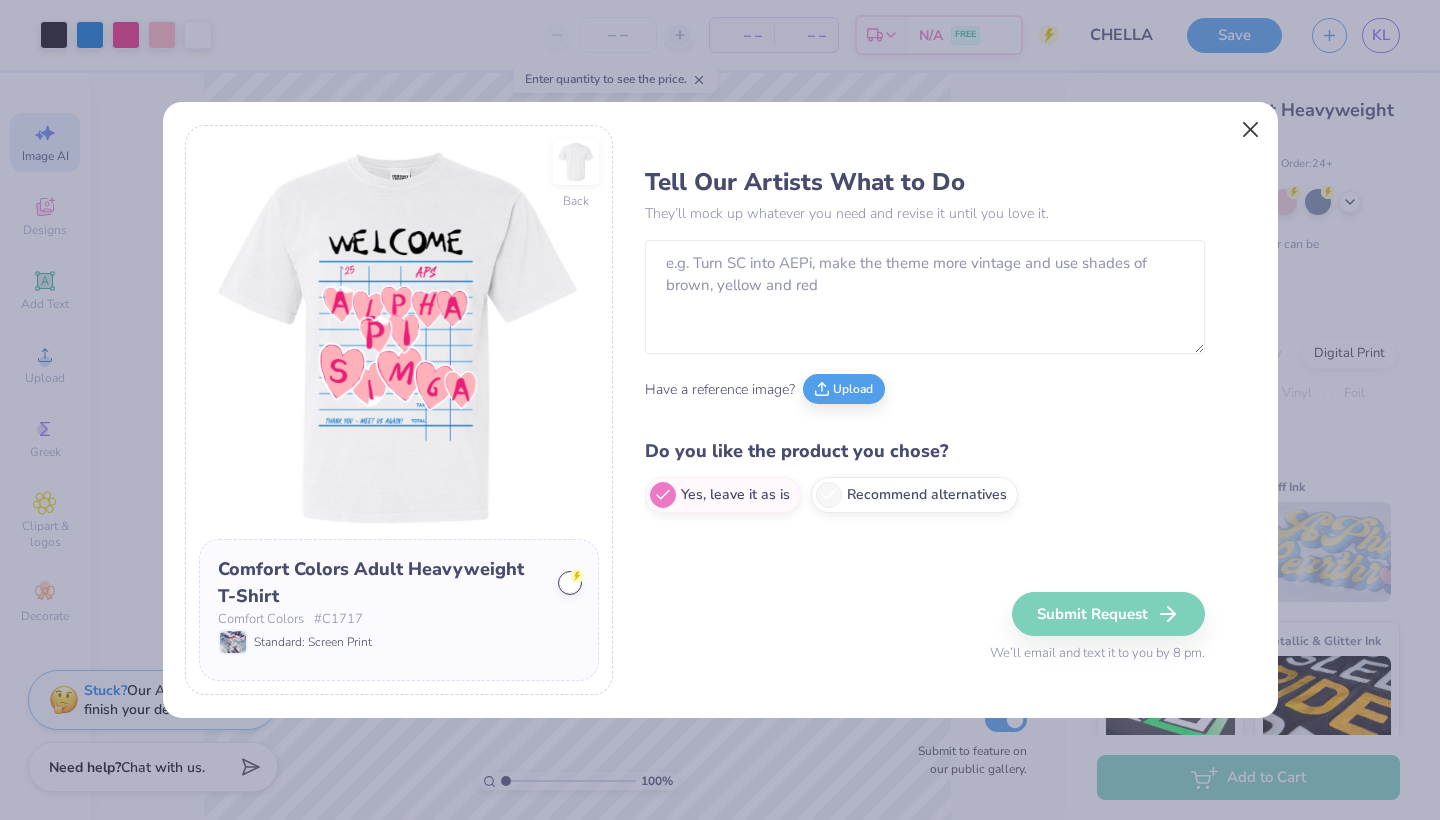 click at bounding box center [1250, 130] 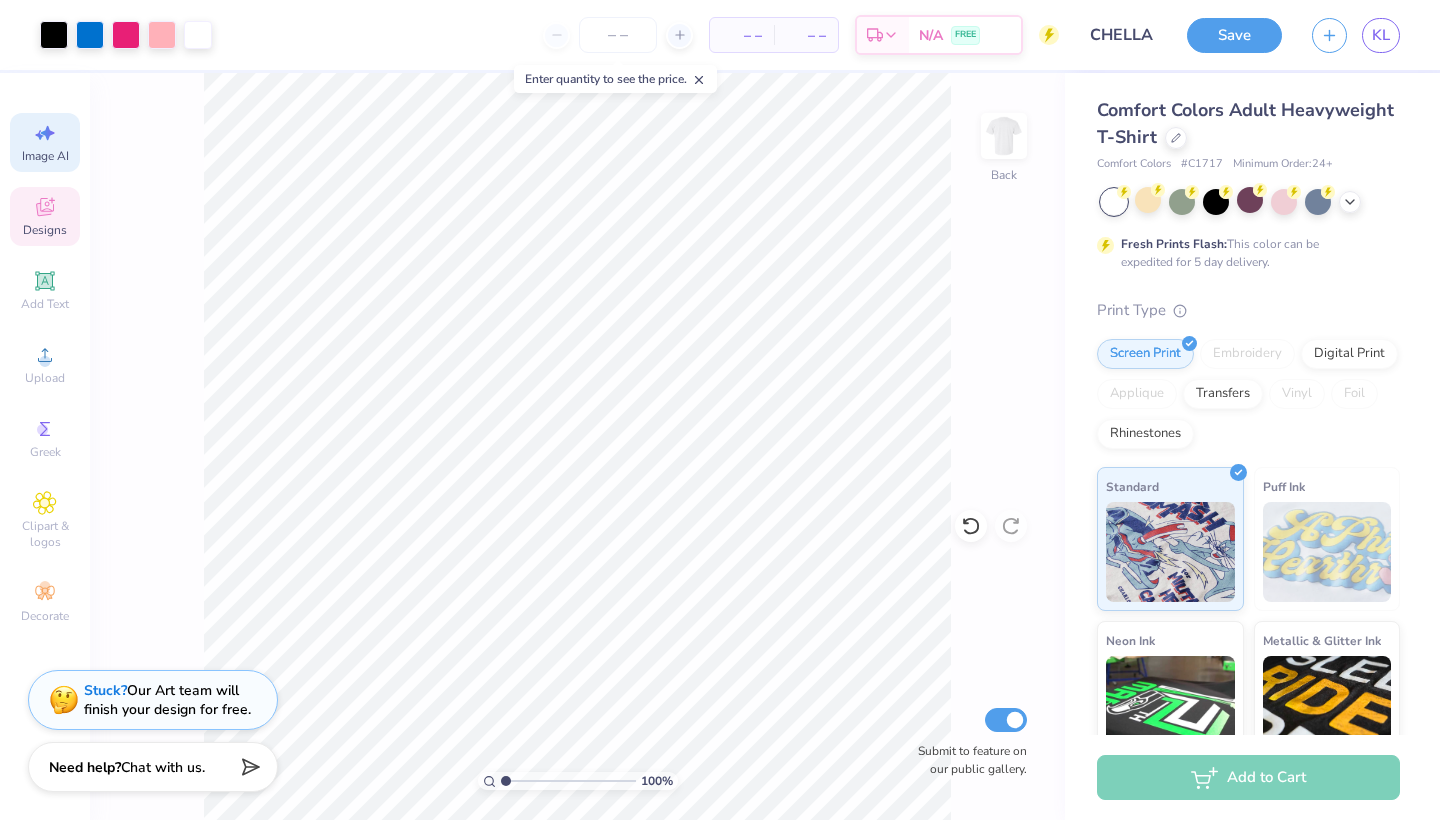 click on "Designs" at bounding box center [45, 230] 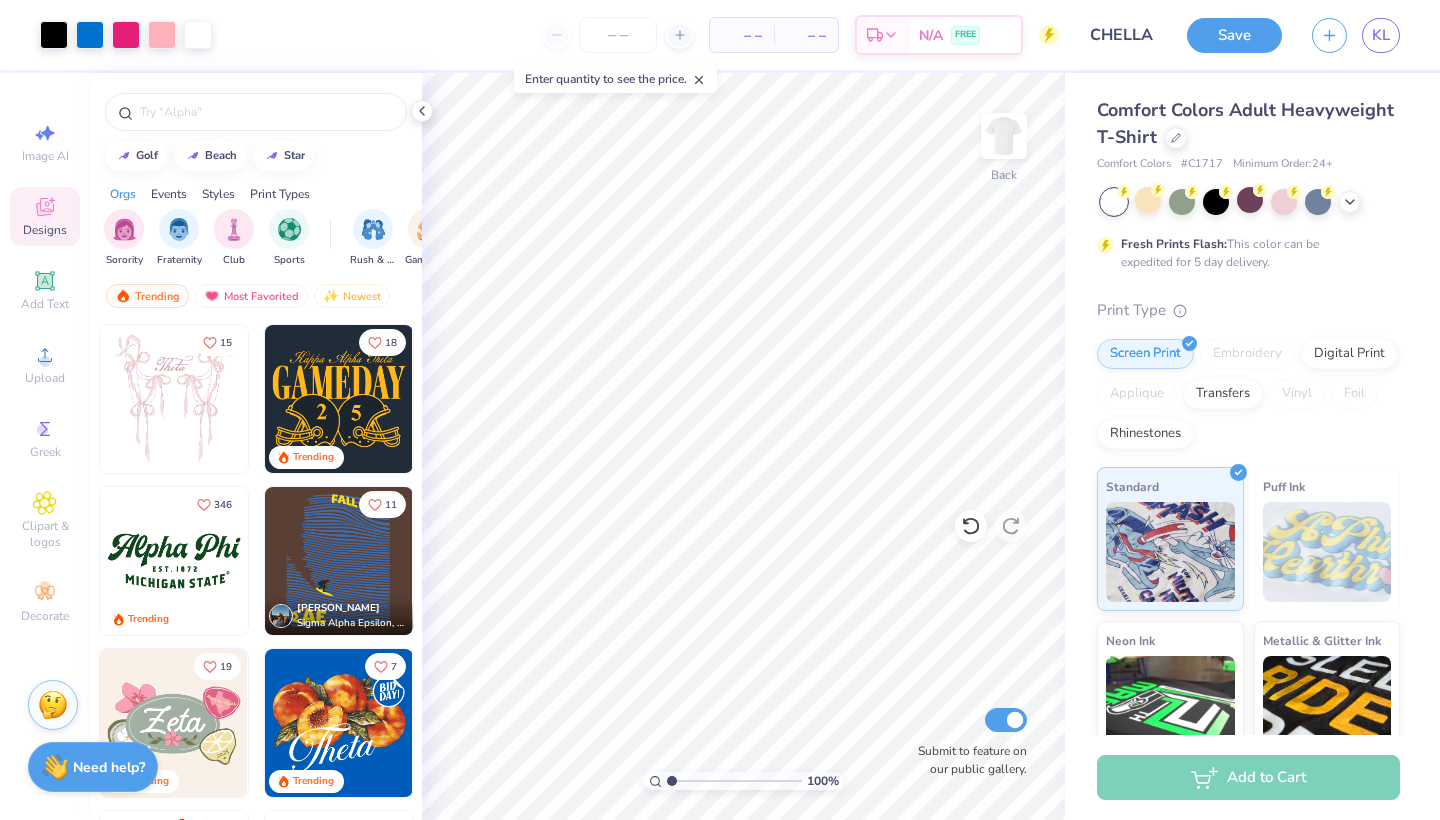 click at bounding box center [618, 35] 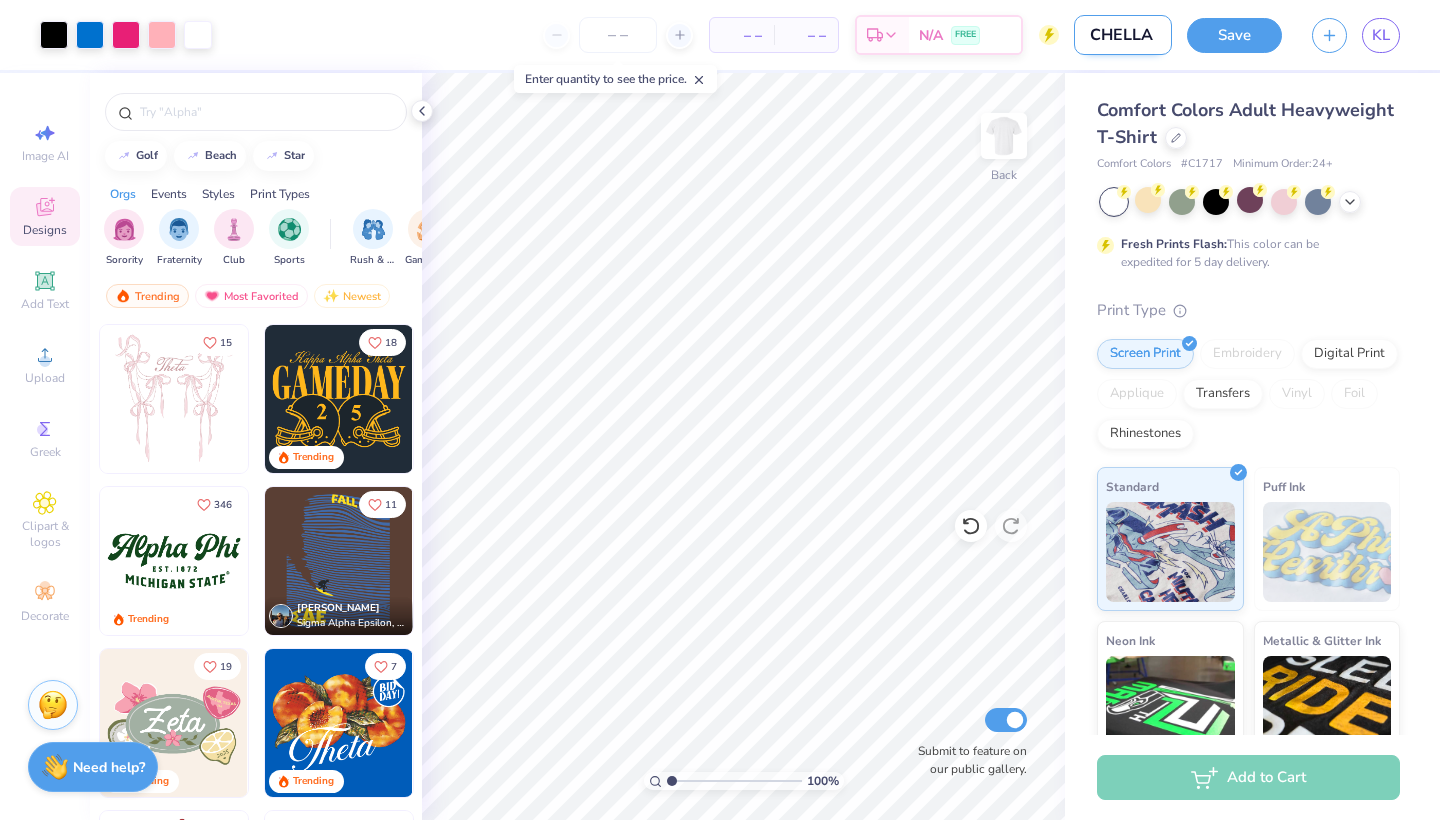 click on "CHELLA" at bounding box center (1123, 35) 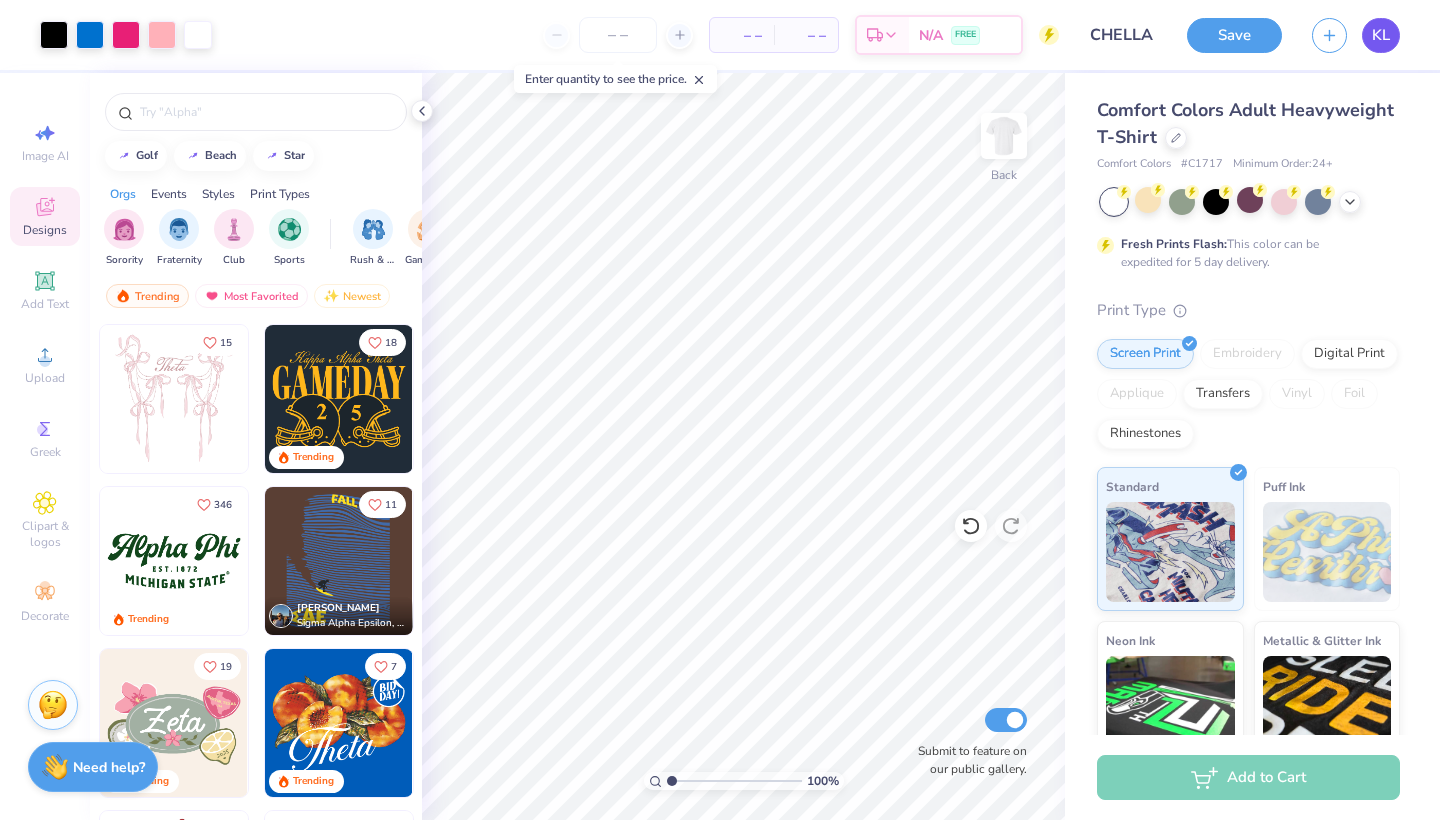 click on "KL" at bounding box center [1381, 35] 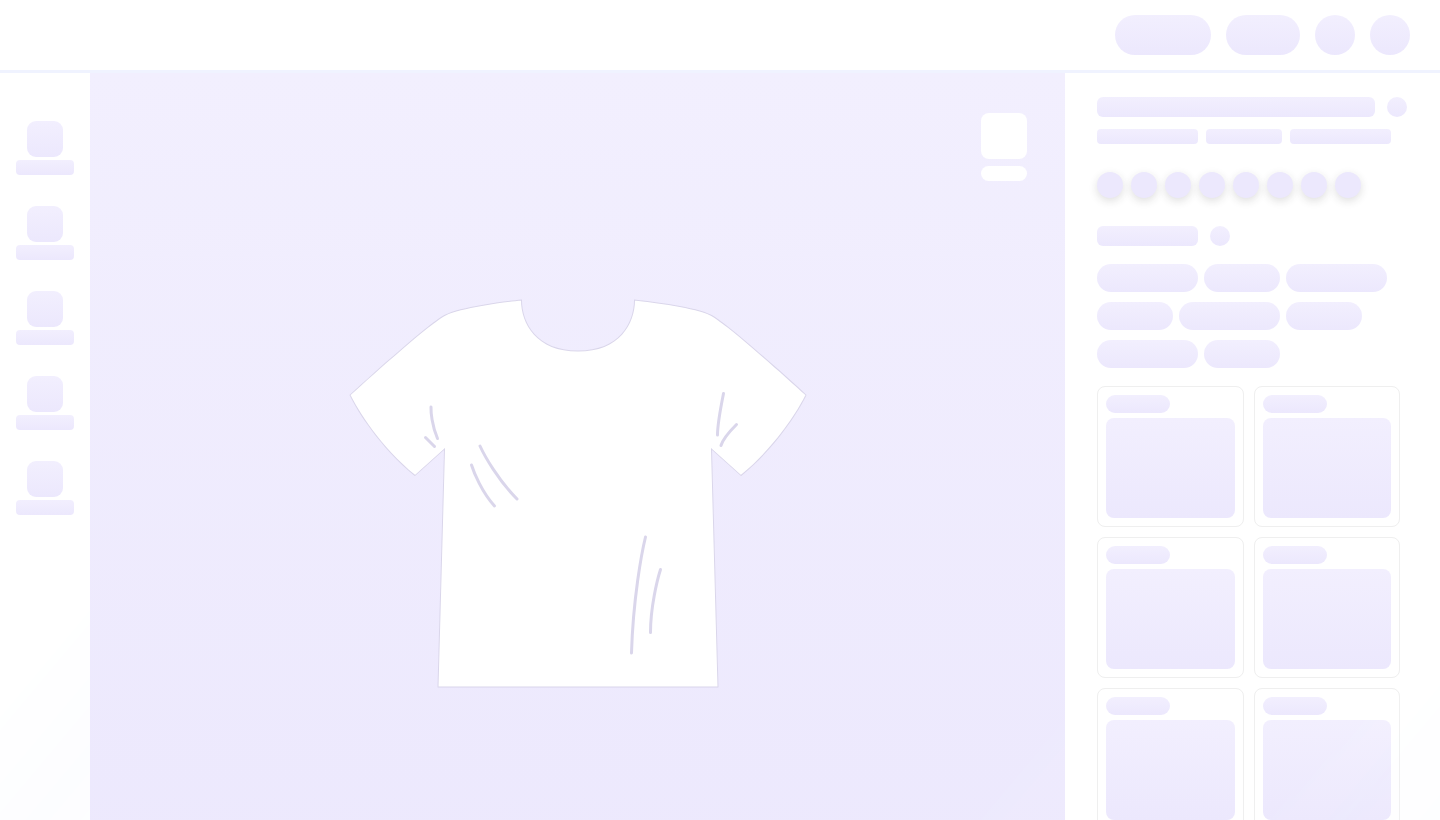 scroll, scrollTop: 0, scrollLeft: 0, axis: both 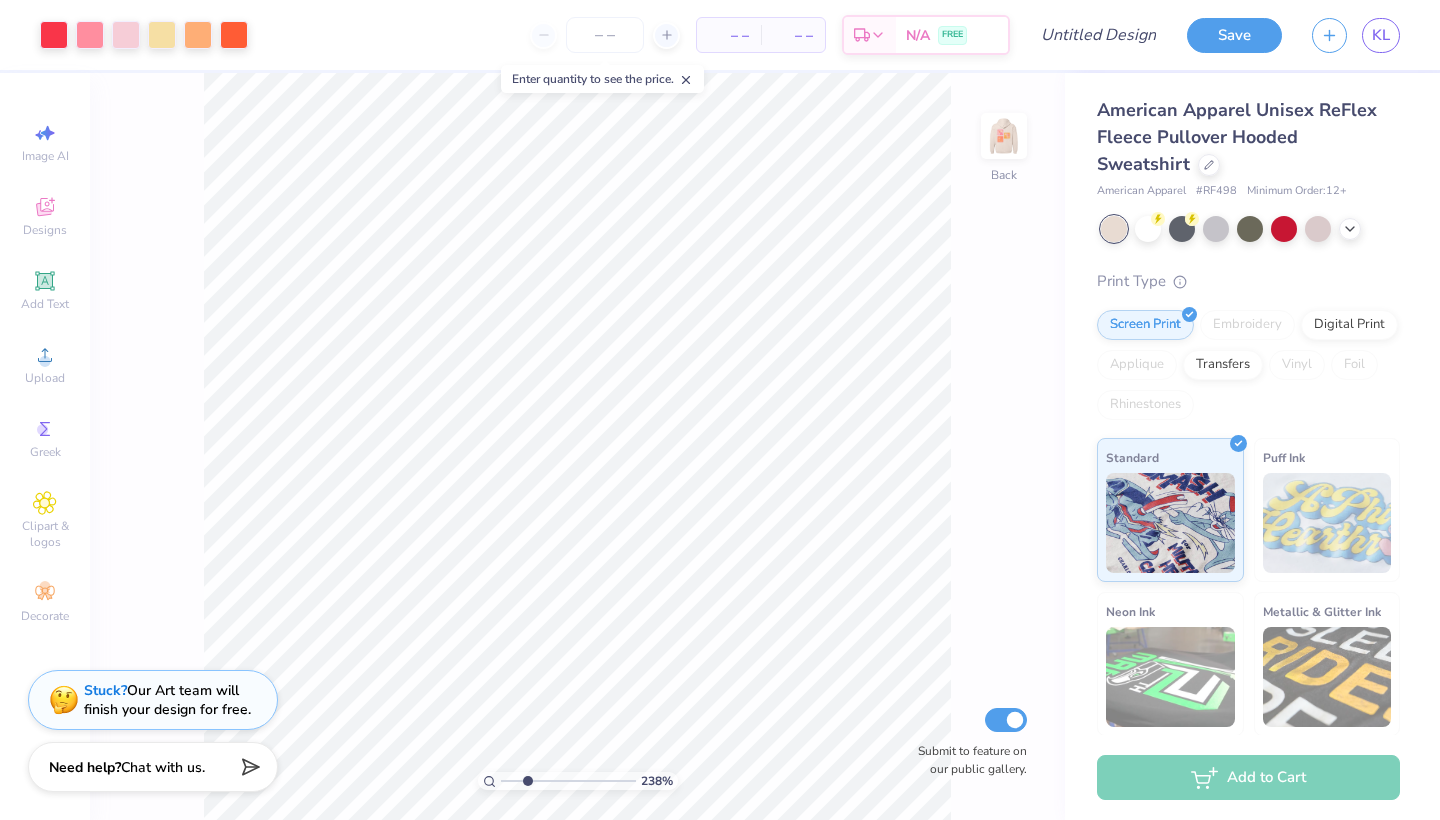 type on "2.6" 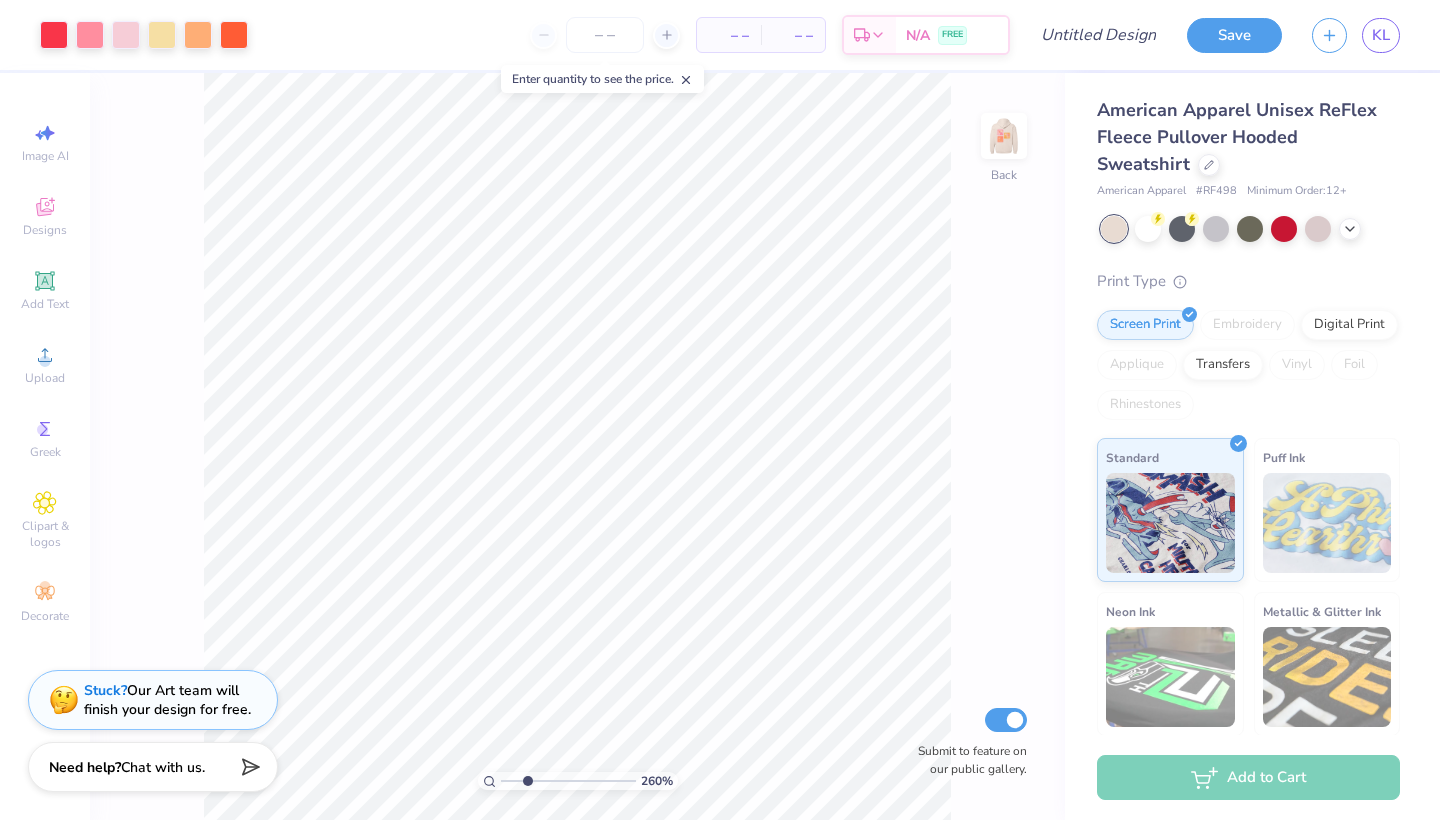 drag, startPoint x: 503, startPoint y: 783, endPoint x: 527, endPoint y: 781, distance: 24.083189 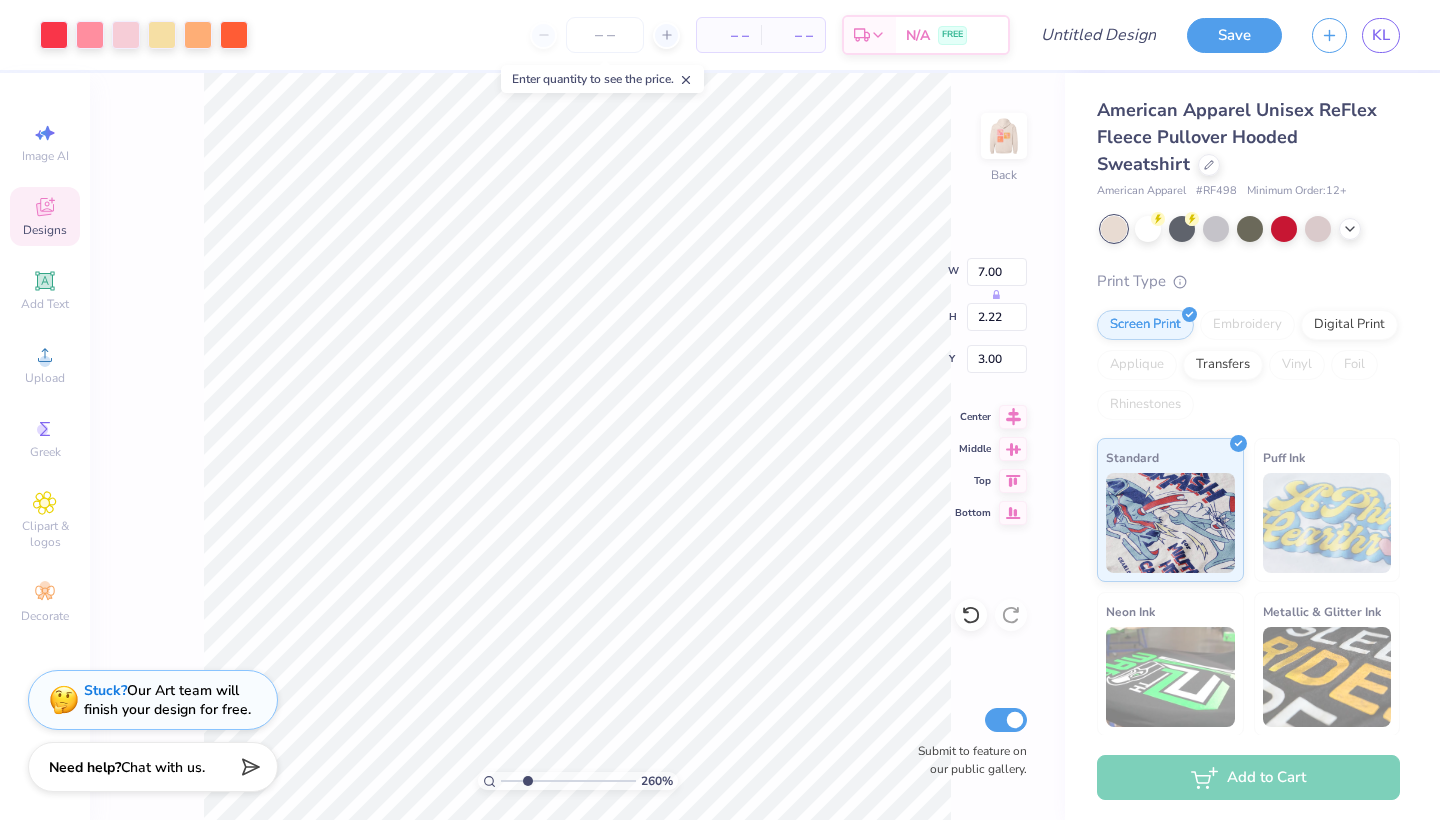 type on "12.00" 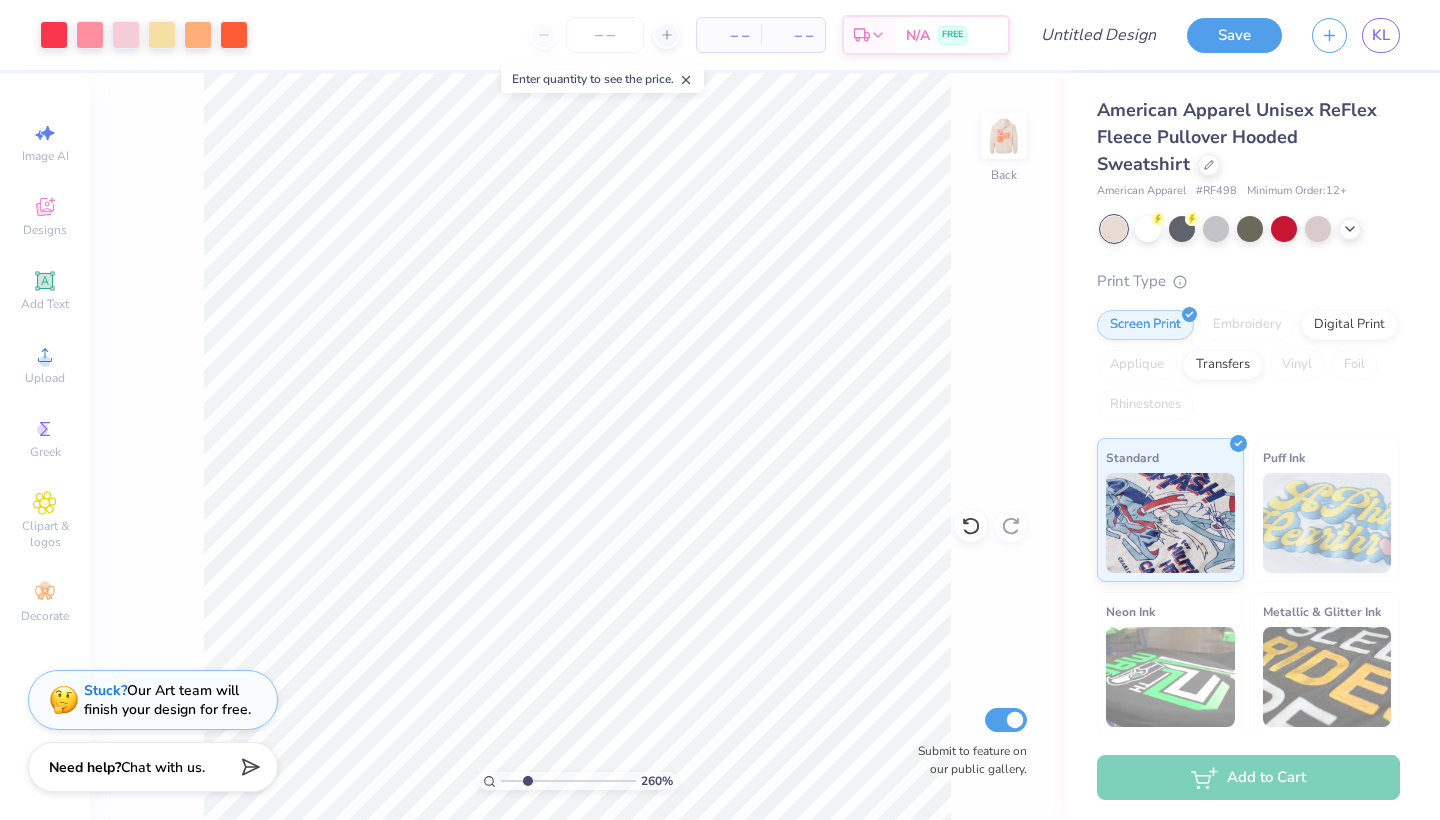 click on "260  %" at bounding box center (577, 446) 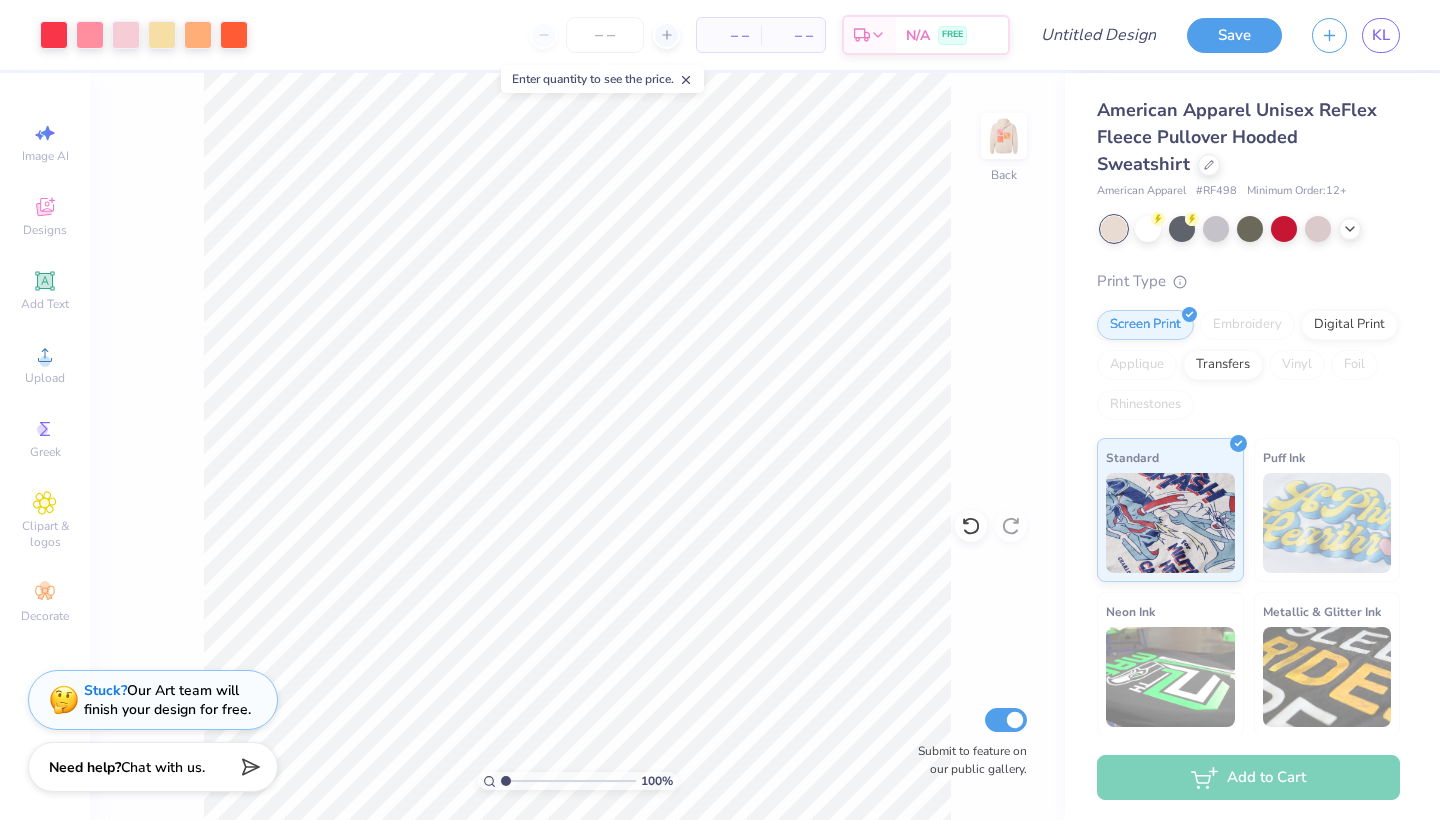 drag, startPoint x: 517, startPoint y: 783, endPoint x: 498, endPoint y: 781, distance: 19.104973 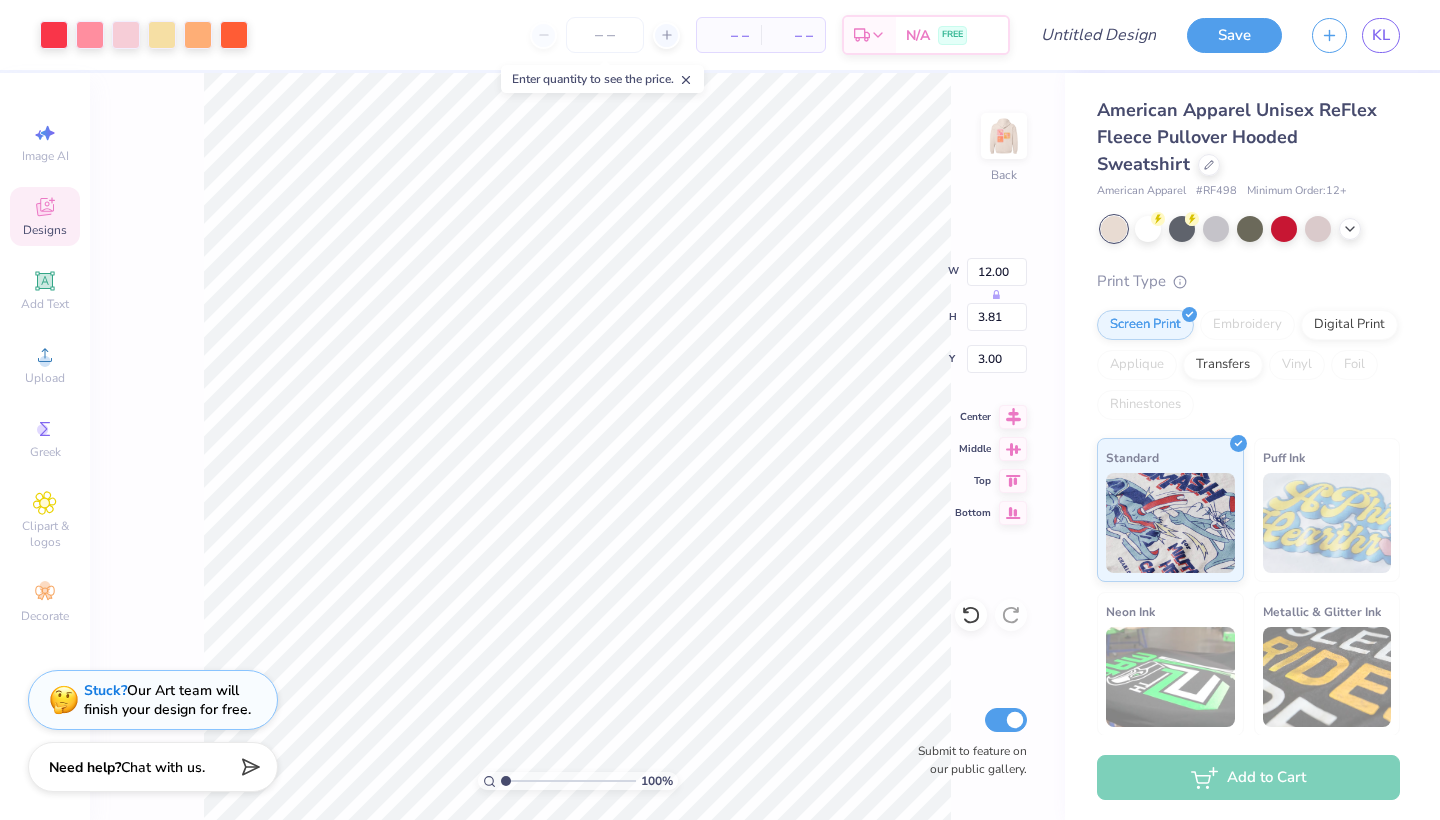 type on "4.69" 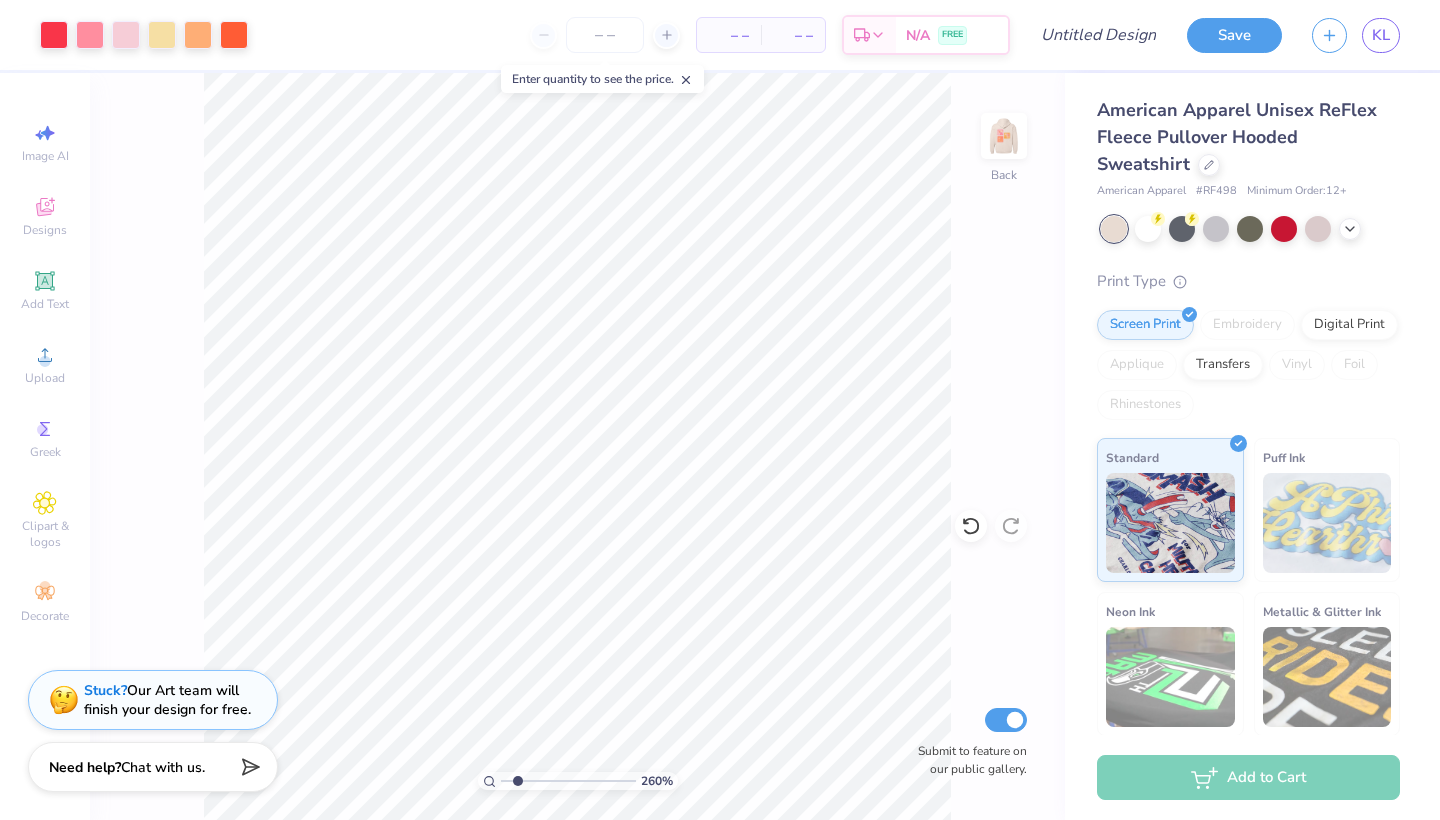 type on "1.86" 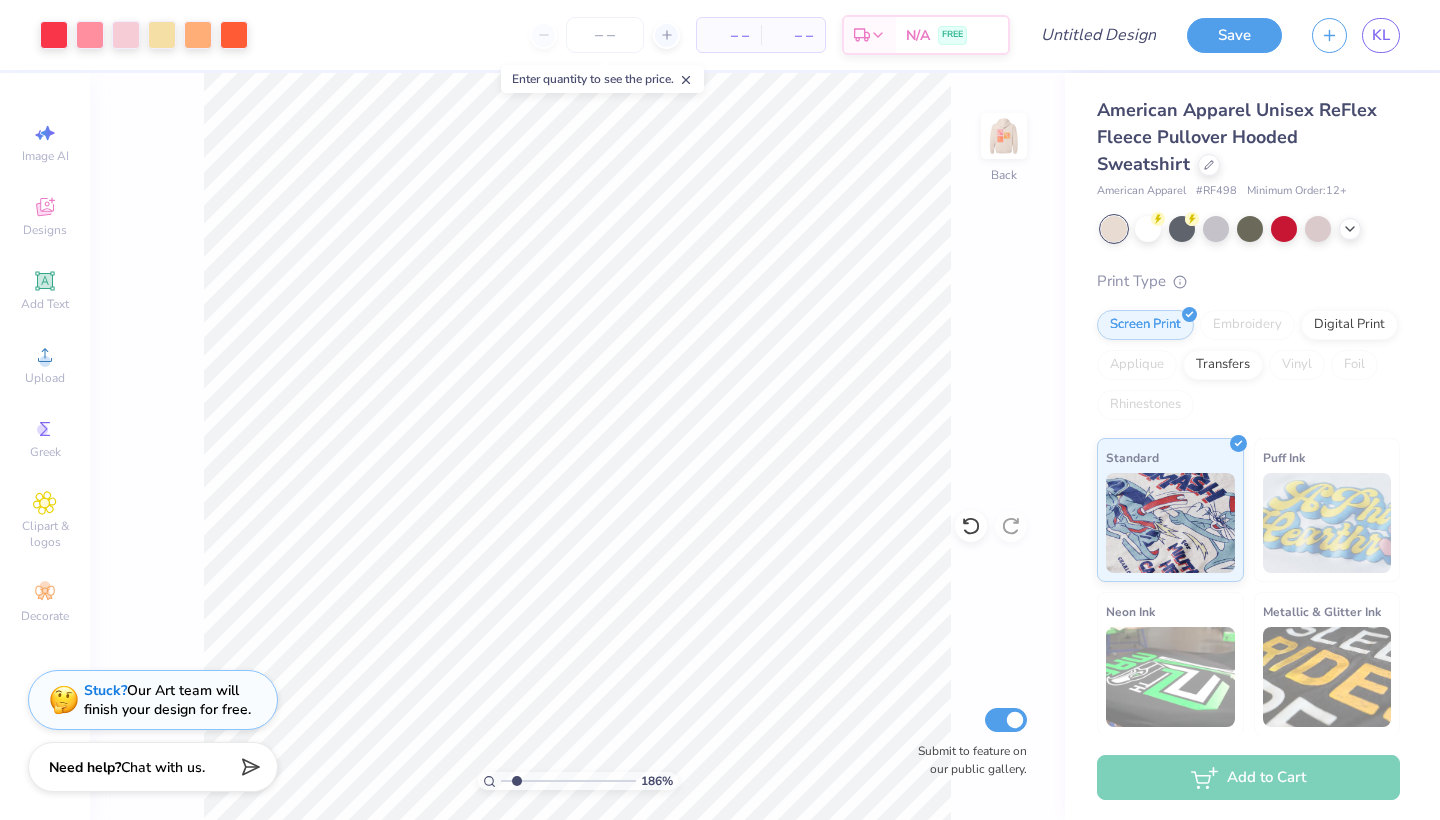 drag, startPoint x: 502, startPoint y: 781, endPoint x: 517, endPoint y: 766, distance: 21.213203 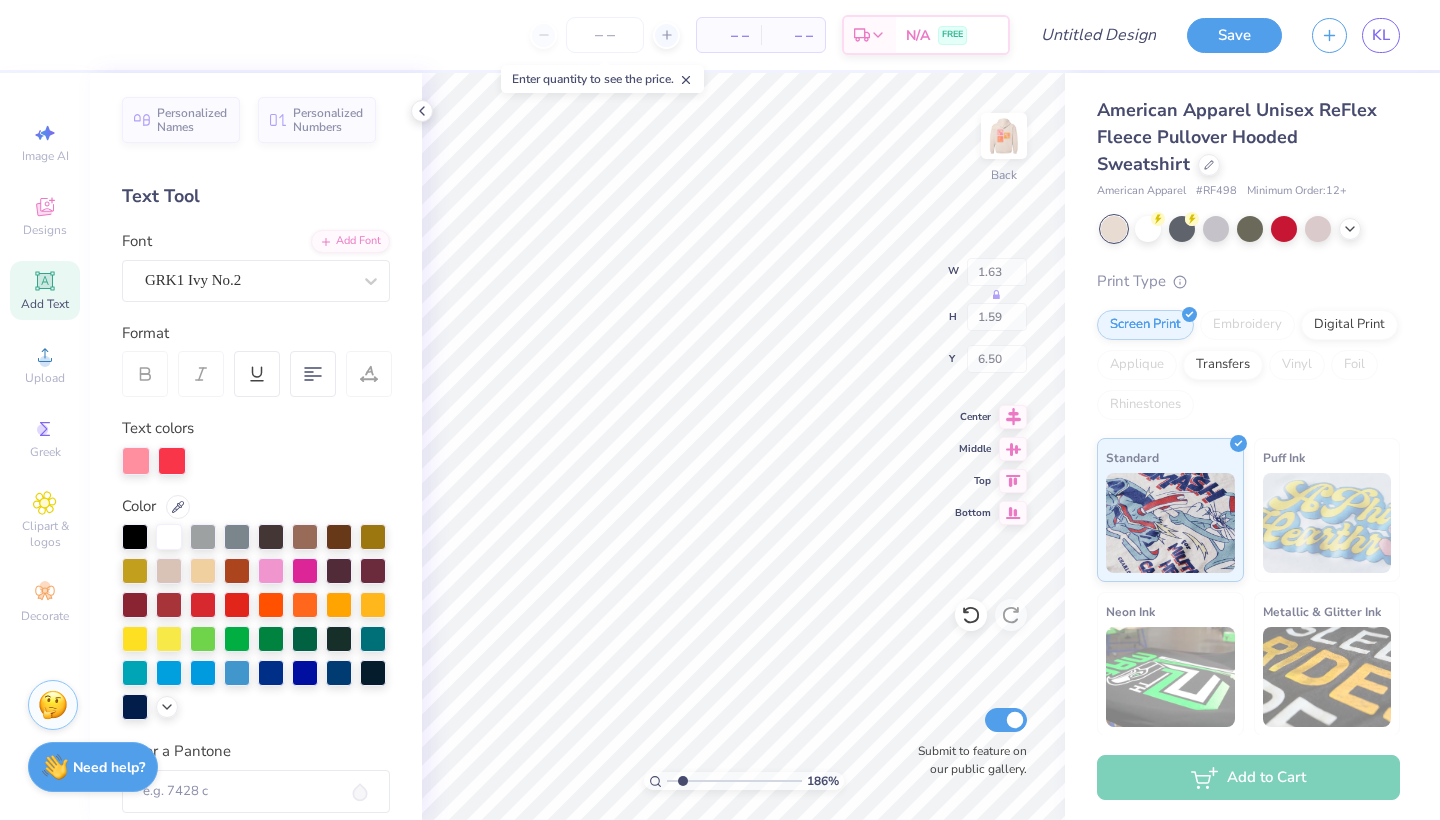 type on "1.15" 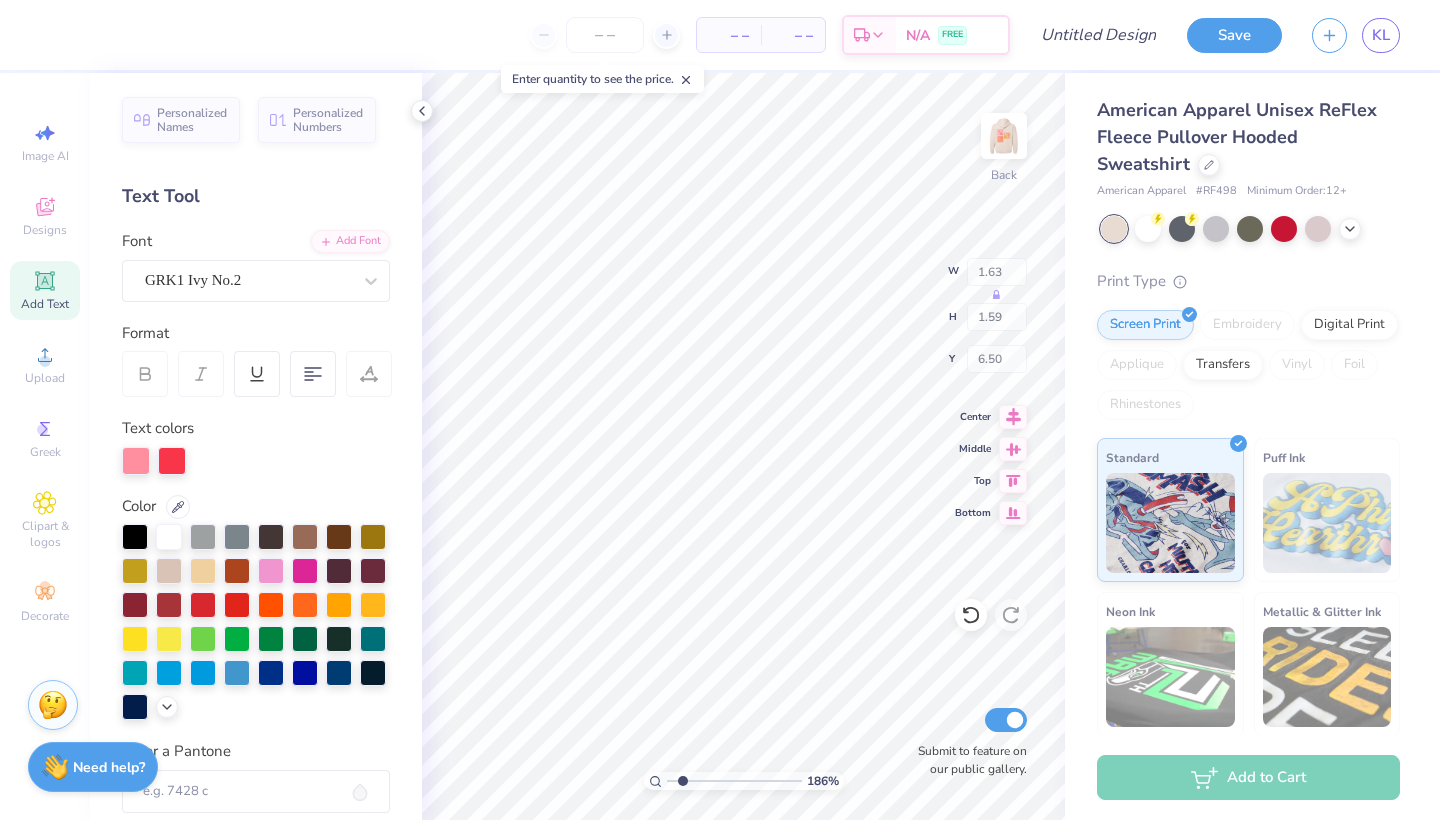 type on "1.89" 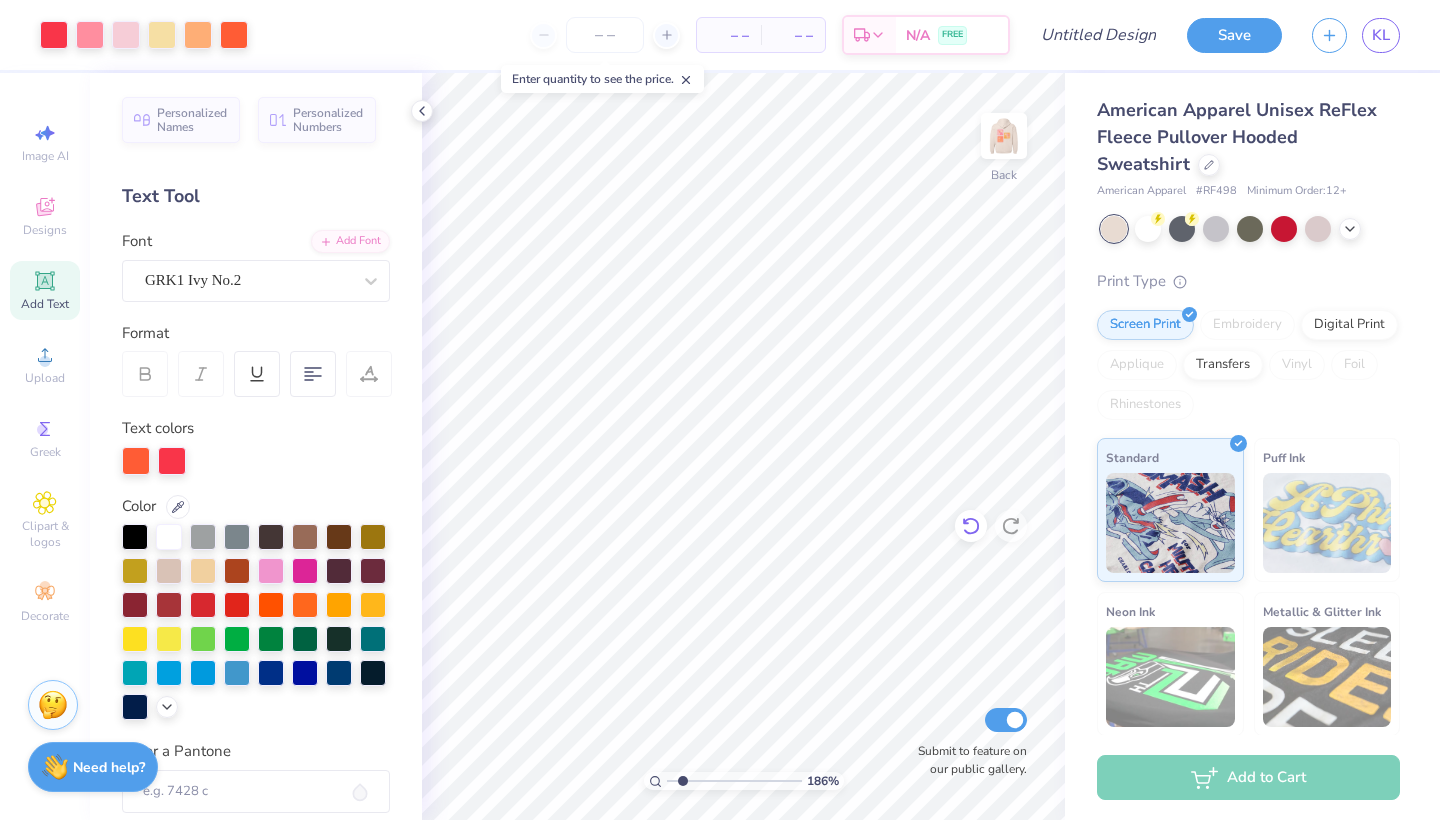click 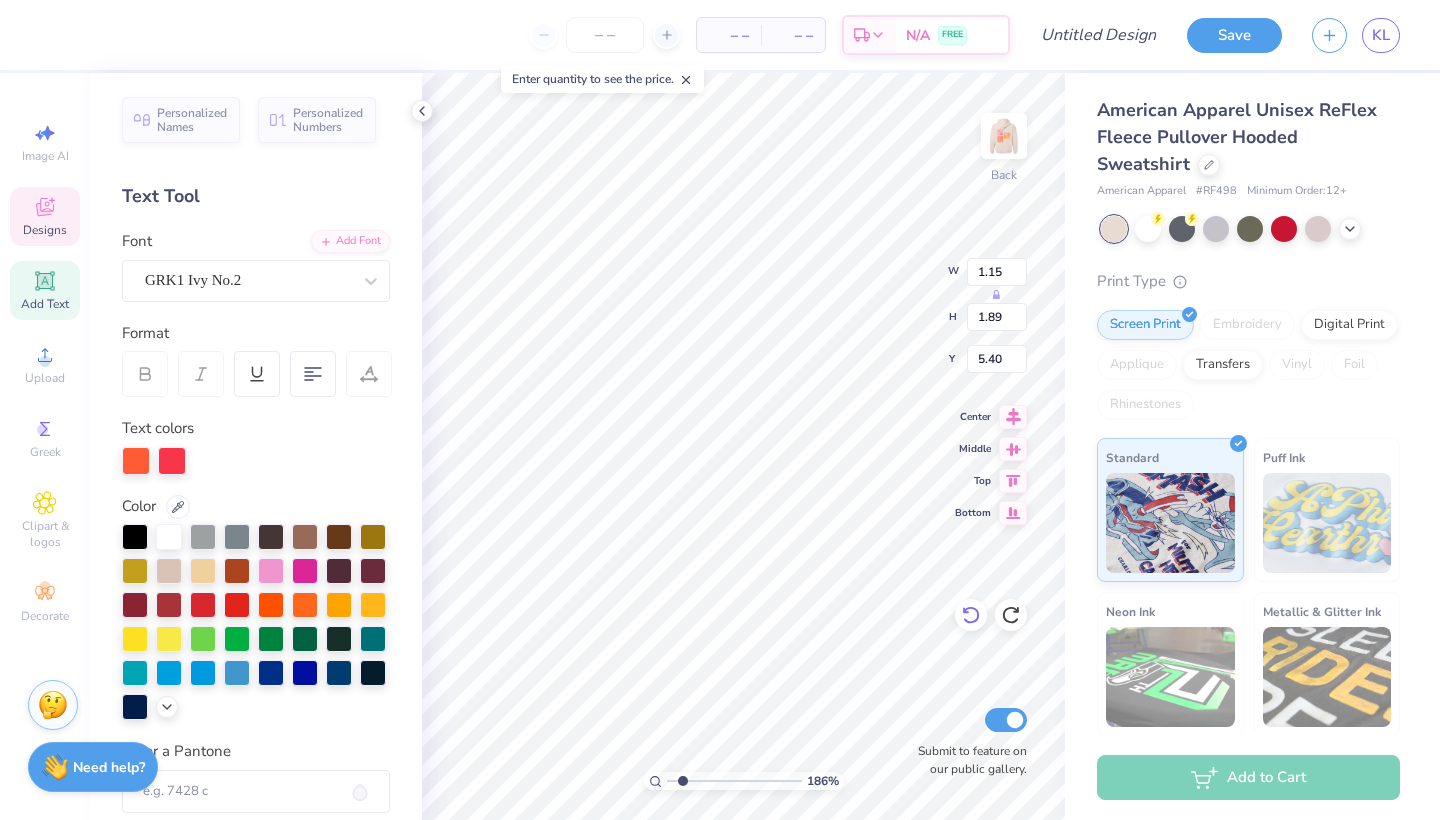 type on "G" 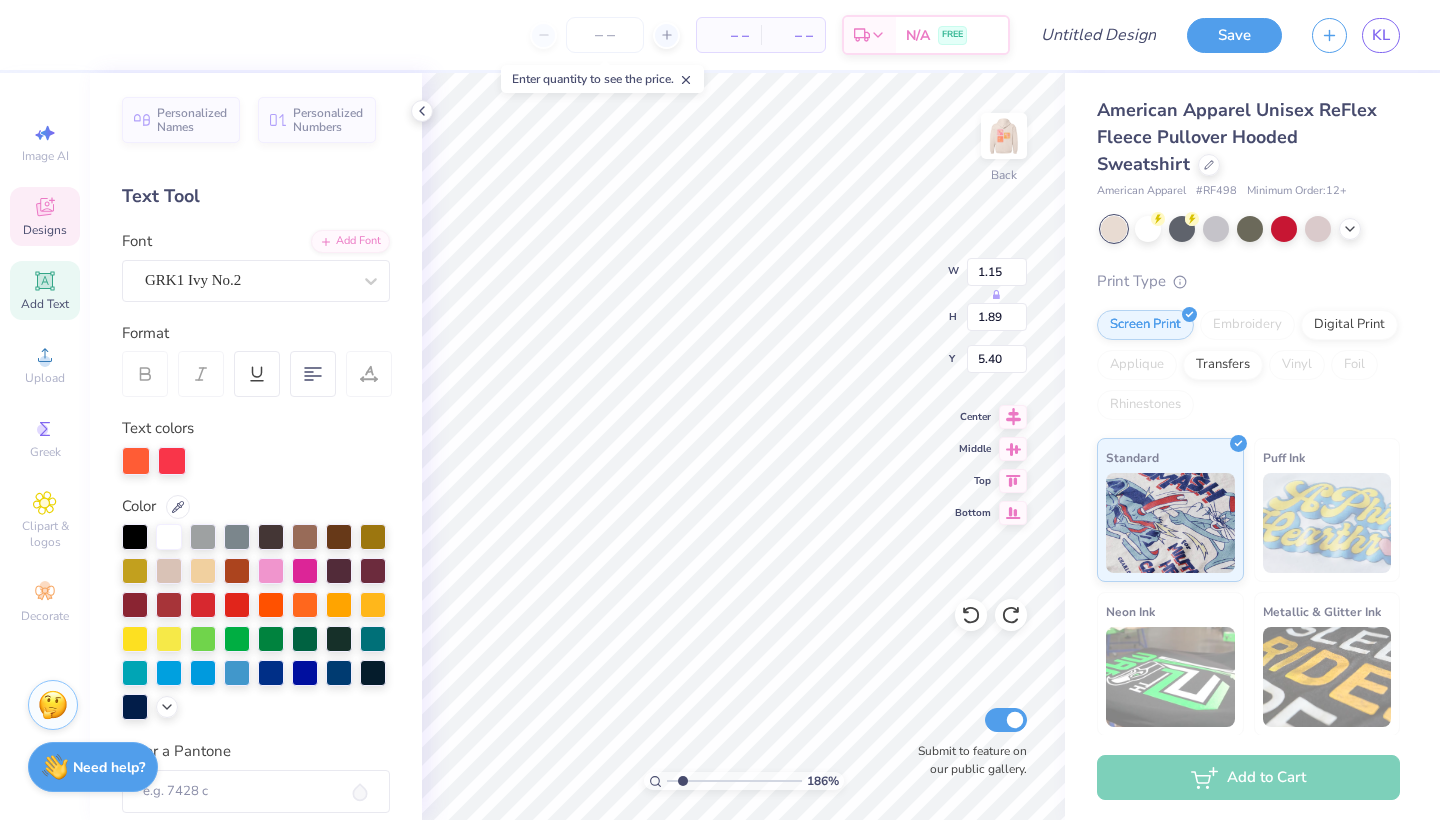 type on "P" 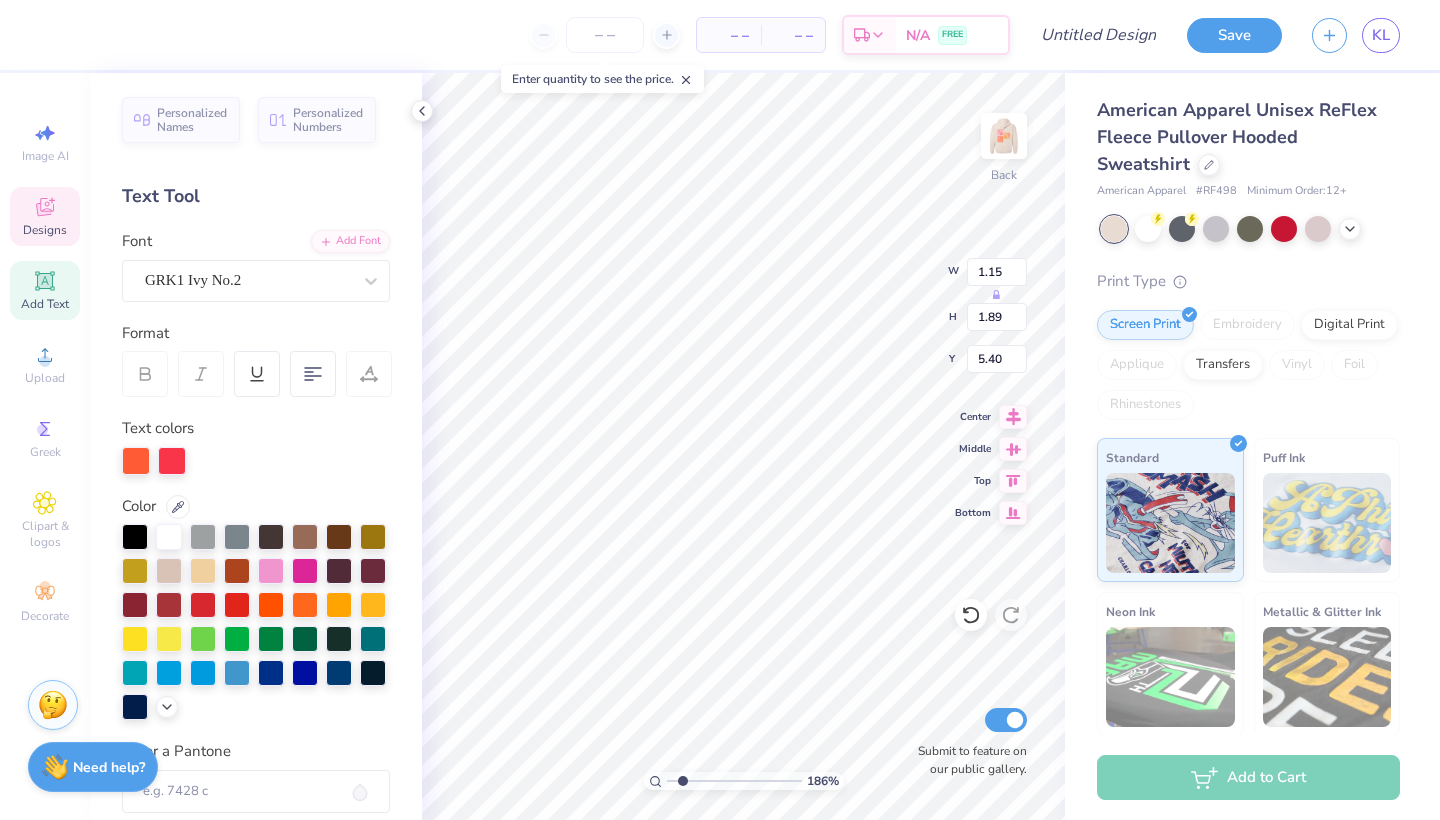 type on "1.35" 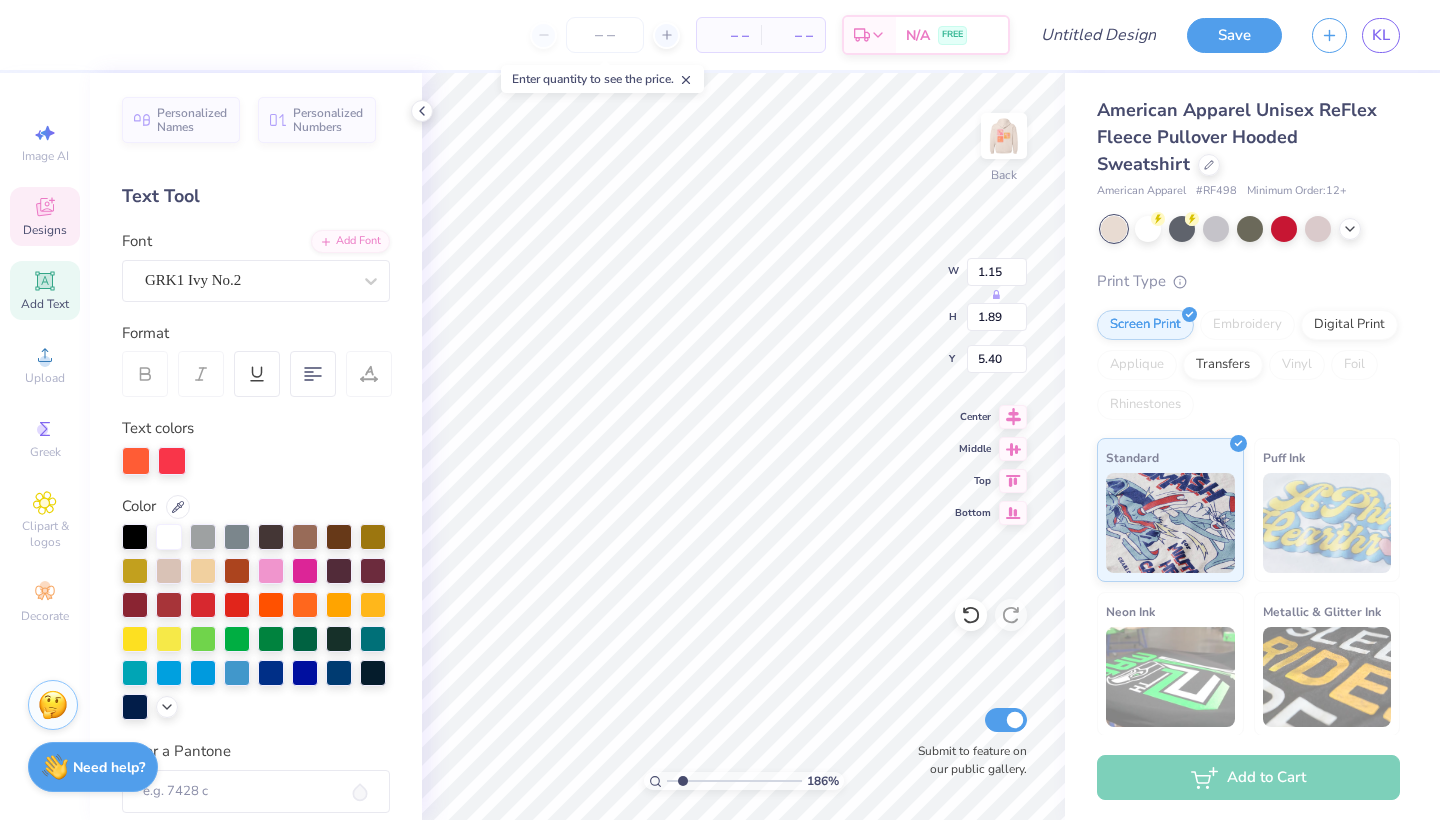 type on "1.90" 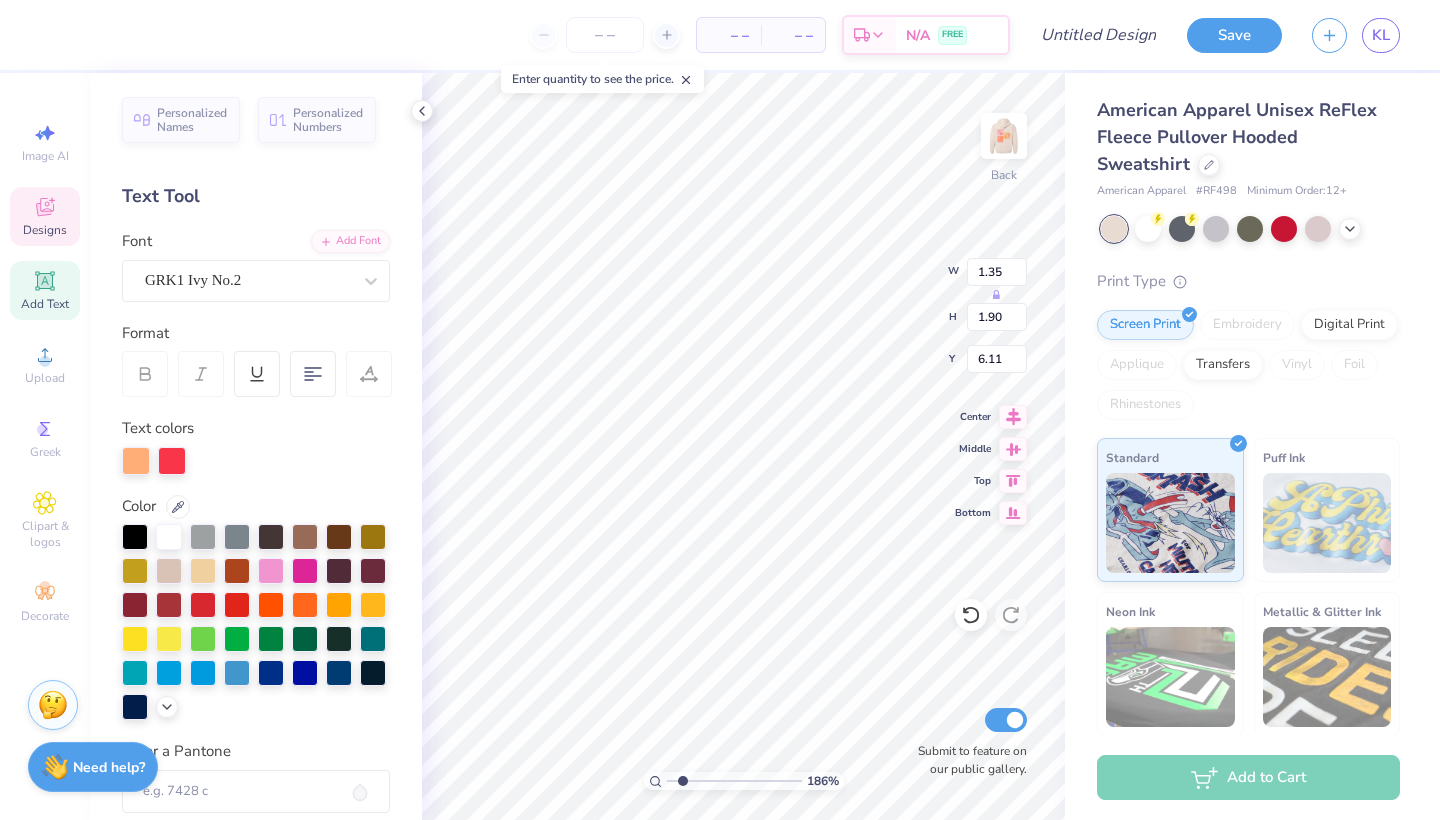 type on "D" 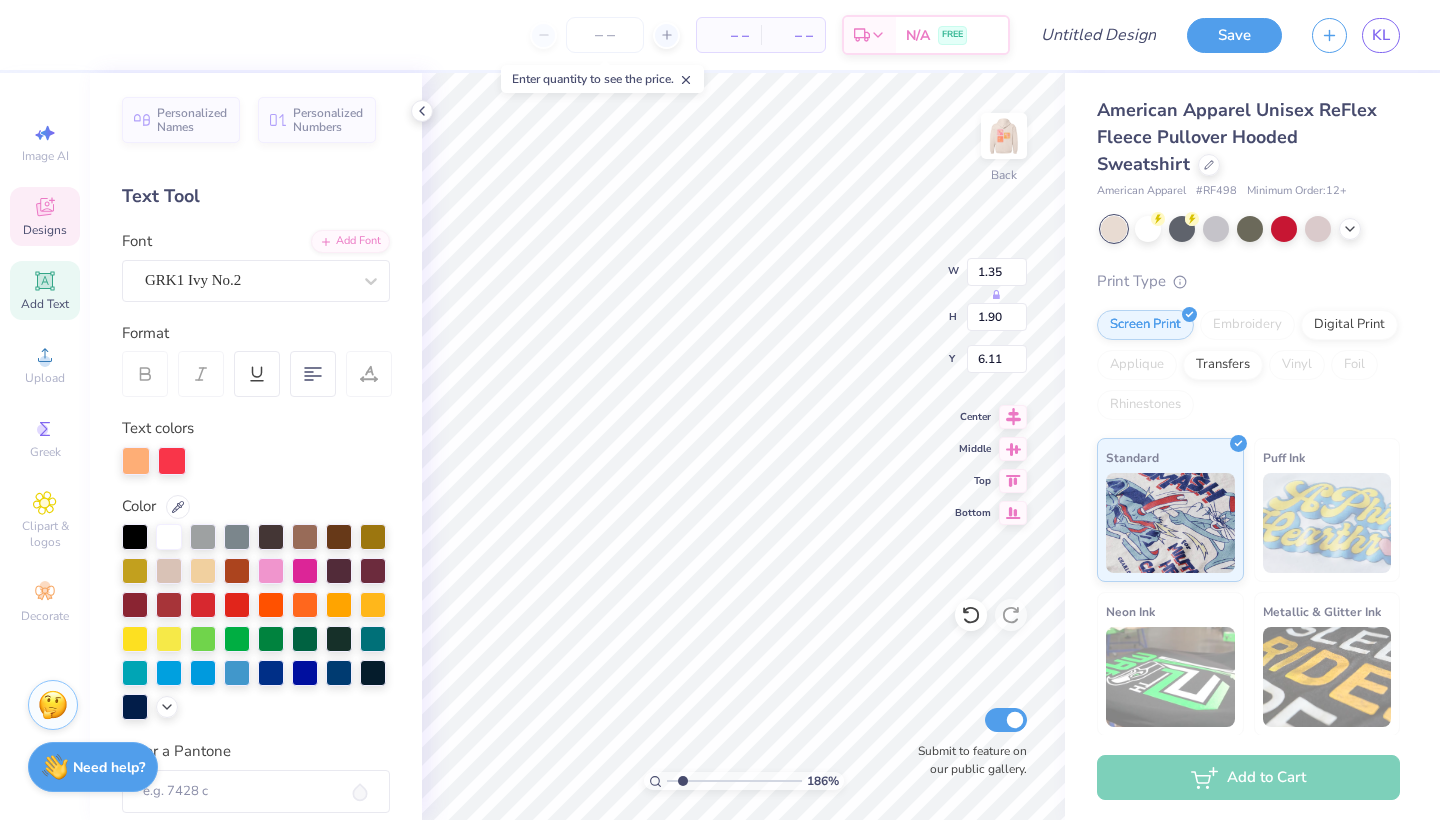 type on "S" 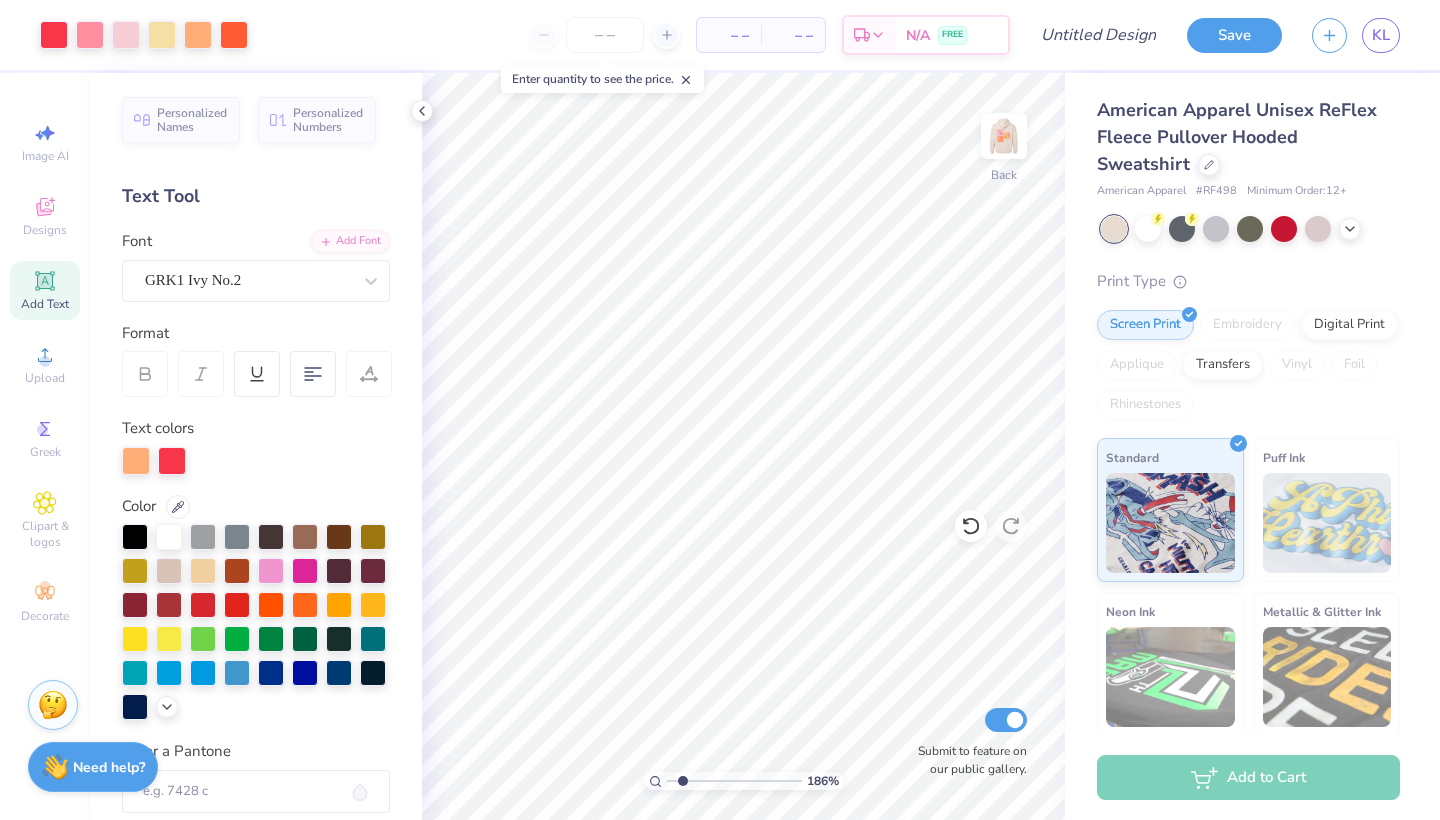 click on "Add Text" at bounding box center (45, 304) 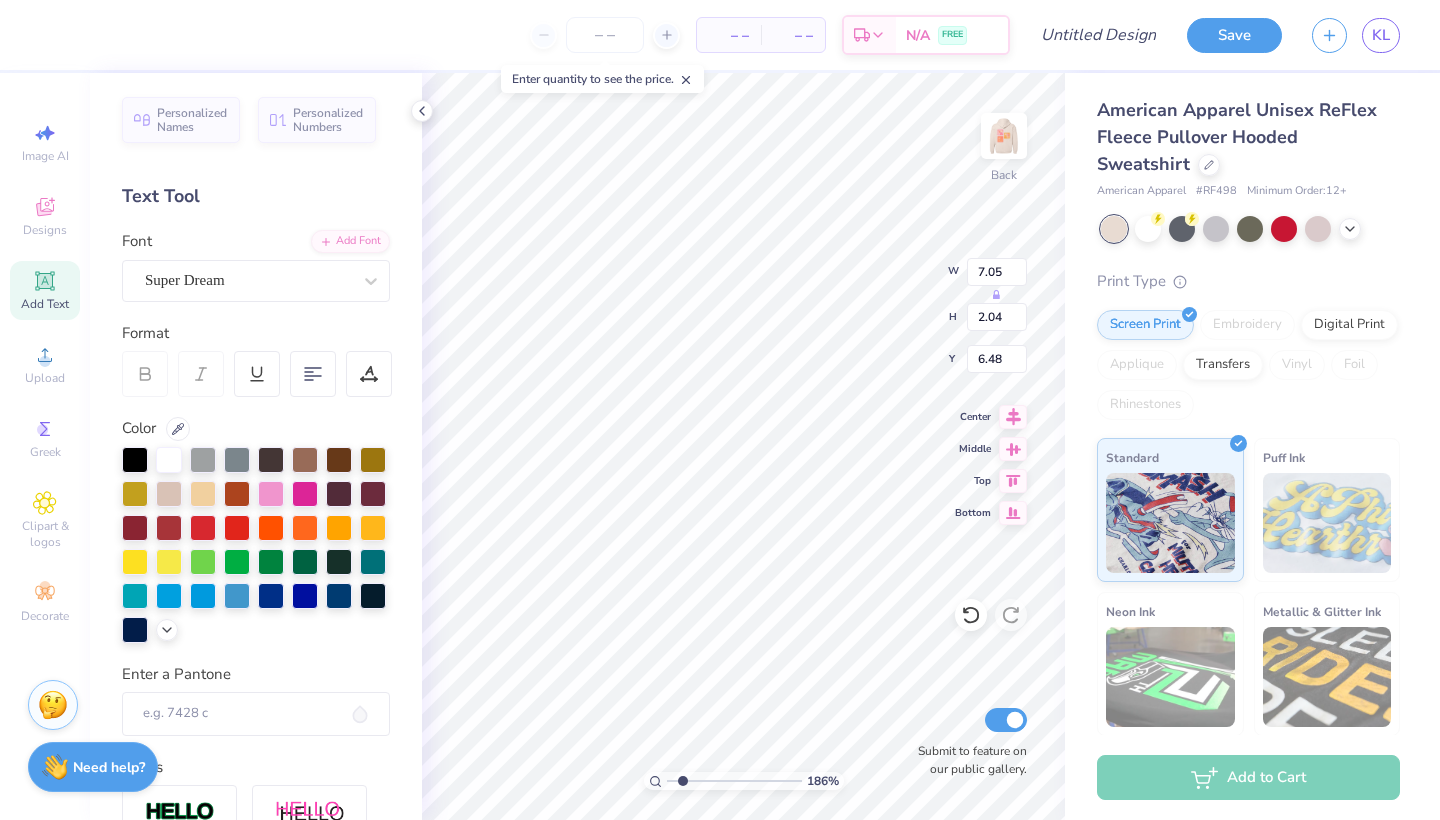 scroll, scrollTop: 0, scrollLeft: 0, axis: both 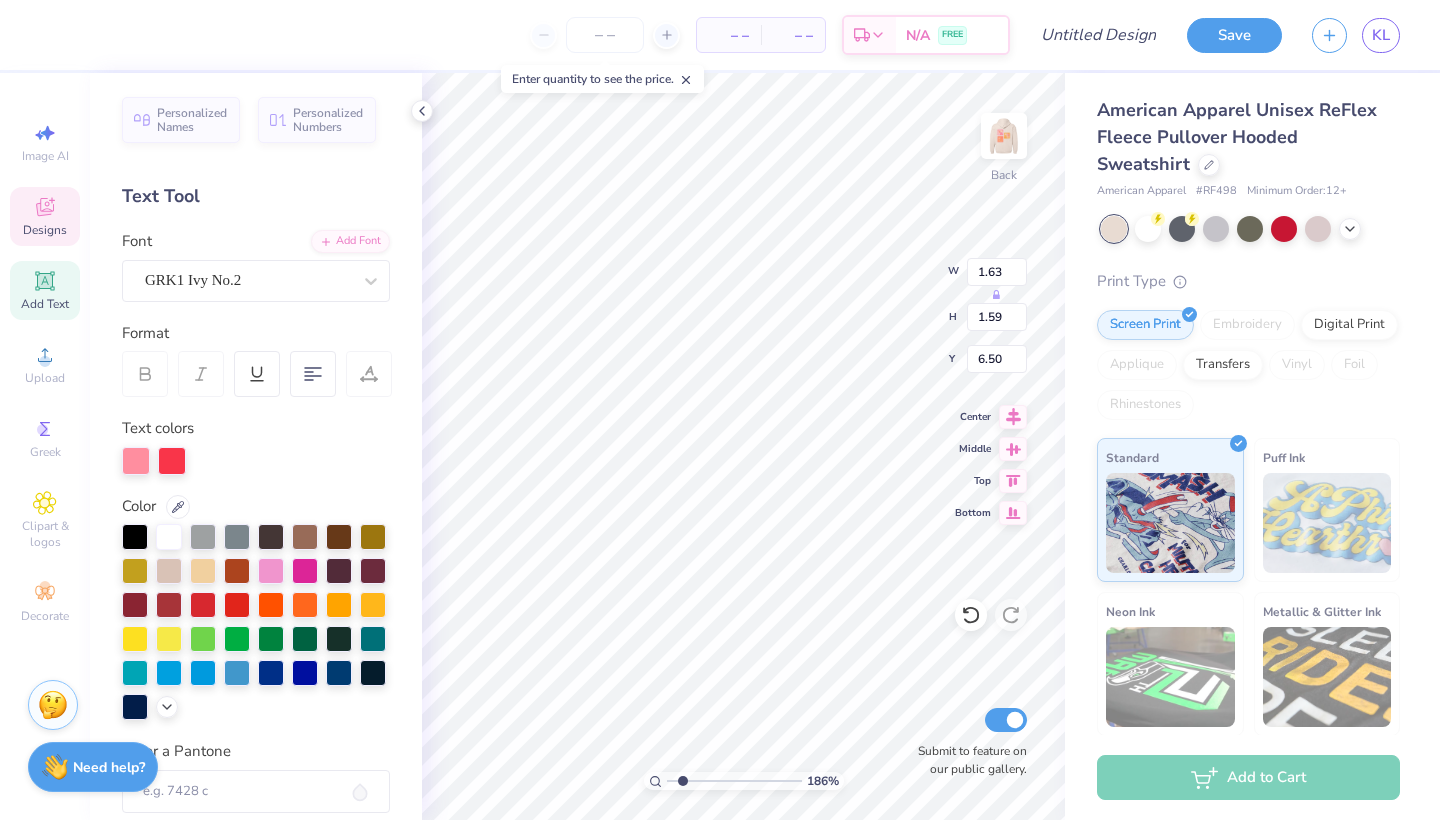 type on "7.05" 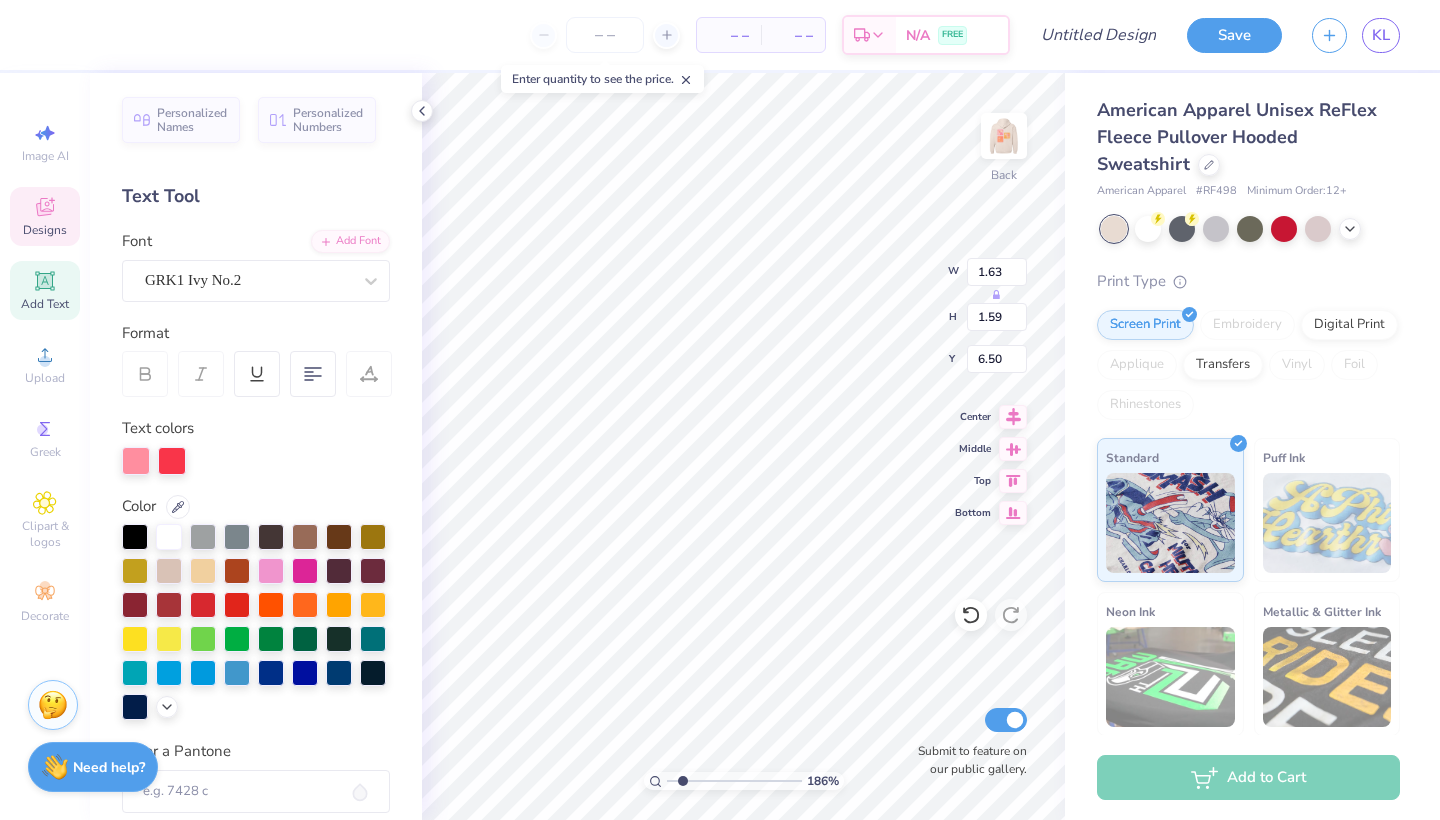 type on "2.04" 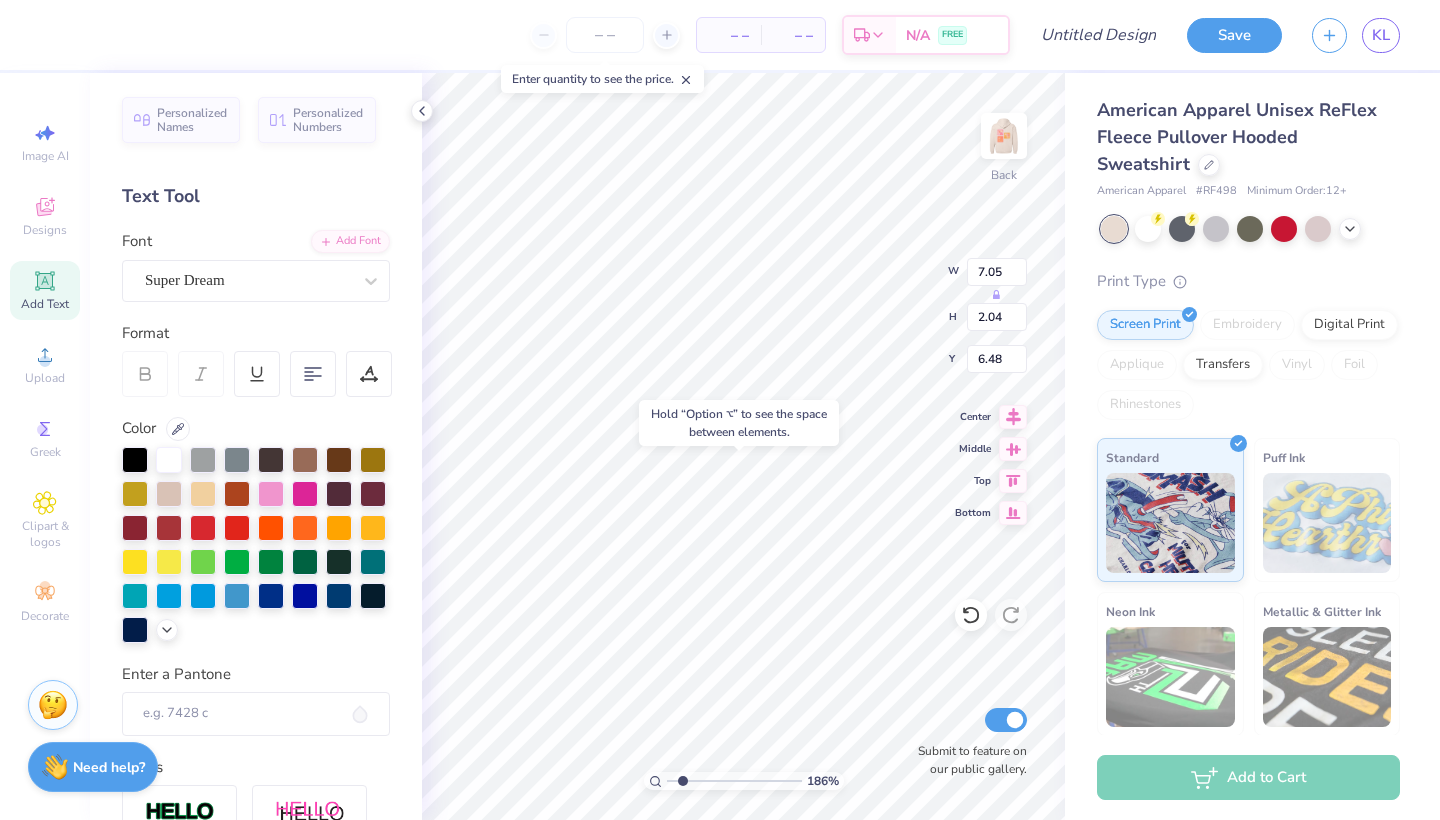 type on "10.37" 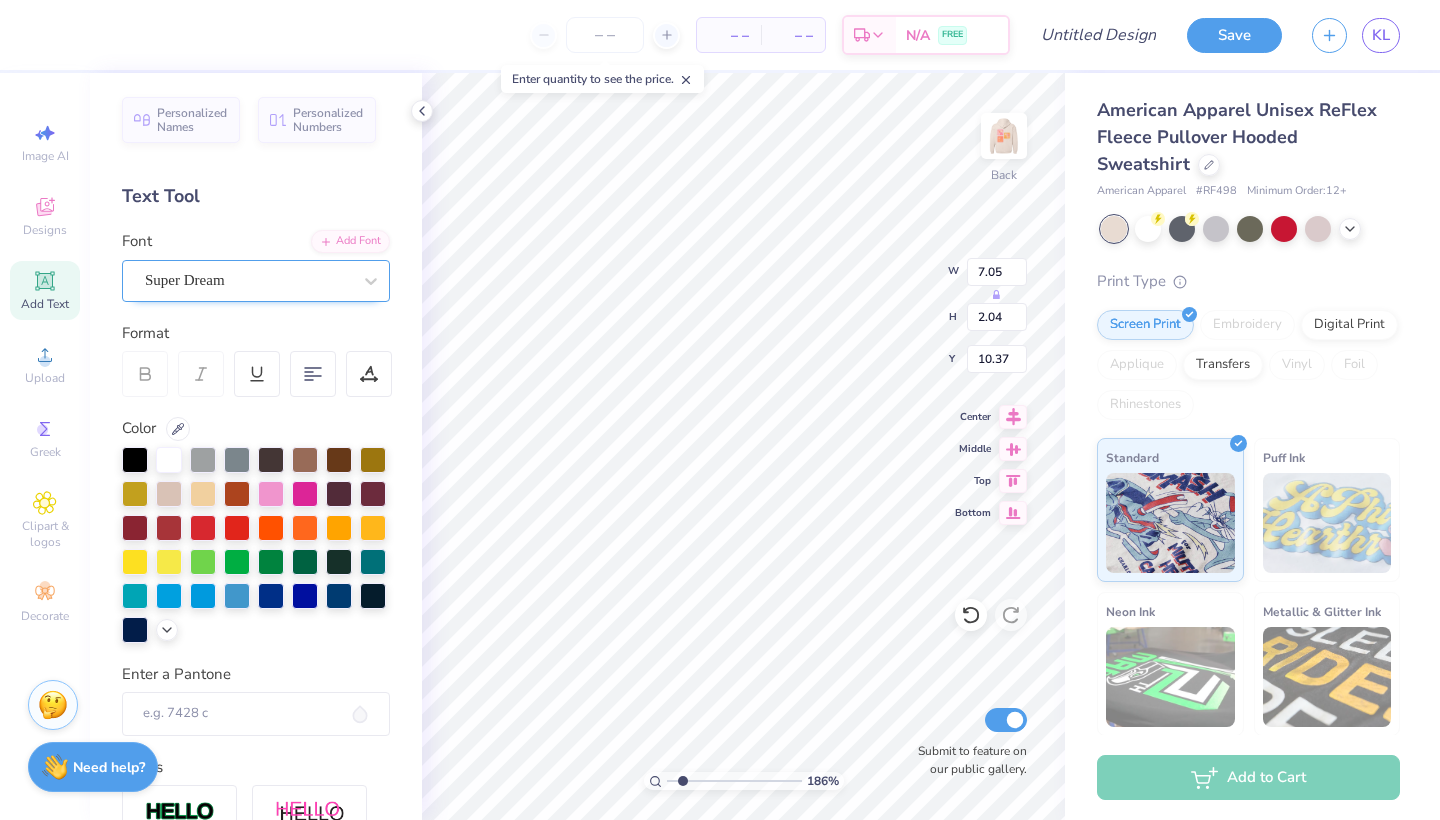 type on "A" 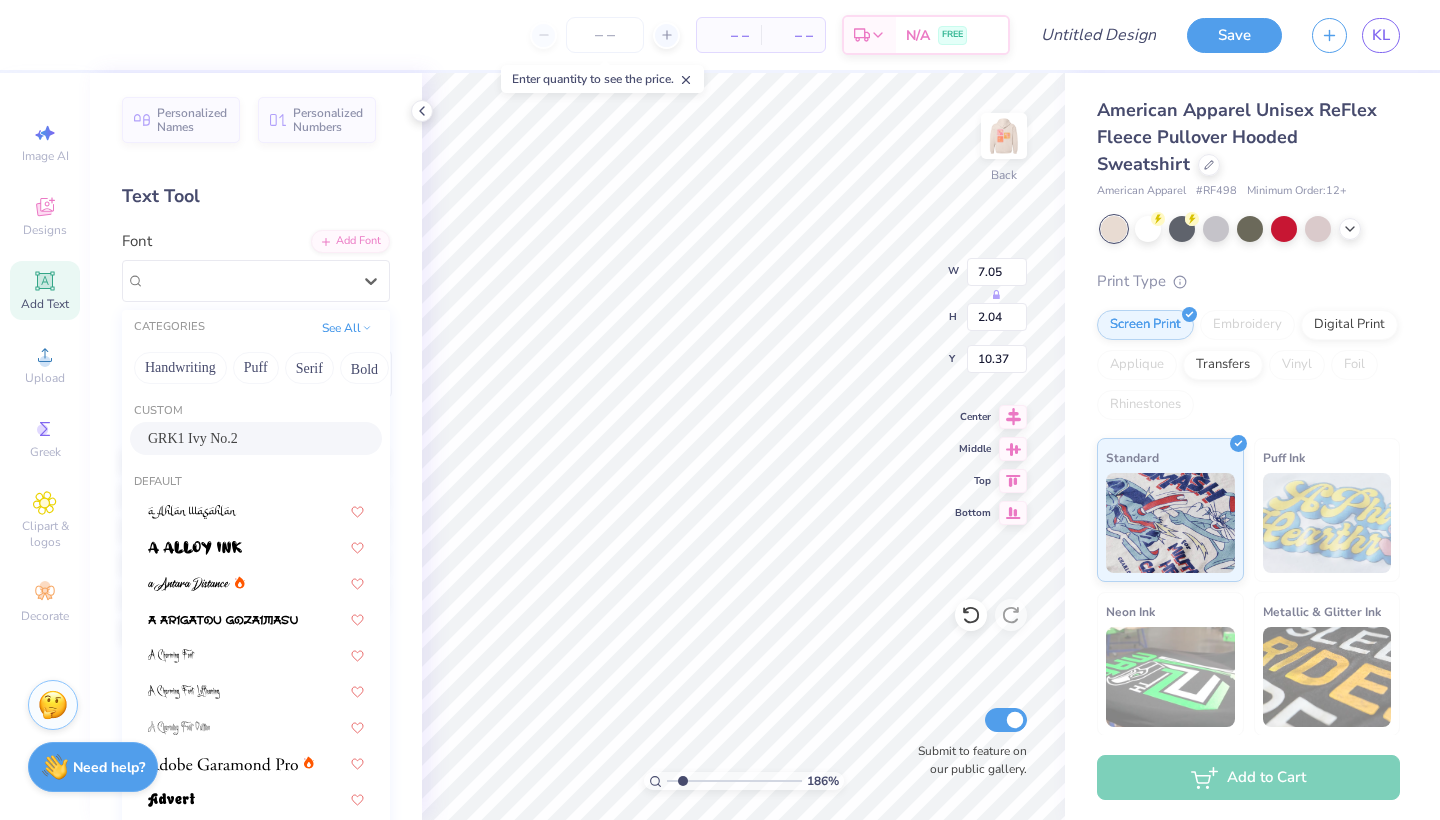 click on "GRK1 Ivy No.2" at bounding box center (256, 438) 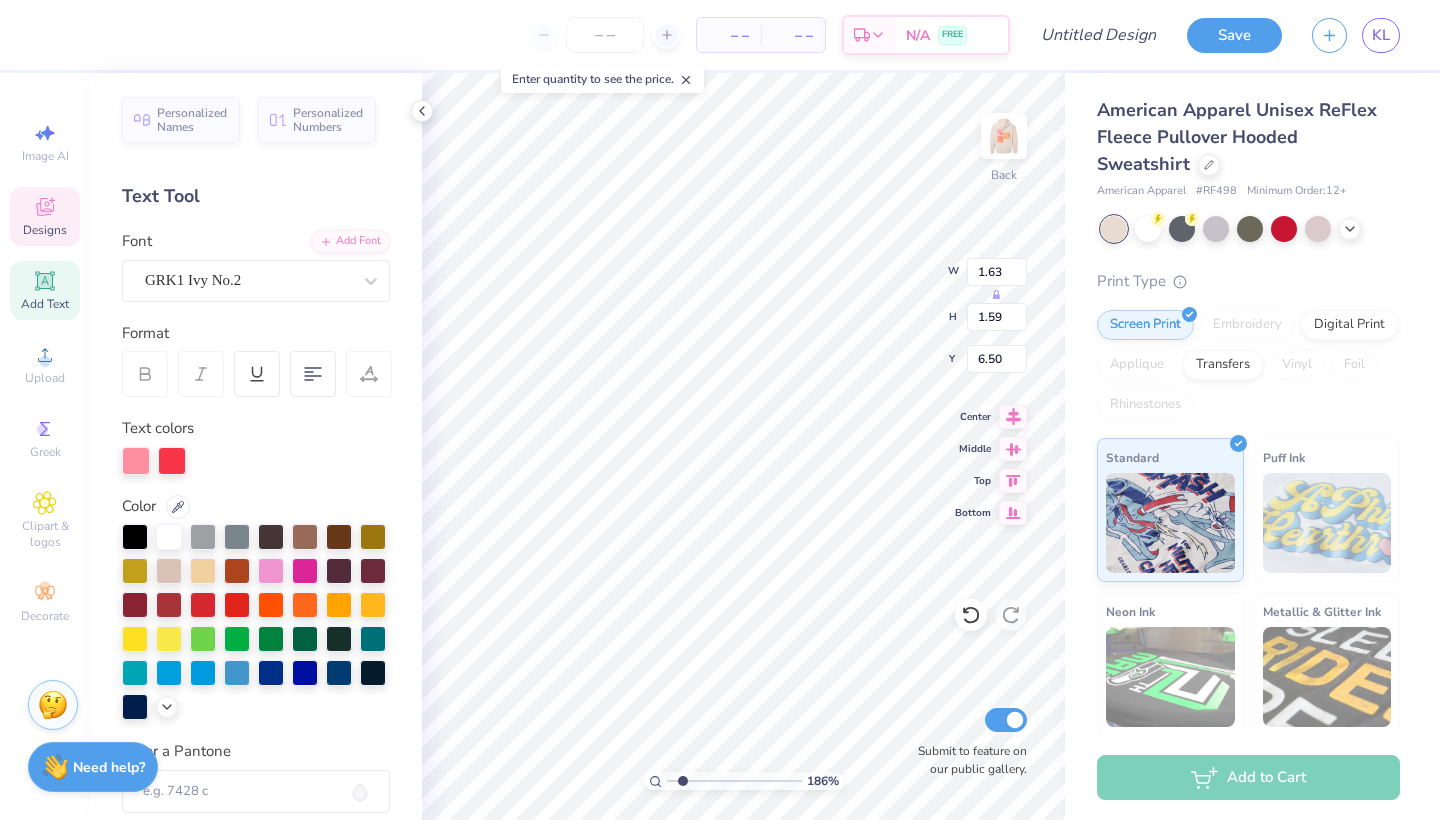 type on "10.87" 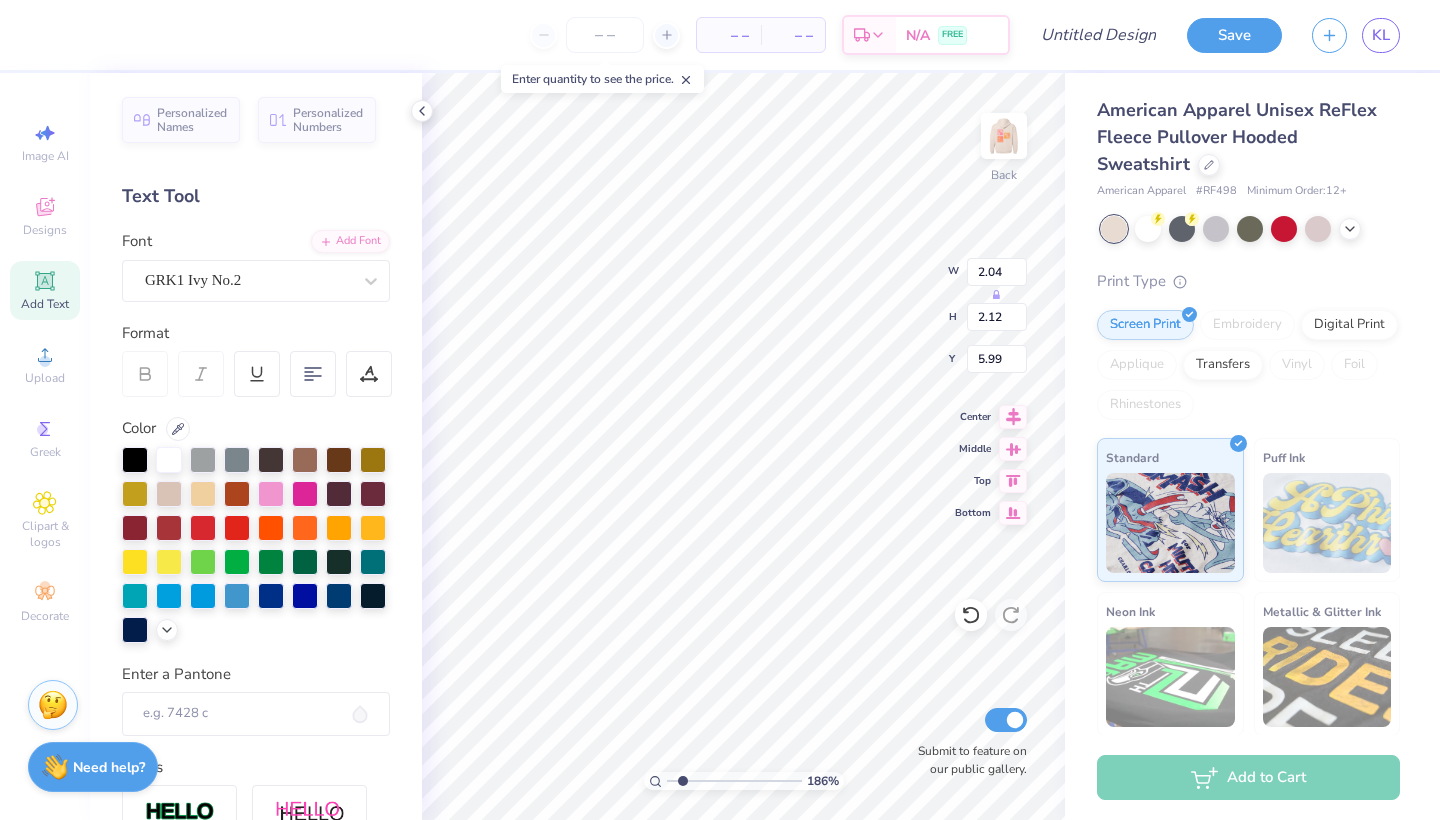 type on "5.89" 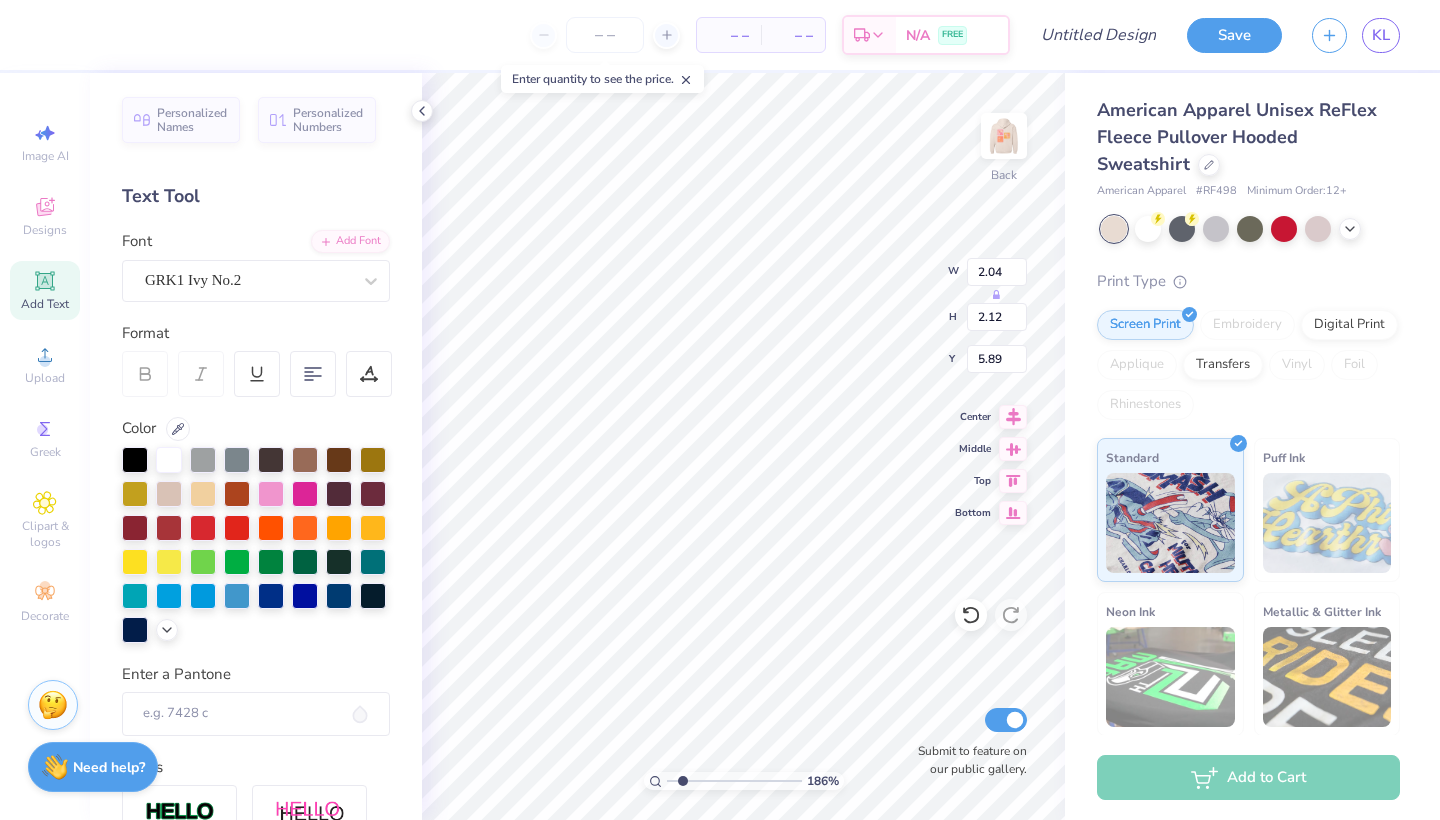 type on "1.38" 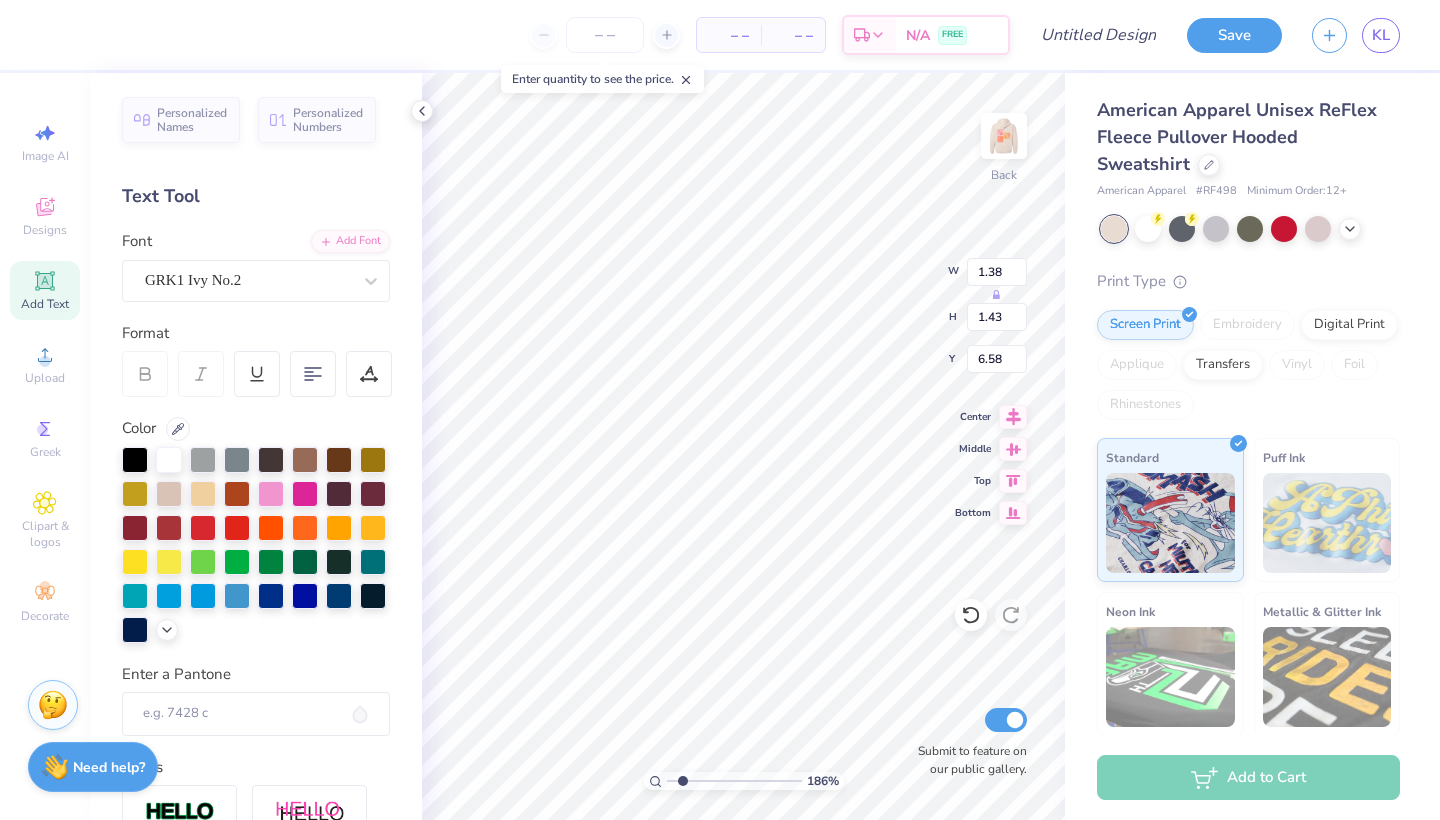 type on "1.15" 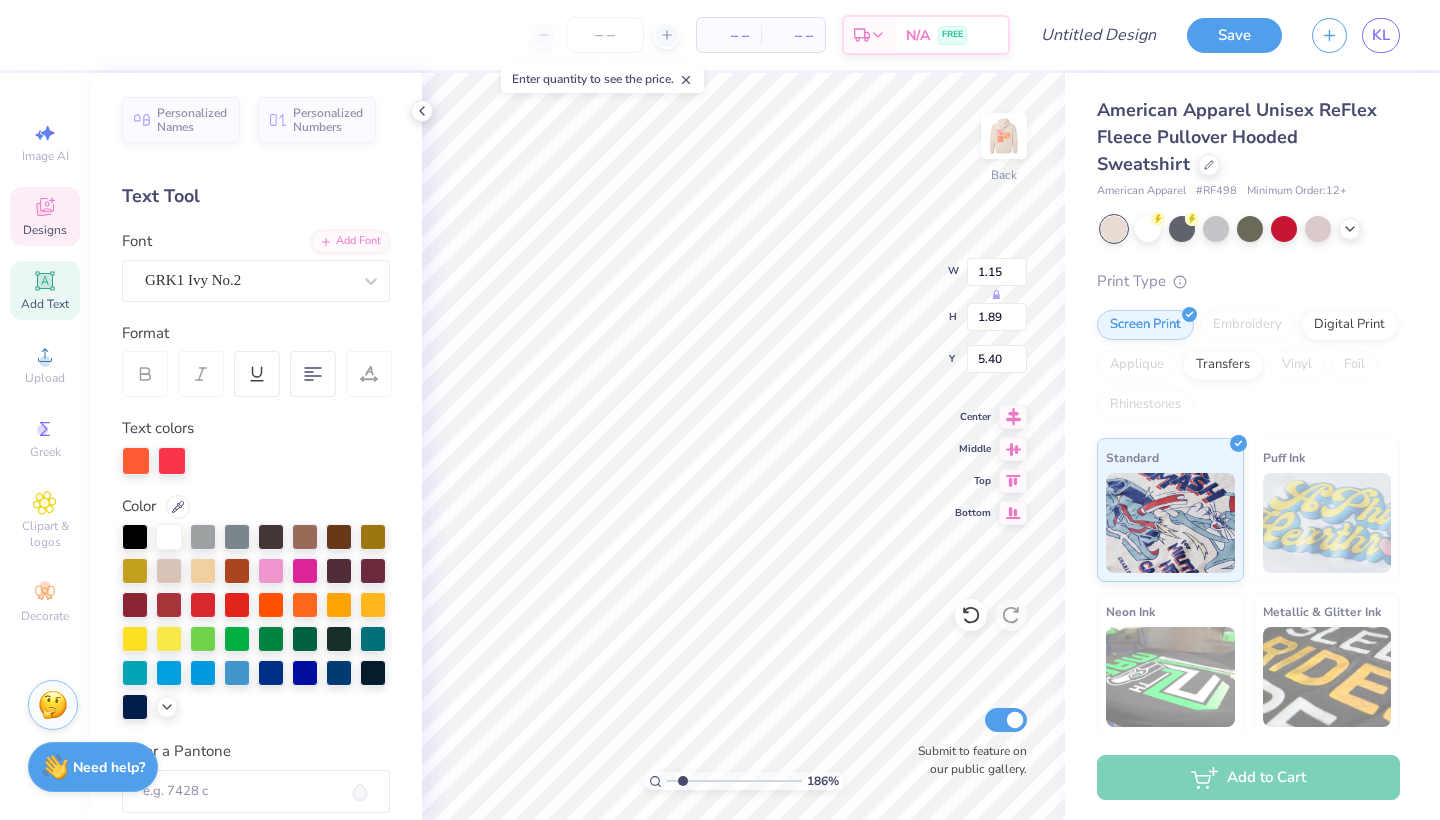 type on "5.41" 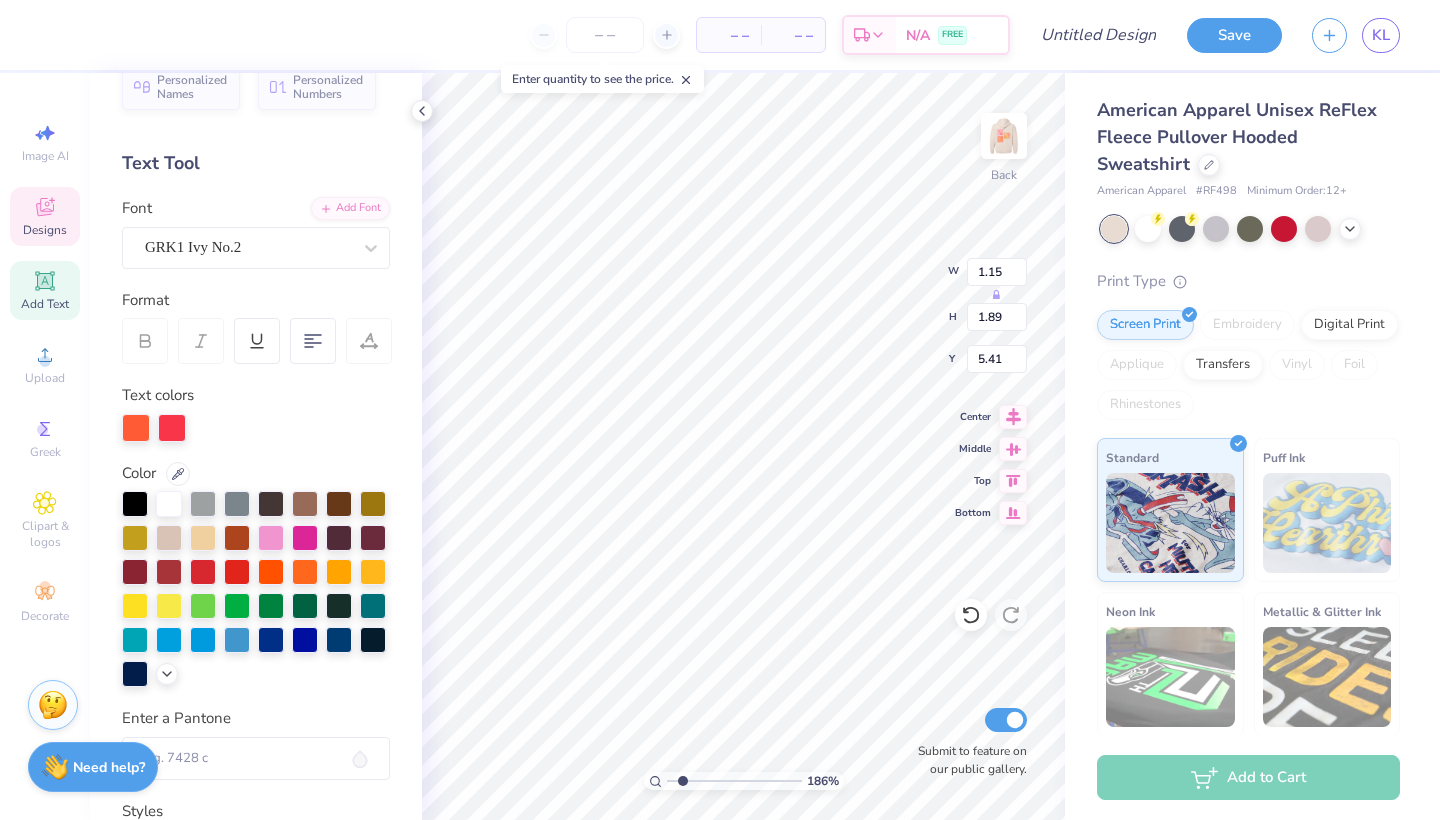 scroll, scrollTop: 53, scrollLeft: 0, axis: vertical 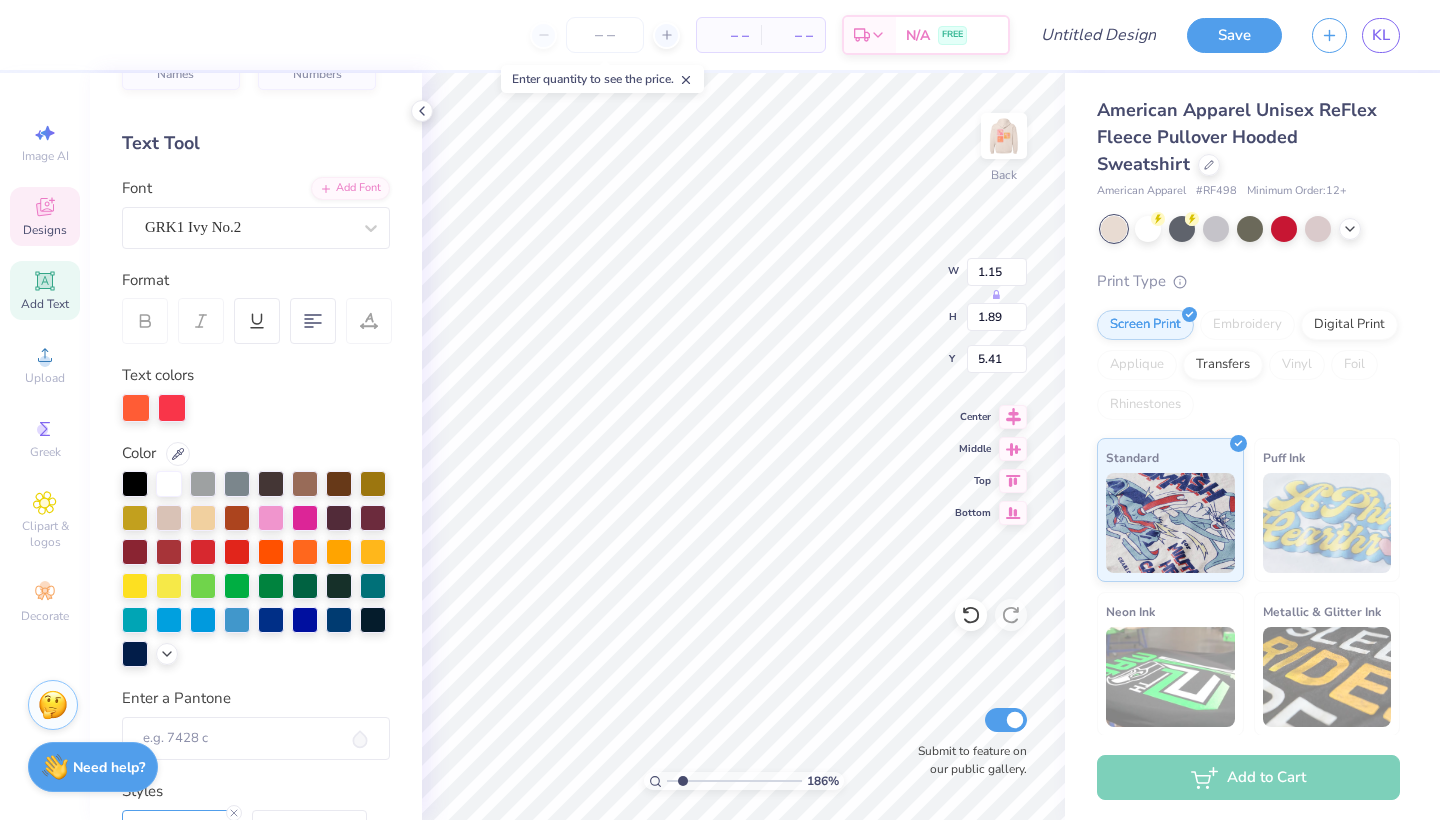 type 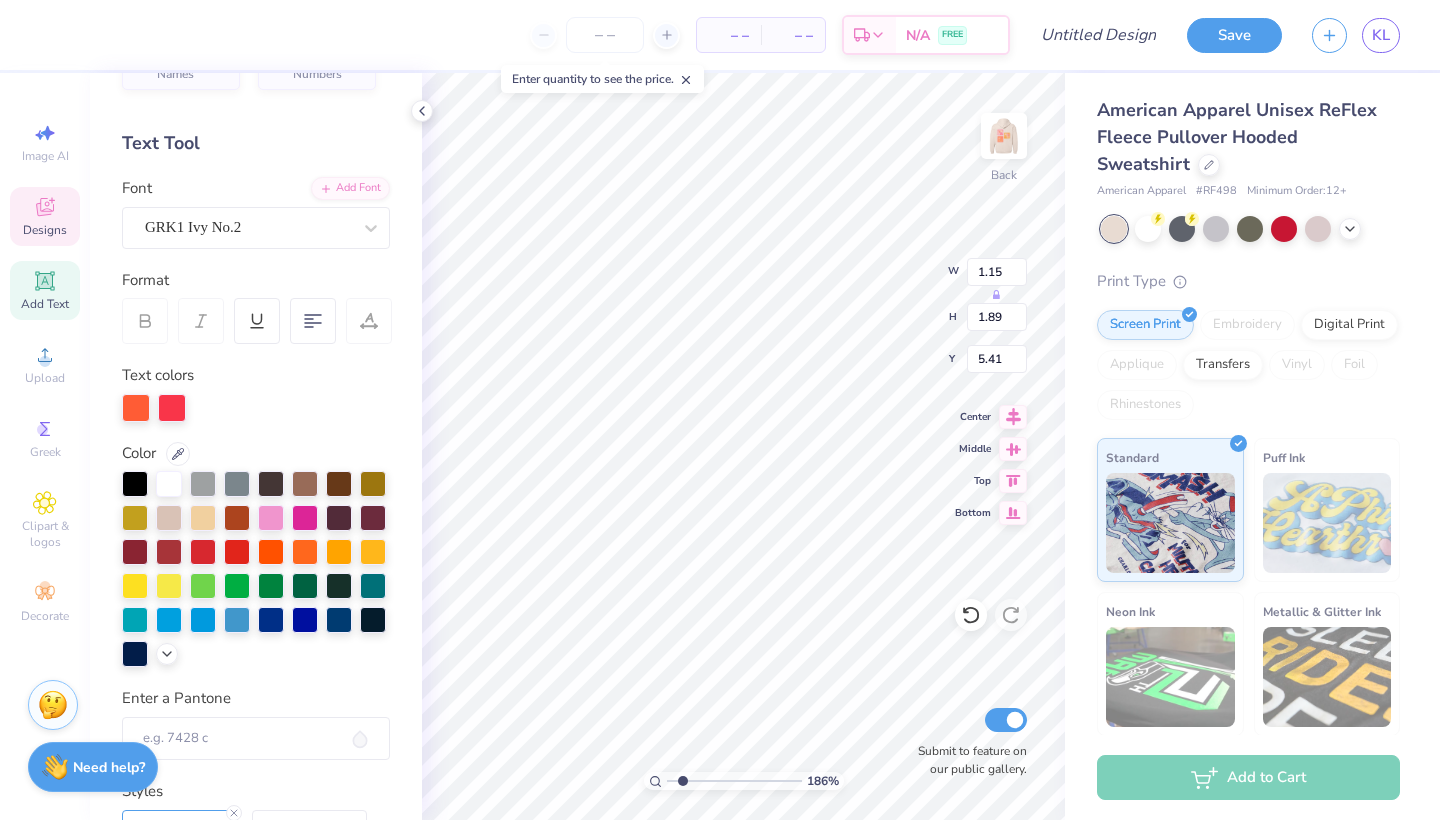 type on "3.09" 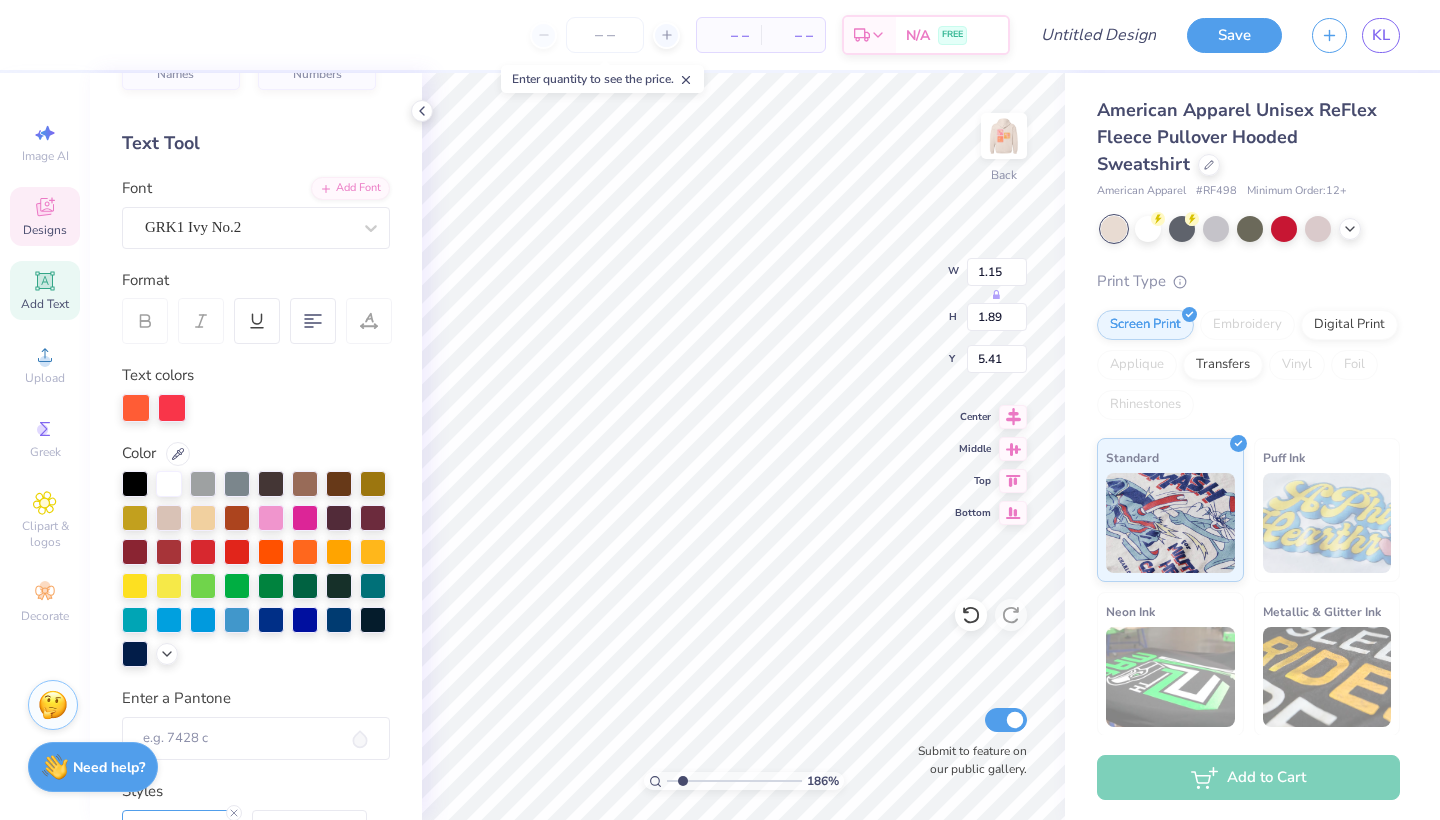 type on "3.09" 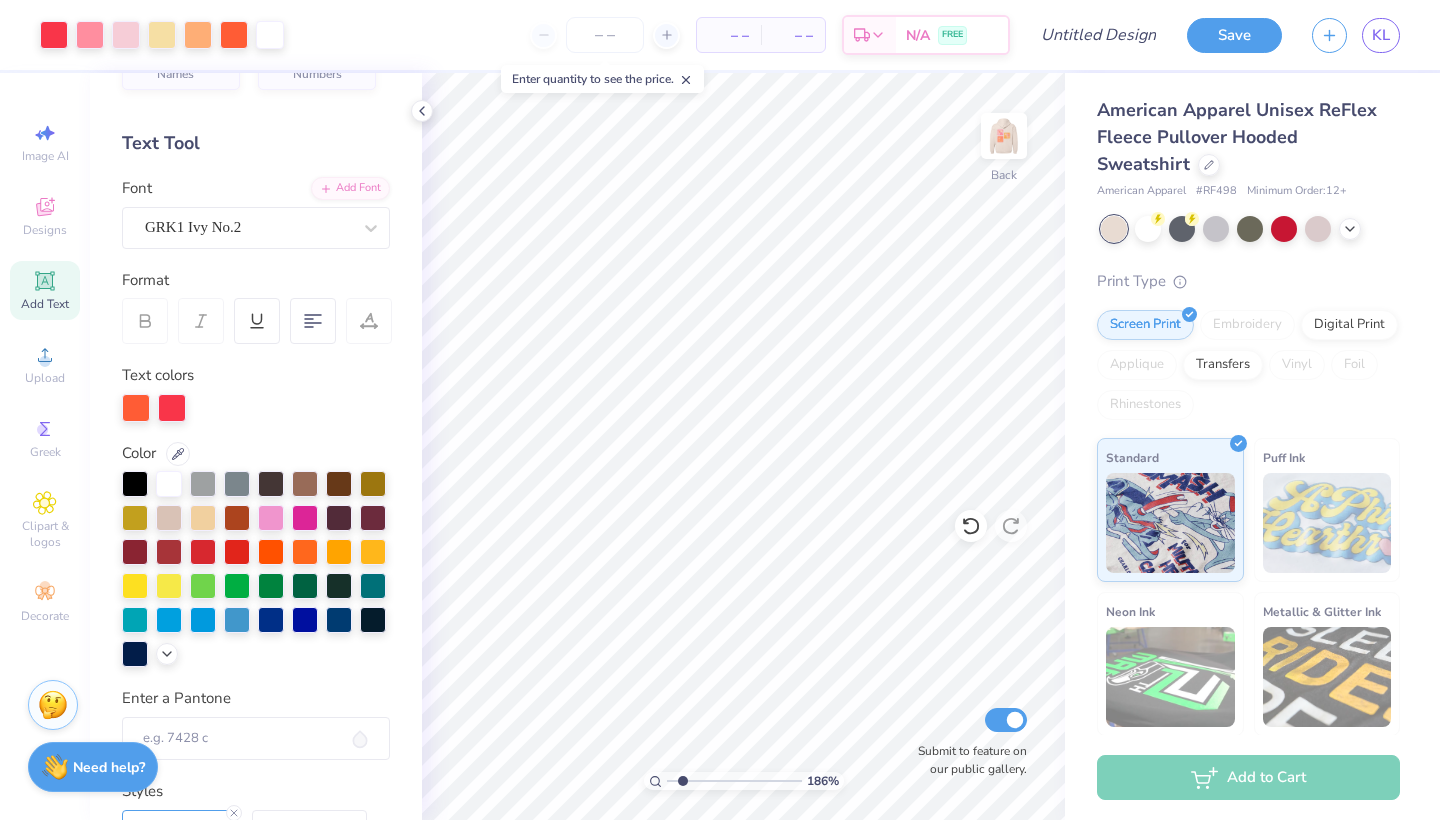 click 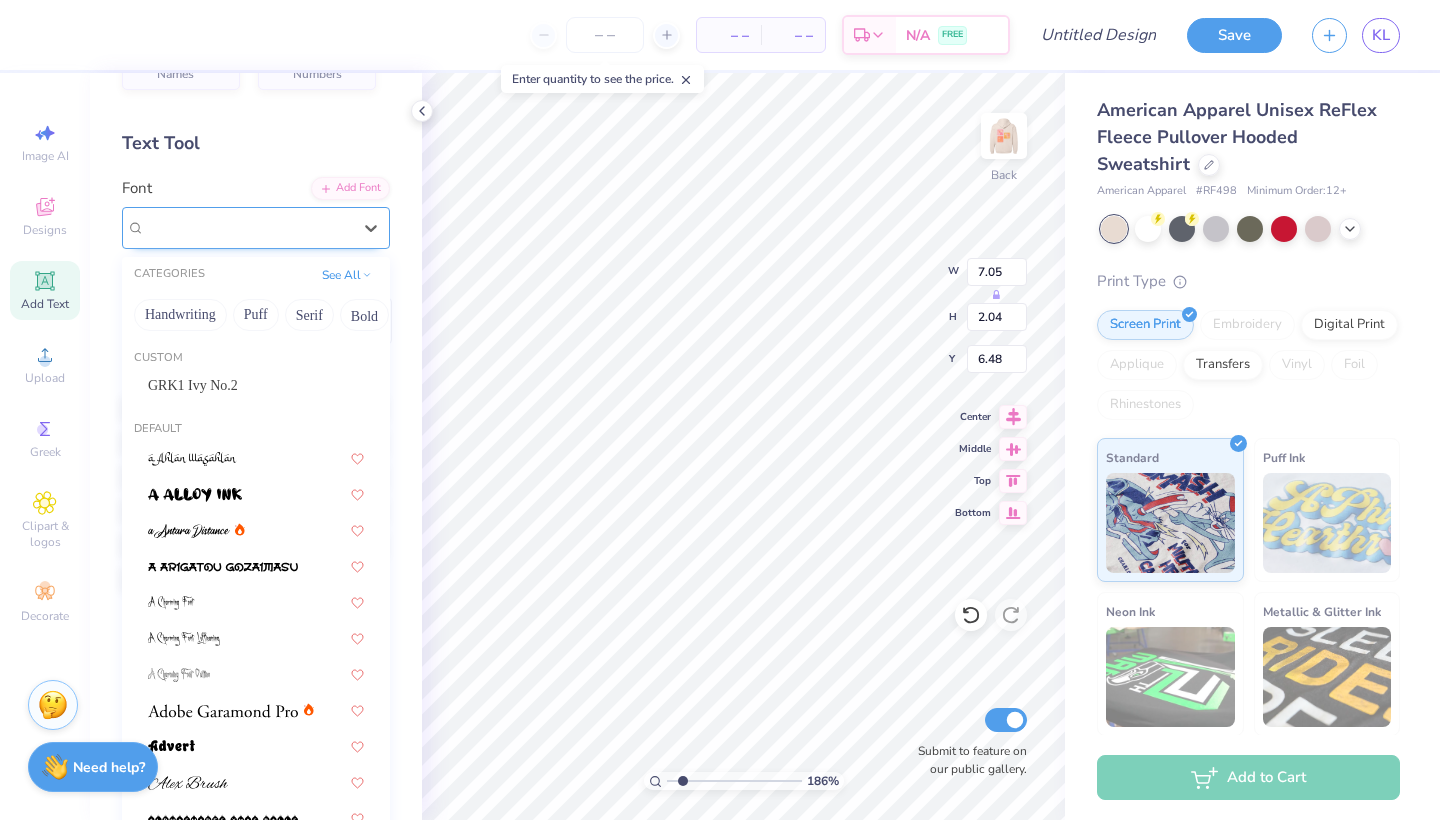 click on "Super Dream" at bounding box center (185, 227) 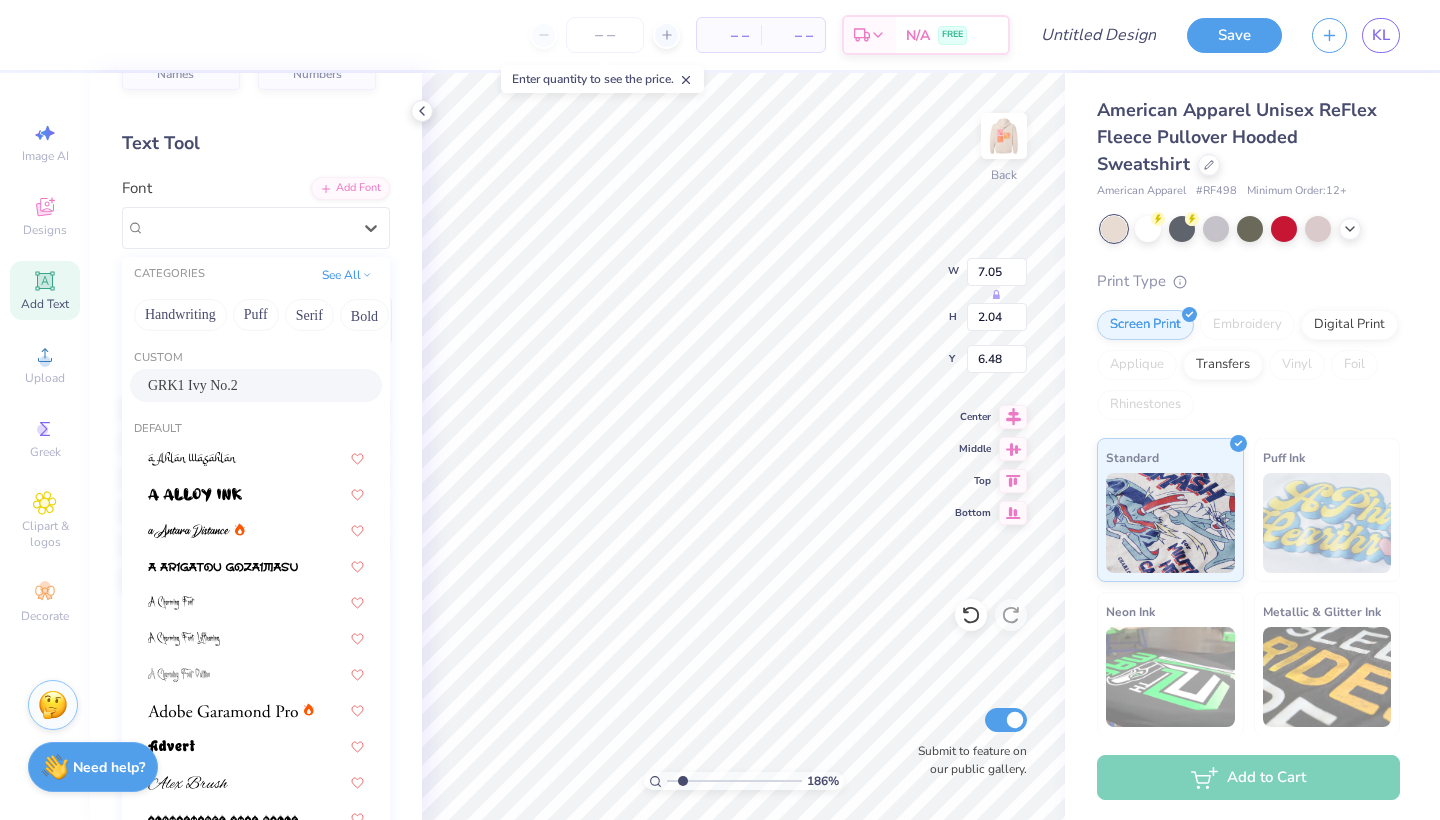 click on "GRK1 Ivy No.2" at bounding box center (256, 385) 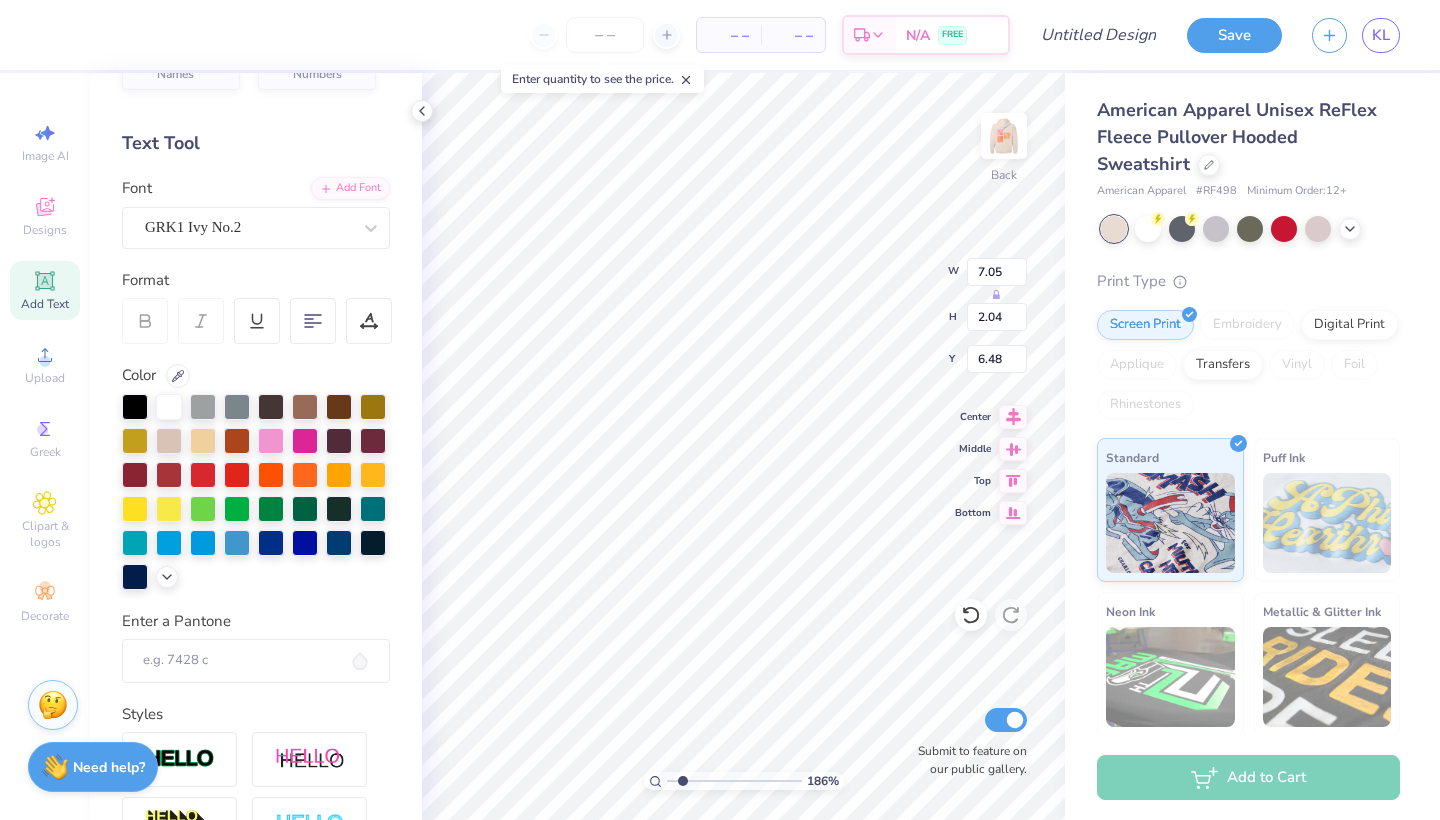 type on "P" 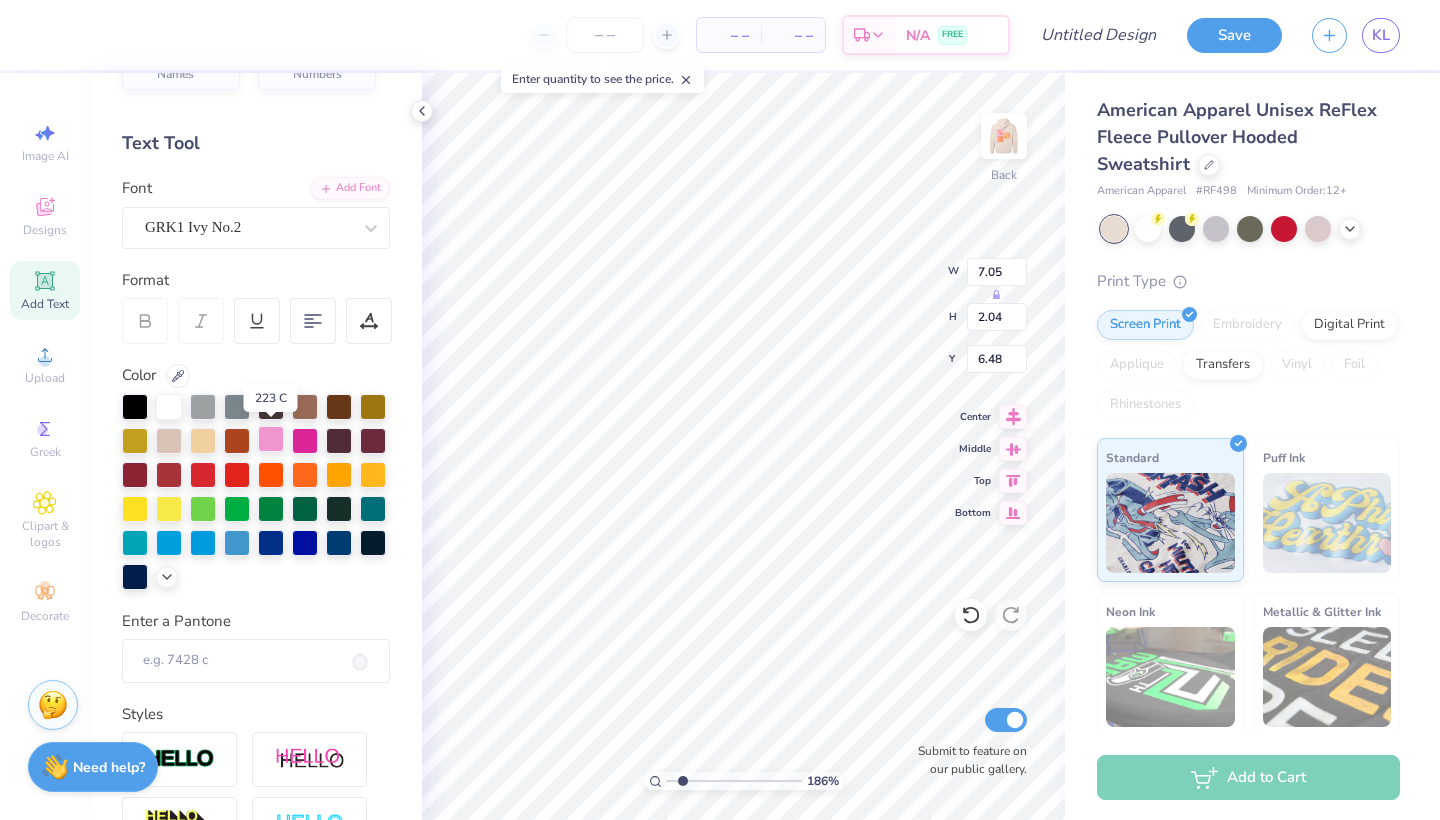 type 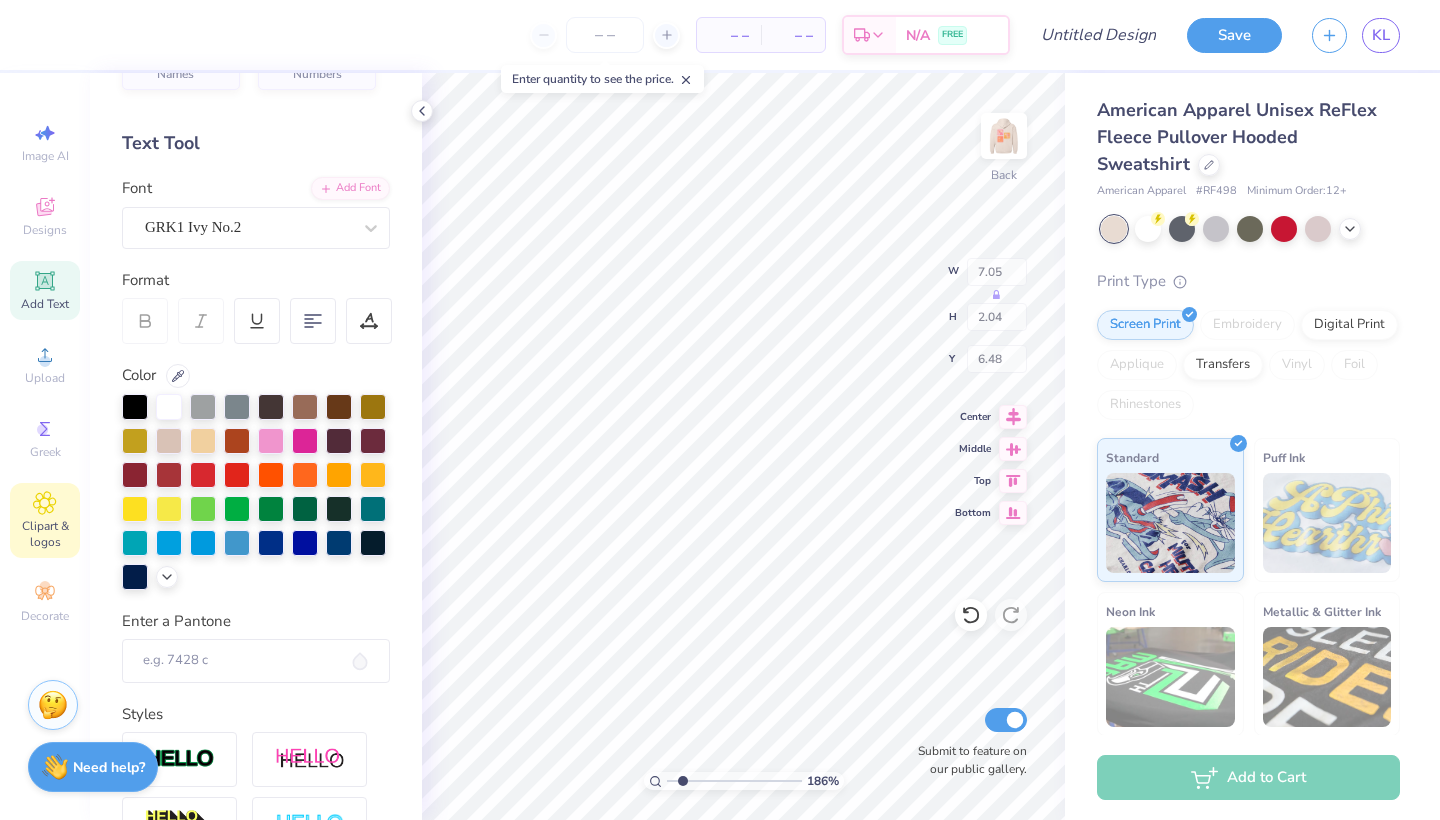 click on "Clipart & logos" at bounding box center (45, 534) 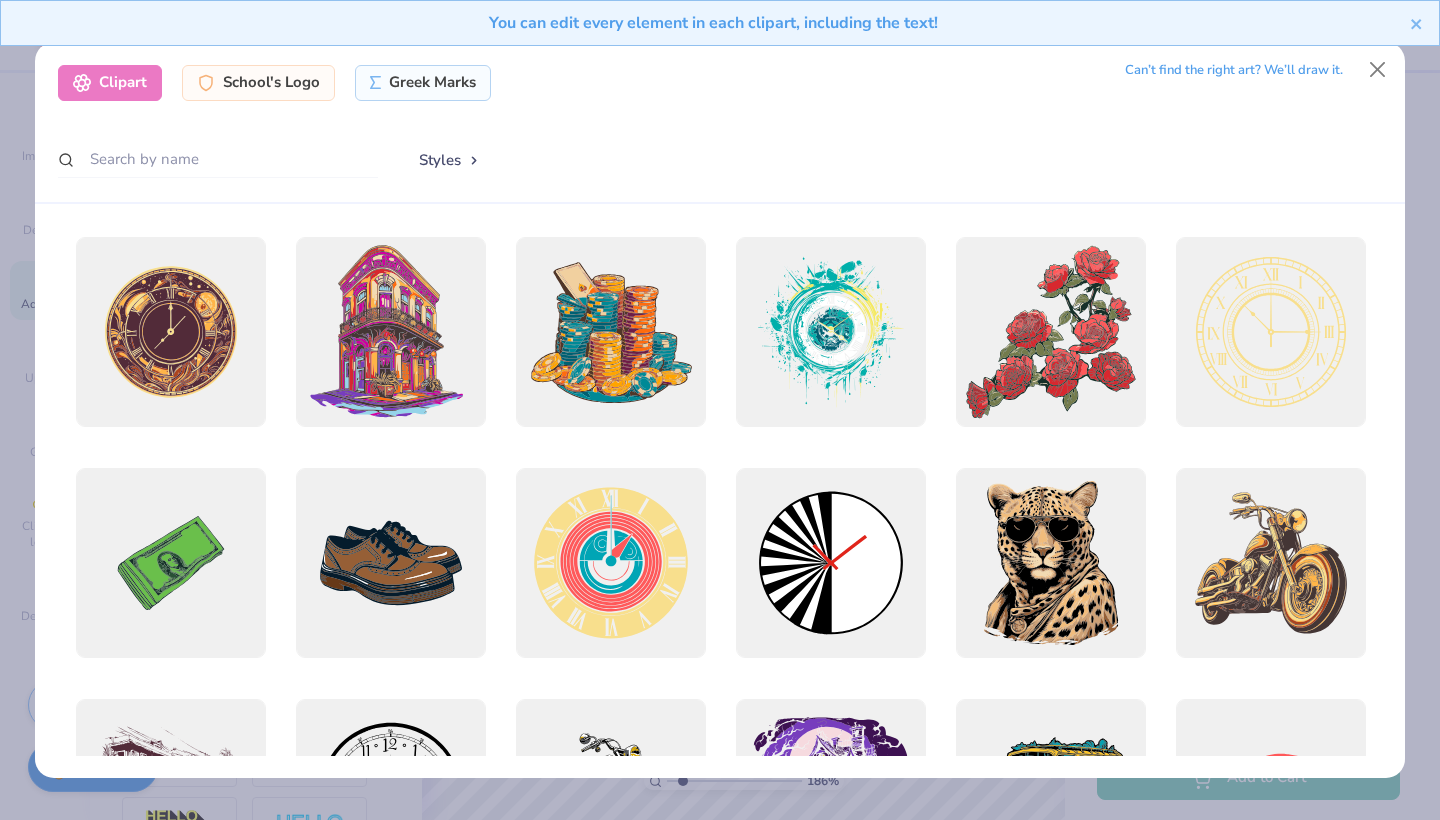 click on "You can edit every element in each clipart, including the text!" at bounding box center [713, 23] 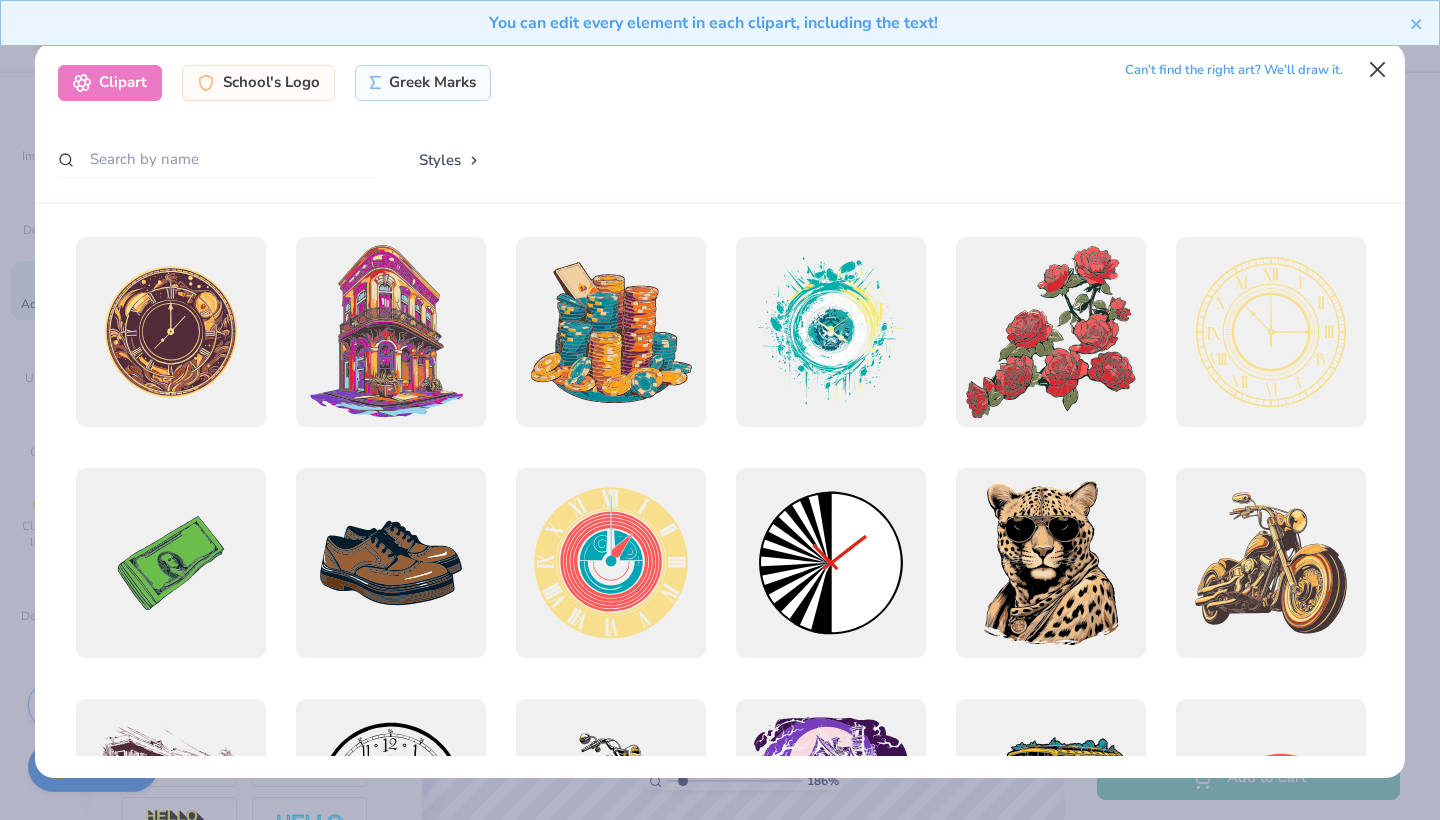 click at bounding box center (1378, 70) 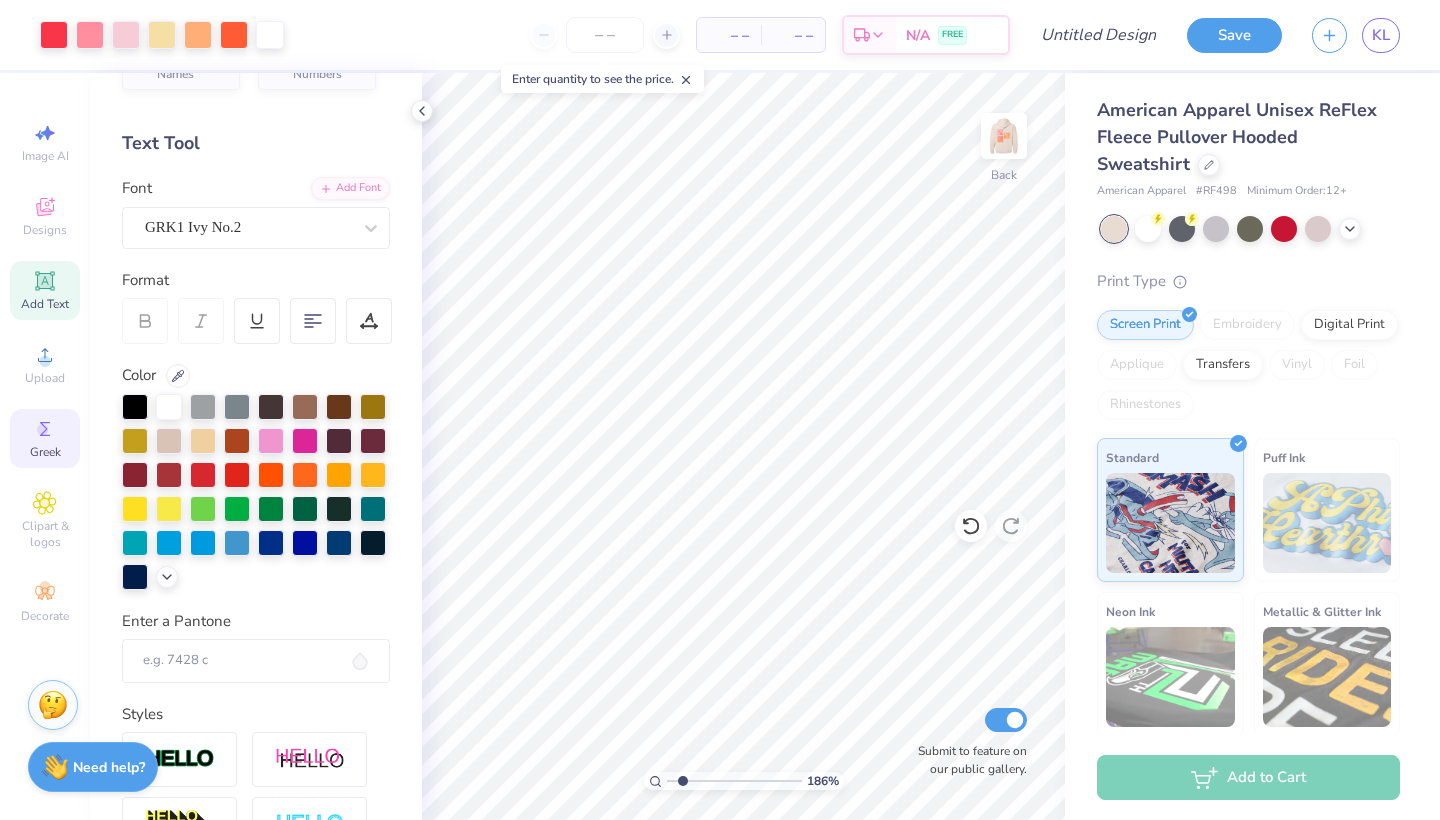 click on "Greek" at bounding box center [45, 438] 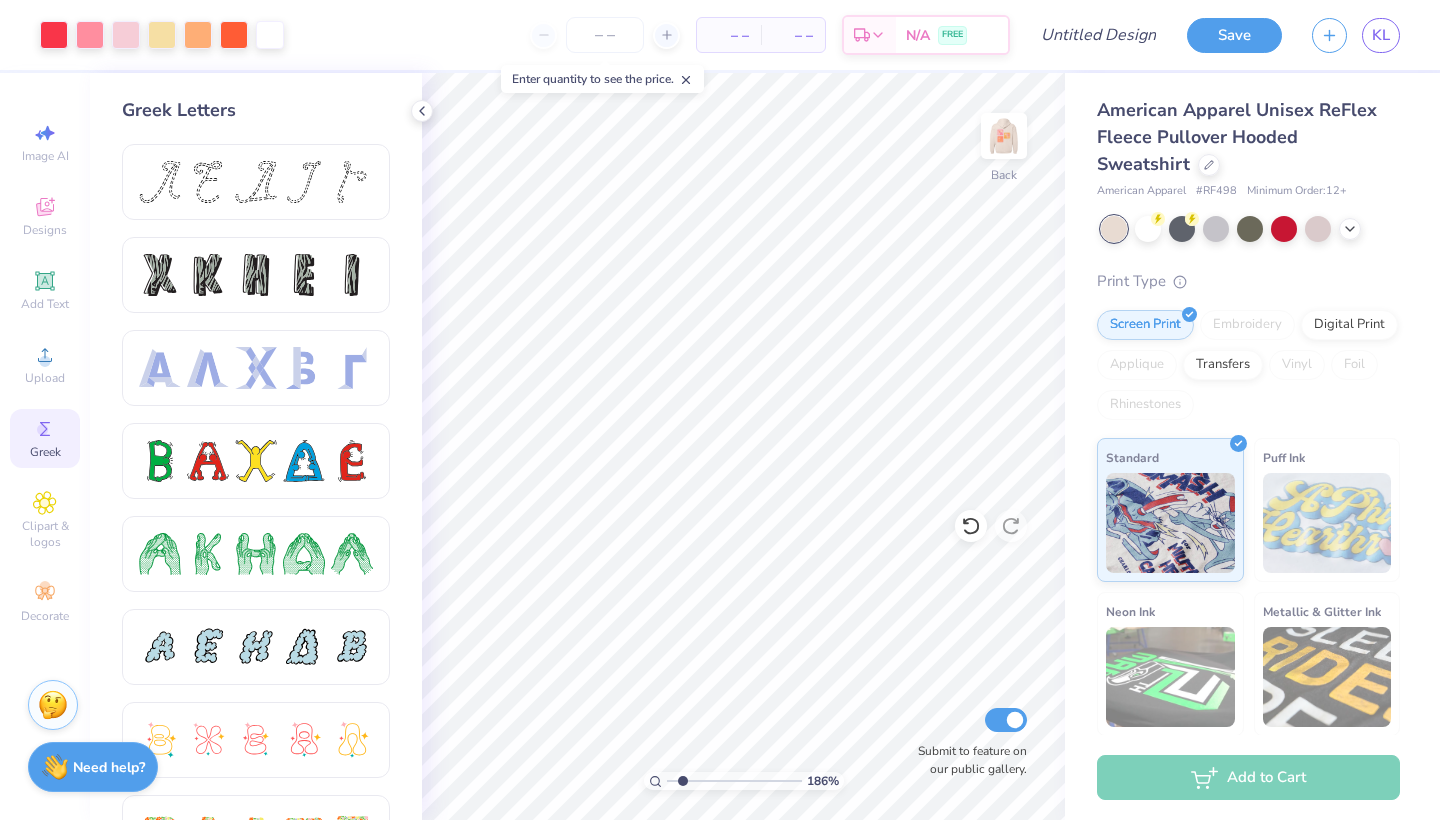 scroll, scrollTop: 0, scrollLeft: 0, axis: both 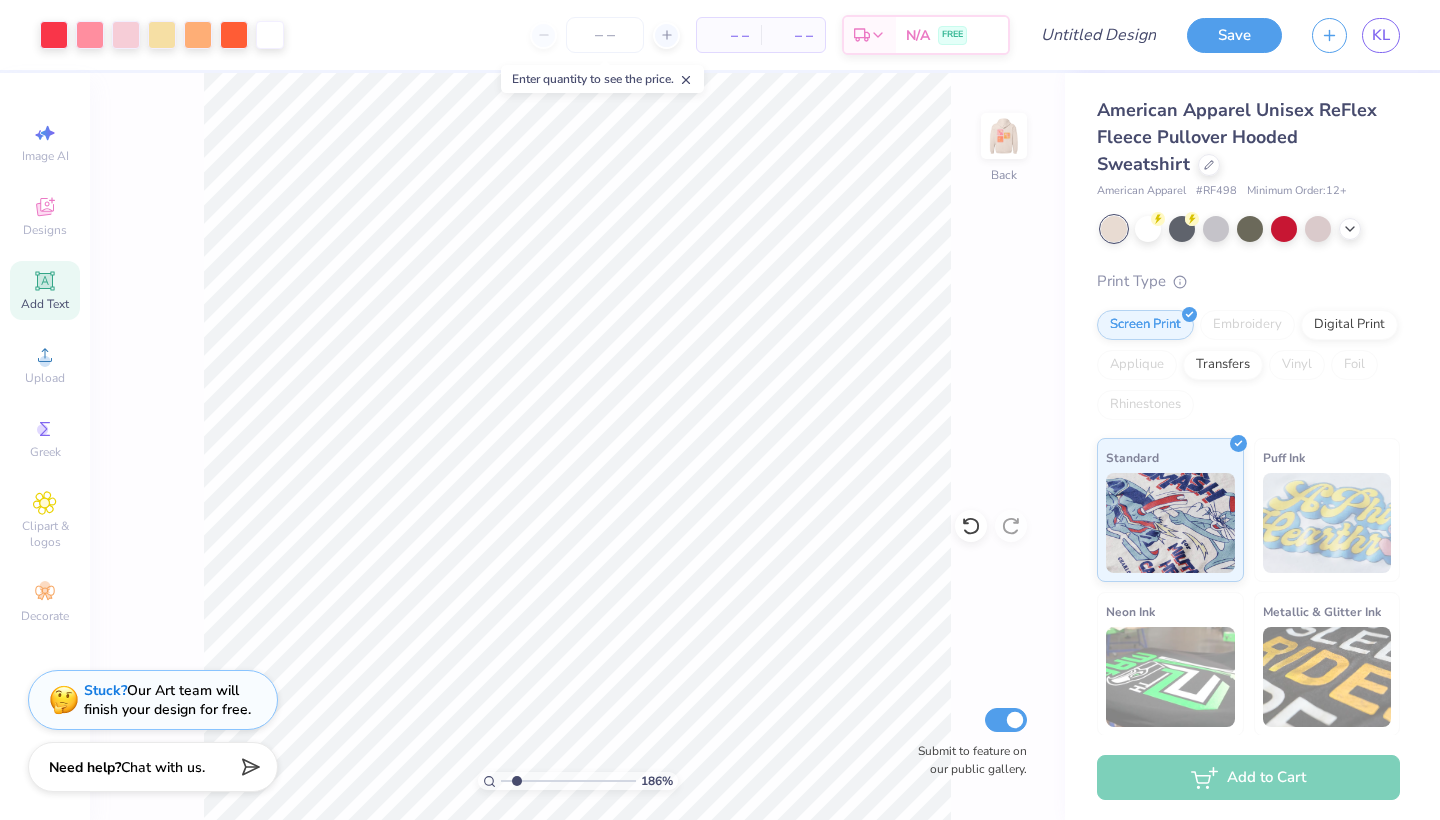 click 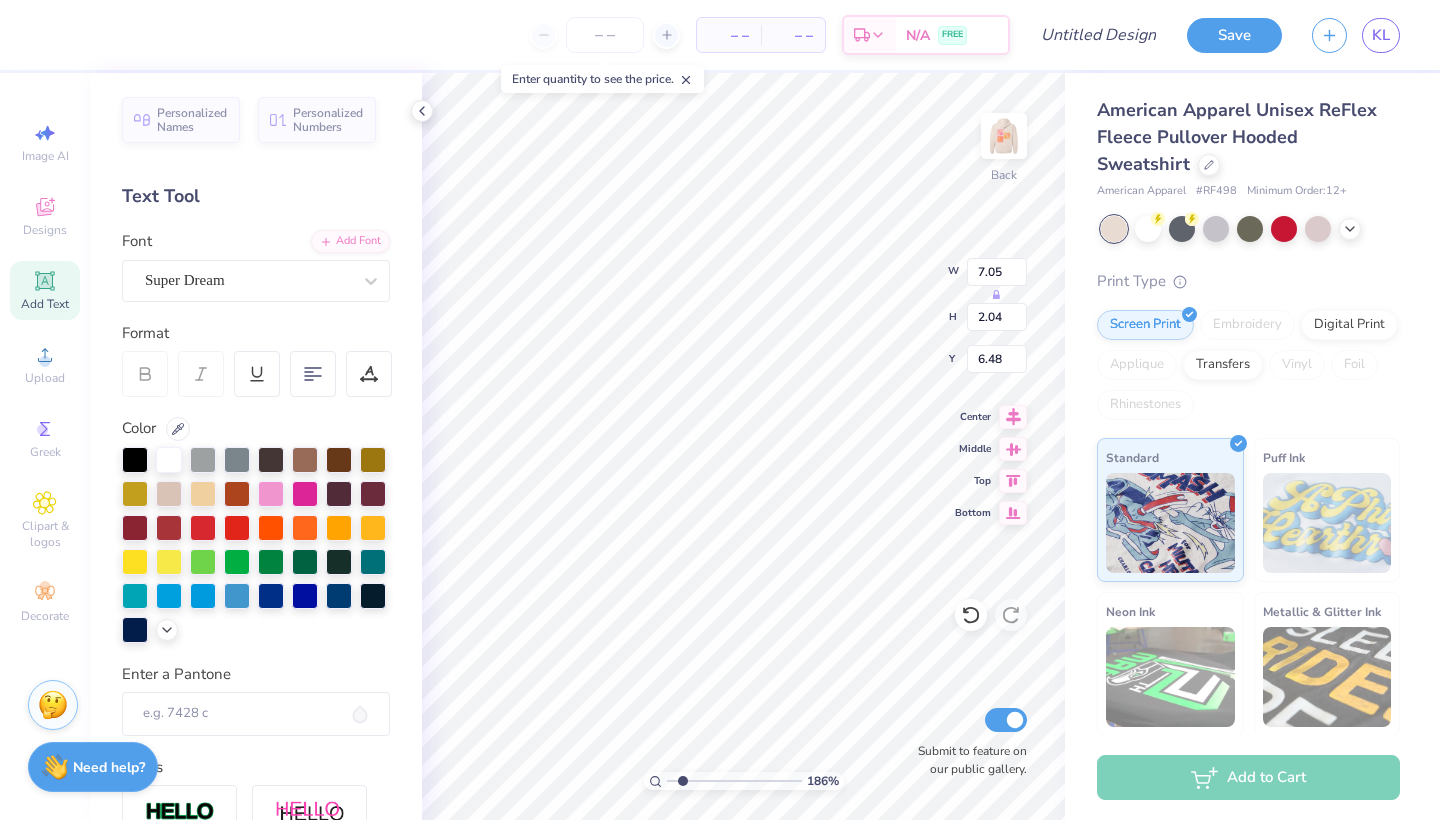 type on "1.38" 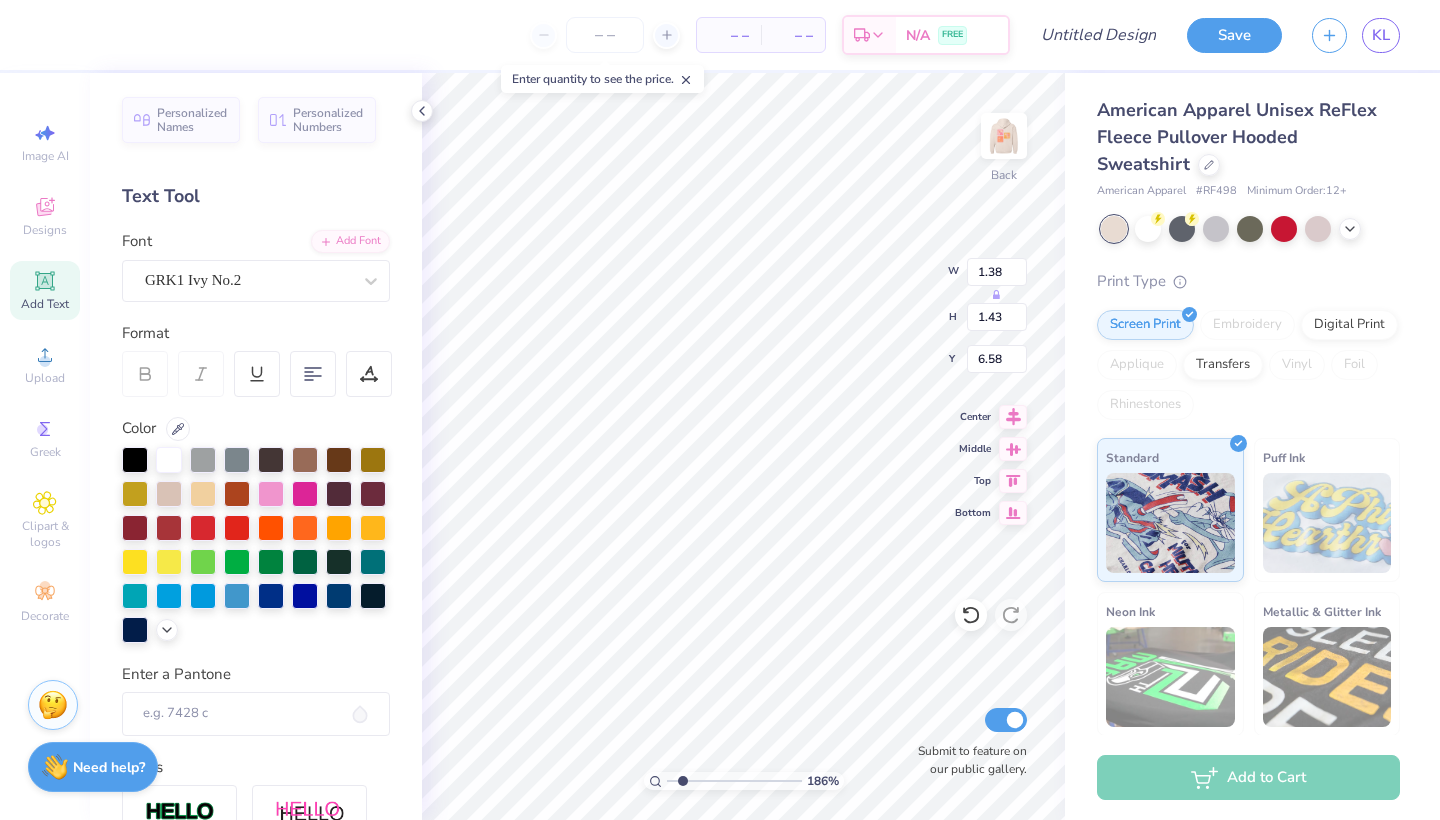 type on "7.05" 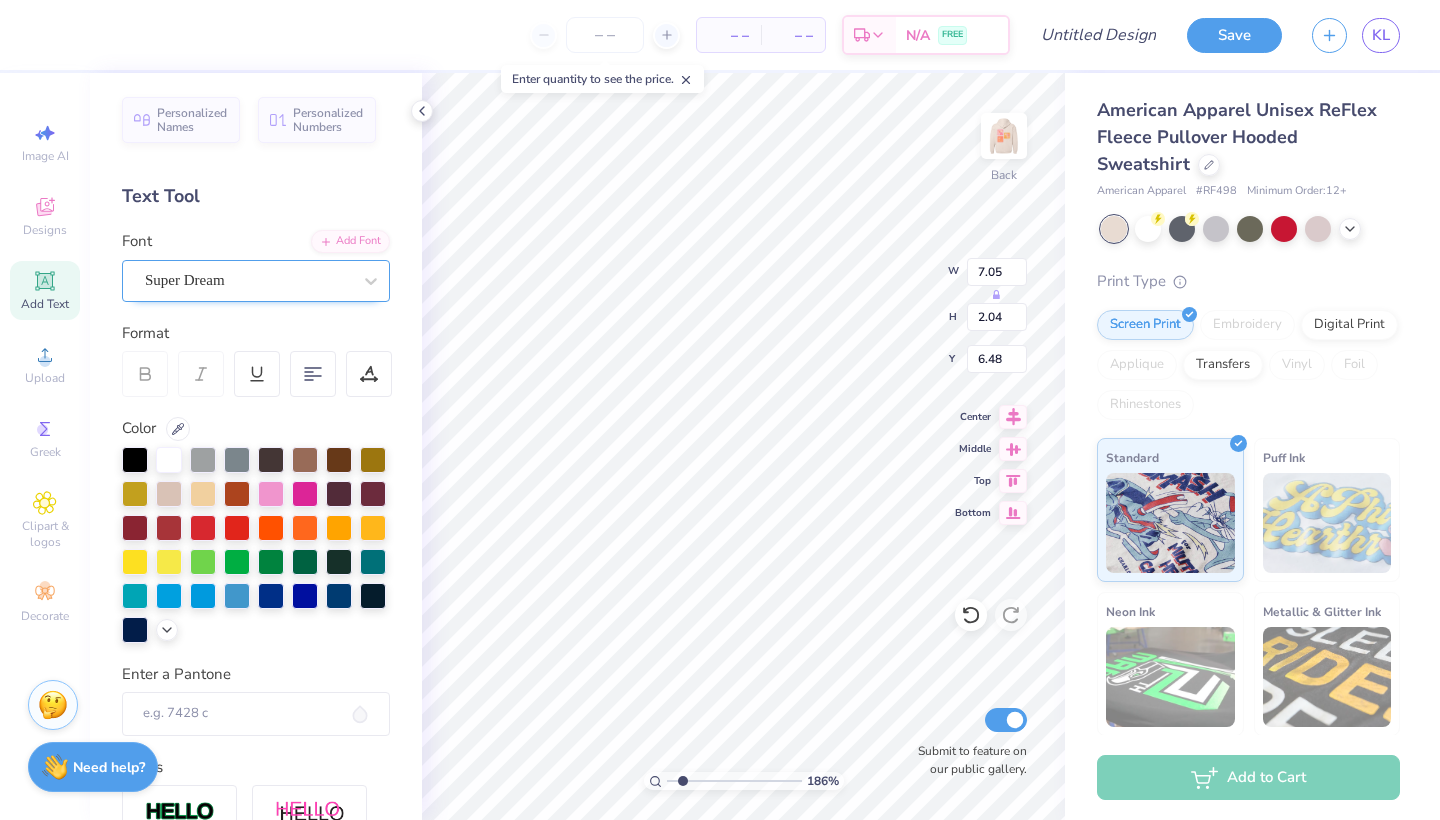 type on "P" 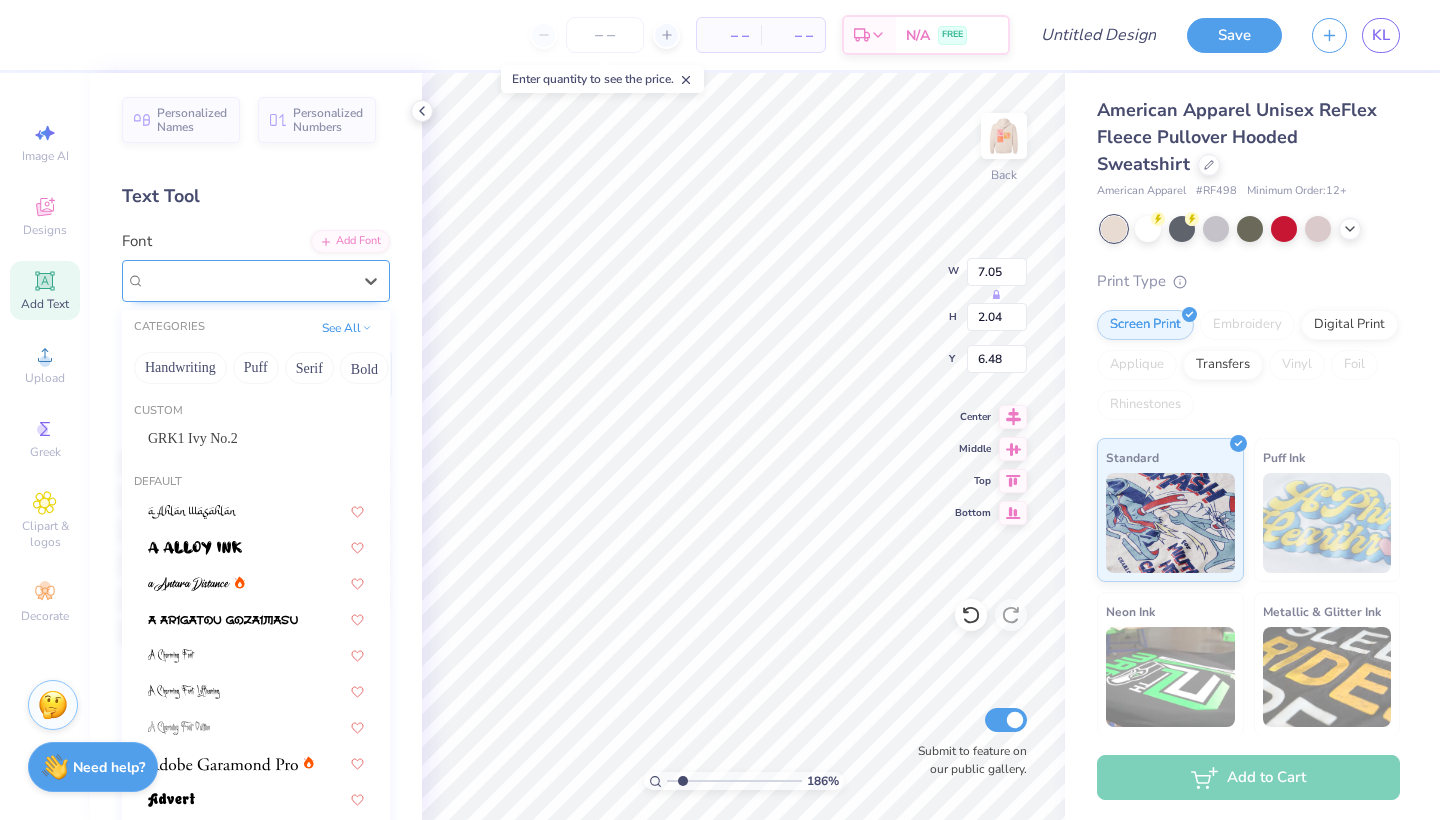 click on "Super Dream" at bounding box center [248, 280] 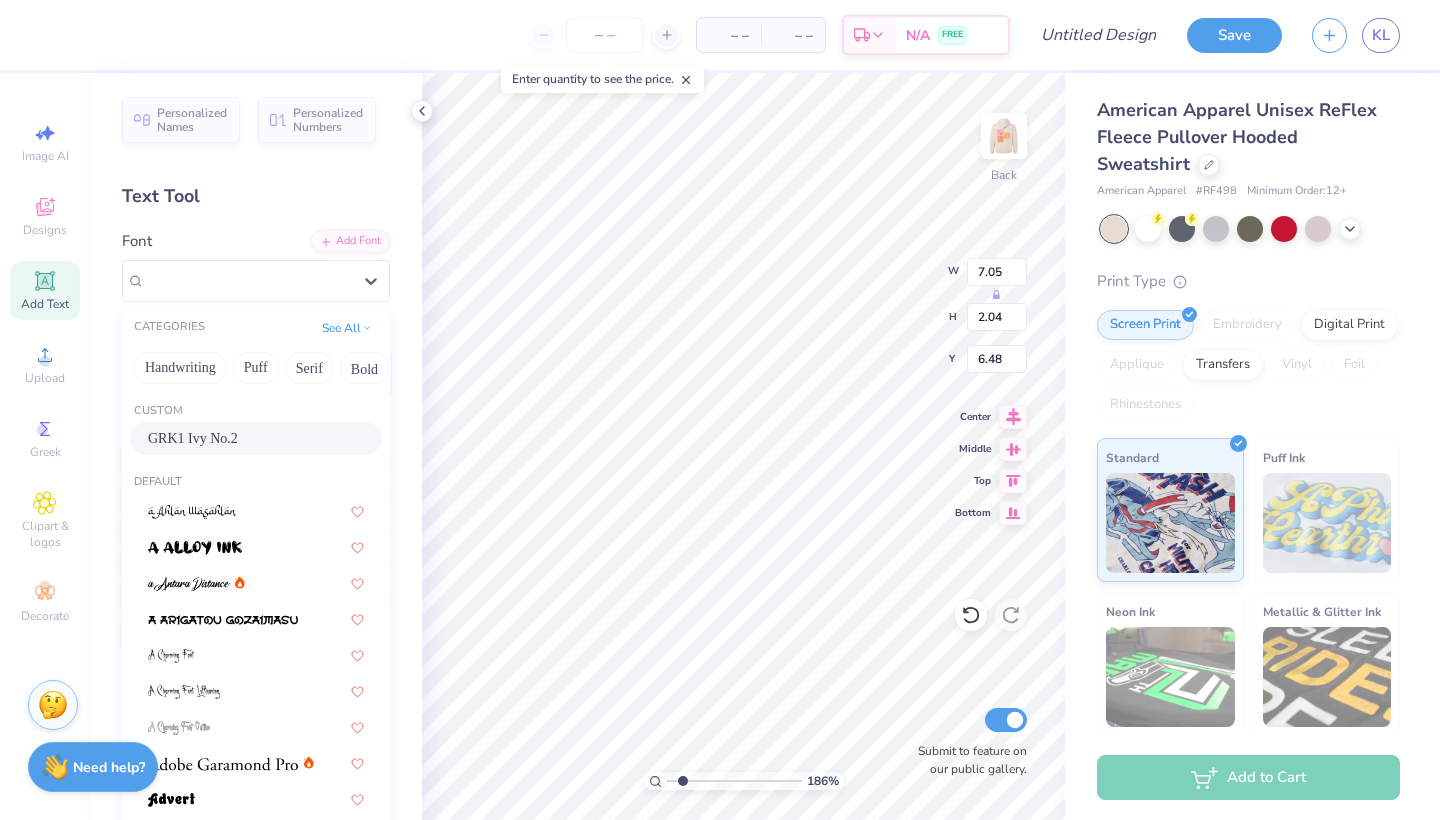 click on "GRK1 Ivy No.2" at bounding box center (256, 438) 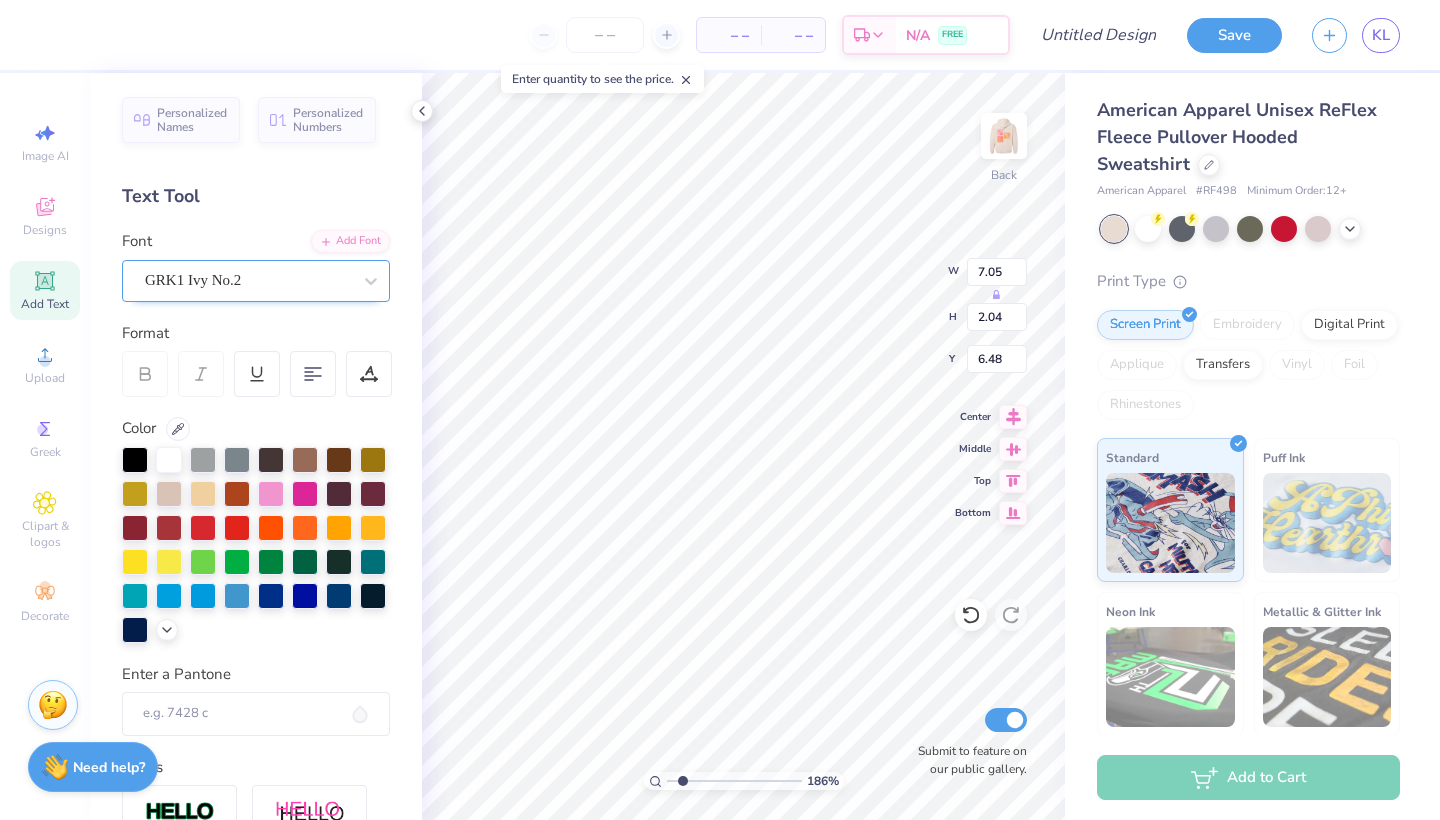 click on "GRK1 Ivy No.2" at bounding box center (248, 280) 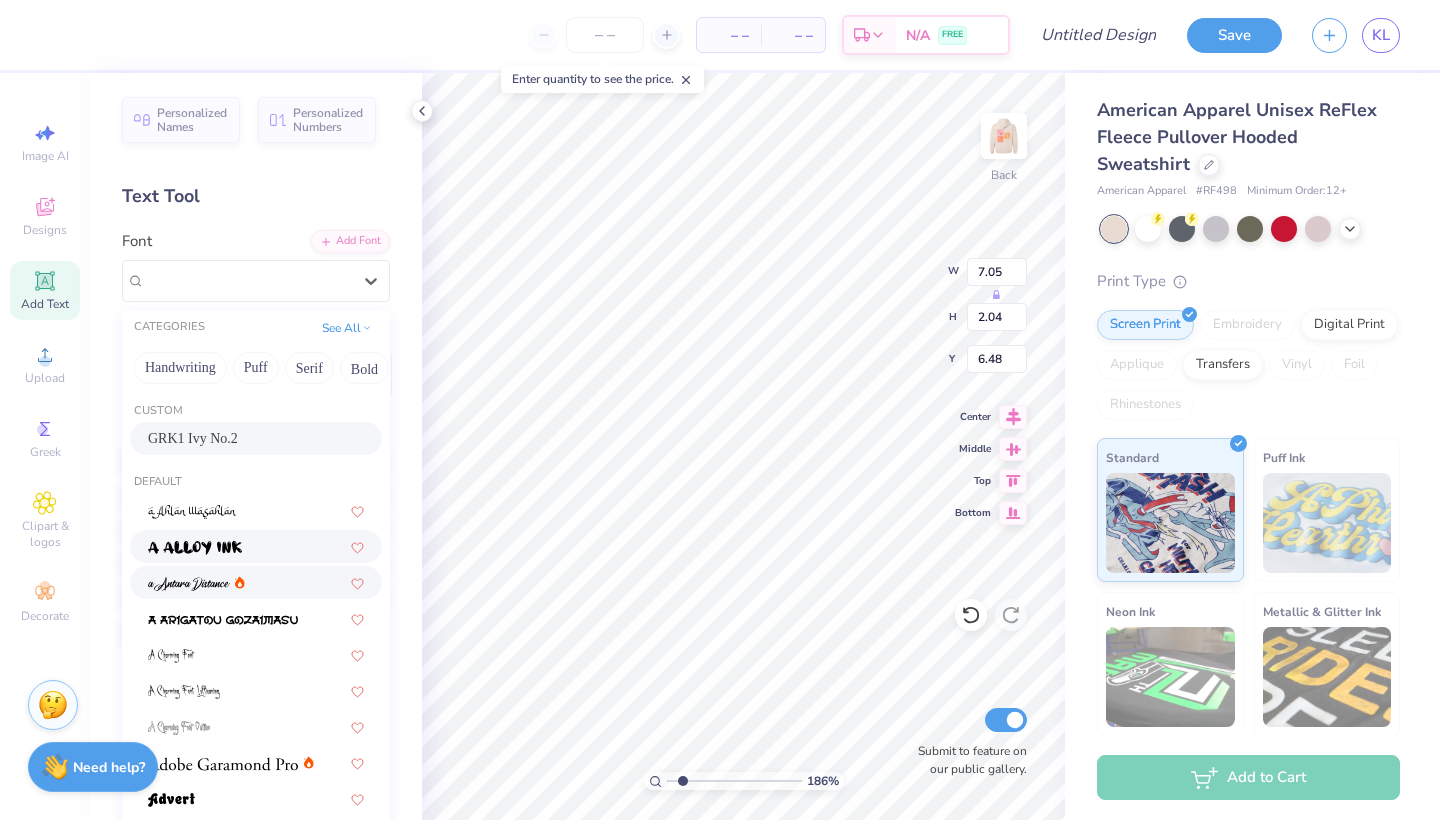 click 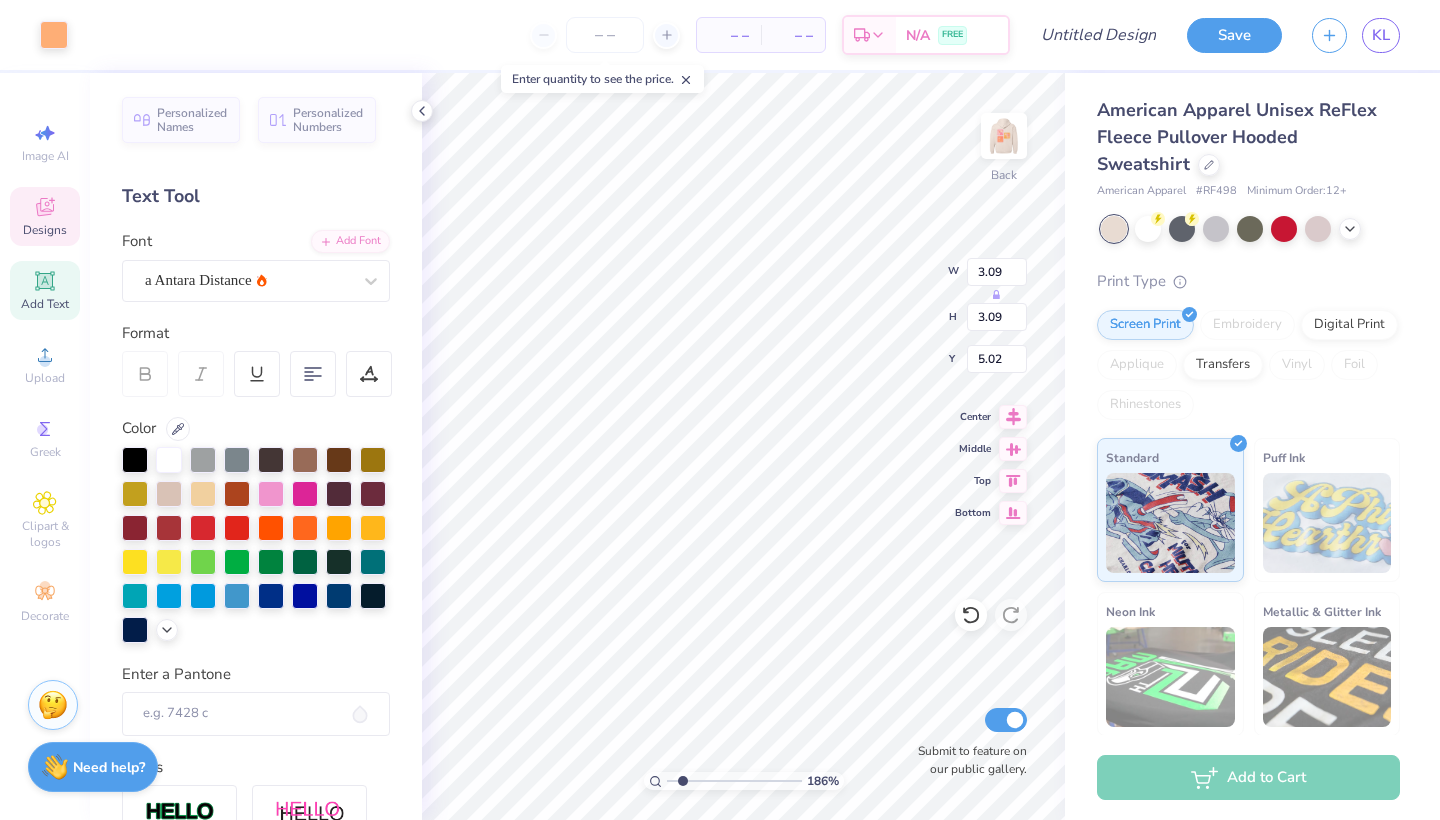 type on "1.92" 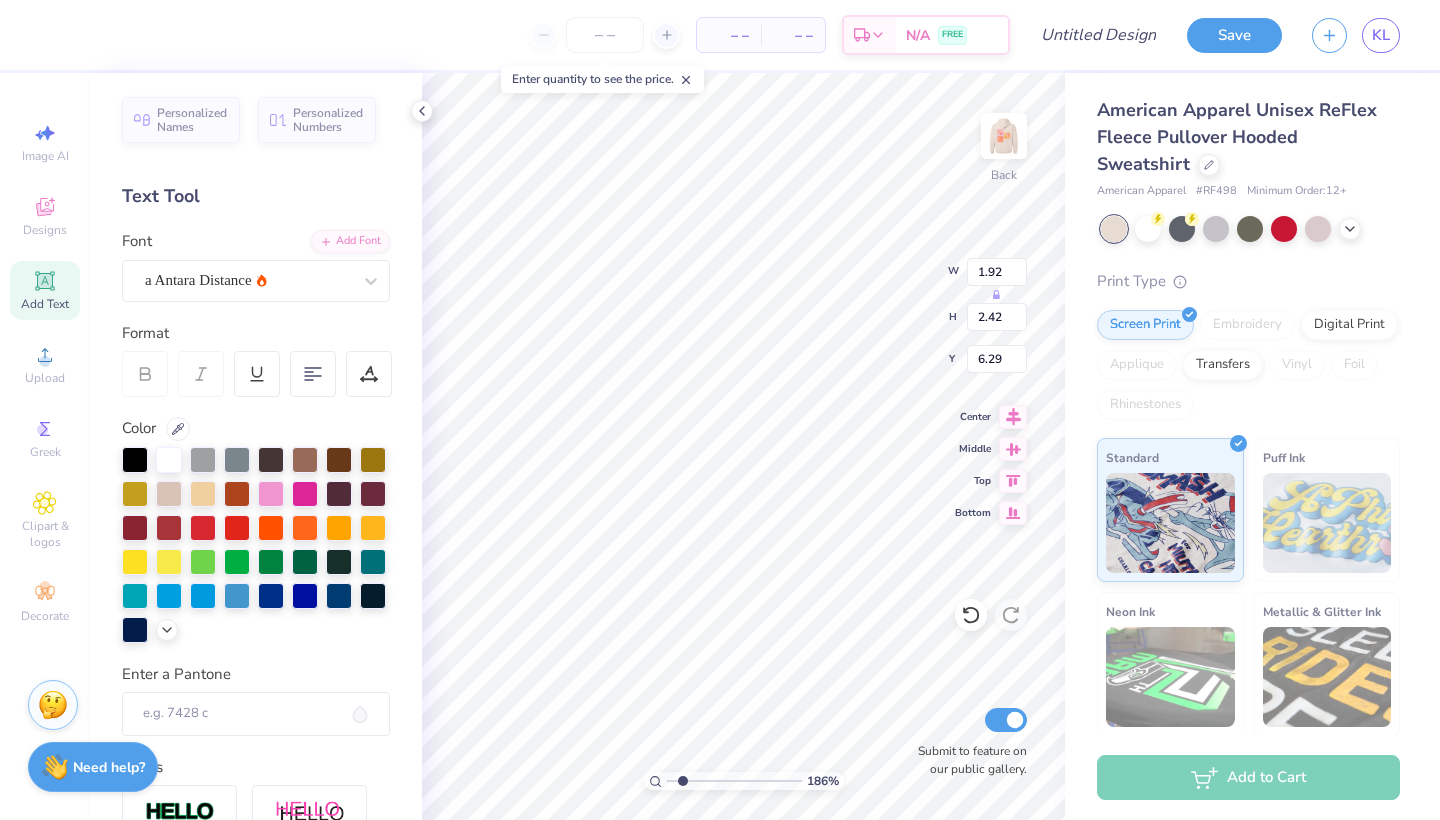 type on "5.59" 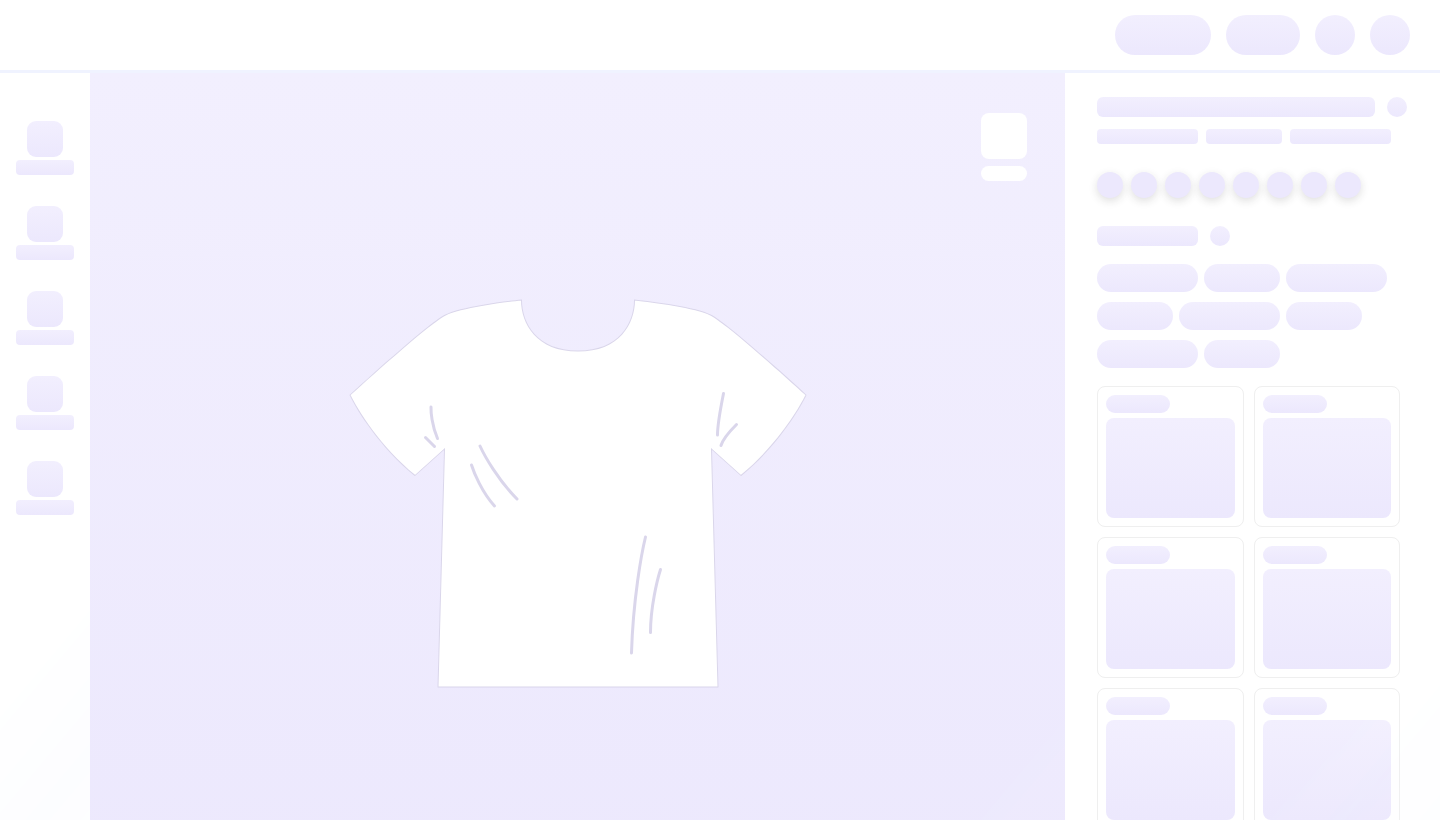 scroll, scrollTop: 0, scrollLeft: 0, axis: both 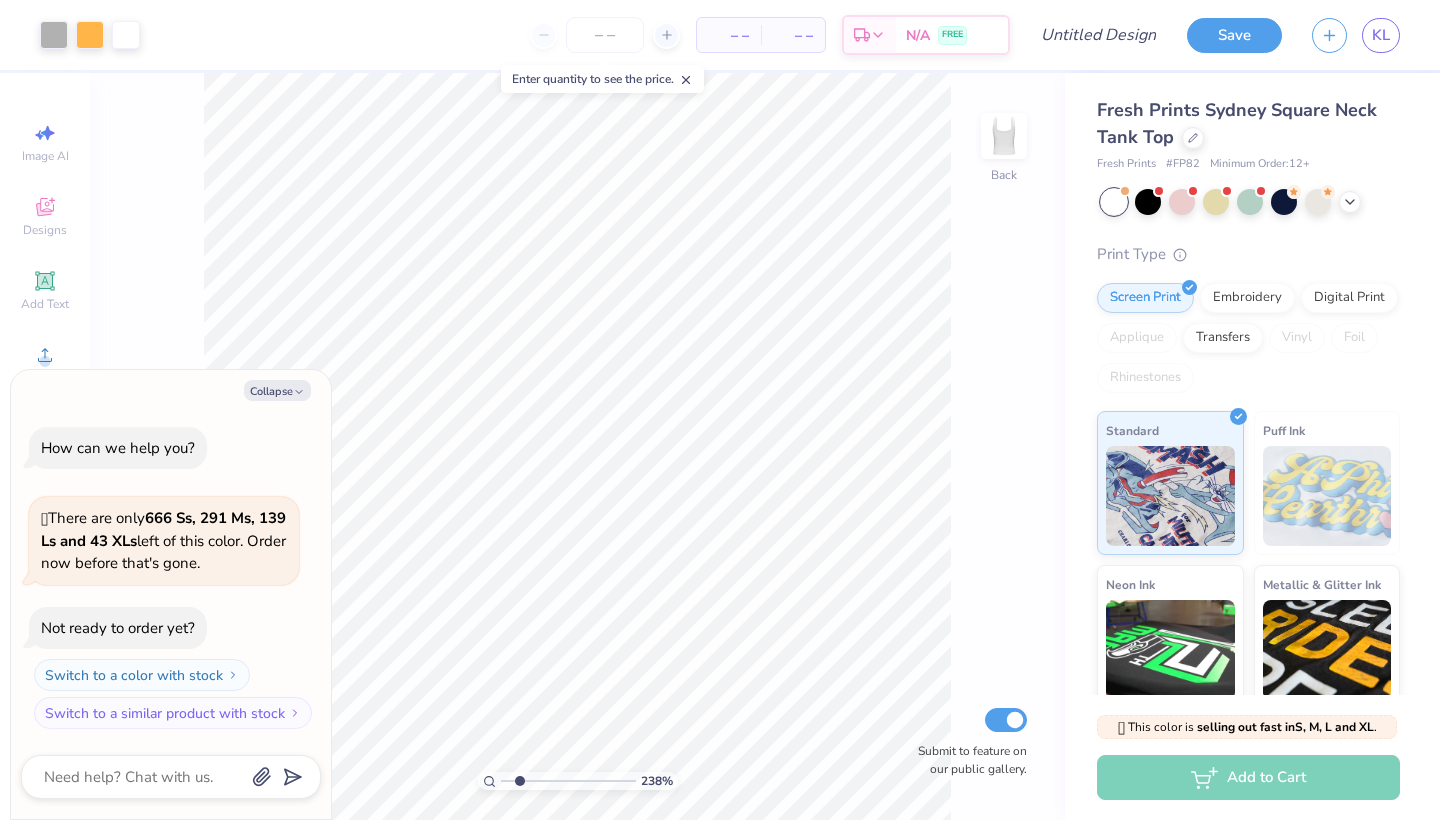 type on "2.01" 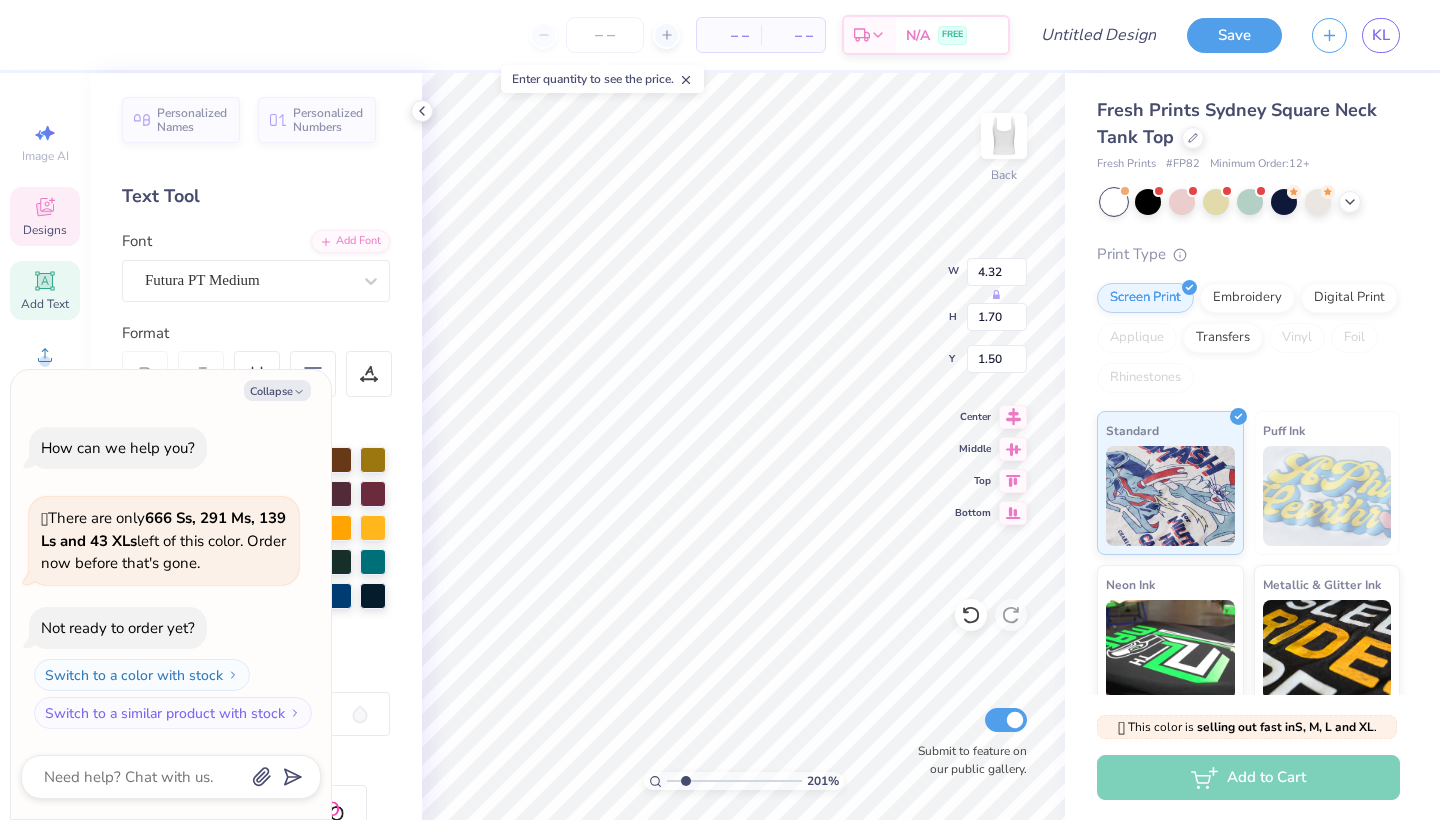 type on "x" 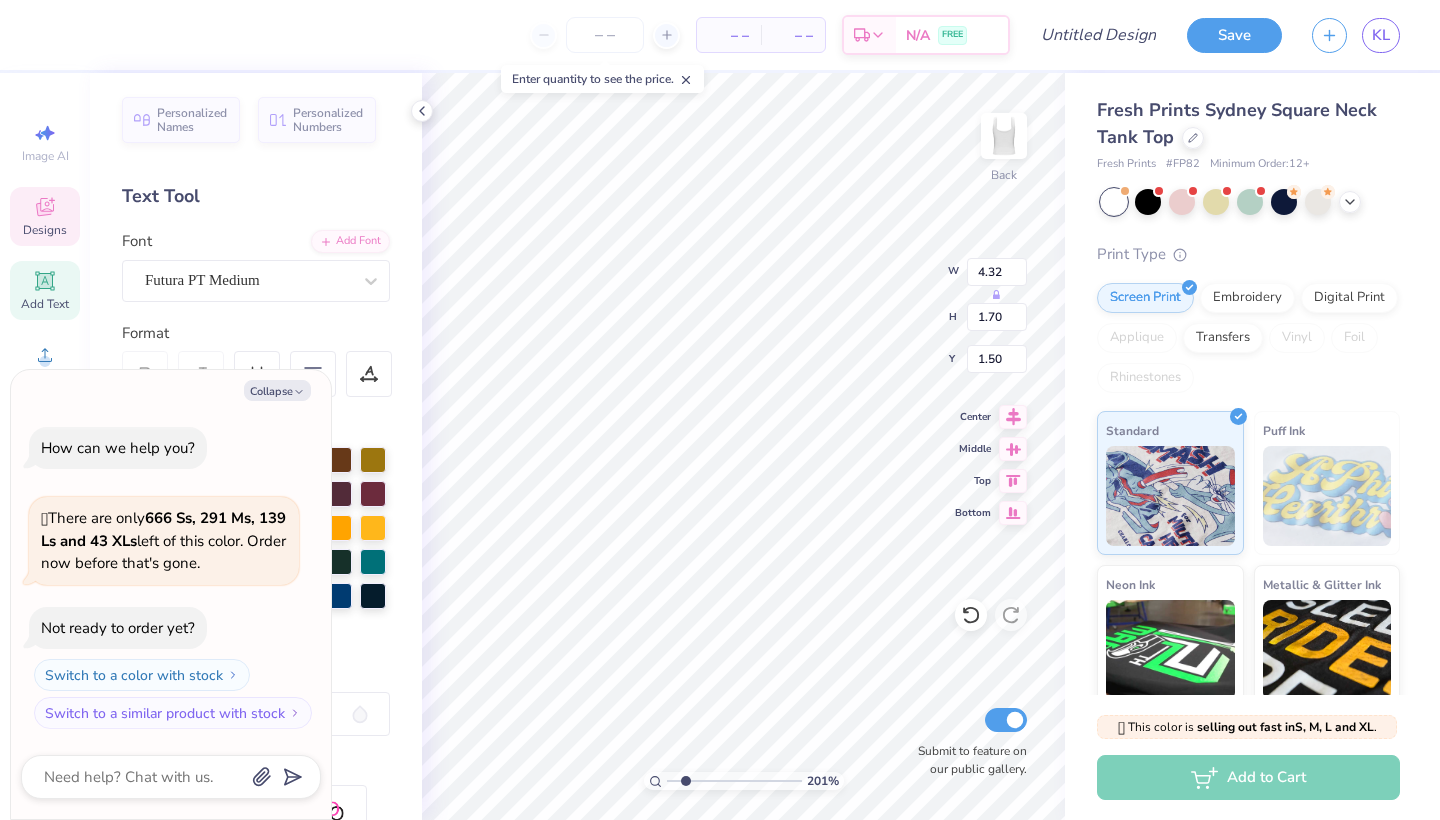 type on "RECRUITMENT 2025" 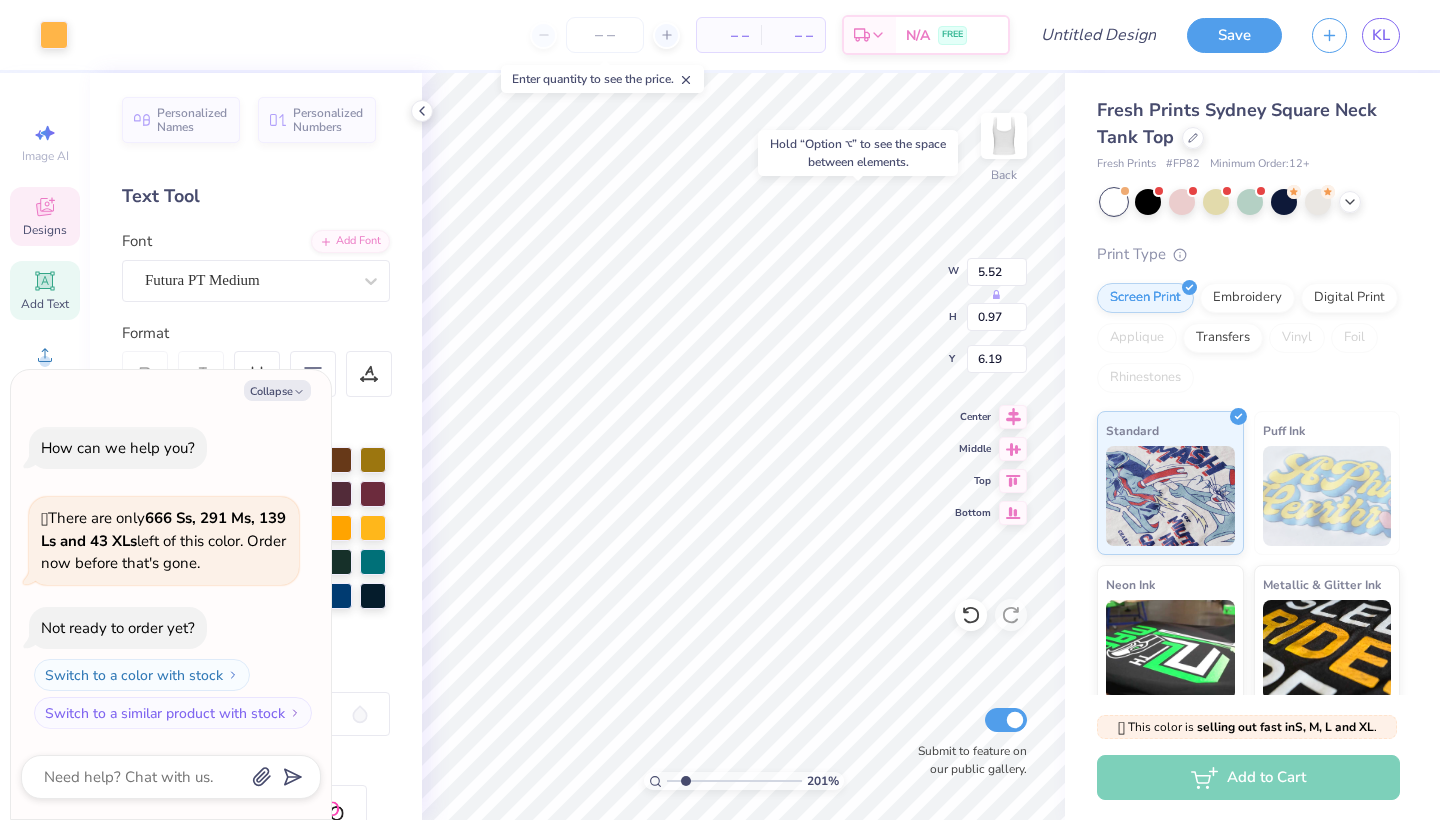 type on "x" 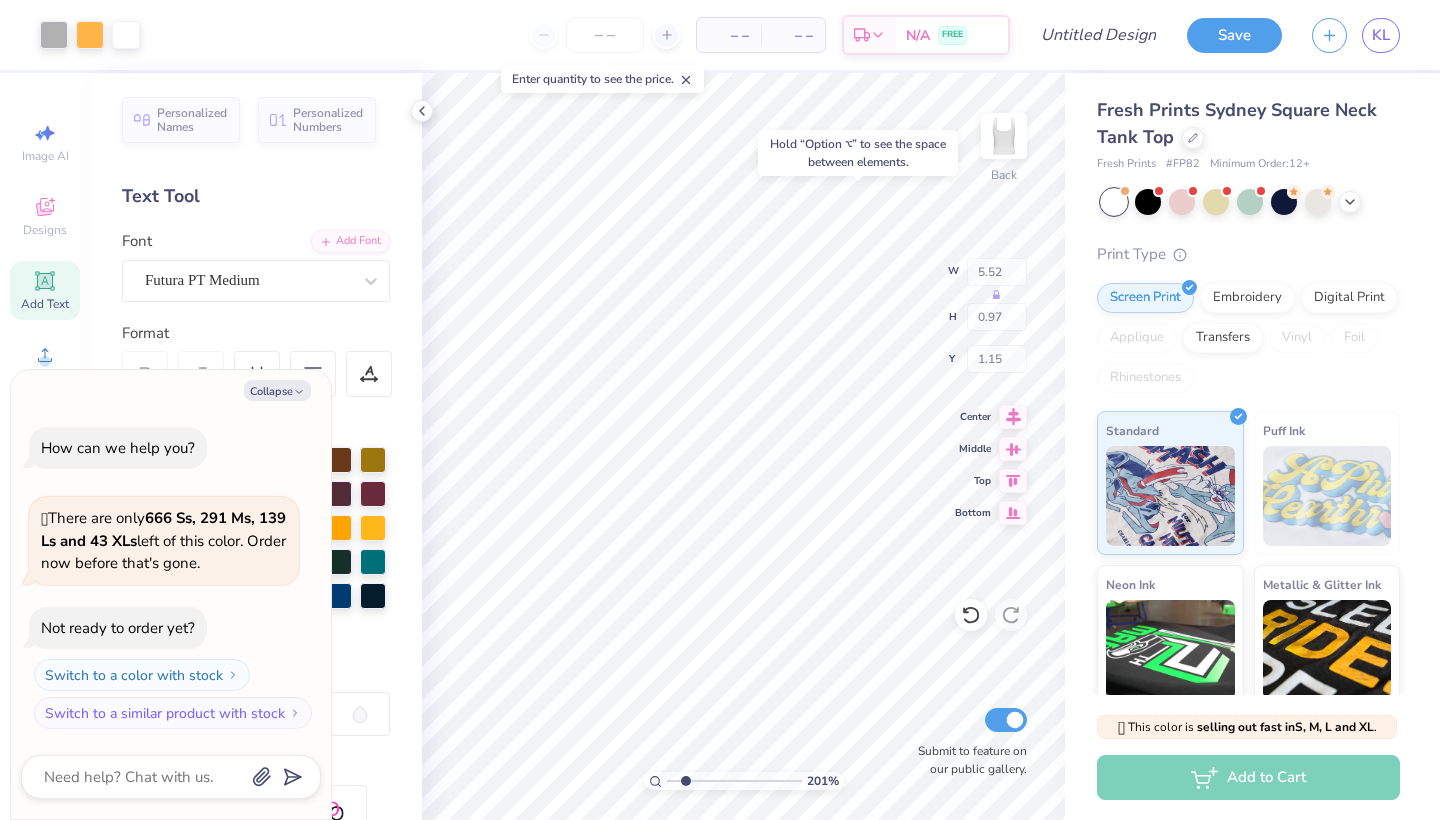 type on "x" 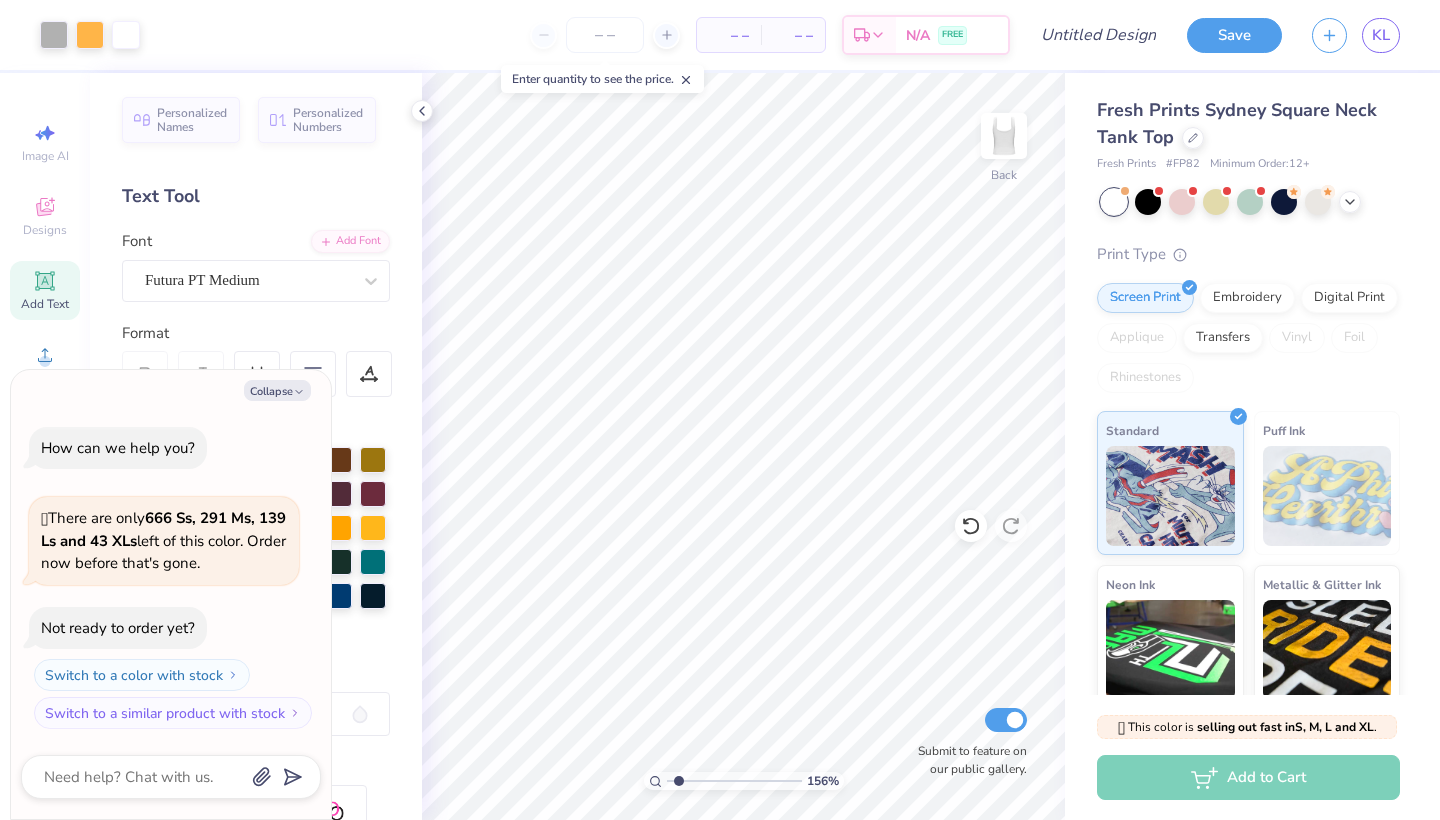 type on "1.56" 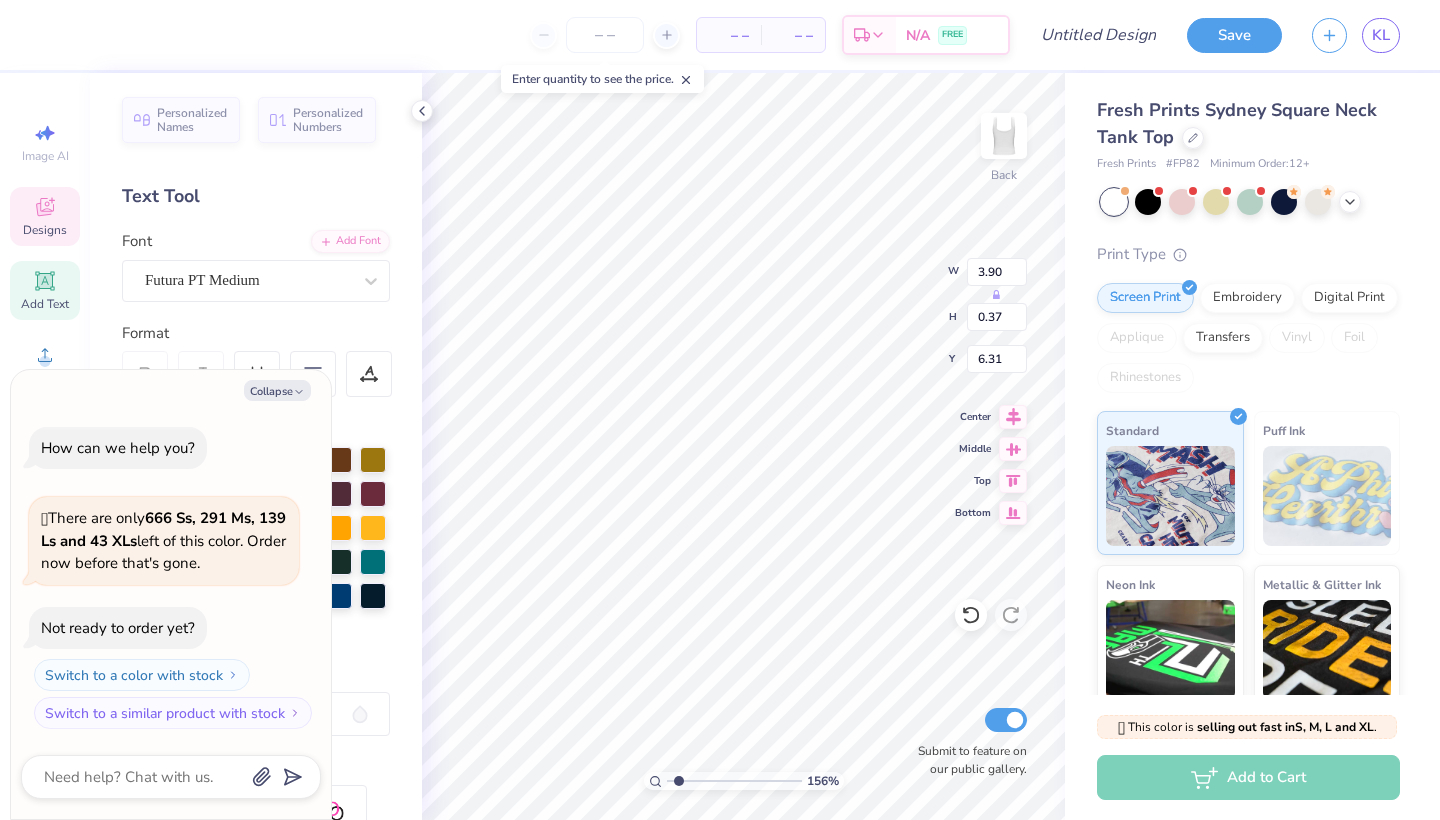 type on "x" 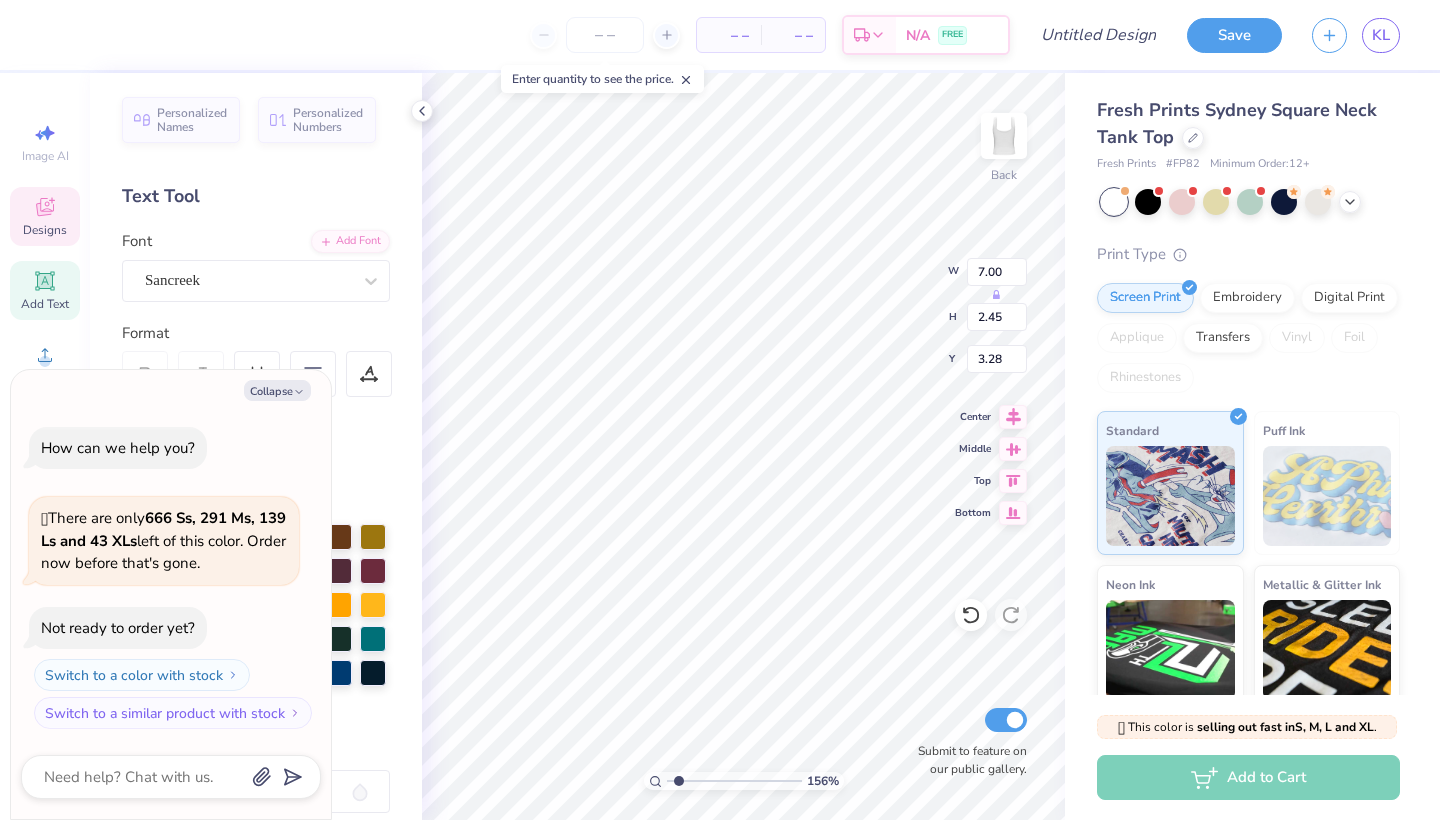 type on "x" 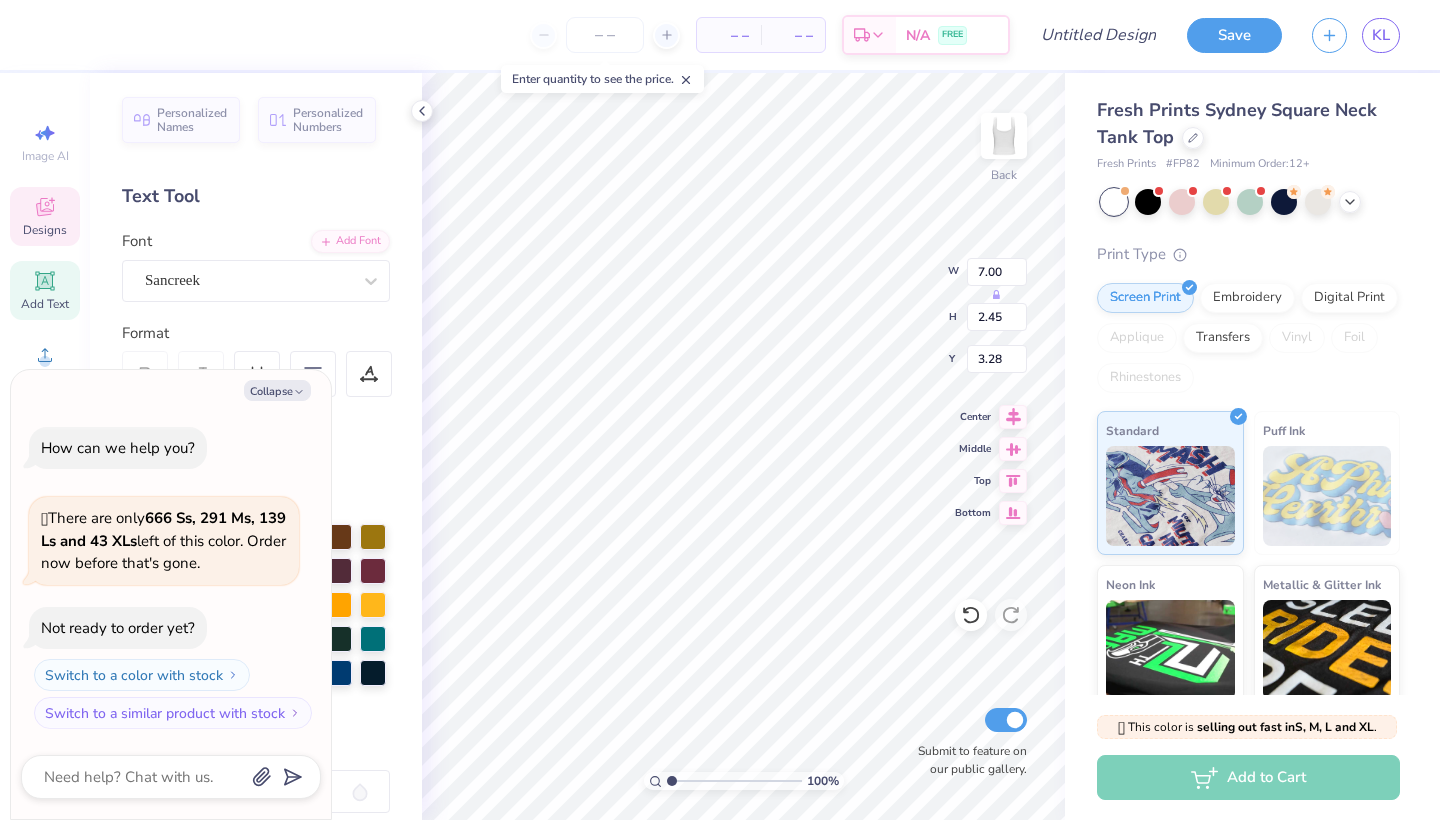 drag, startPoint x: 679, startPoint y: 789, endPoint x: 661, endPoint y: 787, distance: 18.110771 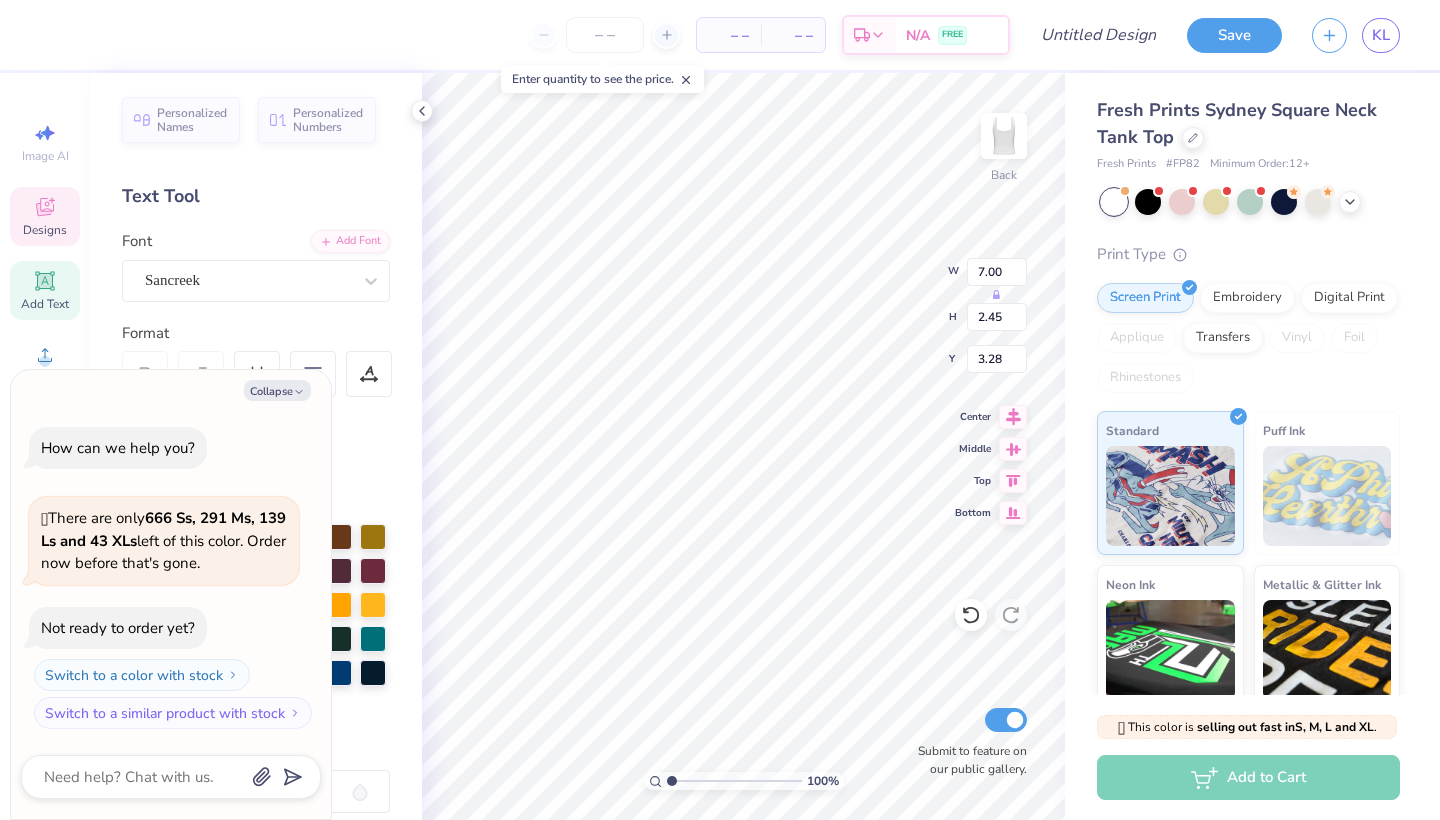 type on "x" 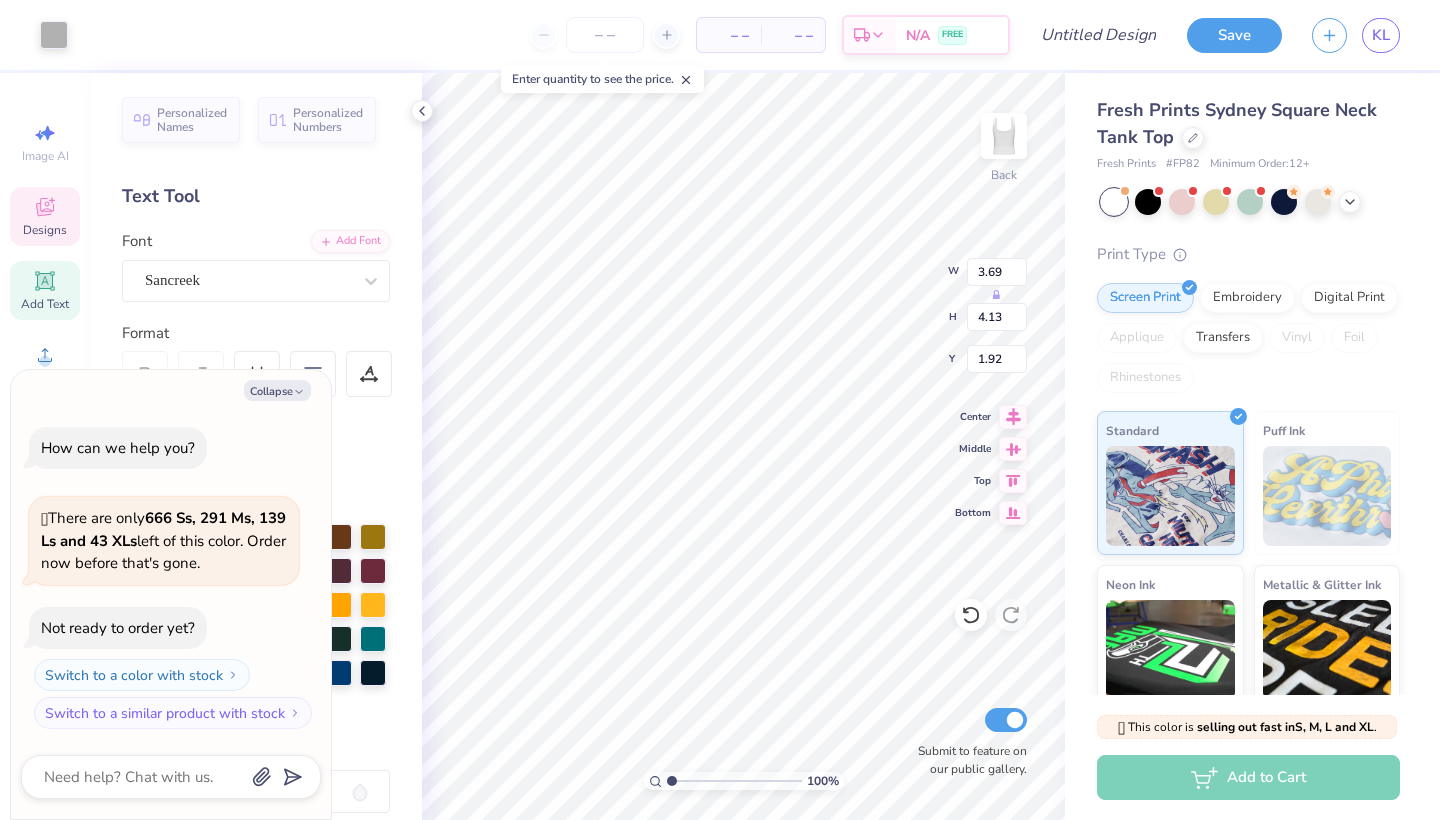 type on "x" 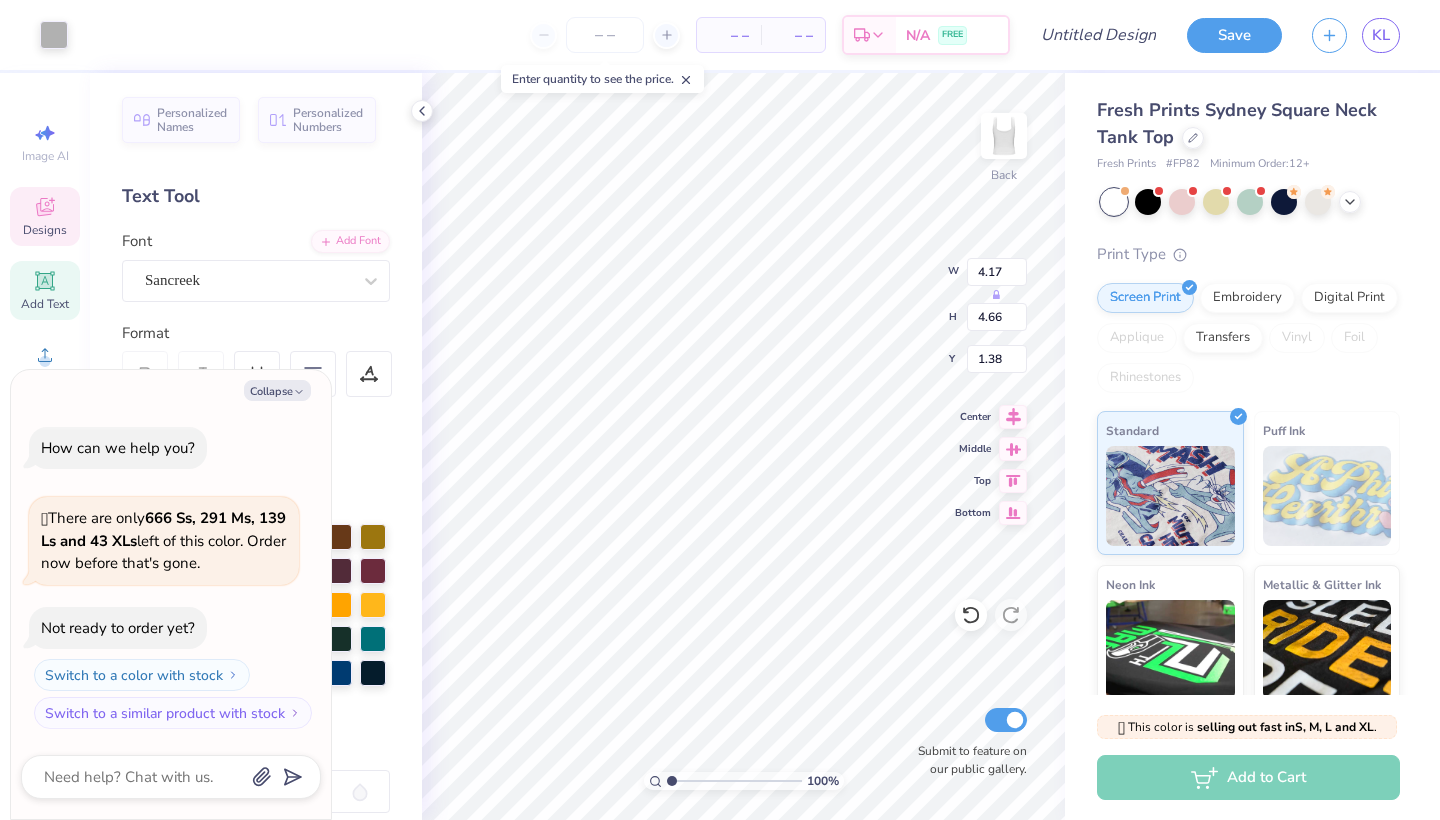type on "x" 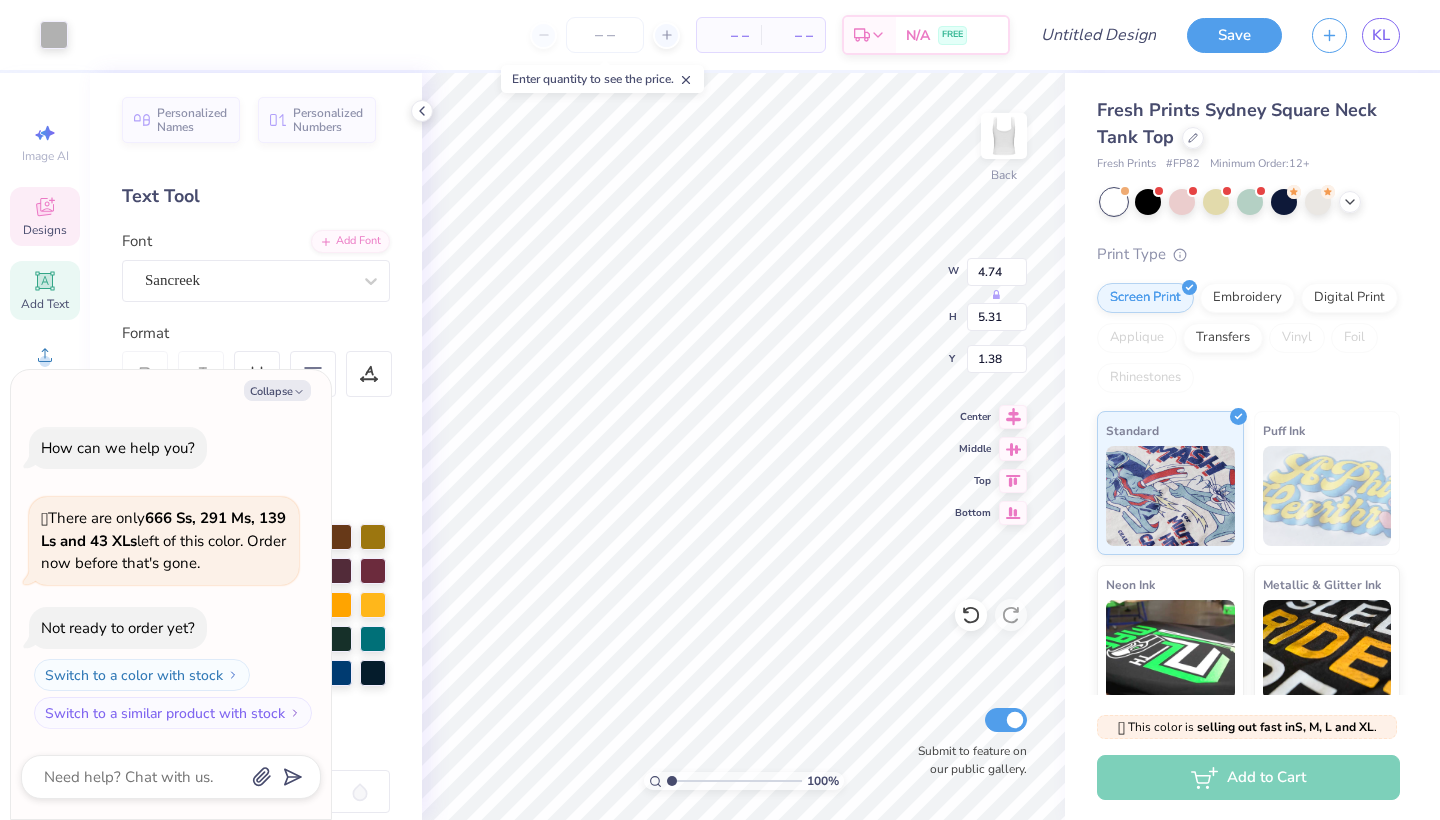 type on "x" 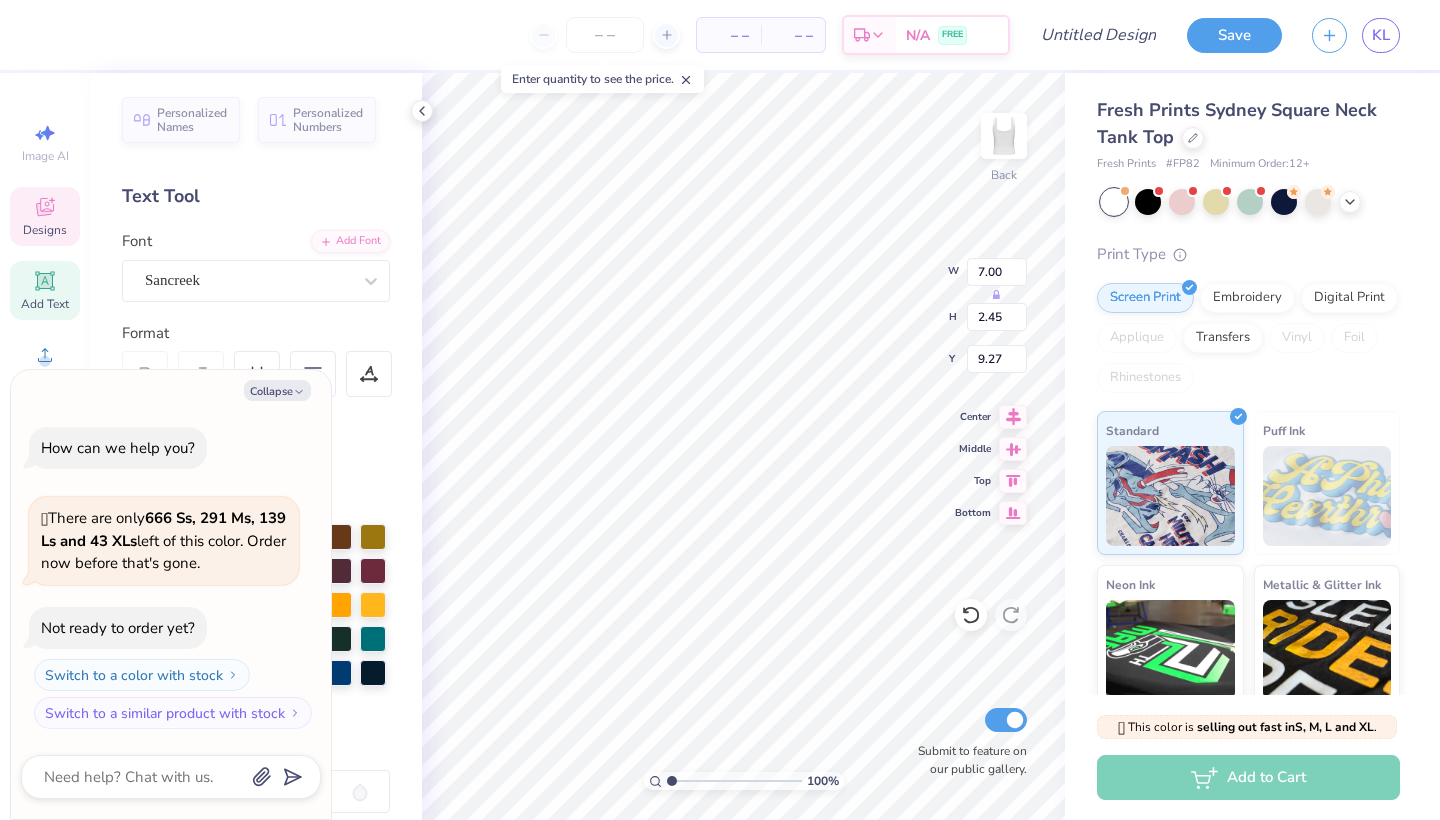type on "x" 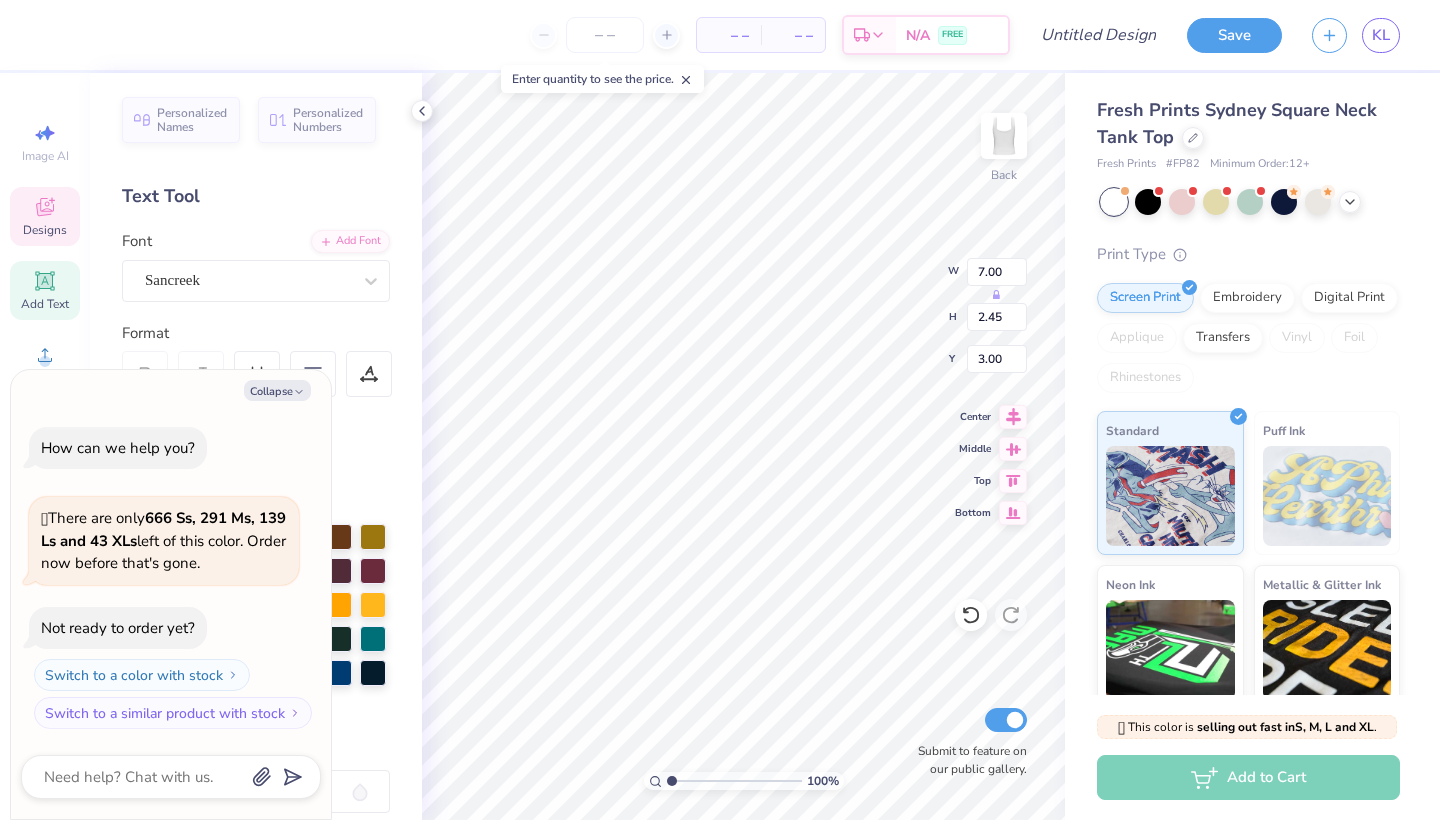 type on "x" 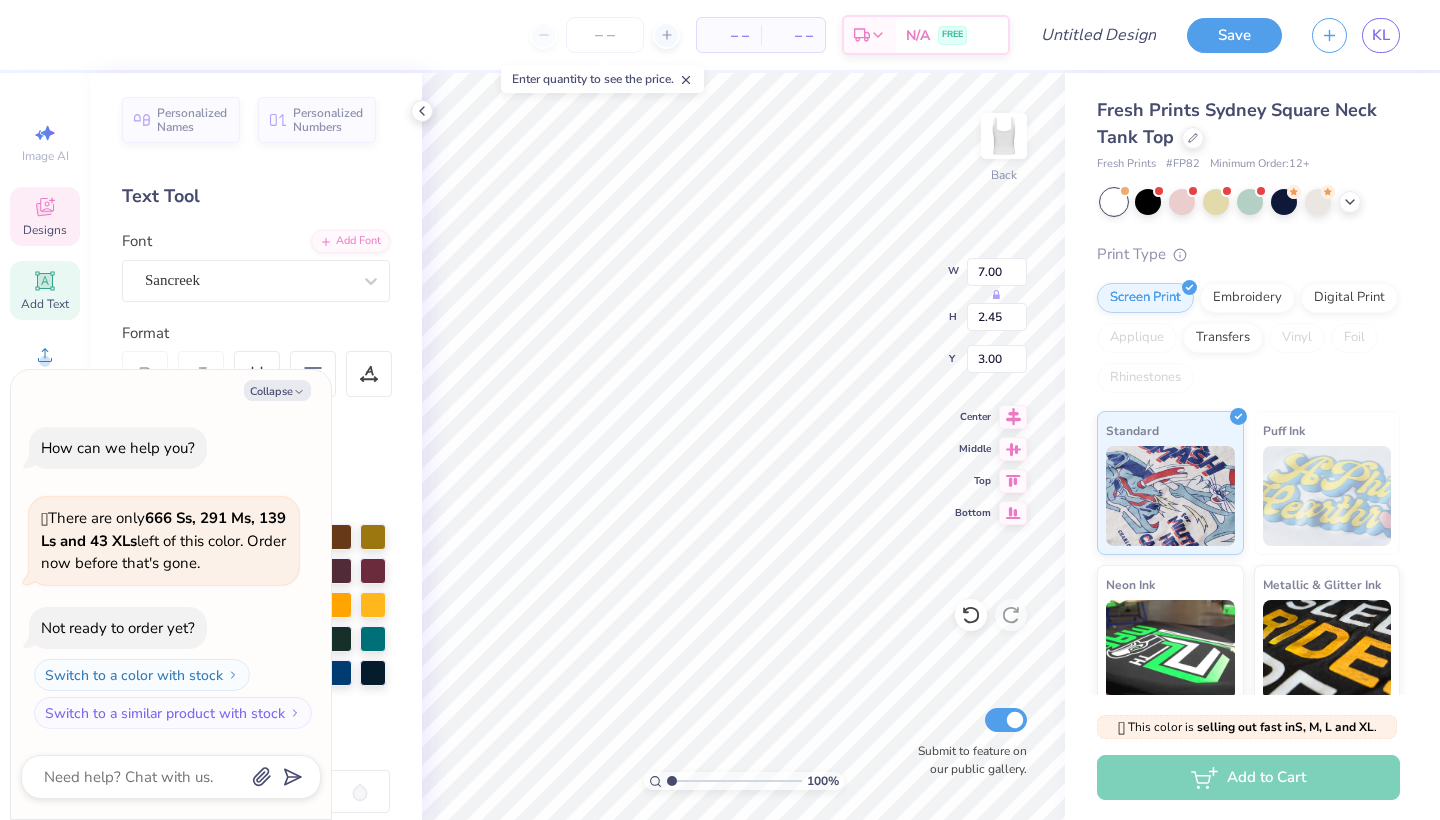 type on "x" 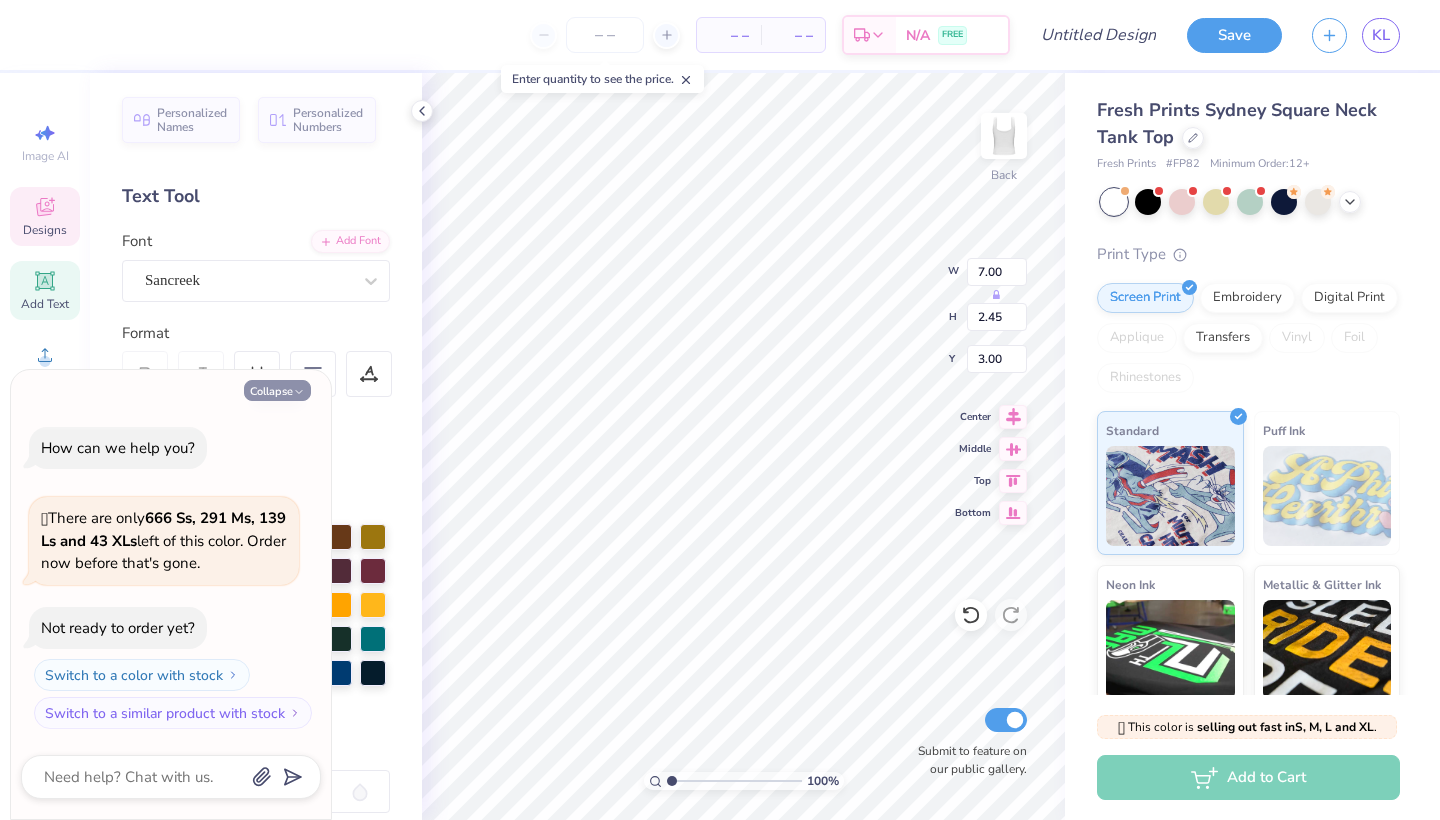 click on "Collapse" at bounding box center [277, 390] 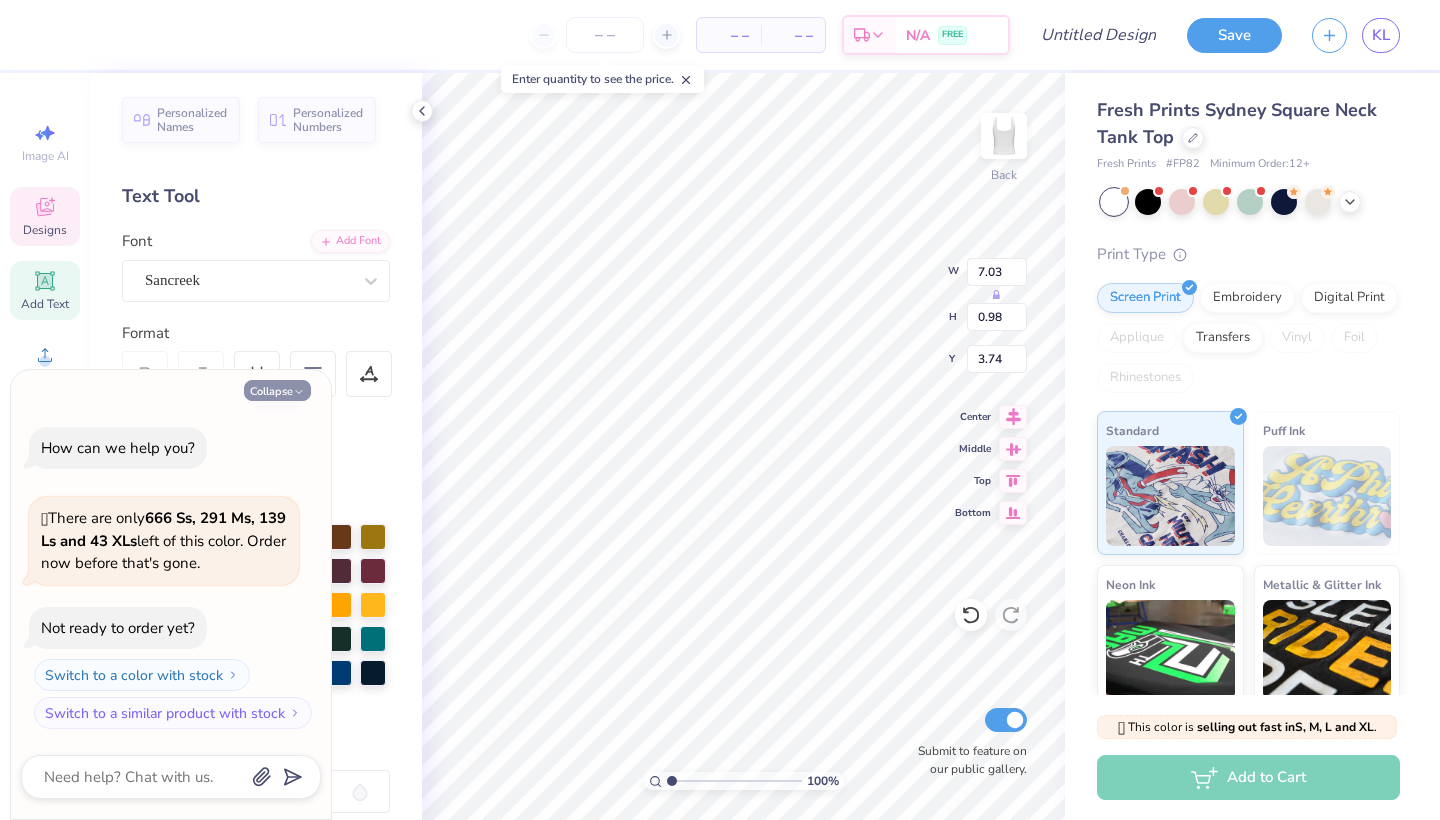 click 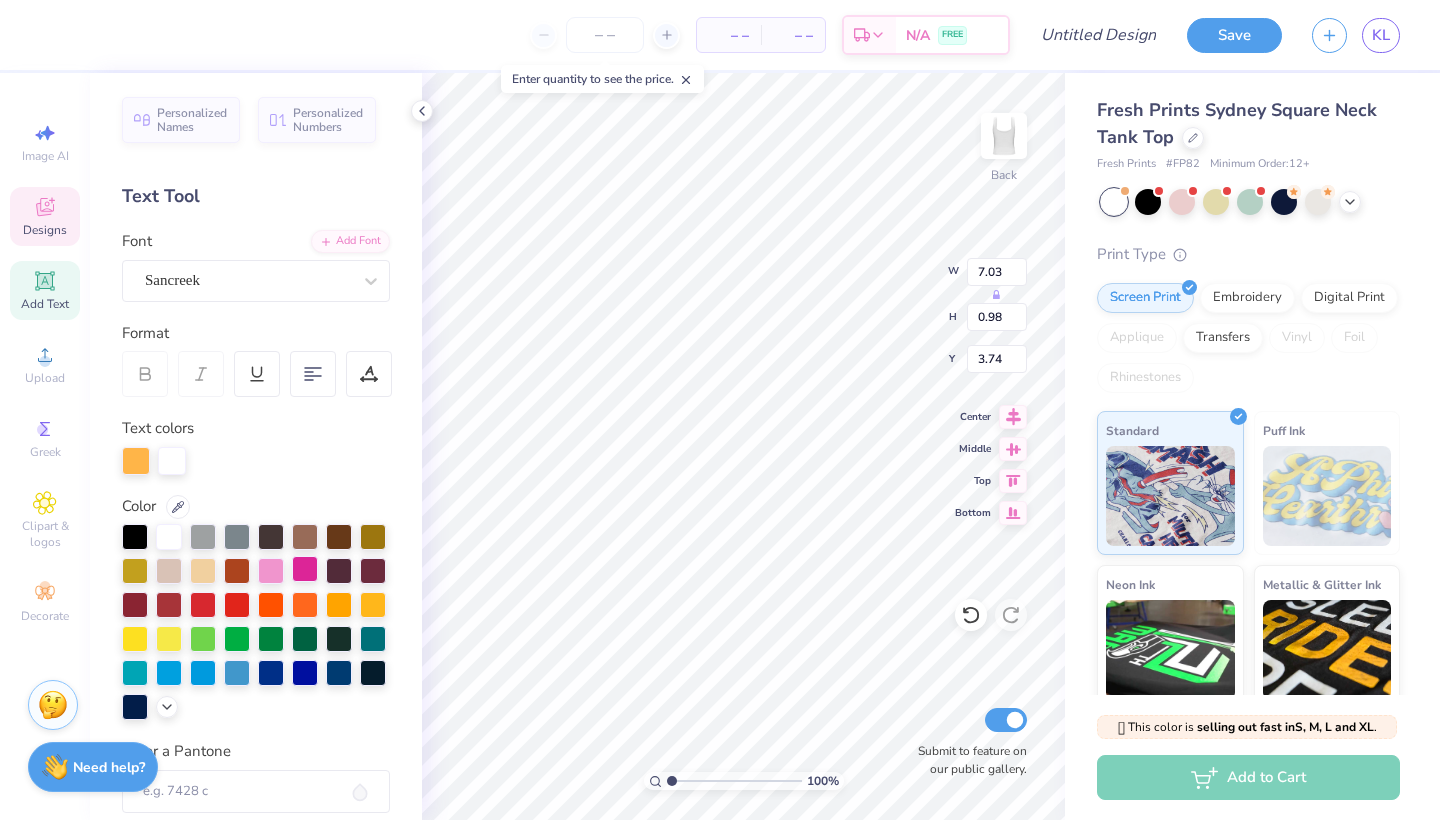 click at bounding box center (305, 569) 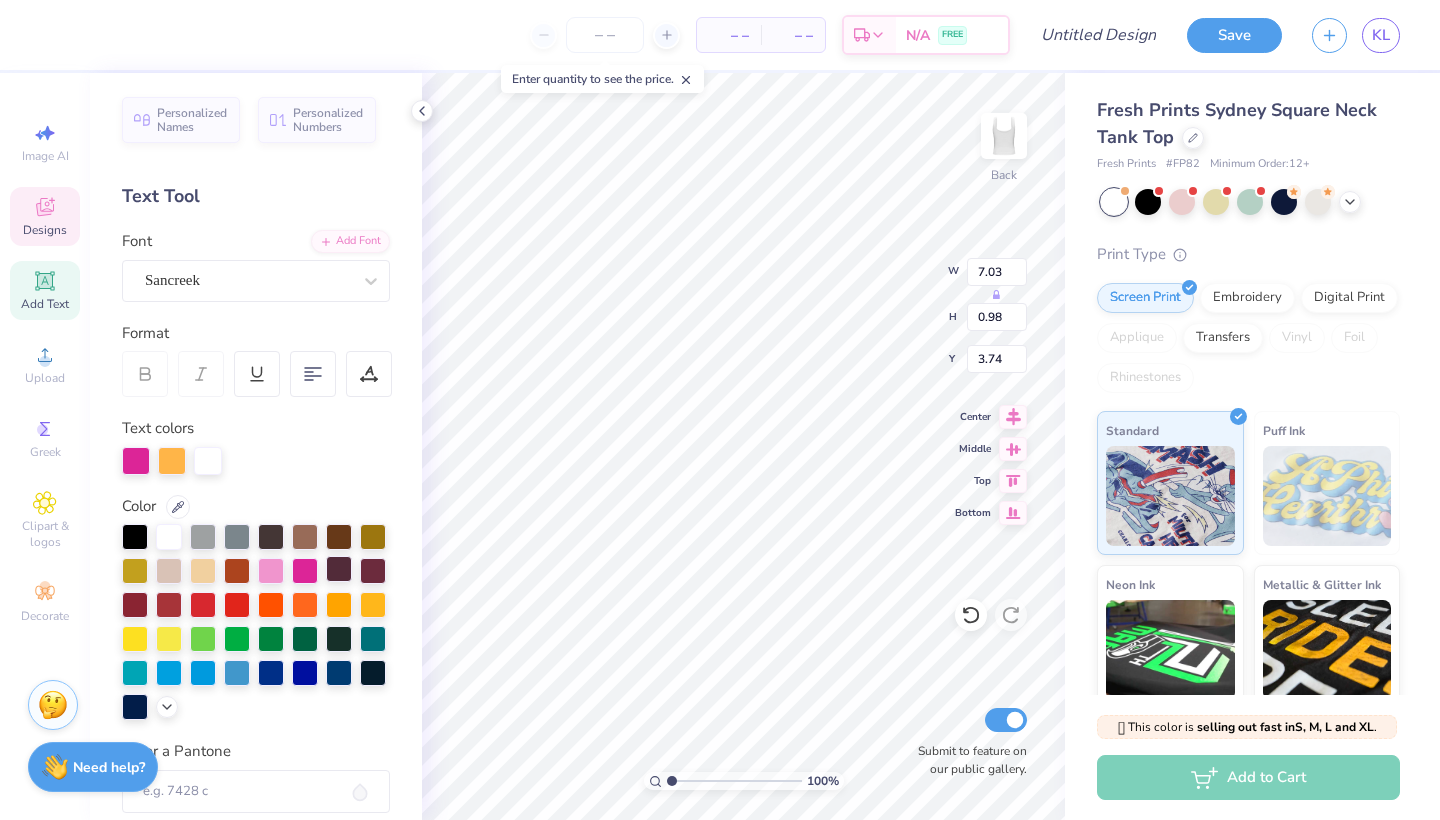 type on "0.97" 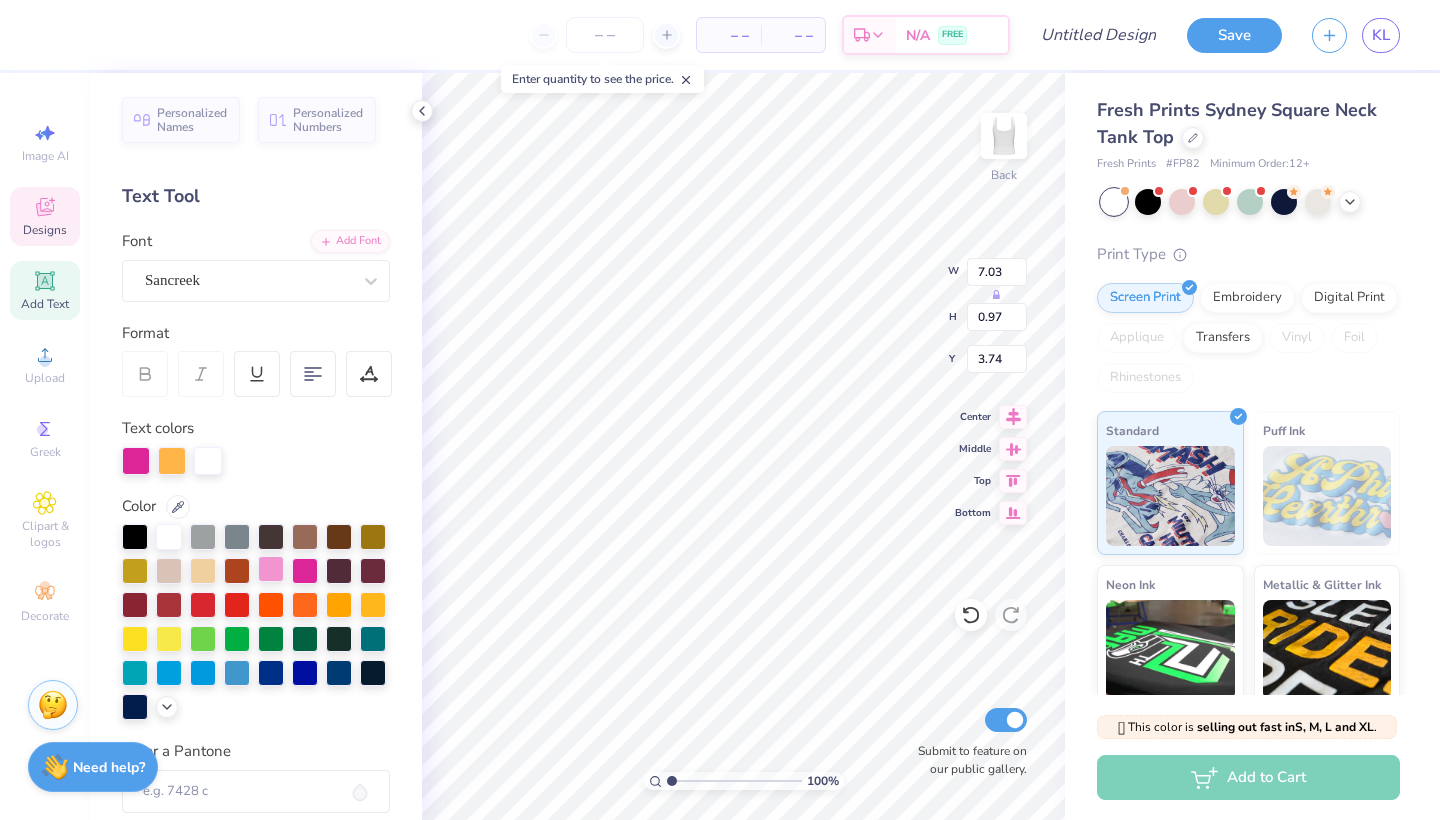 click at bounding box center [271, 569] 